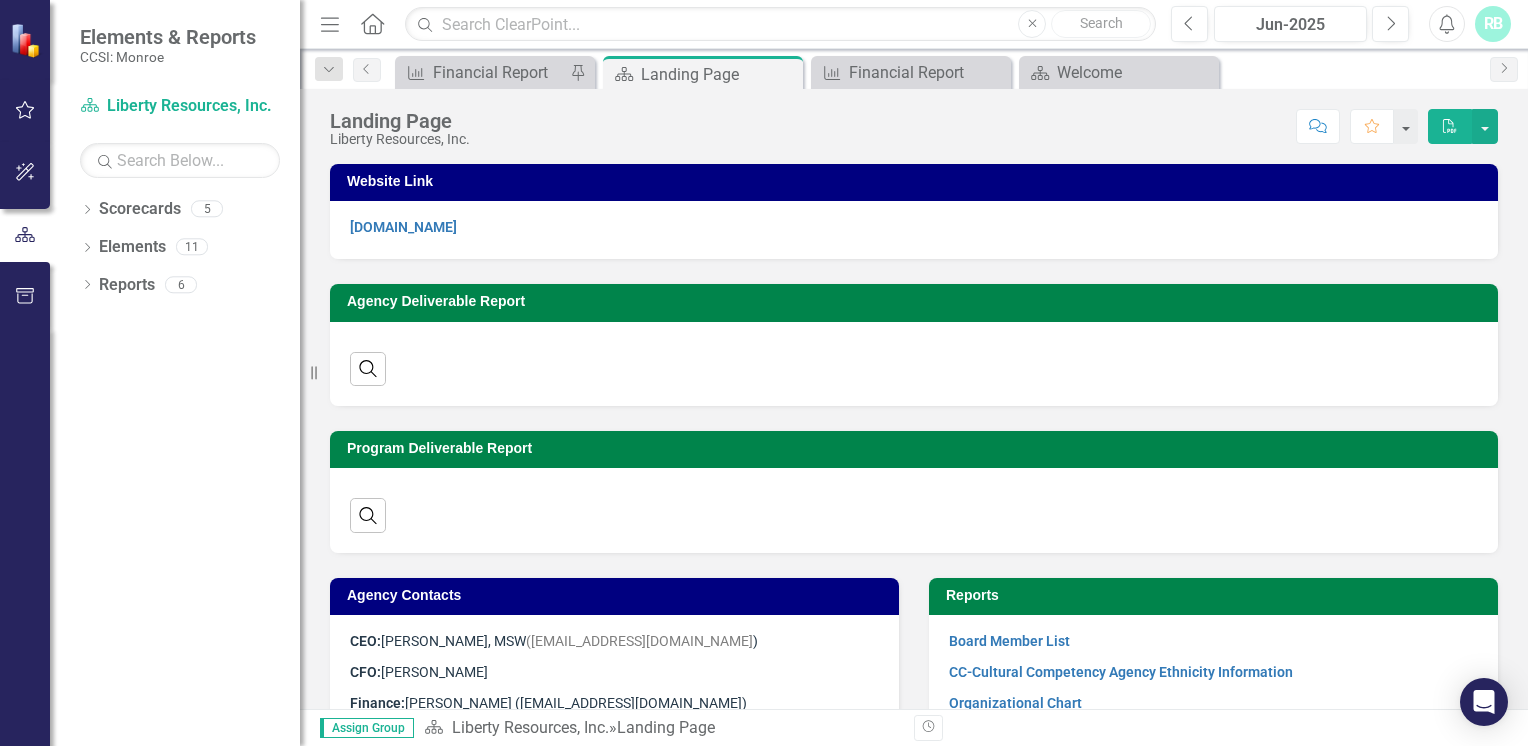 scroll, scrollTop: 0, scrollLeft: 0, axis: both 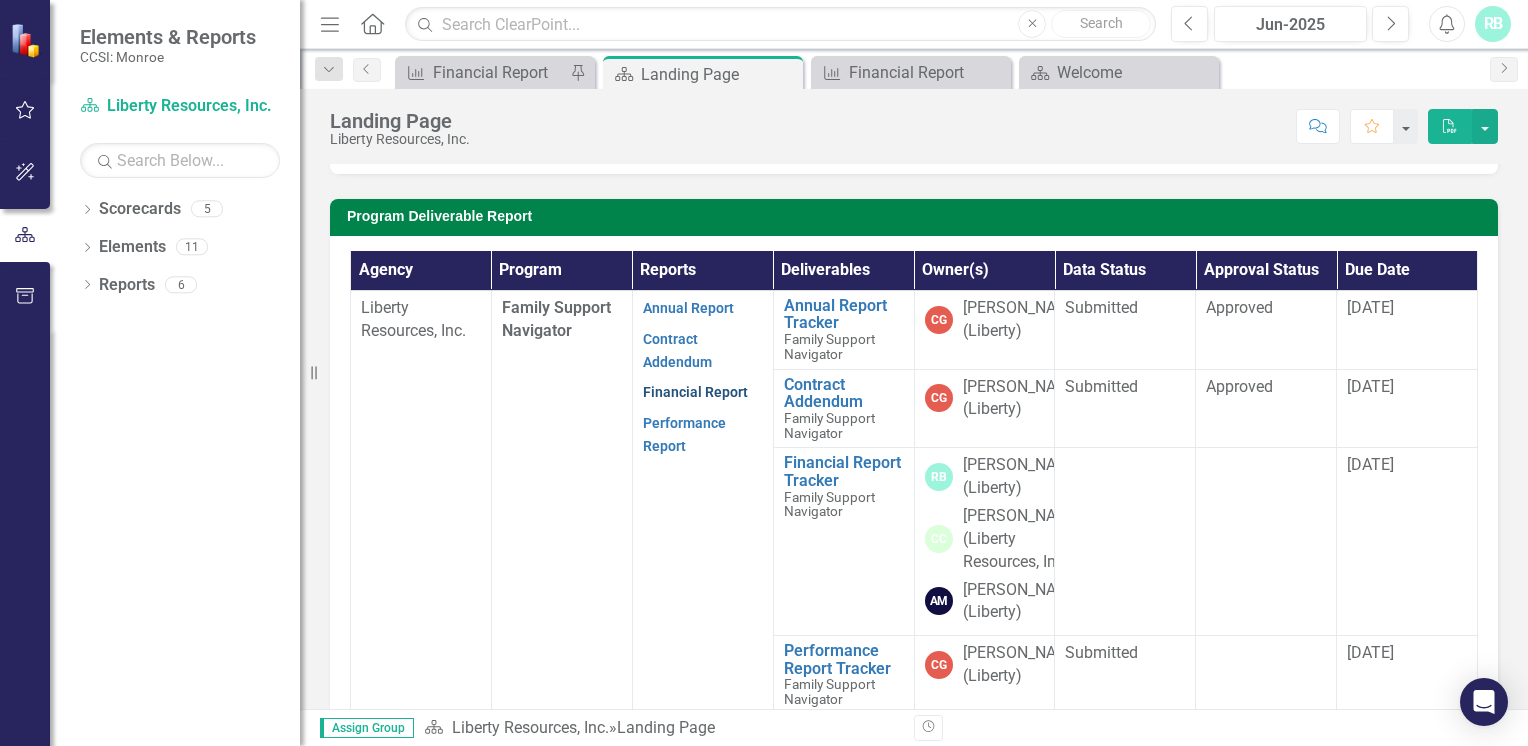 click on "Financial Report" at bounding box center [695, 392] 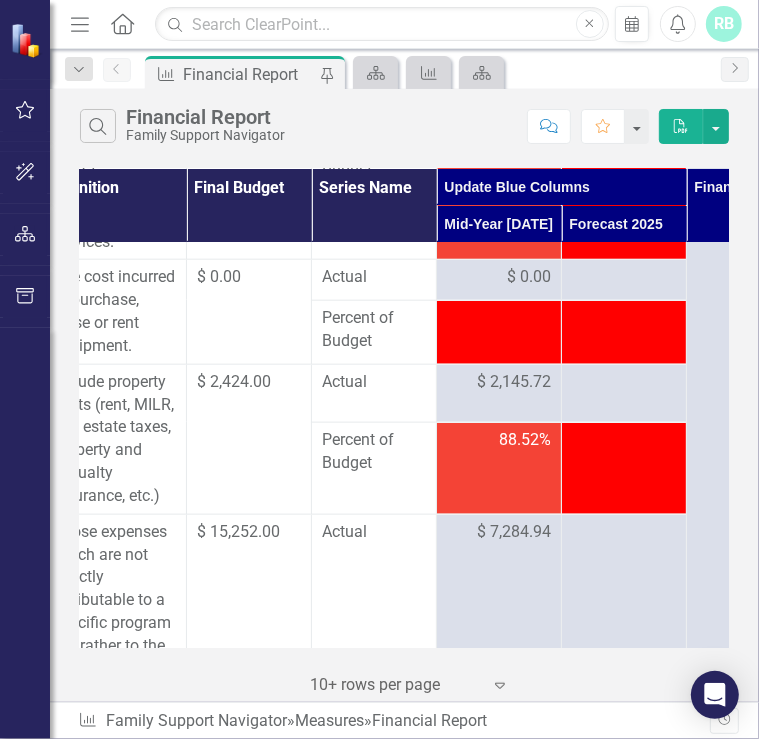 scroll, scrollTop: 1155, scrollLeft: 182, axis: both 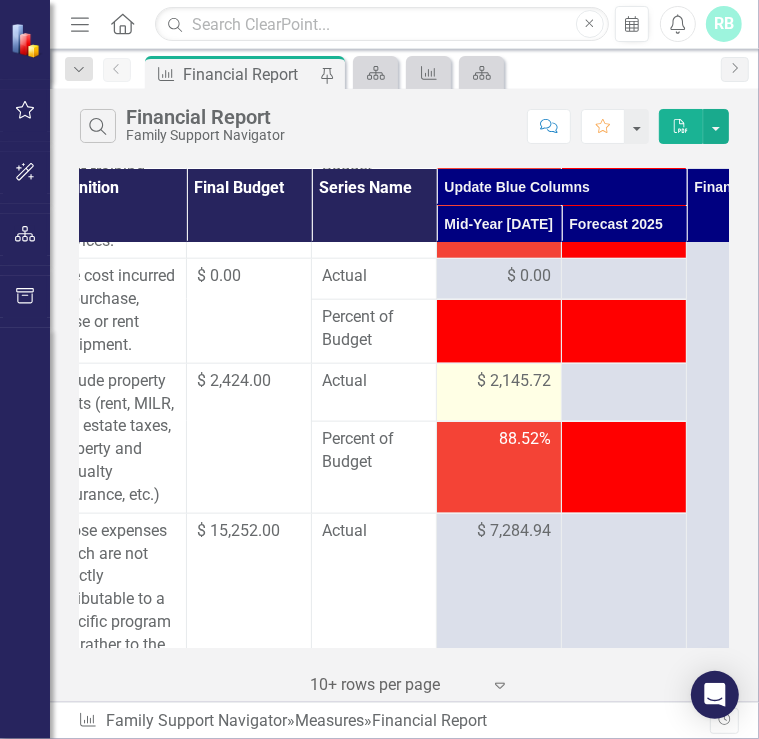 click on "$ 2,145.72" at bounding box center (514, 381) 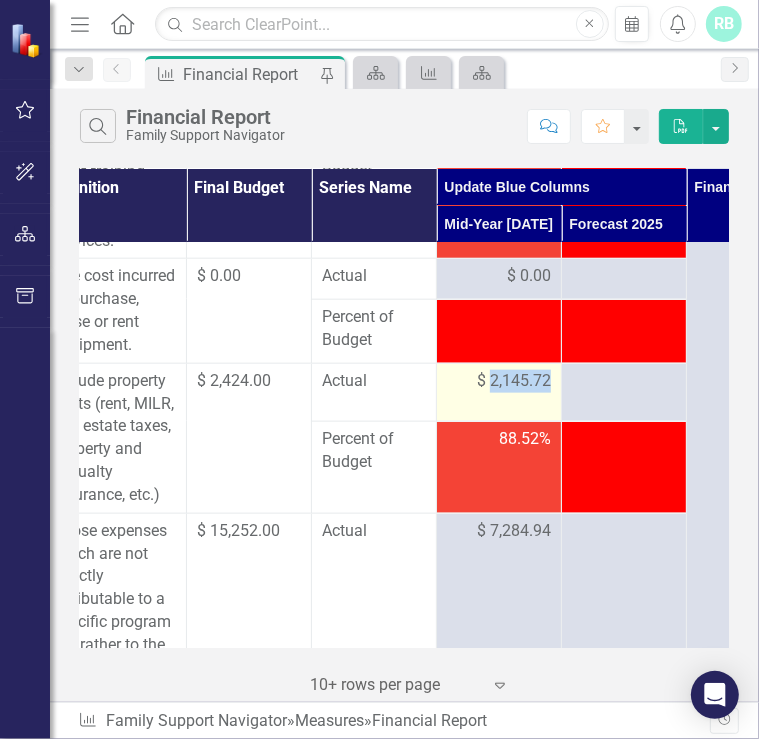 click on "$ 2,145.72" at bounding box center (514, 381) 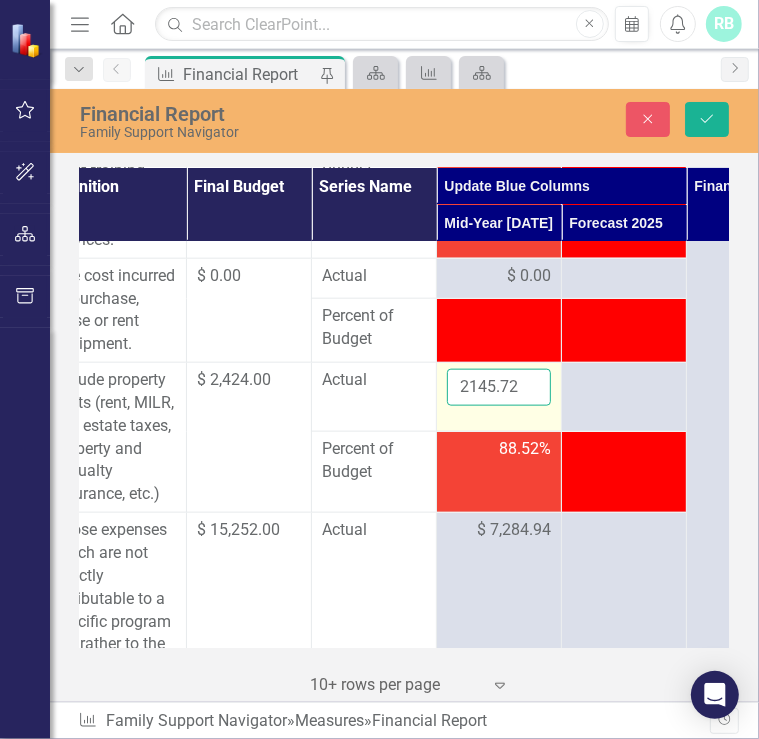drag, startPoint x: 518, startPoint y: 396, endPoint x: 522, endPoint y: 412, distance: 16.492422 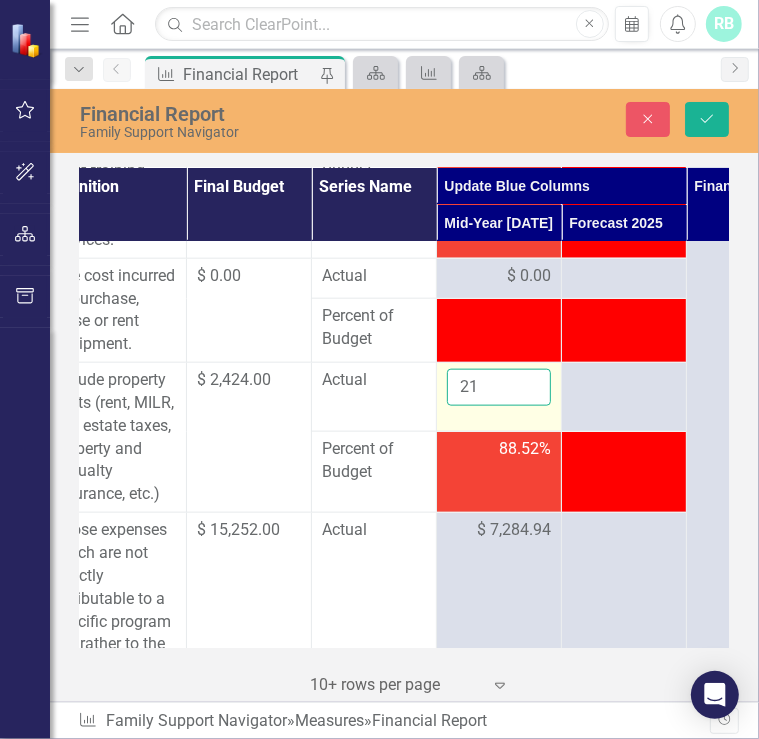 type on "2" 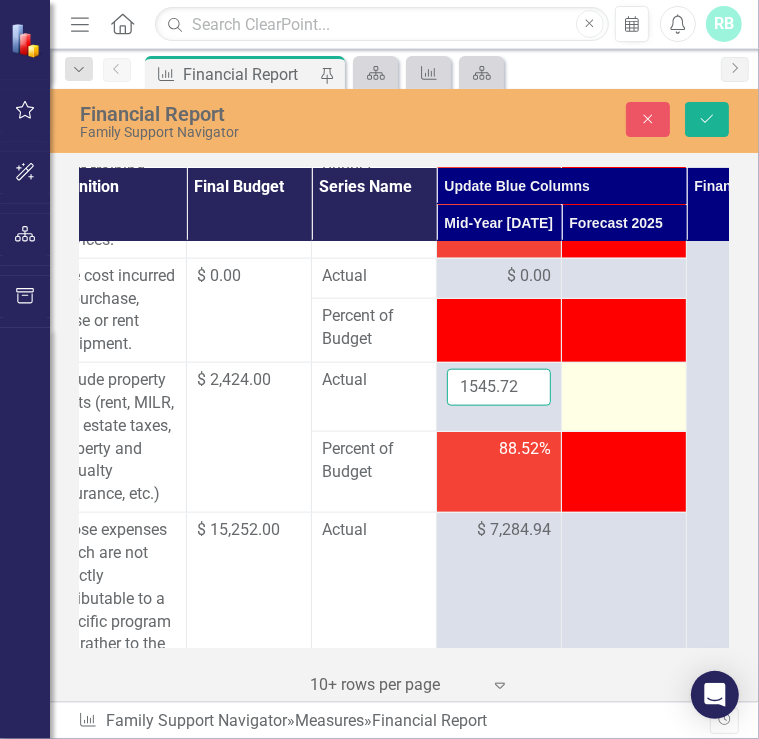 type on "1545.72" 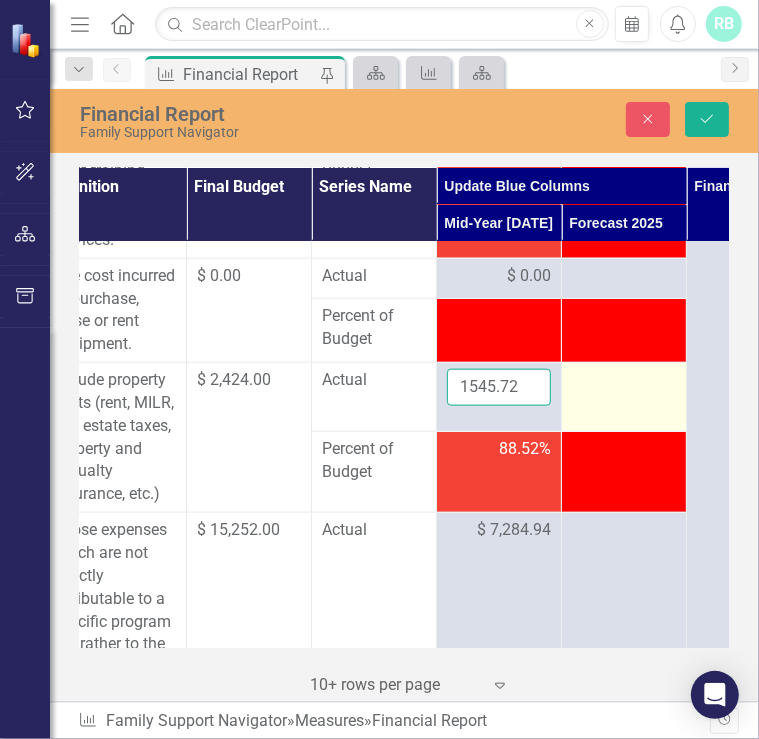 click on "Save" at bounding box center [707, 119] 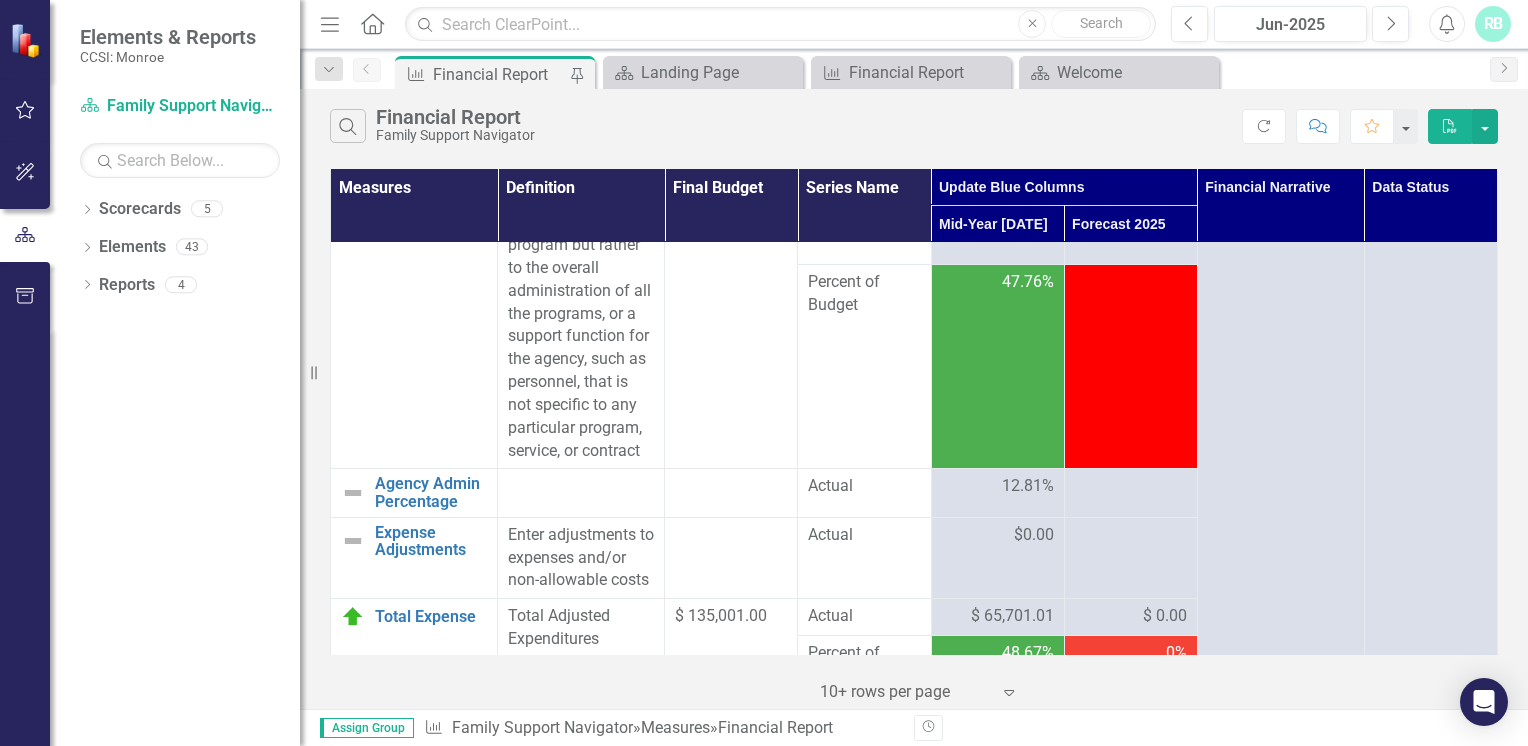 scroll, scrollTop: 1332, scrollLeft: 0, axis: vertical 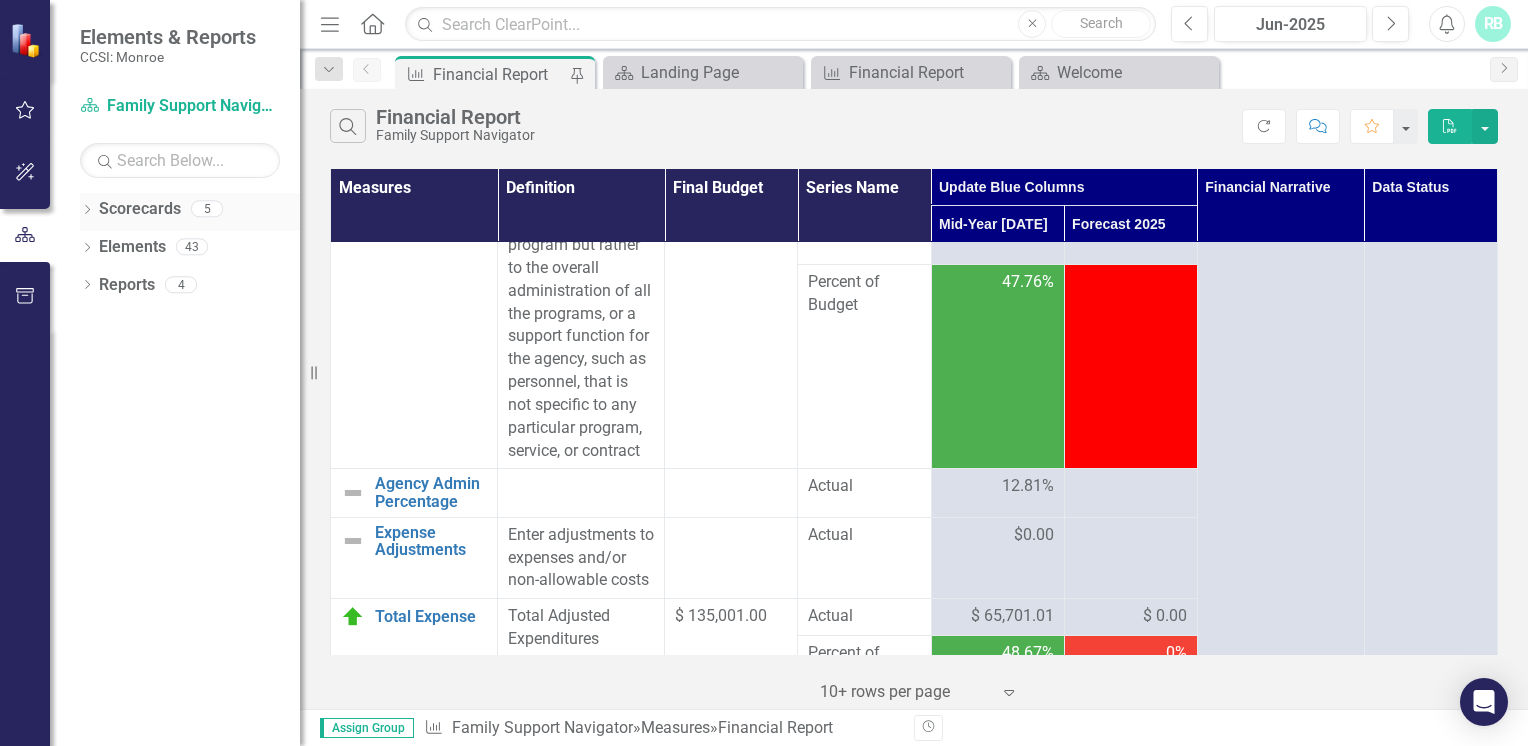 click on "Scorecards" at bounding box center (140, 209) 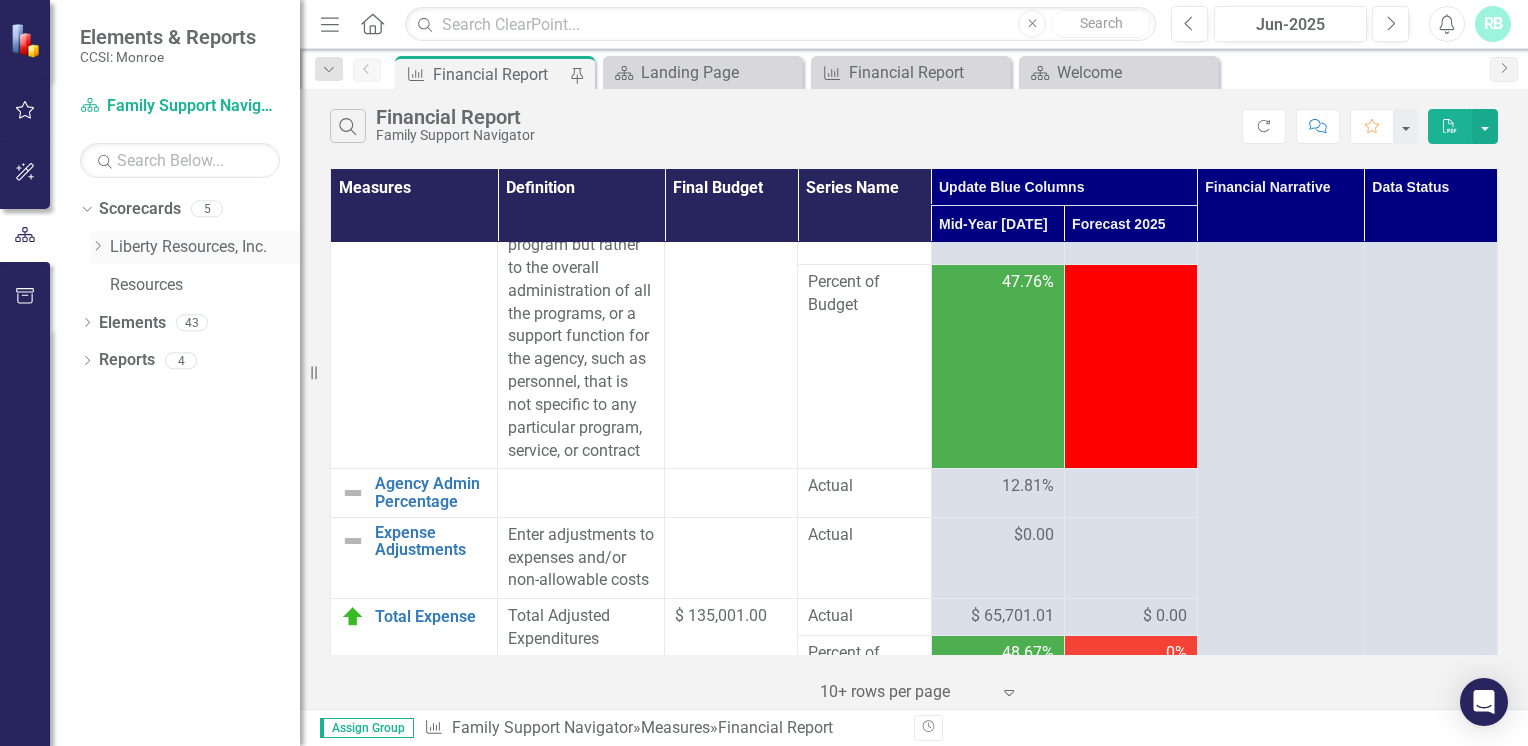 click on "Liberty Resources, Inc." at bounding box center [205, 247] 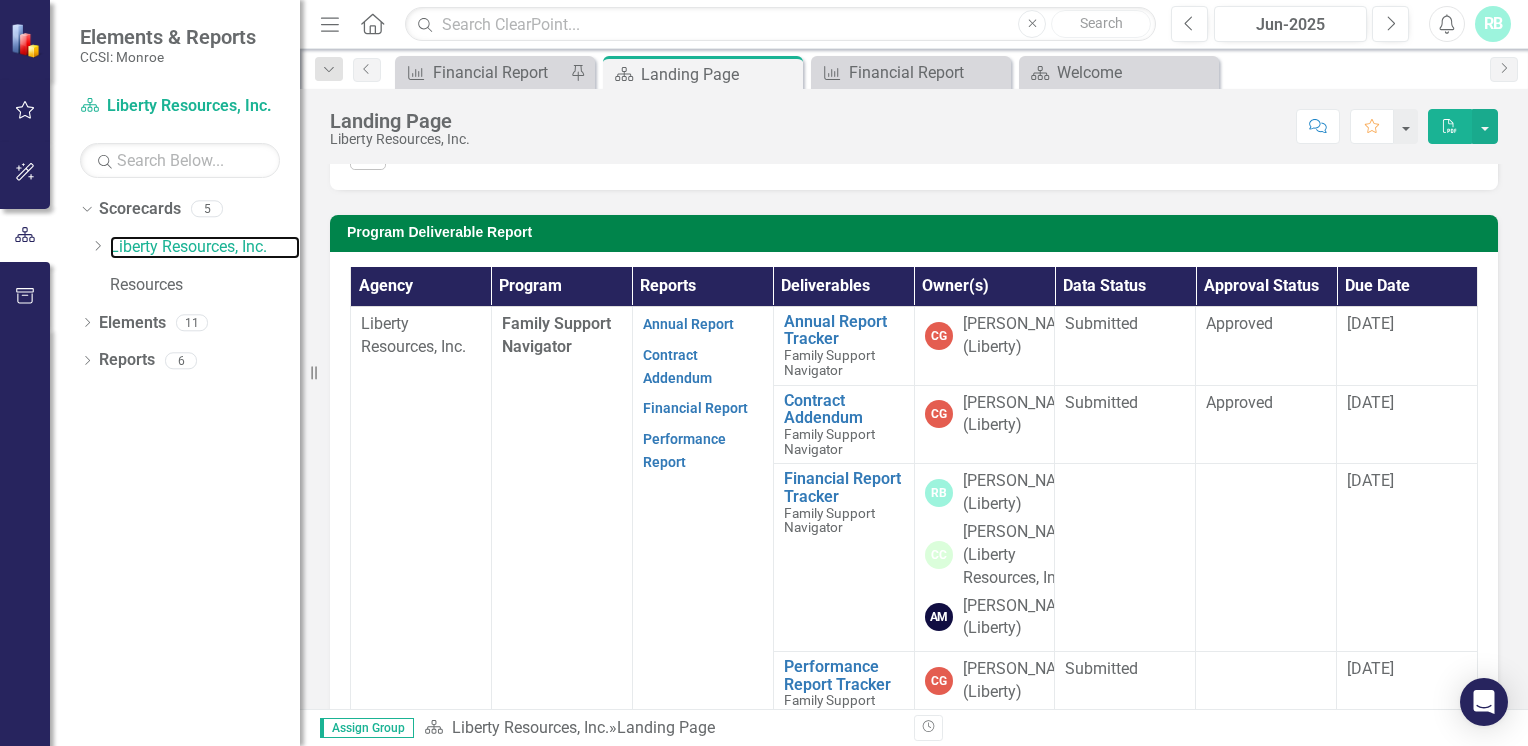 scroll, scrollTop: 476, scrollLeft: 0, axis: vertical 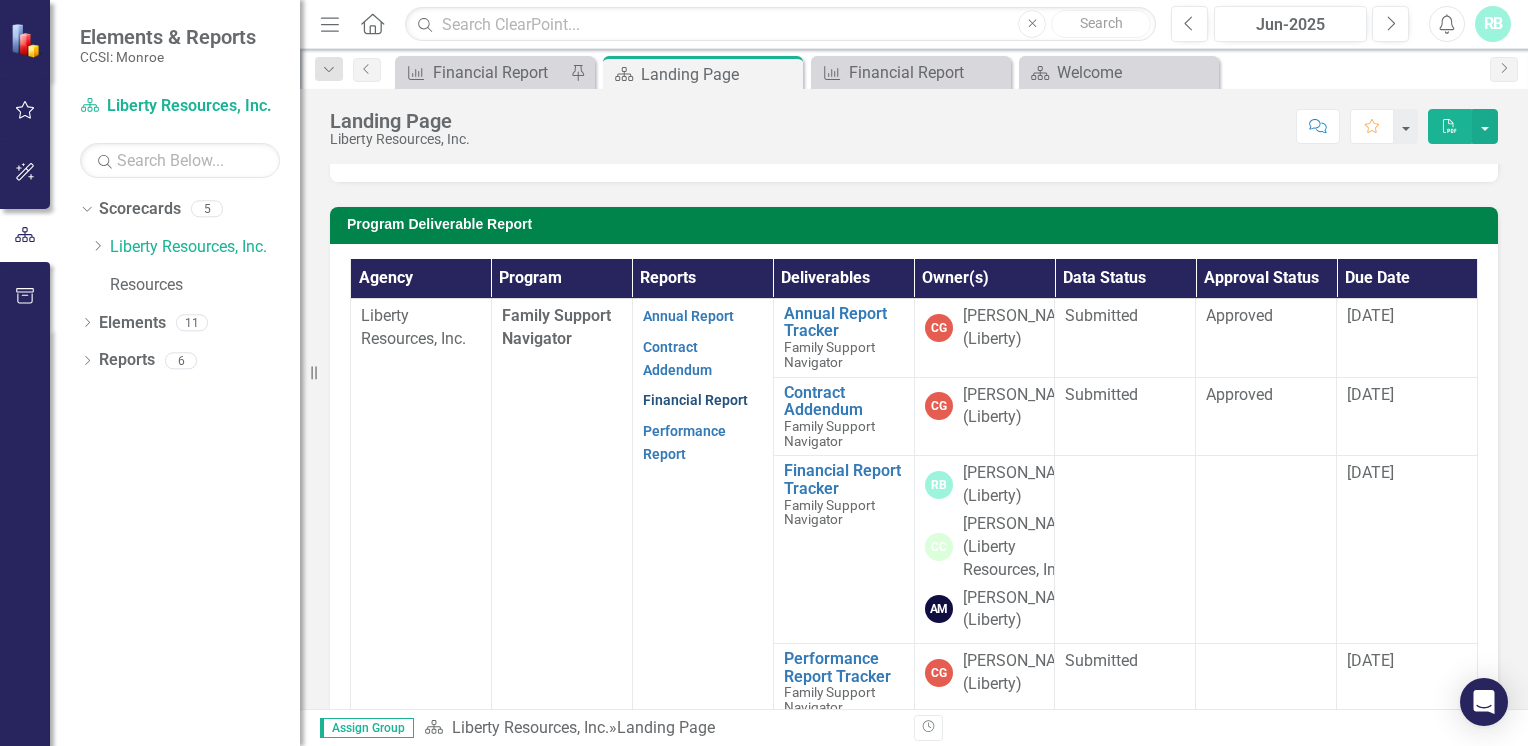click on "Financial Report" at bounding box center (695, 400) 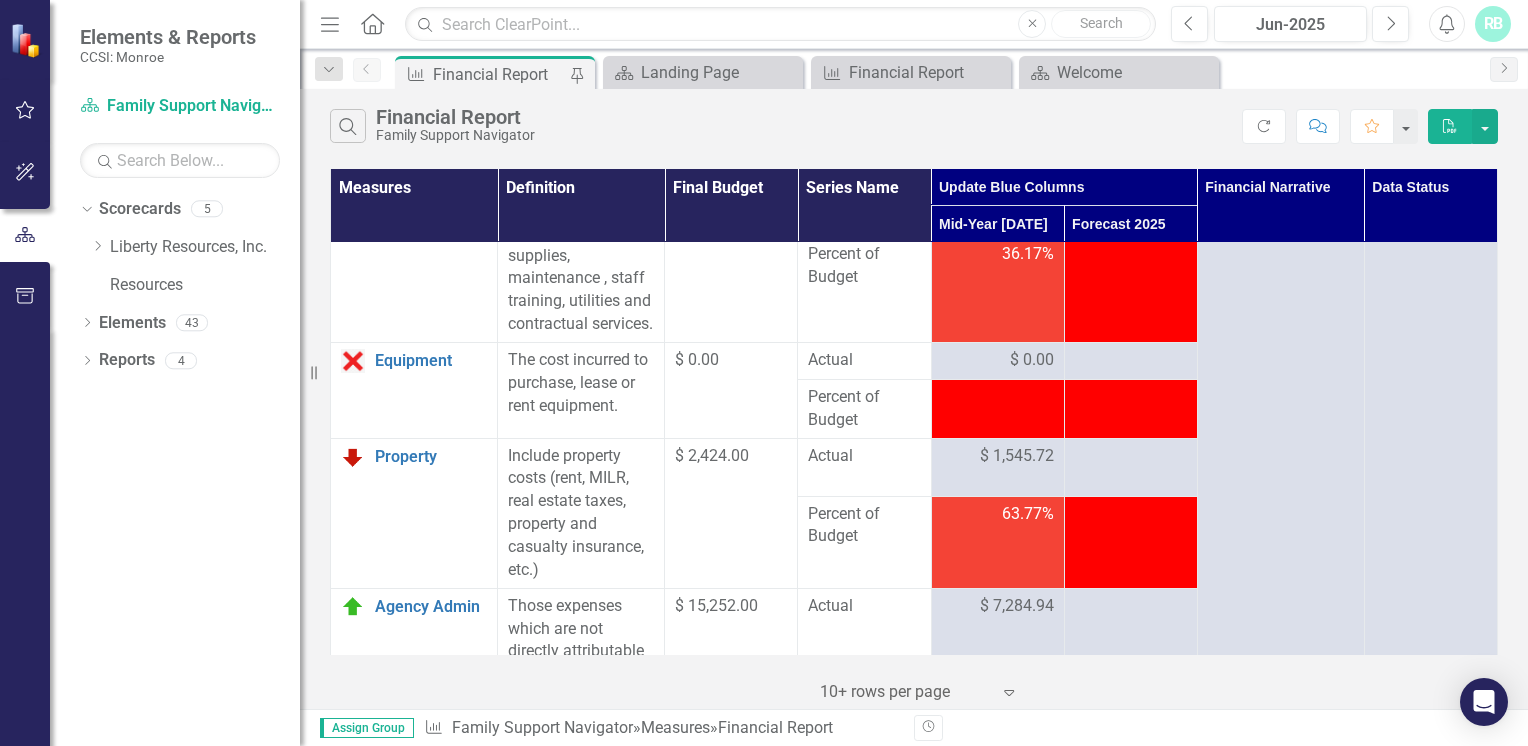 scroll, scrollTop: 880, scrollLeft: 0, axis: vertical 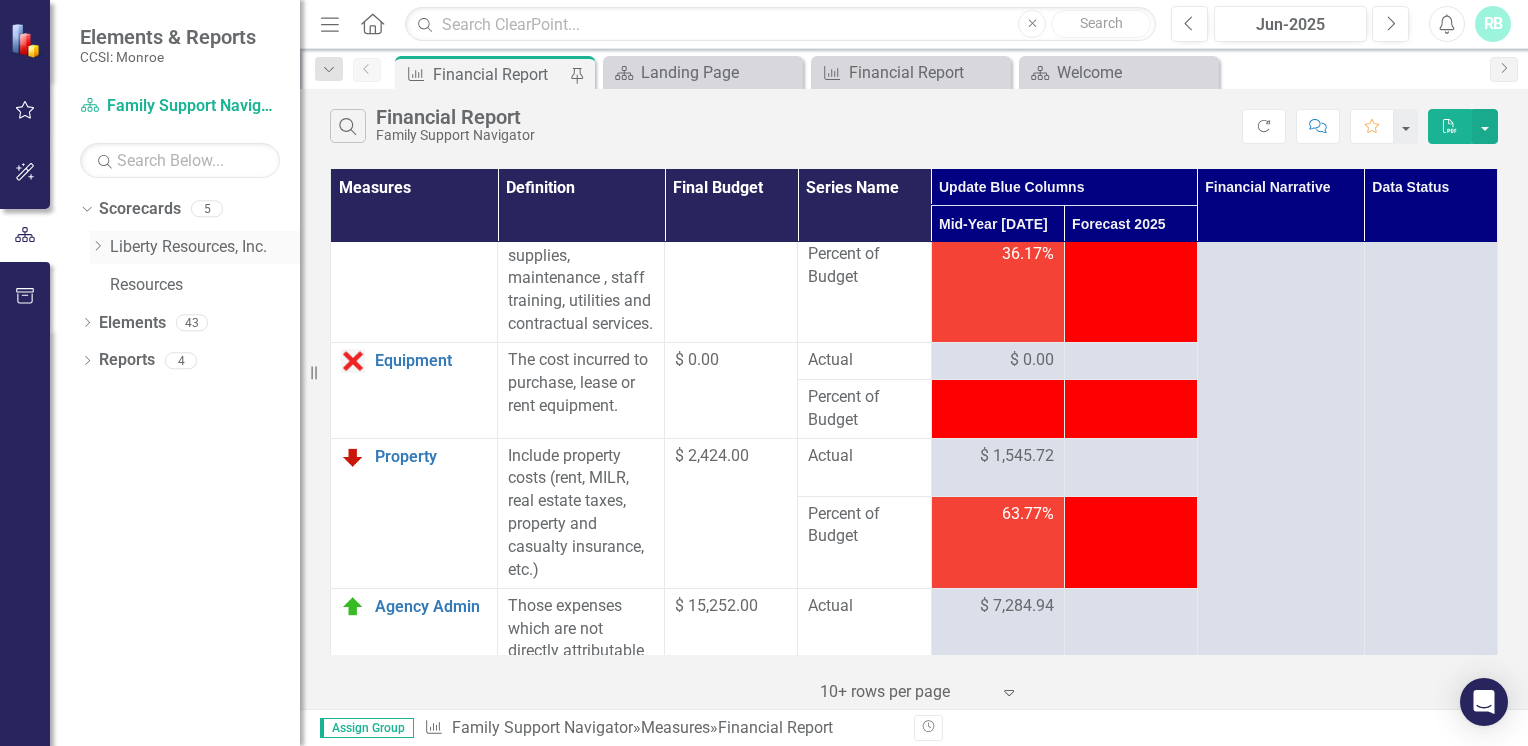 click on "Liberty Resources, Inc." at bounding box center [205, 247] 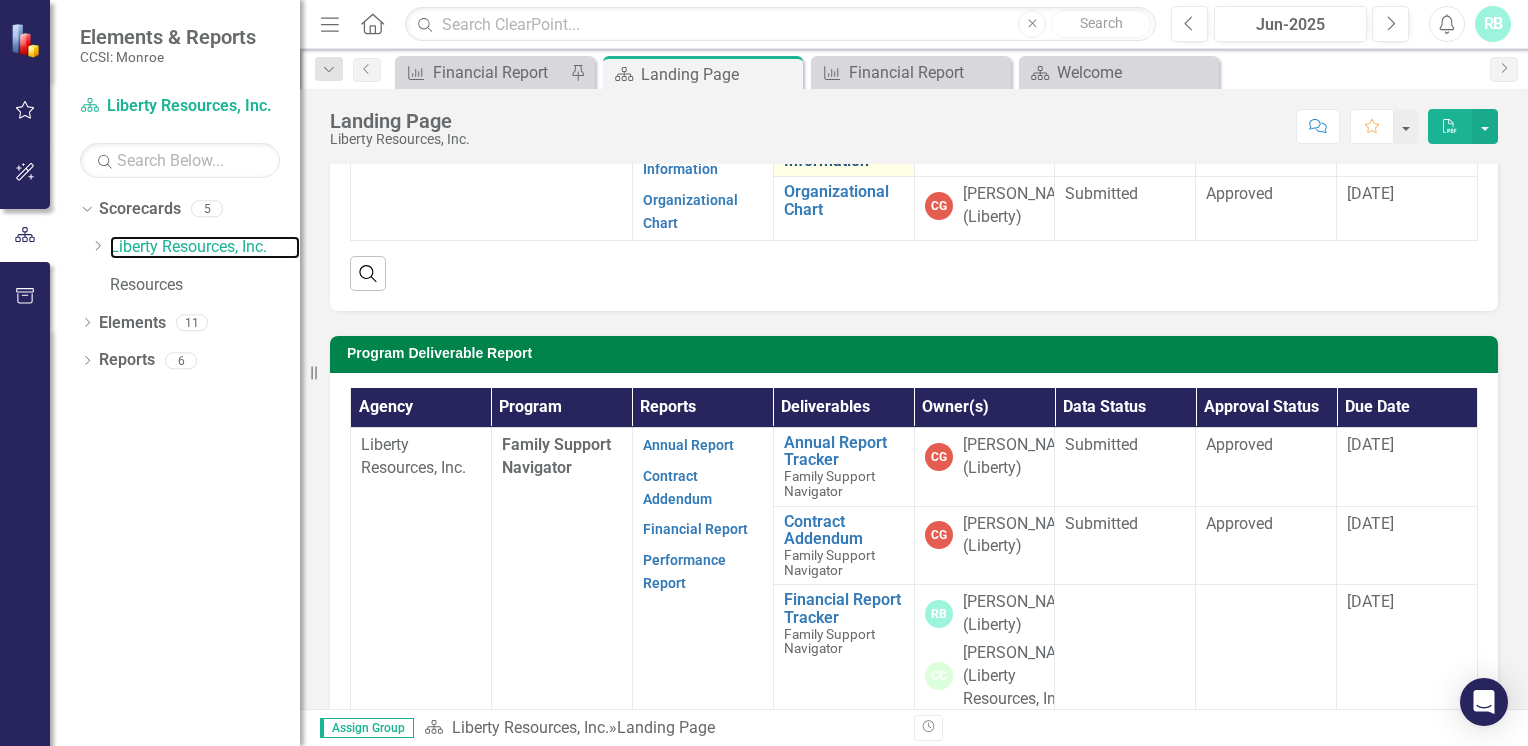 scroll, scrollTop: 354, scrollLeft: 0, axis: vertical 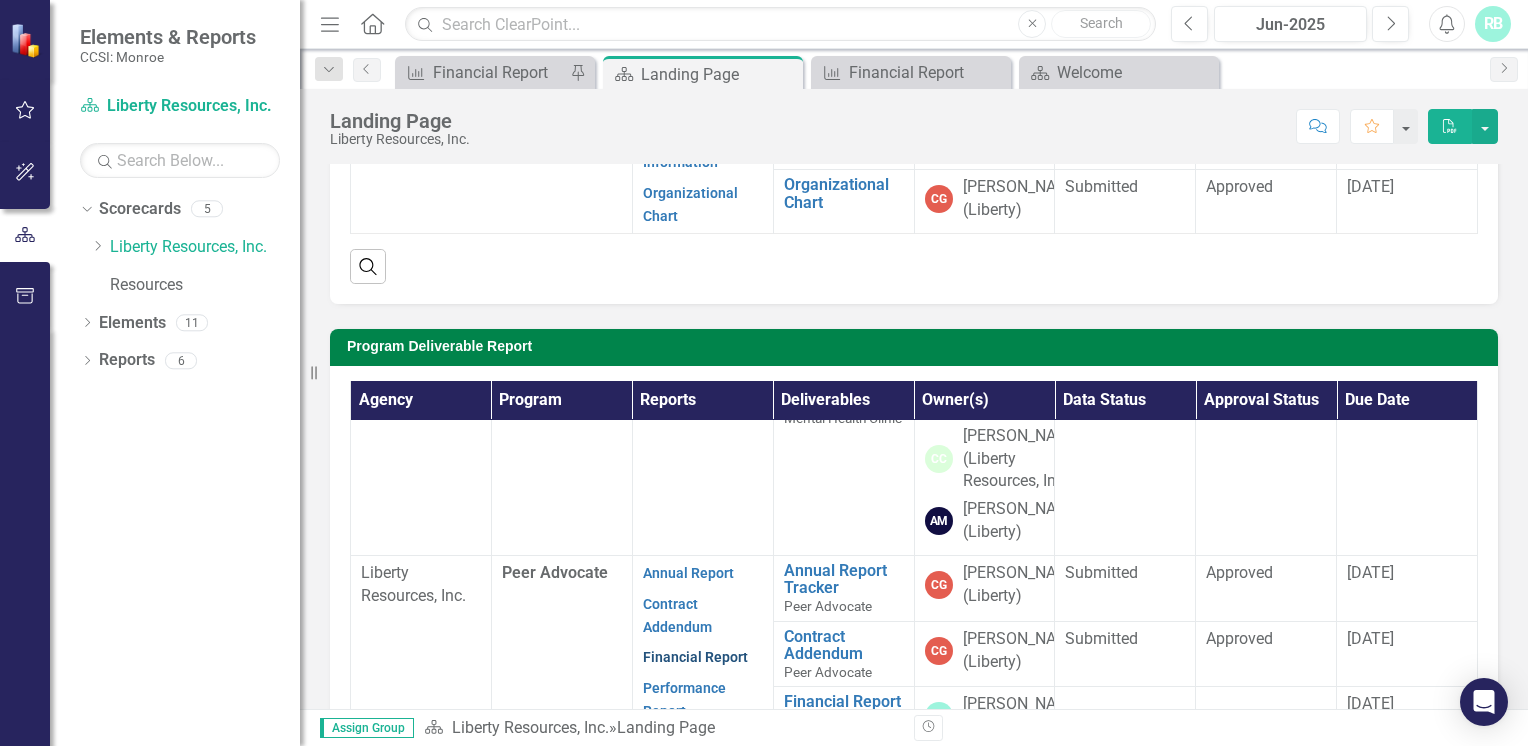 click on "Financial Report" at bounding box center (695, 657) 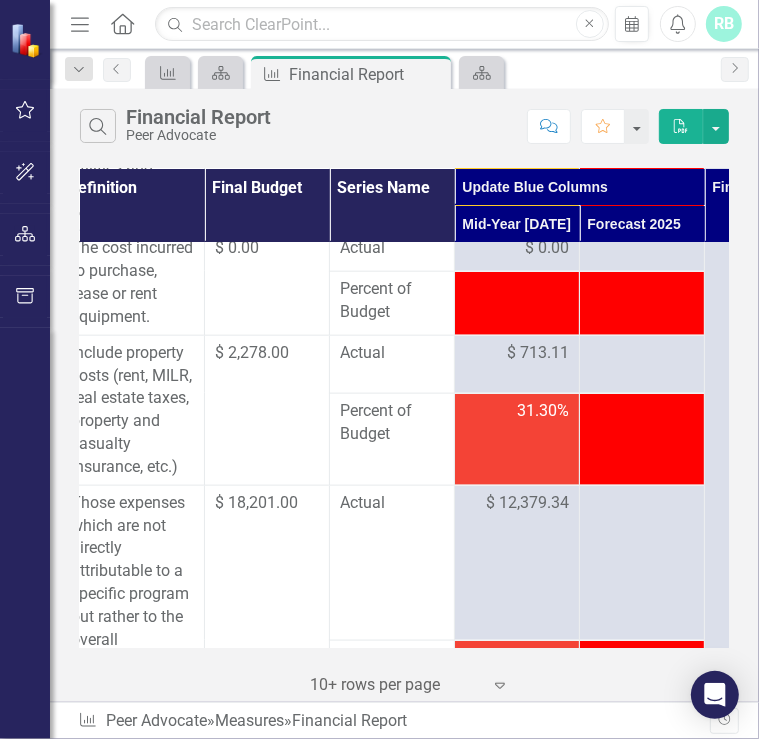 scroll, scrollTop: 1183, scrollLeft: 227, axis: both 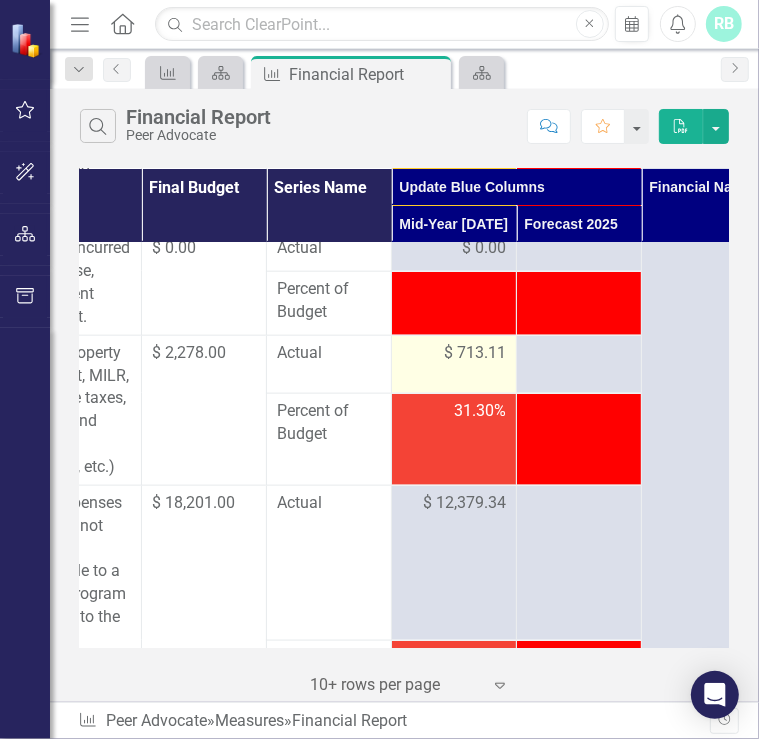 click on "$ 713.11" at bounding box center (475, 353) 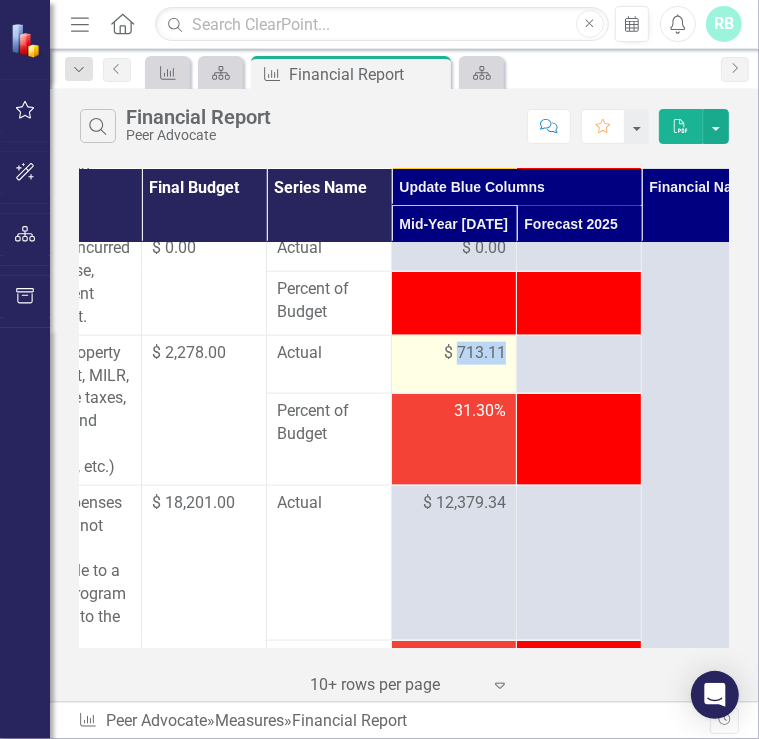 click on "$ 713.11" at bounding box center (475, 353) 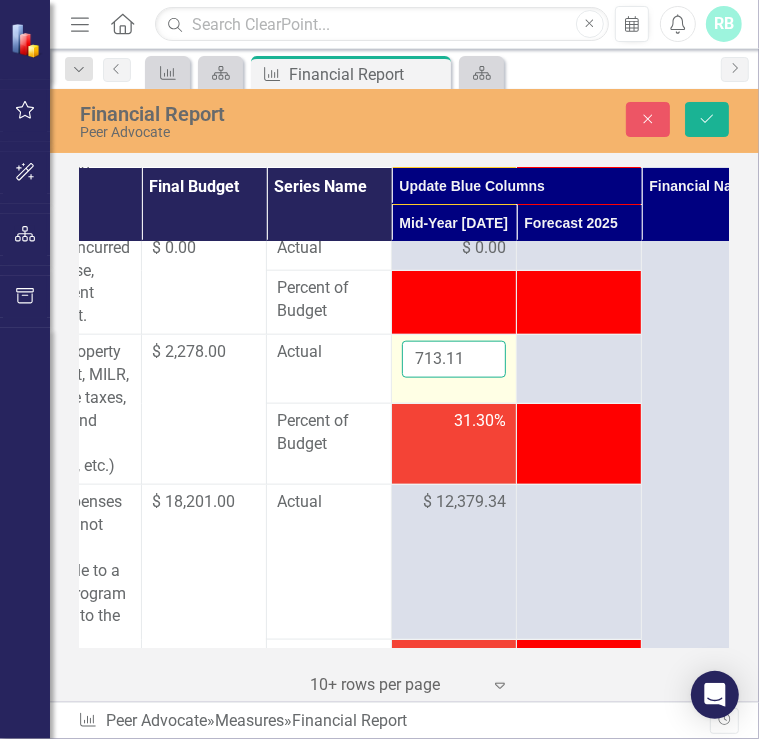 drag, startPoint x: 488, startPoint y: 371, endPoint x: 444, endPoint y: 375, distance: 44.181442 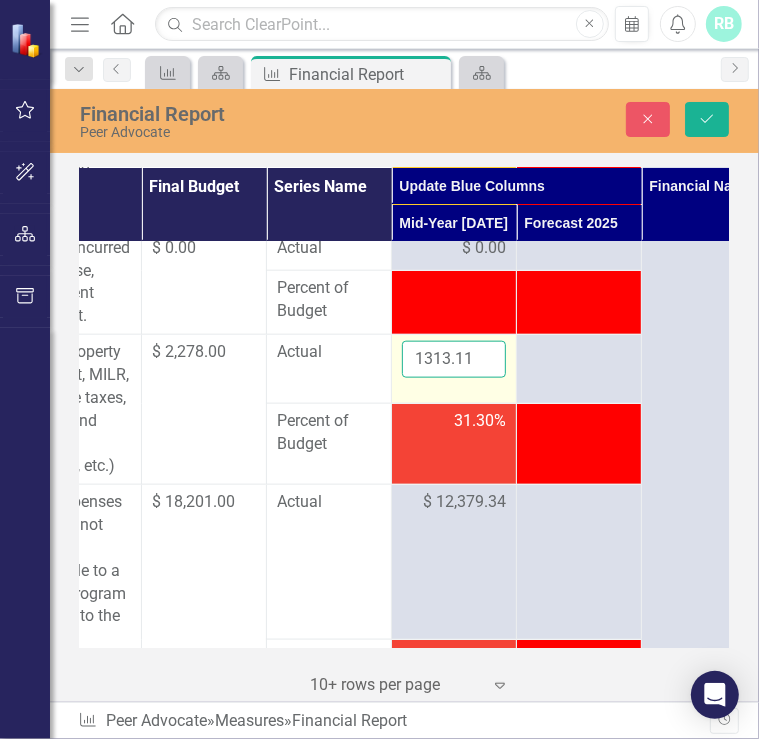 type on "1313.11" 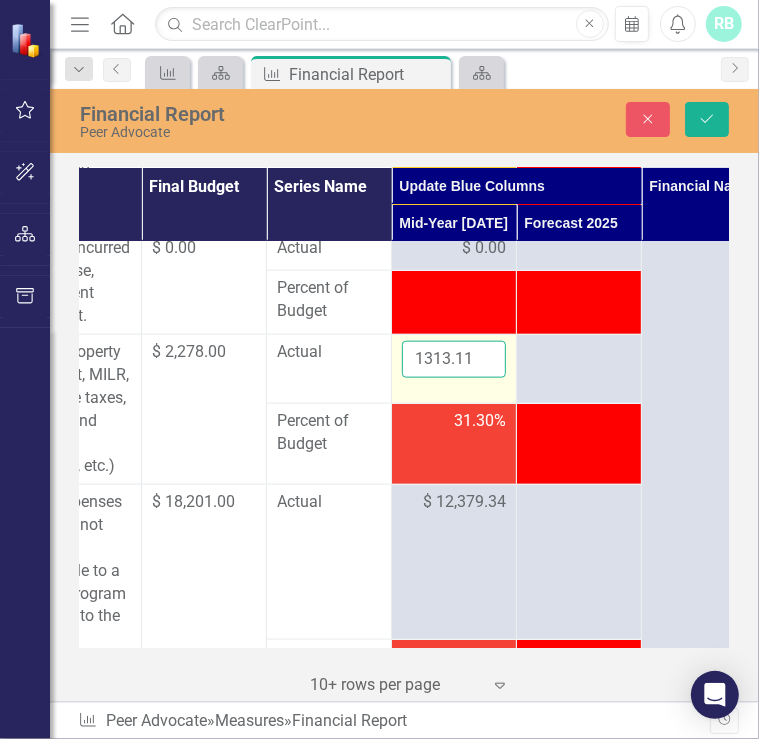 click on "Save" at bounding box center [707, 119] 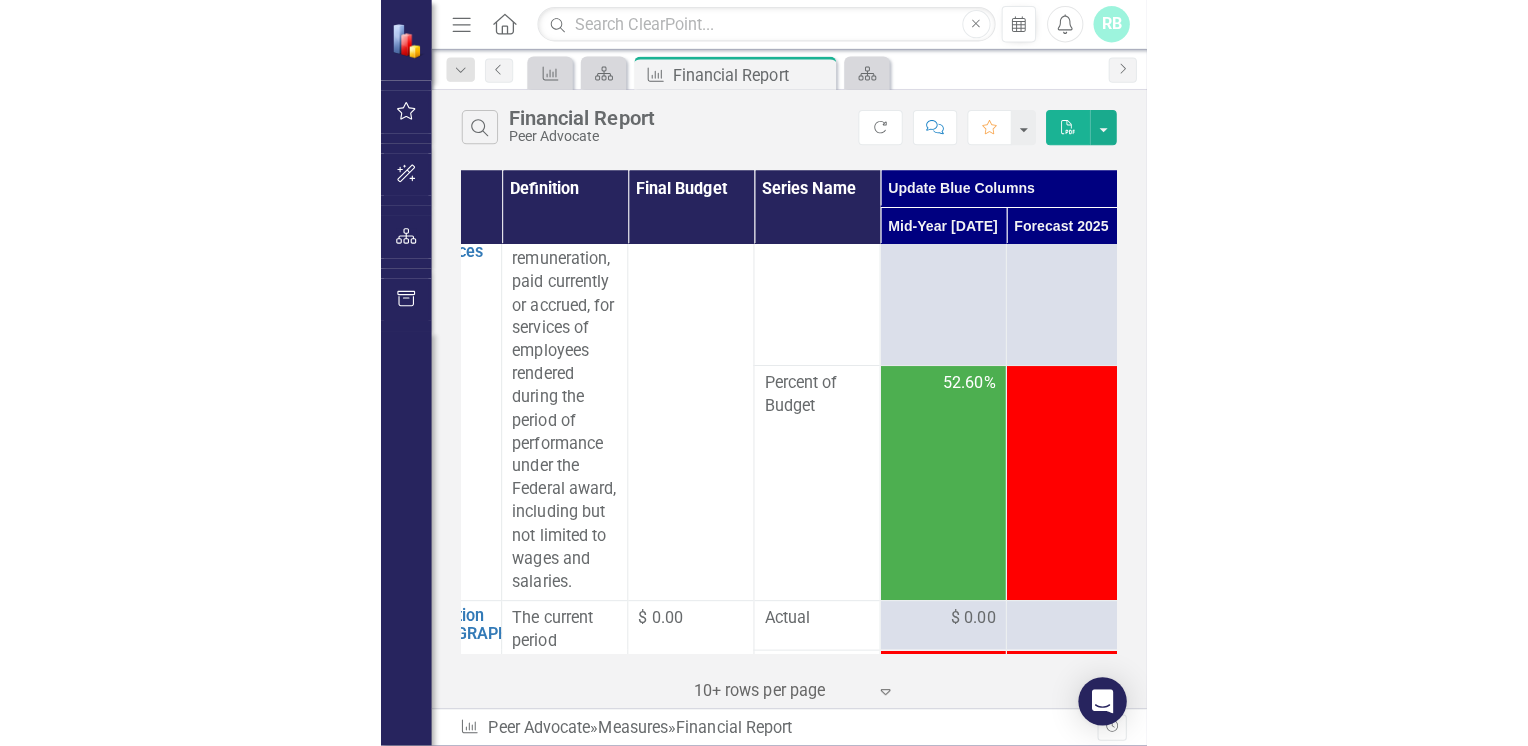 scroll, scrollTop: 0, scrollLeft: 0, axis: both 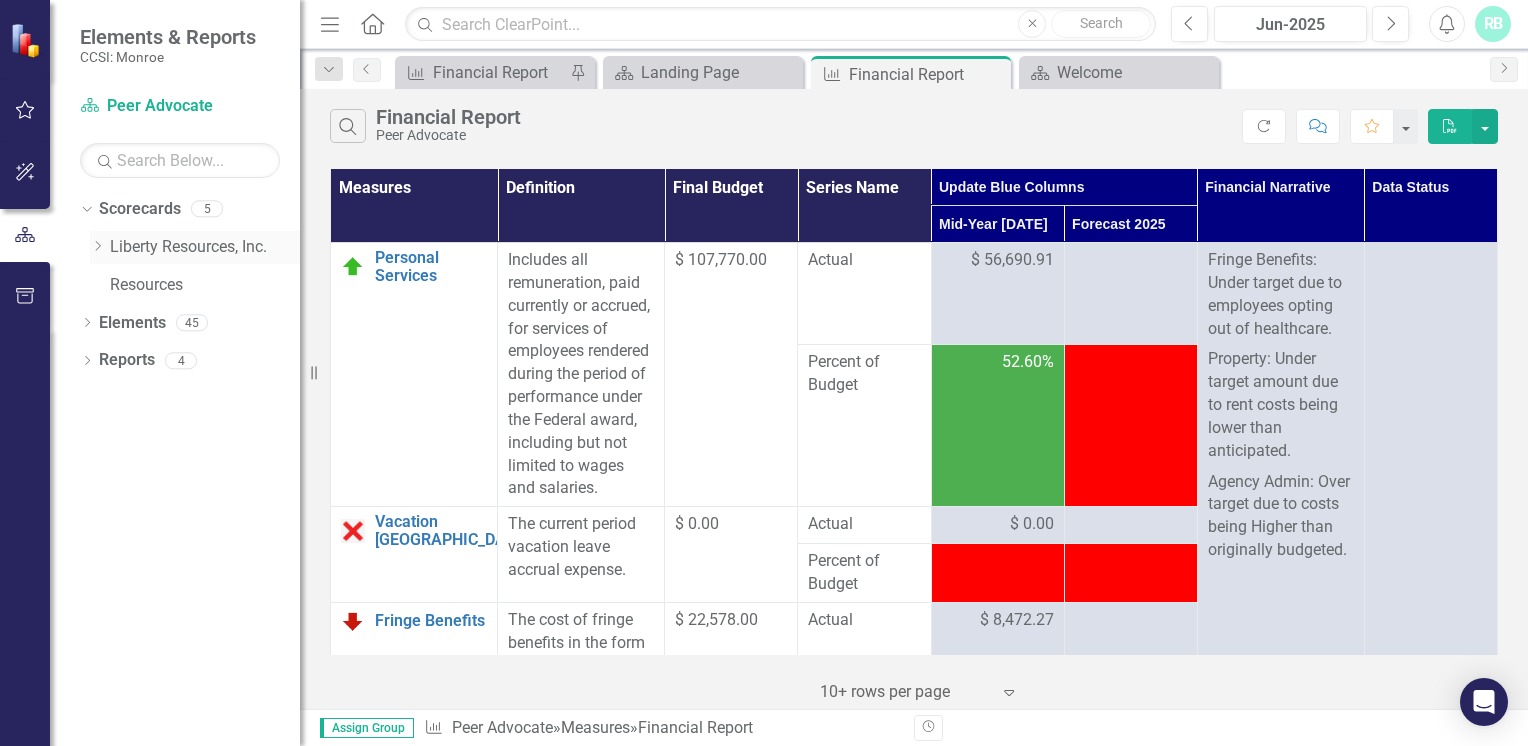 click on "Liberty Resources, Inc." at bounding box center (205, 247) 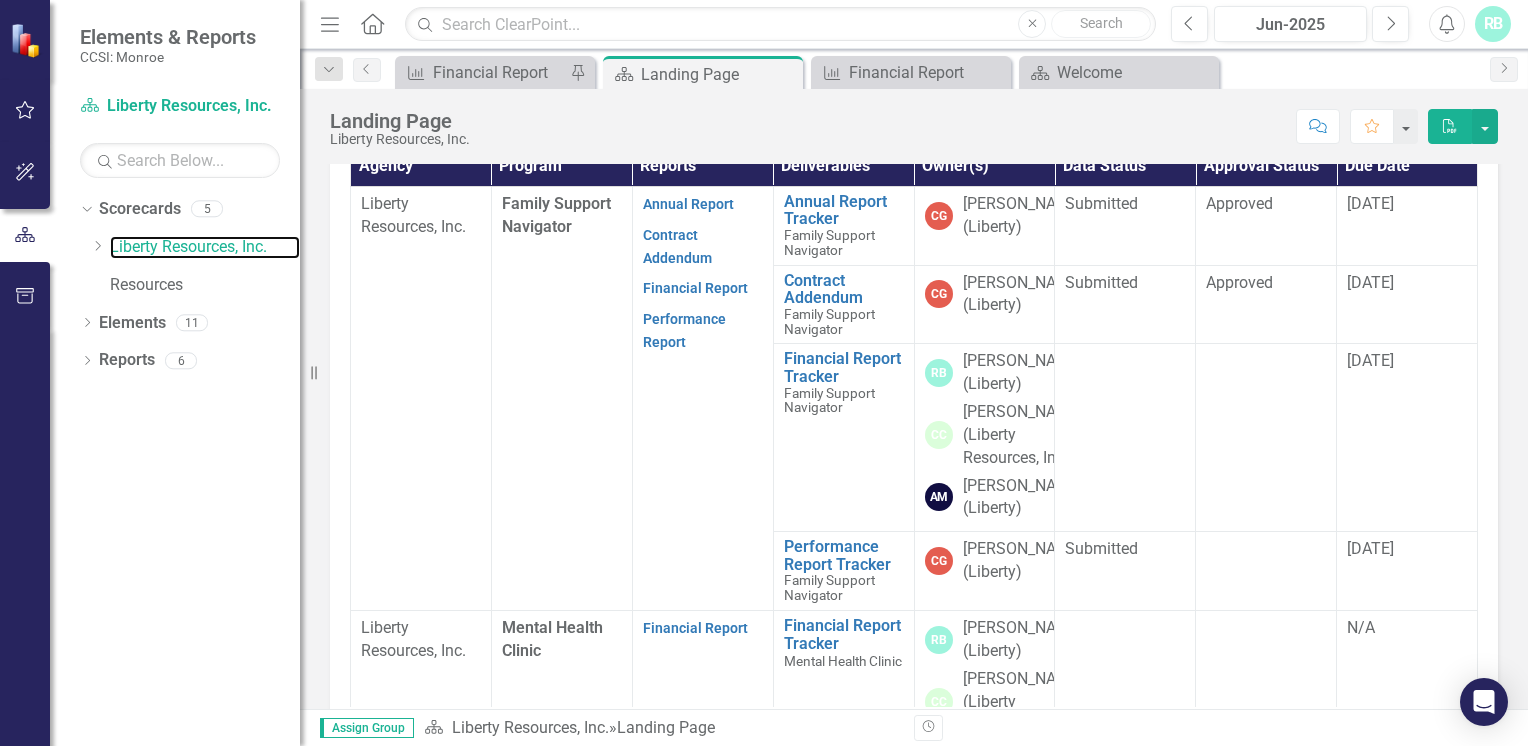 scroll, scrollTop: 591, scrollLeft: 0, axis: vertical 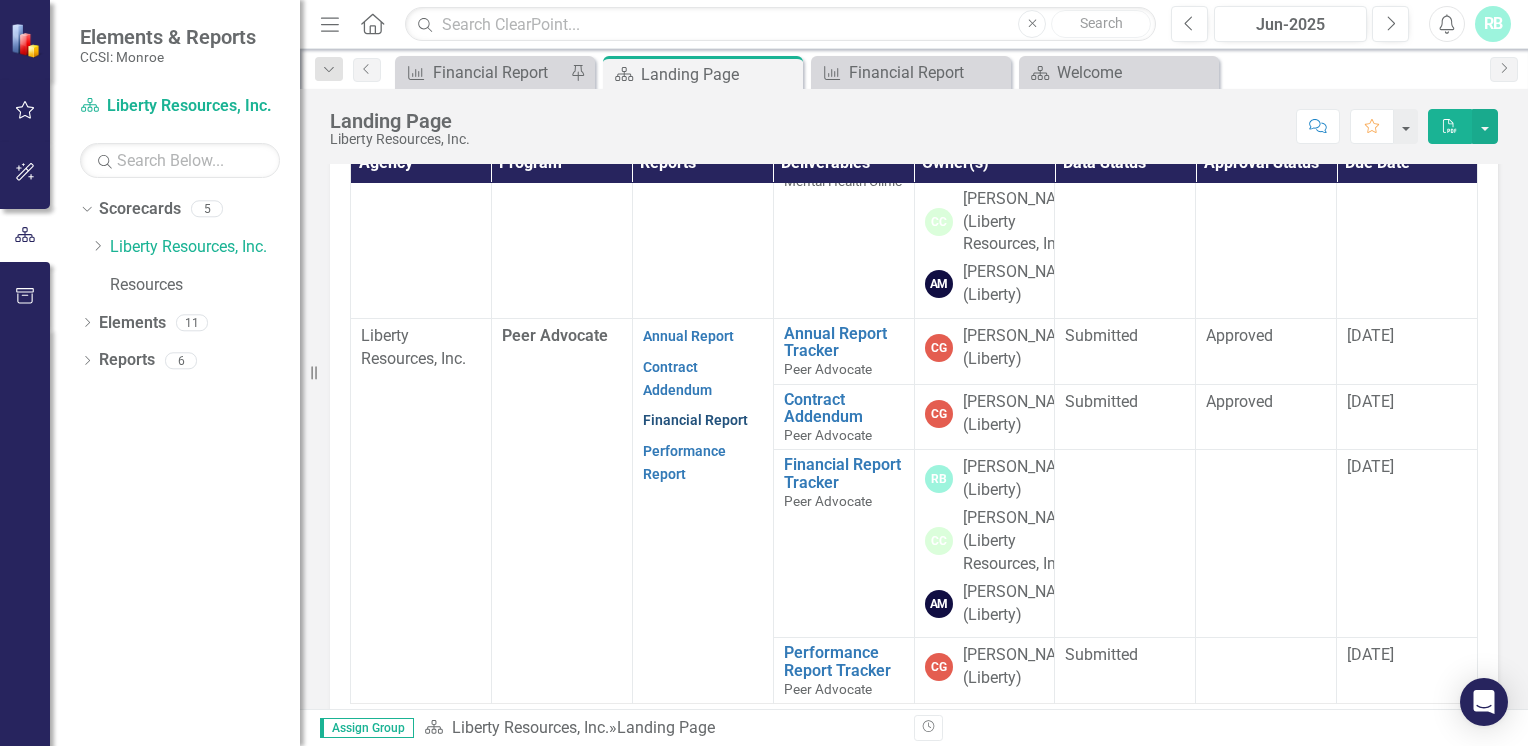 click on "Financial Report" at bounding box center [695, 420] 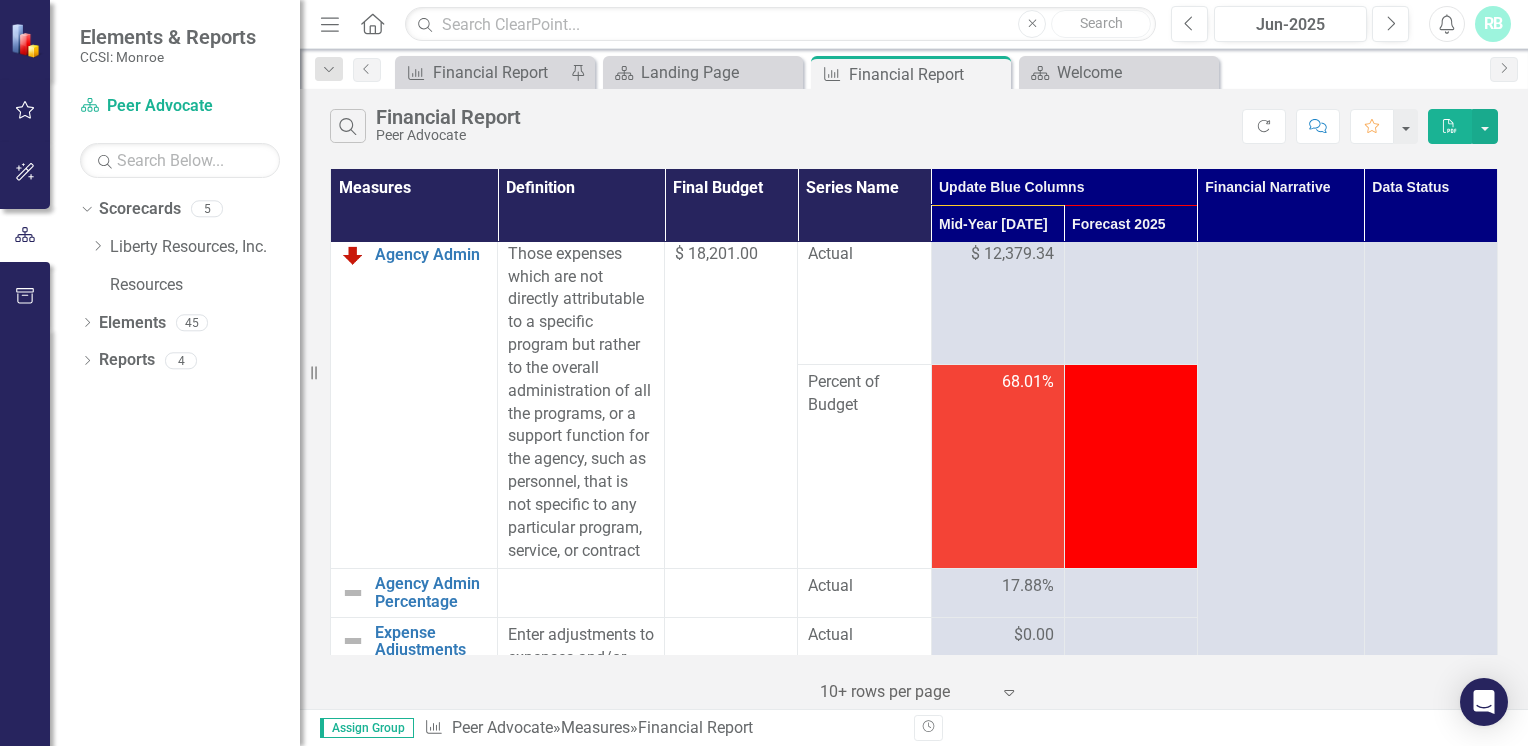 scroll, scrollTop: 1224, scrollLeft: 0, axis: vertical 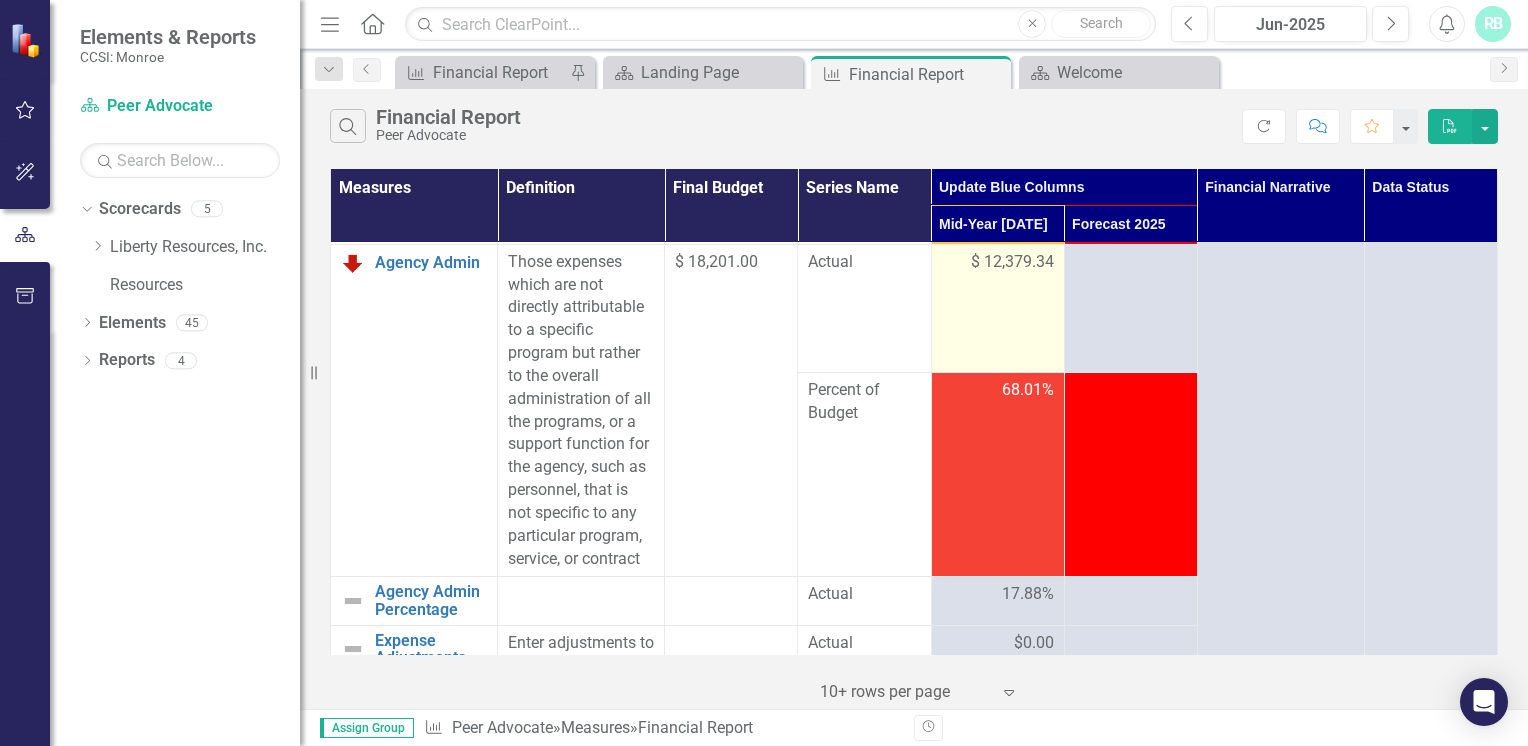 click on "$ 12,379.34" at bounding box center (1012, 262) 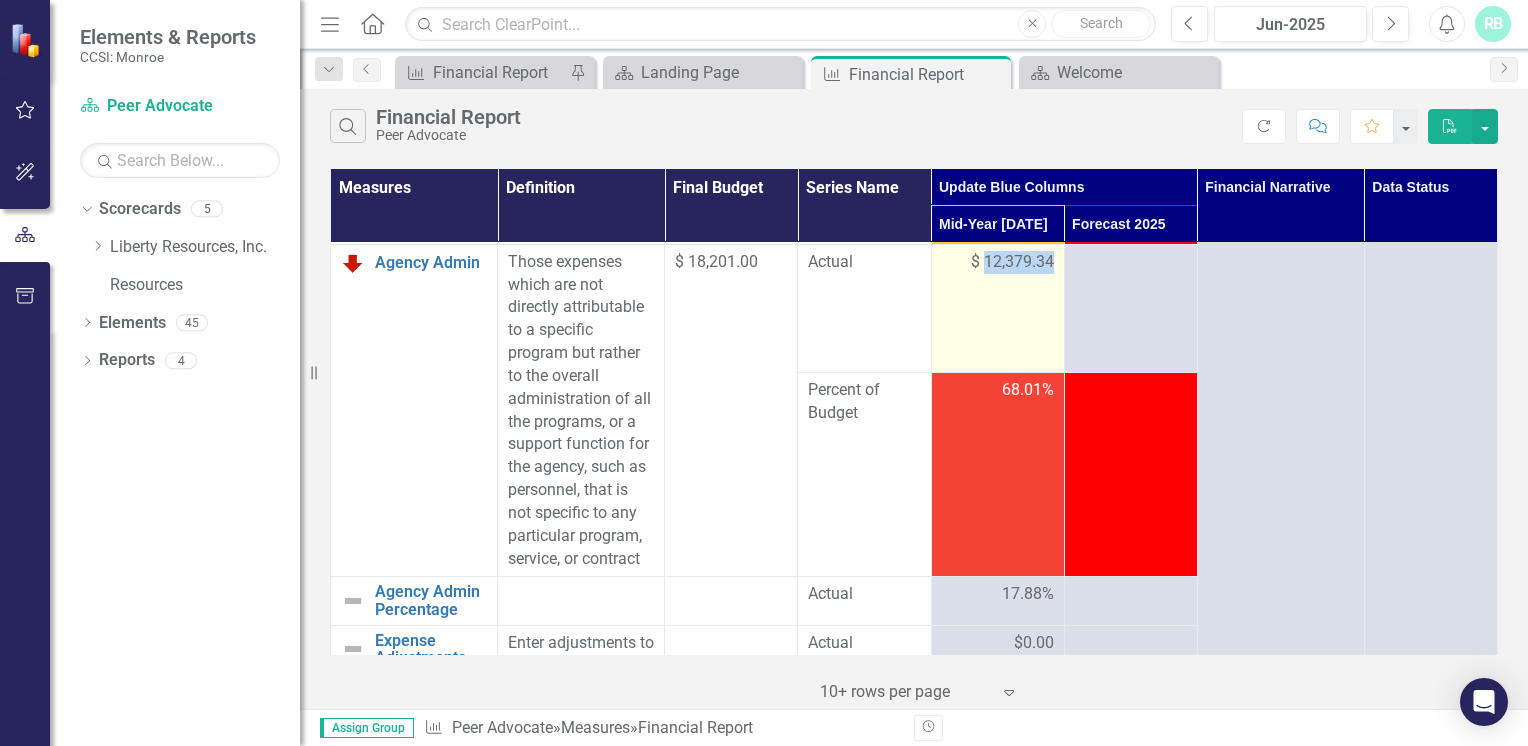 click on "$ 12,379.34" at bounding box center (1012, 262) 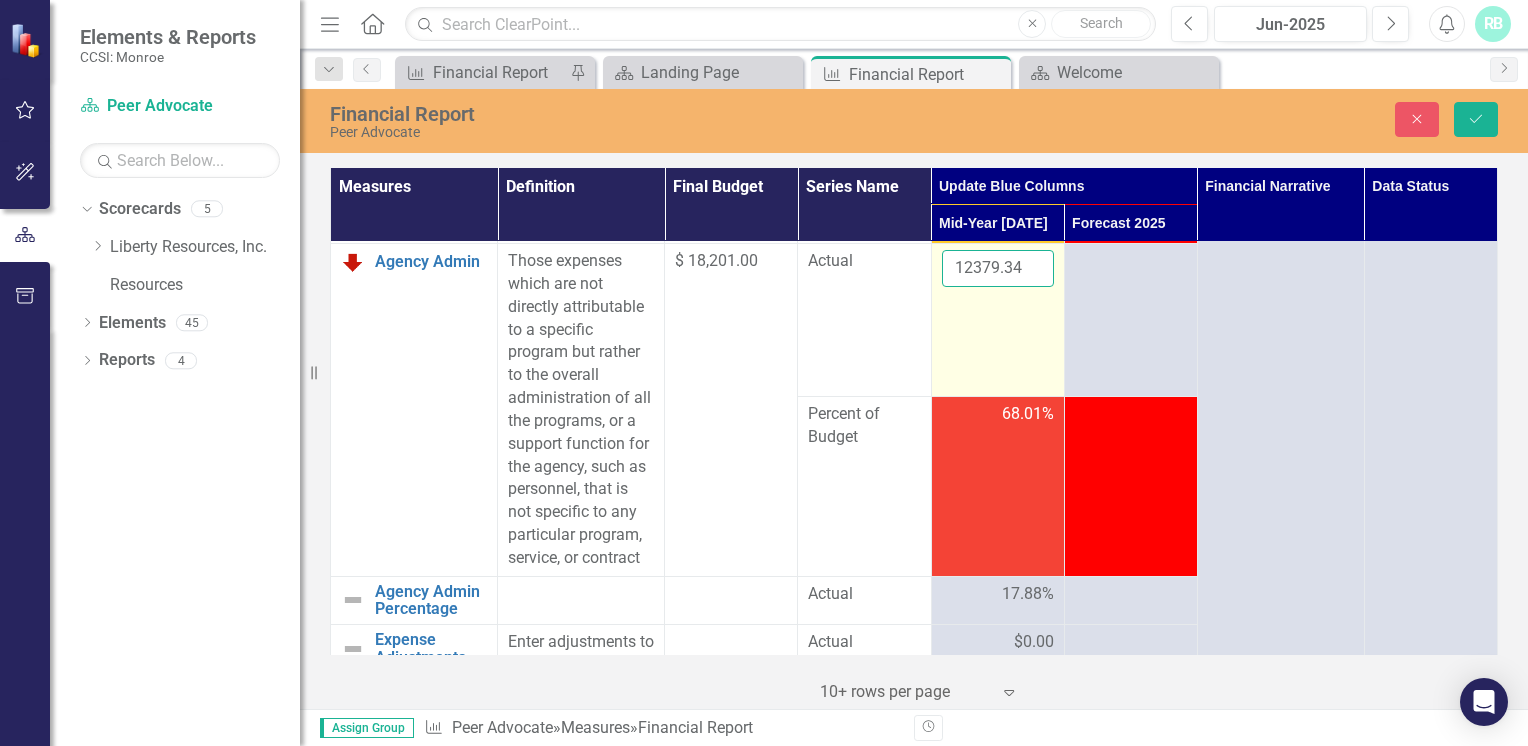 drag, startPoint x: 1025, startPoint y: 305, endPoint x: 1004, endPoint y: 312, distance: 22.135944 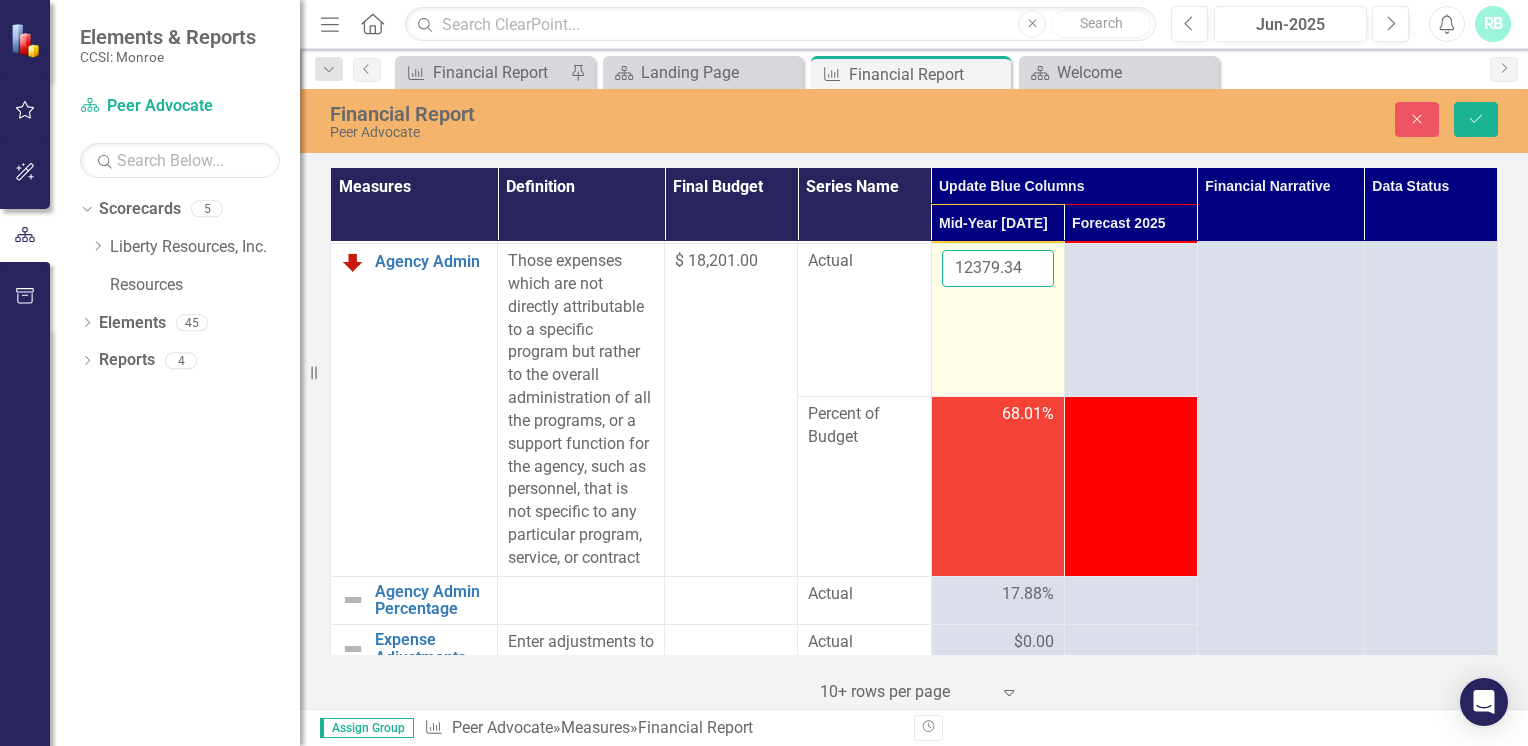 click on "12379.34" at bounding box center [998, 268] 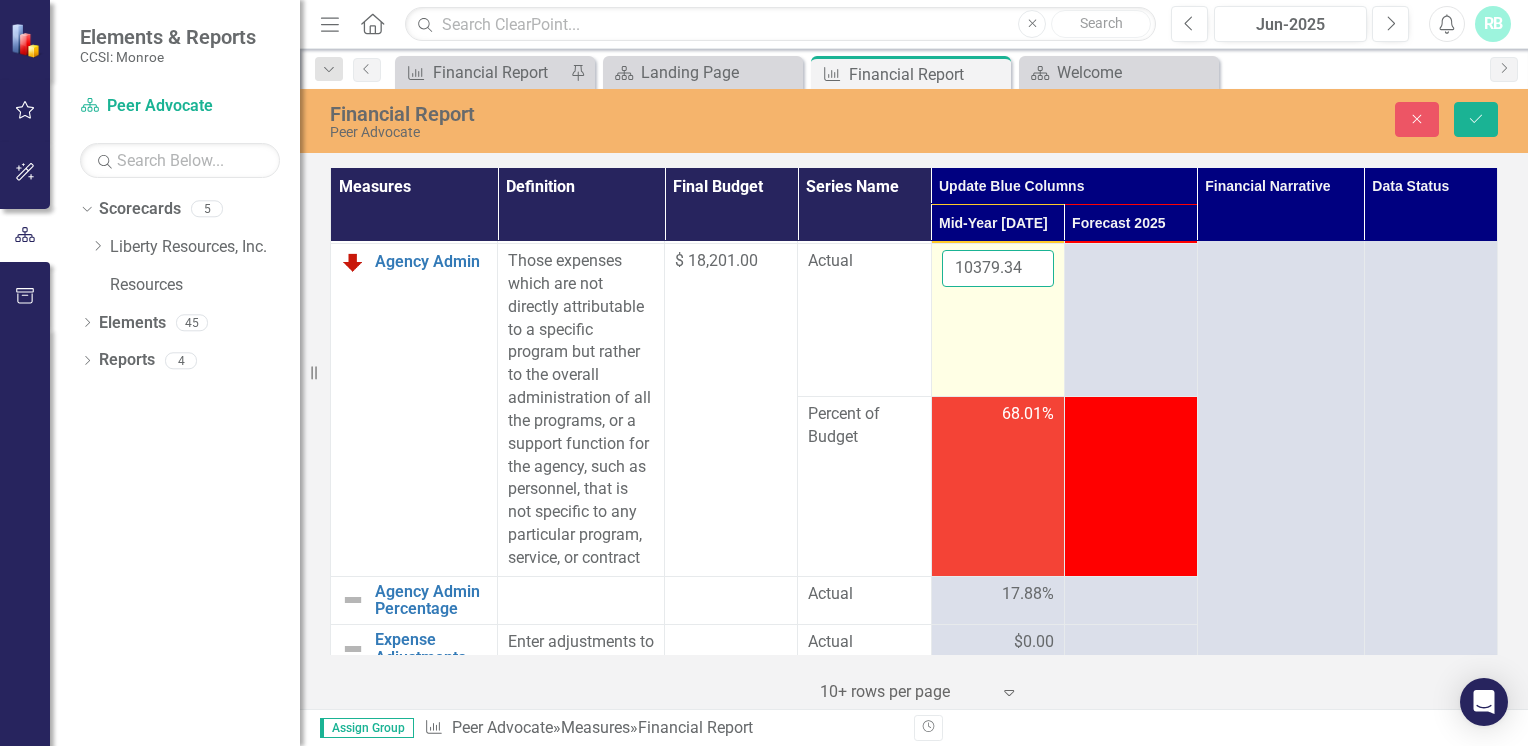 type on "10379.34" 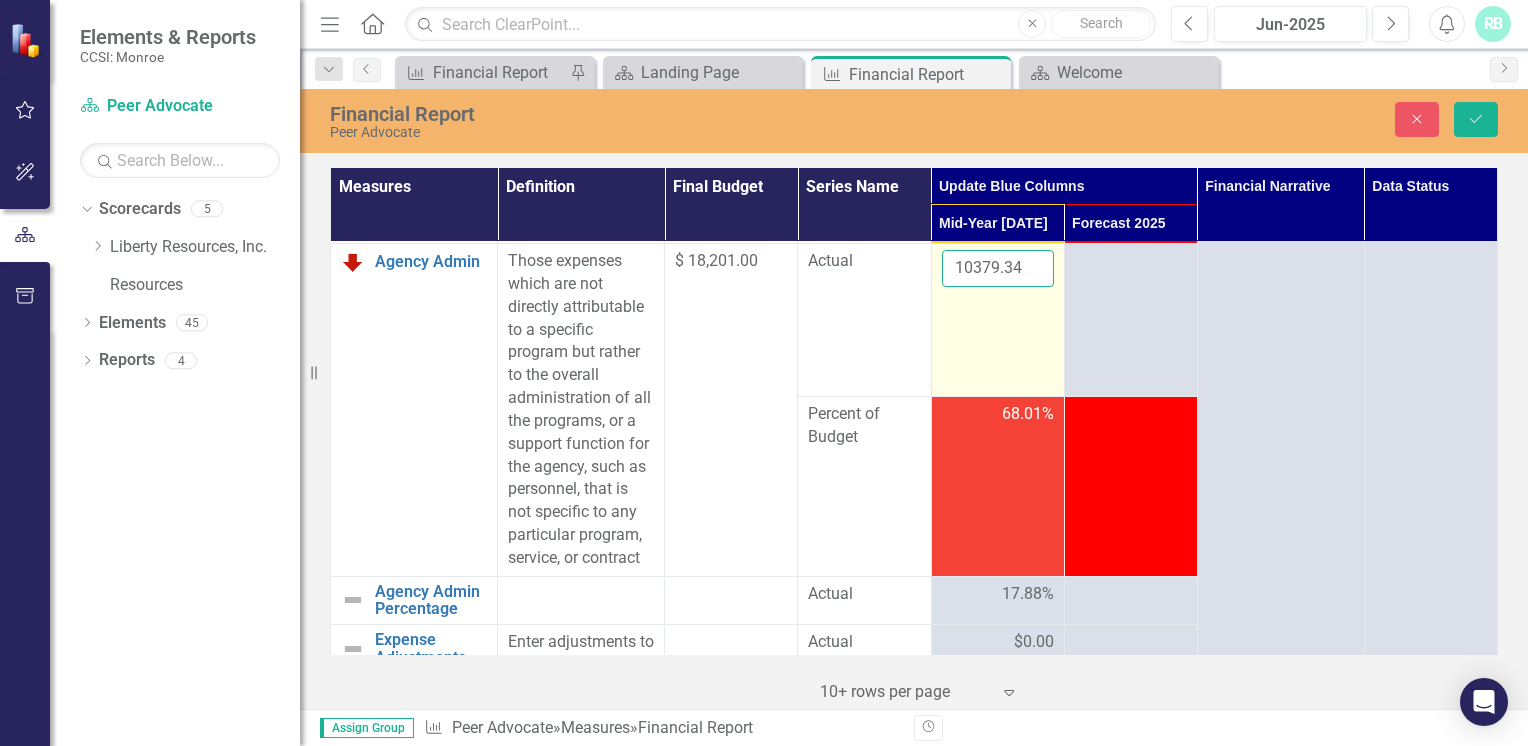 click on "Save" at bounding box center (1476, 119) 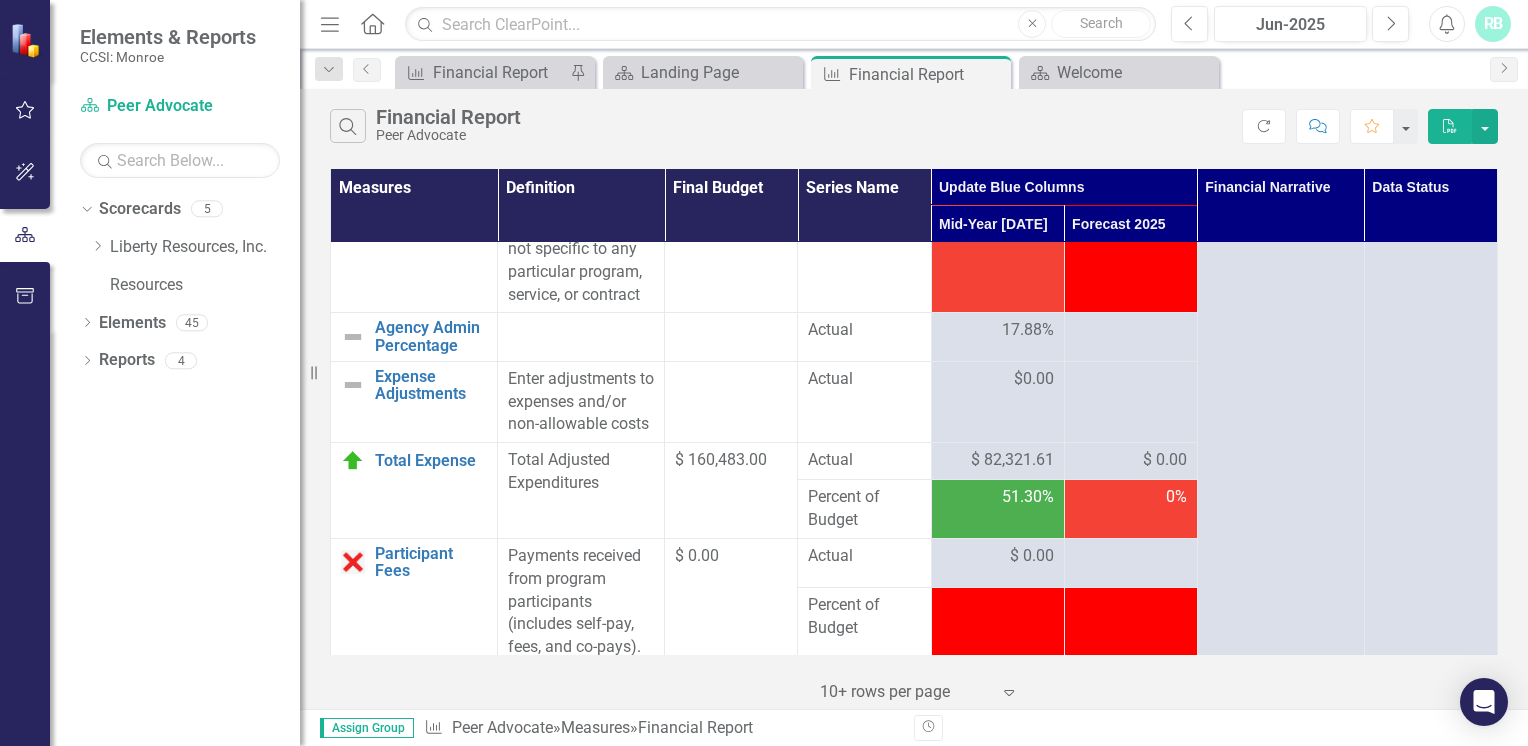scroll, scrollTop: 1448, scrollLeft: 0, axis: vertical 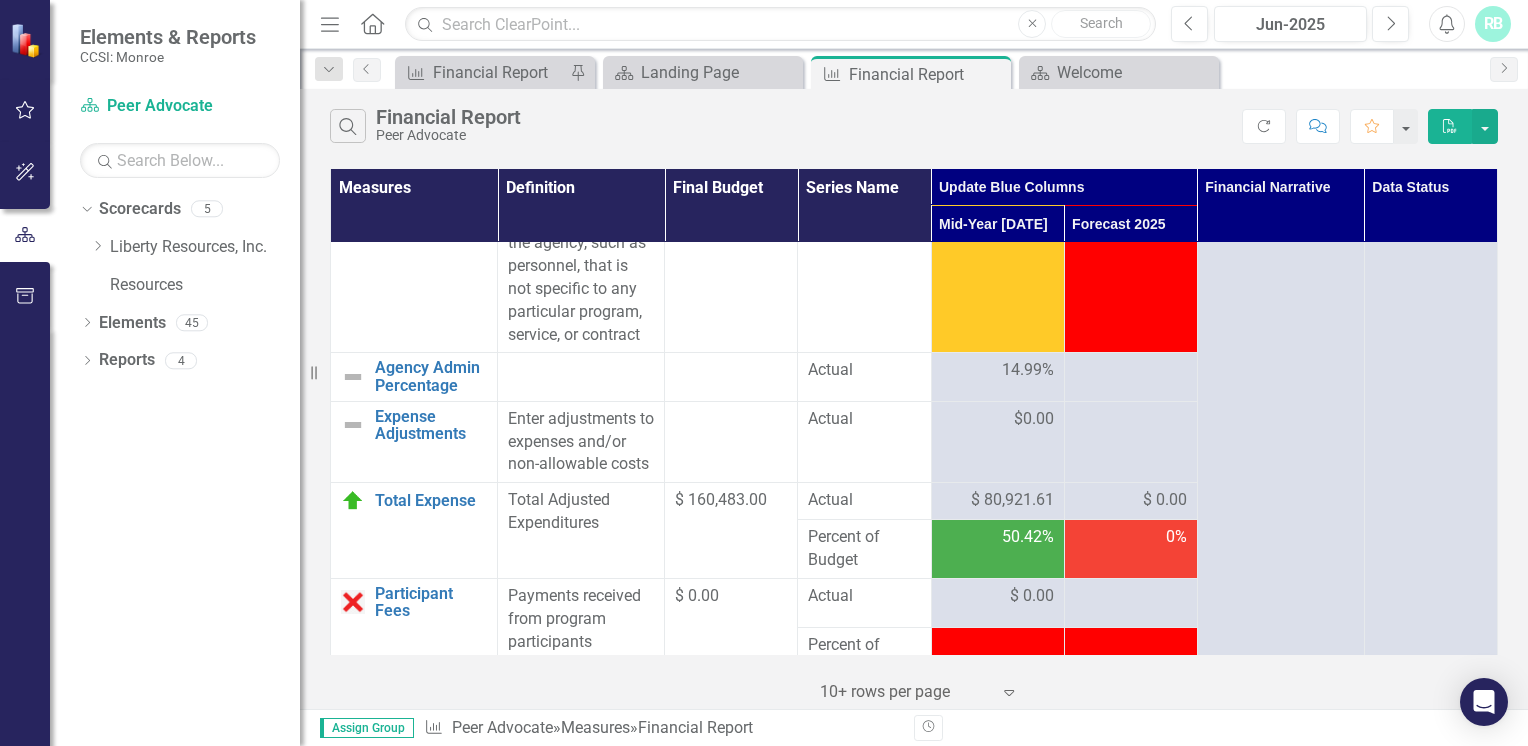 click on "14.99%" at bounding box center (1028, 370) 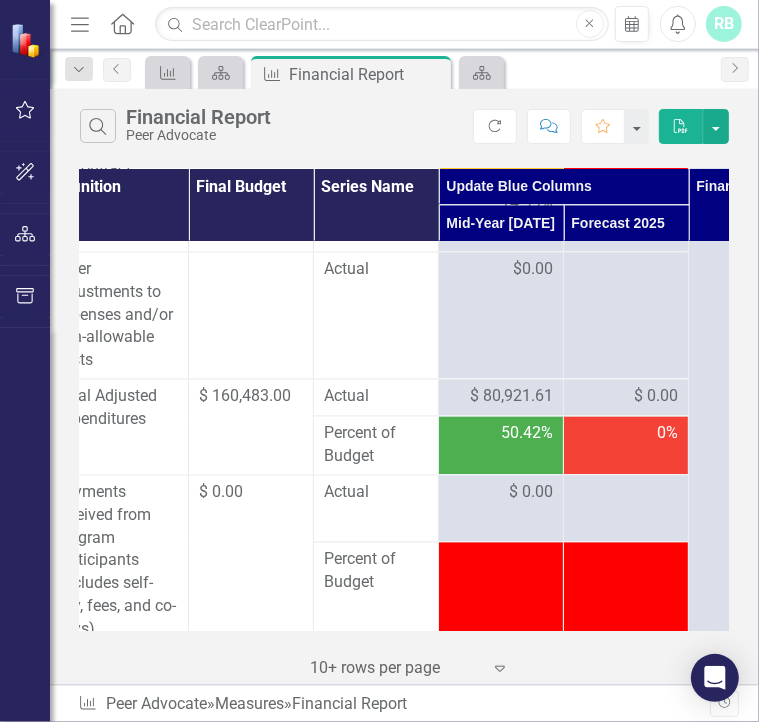 scroll, scrollTop: 1884, scrollLeft: 180, axis: both 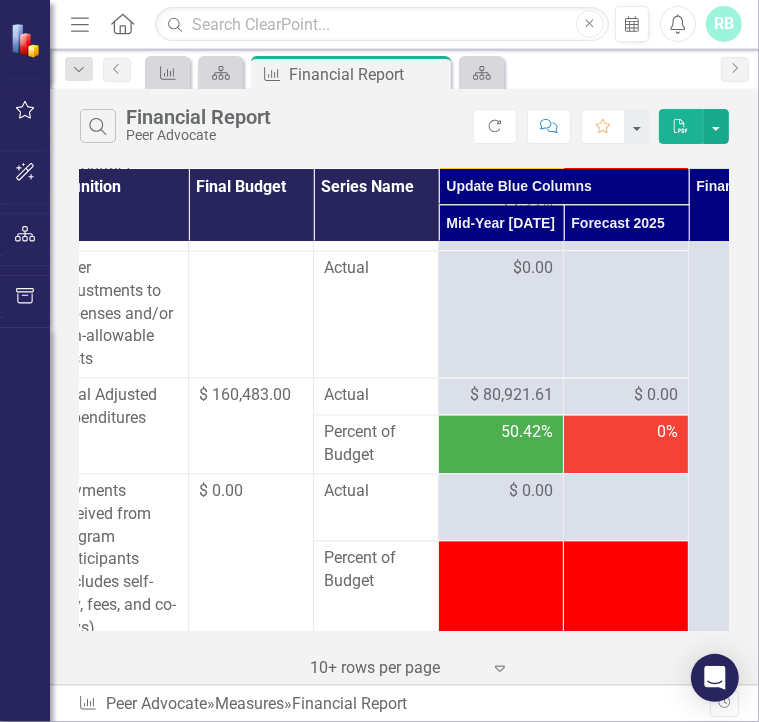 click on "$ 80,921.61" at bounding box center (511, 396) 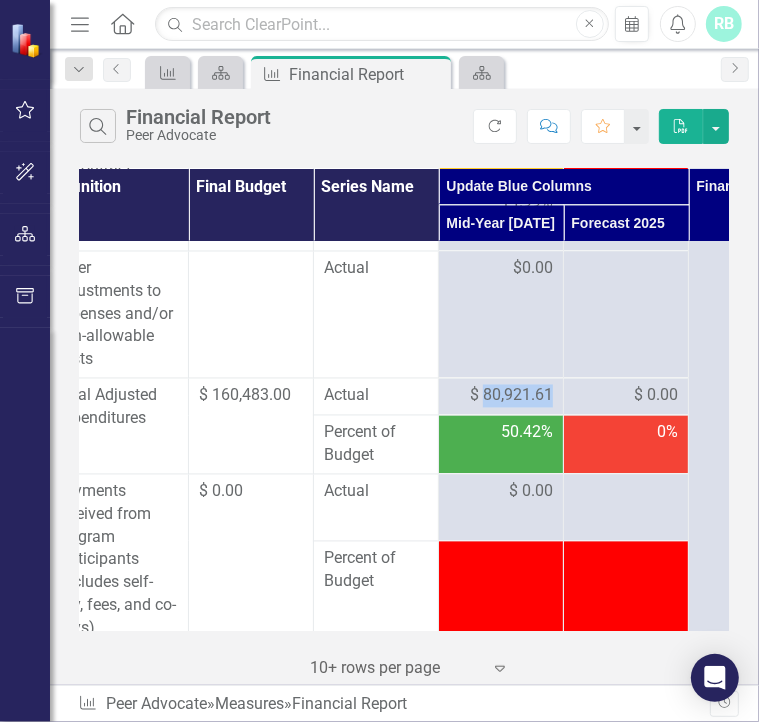 click on "$ 80,921.61" at bounding box center [511, 396] 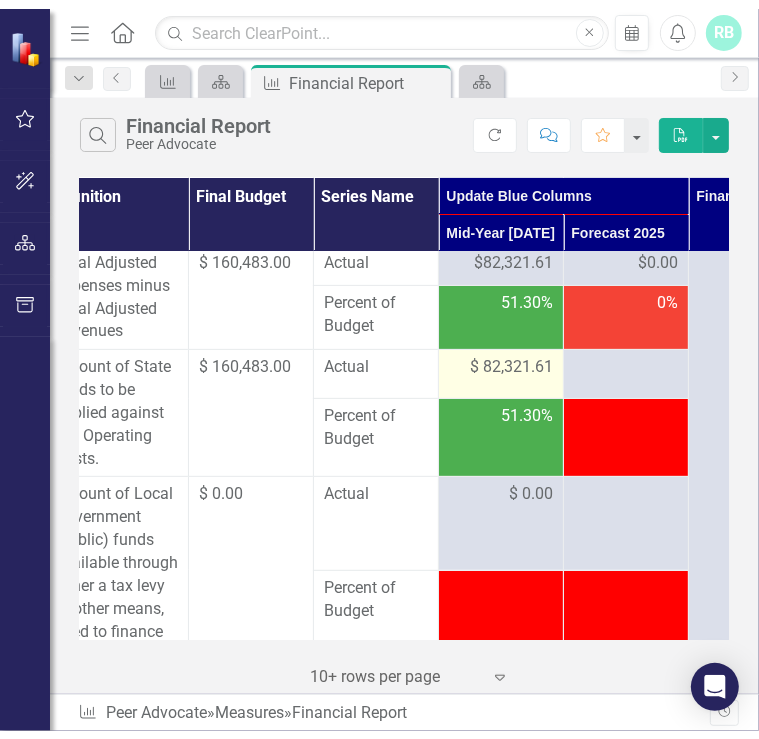 scroll, scrollTop: 4156, scrollLeft: 180, axis: both 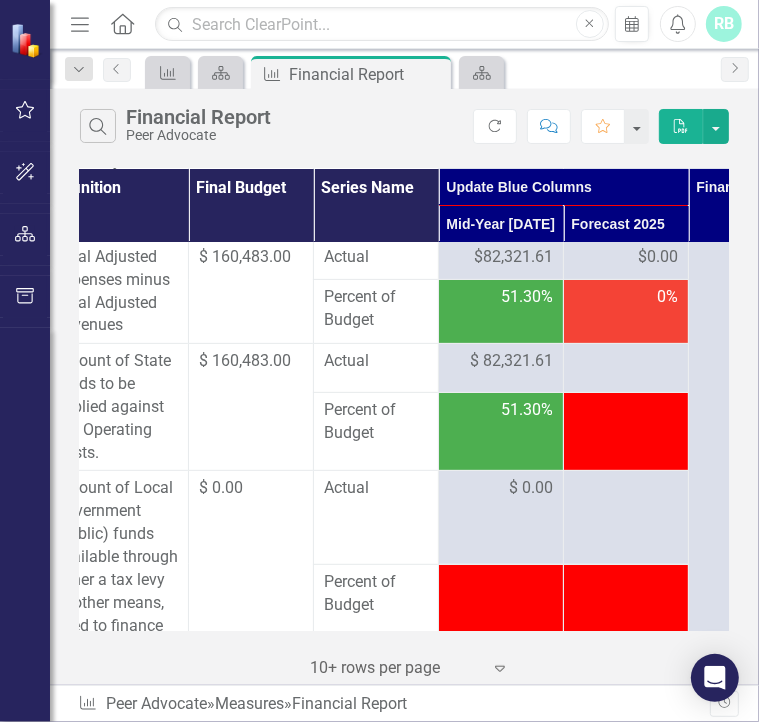 click on "$82,321.61" at bounding box center (513, 257) 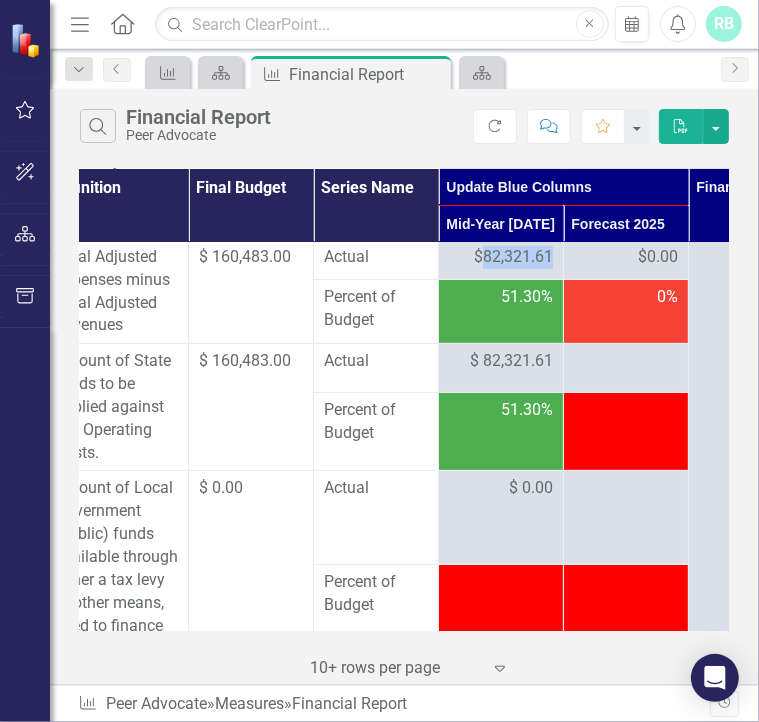 click on "$82,321.61" at bounding box center [513, 257] 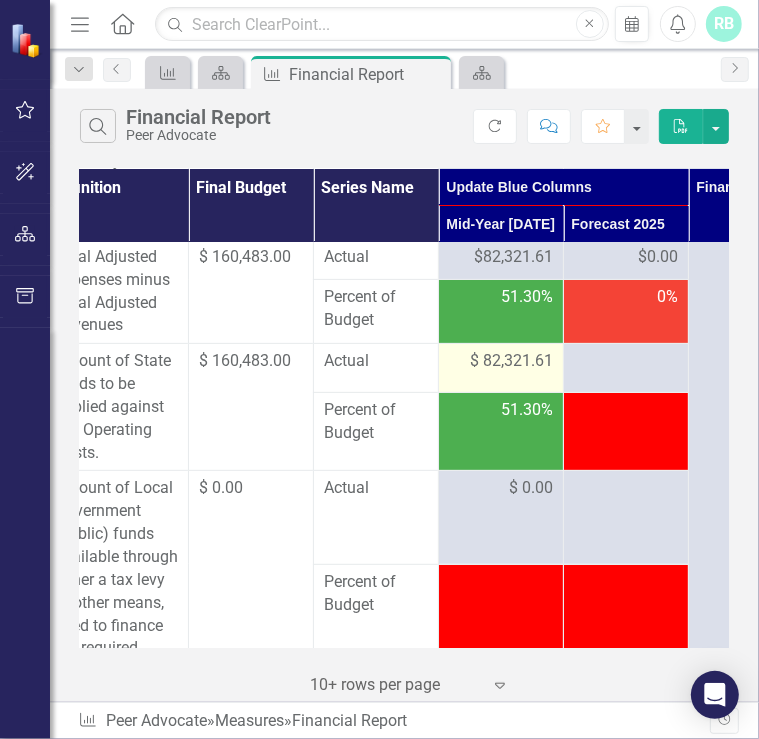 click on "$ 82,321.61" at bounding box center (511, 361) 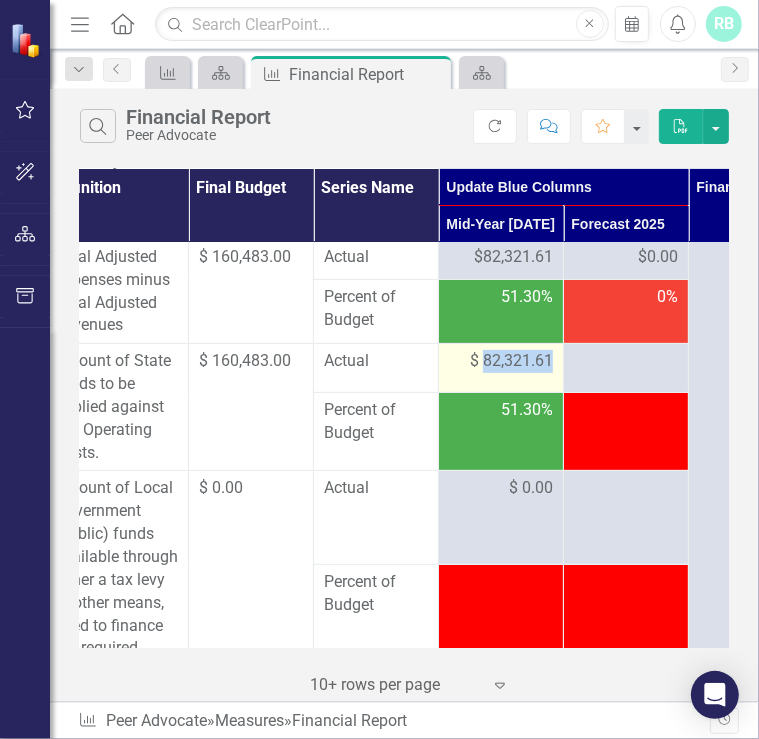 click on "$ 82,321.61" at bounding box center [511, 361] 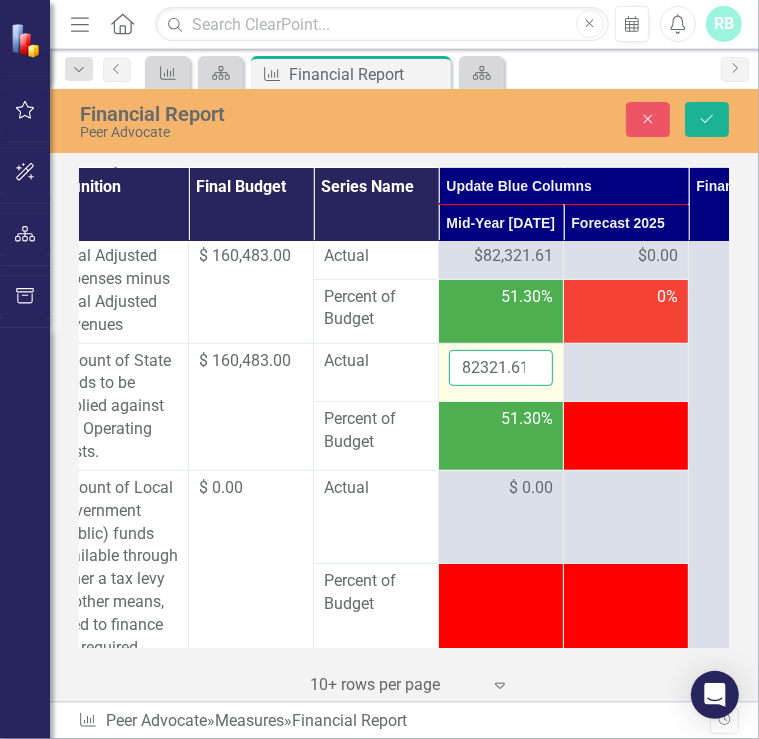 drag, startPoint x: 516, startPoint y: 422, endPoint x: 503, endPoint y: 434, distance: 17.691807 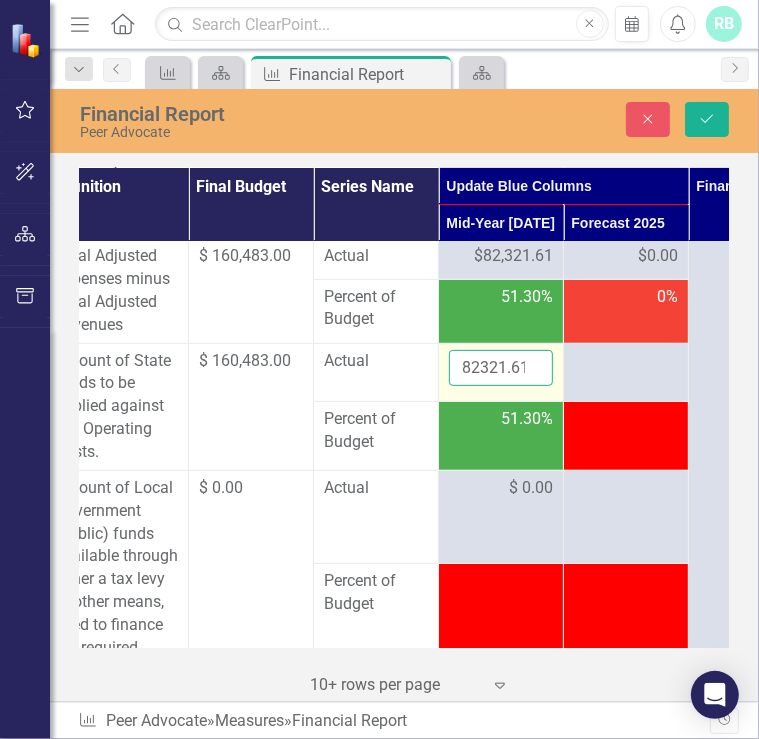 click on "82321.61" at bounding box center (501, 368) 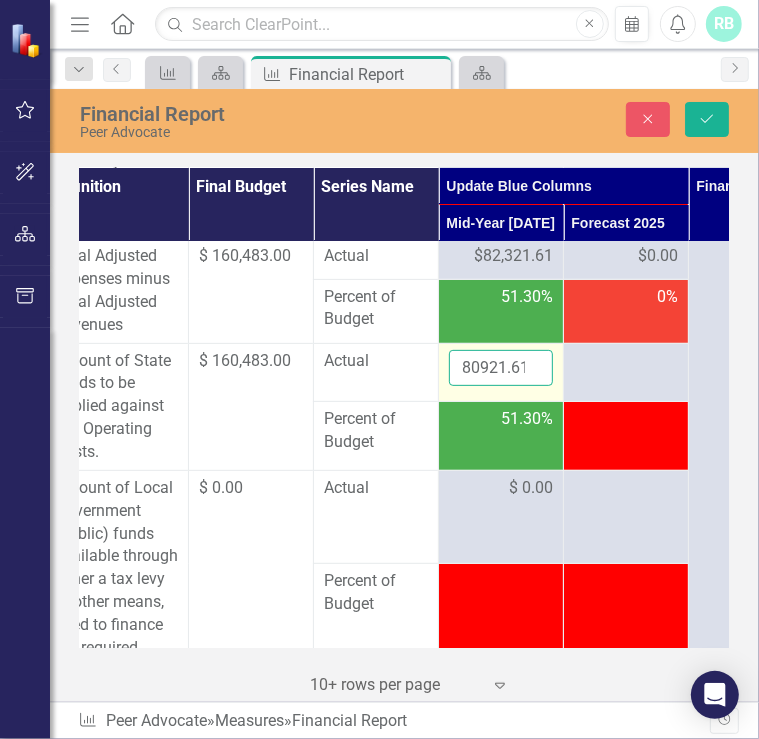 scroll, scrollTop: 0, scrollLeft: 3, axis: horizontal 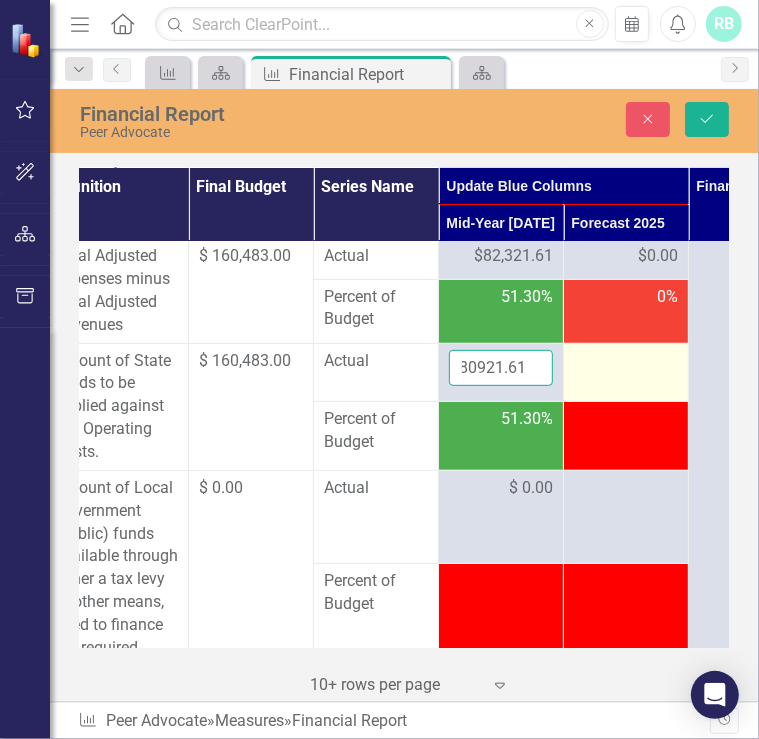 type on "80921.61" 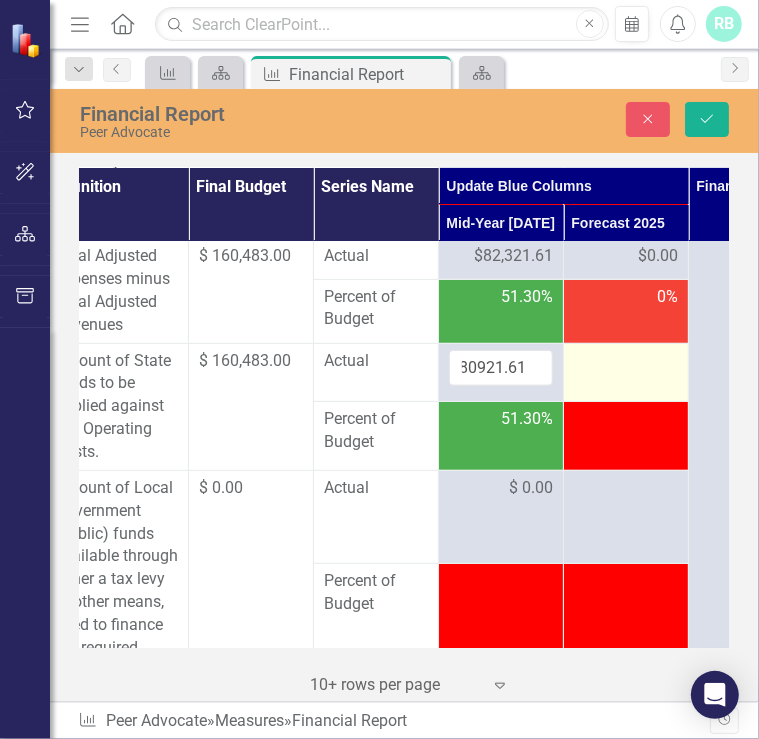click at bounding box center [626, 362] 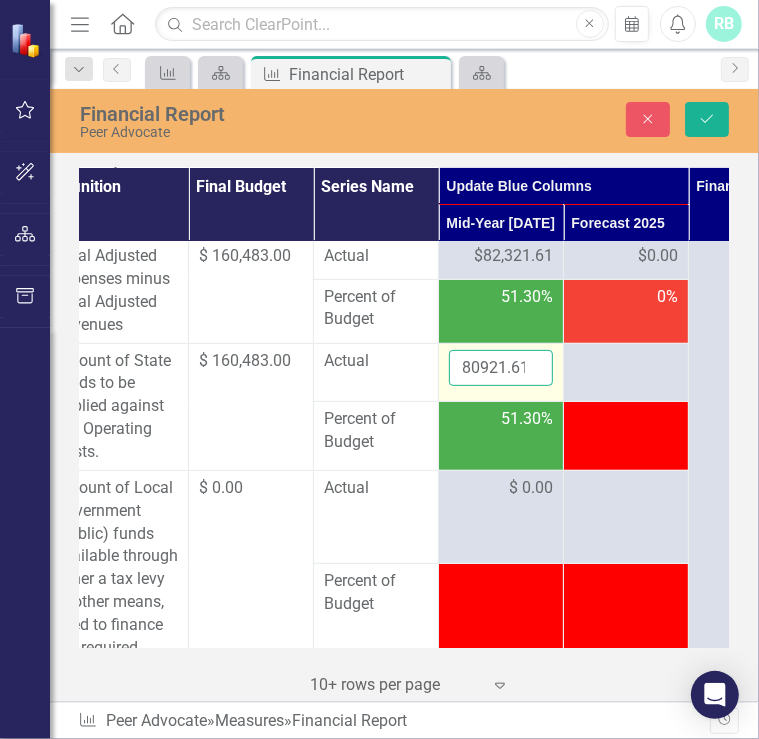 click on "80921.61" at bounding box center (501, 368) 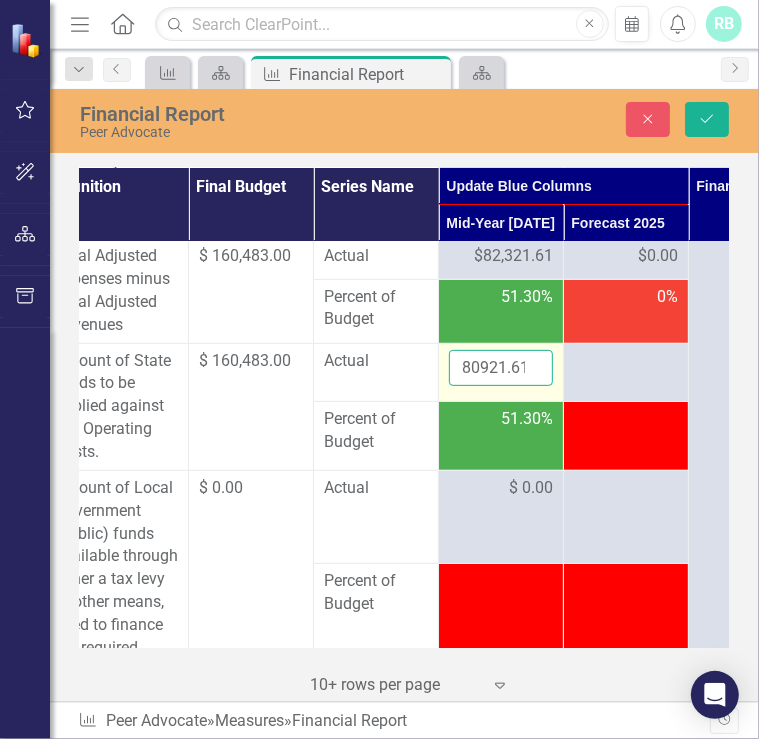 click on "Save" at bounding box center (707, 119) 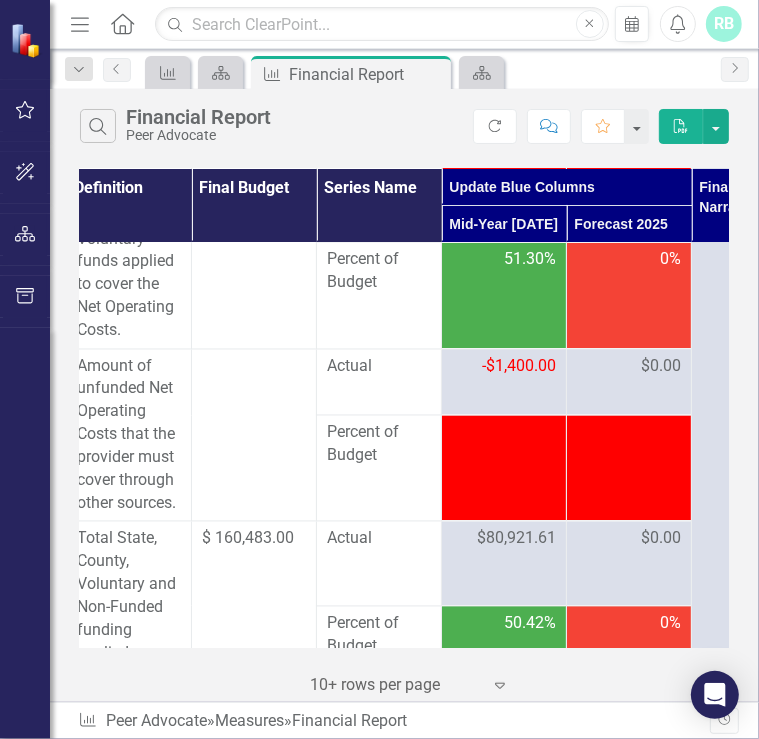 scroll, scrollTop: 5632, scrollLeft: 139, axis: both 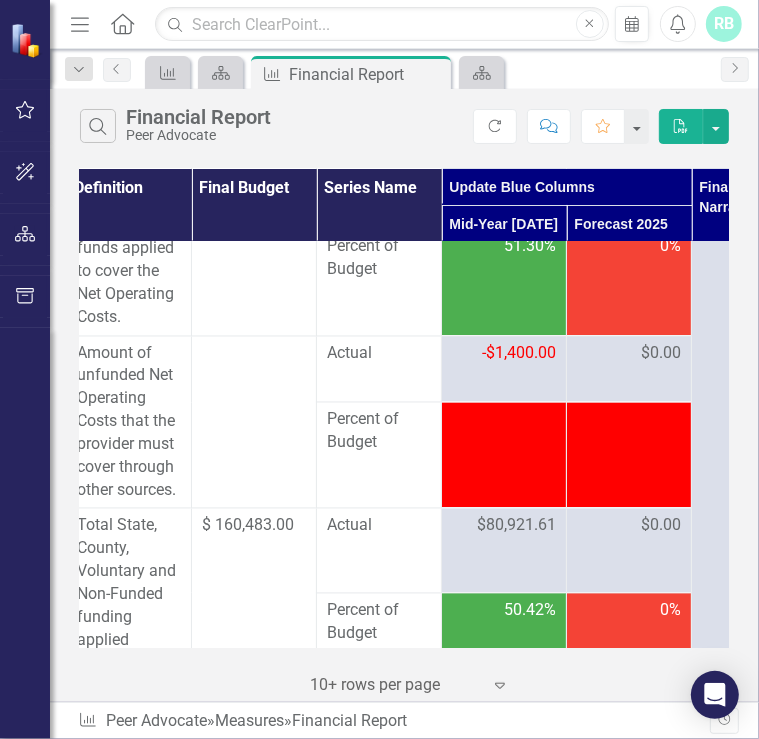 click on "-$1,400.00" at bounding box center [519, 353] 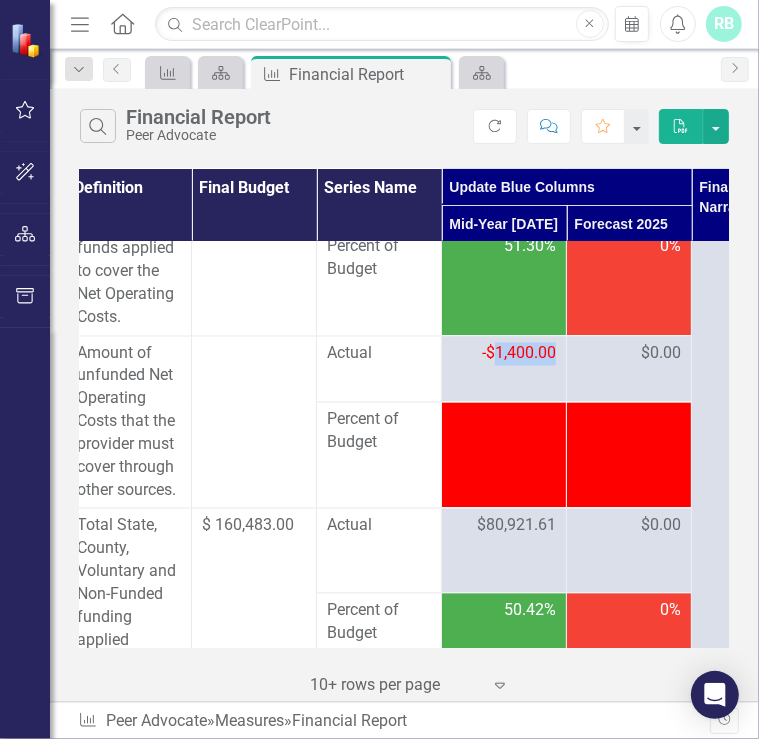 click on "-$1,400.00" at bounding box center [519, 353] 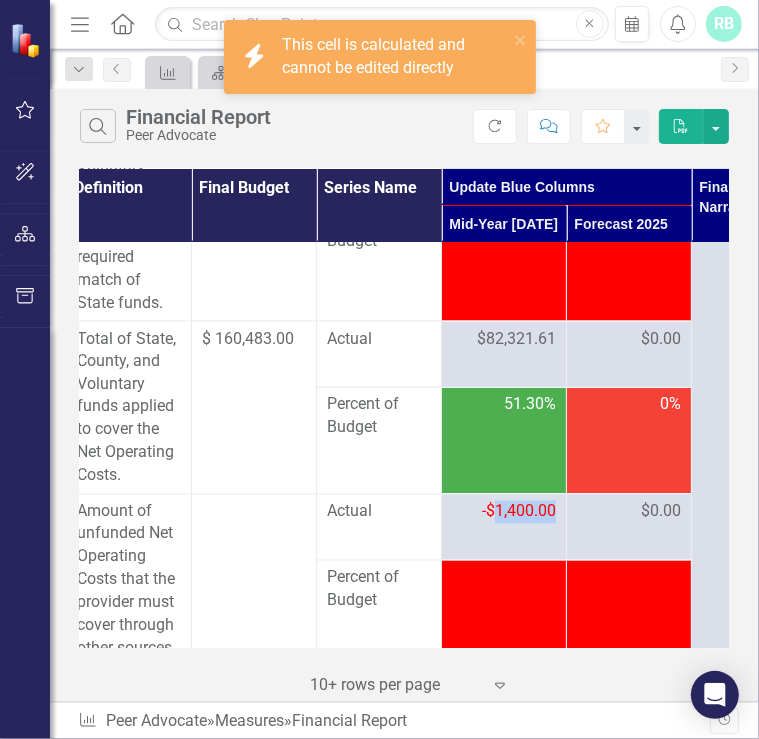 scroll, scrollTop: 5472, scrollLeft: 139, axis: both 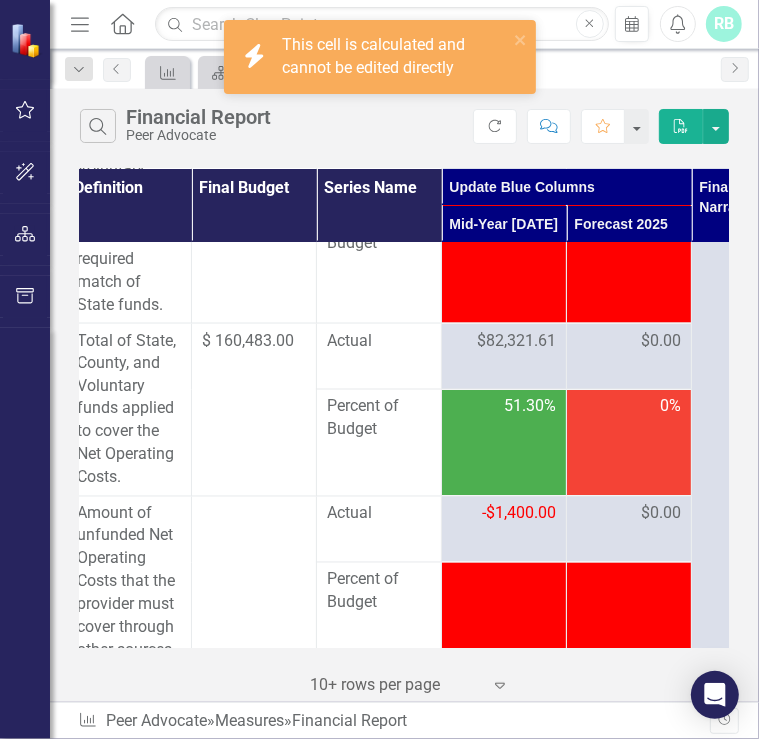 drag, startPoint x: 514, startPoint y: 418, endPoint x: 492, endPoint y: 396, distance: 31.112698 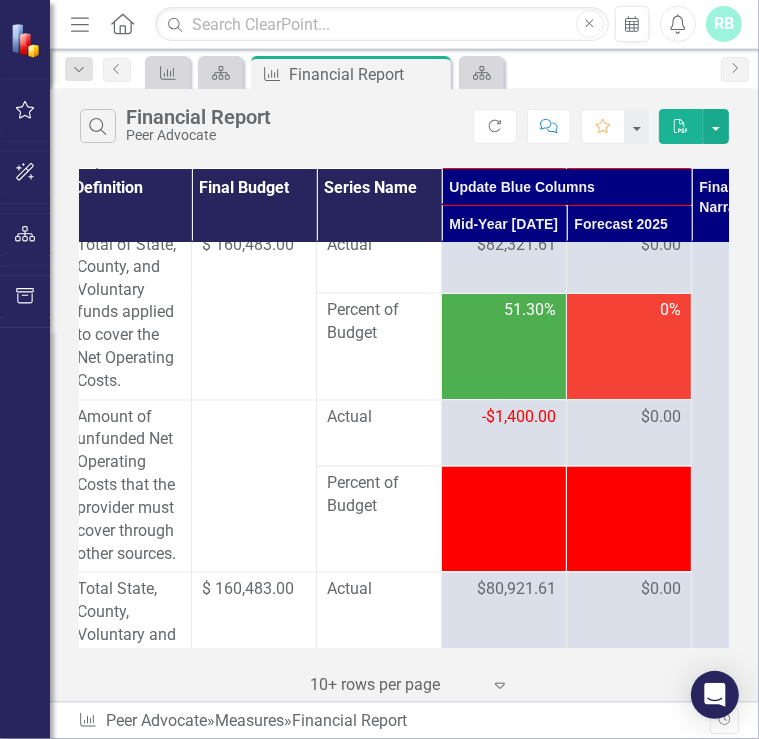 scroll, scrollTop: 5568, scrollLeft: 139, axis: both 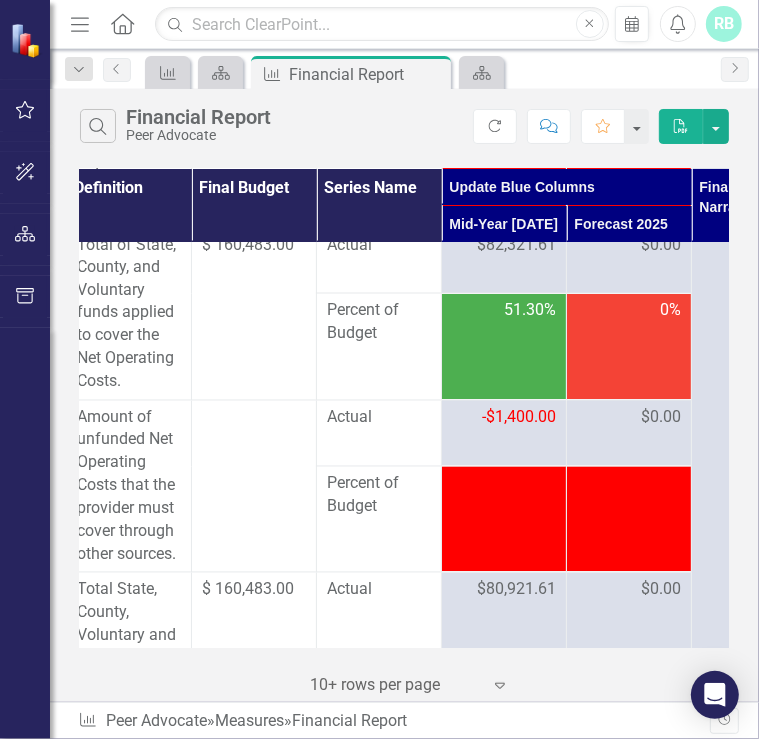 click on "$82,321.61" at bounding box center [516, 245] 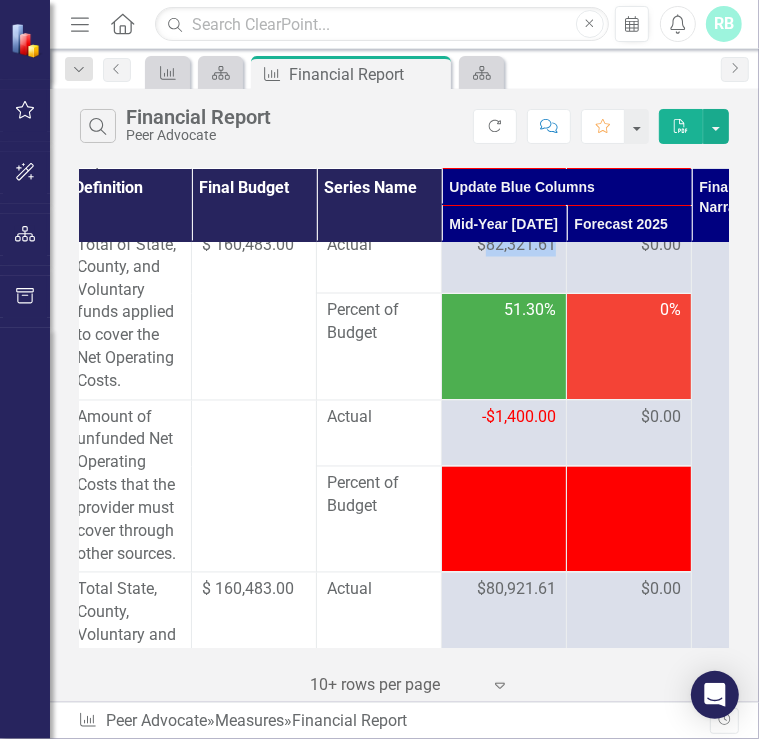 click on "$82,321.61" at bounding box center (516, 245) 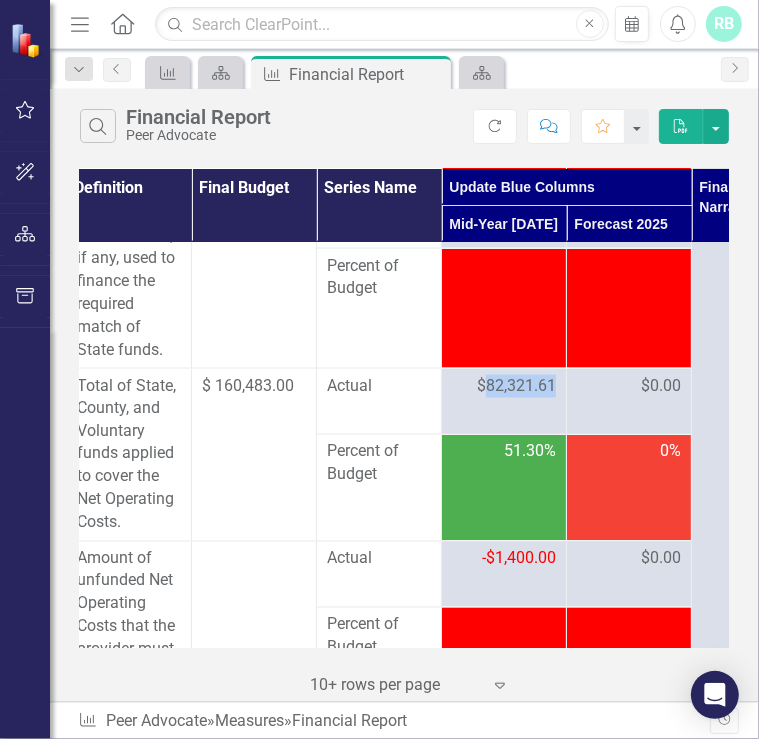 scroll, scrollTop: 5428, scrollLeft: 139, axis: both 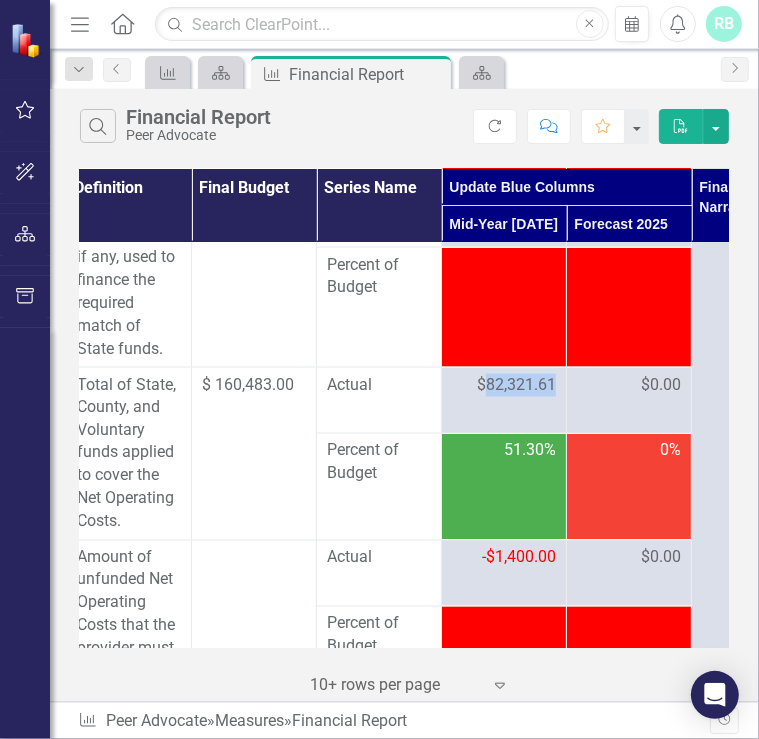 drag, startPoint x: 522, startPoint y: 306, endPoint x: 519, endPoint y: 446, distance: 140.03214 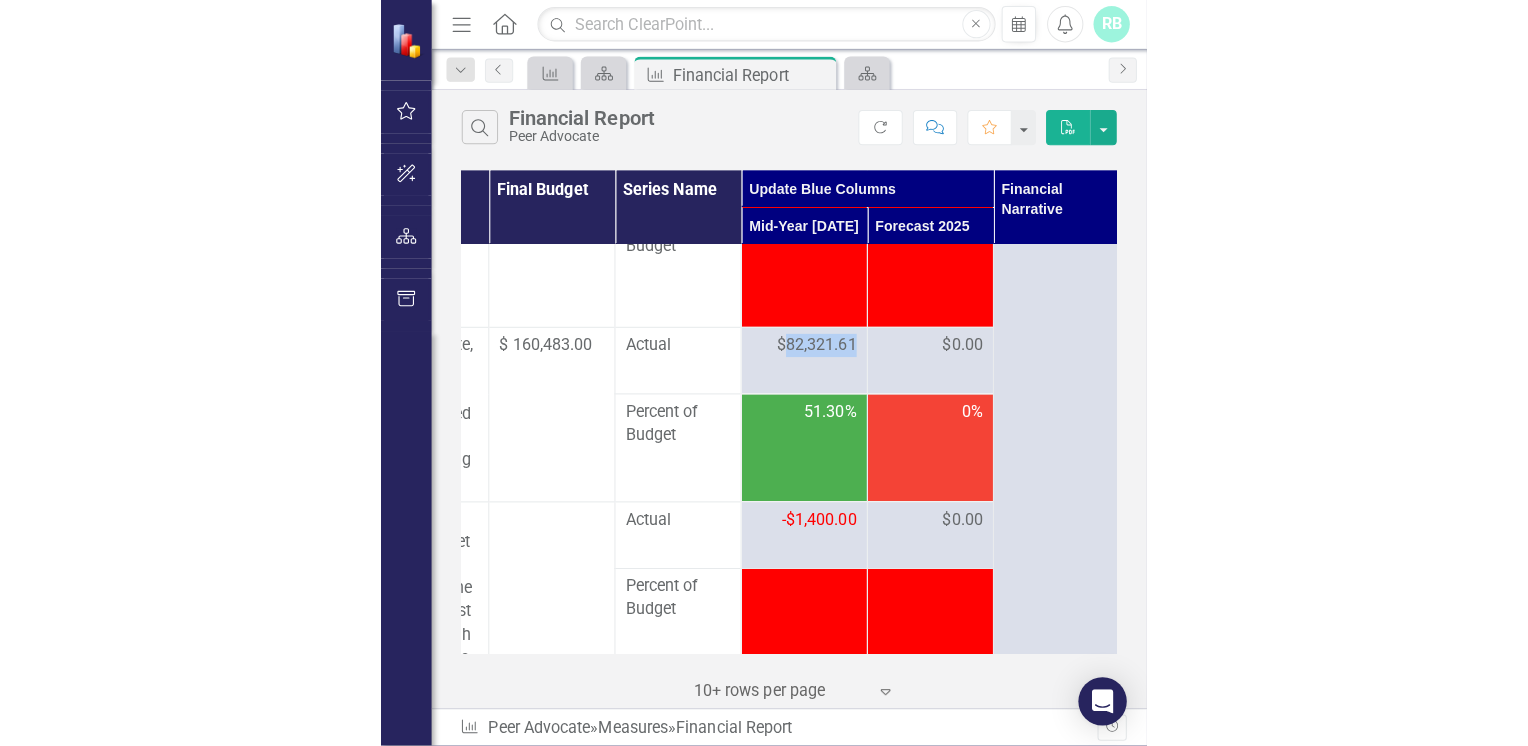 scroll, scrollTop: 5474, scrollLeft: 224, axis: both 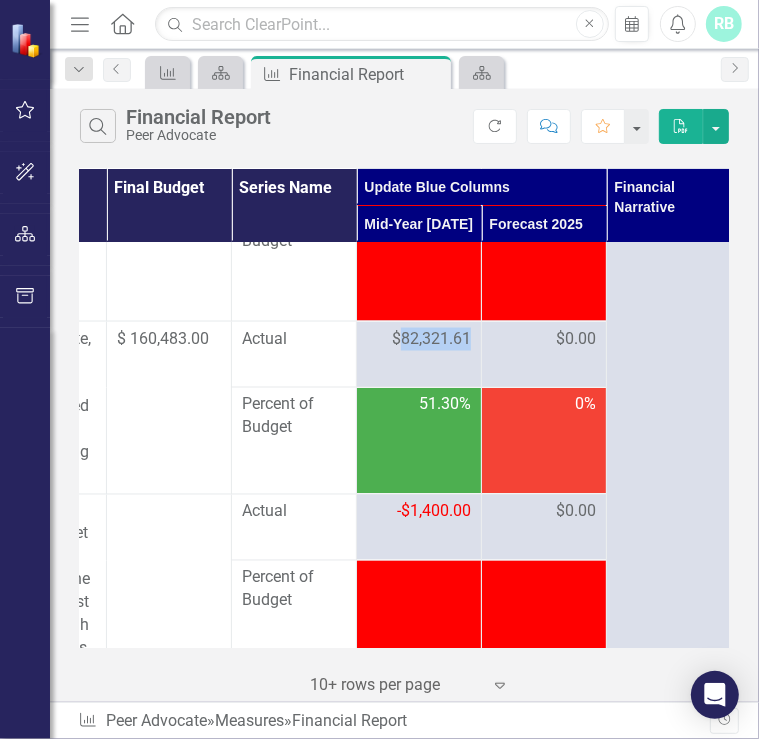 click on "$82,321.61" at bounding box center (431, 339) 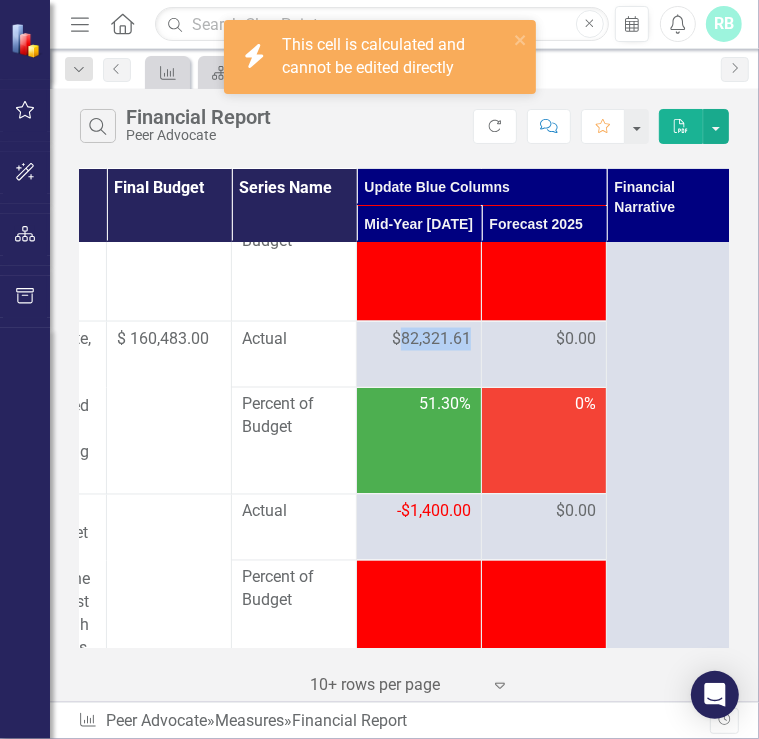 drag, startPoint x: 421, startPoint y: 395, endPoint x: 416, endPoint y: 440, distance: 45.276924 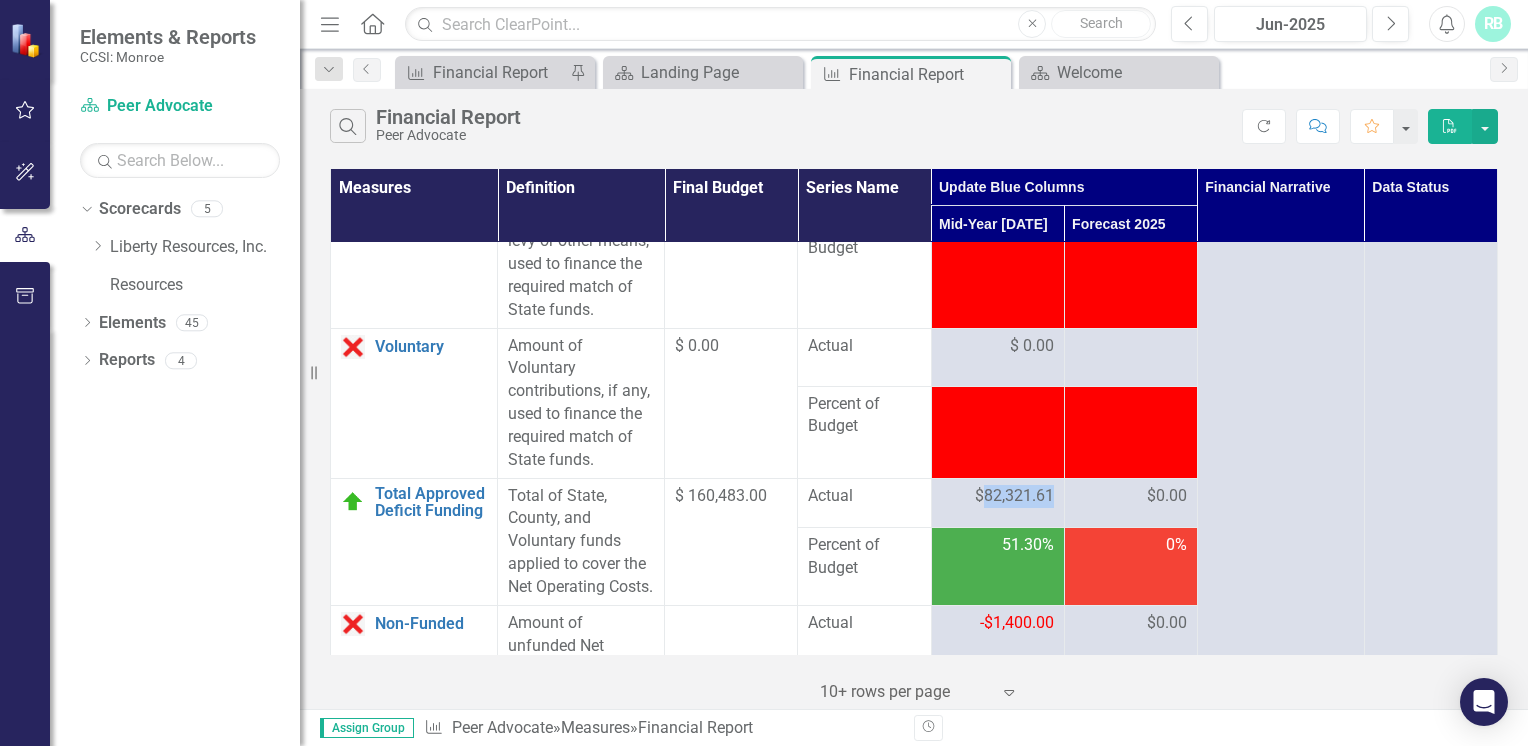 scroll, scrollTop: 3709, scrollLeft: 0, axis: vertical 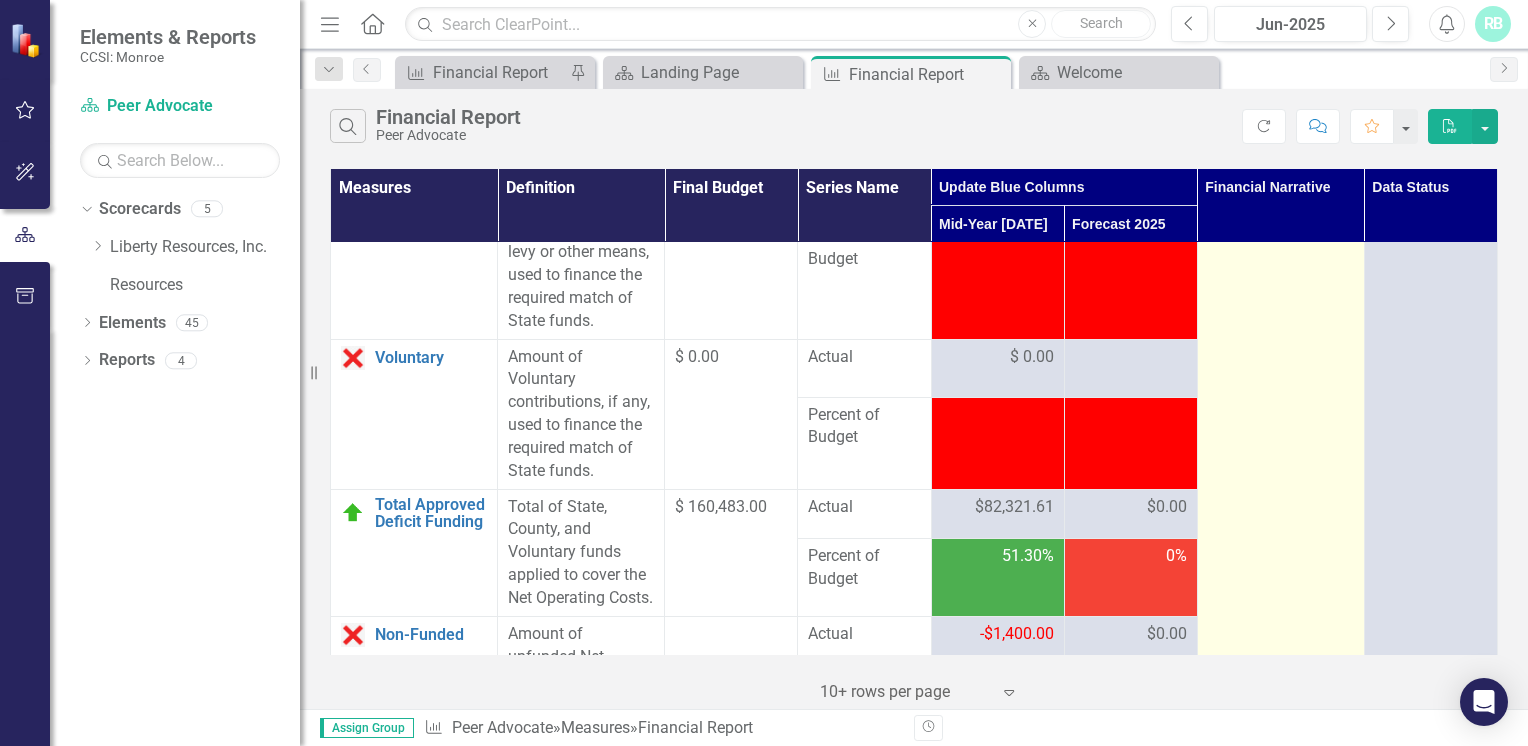click on "Fringe Benefits: Under target due to employees opting out of healthcare.
Property: Under target amount due to rent costs being lower than anticipated.
Agency Admin: Over target due to costs being Higher than originally budgeted." at bounding box center [1280, -1113] 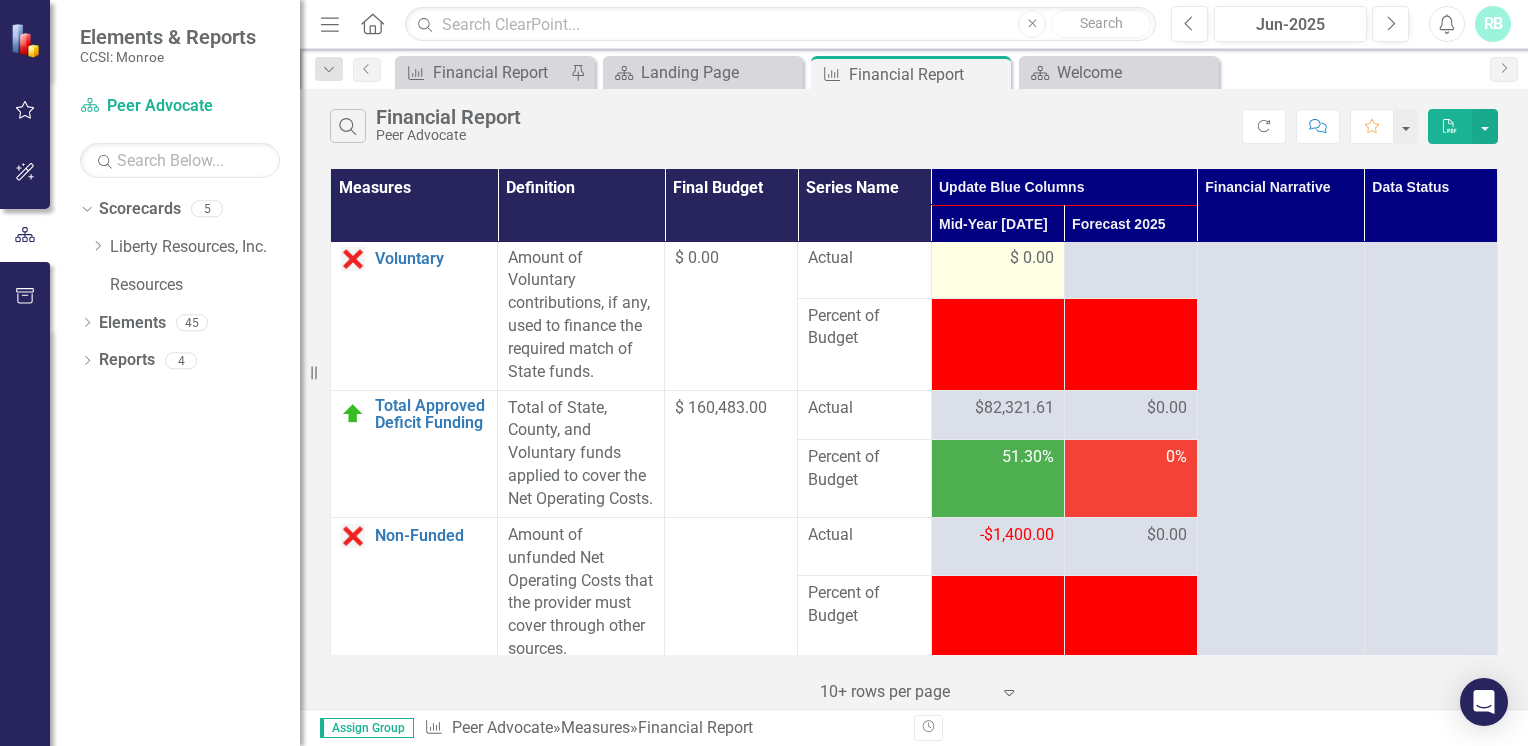 scroll, scrollTop: 3809, scrollLeft: 0, axis: vertical 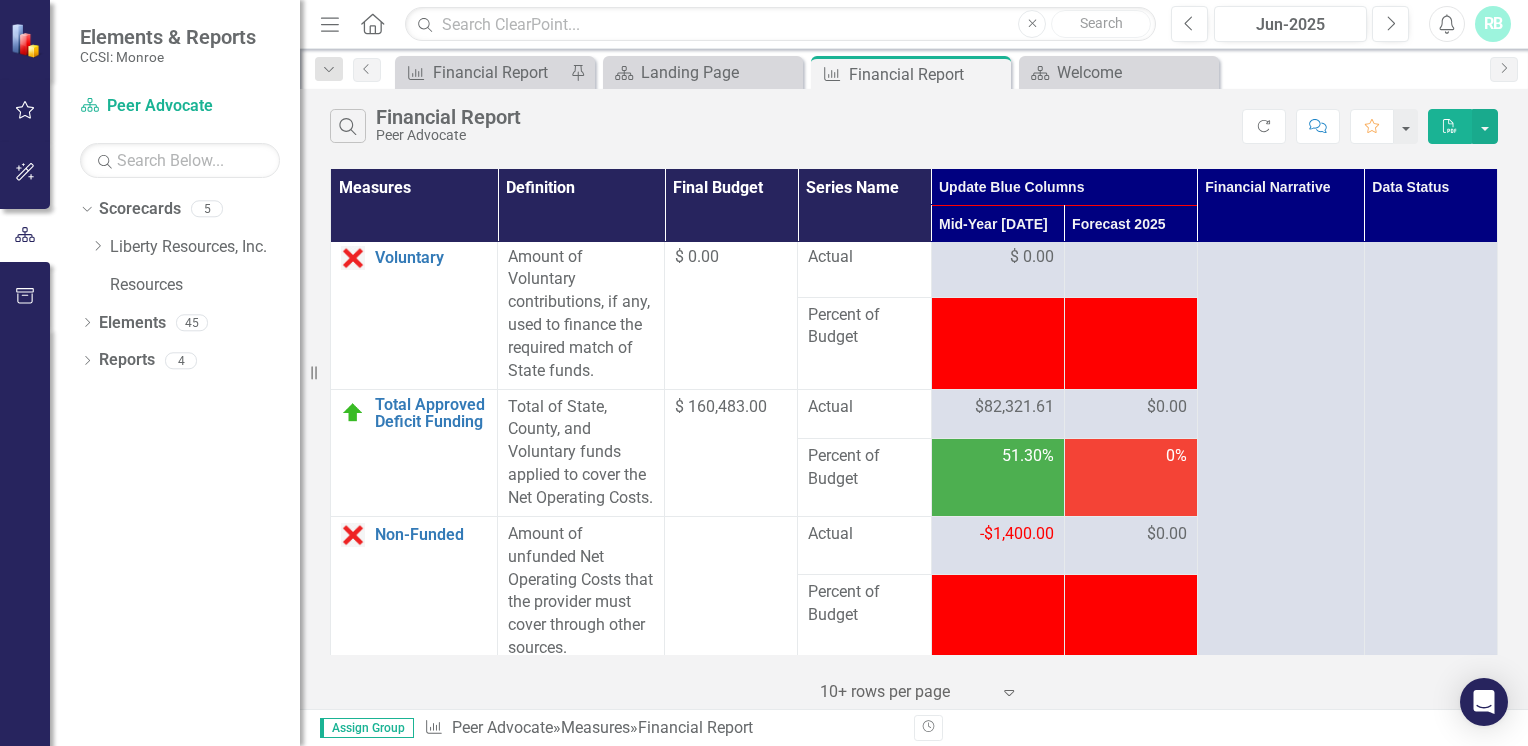 click on "$82,321.61" at bounding box center [1014, 407] 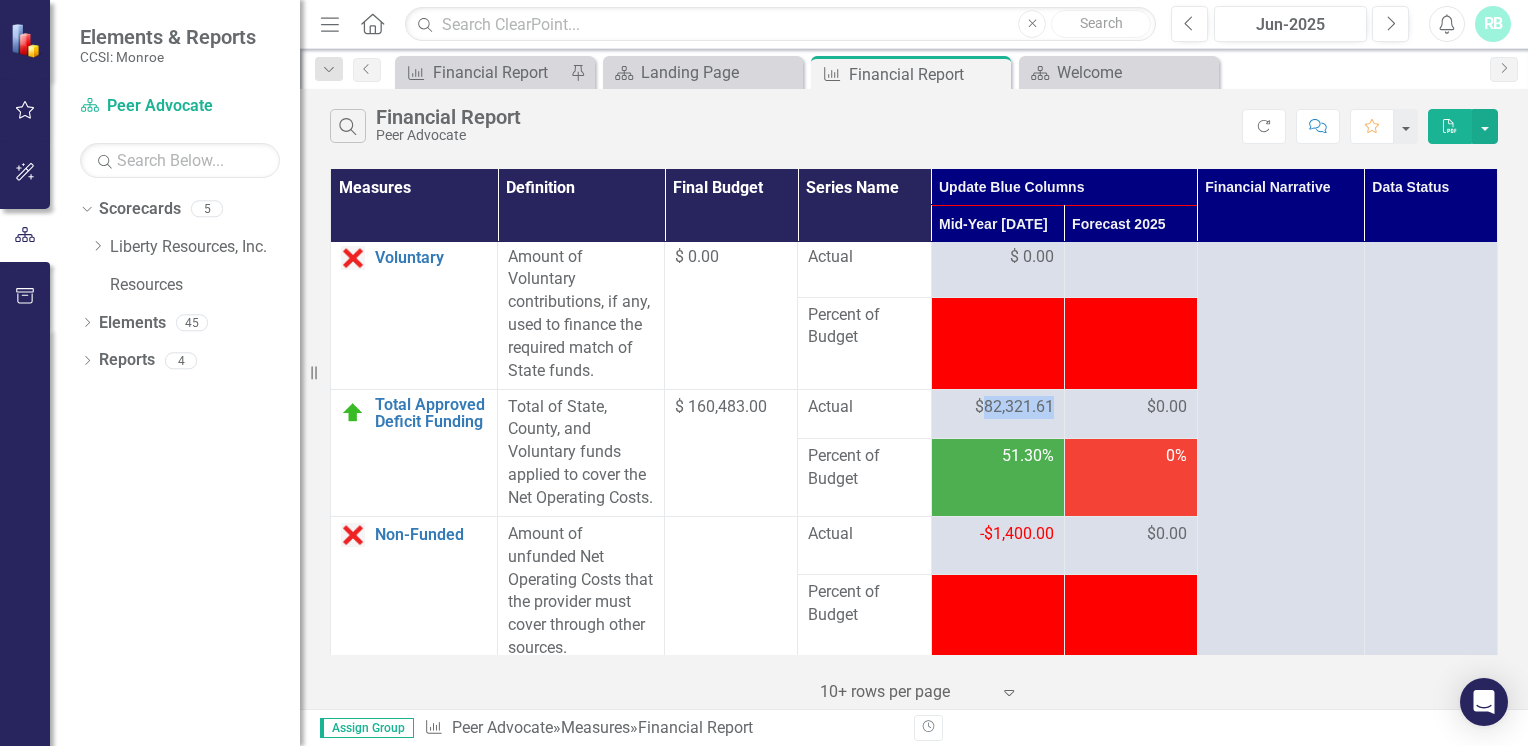 click on "$82,321.61" at bounding box center (1014, 407) 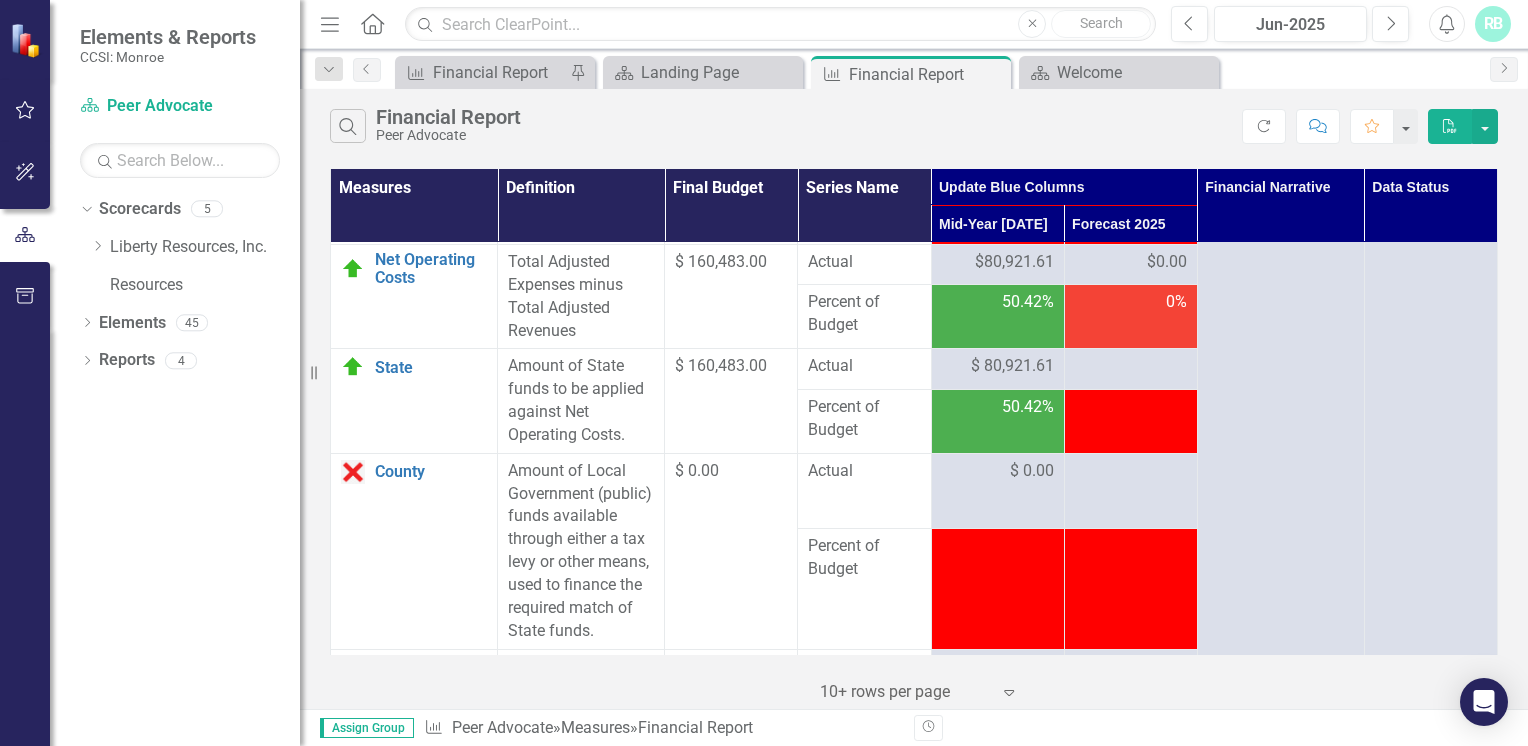 scroll, scrollTop: 3400, scrollLeft: 0, axis: vertical 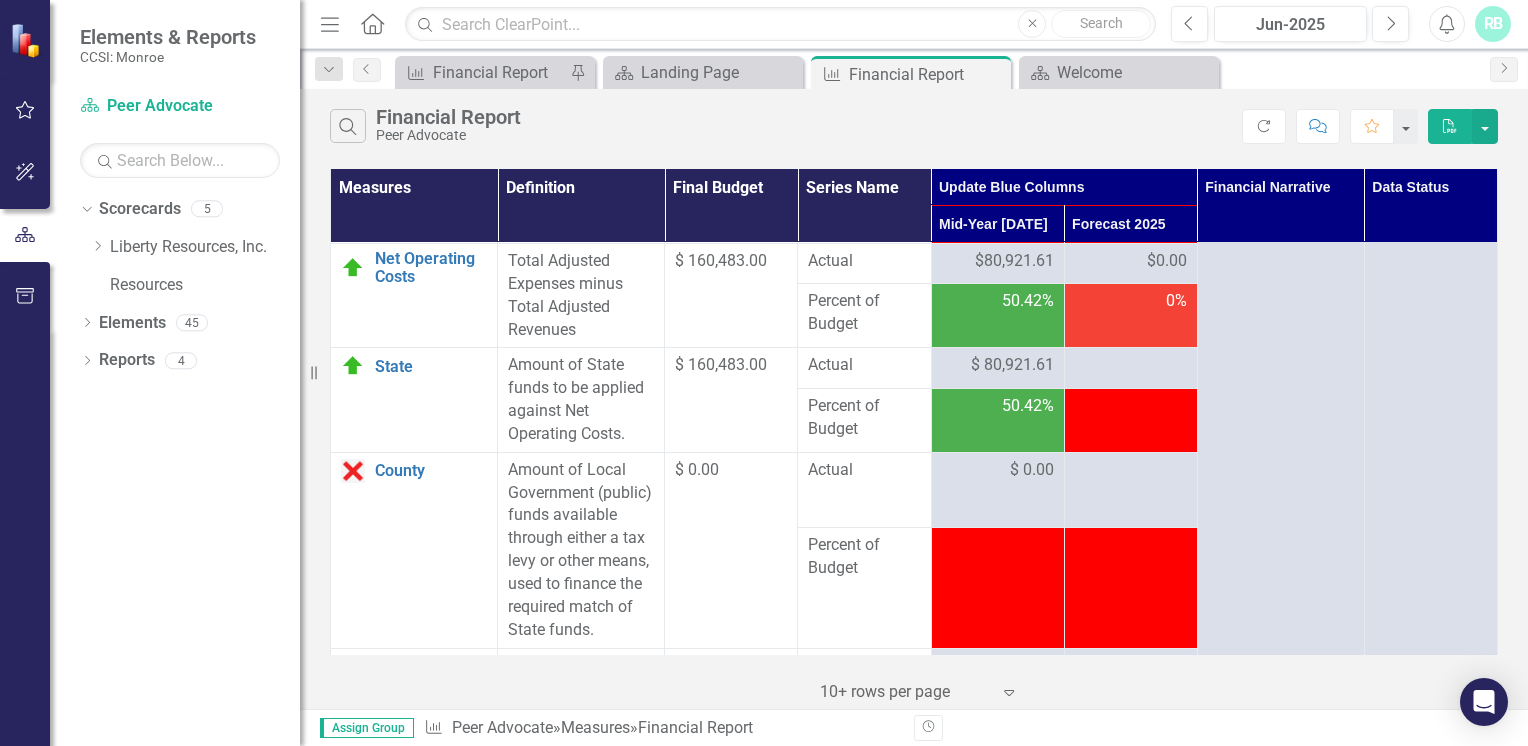 click on "$ 80,921.61" at bounding box center [1012, 365] 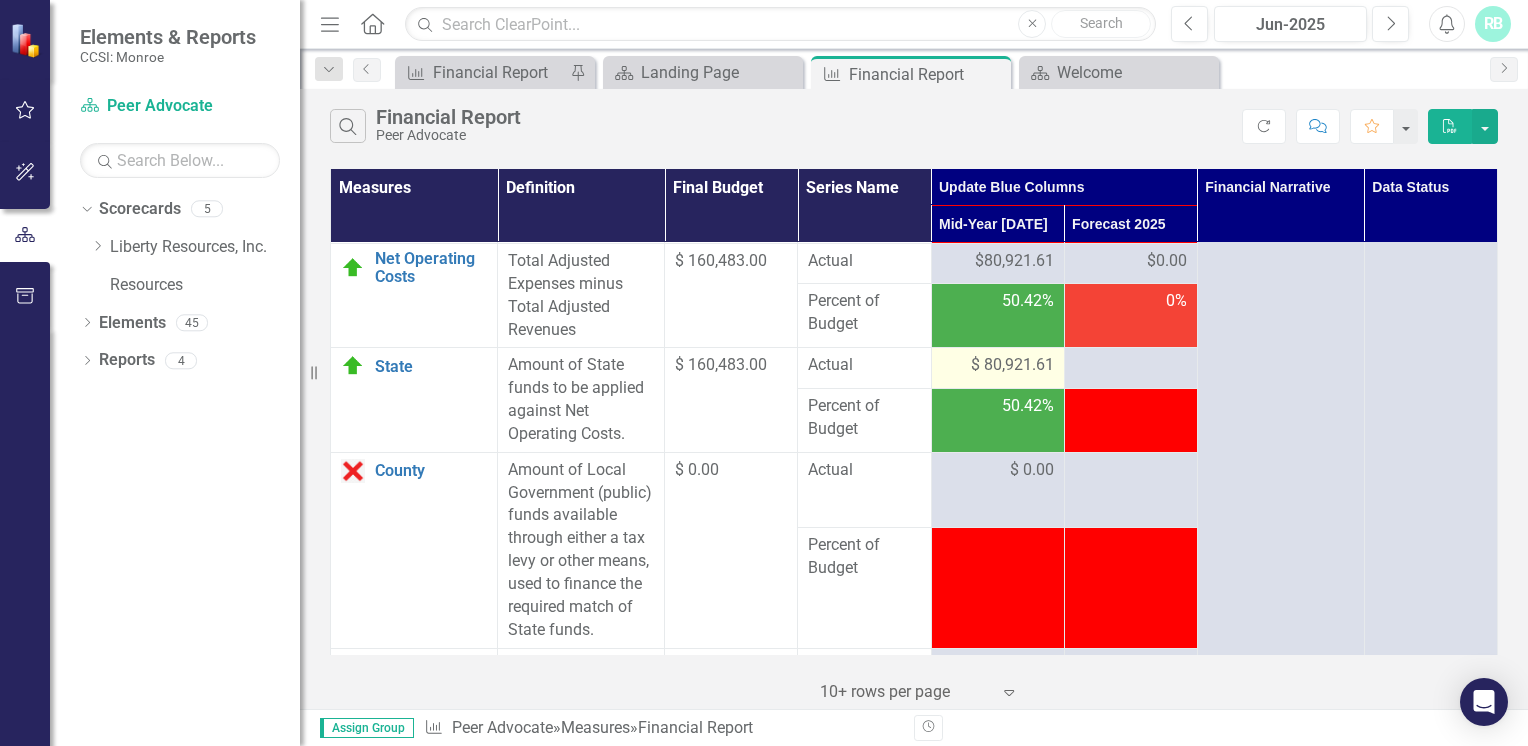 click on "$ 80,921.61" at bounding box center [1012, 365] 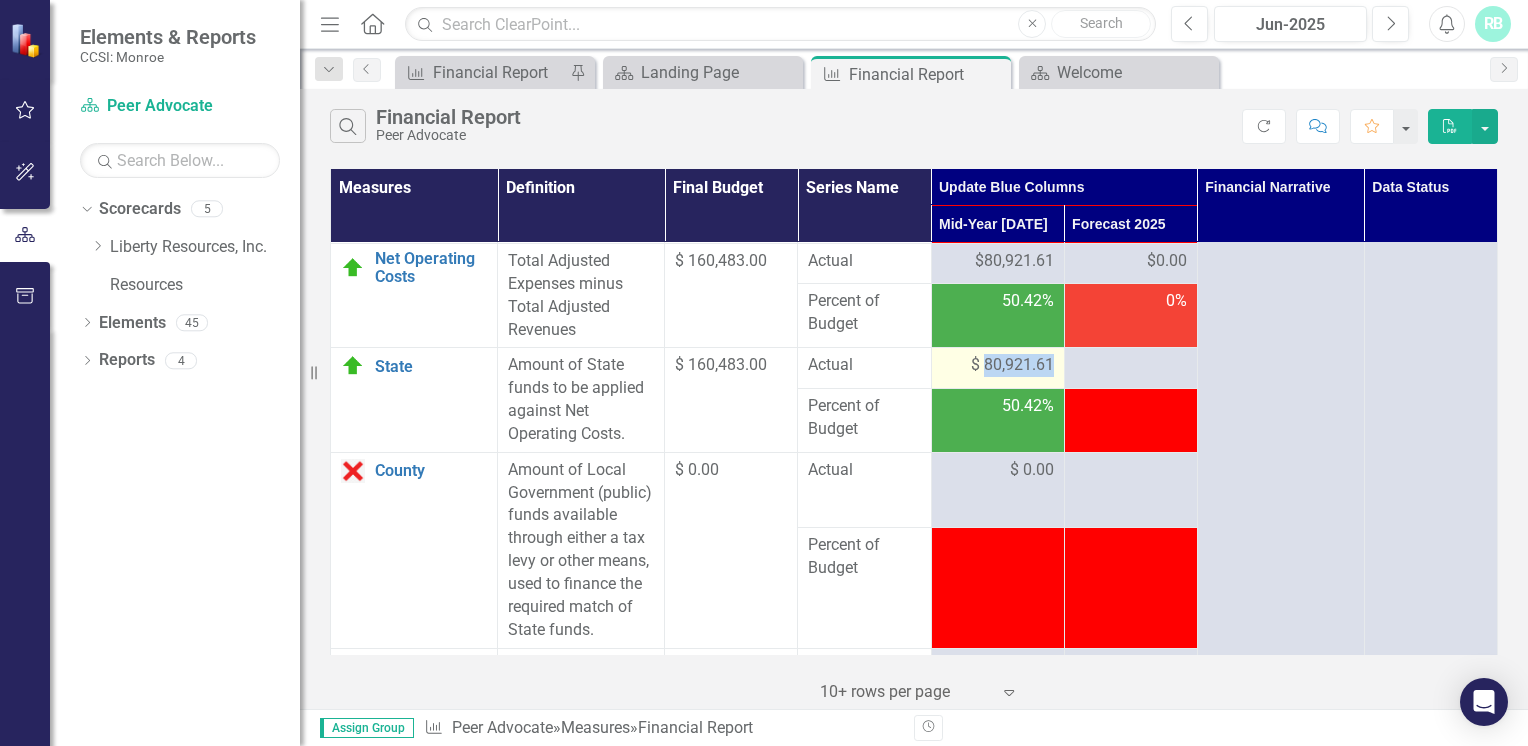 click on "$ 80,921.61" at bounding box center (1012, 365) 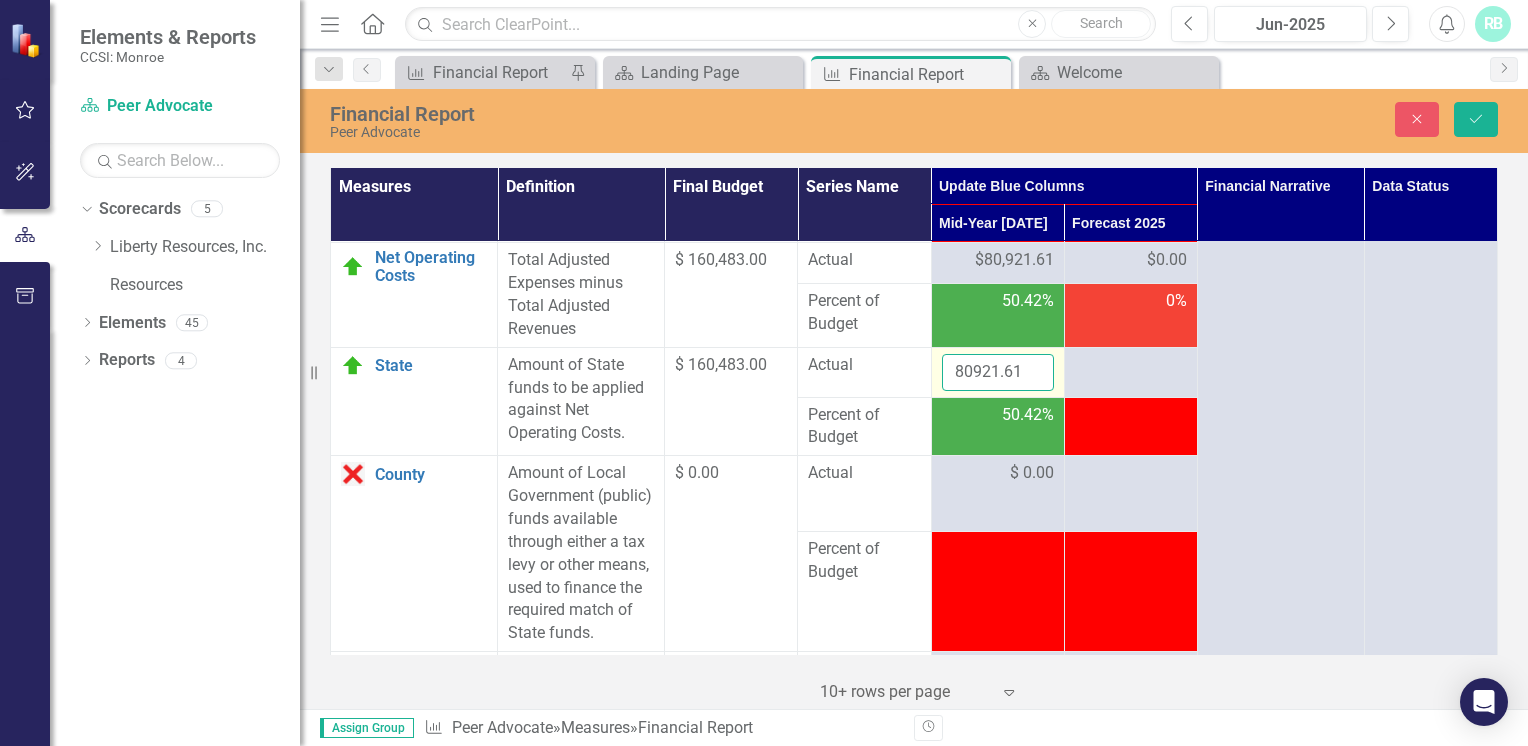drag, startPoint x: 1000, startPoint y: 382, endPoint x: 1011, endPoint y: 390, distance: 13.601471 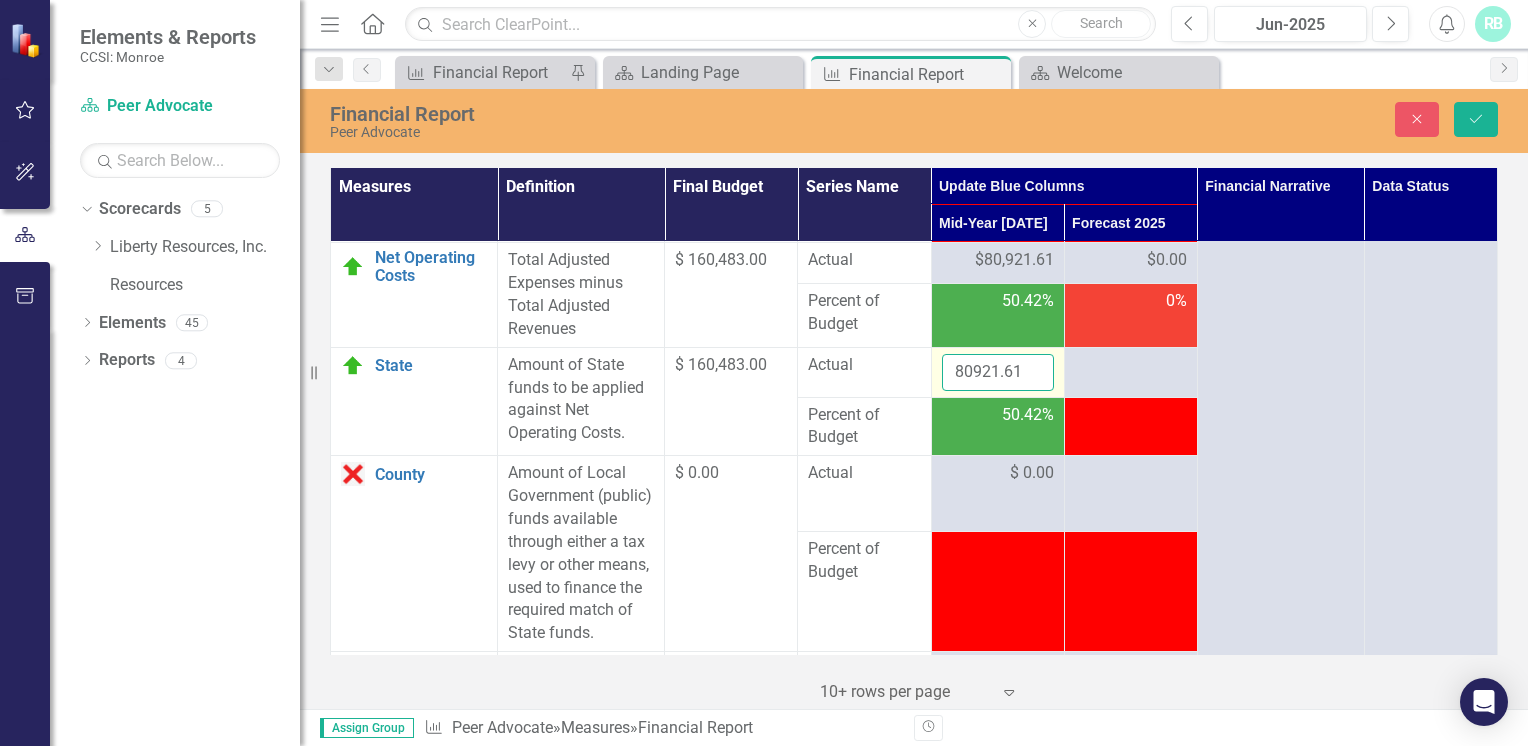 click on "80921.61" at bounding box center (998, 372) 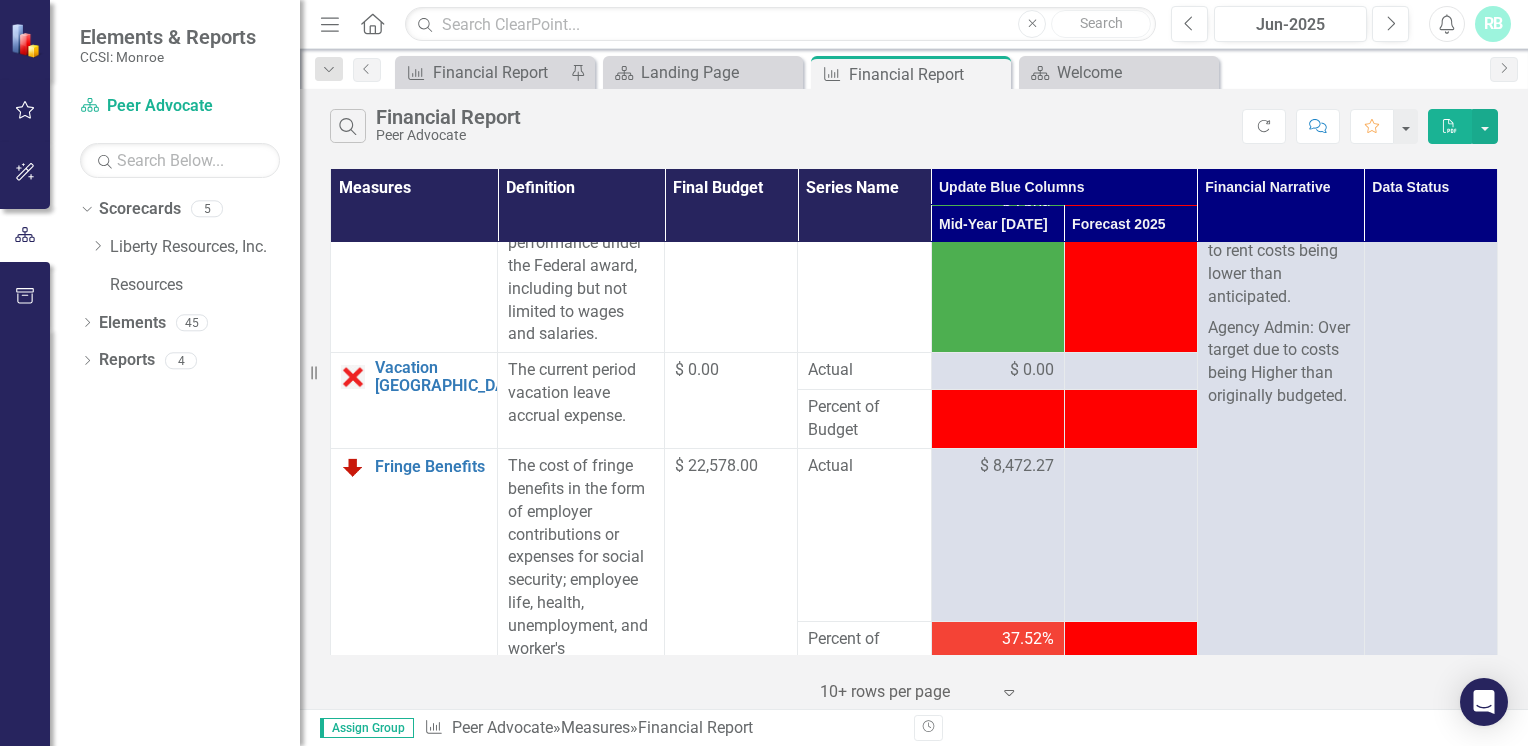 scroll, scrollTop: 0, scrollLeft: 0, axis: both 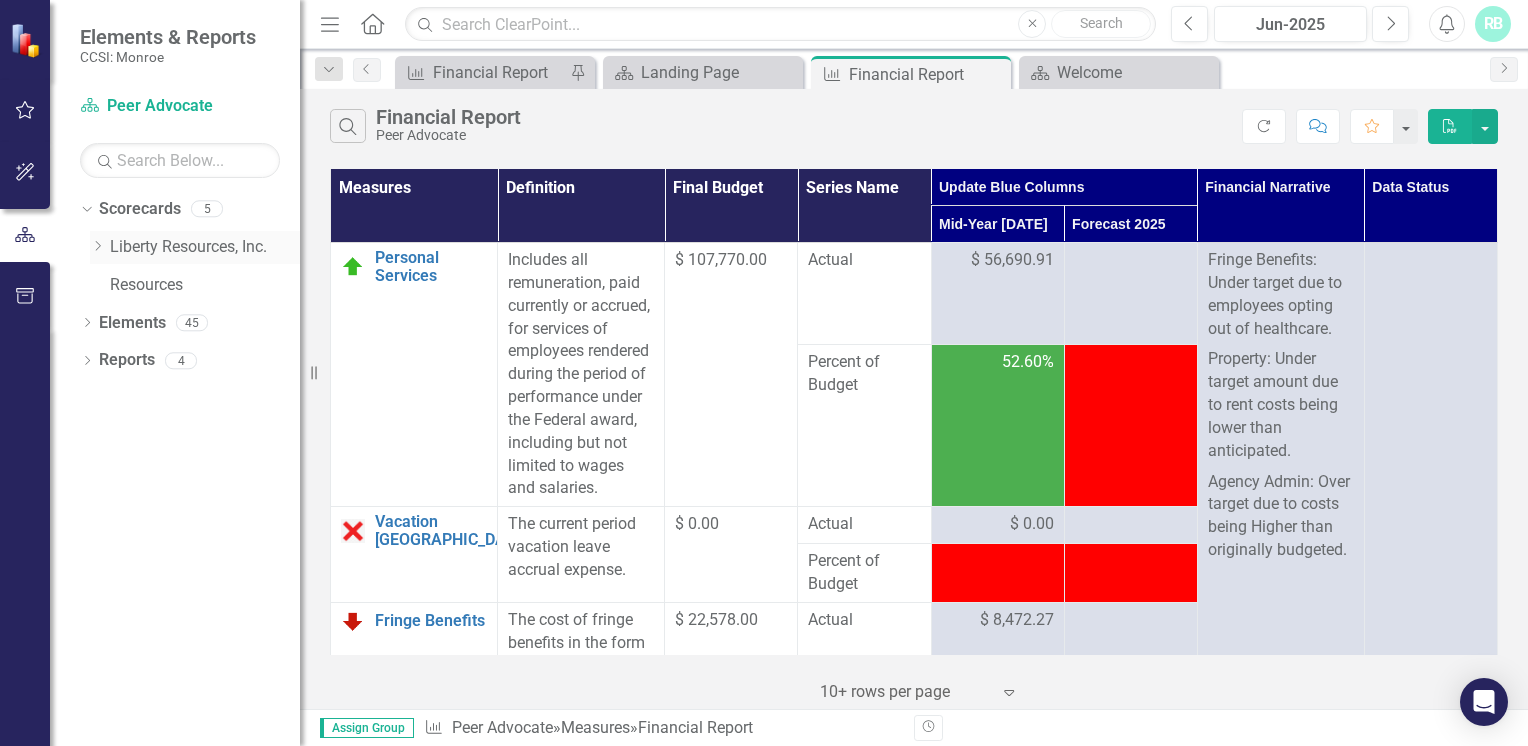 click on "Liberty Resources, Inc." at bounding box center [205, 247] 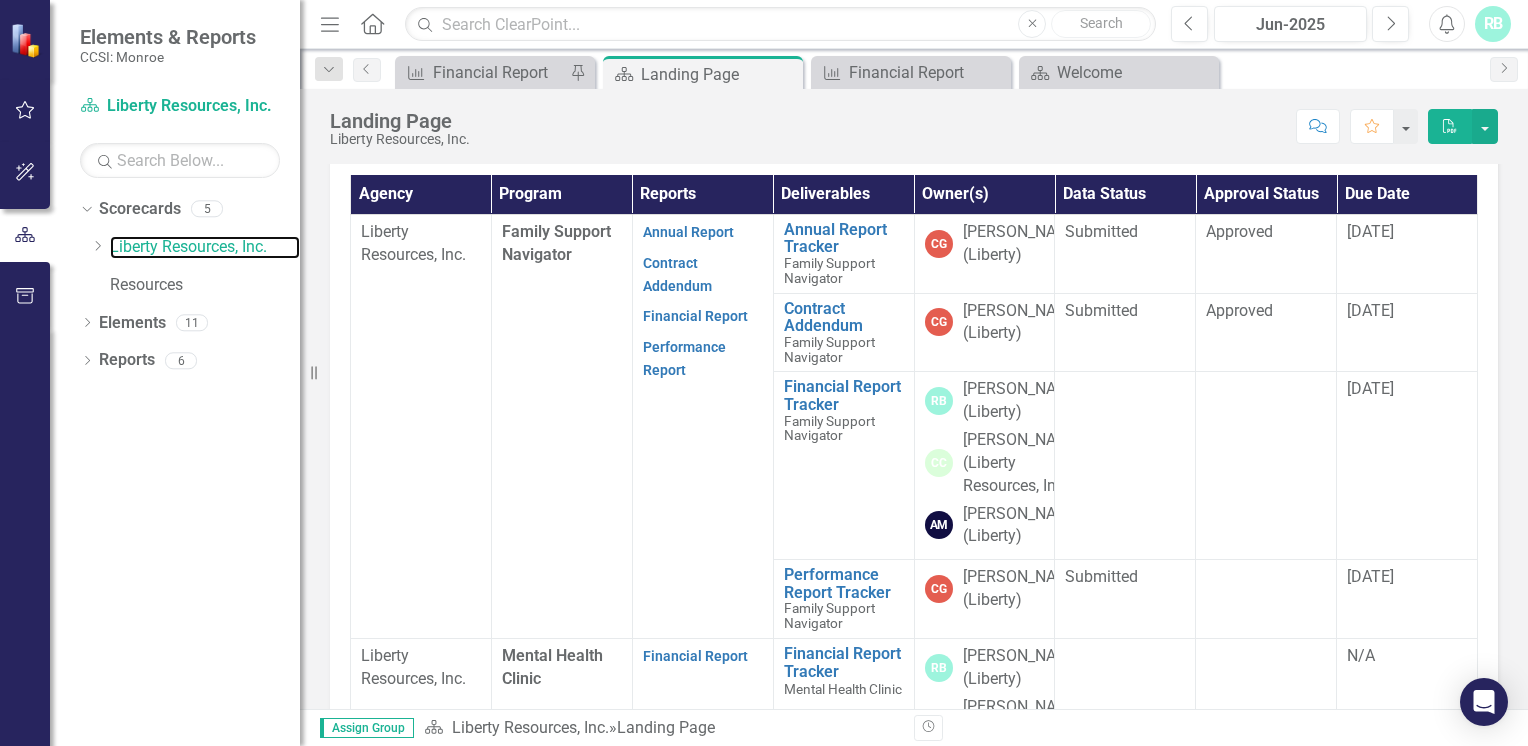 scroll, scrollTop: 574, scrollLeft: 0, axis: vertical 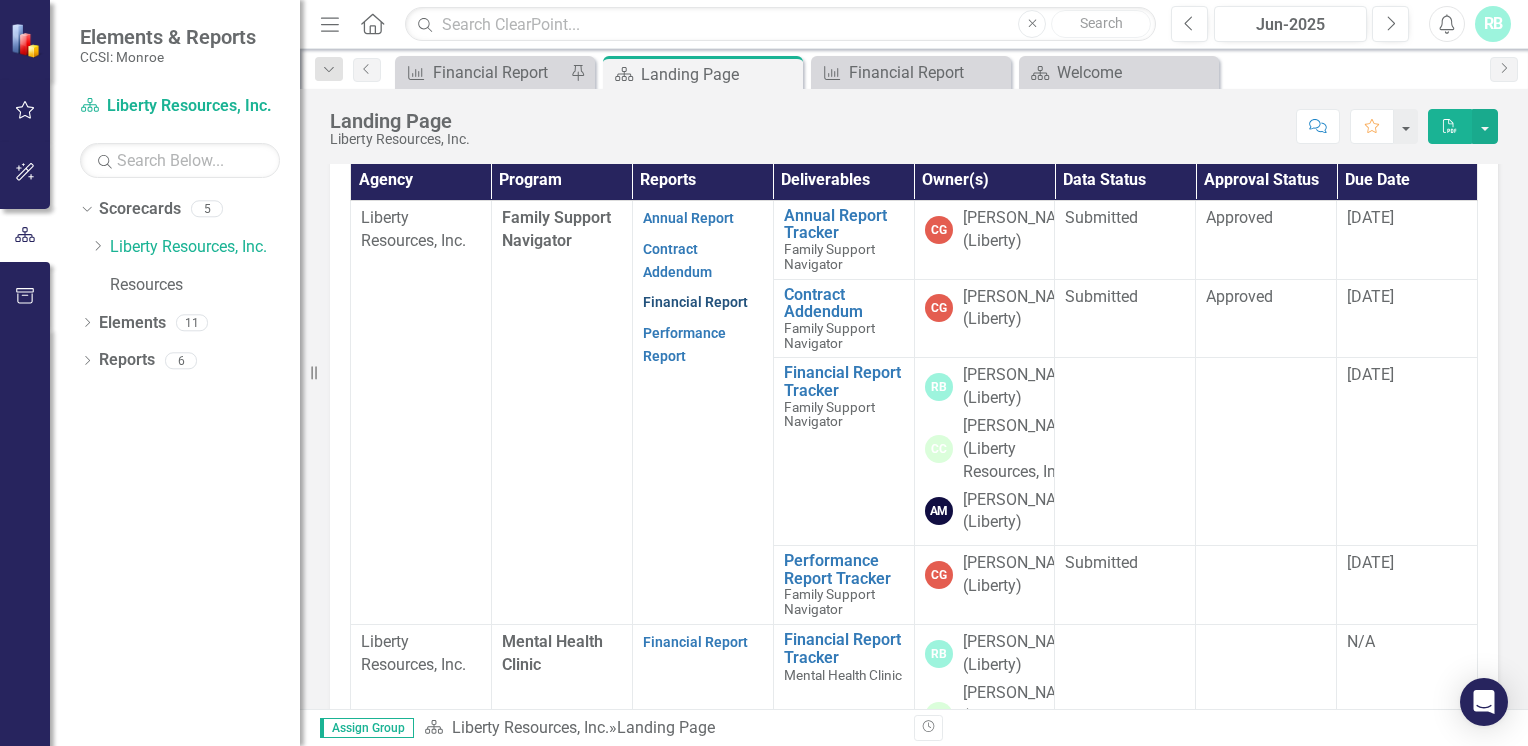 click on "Financial Report" at bounding box center (695, 302) 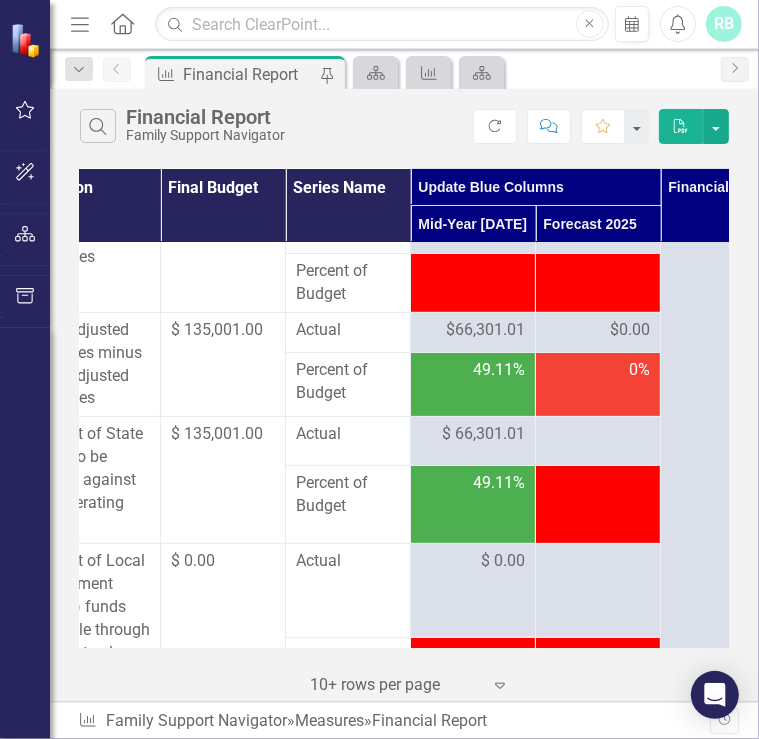 scroll, scrollTop: 4084, scrollLeft: 208, axis: both 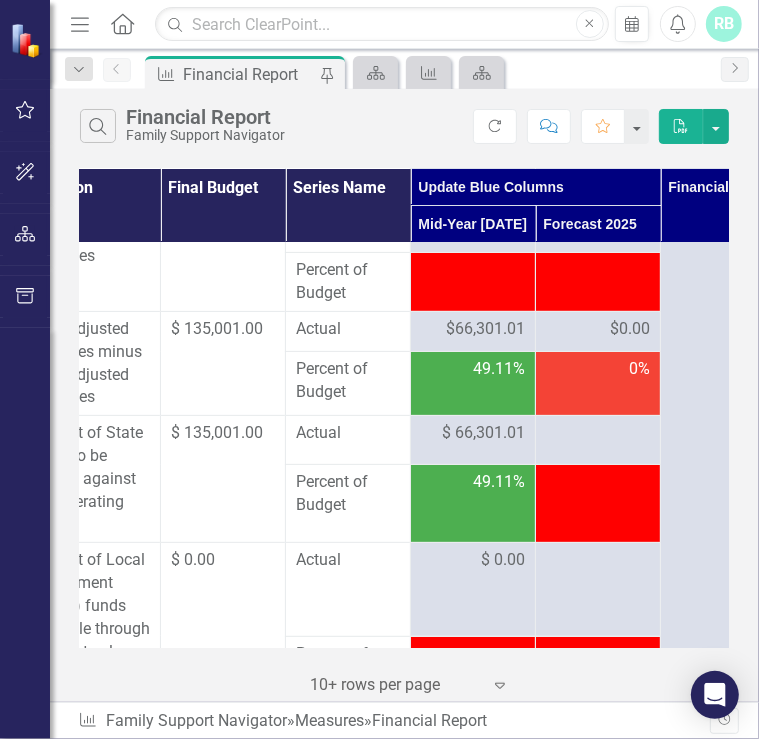 click on "$66,301.01" at bounding box center [485, 329] 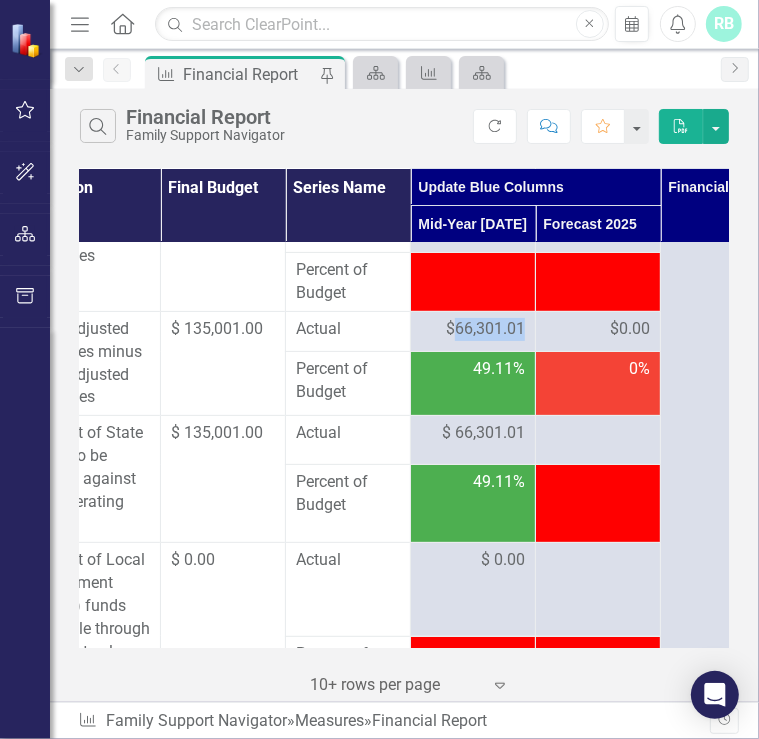 click on "$66,301.01" at bounding box center [485, 329] 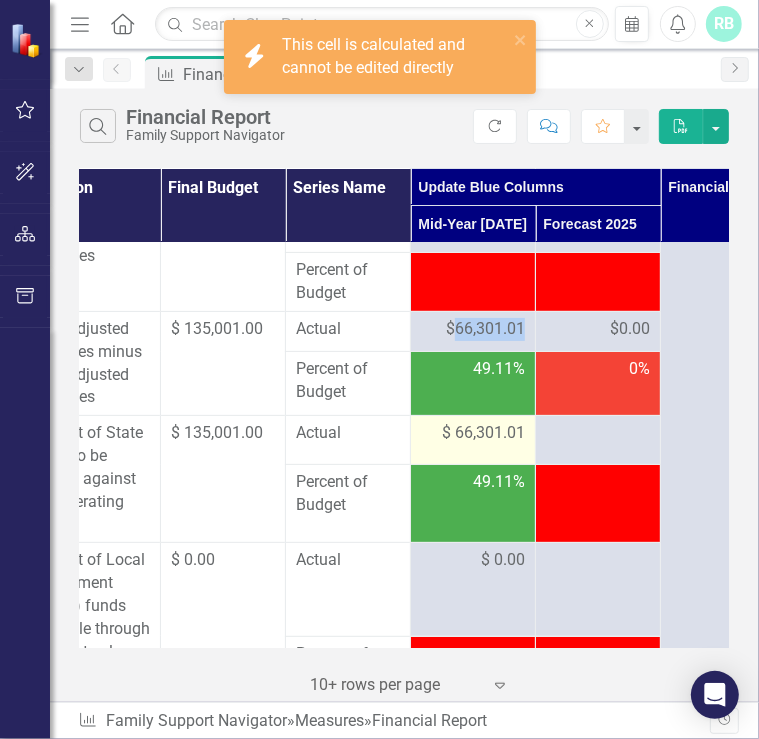 drag, startPoint x: 480, startPoint y: 393, endPoint x: 476, endPoint y: 487, distance: 94.08507 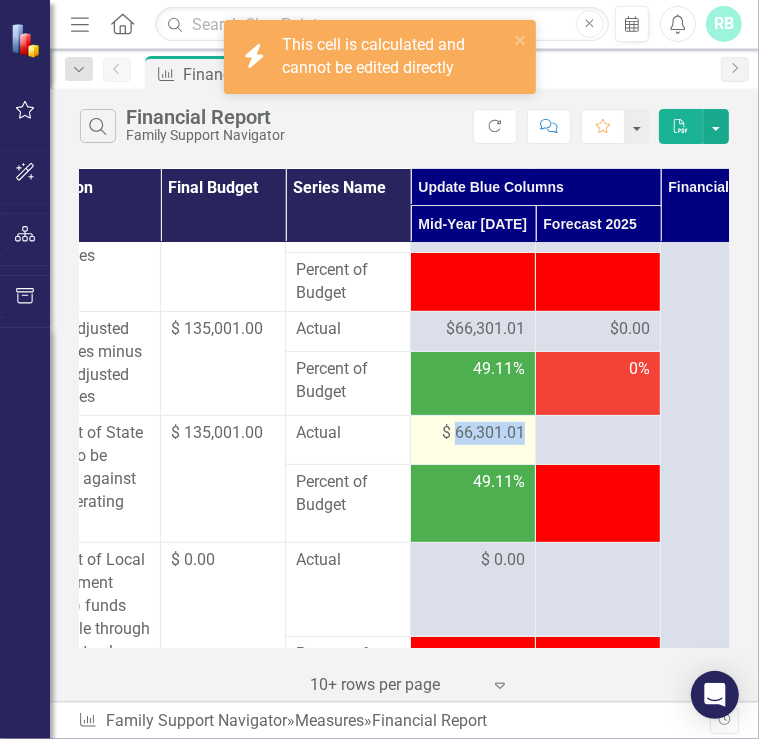 click on "$ 66,301.01" at bounding box center [483, 433] 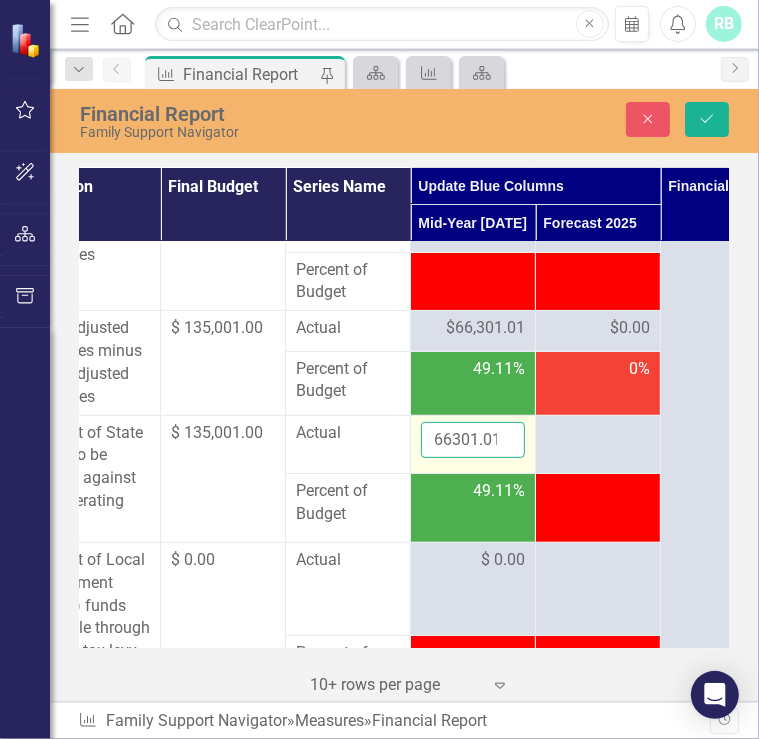 drag, startPoint x: 476, startPoint y: 487, endPoint x: 480, endPoint y: 505, distance: 18.439089 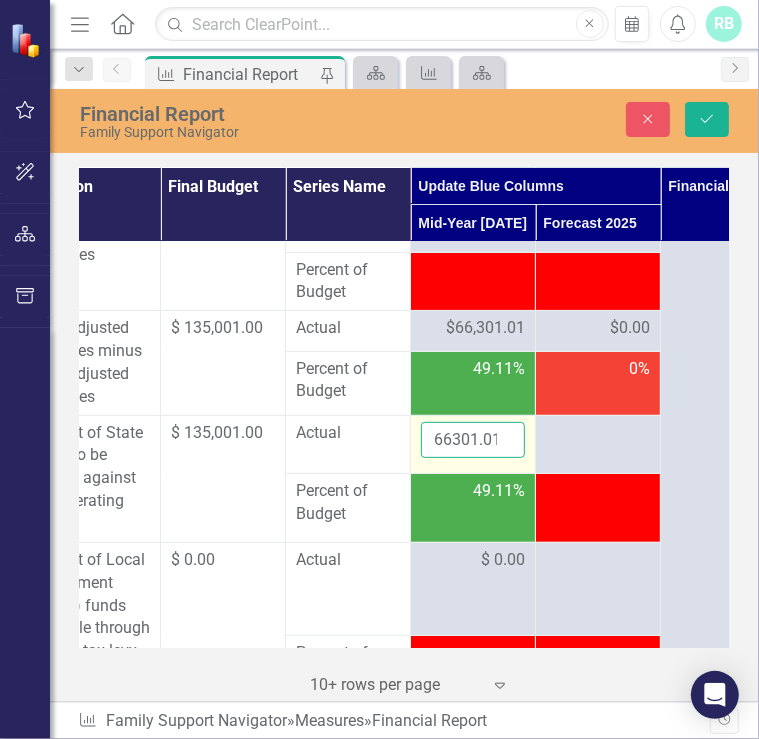 click on "66301.01" at bounding box center (473, 440) 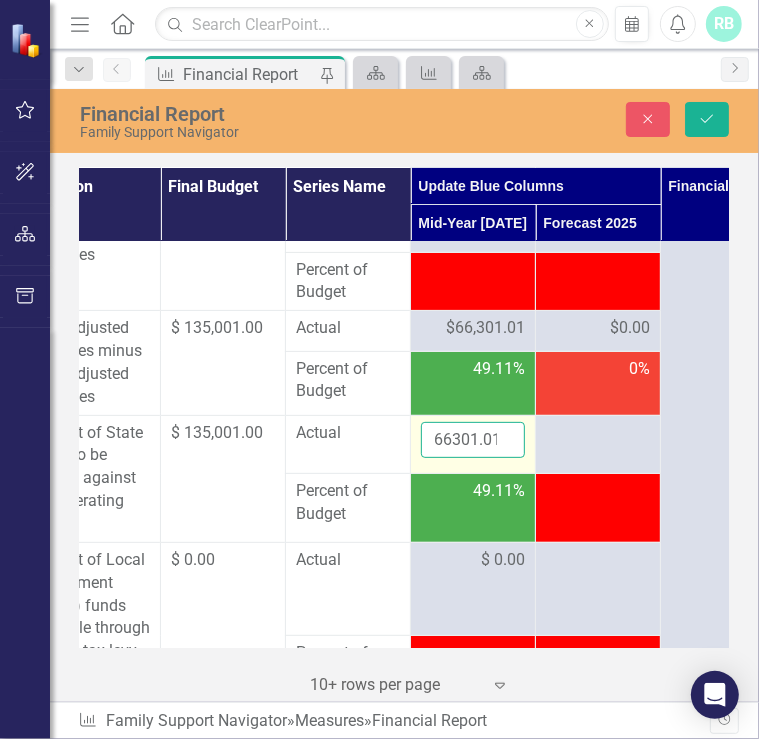click on "66301.01" at bounding box center [473, 440] 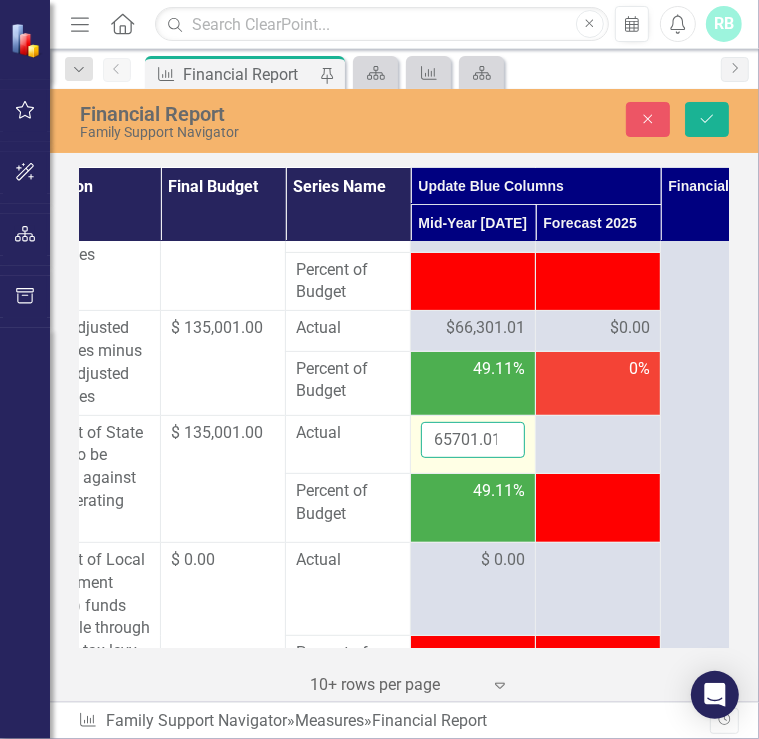 scroll, scrollTop: 0, scrollLeft: 3, axis: horizontal 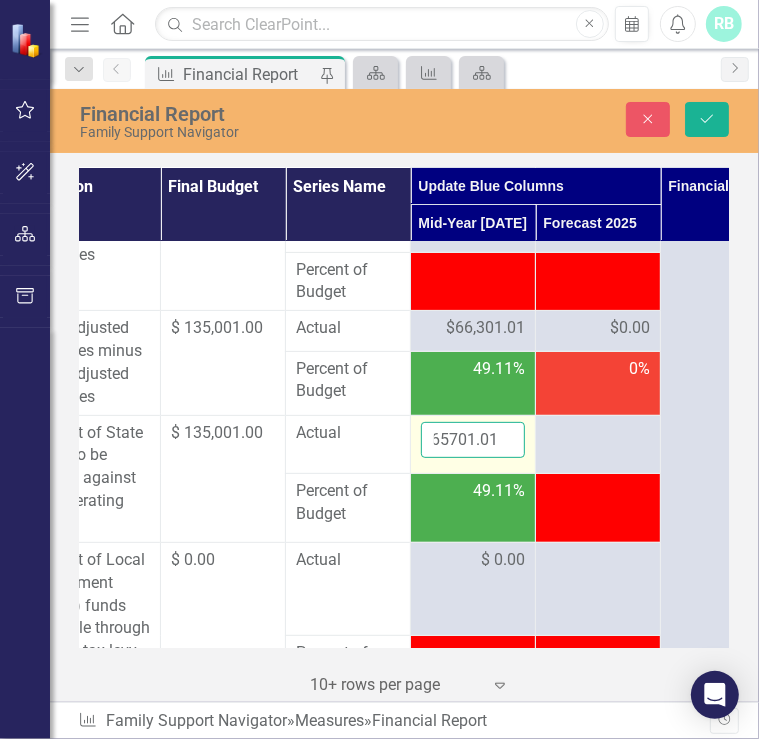 type on "65701.01" 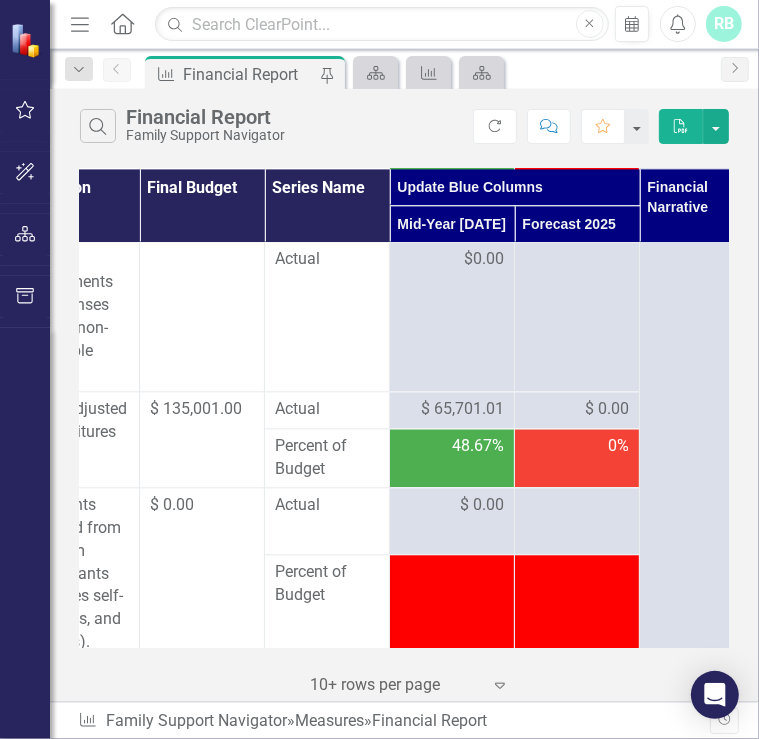 scroll, scrollTop: 2283, scrollLeft: 191, axis: both 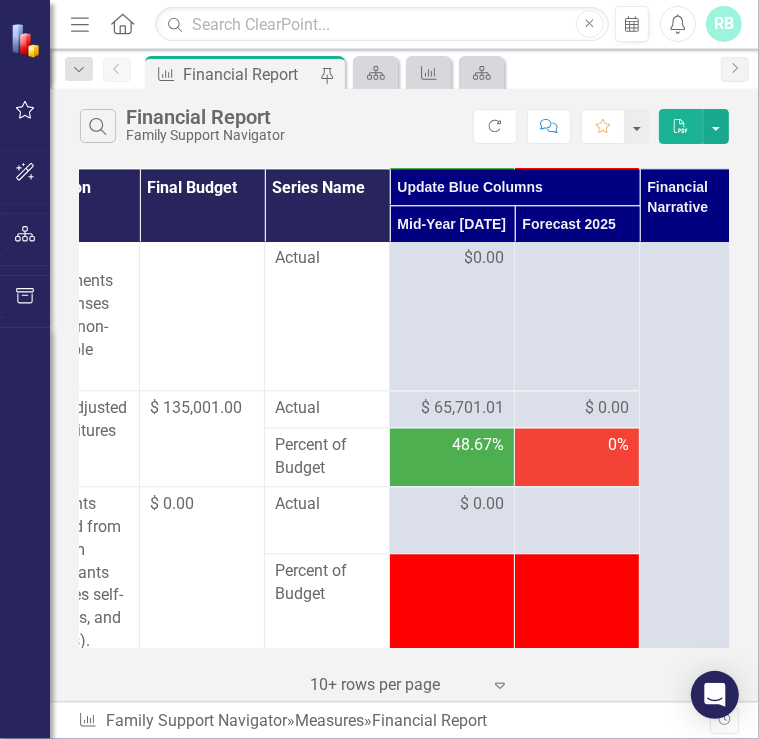 click on "$ 65,701.01" at bounding box center [462, 408] 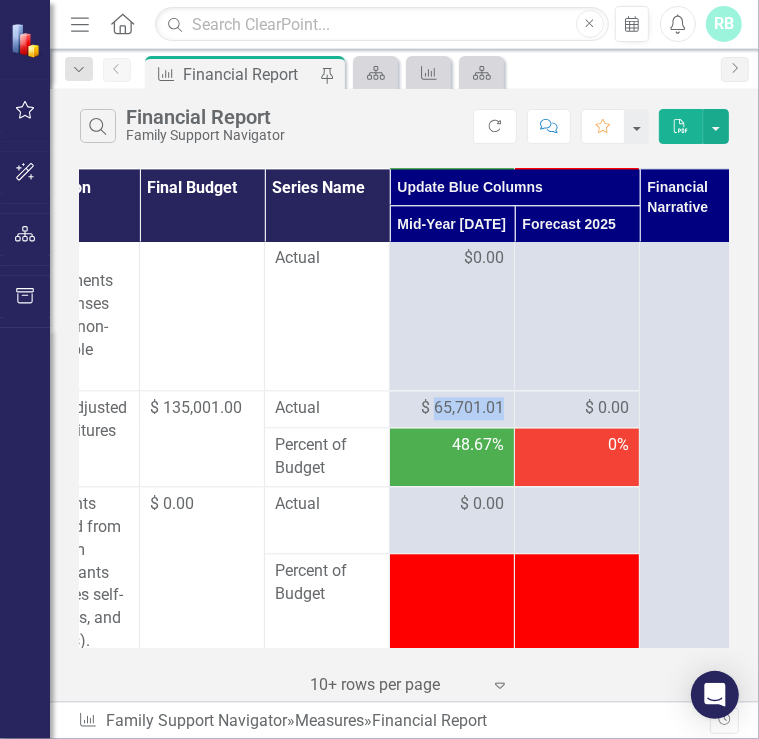click on "$ 65,701.01" at bounding box center [462, 408] 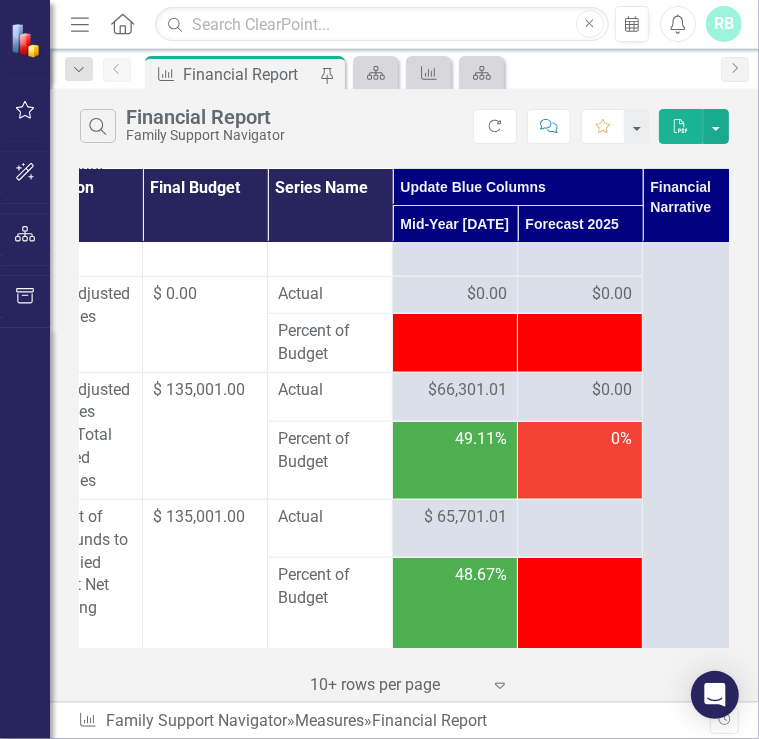 scroll, scrollTop: 4643, scrollLeft: 188, axis: both 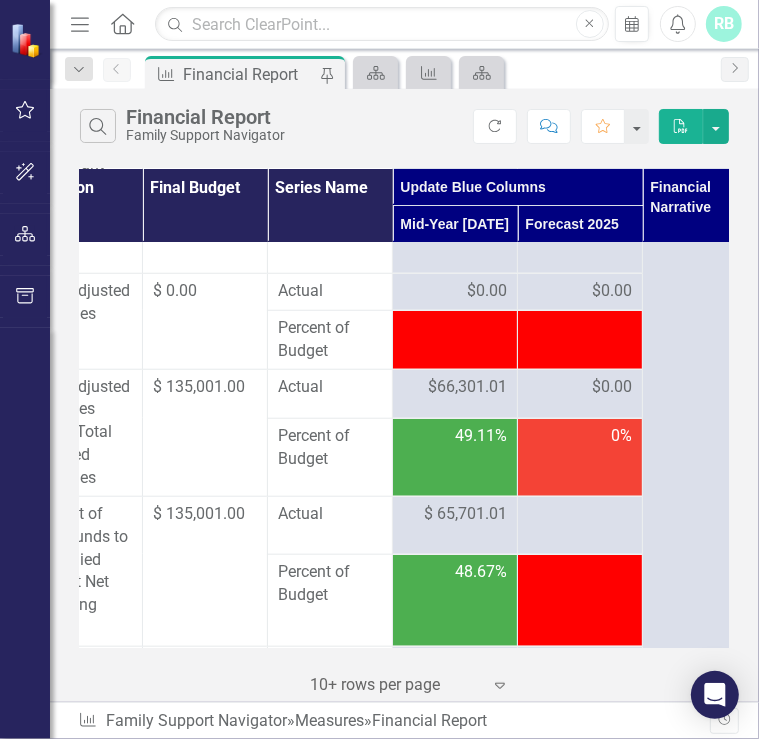 drag, startPoint x: 455, startPoint y: 421, endPoint x: 460, endPoint y: 450, distance: 29.427877 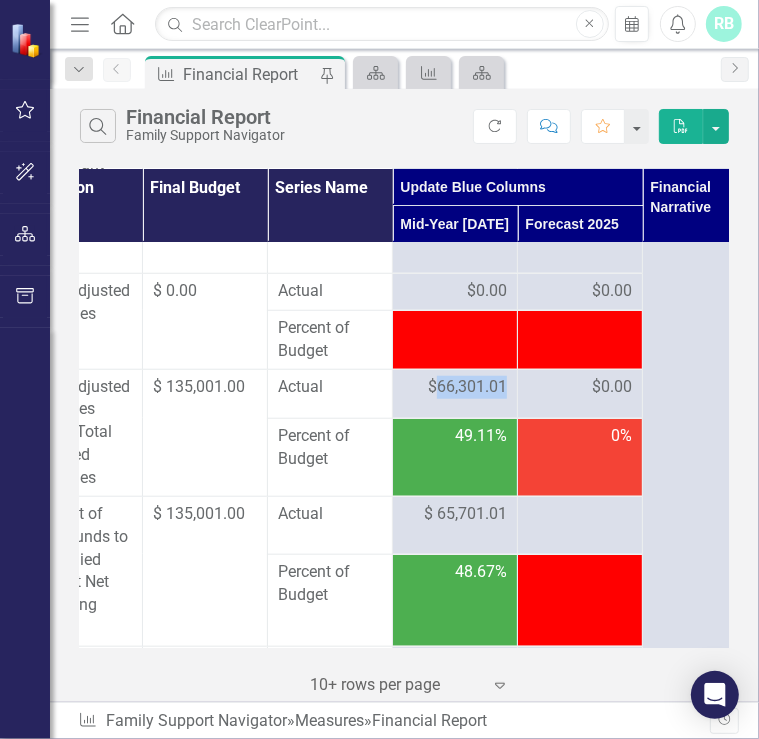 click on "$66,301.01" at bounding box center [467, 387] 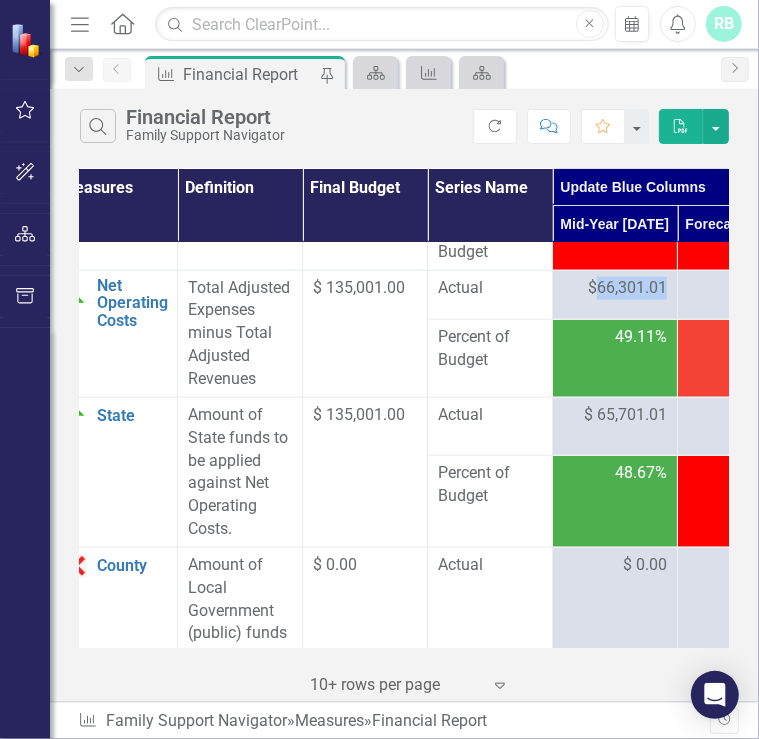 scroll, scrollTop: 4742, scrollLeft: 36, axis: both 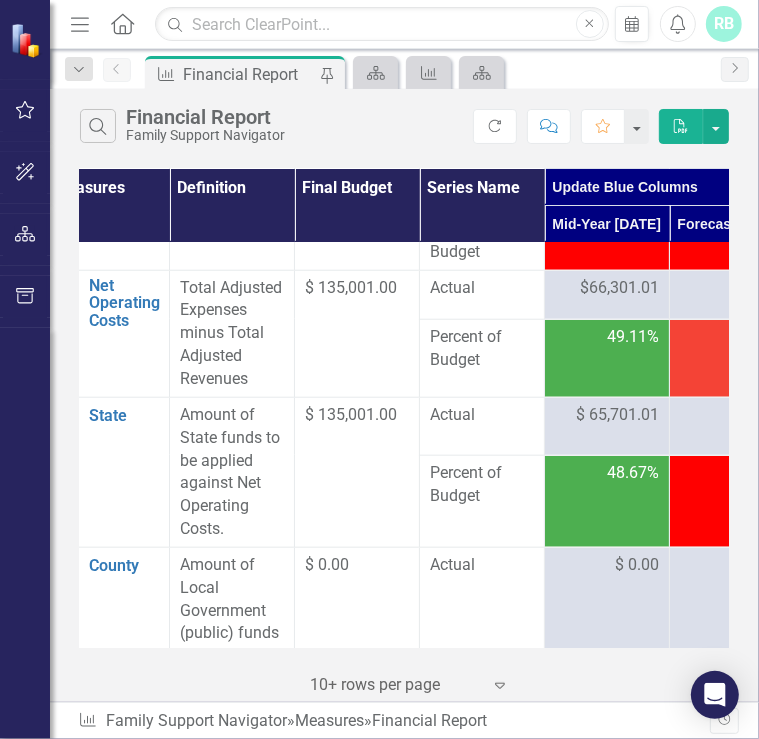 drag, startPoint x: 460, startPoint y: 450, endPoint x: 415, endPoint y: 454, distance: 45.17743 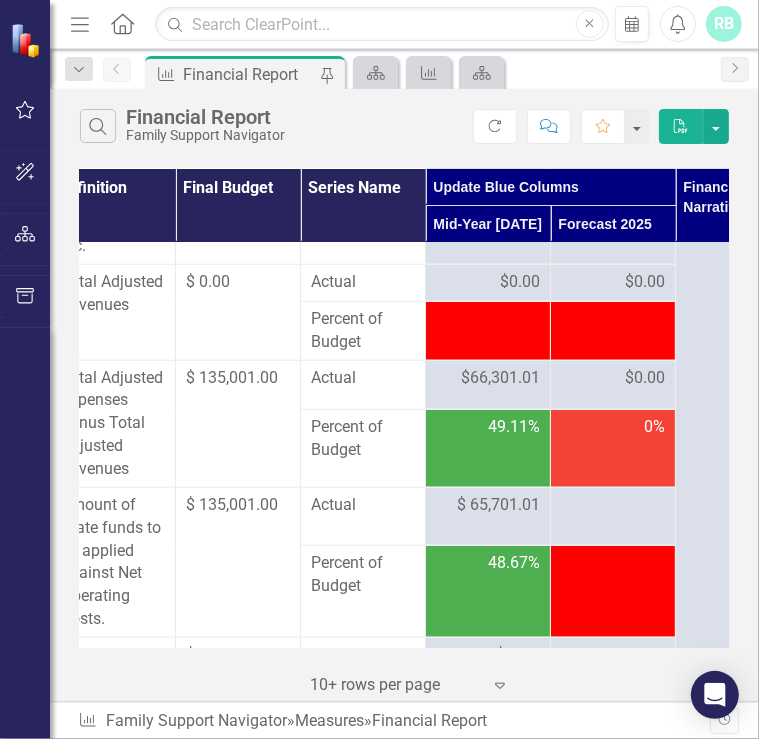 scroll, scrollTop: 4652, scrollLeft: 176, axis: both 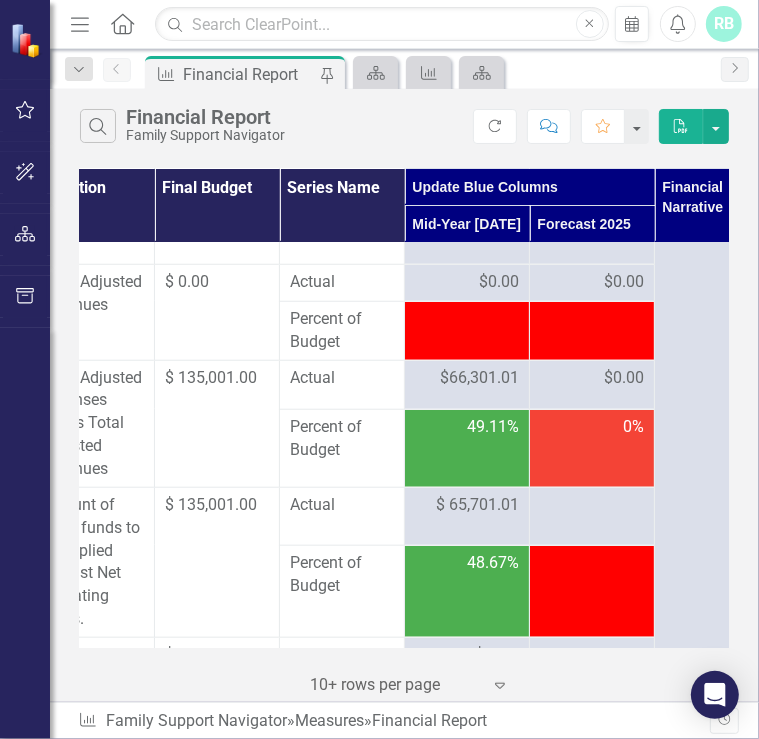 click on "$66,301.01" at bounding box center [479, 378] 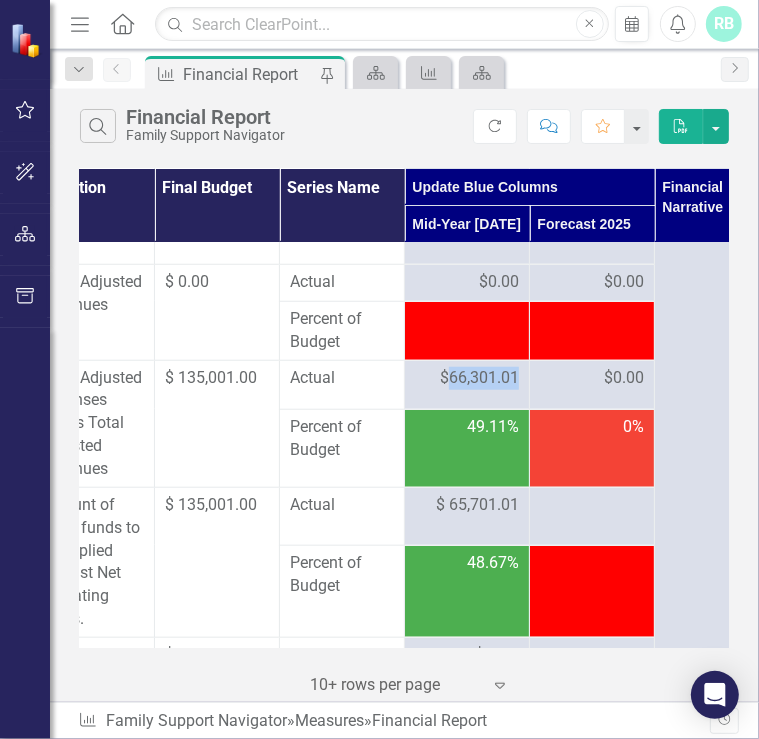 click on "$66,301.01" at bounding box center [479, 378] 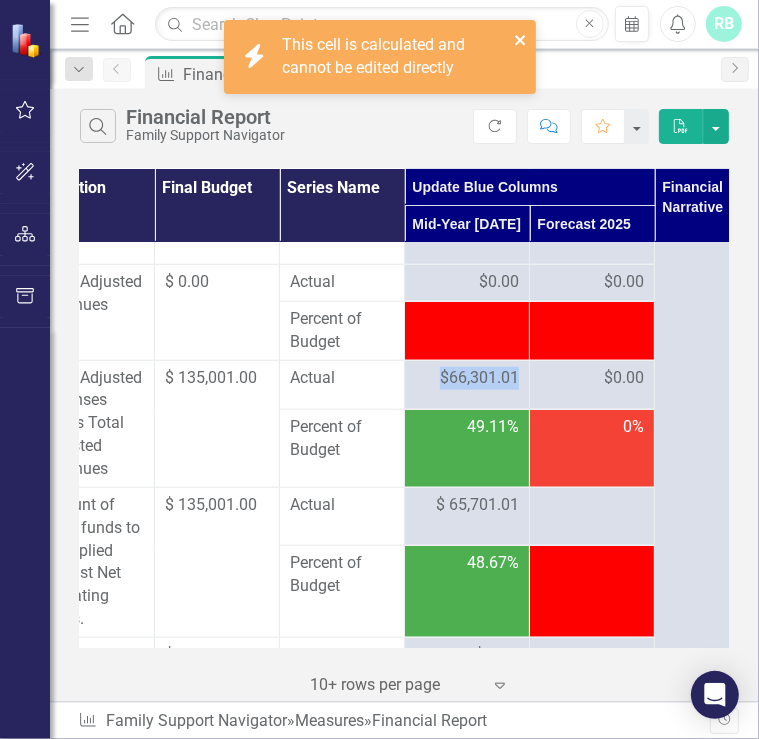 click 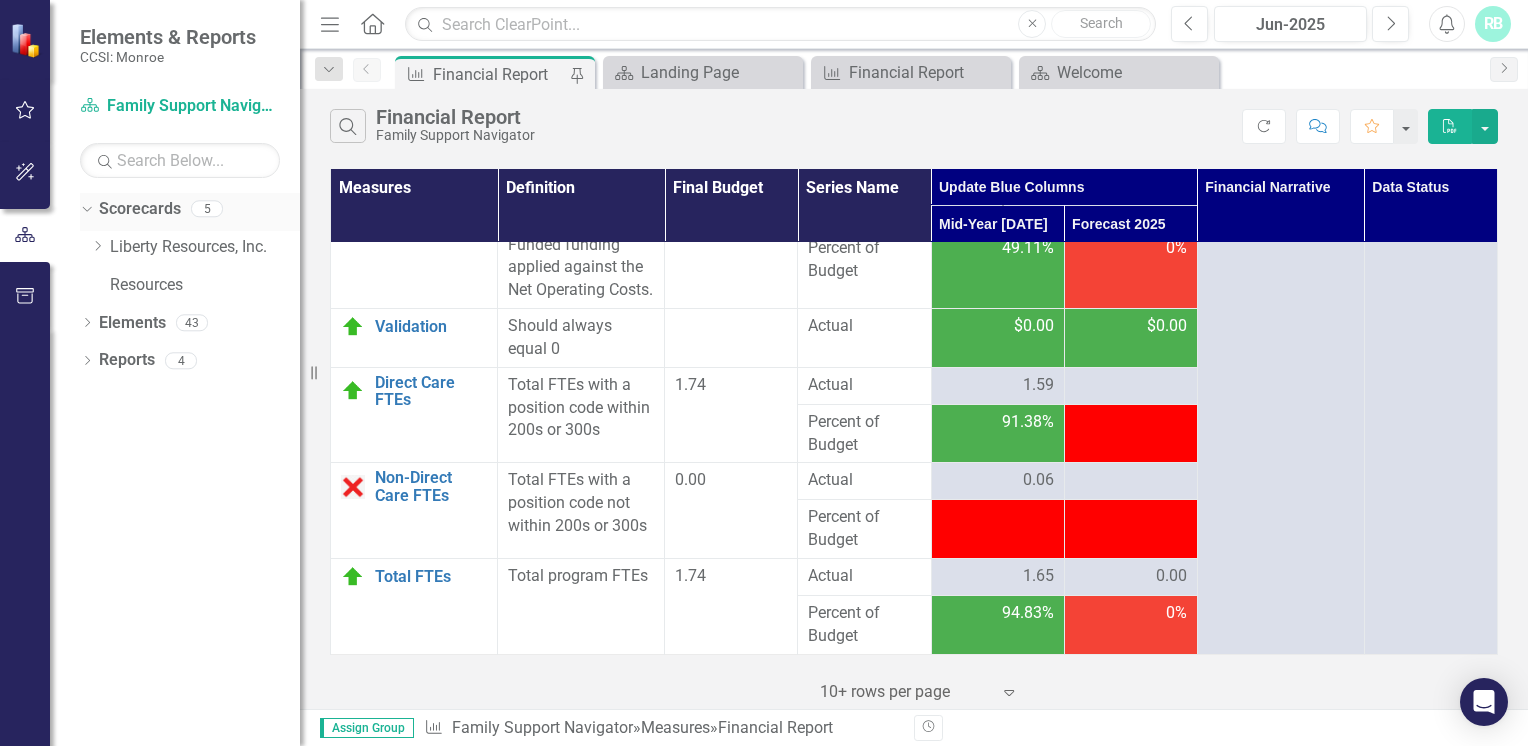 scroll, scrollTop: 3805, scrollLeft: 0, axis: vertical 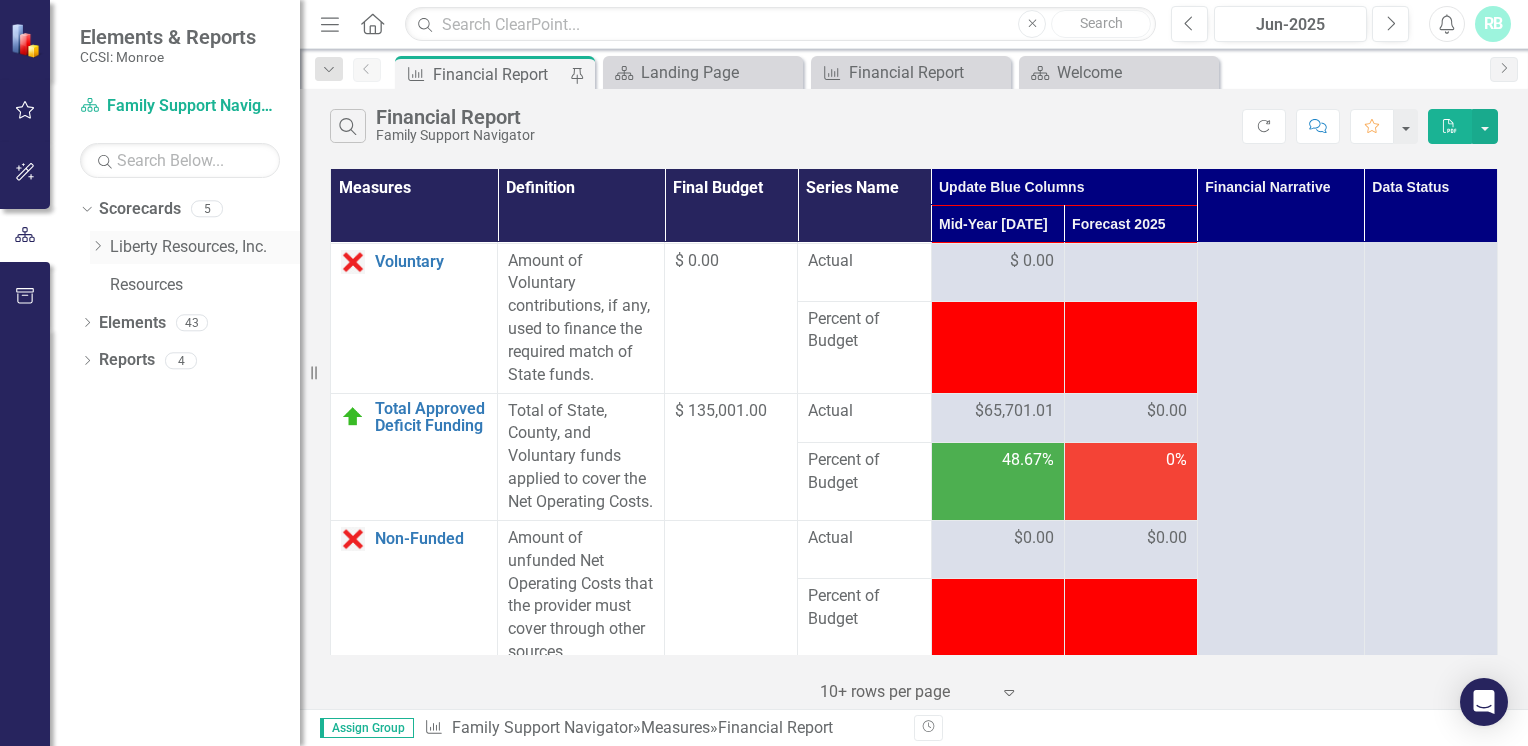 click on "Liberty Resources, Inc." at bounding box center (205, 247) 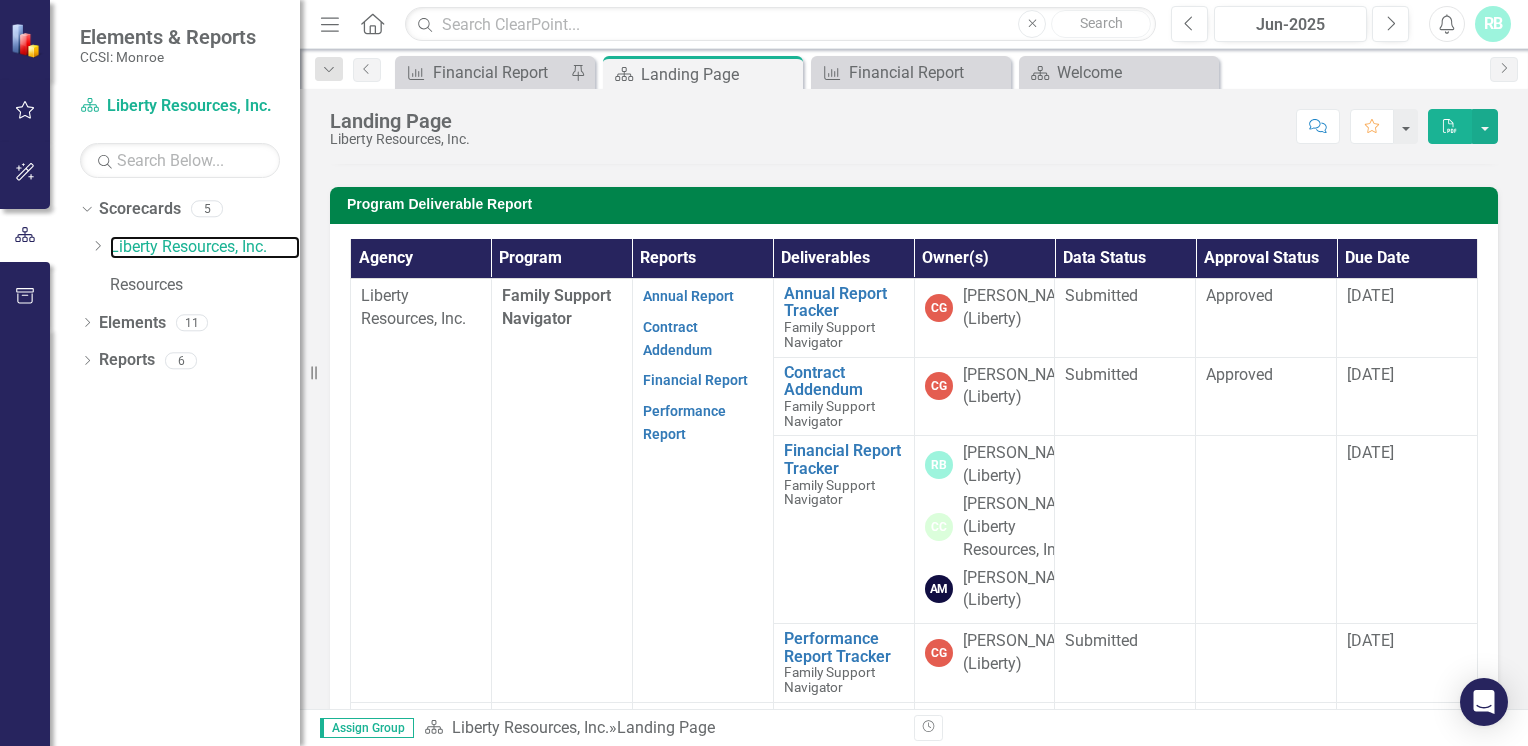scroll, scrollTop: 504, scrollLeft: 0, axis: vertical 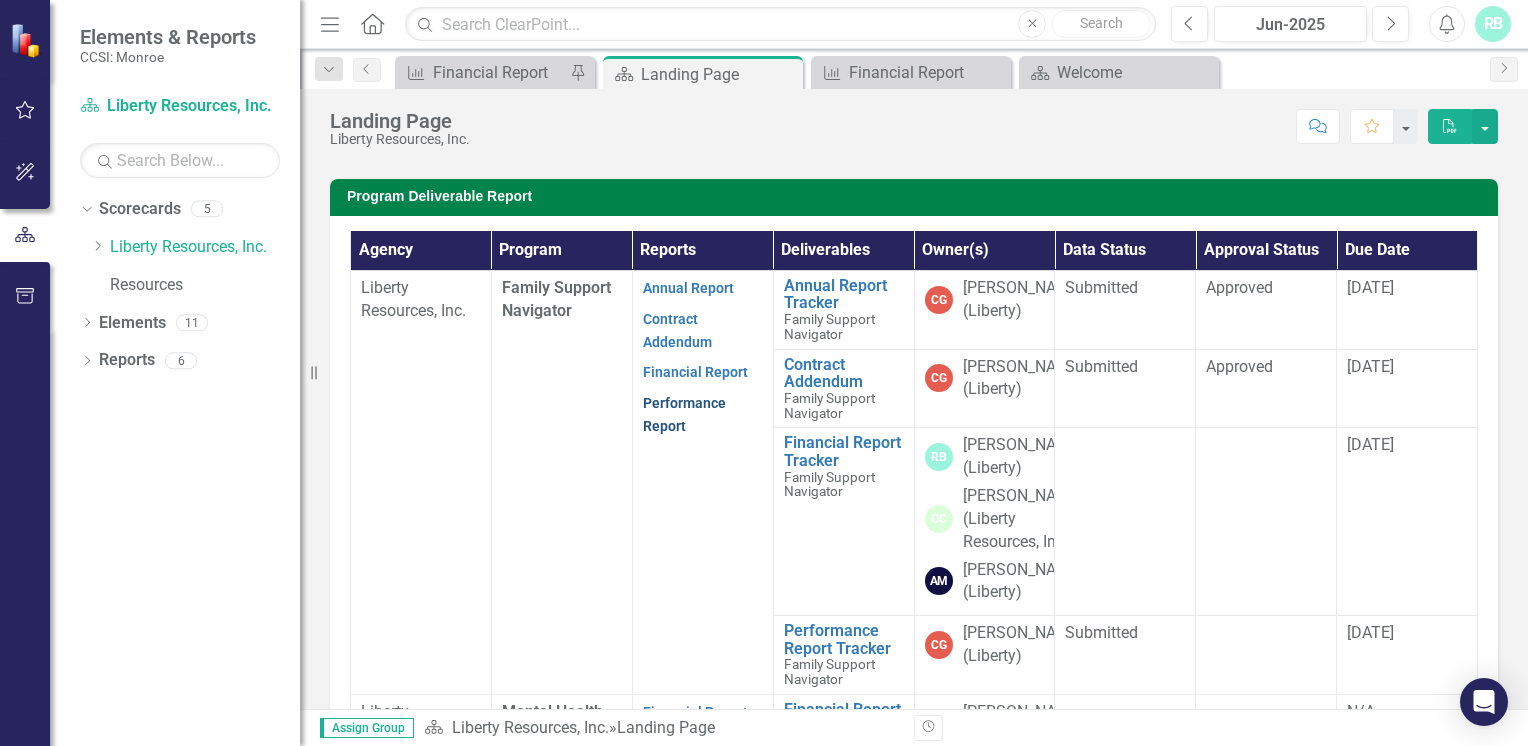 click on "Performance Report" at bounding box center [684, 414] 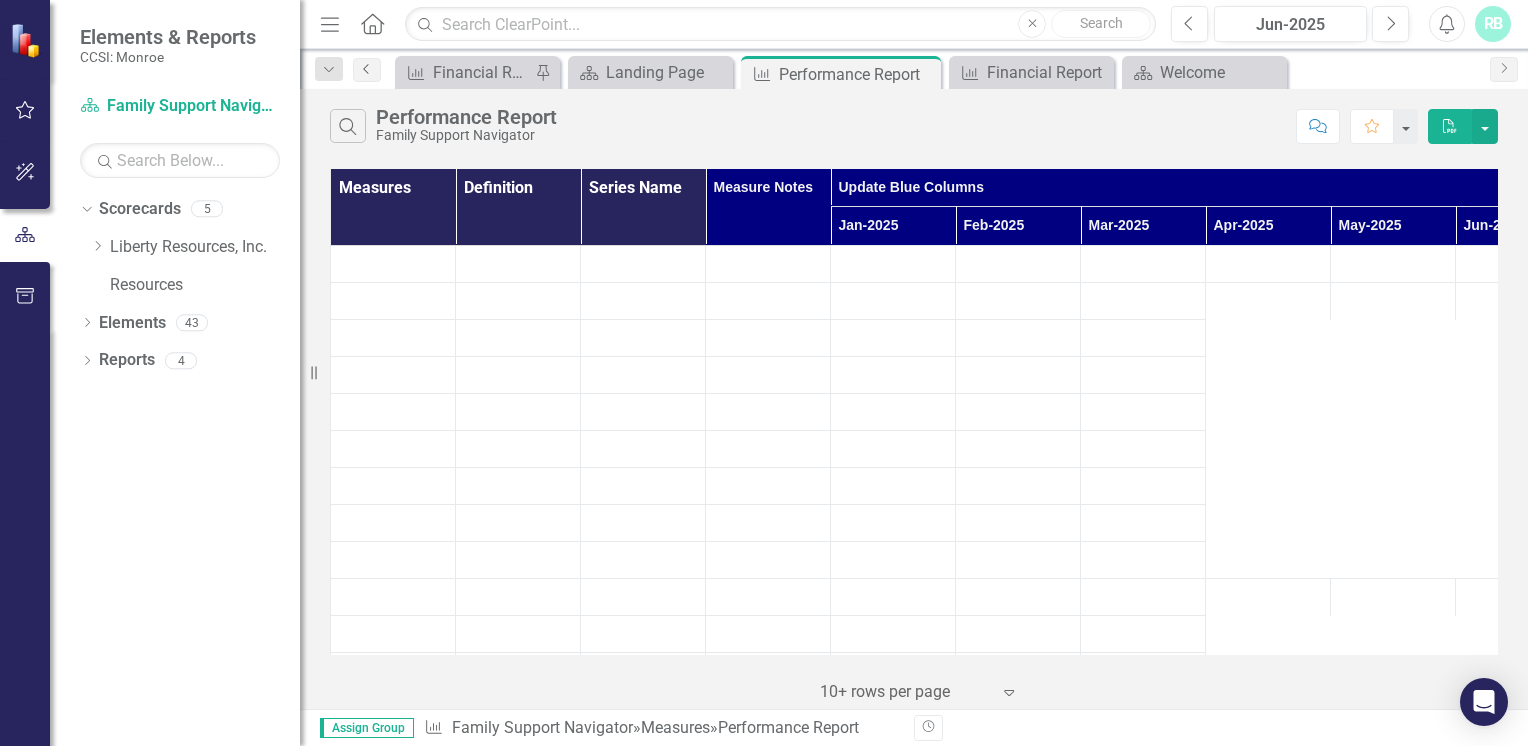 click on "Previous" 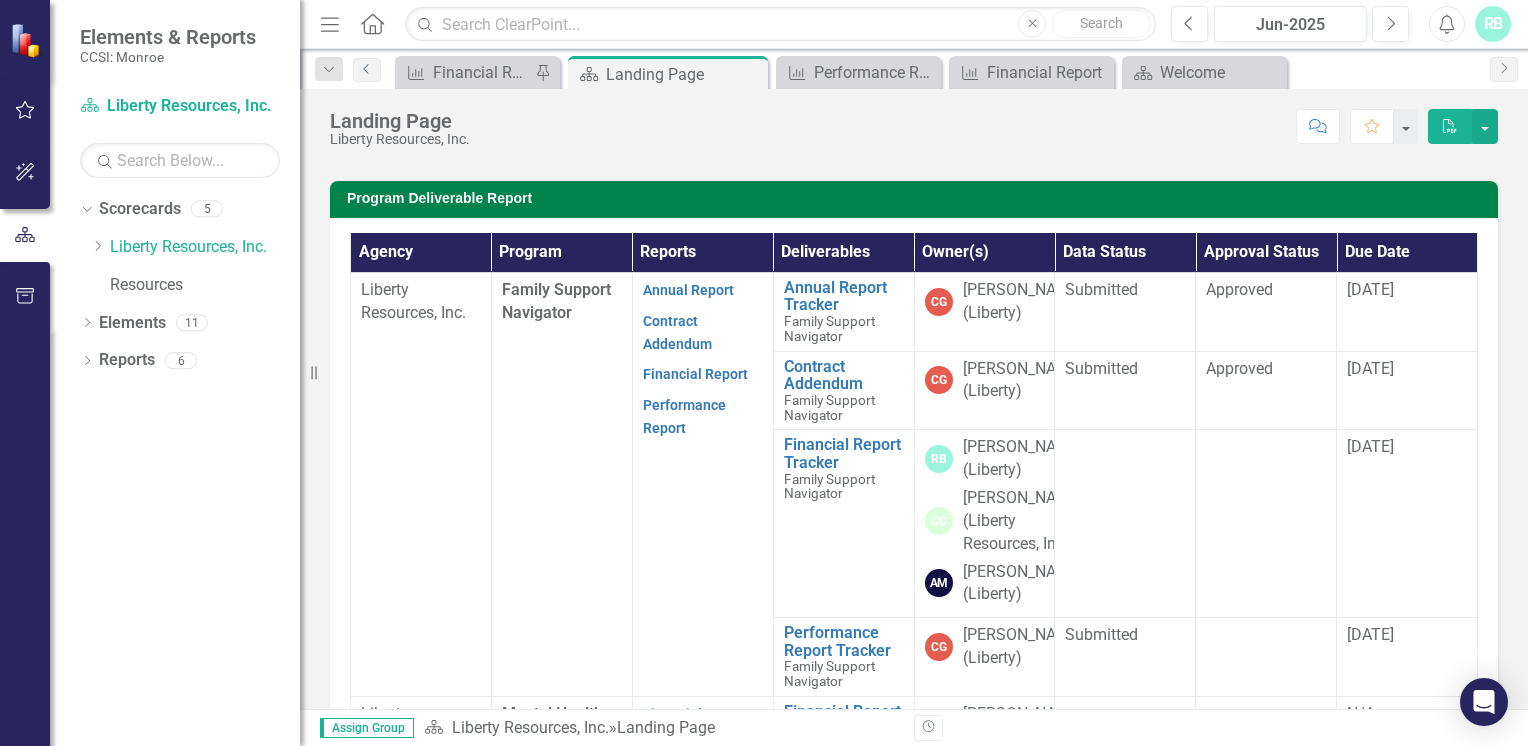 scroll, scrollTop: 504, scrollLeft: 0, axis: vertical 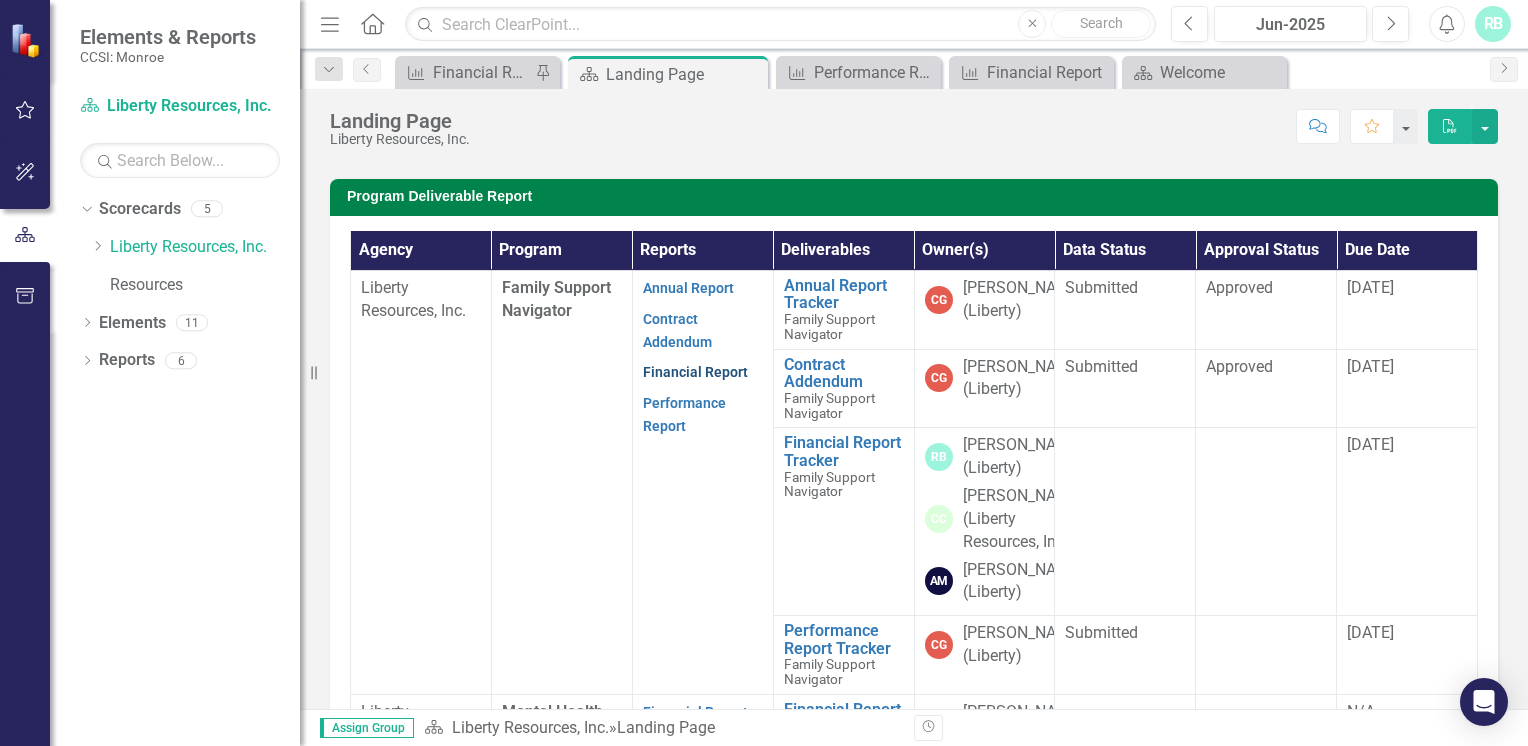 click on "Financial Report" at bounding box center [695, 372] 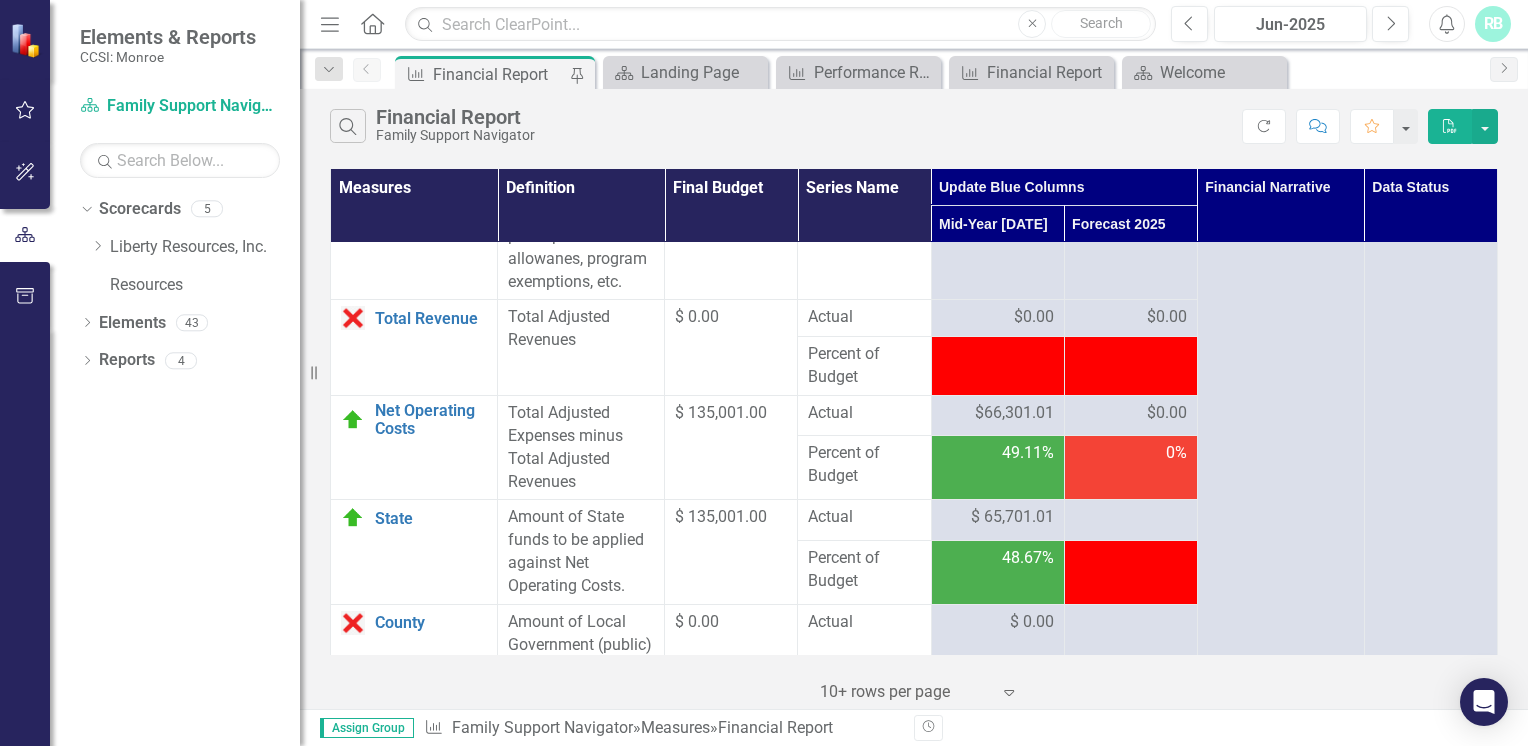 scroll, scrollTop: 3248, scrollLeft: 0, axis: vertical 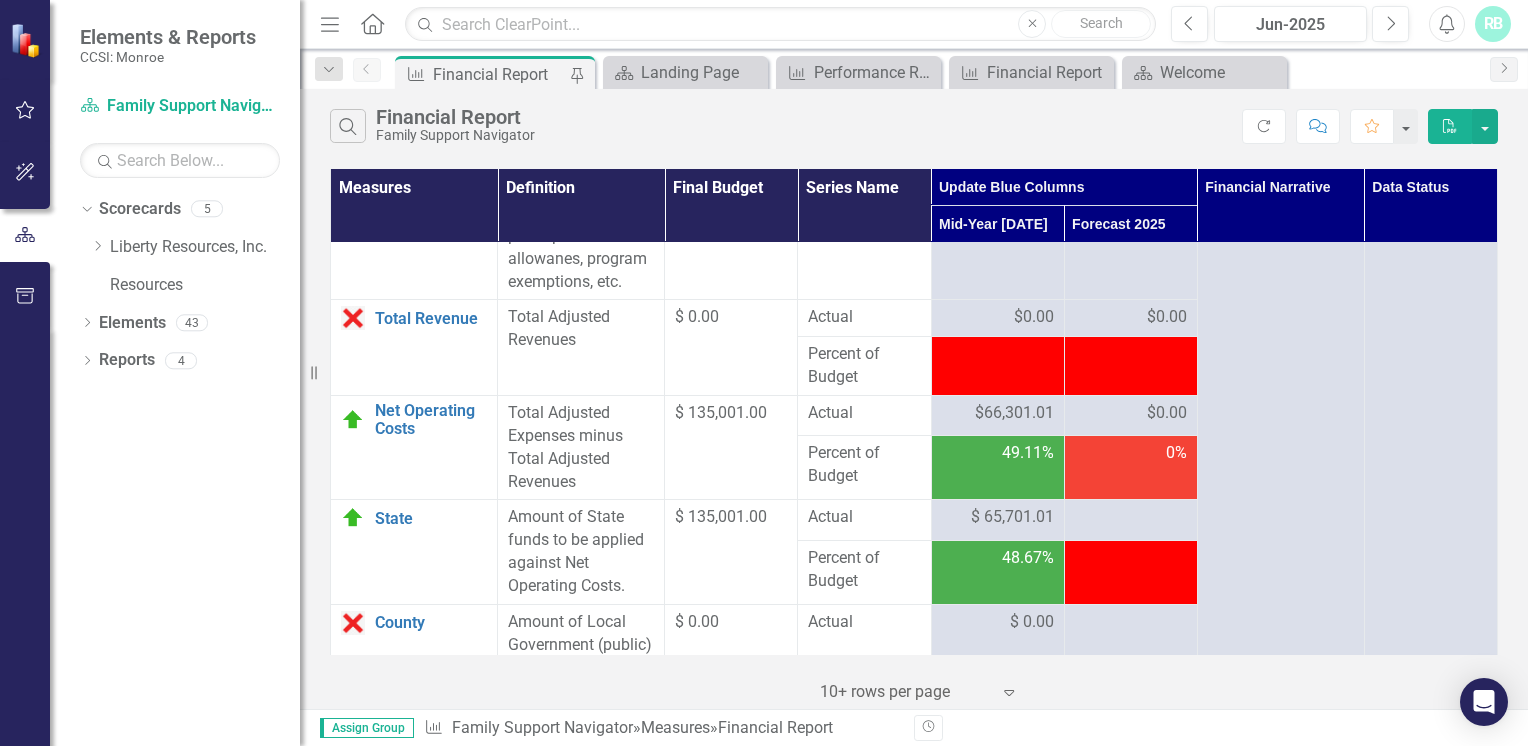 click on "$66,301.01" at bounding box center [1014, 413] 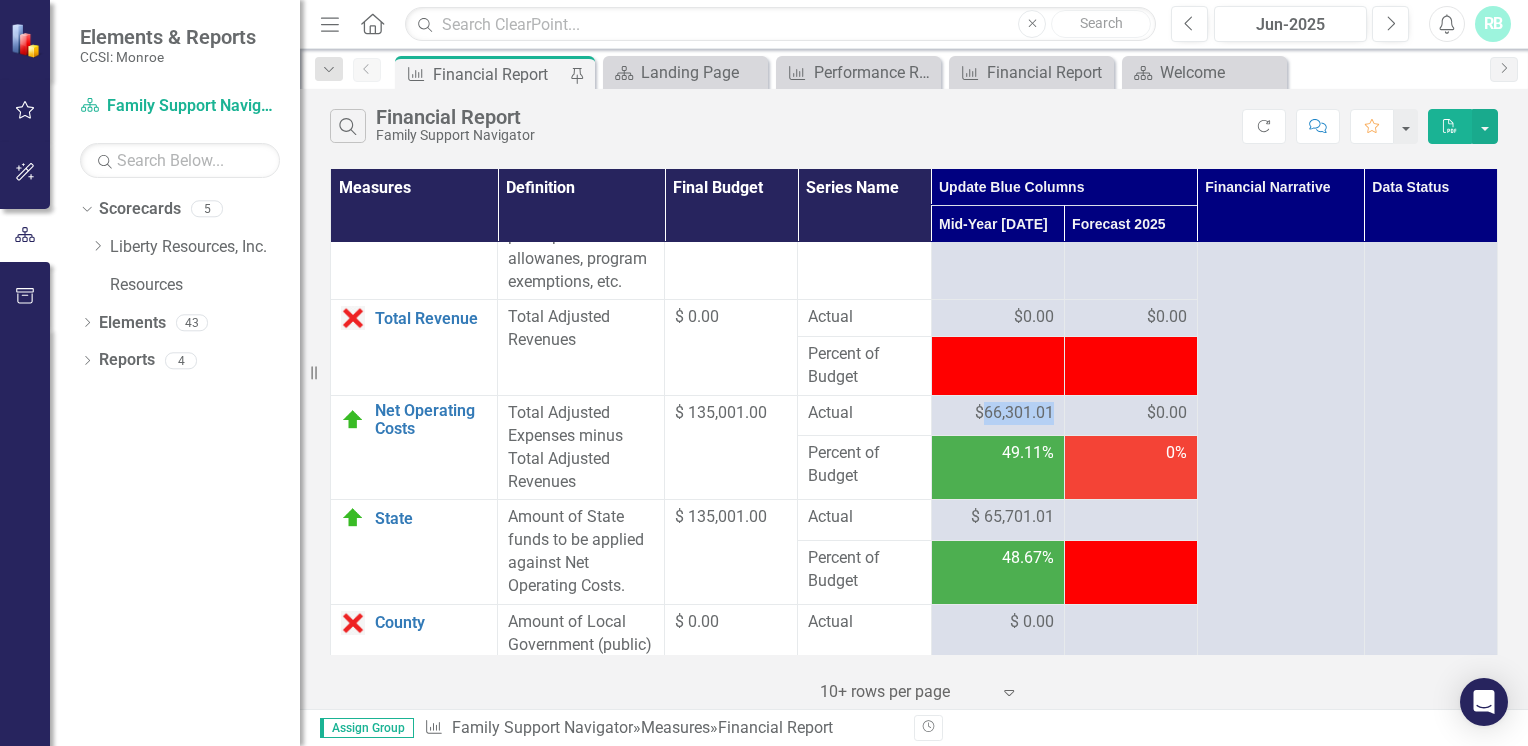 click on "$66,301.01" at bounding box center (1014, 413) 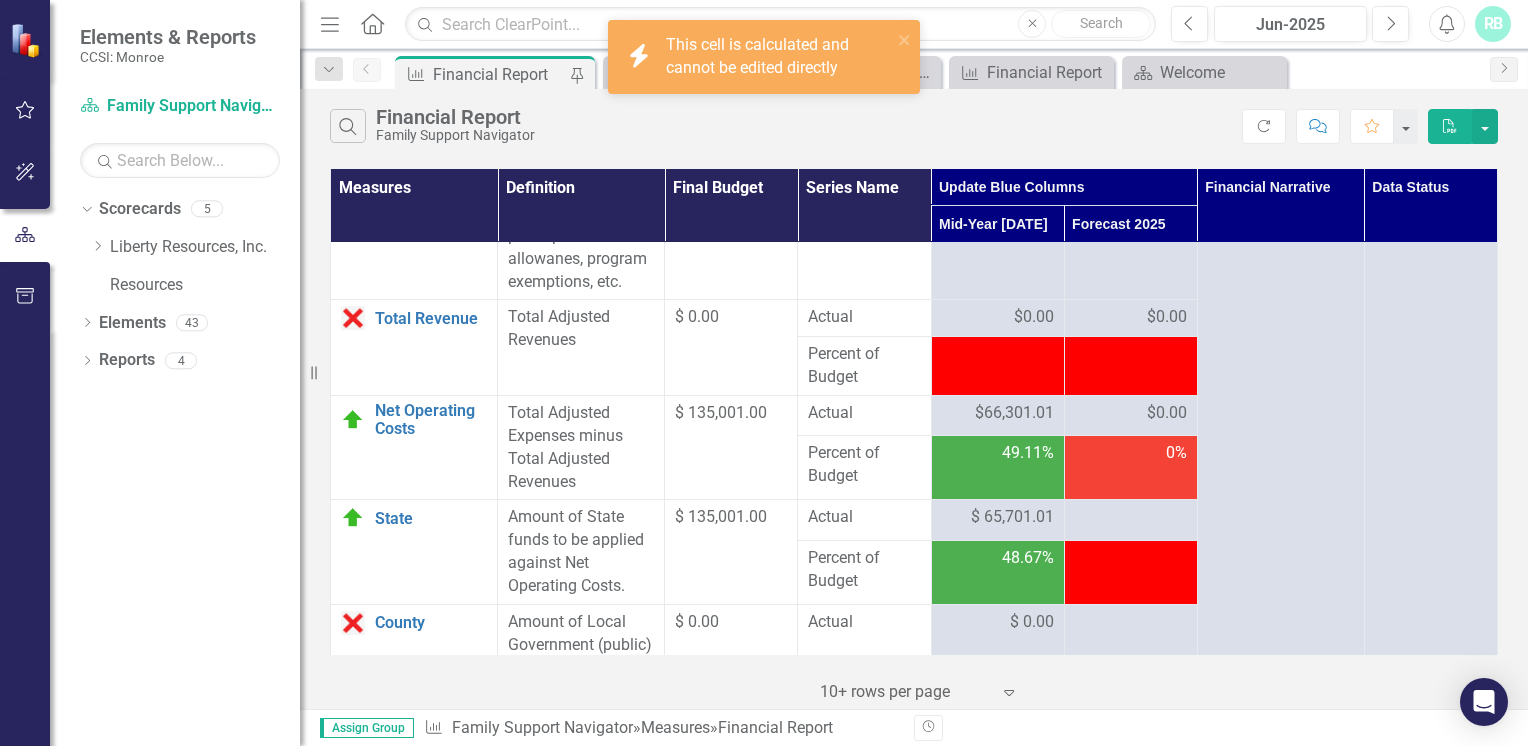 drag, startPoint x: 1008, startPoint y: 429, endPoint x: 766, endPoint y: 473, distance: 245.96748 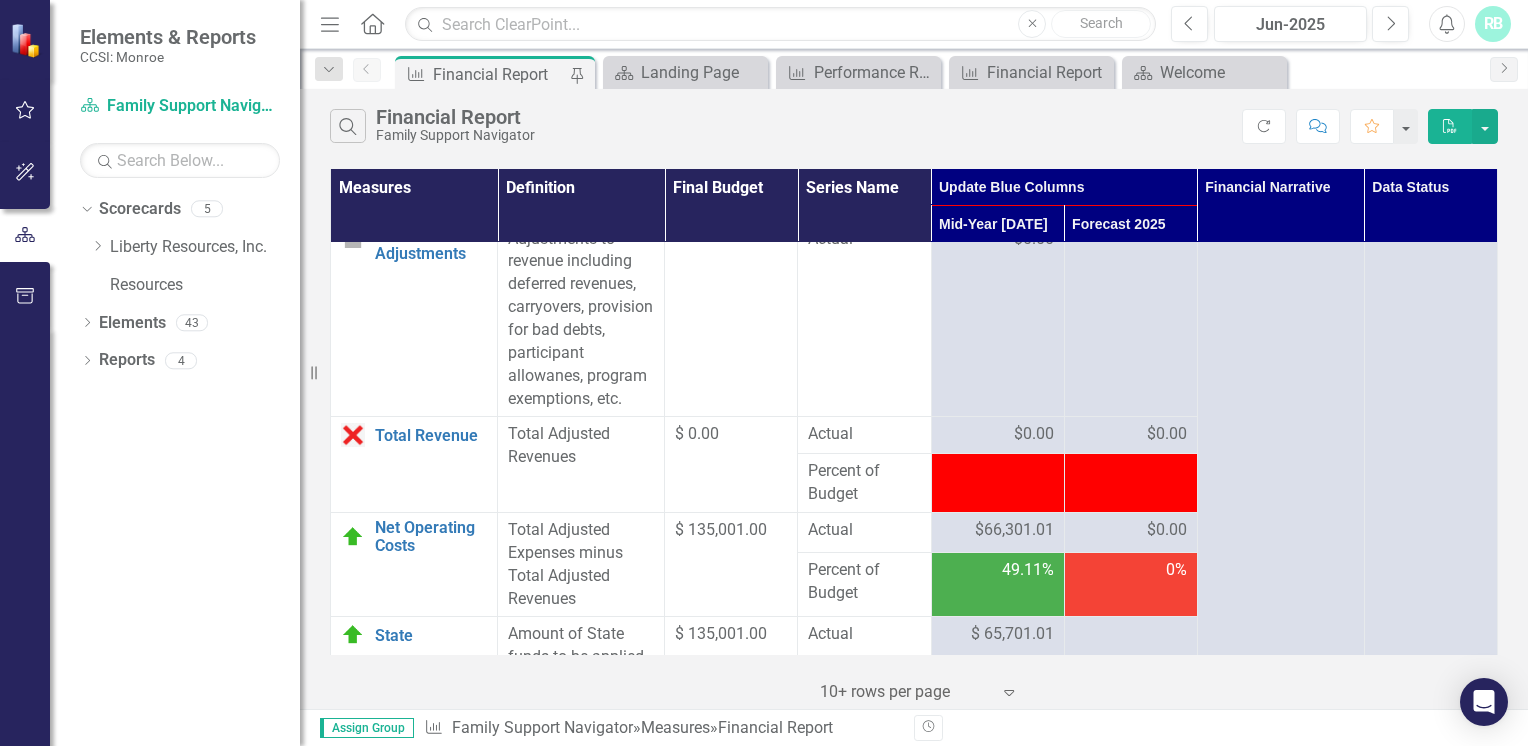 scroll, scrollTop: 3132, scrollLeft: 0, axis: vertical 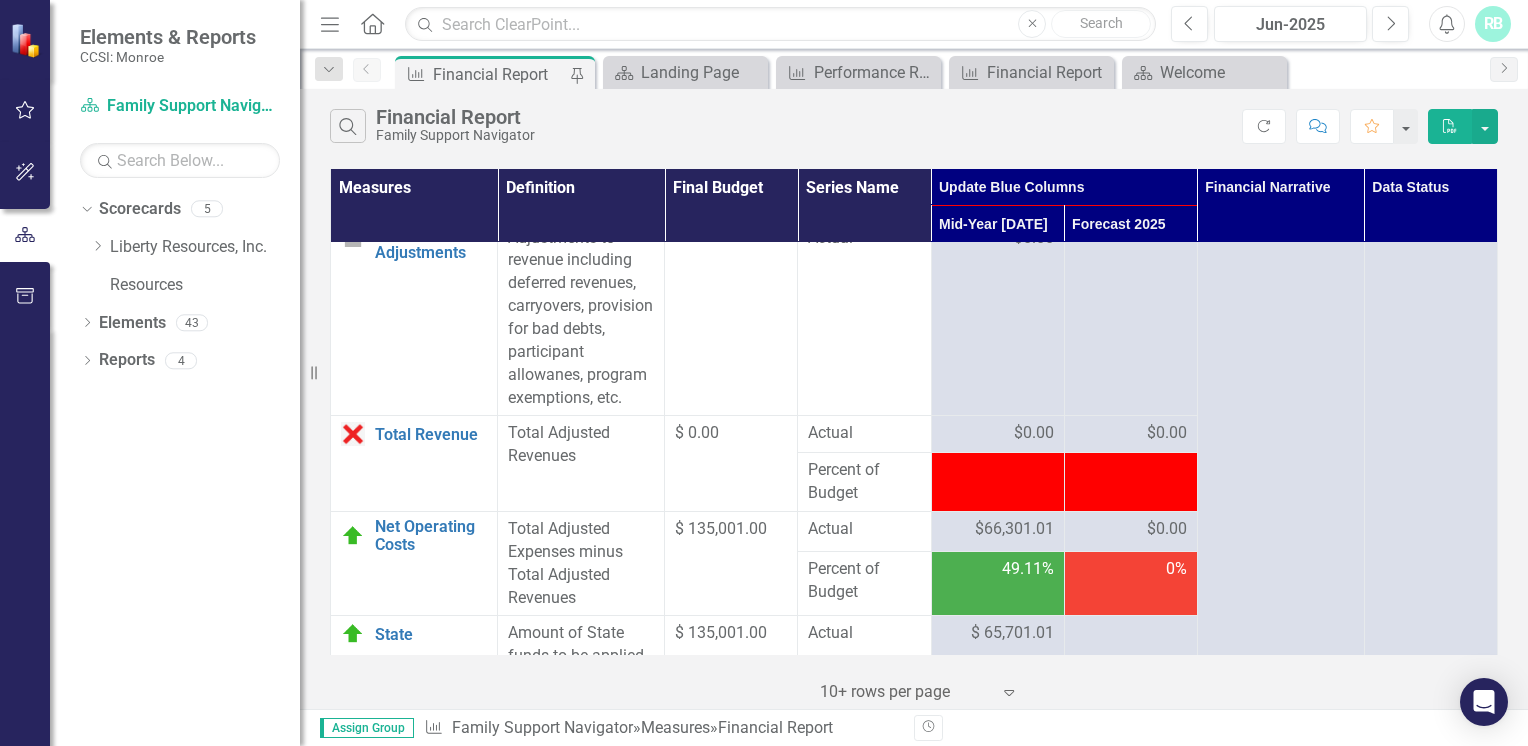click on "$0.00" at bounding box center [1131, 433] 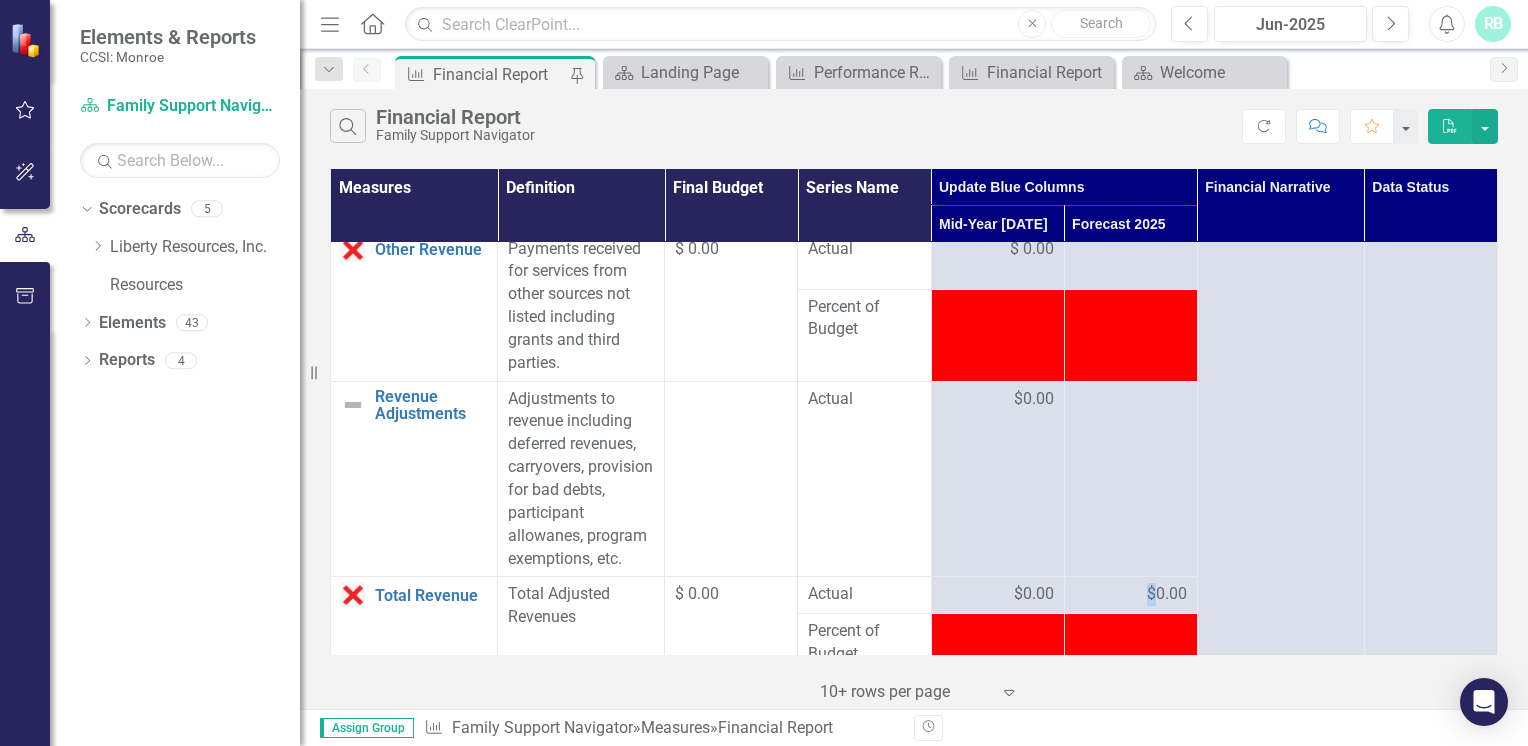 scroll, scrollTop: 2967, scrollLeft: 0, axis: vertical 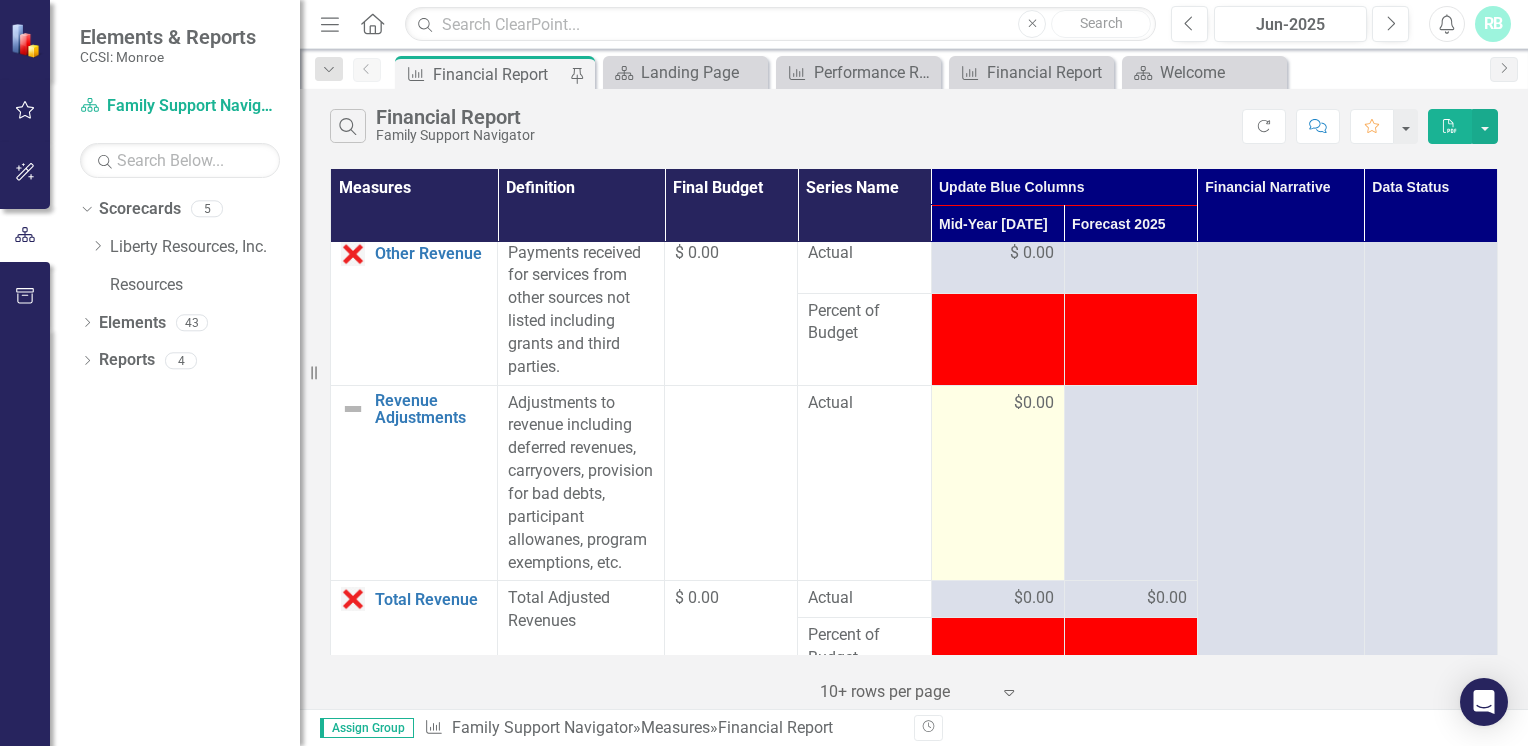 click on "$0.00" at bounding box center [998, 403] 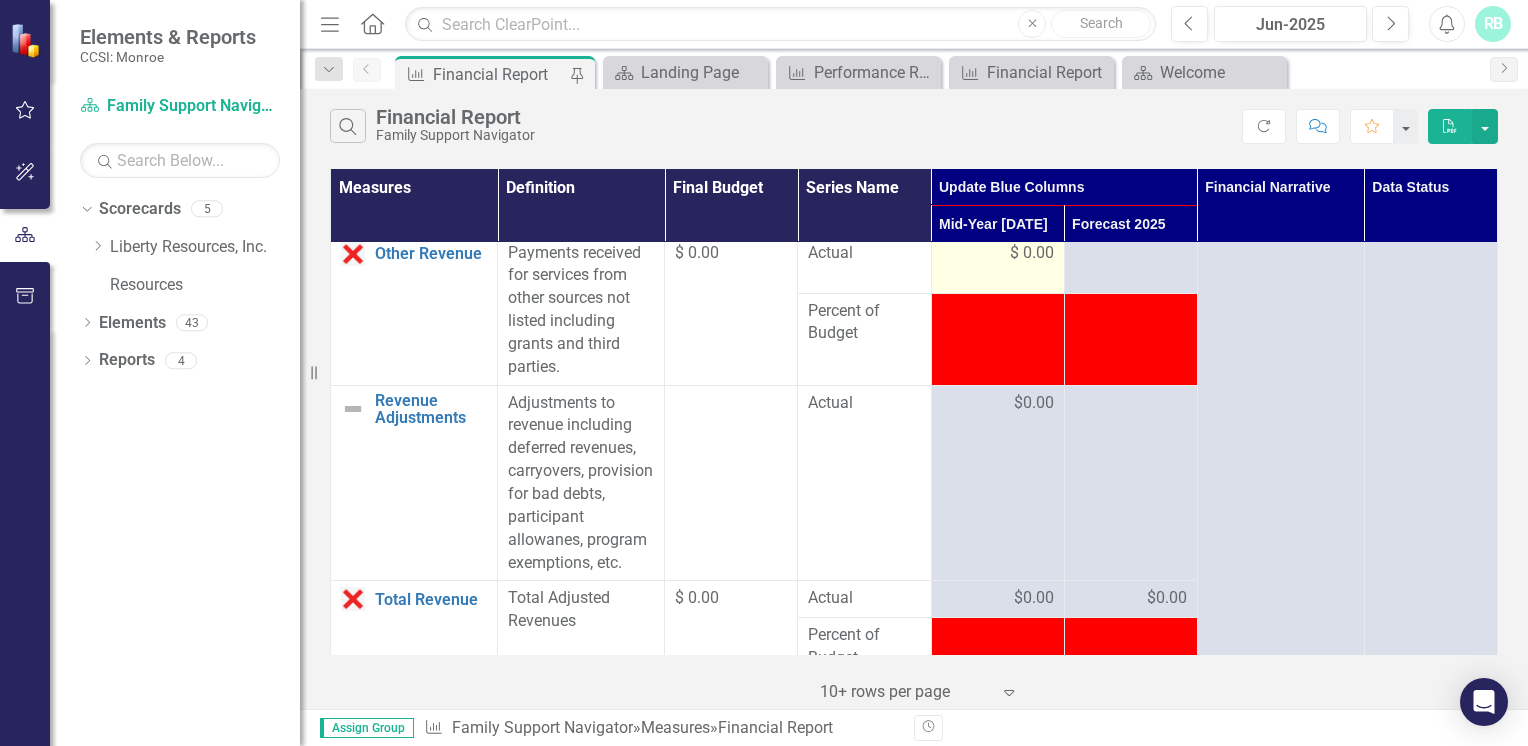 click on "$ 0.00" at bounding box center (1032, 253) 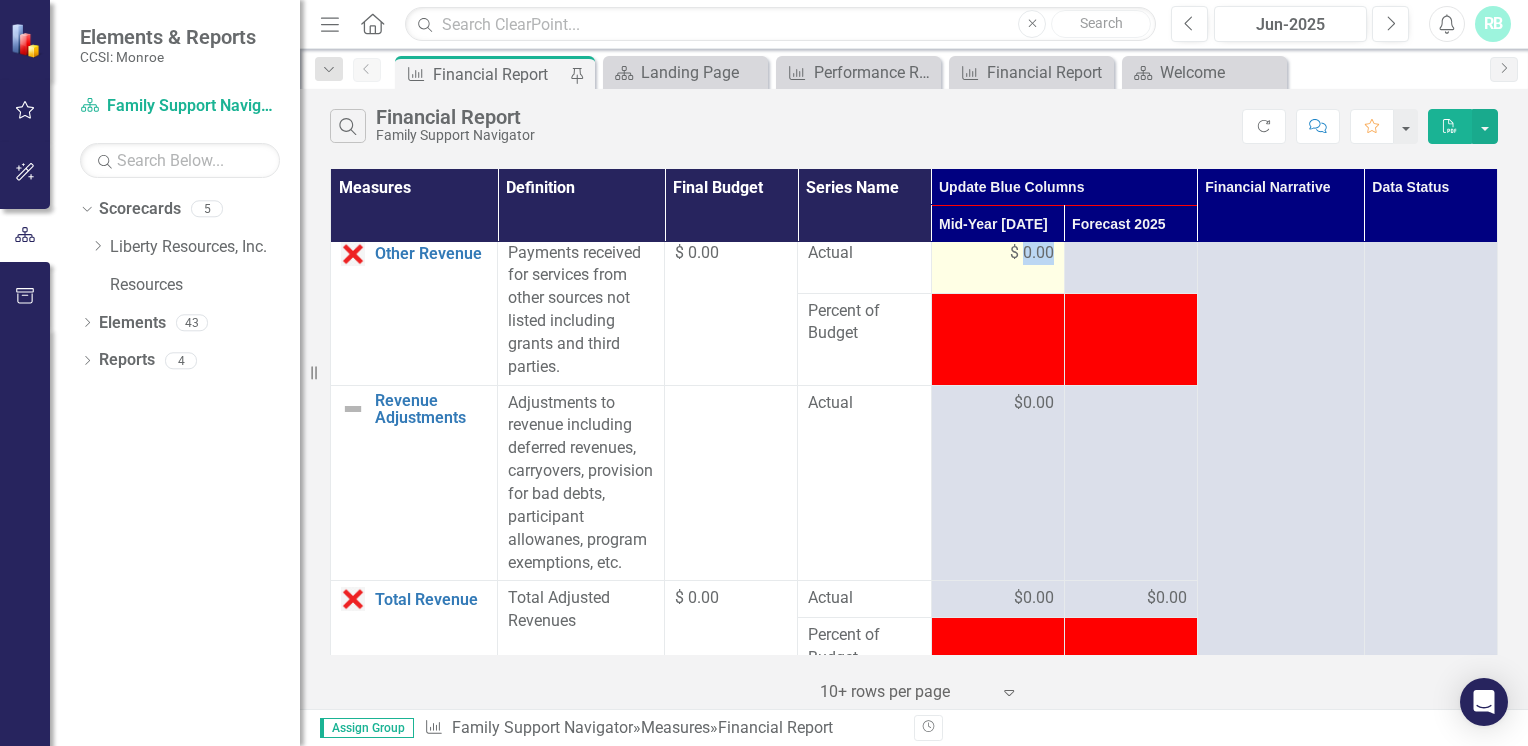 click on "$ 0.00" at bounding box center (1032, 253) 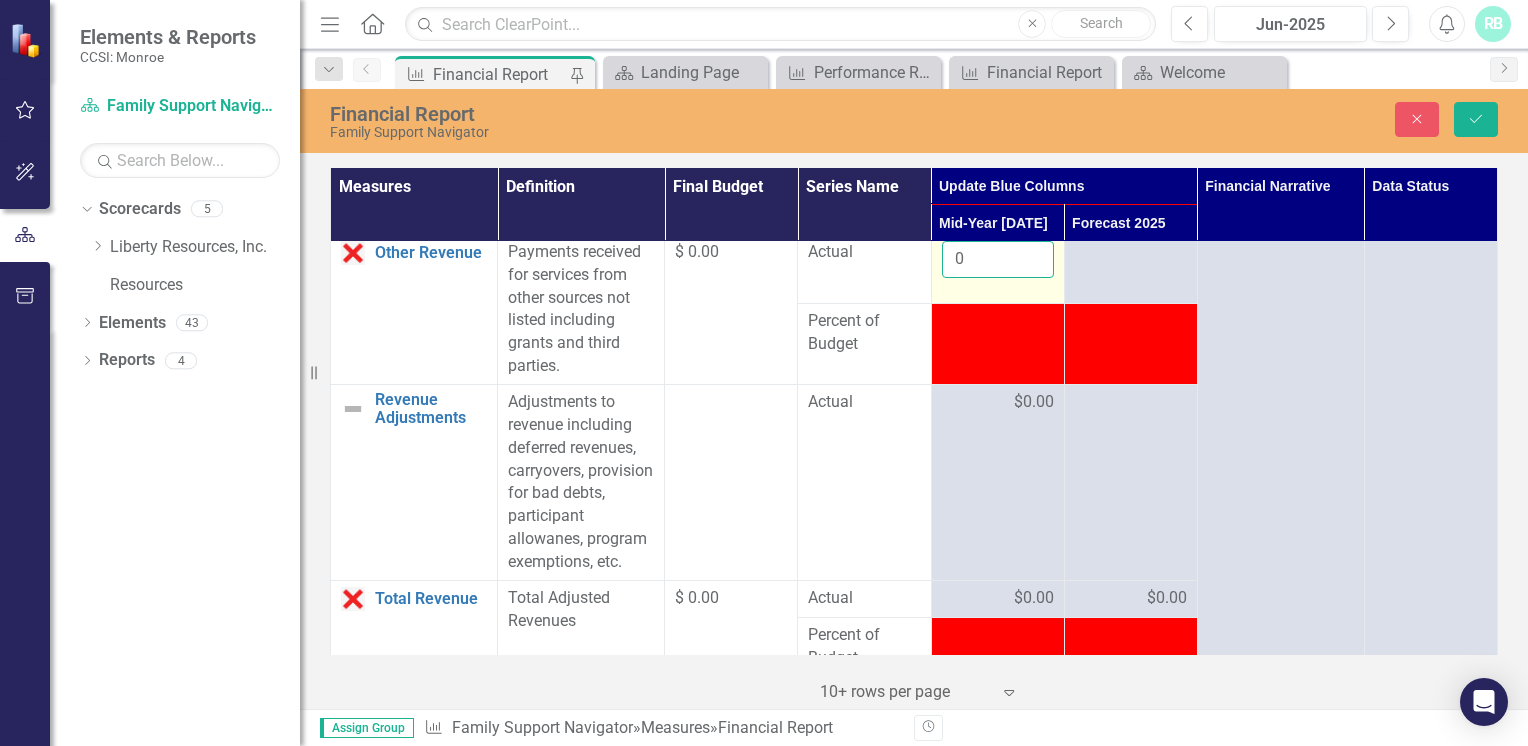 drag, startPoint x: 1025, startPoint y: 268, endPoint x: 997, endPoint y: 279, distance: 30.083218 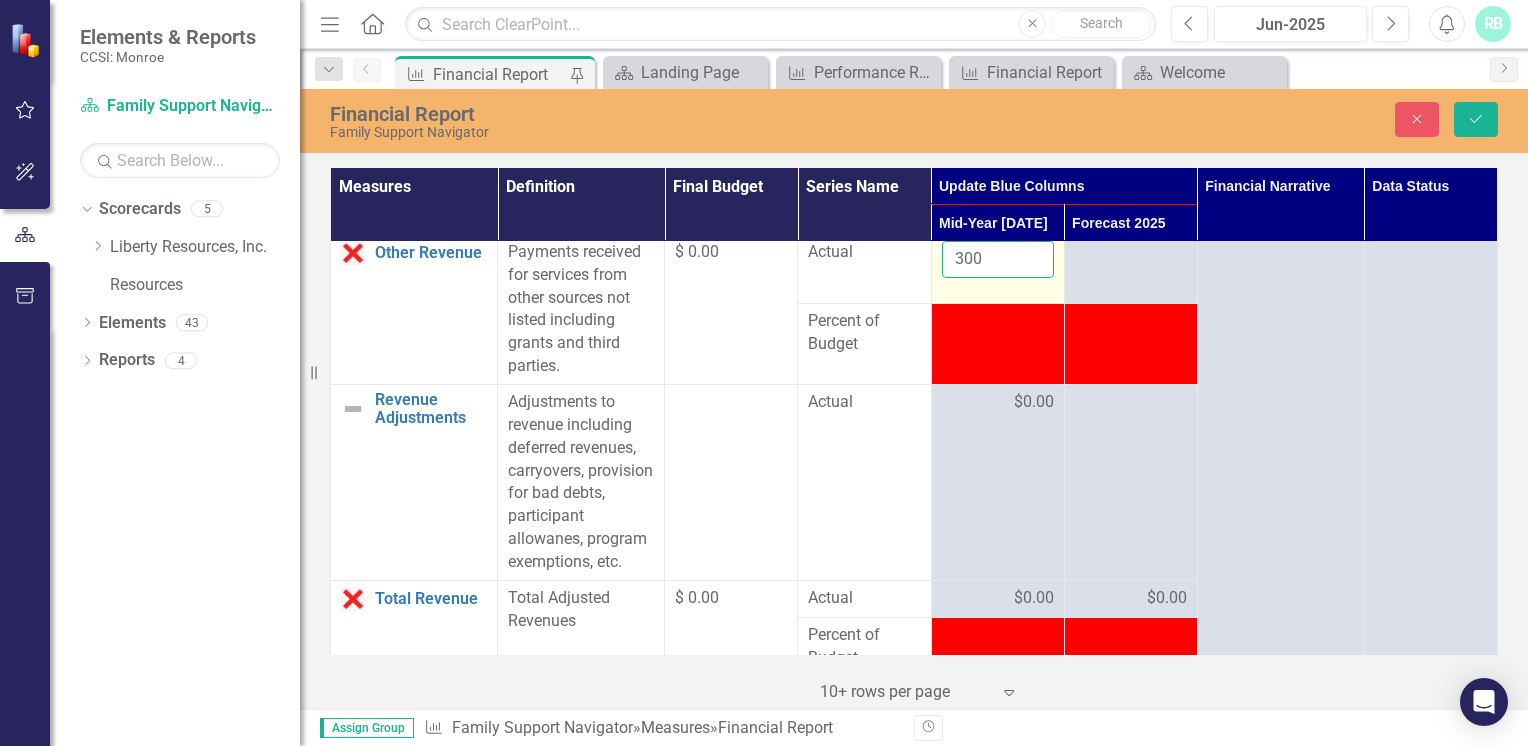 type on "300" 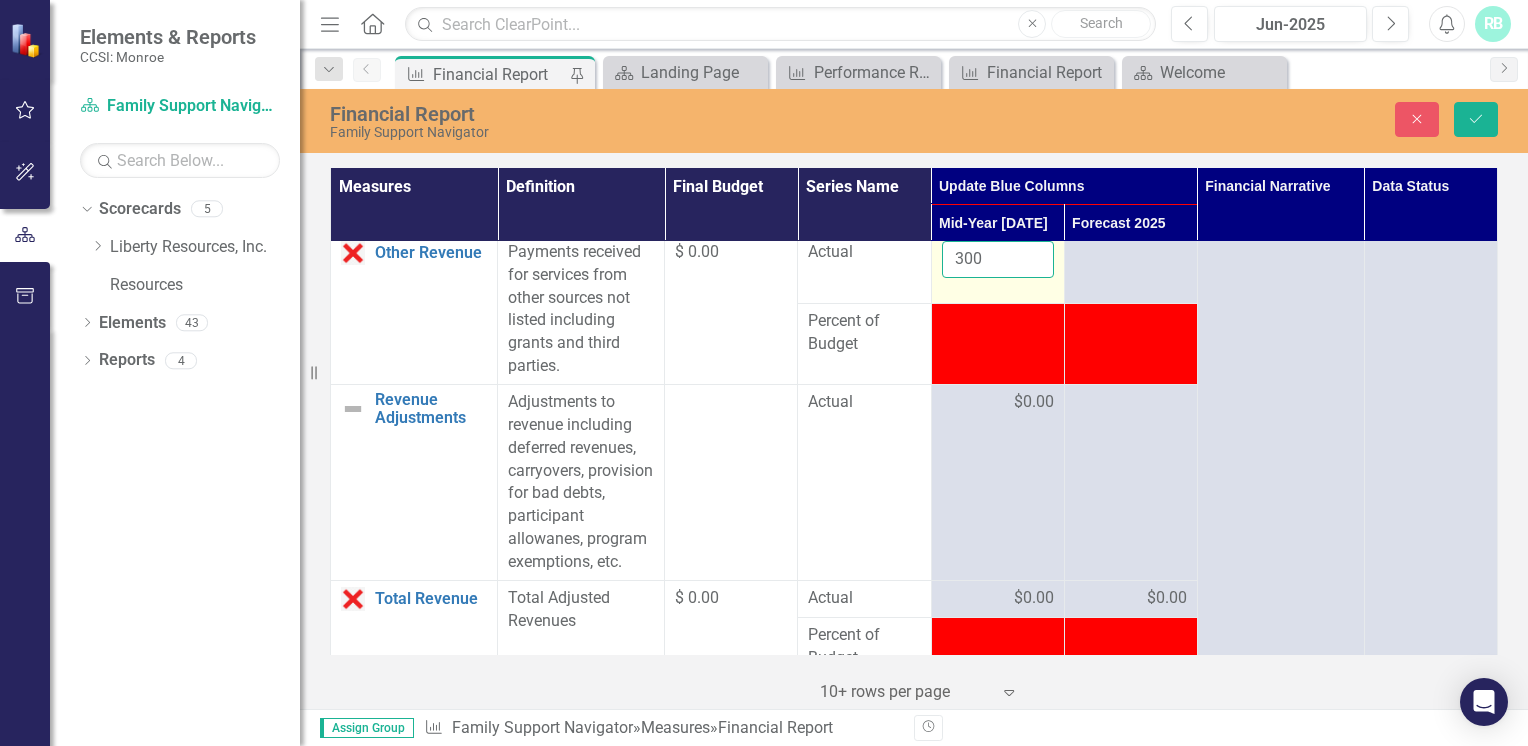 click on "Save" at bounding box center (1476, 119) 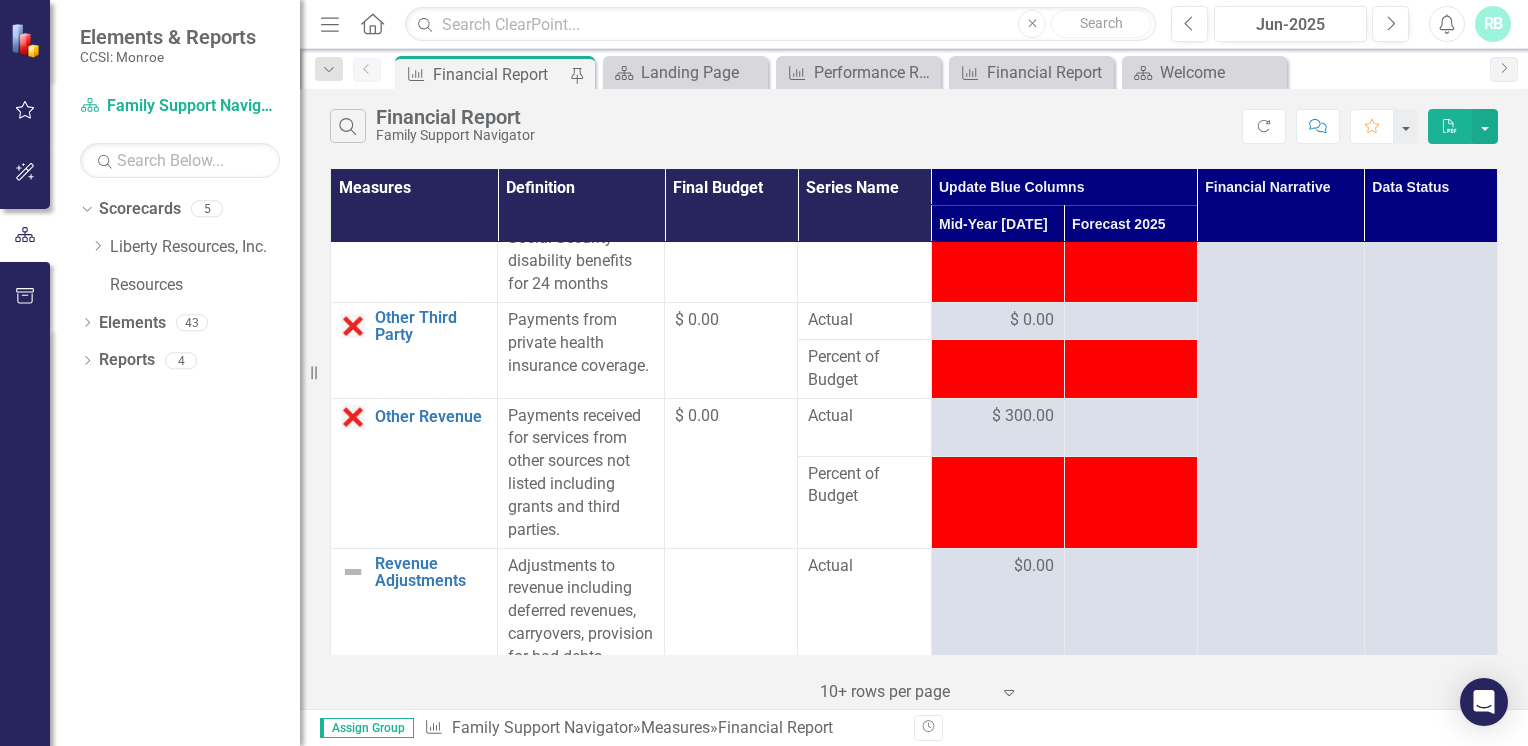 scroll, scrollTop: 2803, scrollLeft: 0, axis: vertical 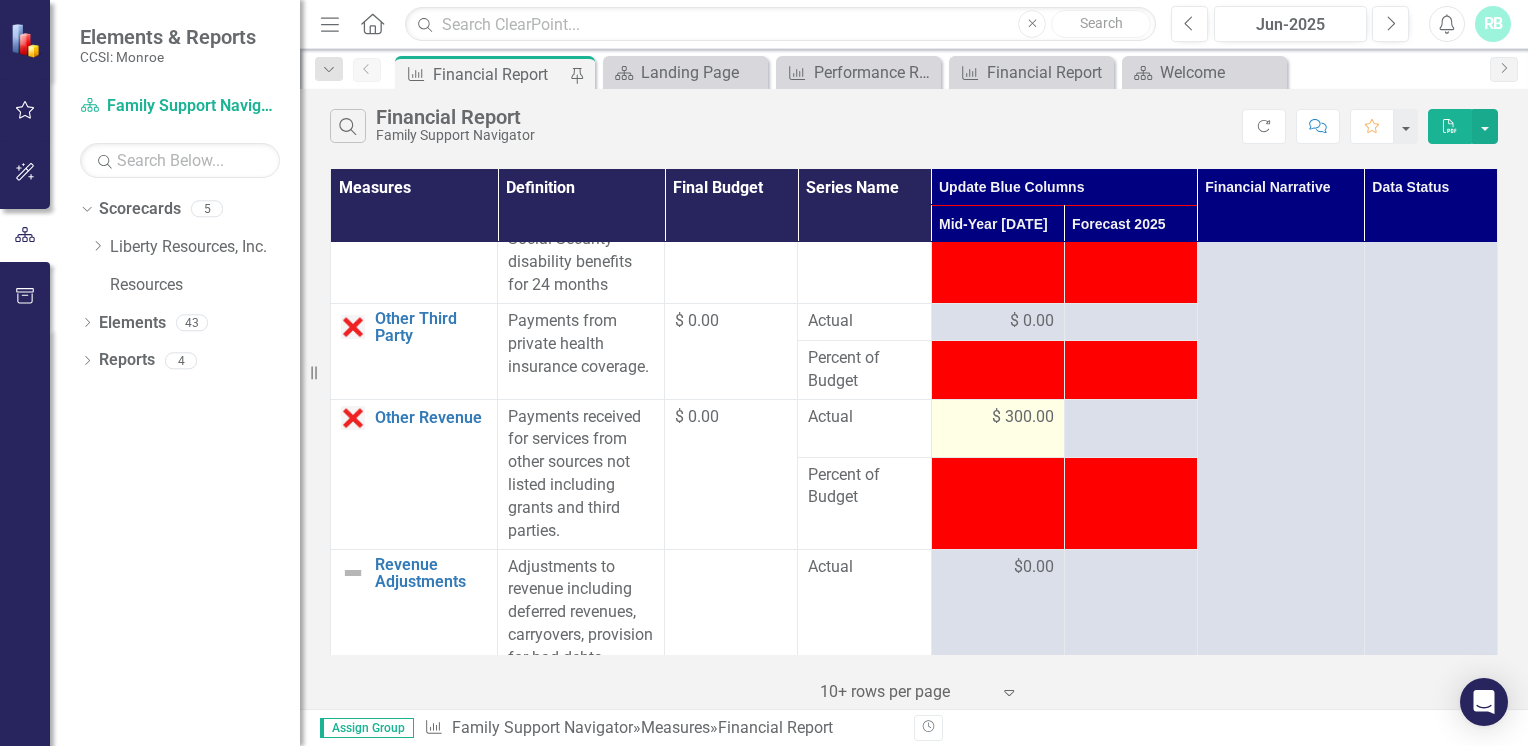 click on "$ 300.00" at bounding box center (1023, 417) 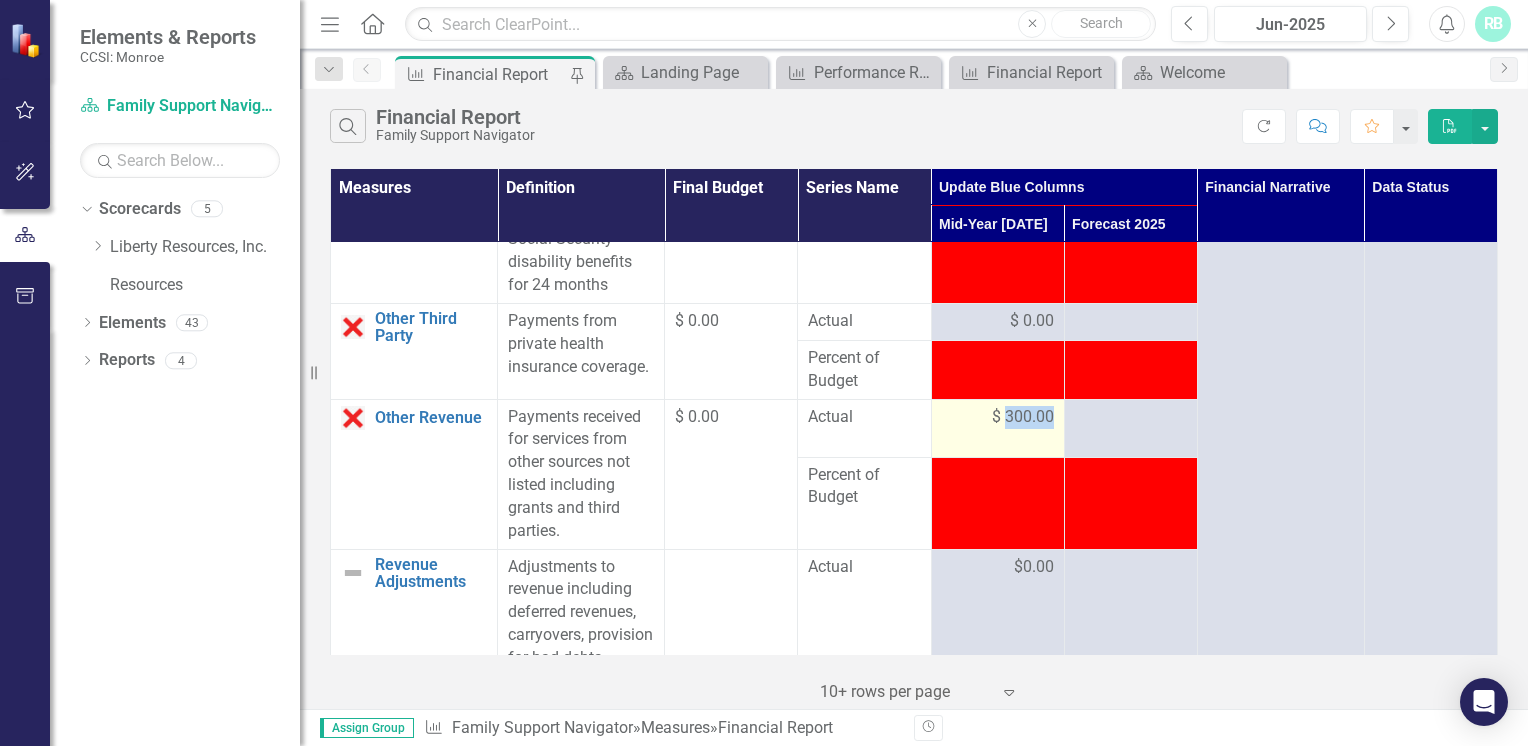 click on "$ 300.00" at bounding box center [1023, 417] 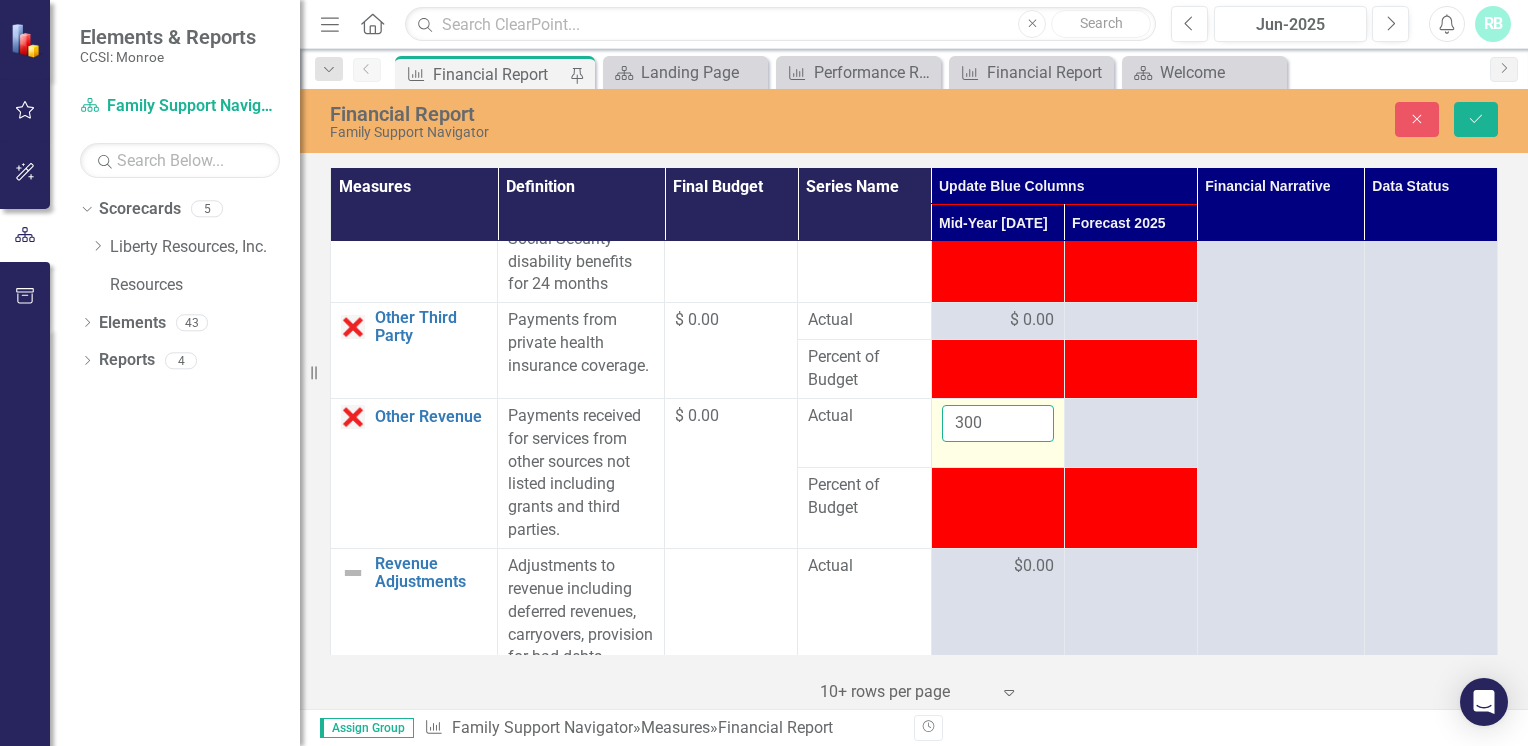 drag, startPoint x: 1024, startPoint y: 433, endPoint x: 988, endPoint y: 442, distance: 37.107952 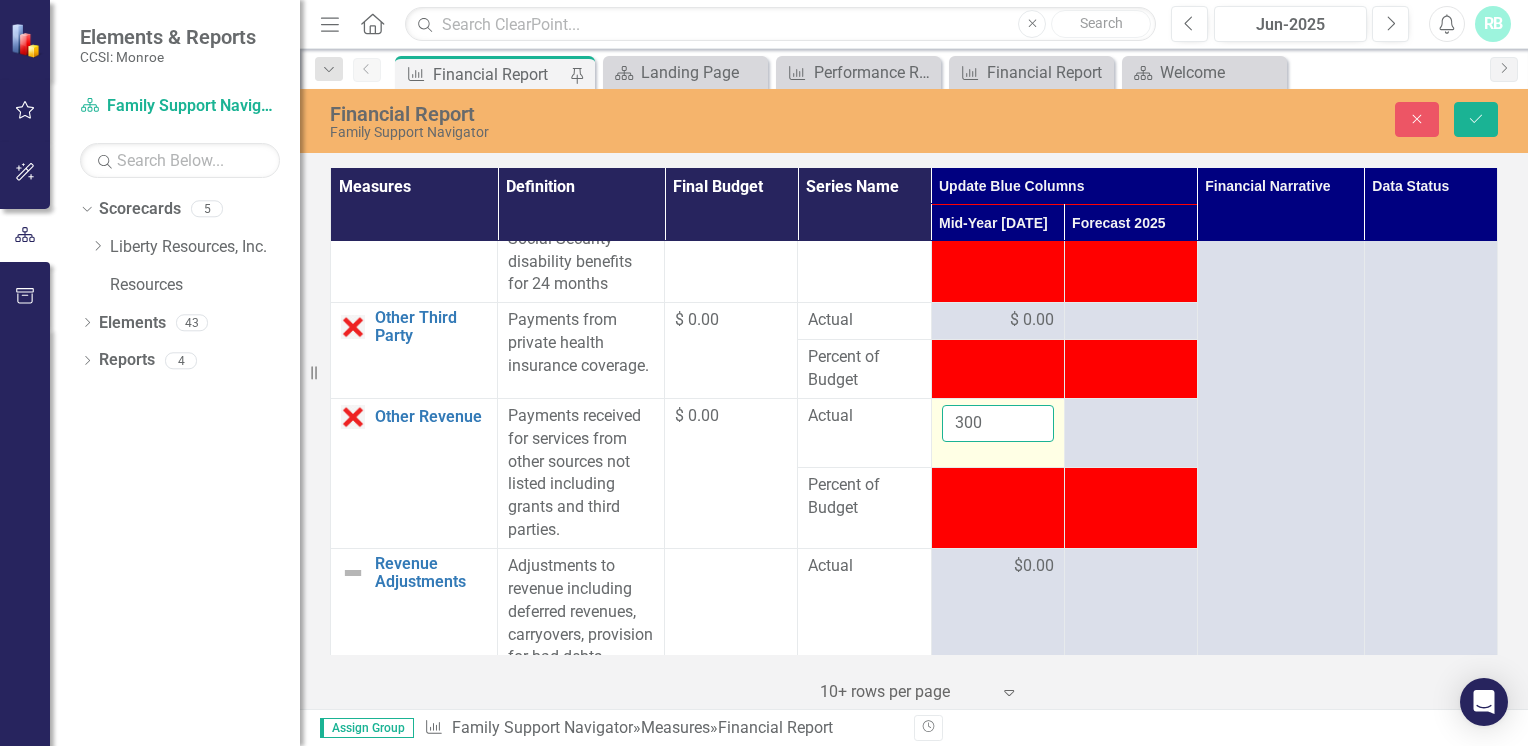 click on "300" at bounding box center [998, 423] 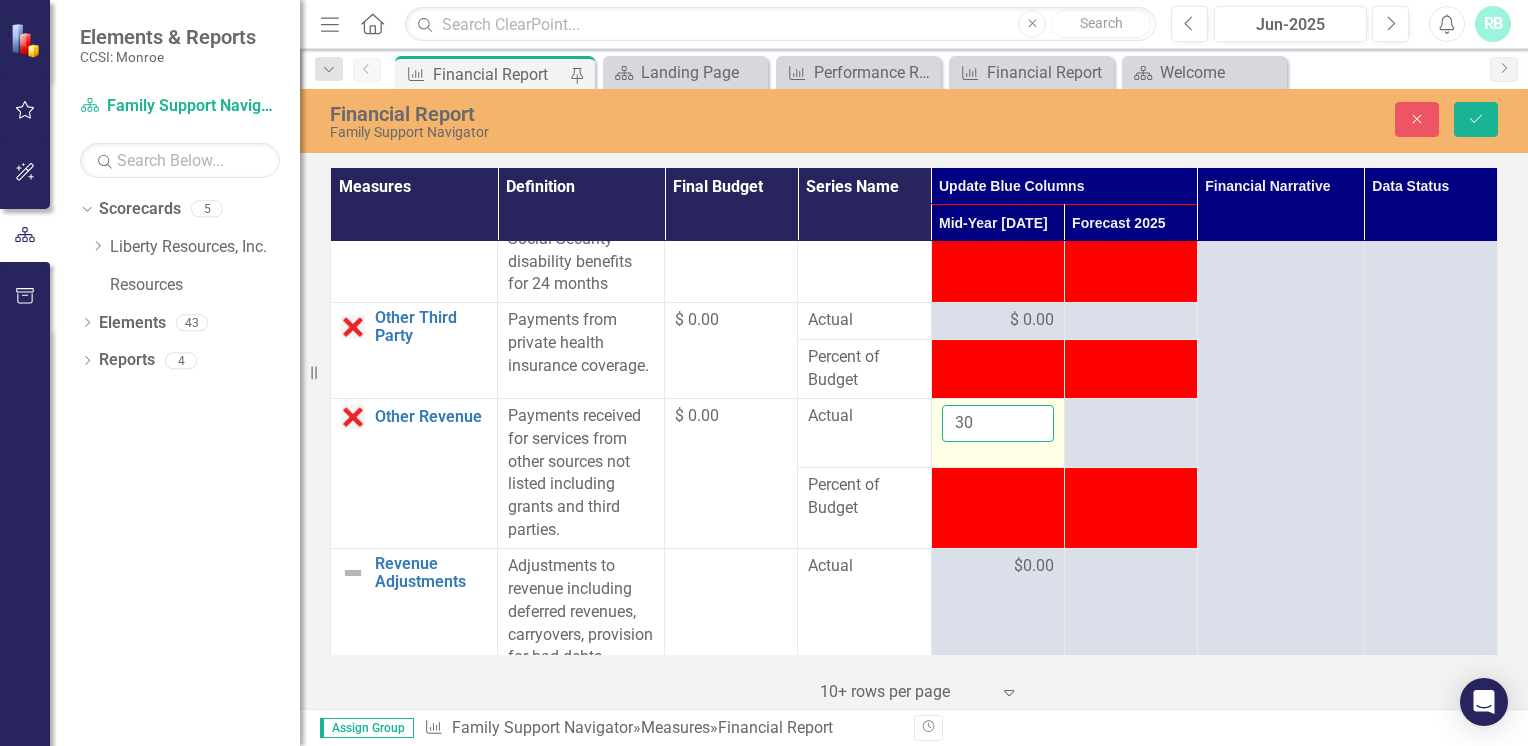 type on "3" 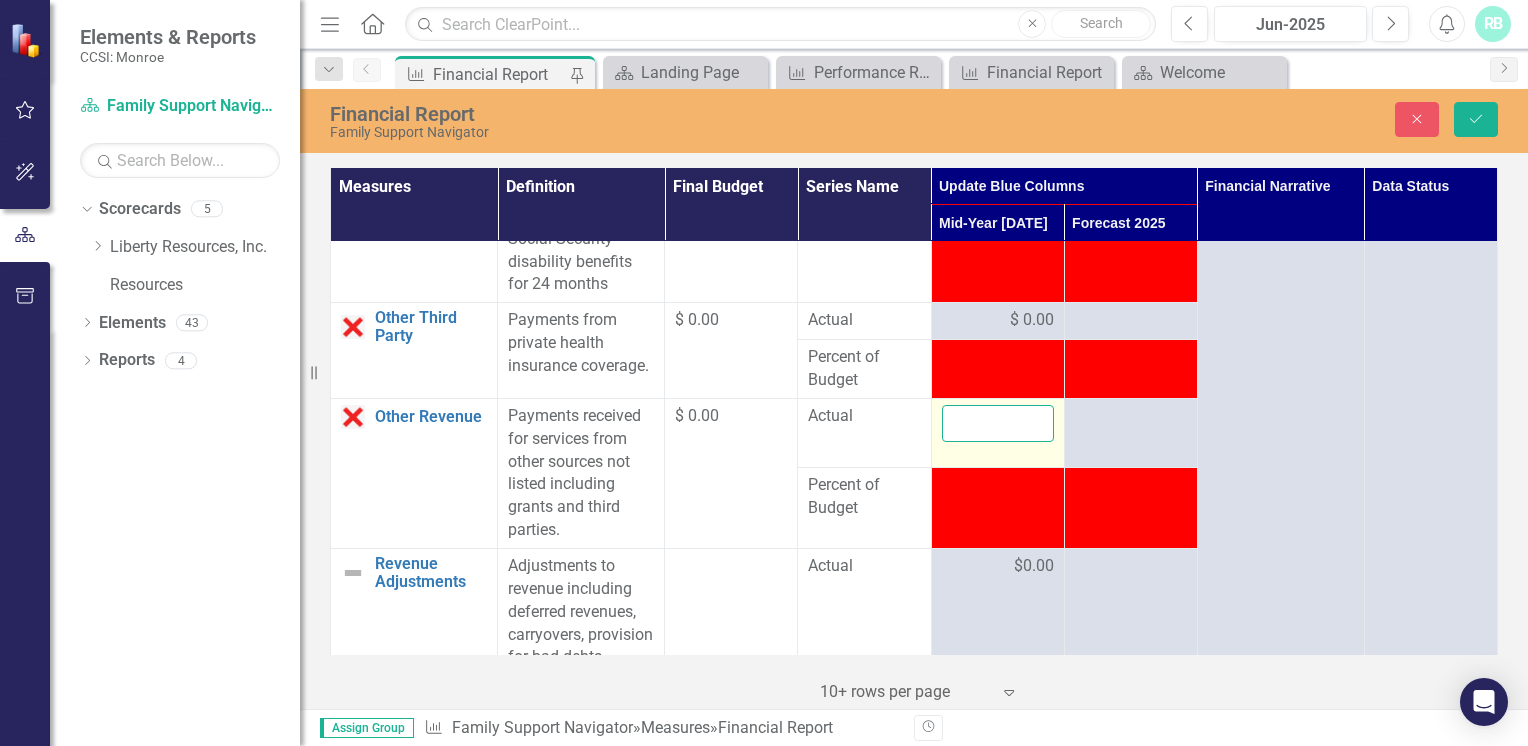 type 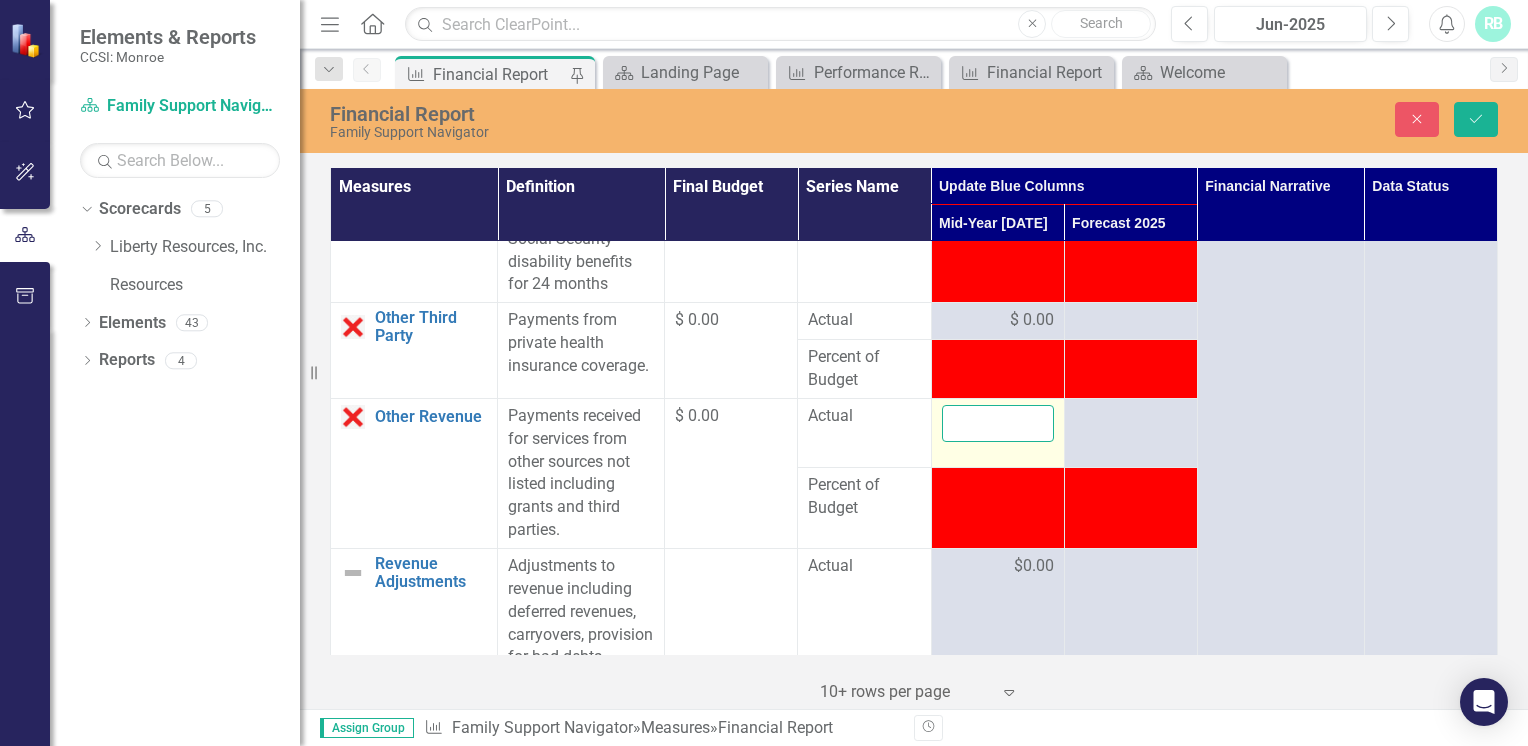 click on "Save" at bounding box center (1476, 119) 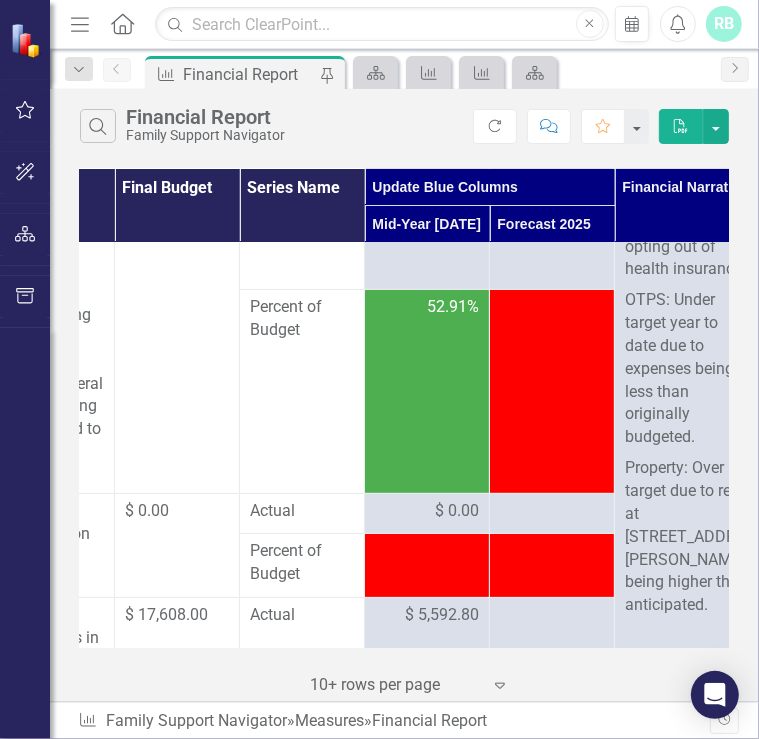 scroll, scrollTop: 0, scrollLeft: 254, axis: horizontal 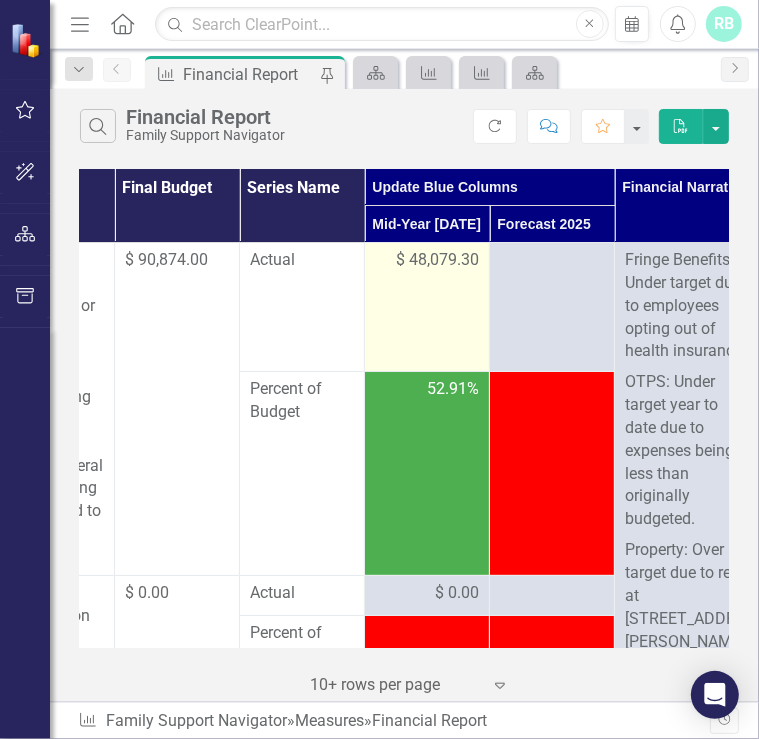 click on "$ 48,079.30" at bounding box center [437, 260] 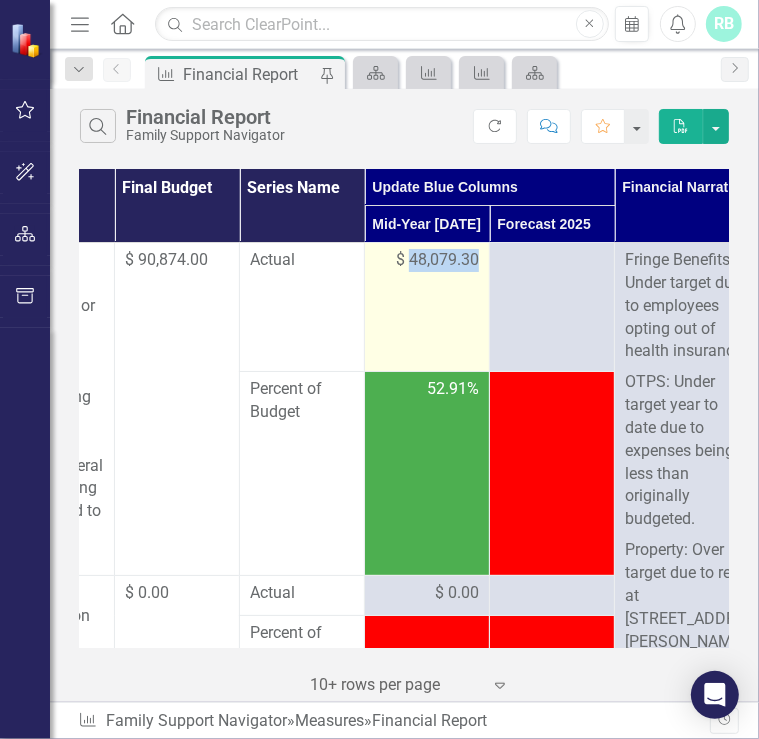click on "$ 48,079.30" at bounding box center [437, 260] 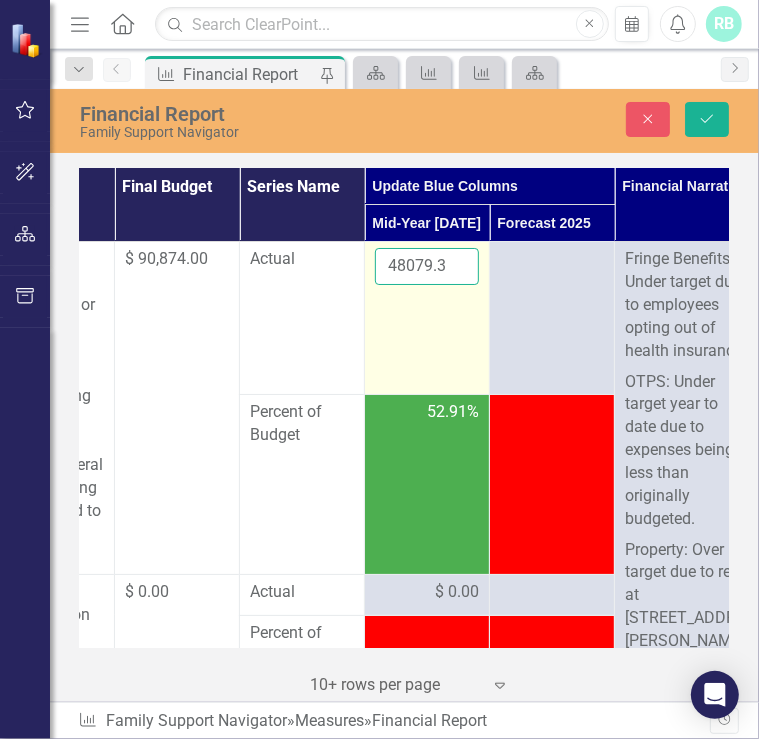 click on "48079.3" at bounding box center (427, 266) 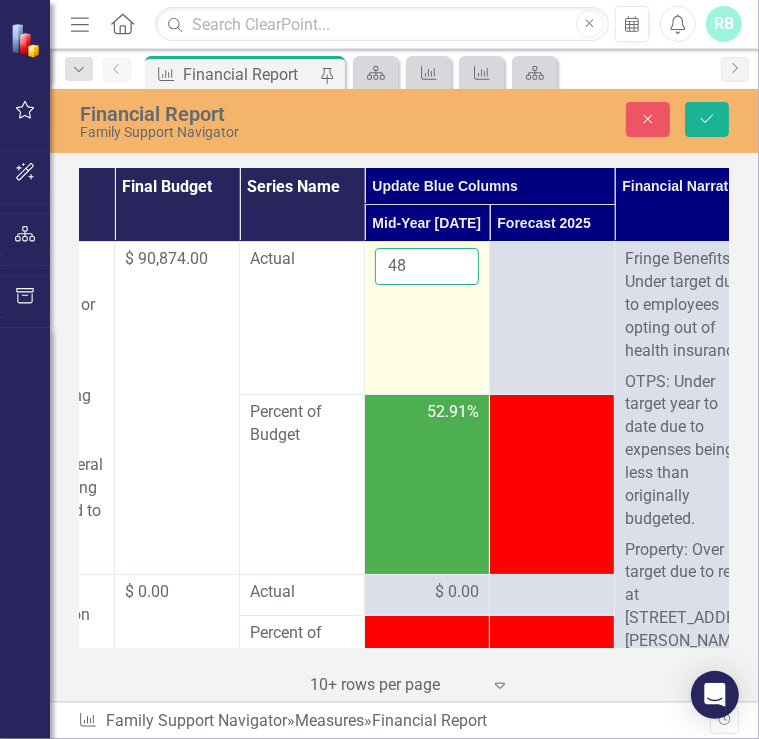 type on "4" 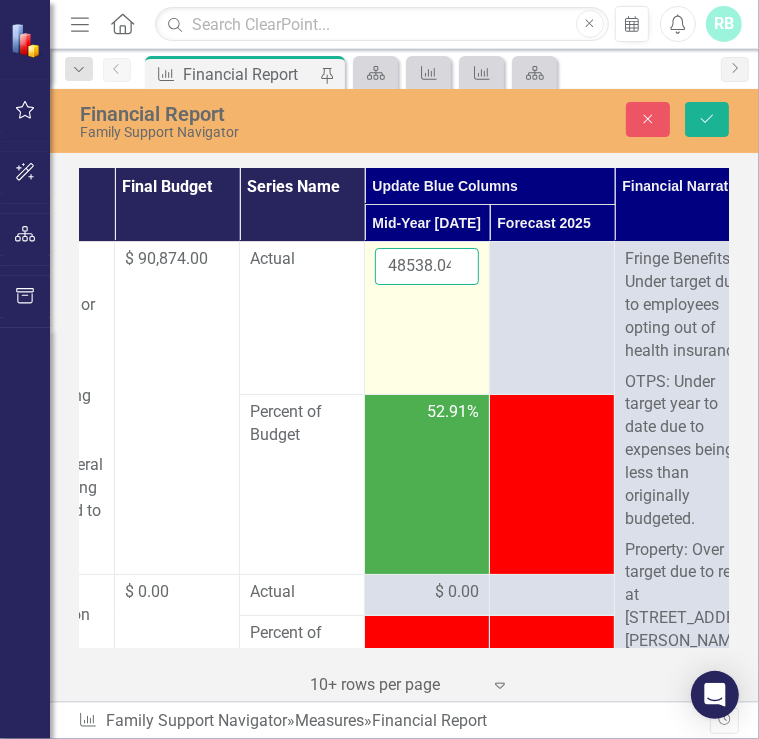 scroll, scrollTop: 0, scrollLeft: 3, axis: horizontal 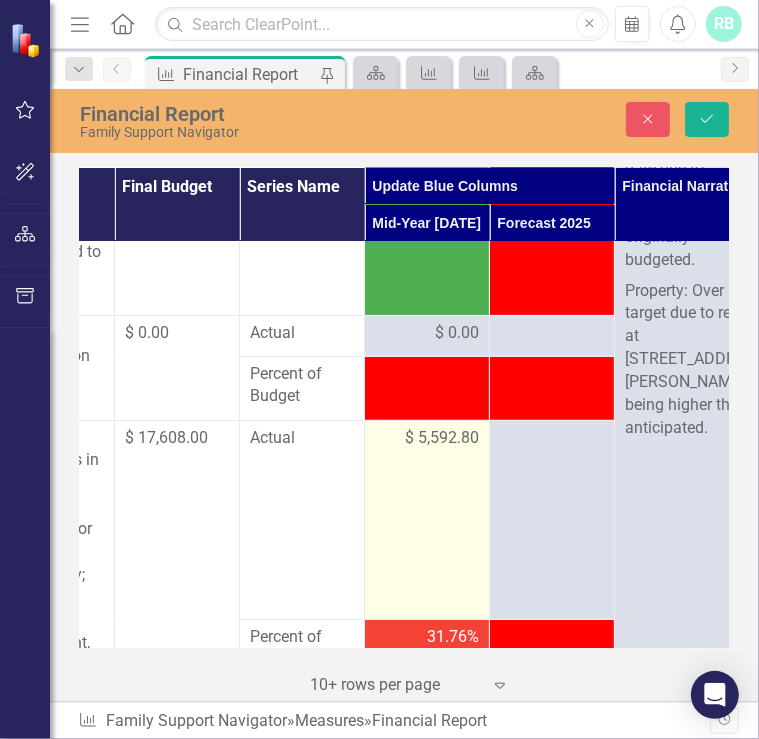 type on "48538.04" 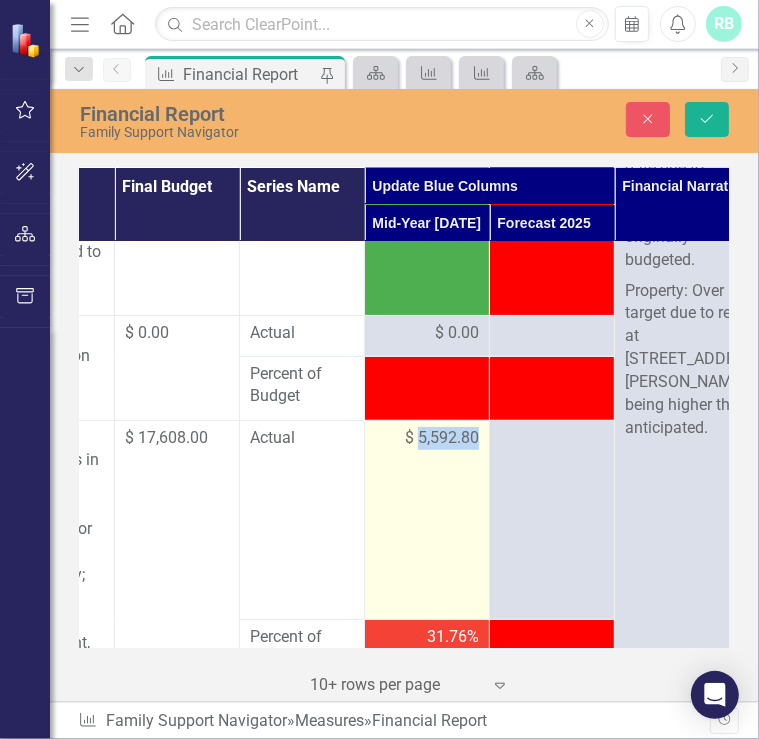 click on "$ 5,592.80" at bounding box center [442, 438] 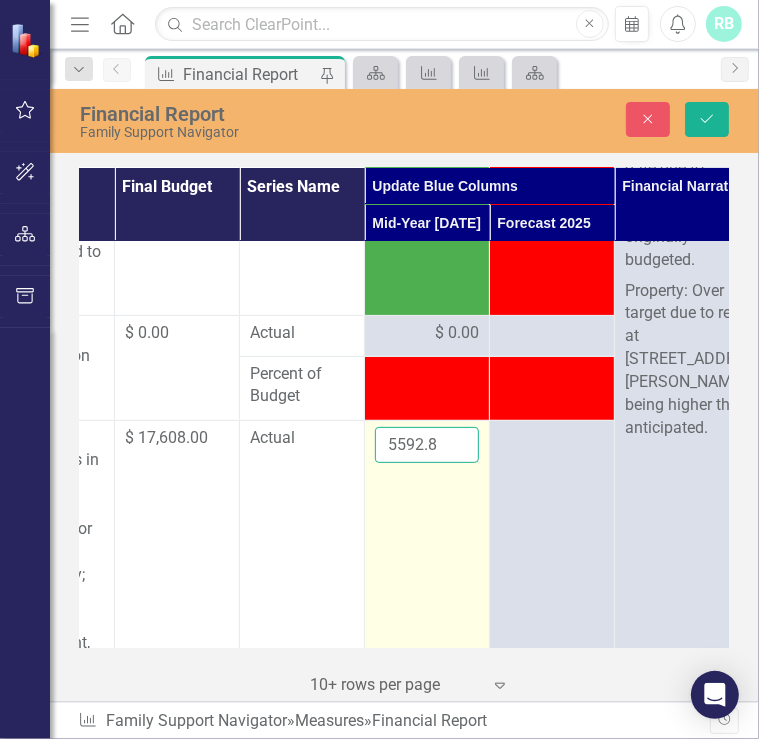 drag, startPoint x: 464, startPoint y: 436, endPoint x: 428, endPoint y: 441, distance: 36.345562 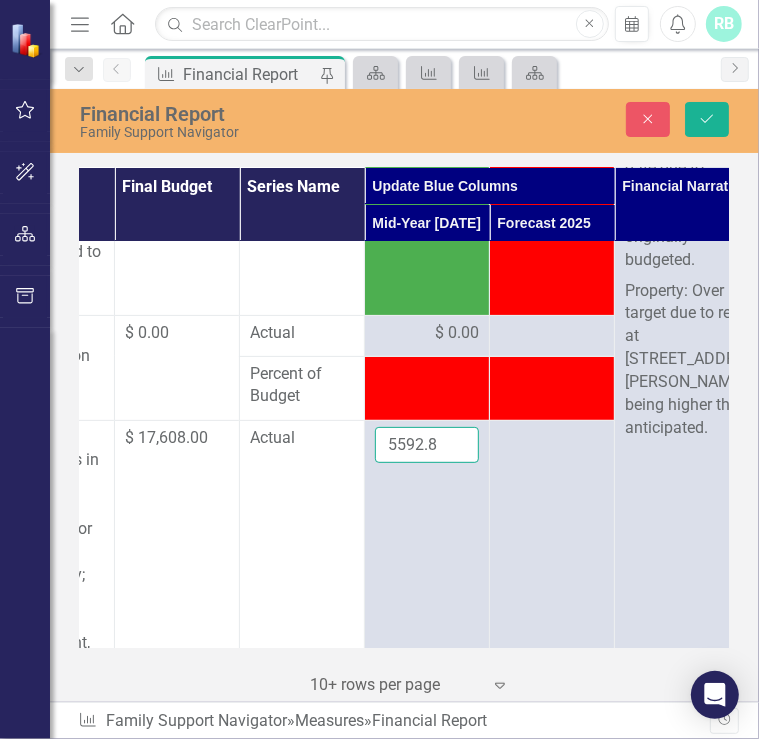 drag, startPoint x: 436, startPoint y: 441, endPoint x: 231, endPoint y: 455, distance: 205.4775 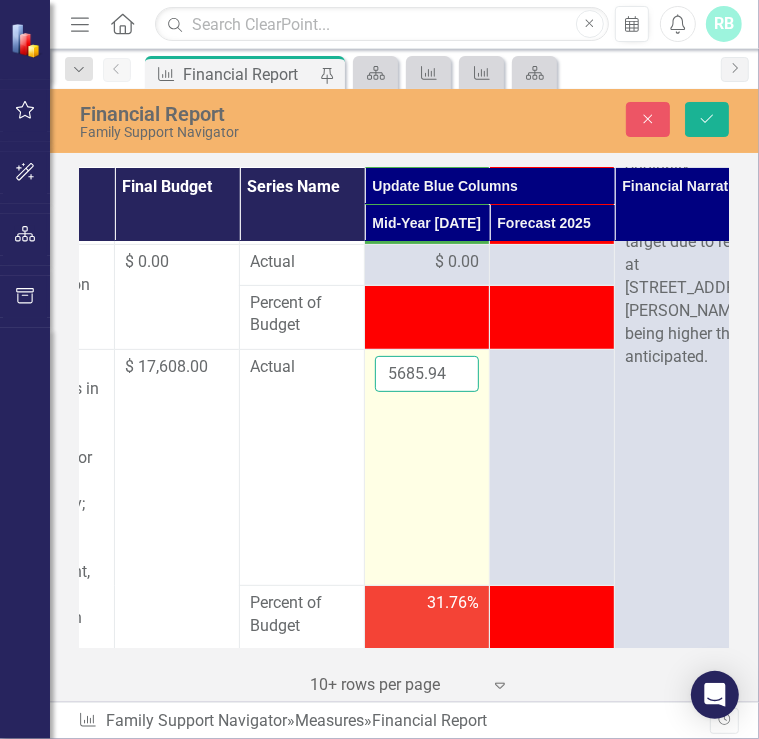 scroll, scrollTop: 331, scrollLeft: 254, axis: both 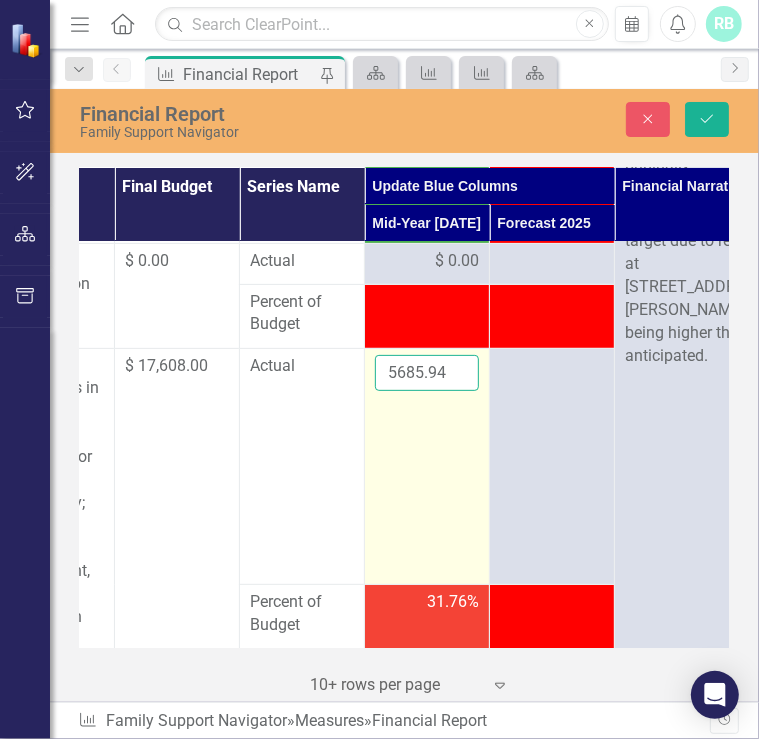 type on "5685.94" 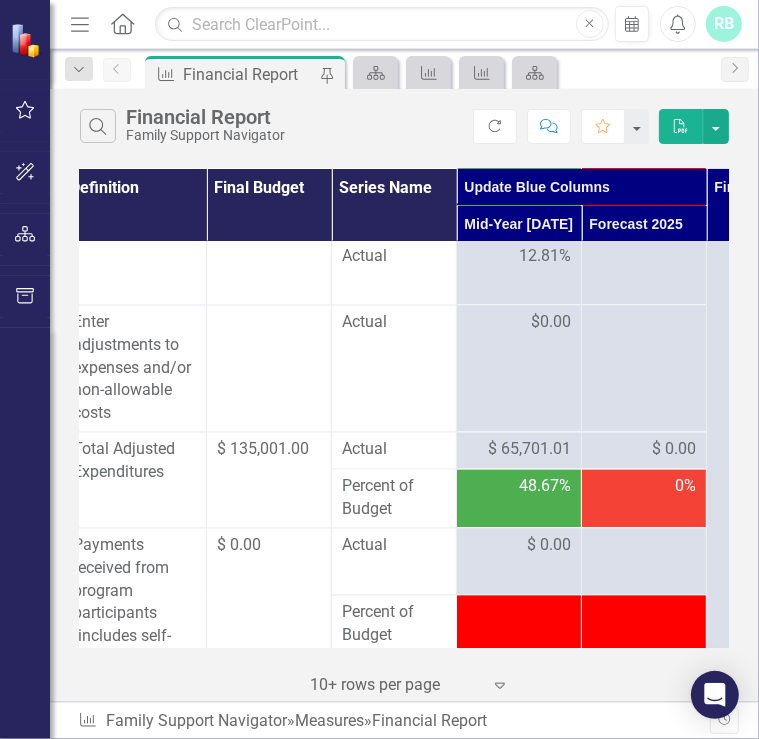 scroll, scrollTop: 1844, scrollLeft: 162, axis: both 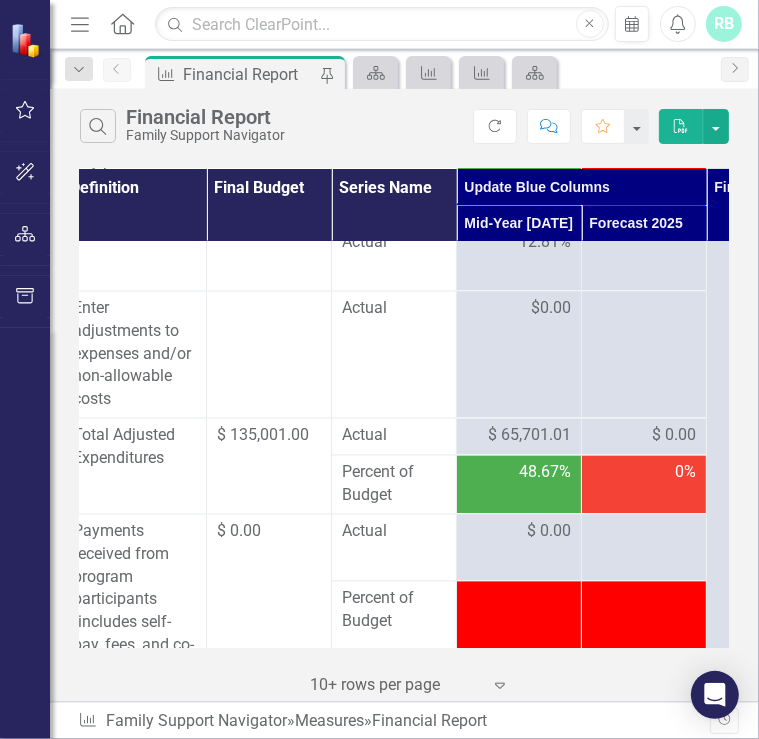 click on "$ 65,701.01" at bounding box center [529, 436] 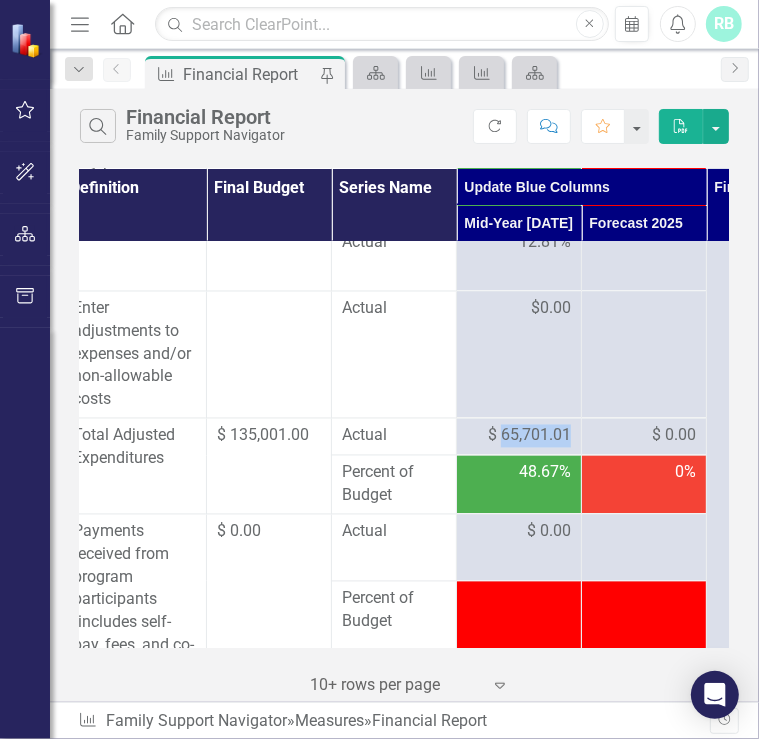 click on "$ 65,701.01" at bounding box center (529, 436) 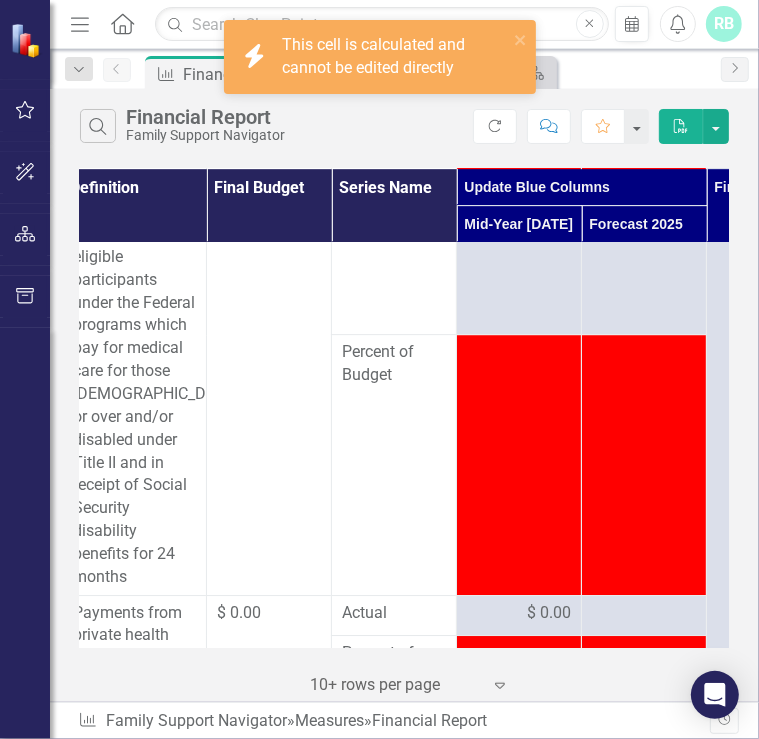 scroll, scrollTop: 3164, scrollLeft: 162, axis: both 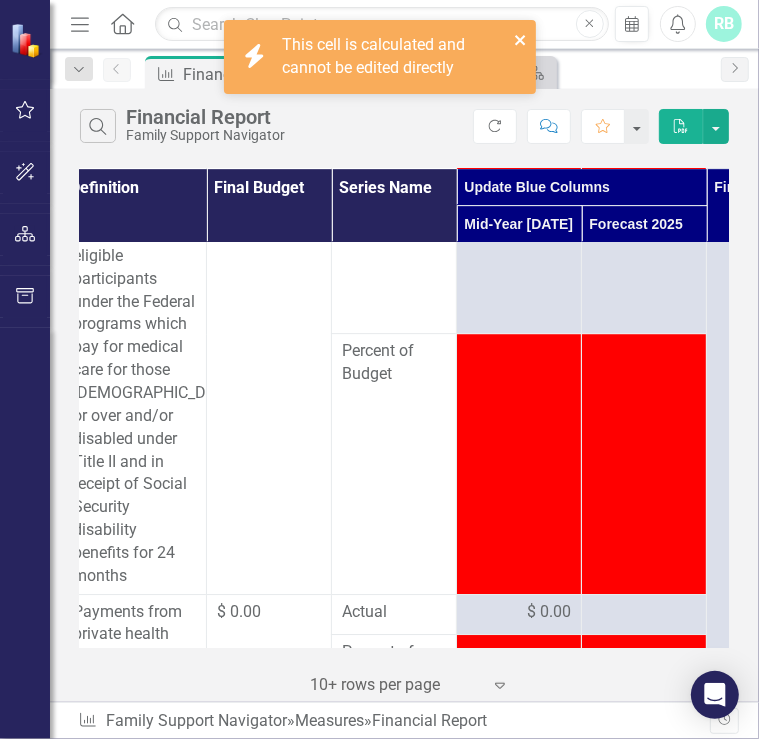 click 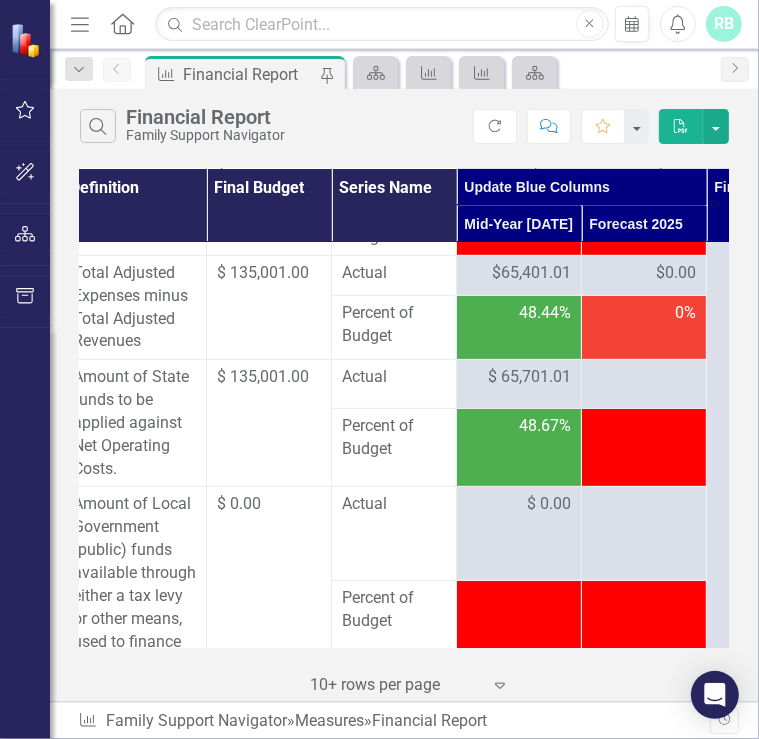 scroll, scrollTop: 4146, scrollLeft: 162, axis: both 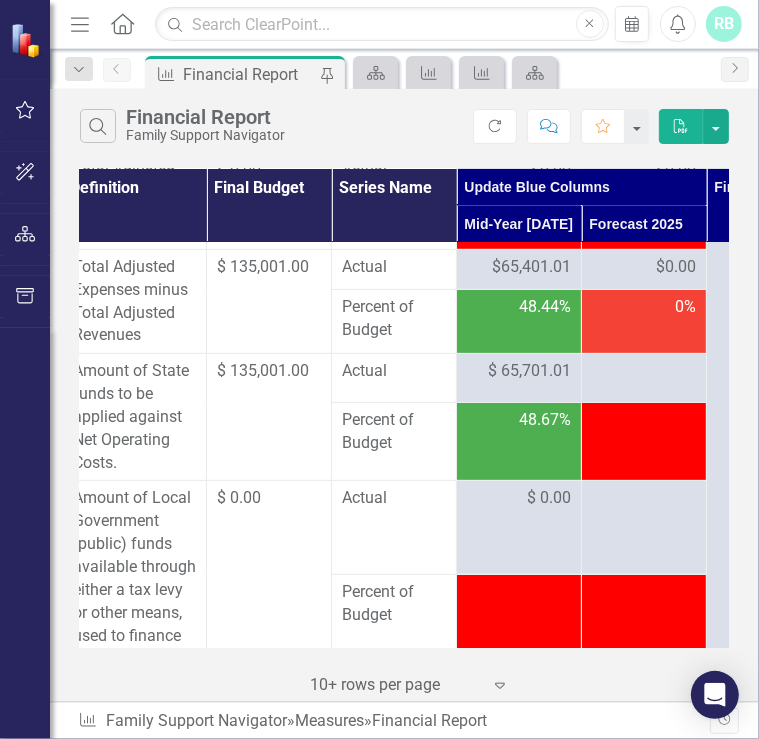 click on "$65,401.01" at bounding box center [531, 267] 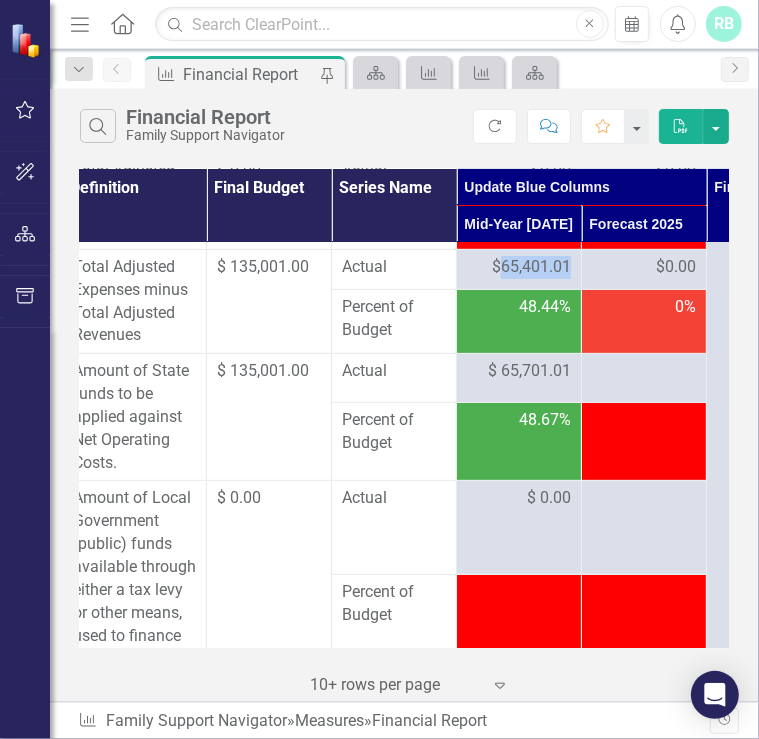 click on "$65,401.01" at bounding box center (531, 267) 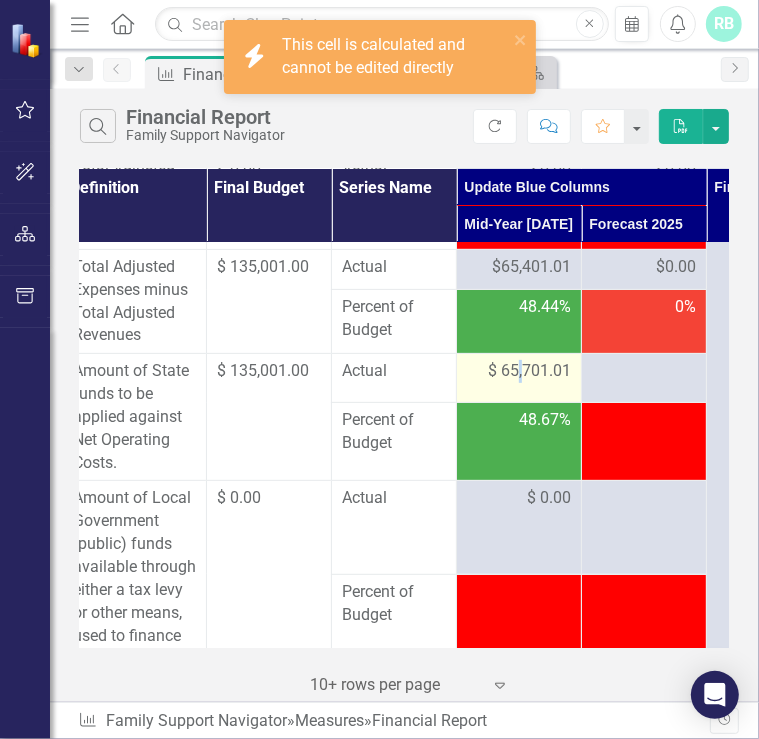drag, startPoint x: 525, startPoint y: 329, endPoint x: 520, endPoint y: 437, distance: 108.11568 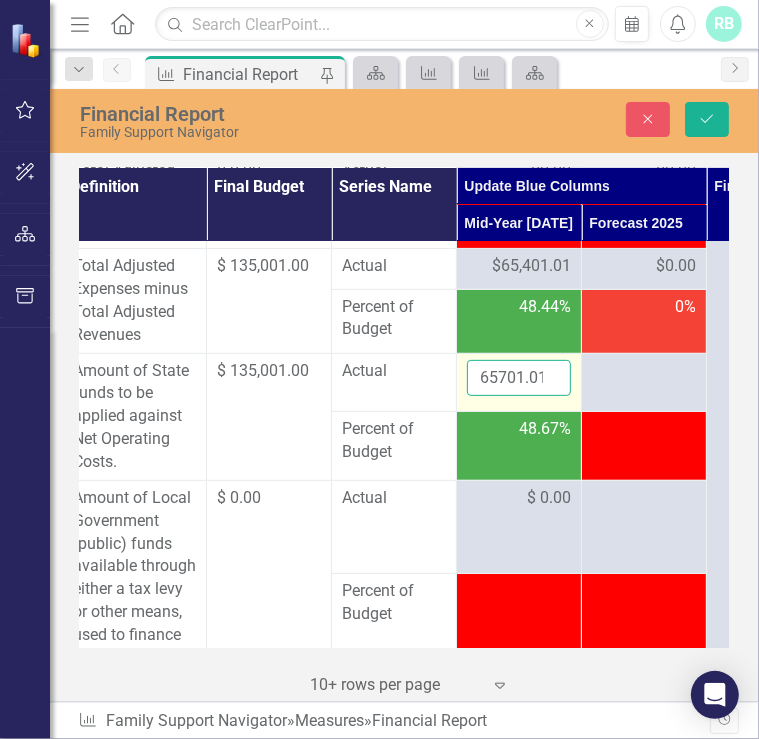 drag, startPoint x: 520, startPoint y: 437, endPoint x: 549, endPoint y: 442, distance: 29.427877 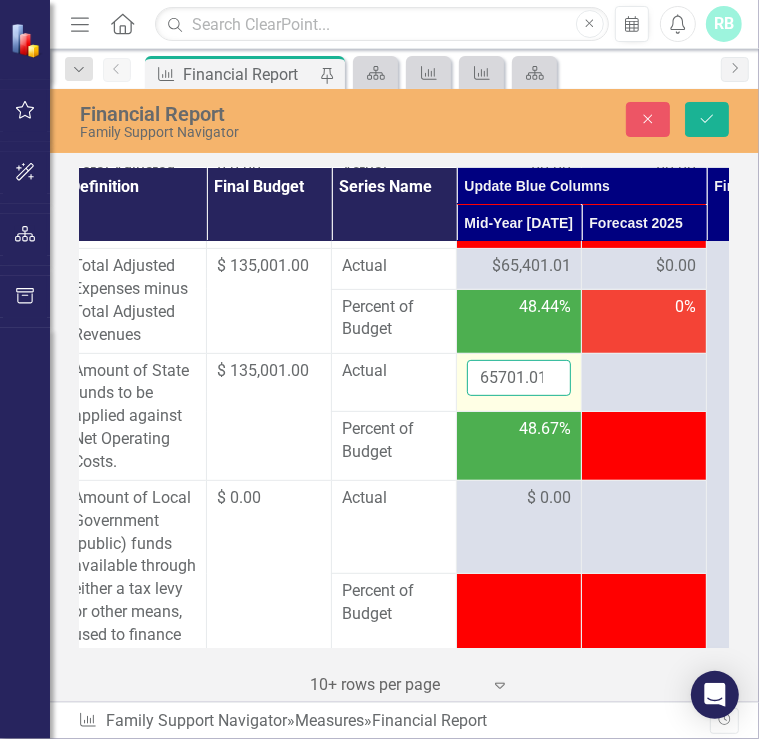 click on "65701.01" at bounding box center [519, 378] 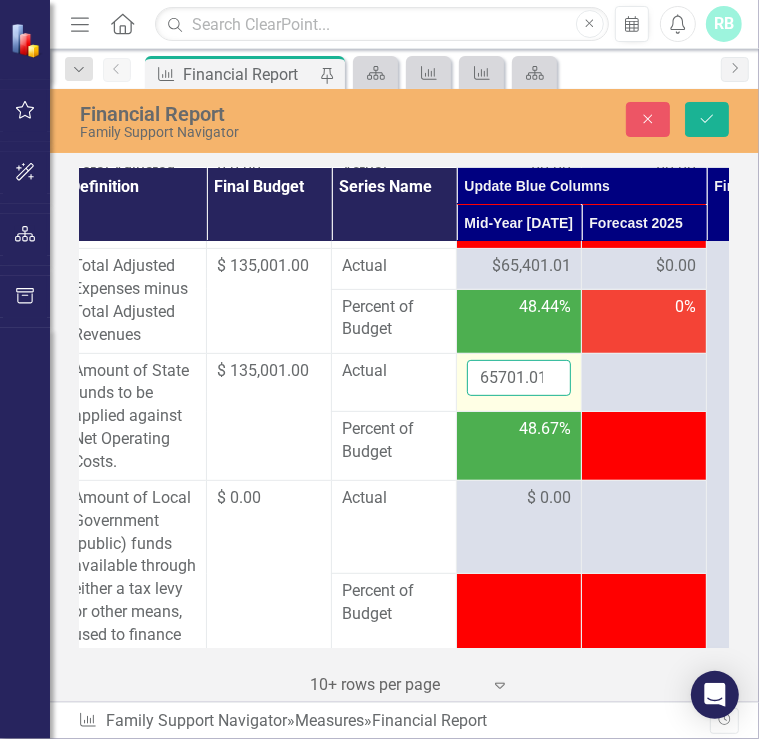 drag, startPoint x: 540, startPoint y: 441, endPoint x: 468, endPoint y: 447, distance: 72.249565 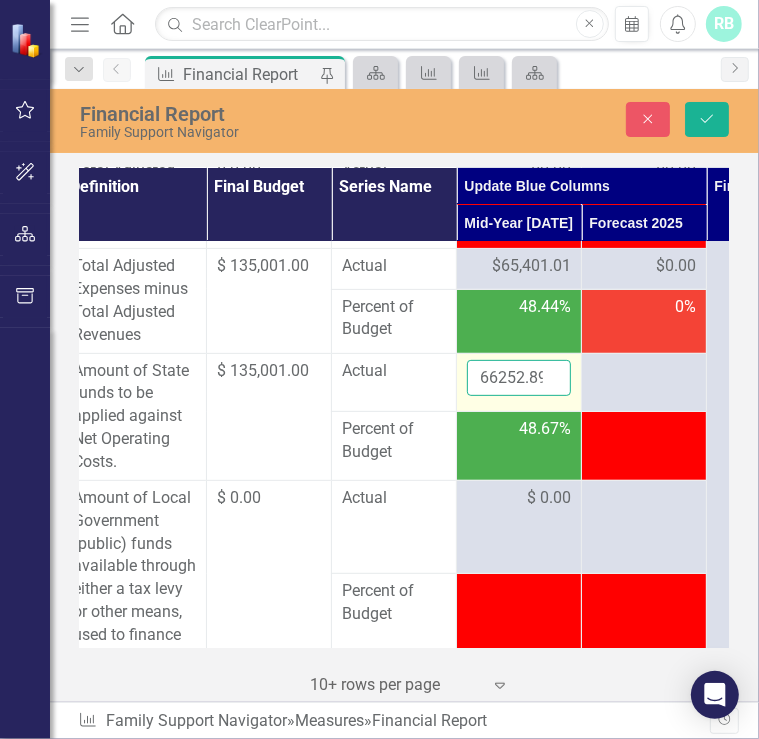 scroll, scrollTop: 0, scrollLeft: 3, axis: horizontal 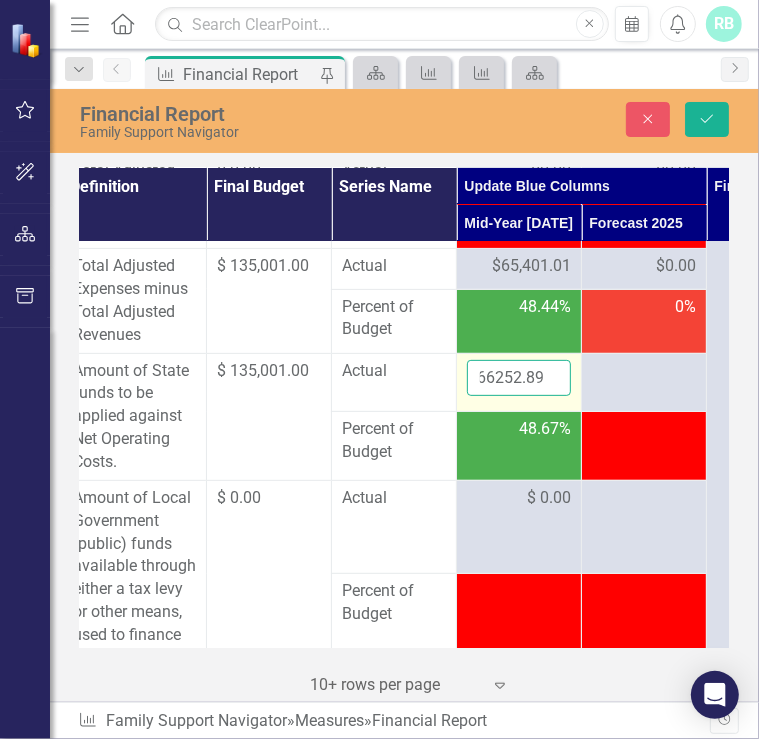 type on "66252.89" 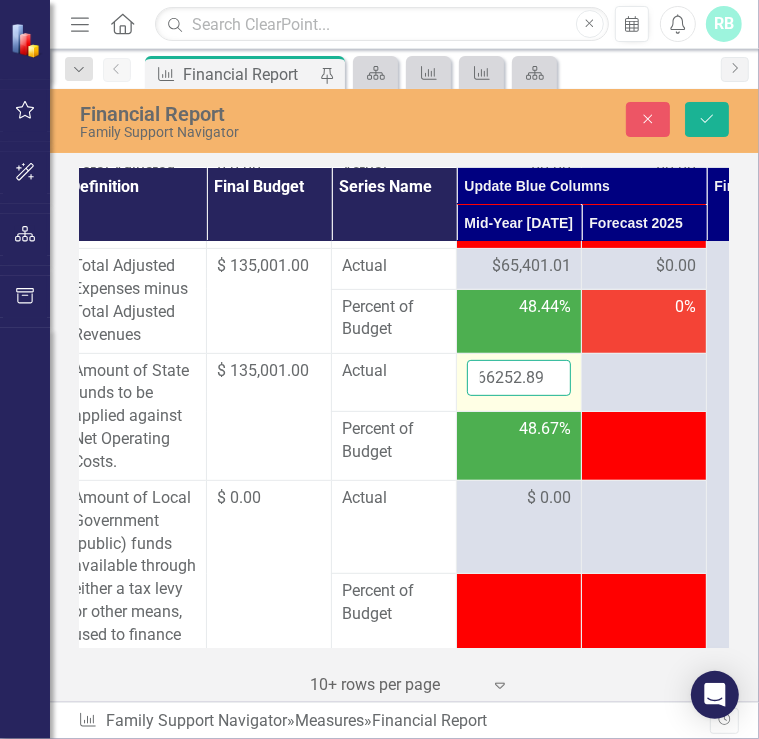click on "Save" at bounding box center [707, 119] 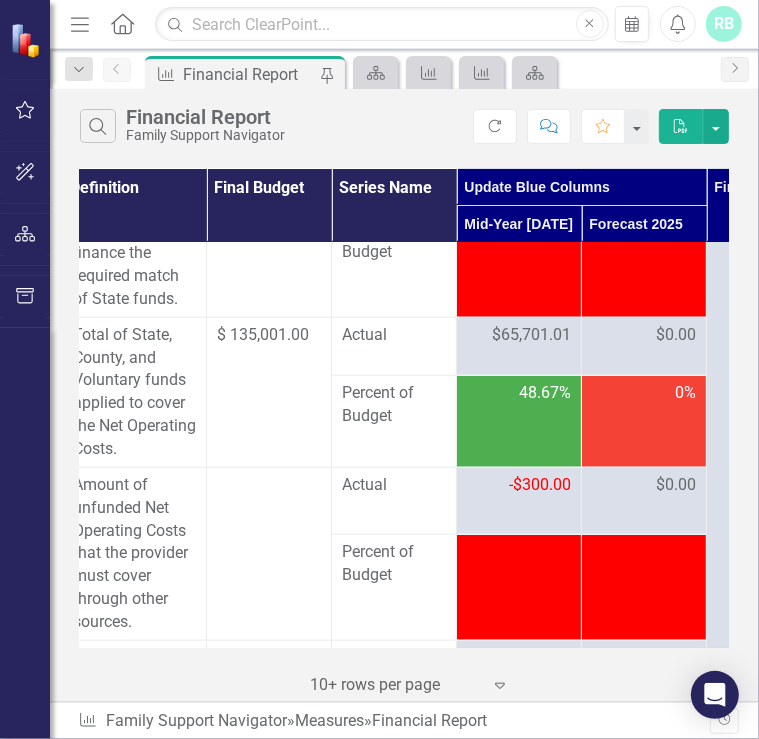 scroll, scrollTop: 4736, scrollLeft: 162, axis: both 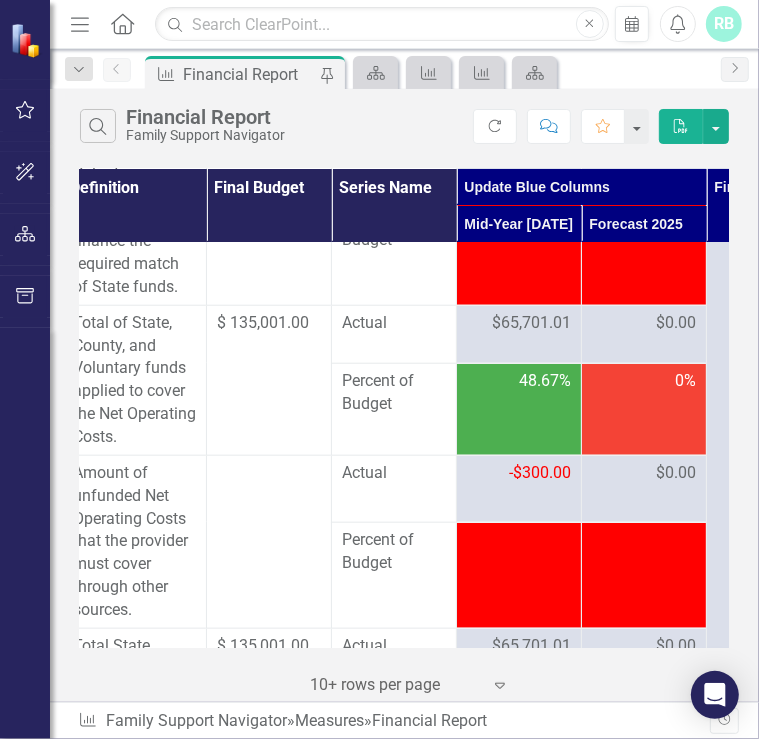 click on "$65,701.01" at bounding box center (531, 323) 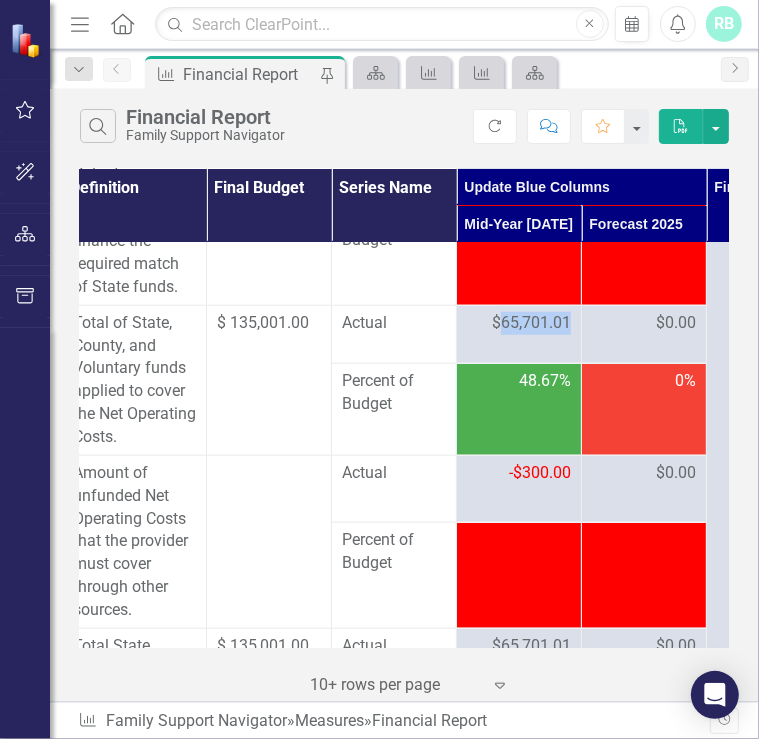 click on "$65,701.01" at bounding box center (531, 323) 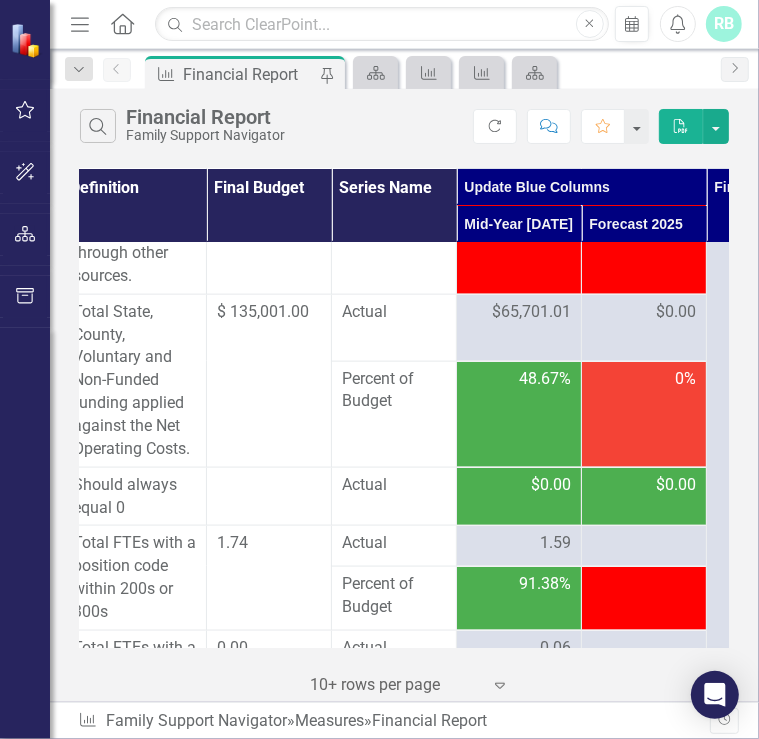 scroll, scrollTop: 5071, scrollLeft: 162, axis: both 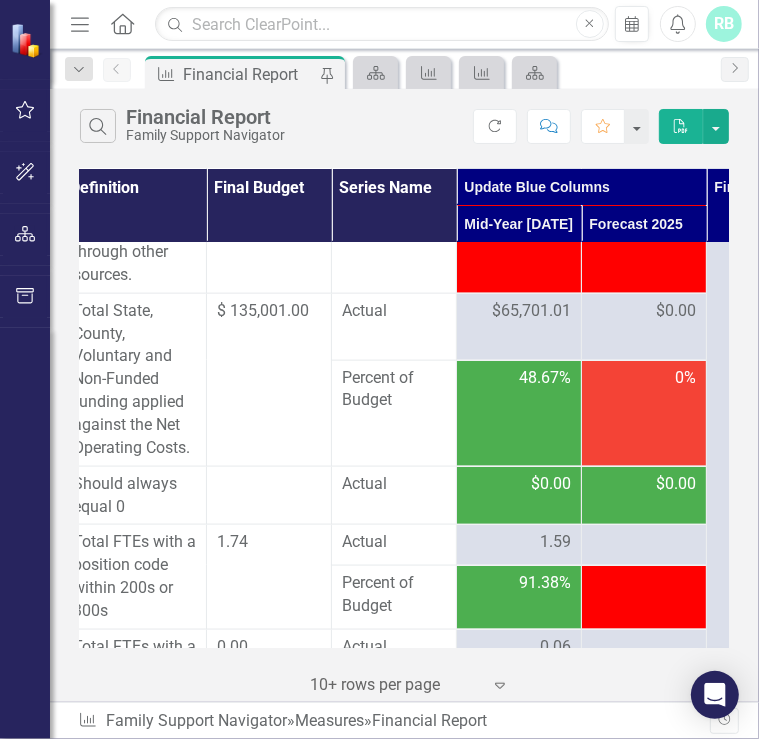 drag, startPoint x: 536, startPoint y: 386, endPoint x: 531, endPoint y: 373, distance: 13.928389 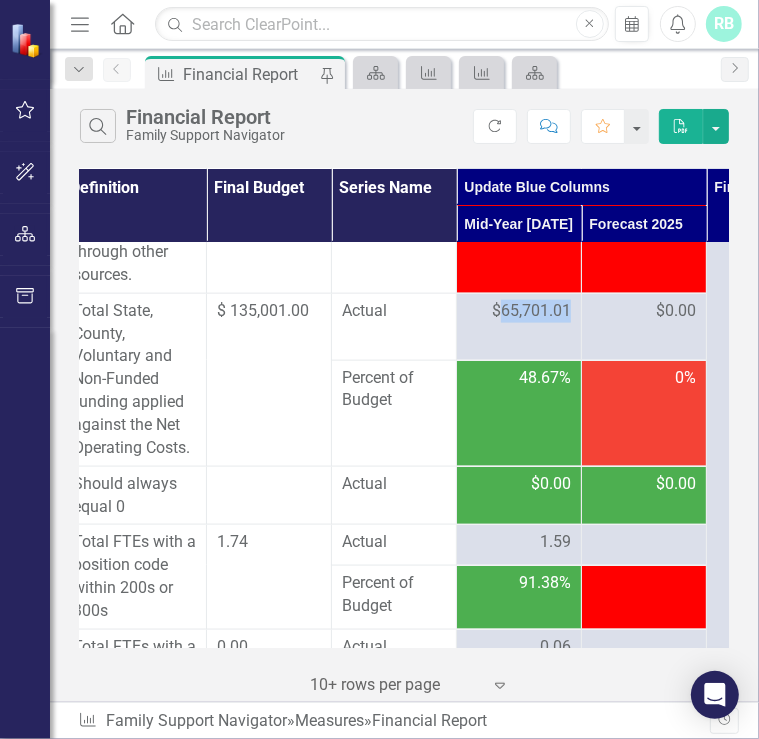 click on "$65,701.01" at bounding box center [531, 311] 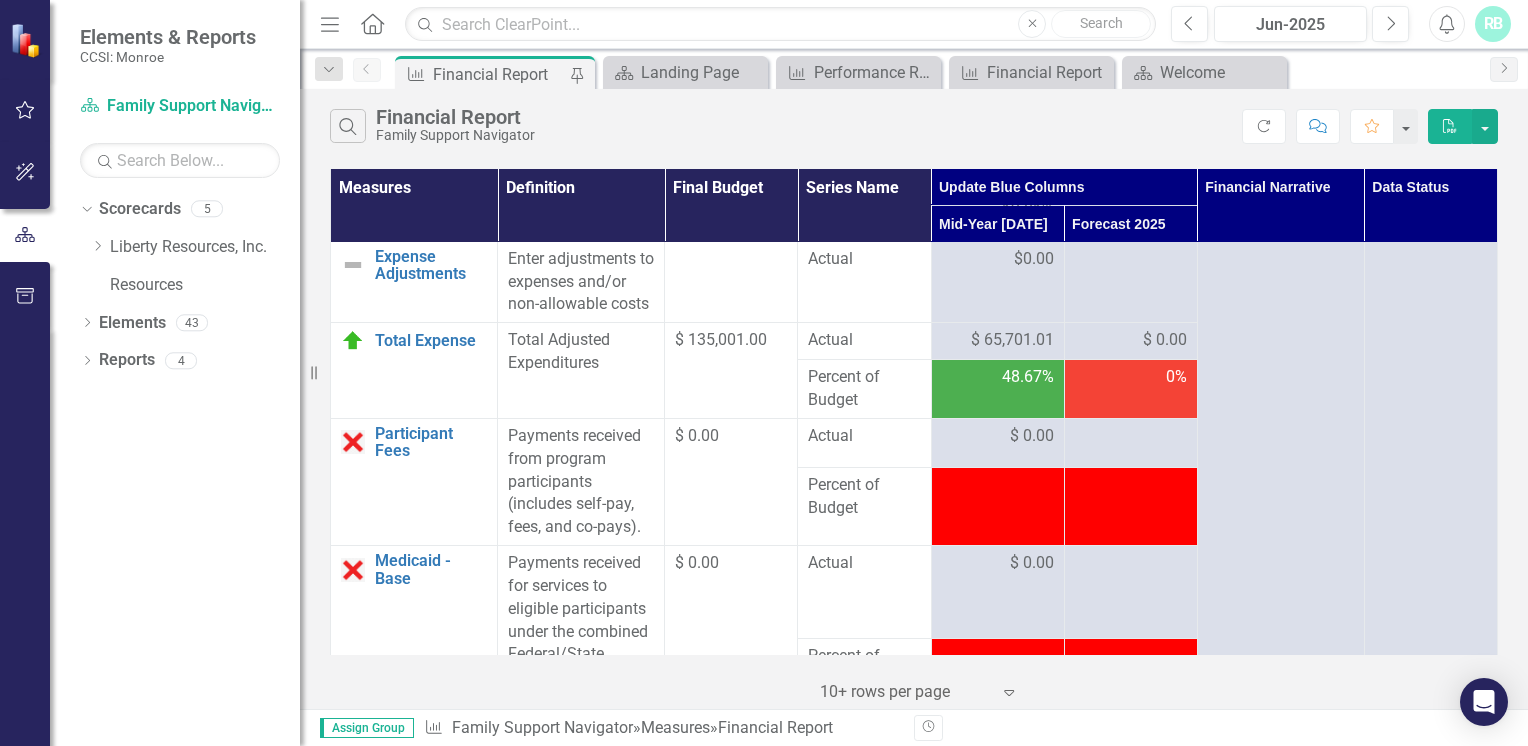 scroll, scrollTop: 1684, scrollLeft: 0, axis: vertical 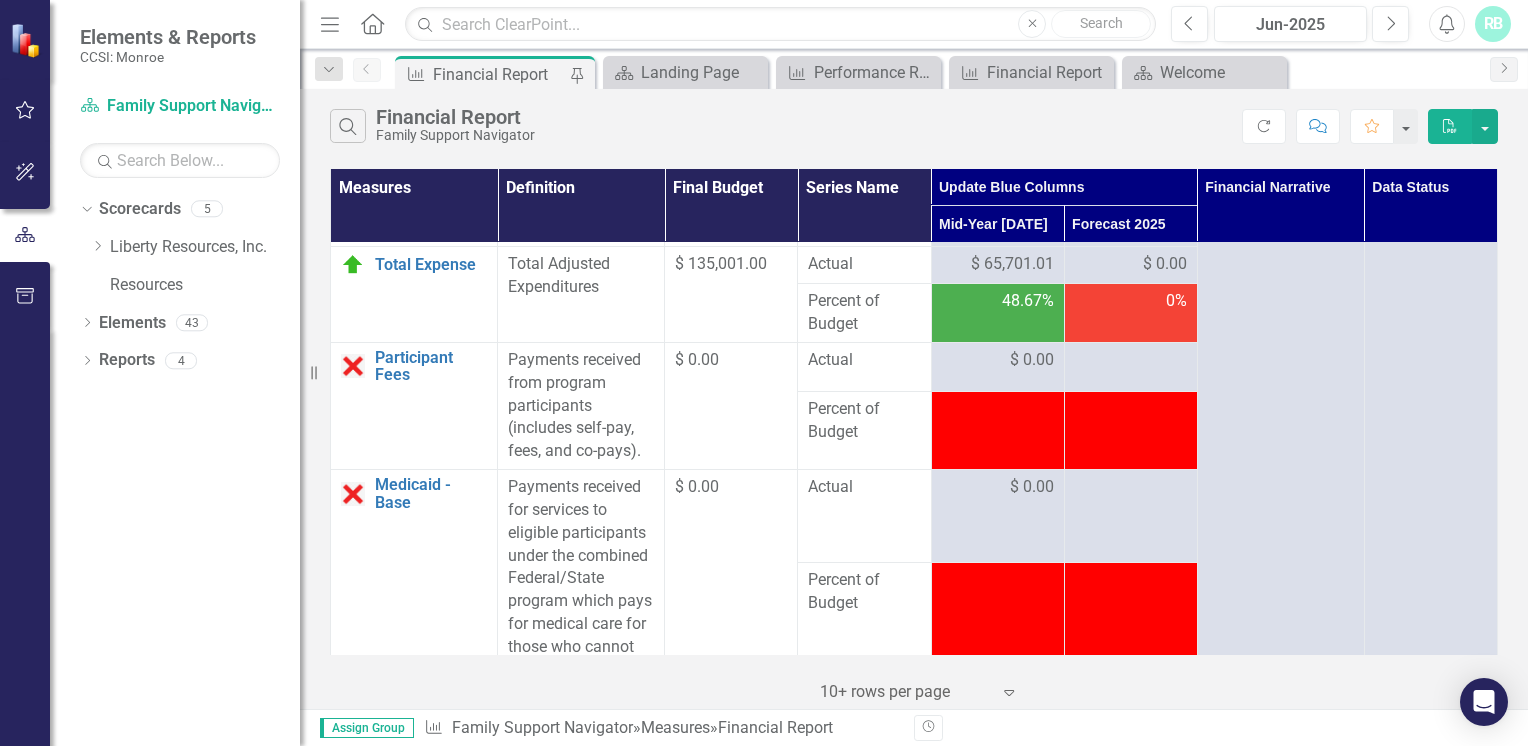 click on "$ 65,701.01" at bounding box center (1012, 264) 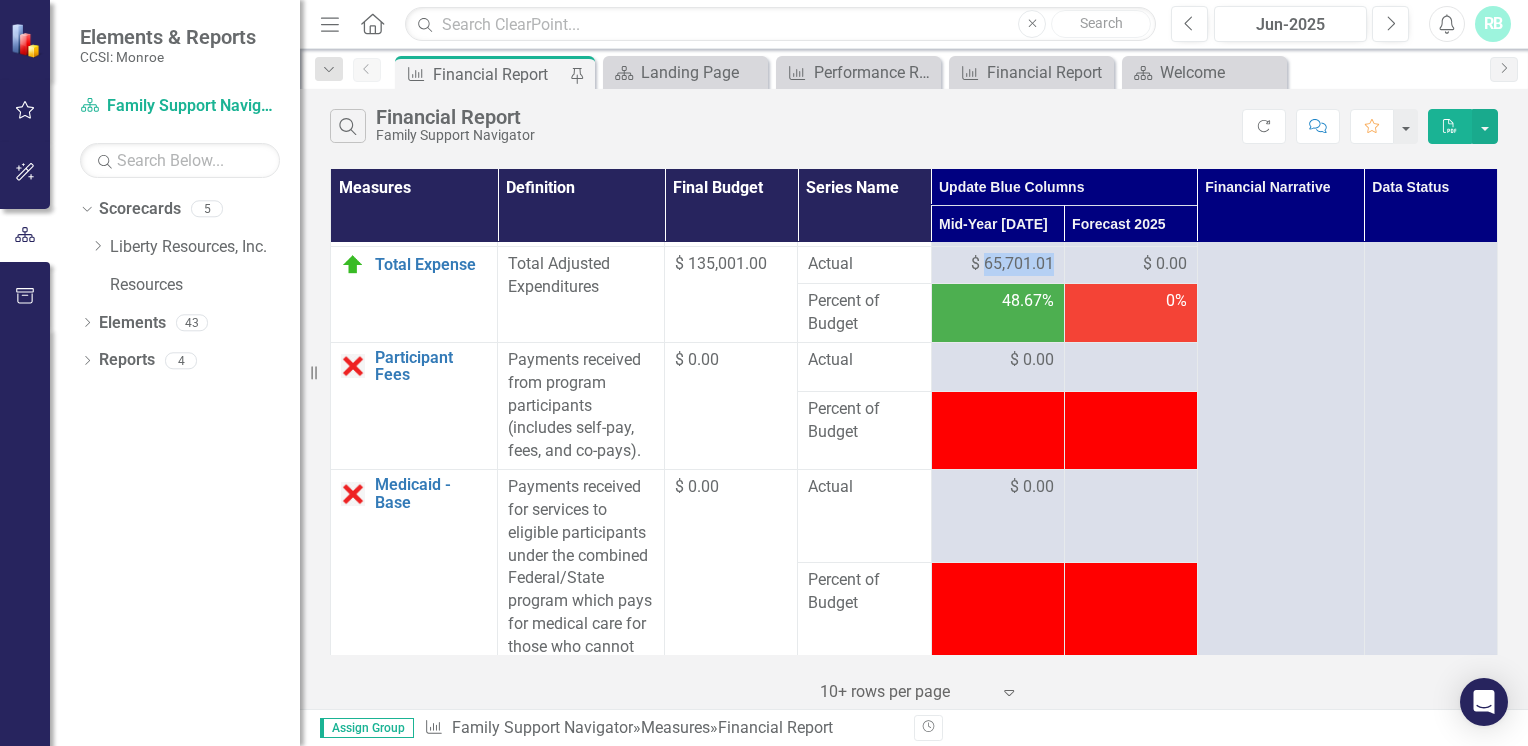 click on "$ 65,701.01" at bounding box center [1012, 264] 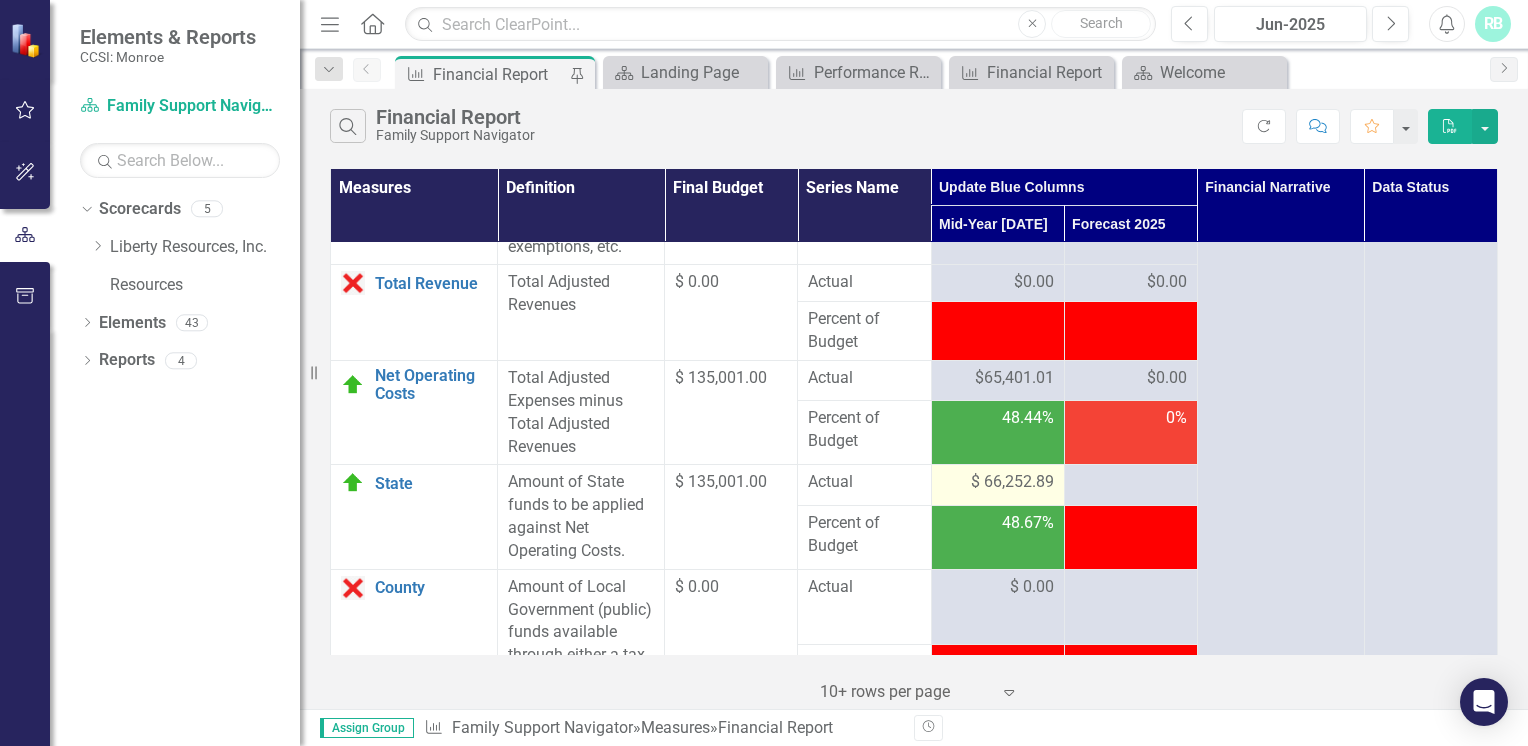 scroll, scrollTop: 3302, scrollLeft: 0, axis: vertical 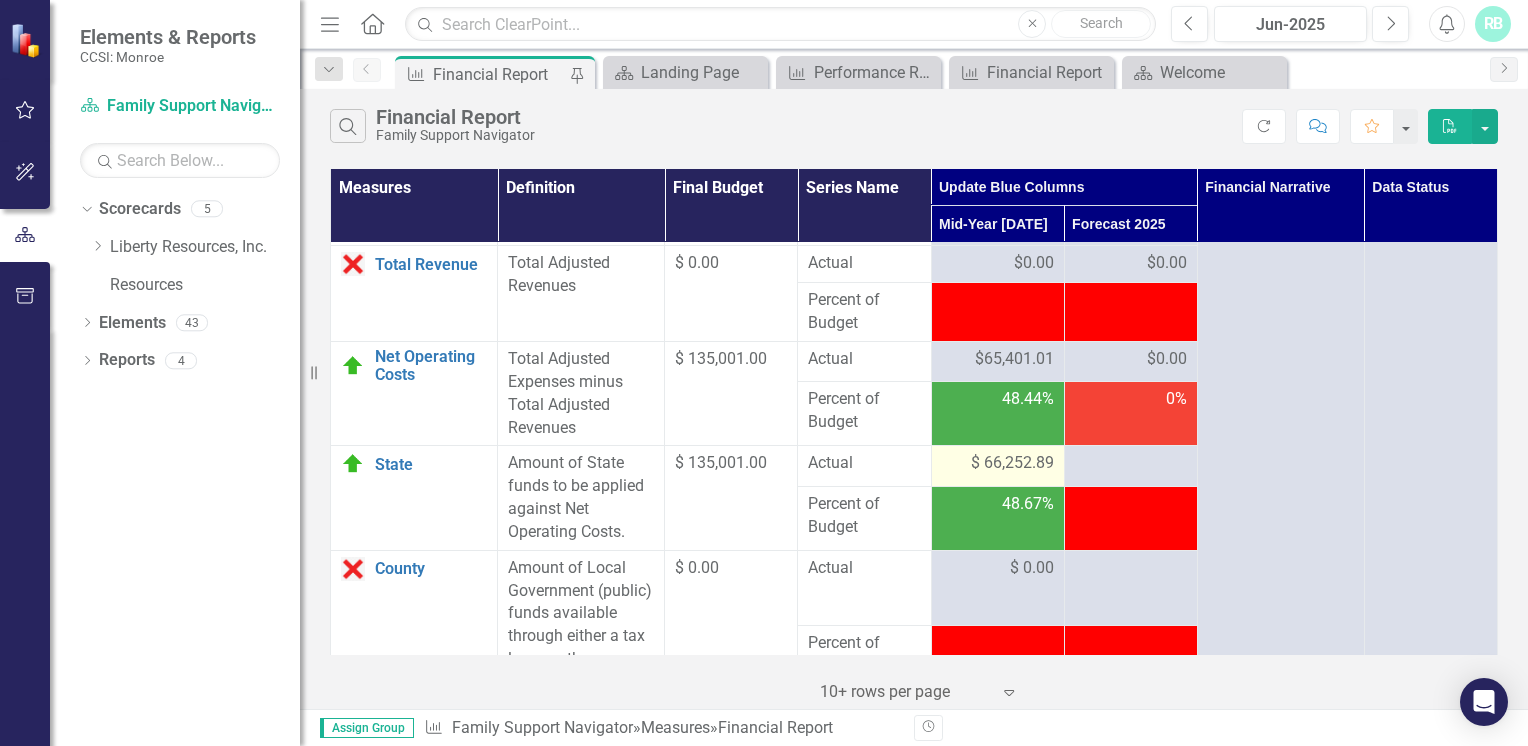 click on "$65,401.01" at bounding box center [1014, 359] 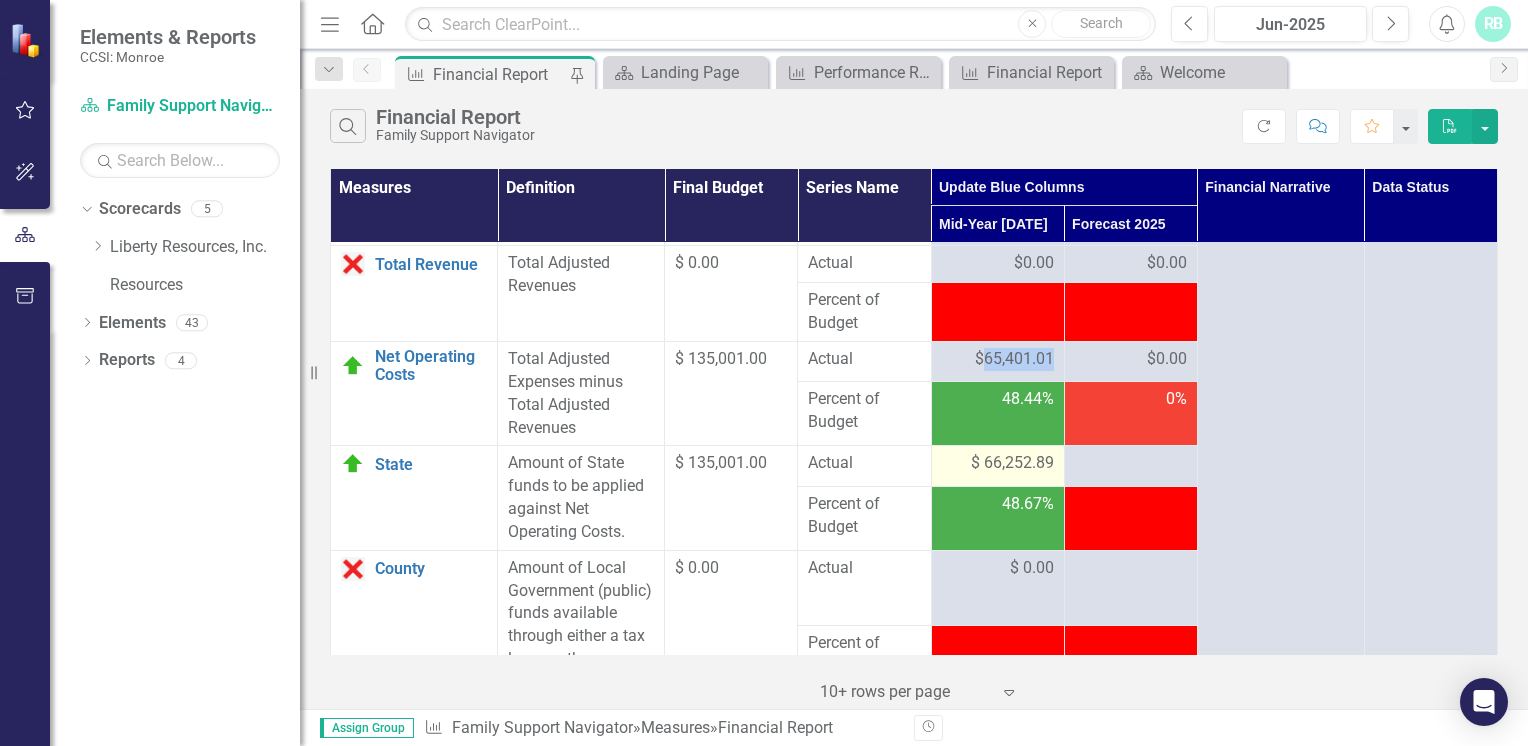 click on "$65,401.01" at bounding box center [1014, 359] 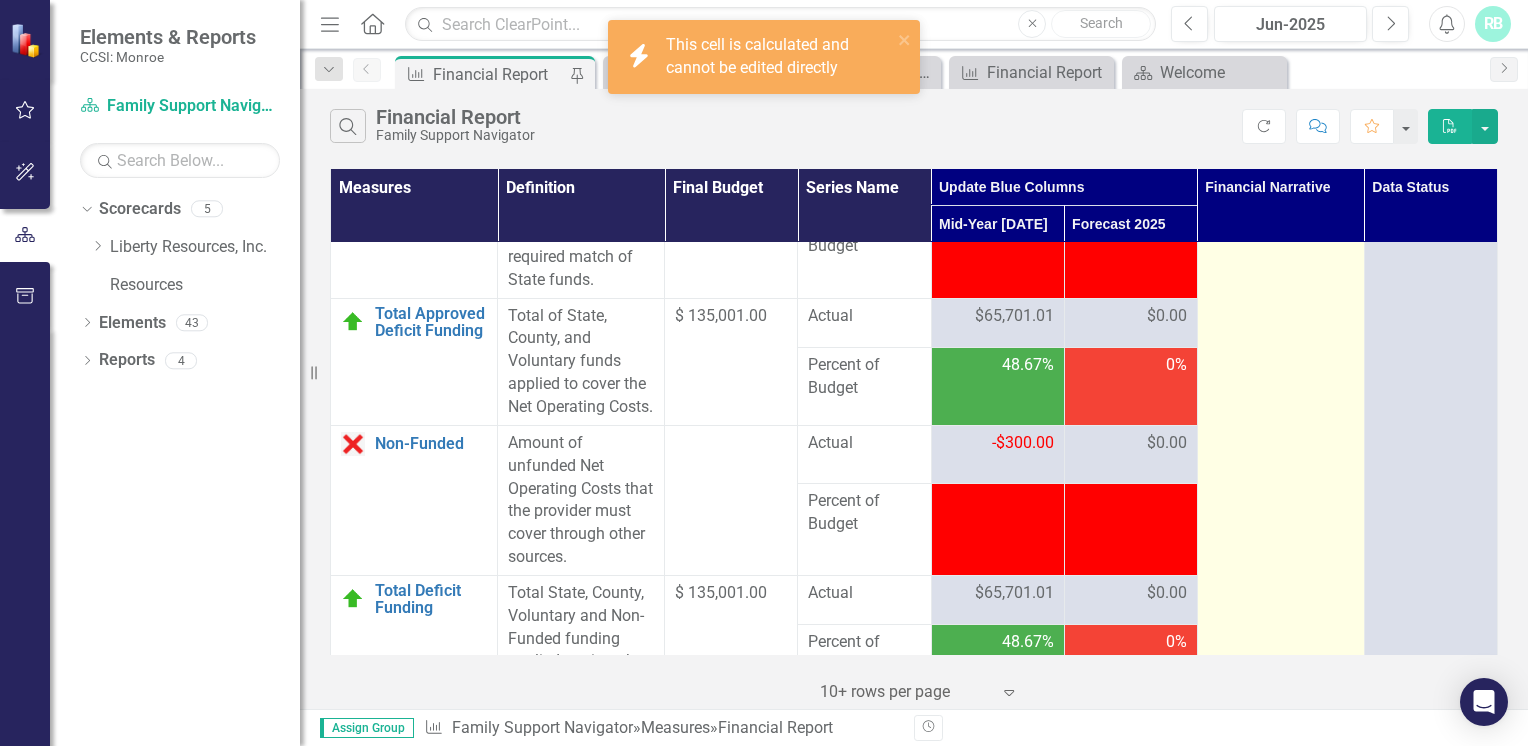scroll, scrollTop: 3910, scrollLeft: 0, axis: vertical 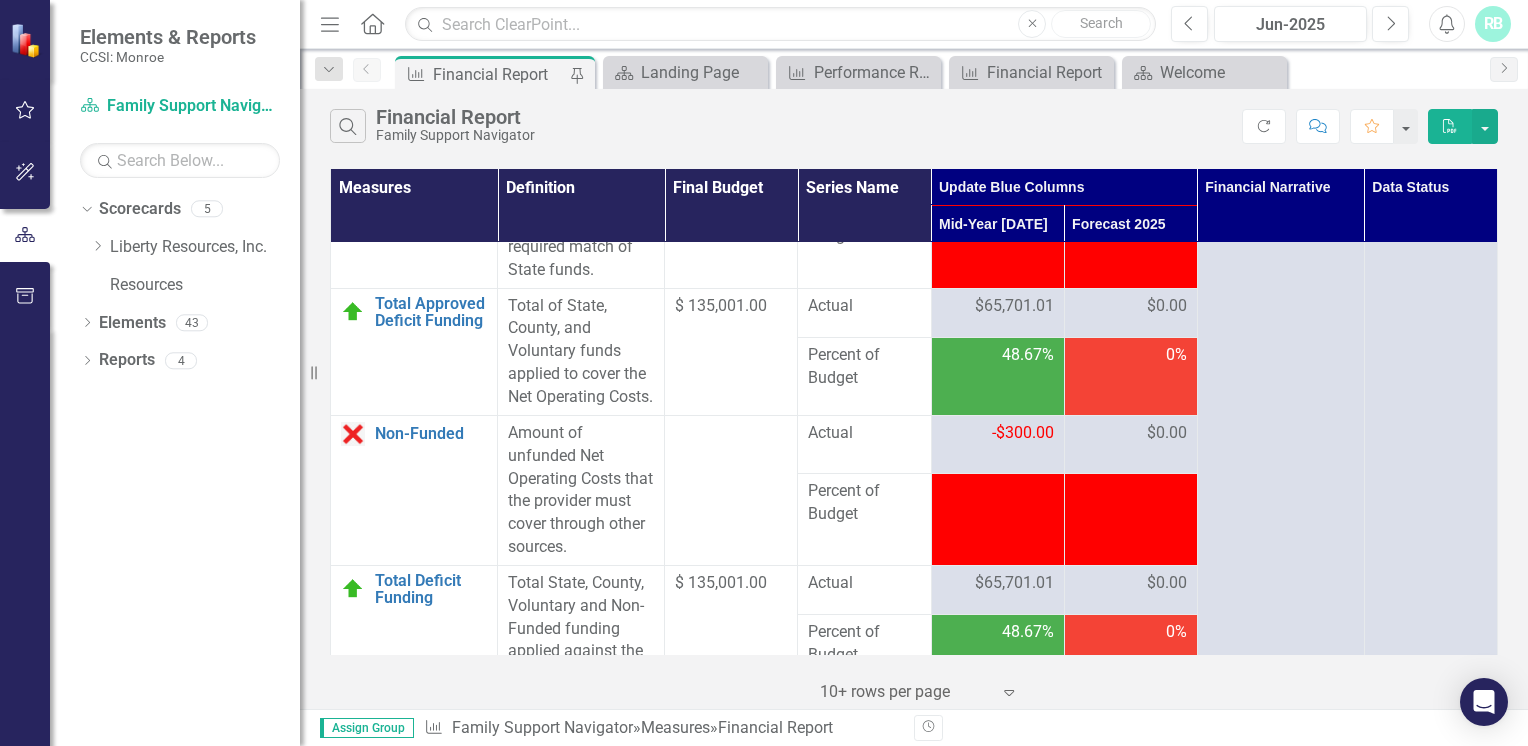 click on "$65,701.01" at bounding box center [1014, 306] 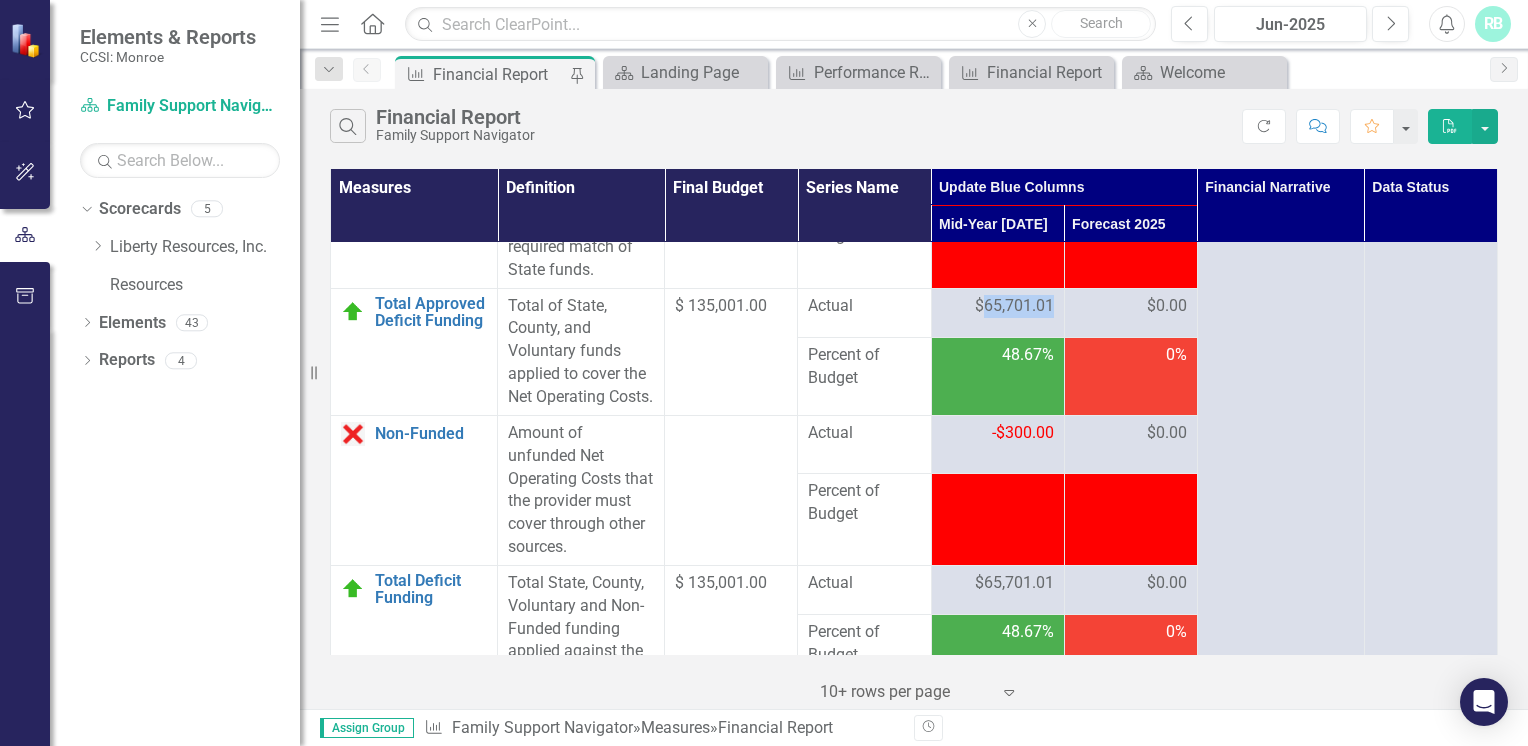 click on "$65,701.01" at bounding box center [1014, 306] 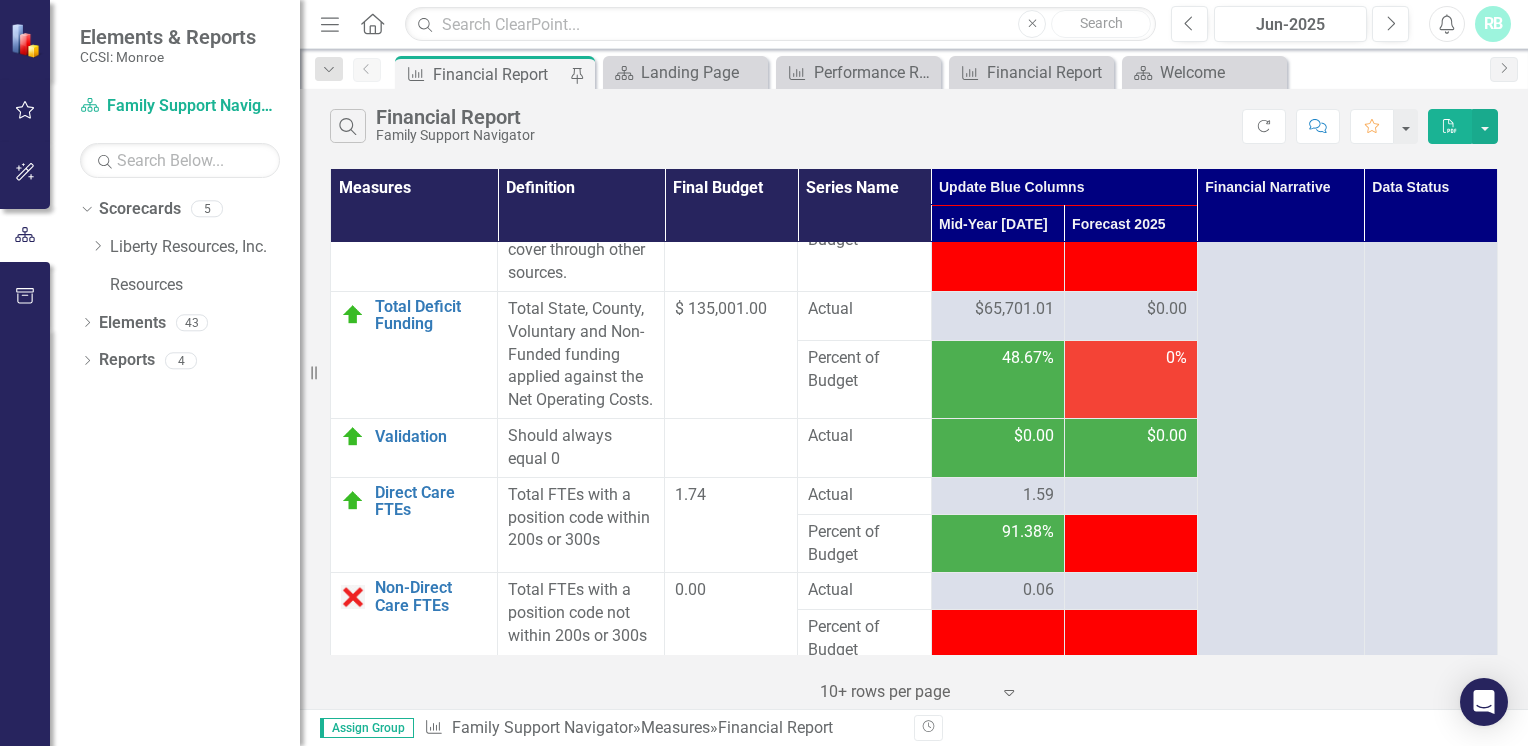 scroll, scrollTop: 4204, scrollLeft: 0, axis: vertical 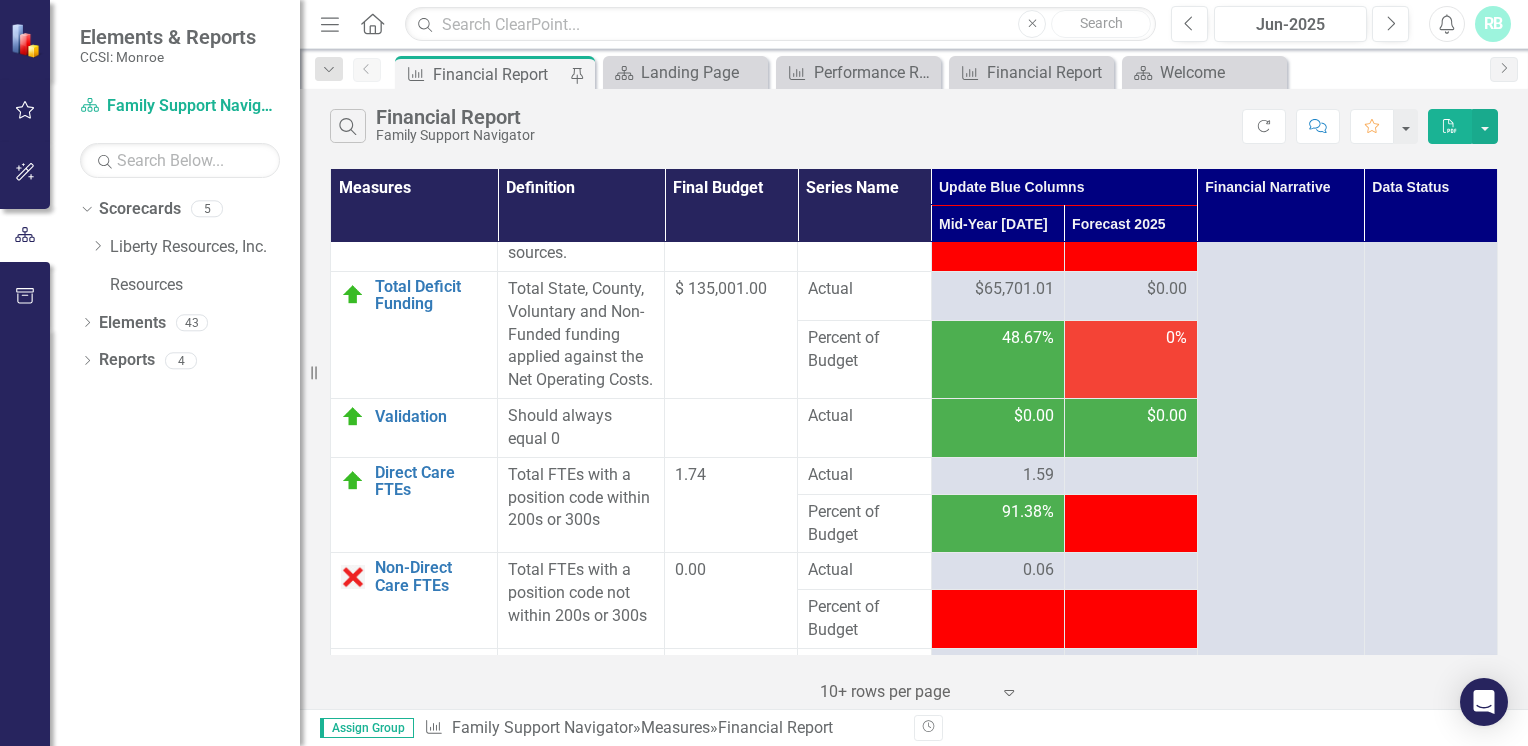 drag, startPoint x: 995, startPoint y: 350, endPoint x: 972, endPoint y: 313, distance: 43.56604 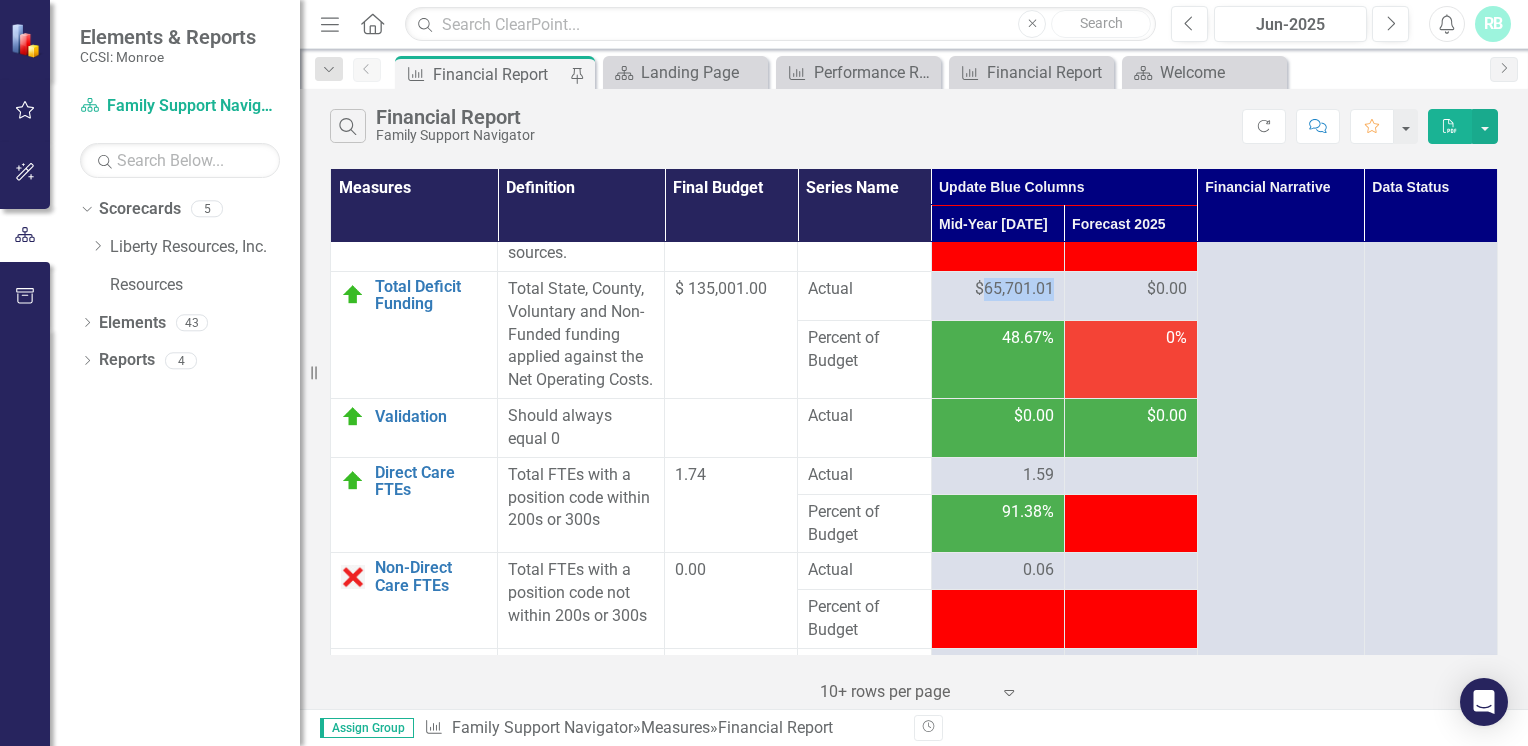 click on "$65,701.01" at bounding box center (1014, 289) 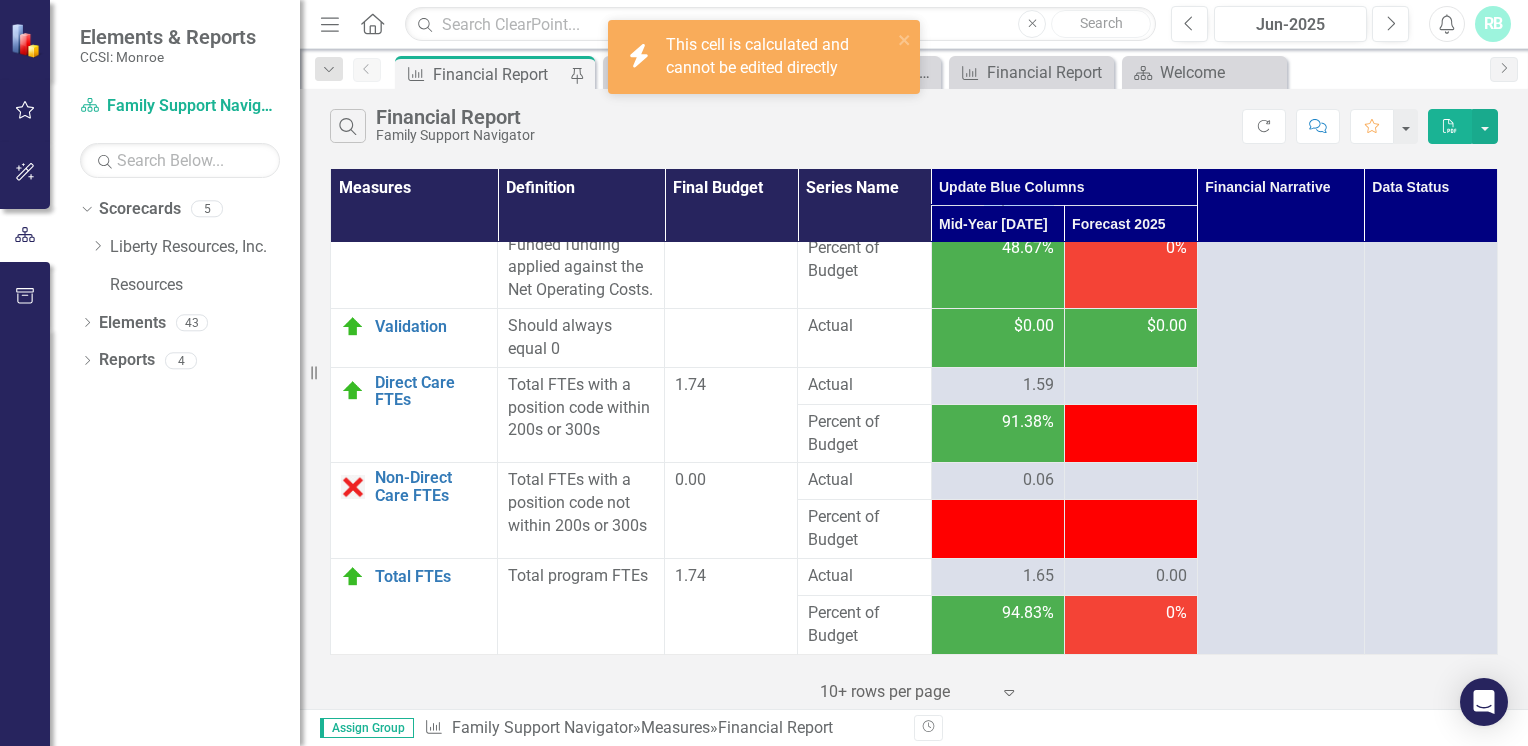 scroll, scrollTop: 4378, scrollLeft: 0, axis: vertical 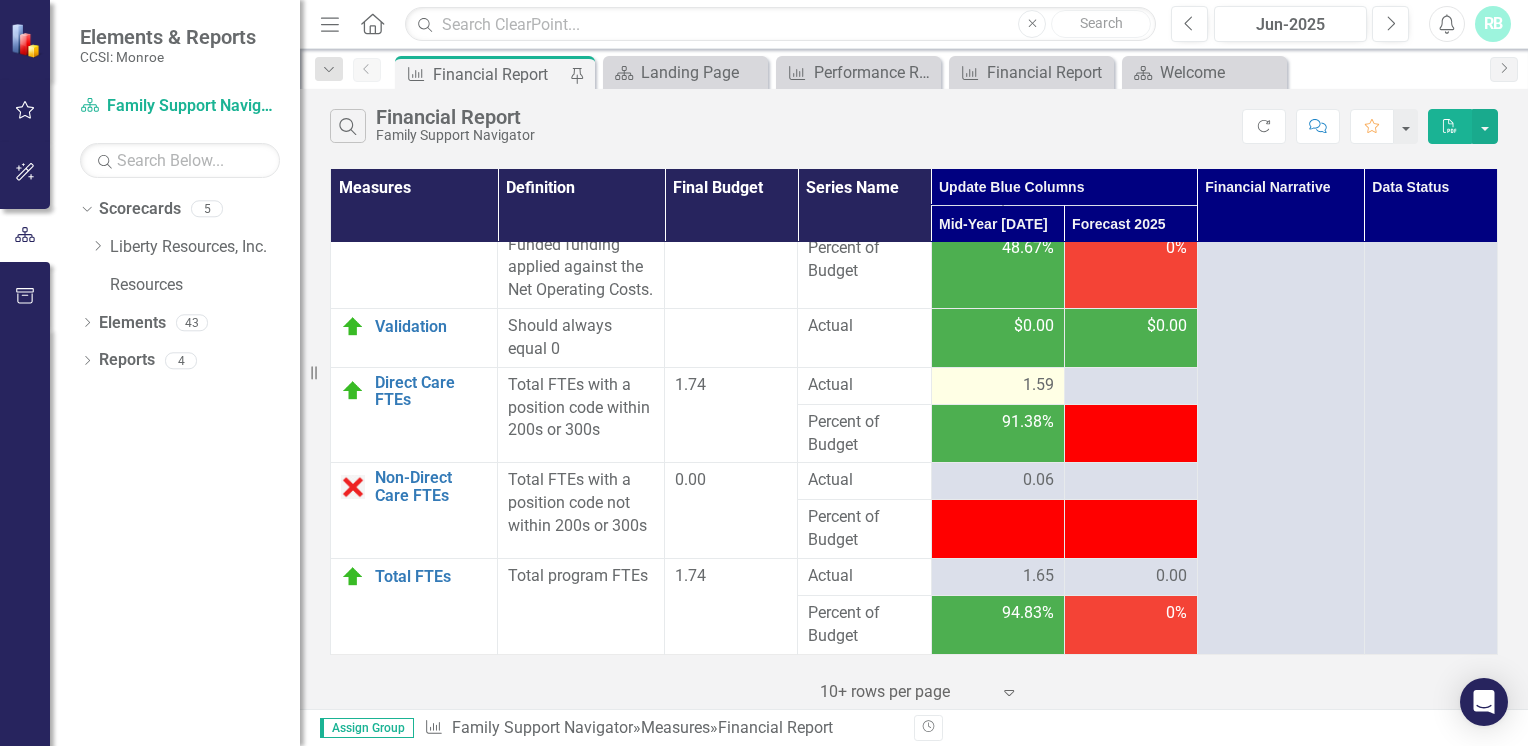 click on "1.59" at bounding box center (1038, 385) 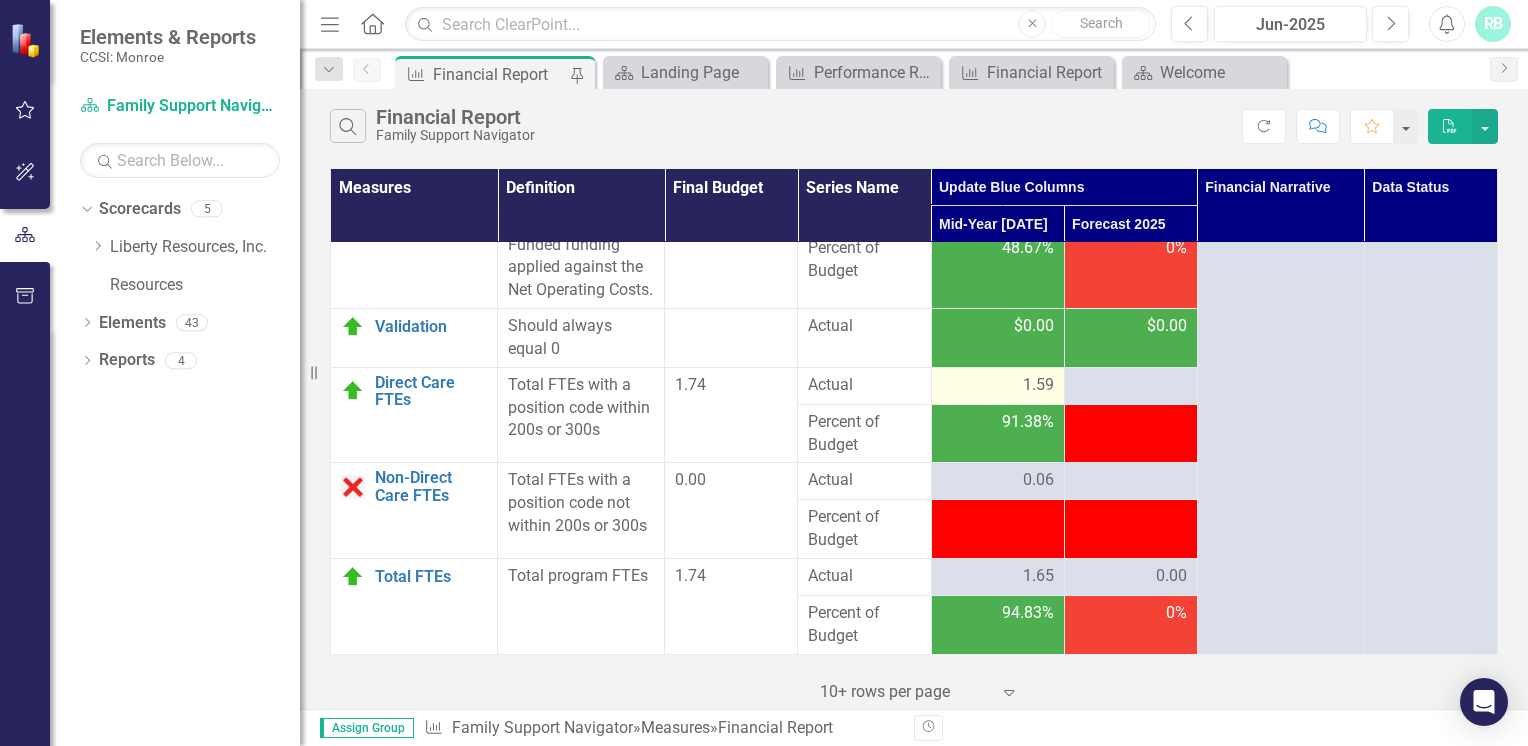 click on "1.59" at bounding box center (1038, 385) 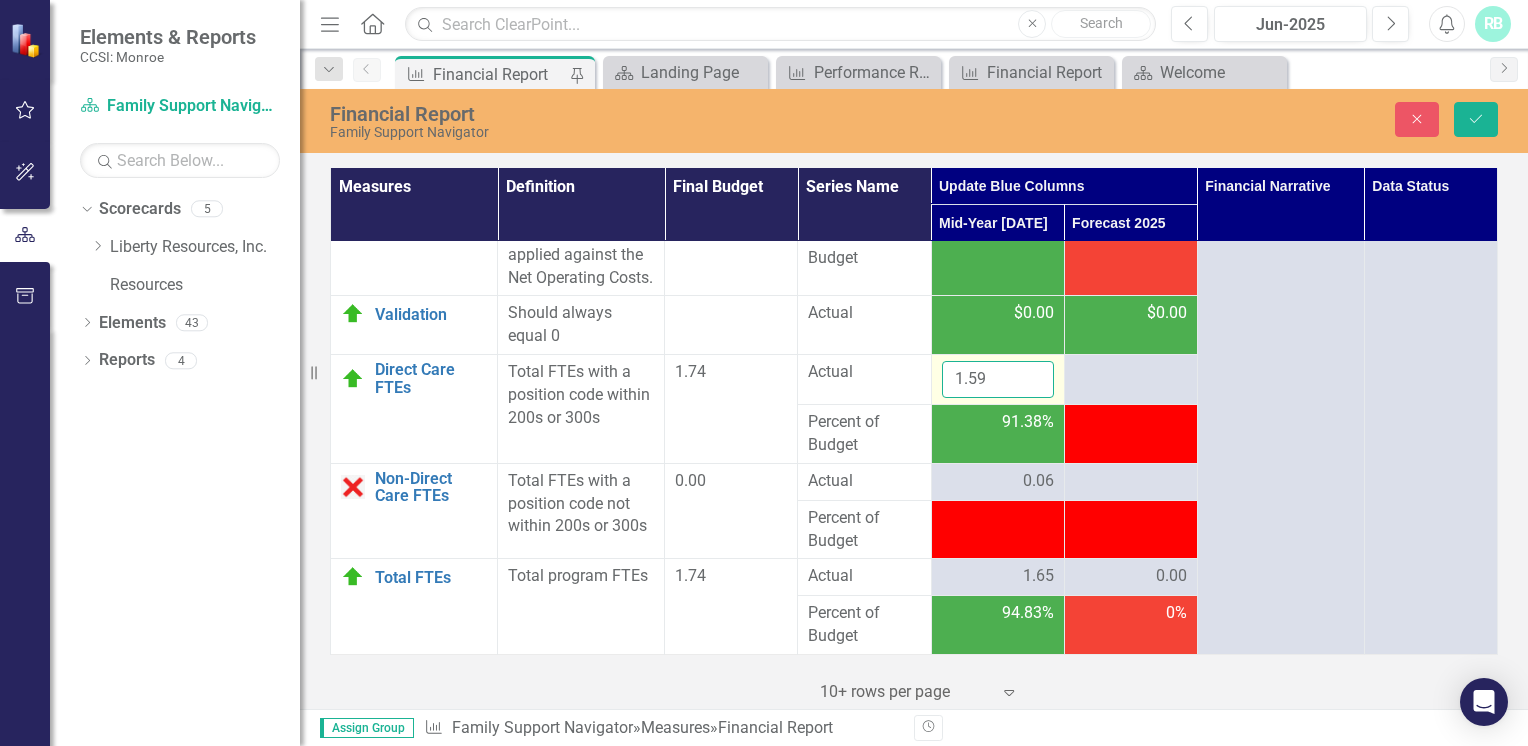 click on "1.59" at bounding box center [998, 379] 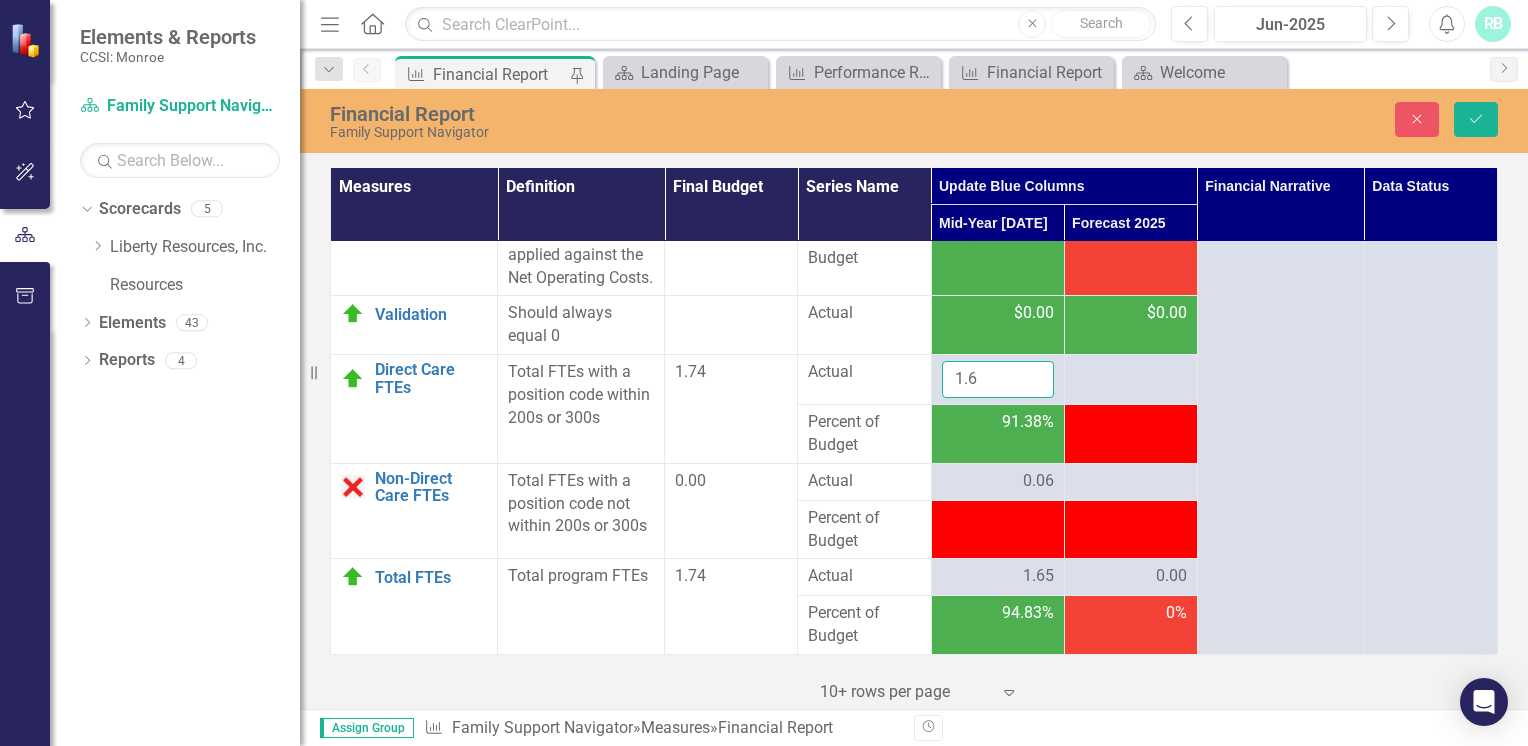 type on "1.6" 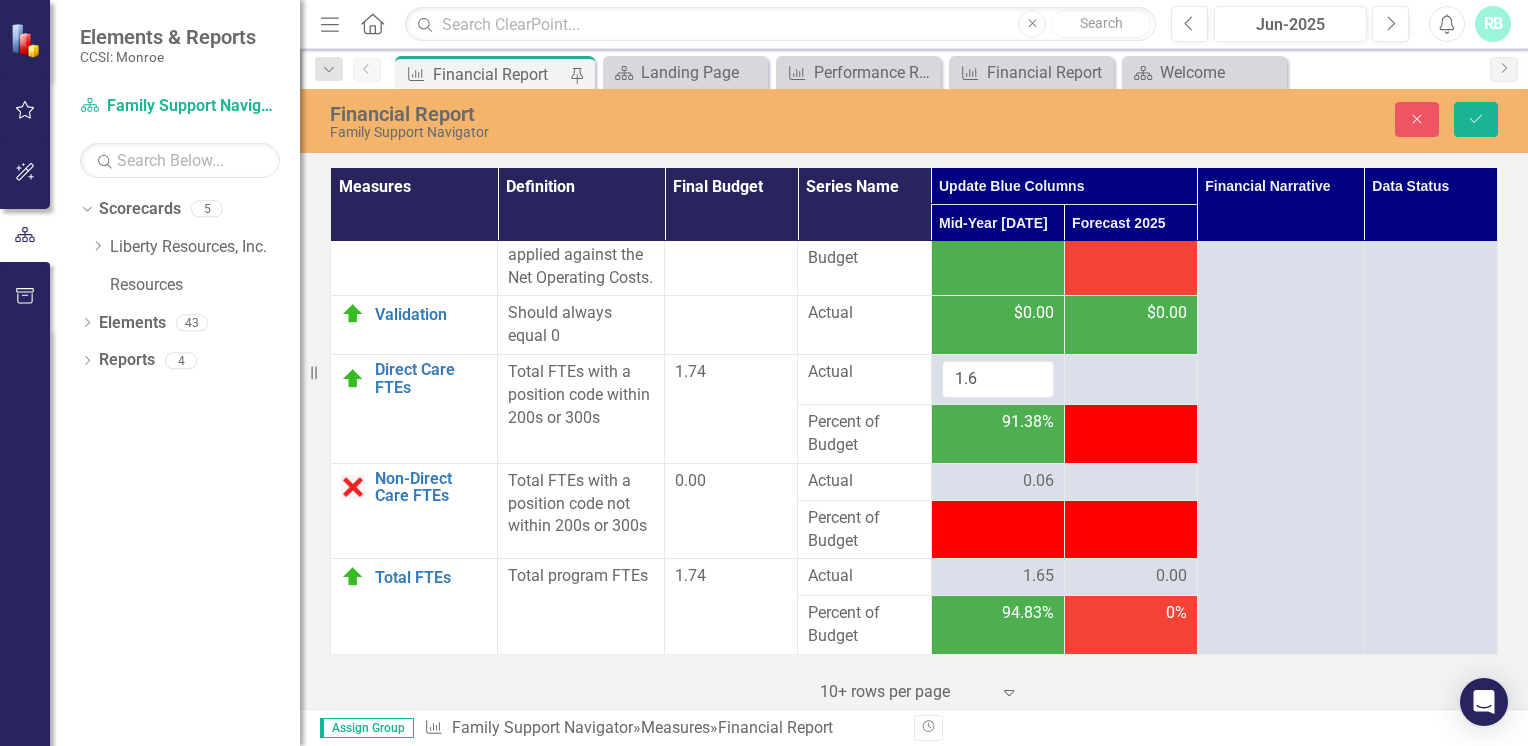 click on "1.65" at bounding box center [1038, 576] 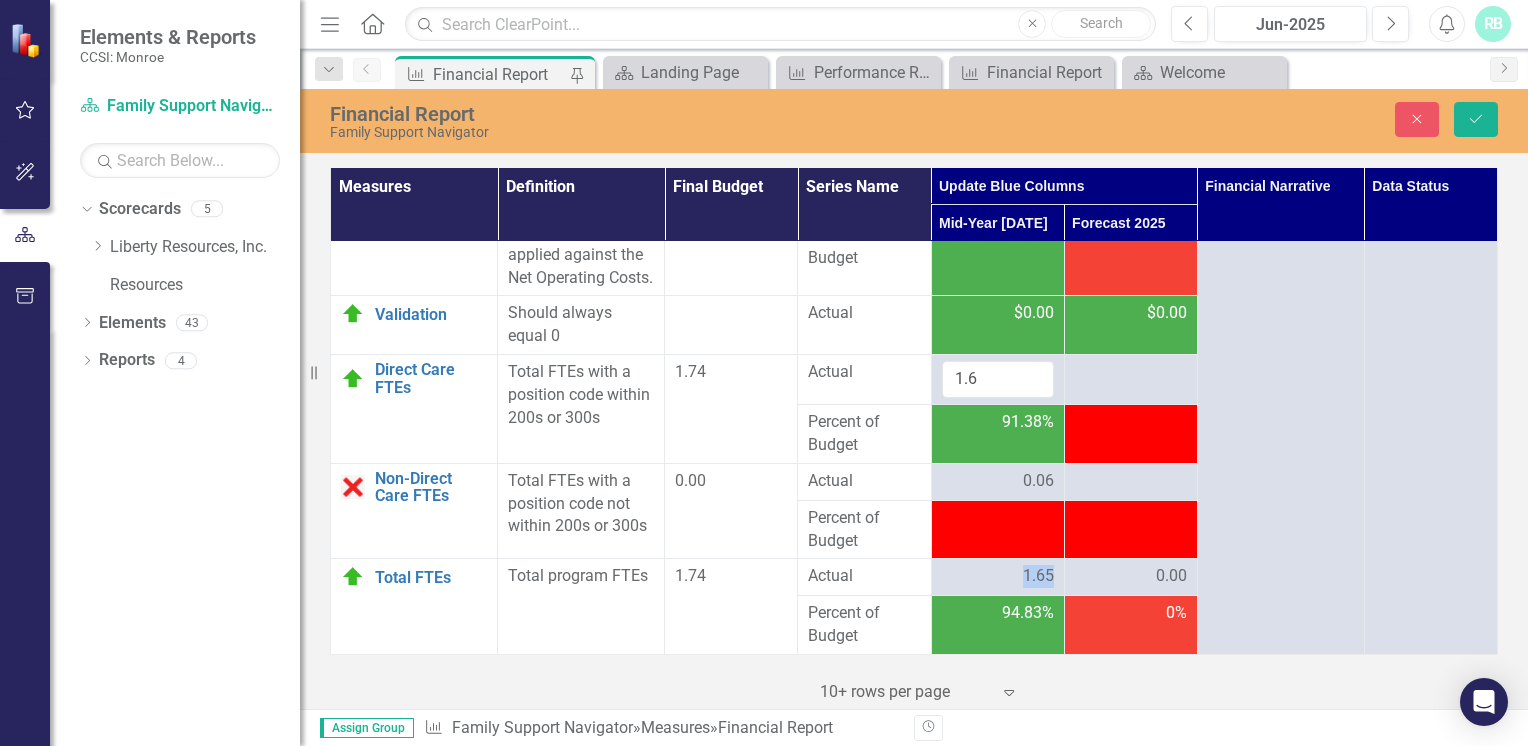 click on "1.65" at bounding box center (1038, 576) 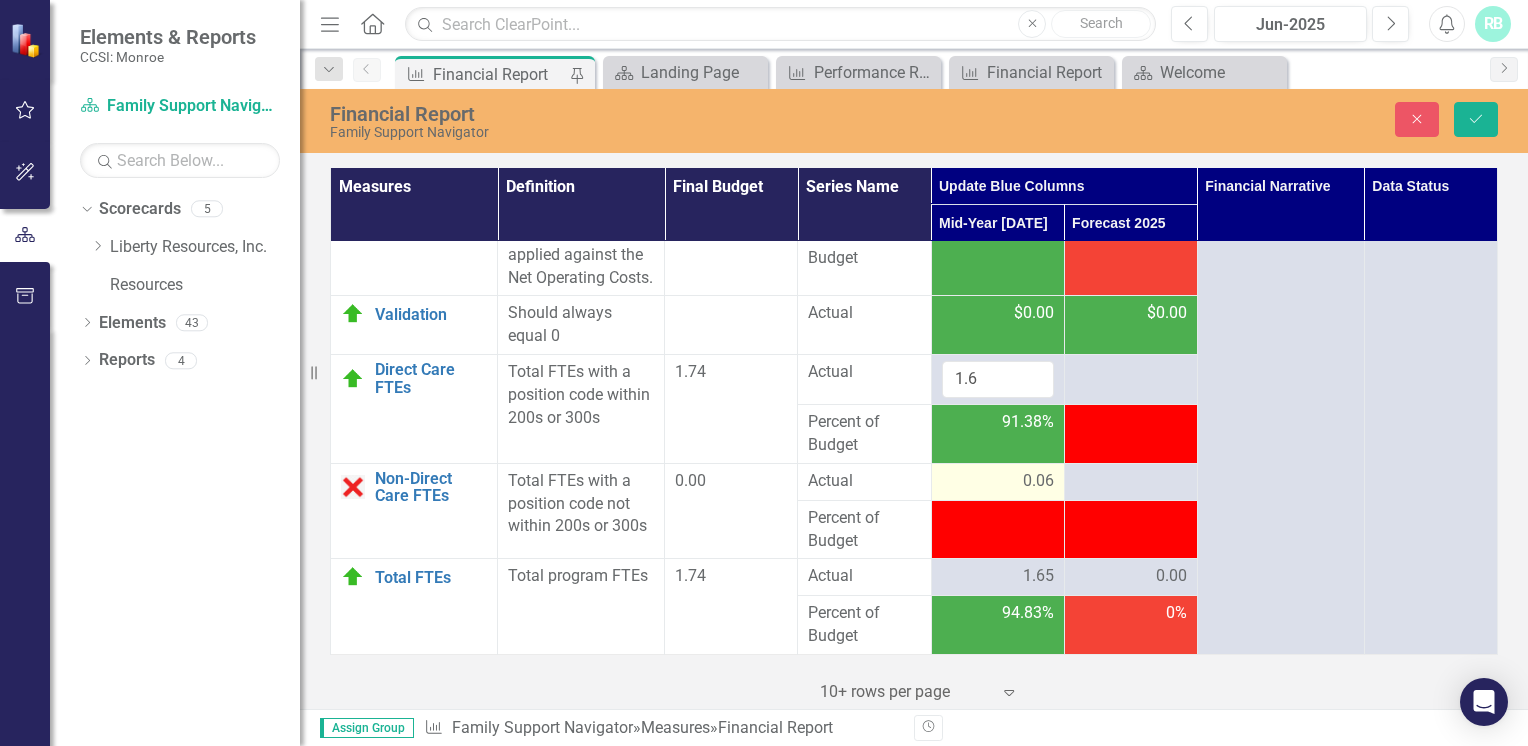 drag, startPoint x: 1020, startPoint y: 579, endPoint x: 976, endPoint y: 483, distance: 105.60303 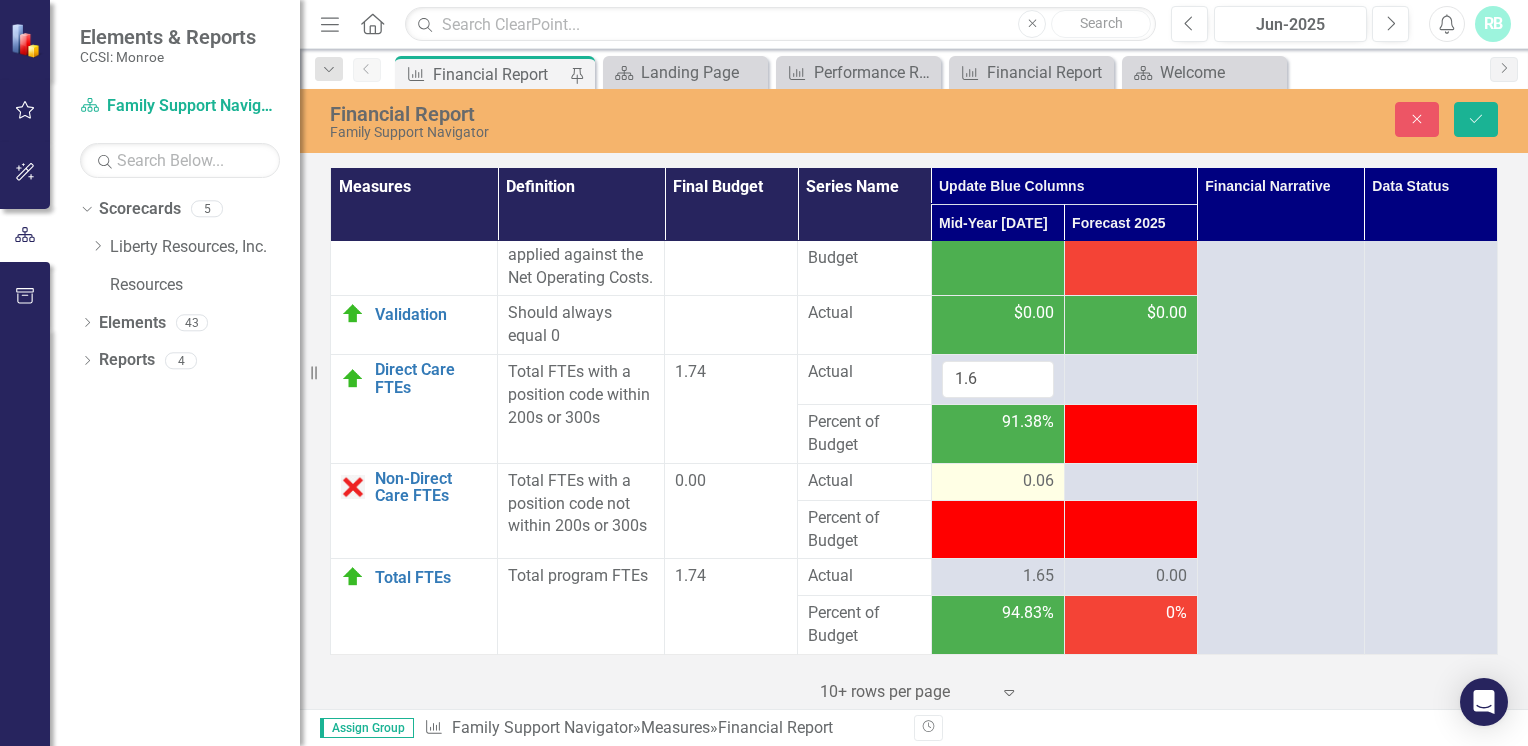 click on "0.06" at bounding box center (997, 481) 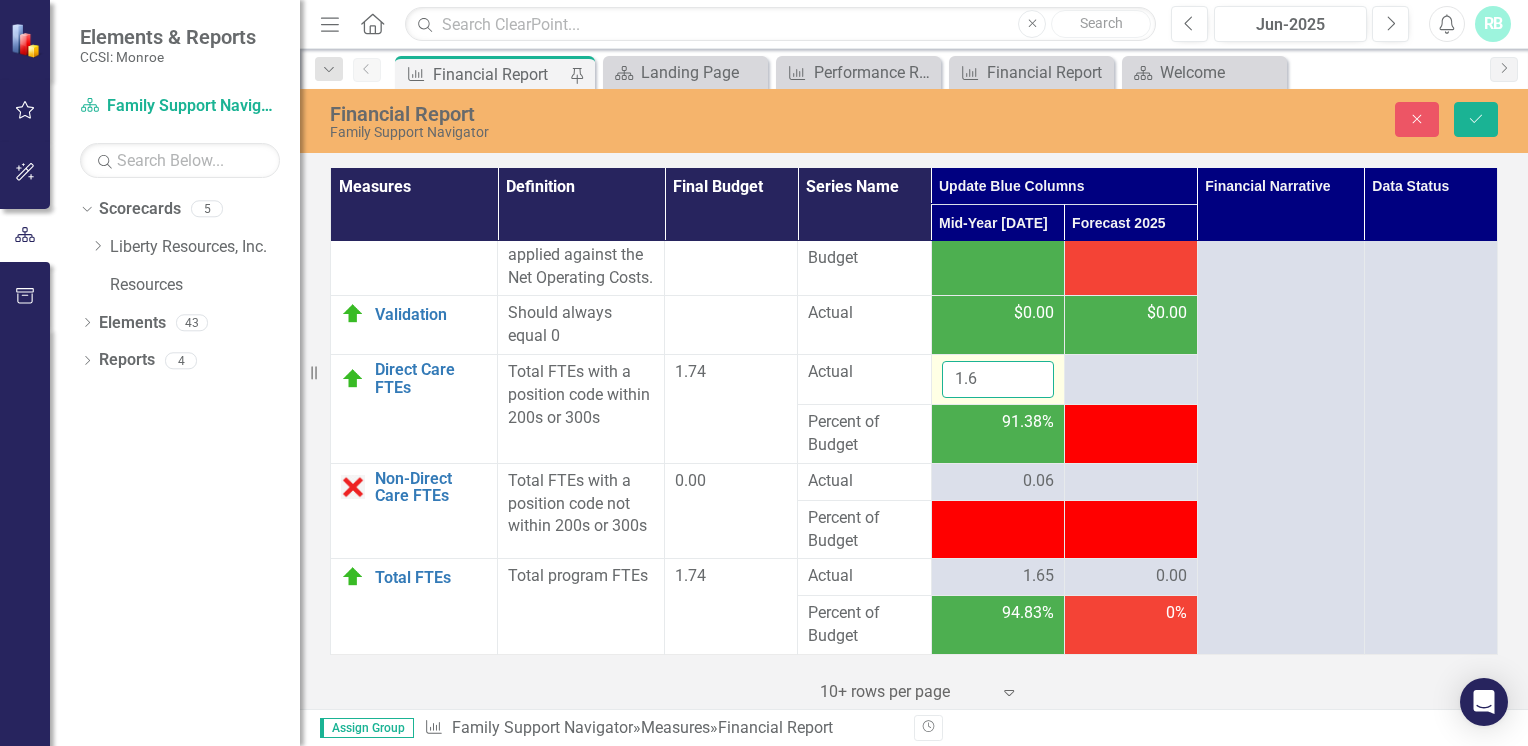 click on "1.6" at bounding box center (998, 379) 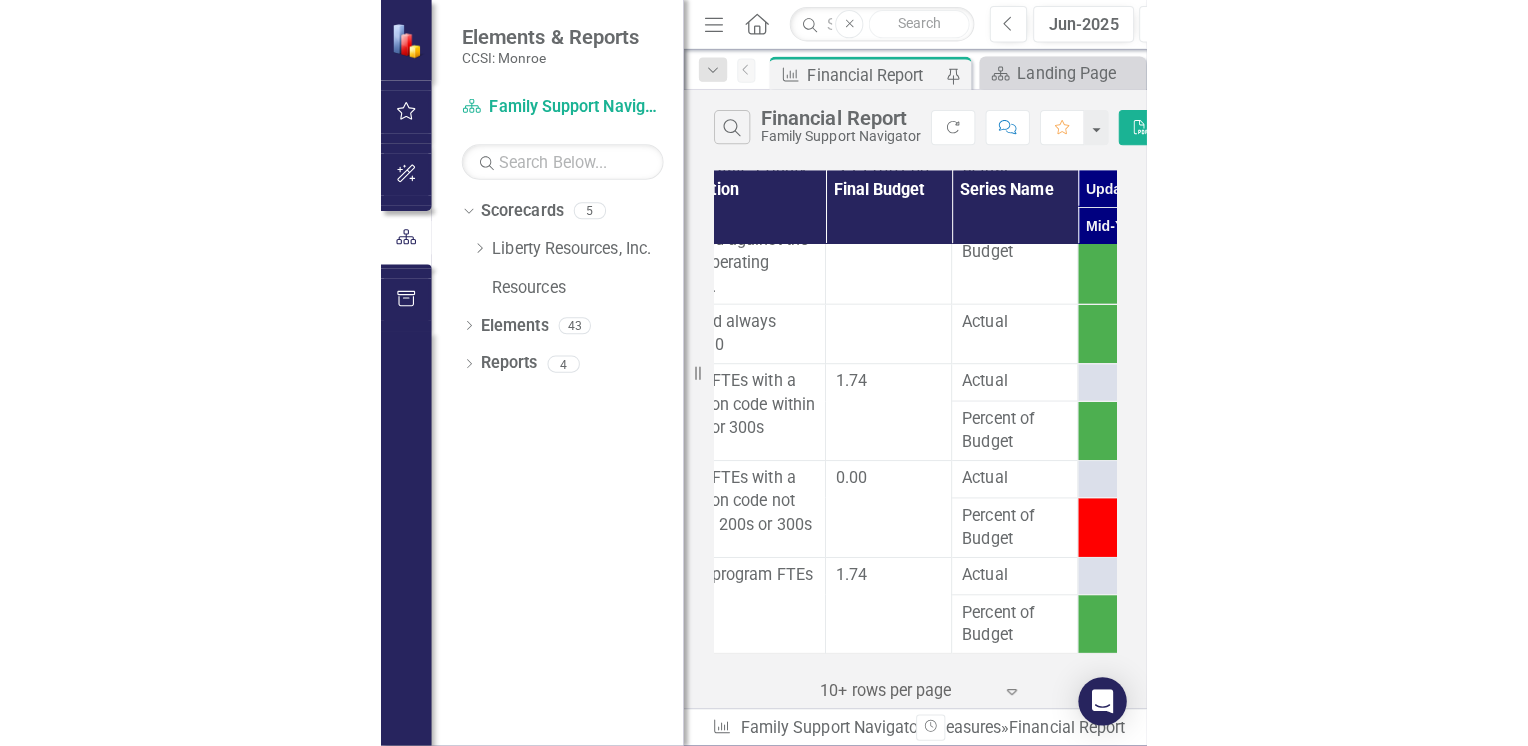 scroll, scrollTop: 3627, scrollLeft: 0, axis: vertical 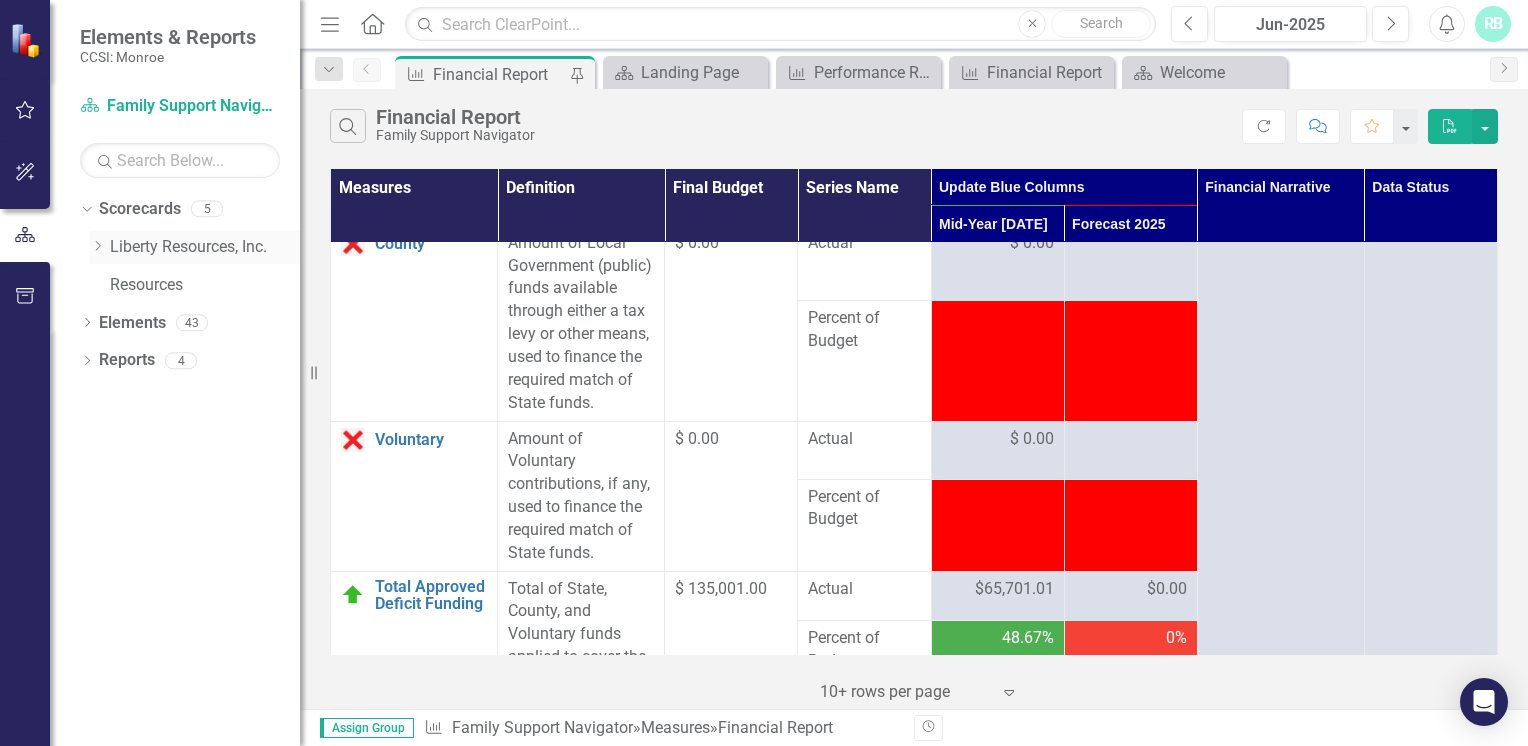 click on "Liberty Resources, Inc." at bounding box center [205, 247] 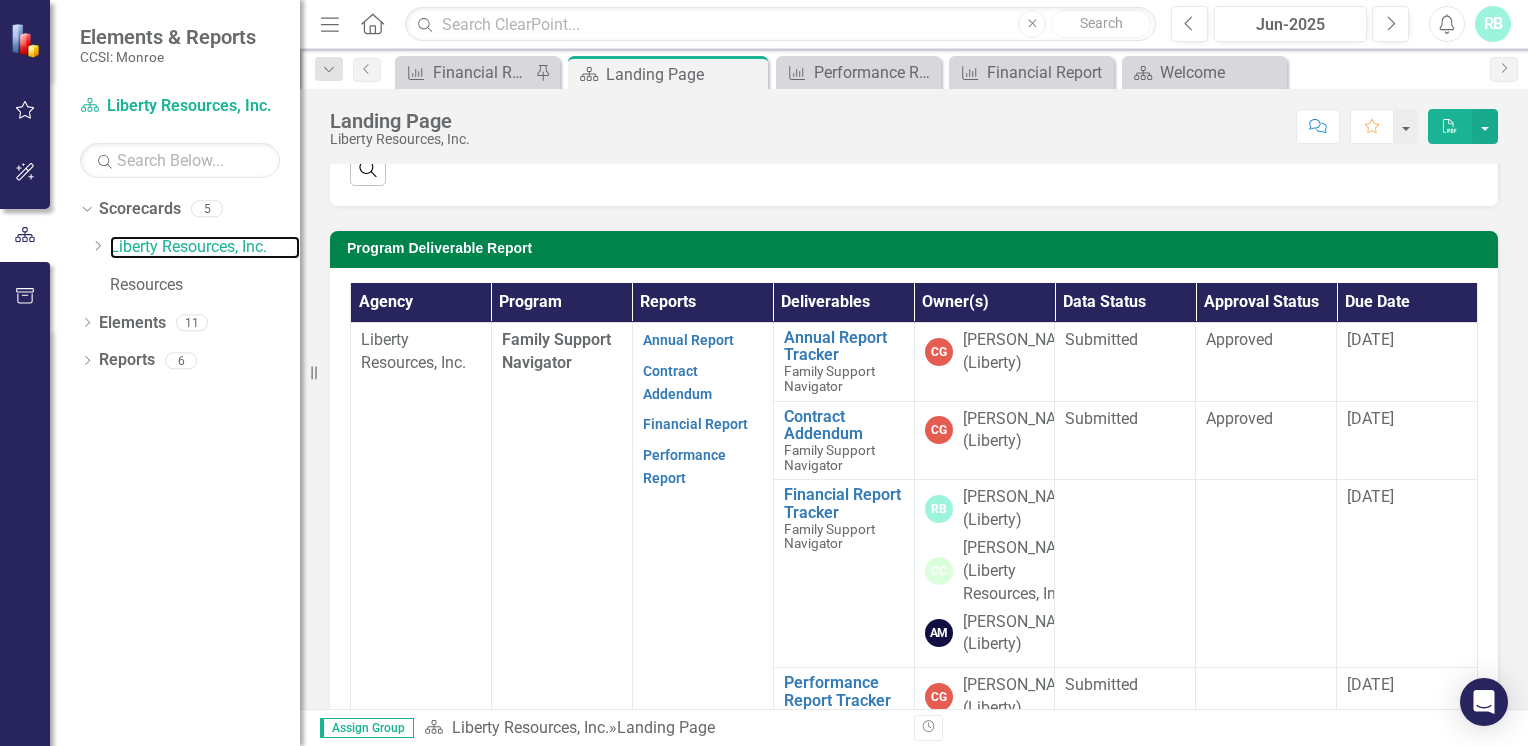 scroll, scrollTop: 463, scrollLeft: 0, axis: vertical 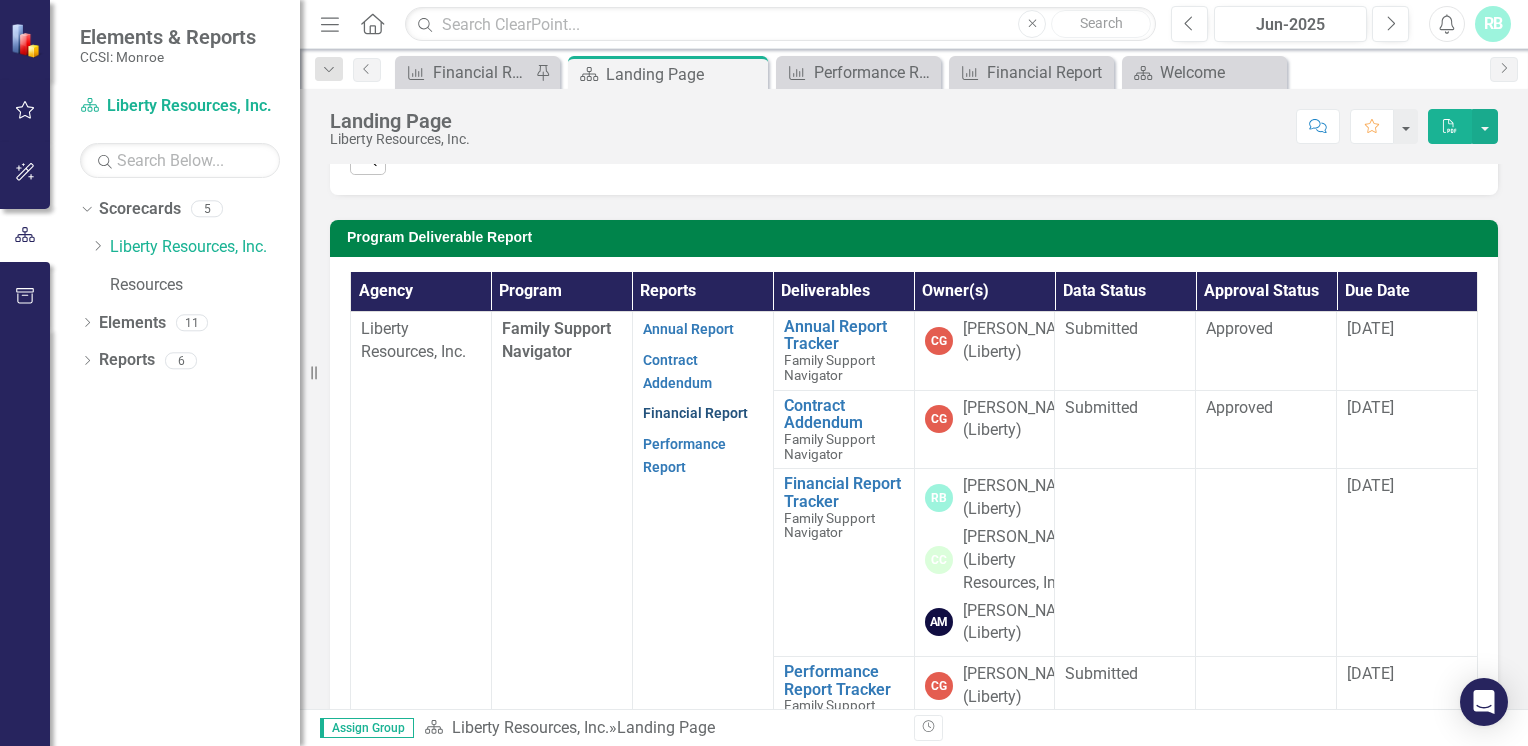 click on "Financial Report" at bounding box center (695, 413) 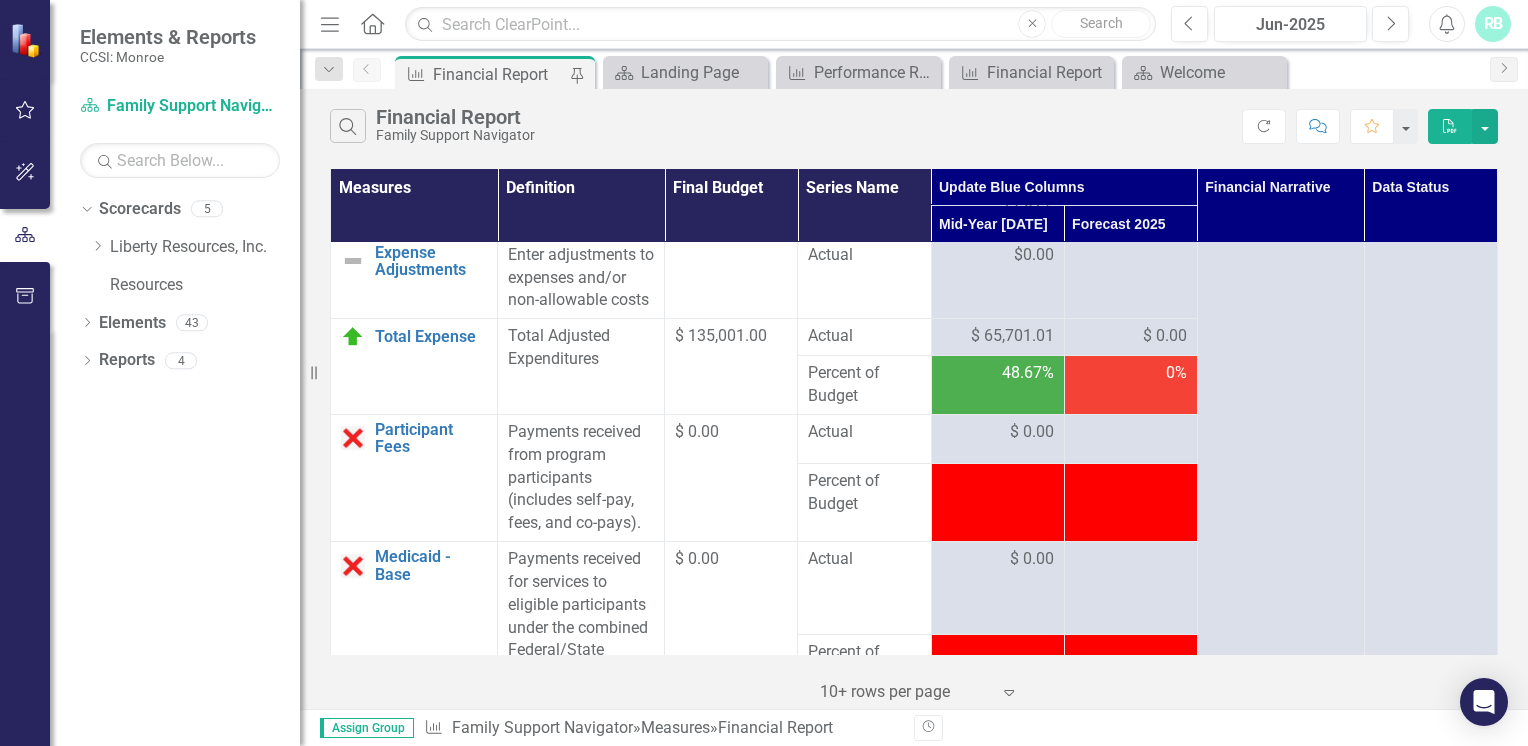 scroll, scrollTop: 1611, scrollLeft: 0, axis: vertical 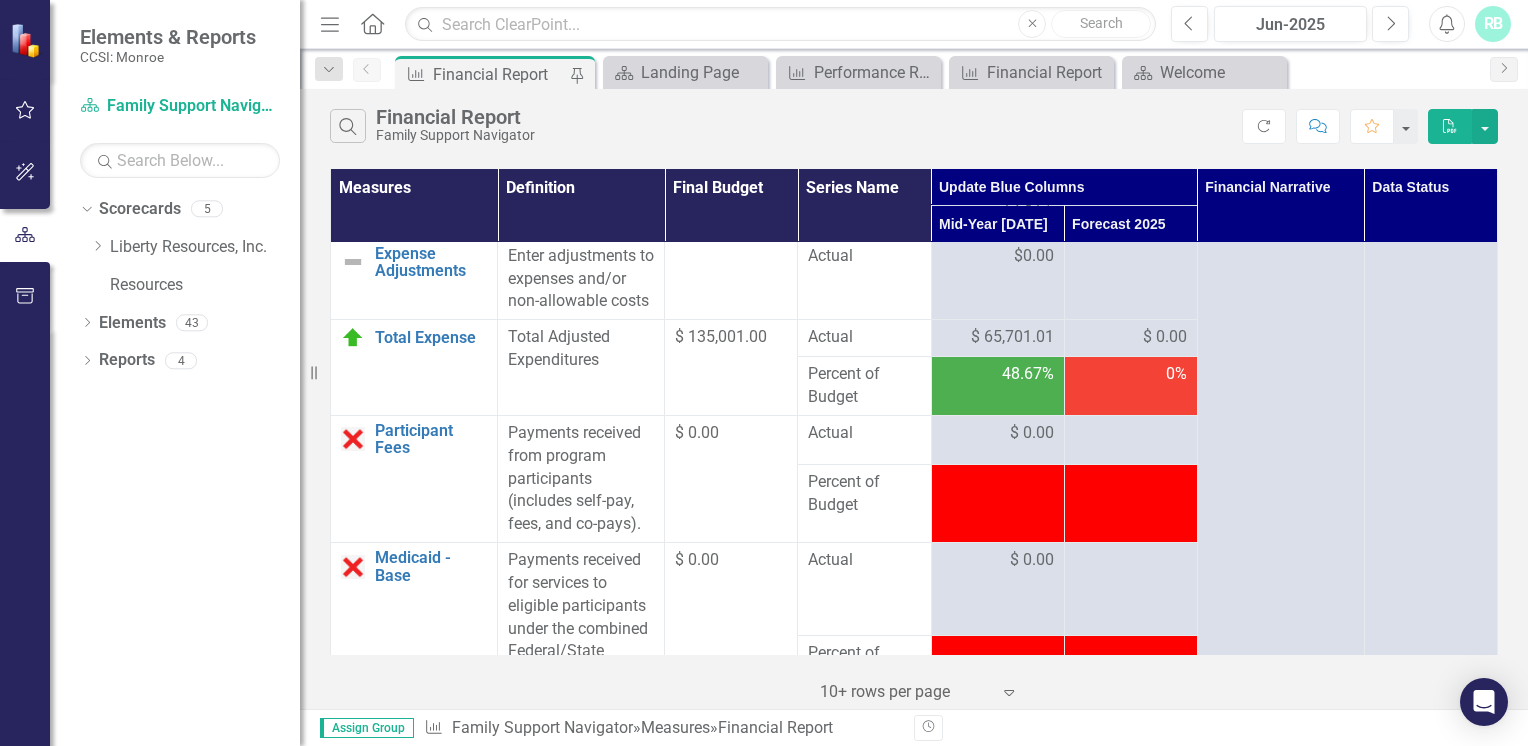 click on "$ 65,701.01" at bounding box center (1012, 337) 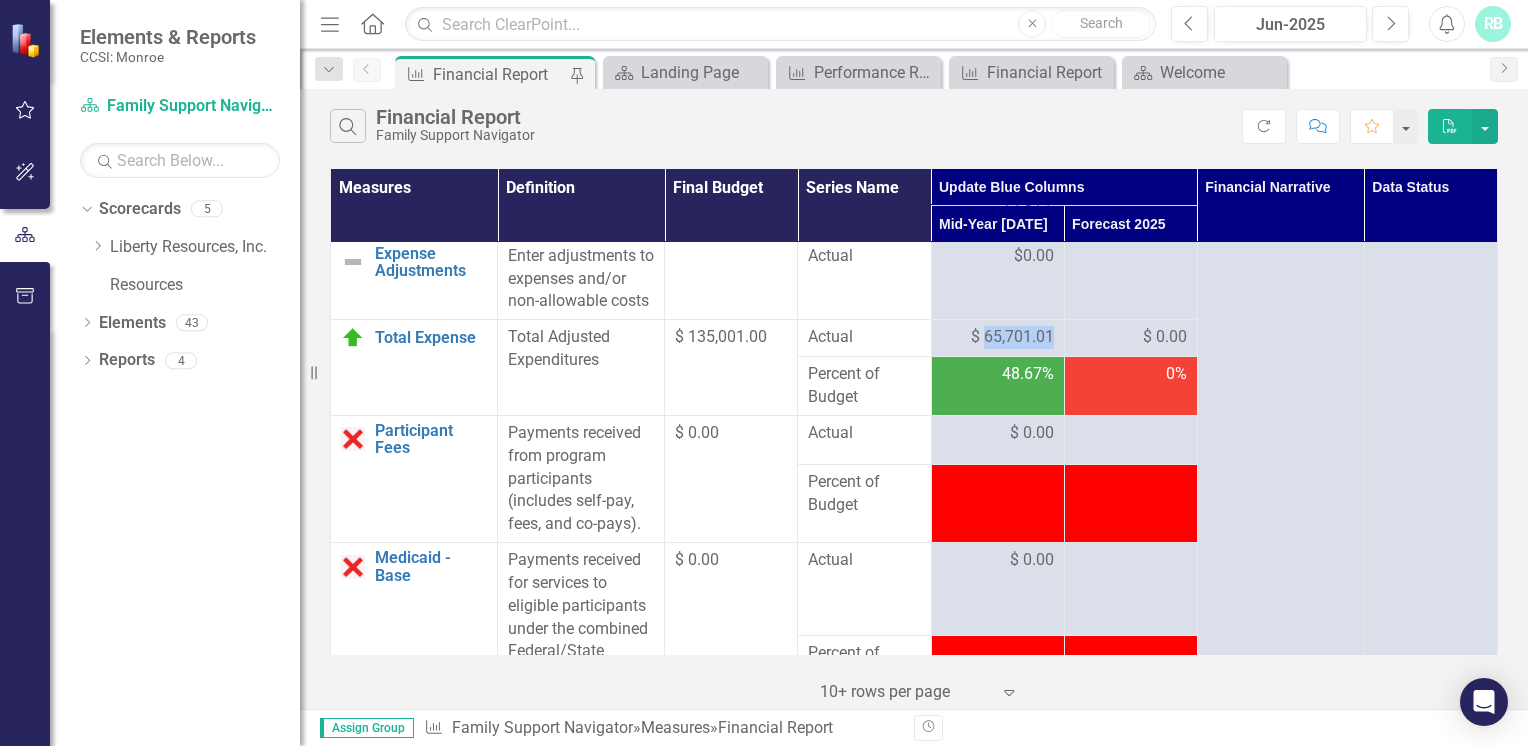 click on "$ 65,701.01" at bounding box center [1012, 337] 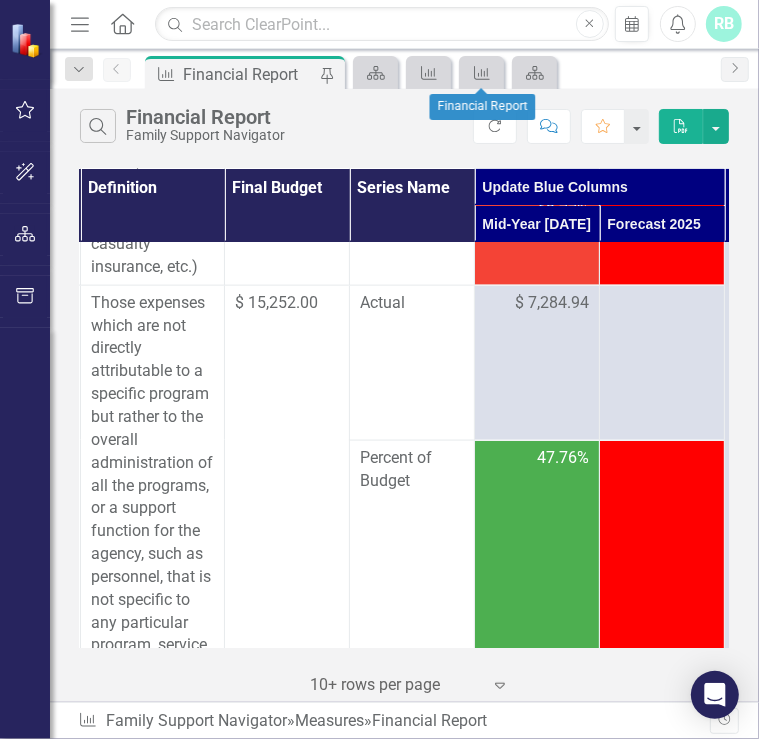 scroll, scrollTop: 1382, scrollLeft: 144, axis: both 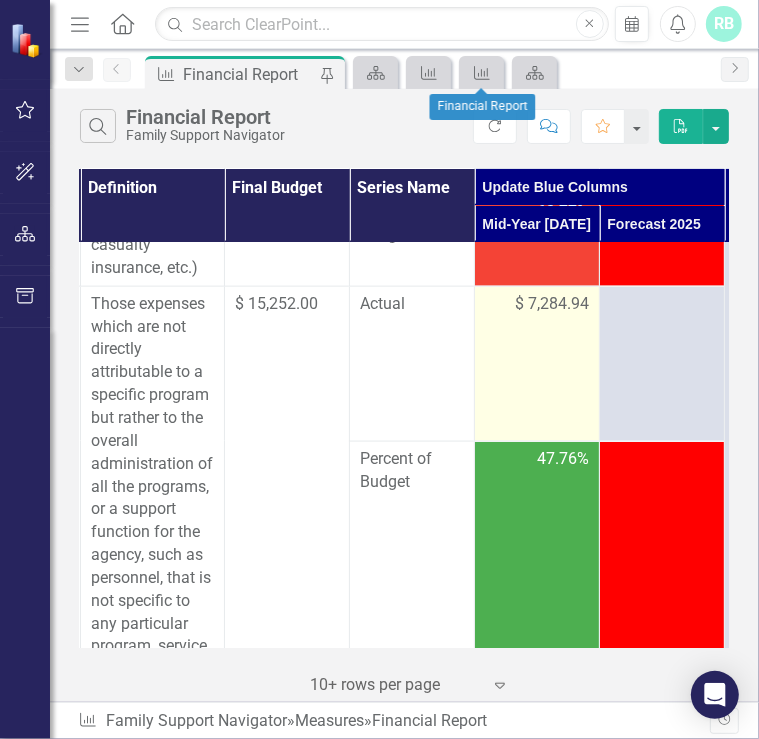 click on "$ 7,284.94" at bounding box center (552, 304) 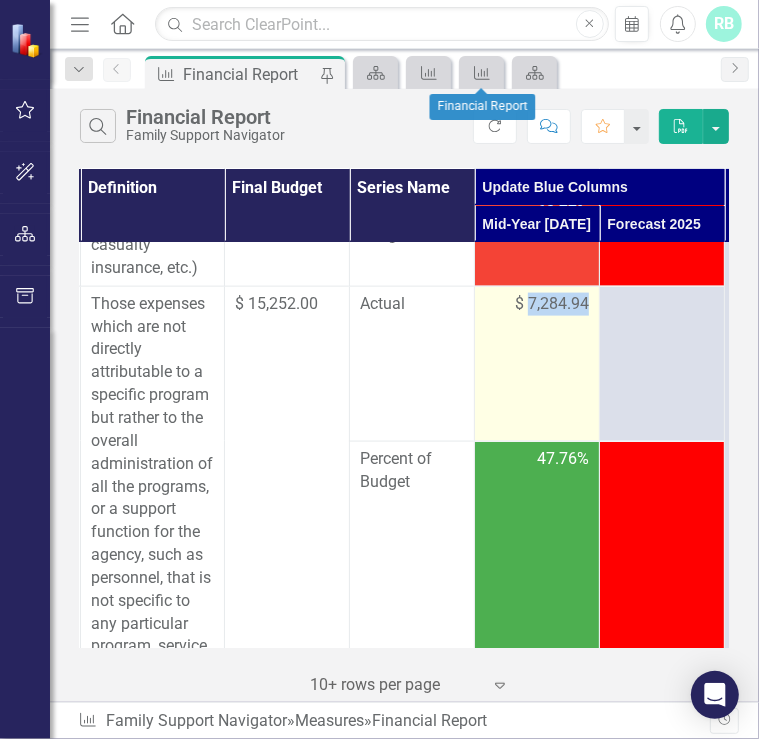 click on "$ 7,284.94" at bounding box center [552, 304] 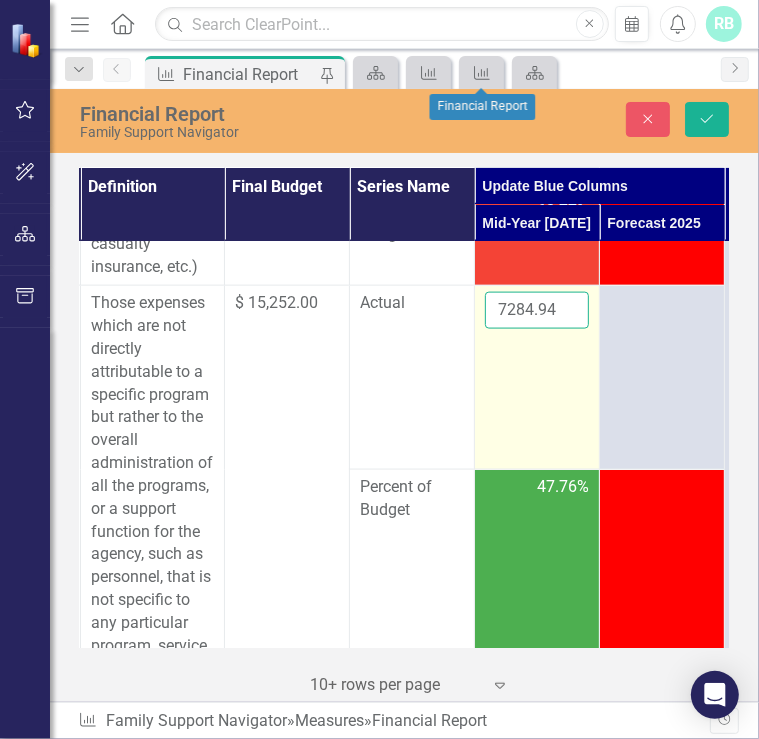 drag, startPoint x: 561, startPoint y: 320, endPoint x: 552, endPoint y: 330, distance: 13.453624 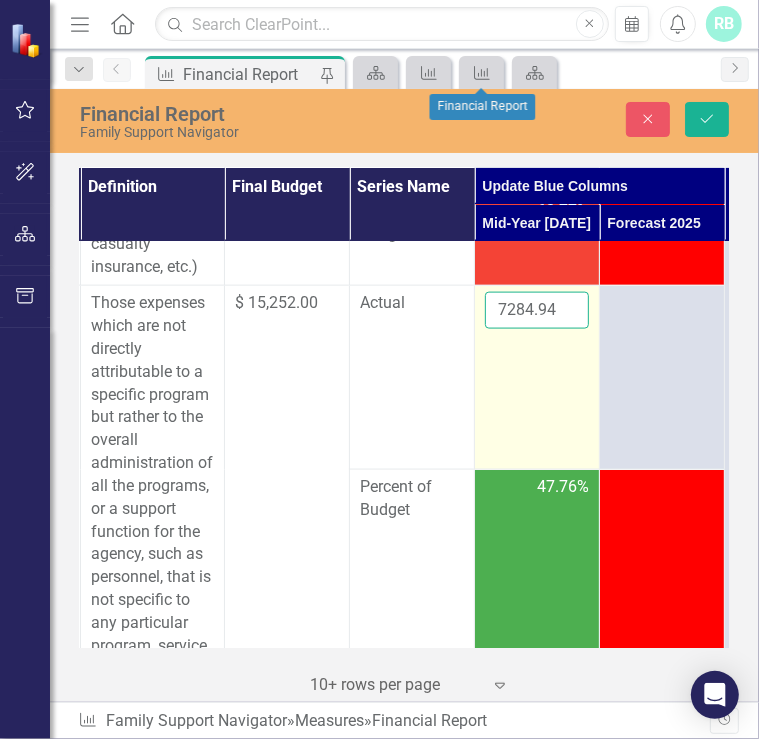 click on "7284.94" at bounding box center [537, 310] 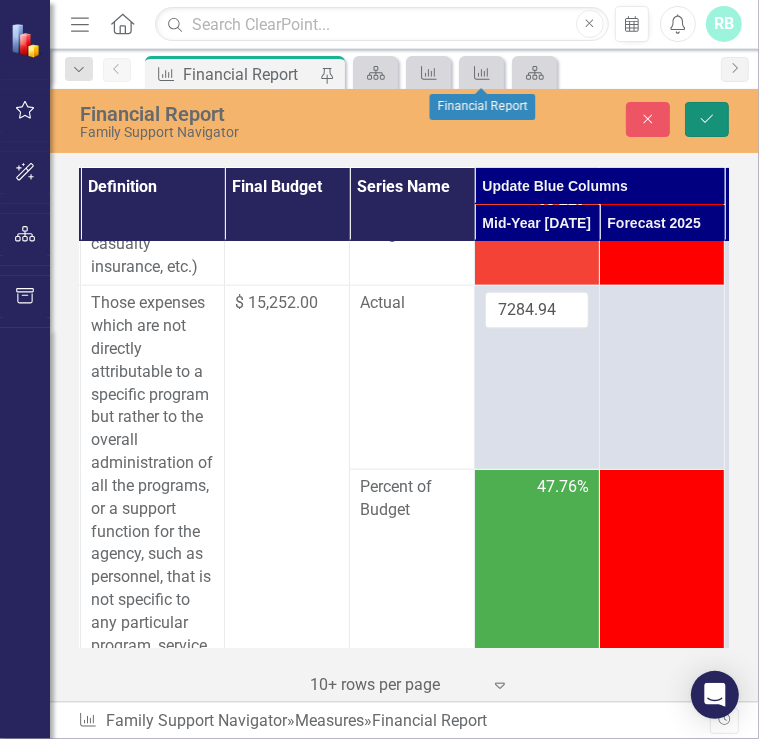 click on "Save" at bounding box center [707, 119] 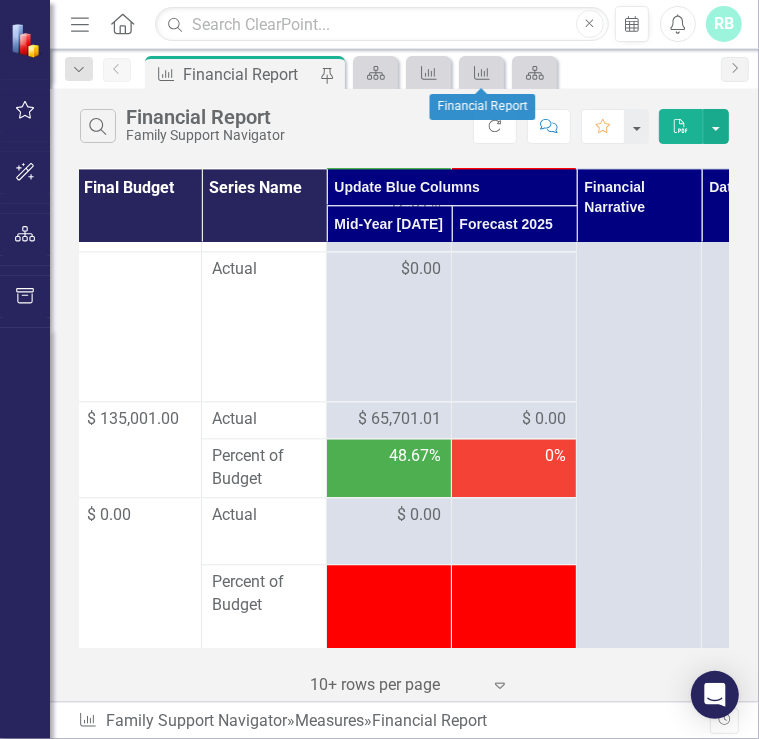 scroll, scrollTop: 2276, scrollLeft: 254, axis: both 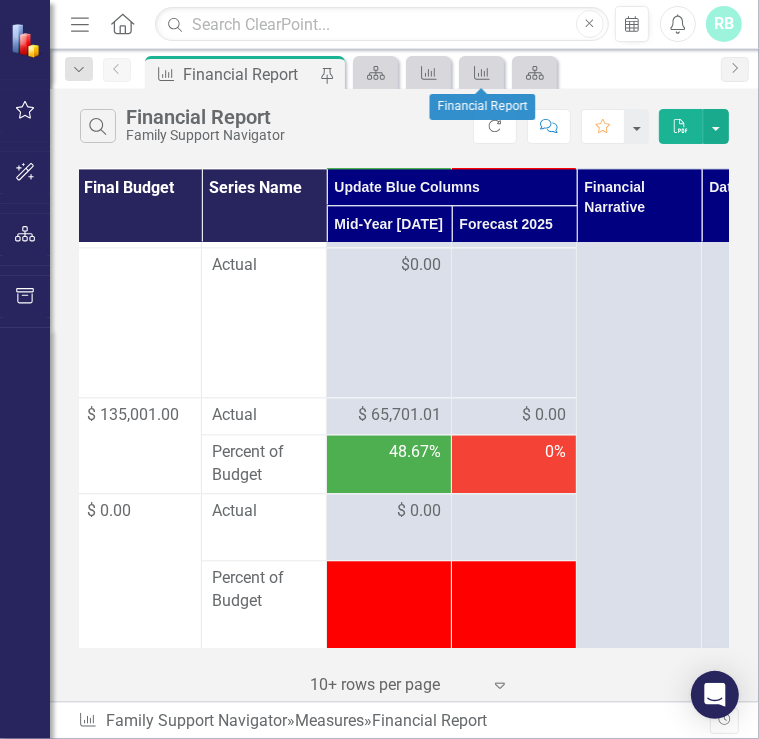 click on "$ 65,701.01" at bounding box center (399, 415) 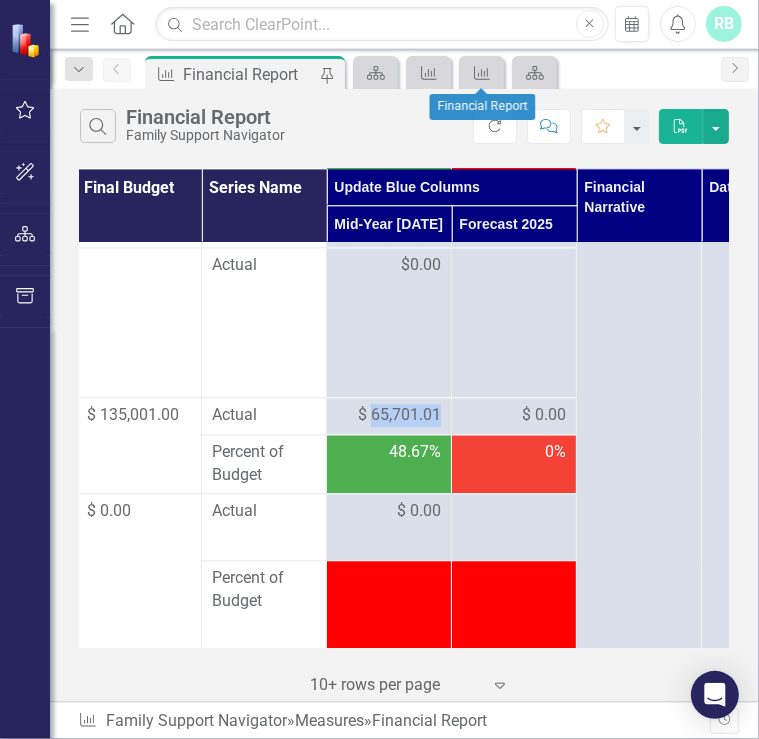 click on "$ 65,701.01" at bounding box center [399, 415] 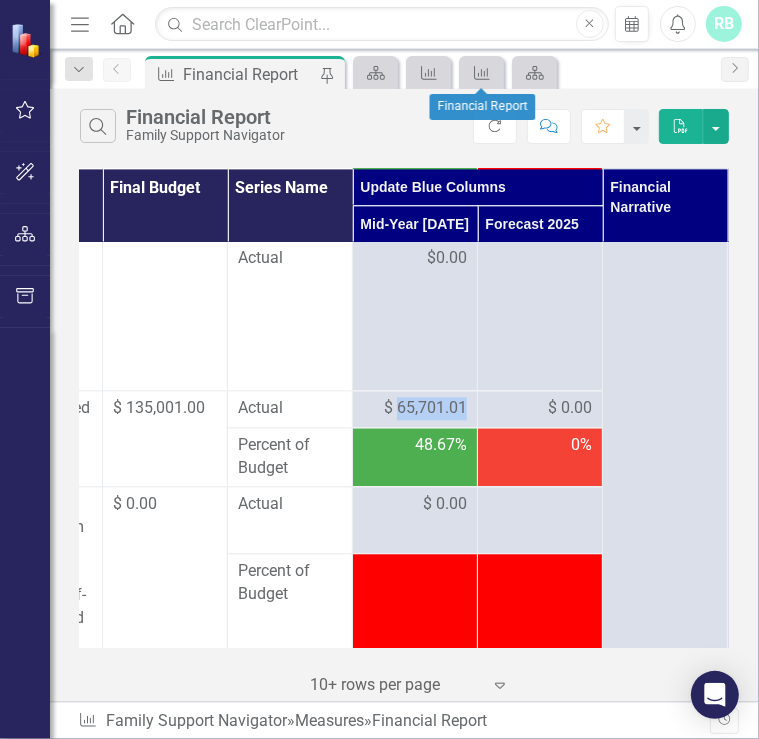 scroll, scrollTop: 2284, scrollLeft: 227, axis: both 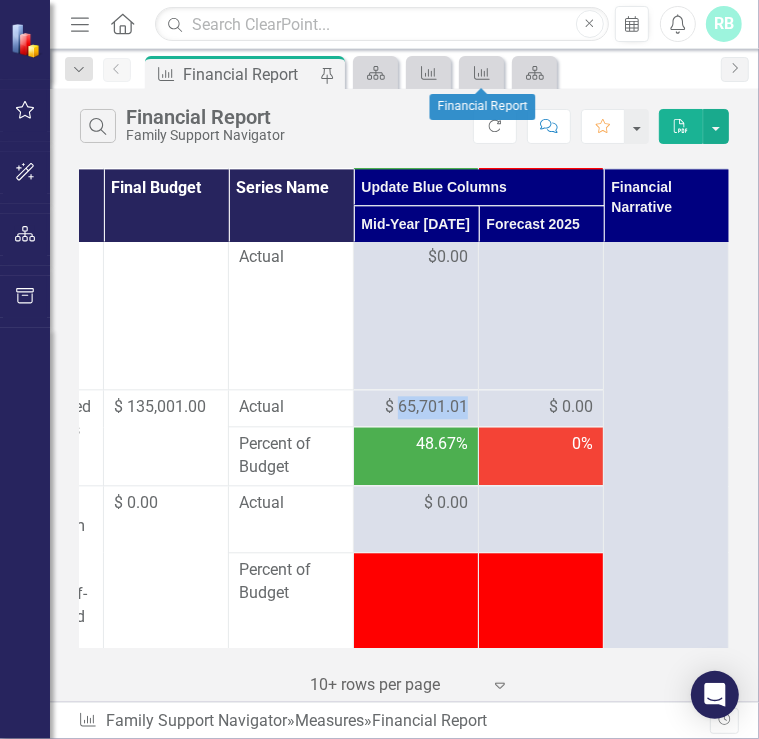 click at bounding box center [541, 571] 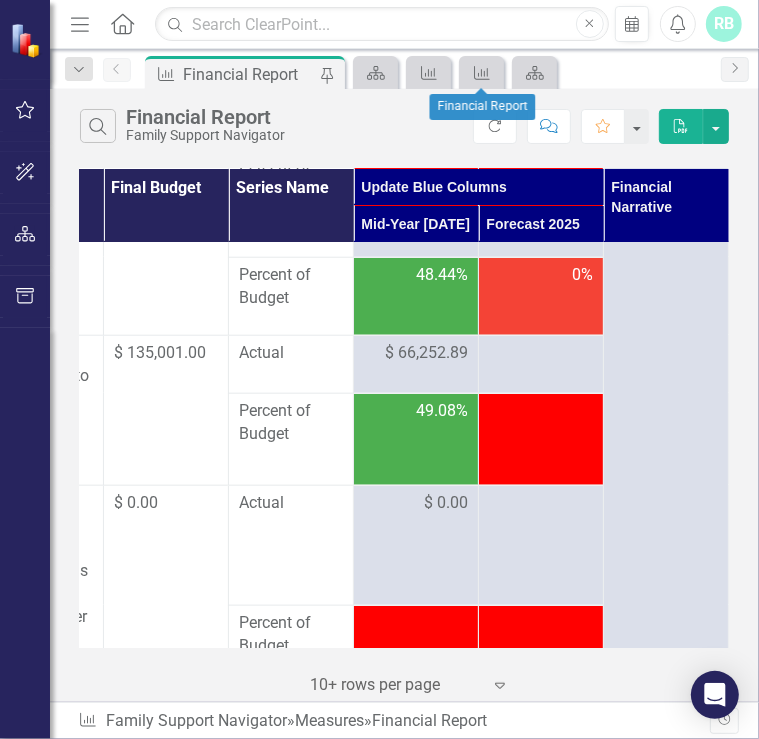 scroll, scrollTop: 4807, scrollLeft: 227, axis: both 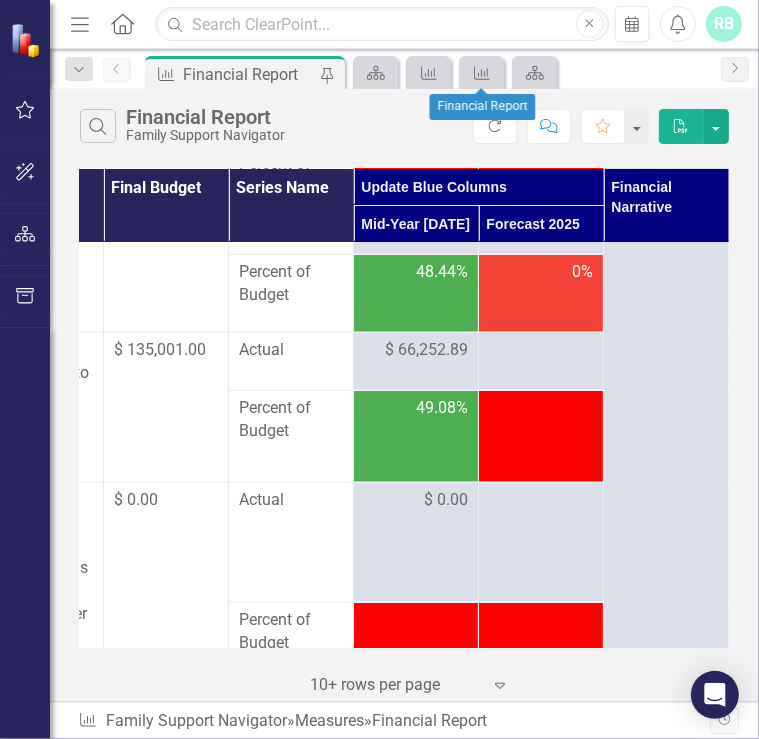 click on "$65,401.01" at bounding box center [428, 223] 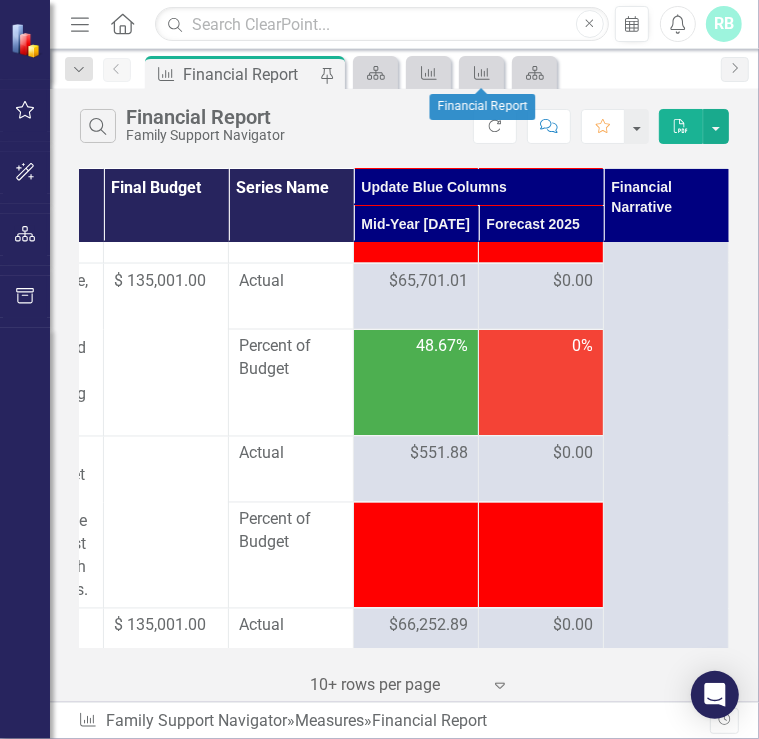 scroll, scrollTop: 5536, scrollLeft: 227, axis: both 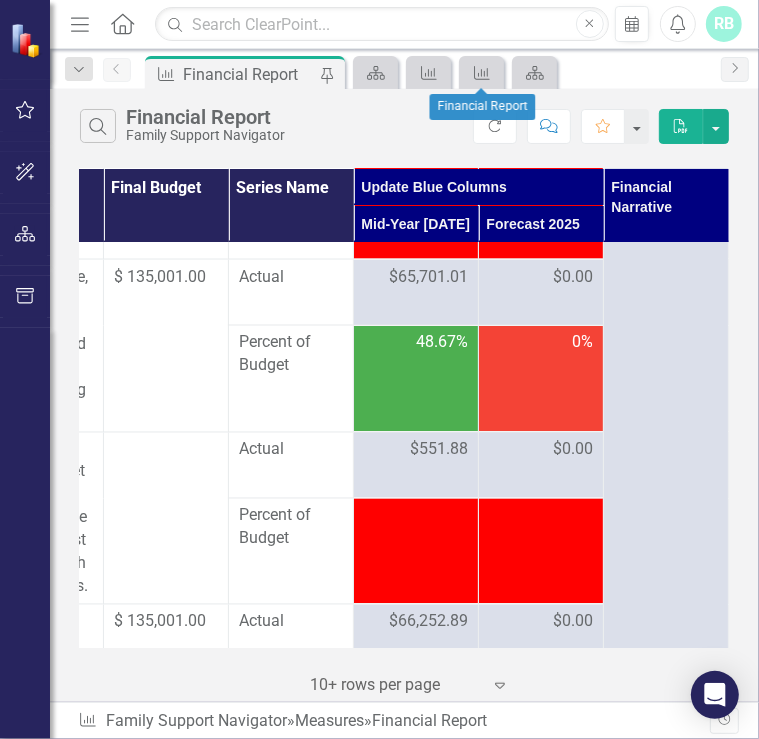click on "$65,701.01" at bounding box center [428, 277] 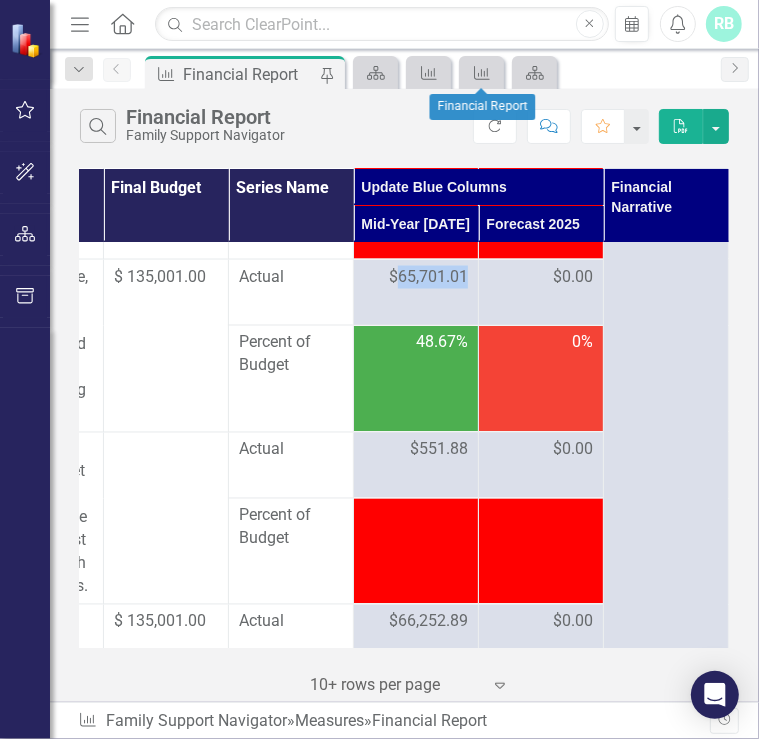 click on "$65,701.01" at bounding box center [428, 277] 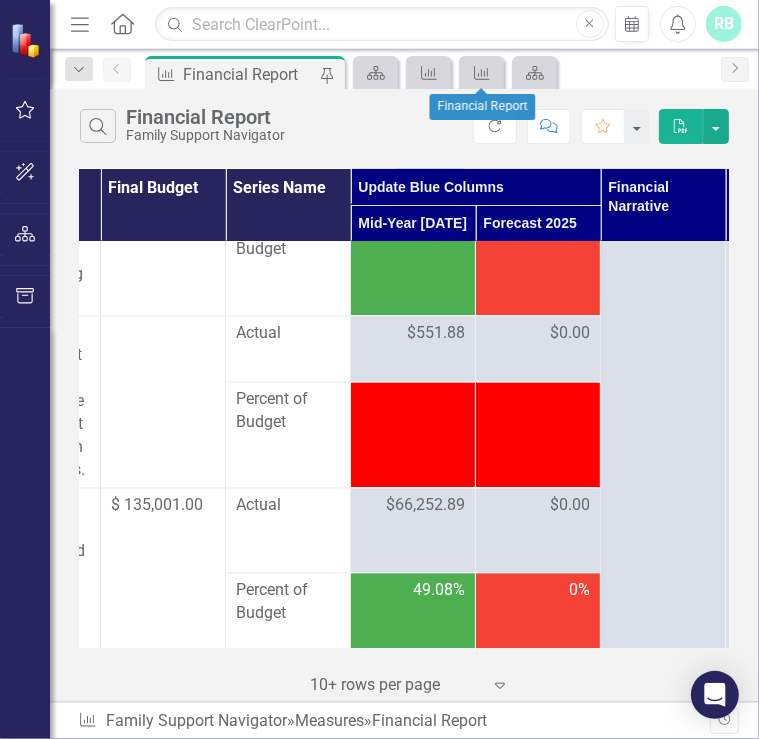 scroll, scrollTop: 5652, scrollLeft: 230, axis: both 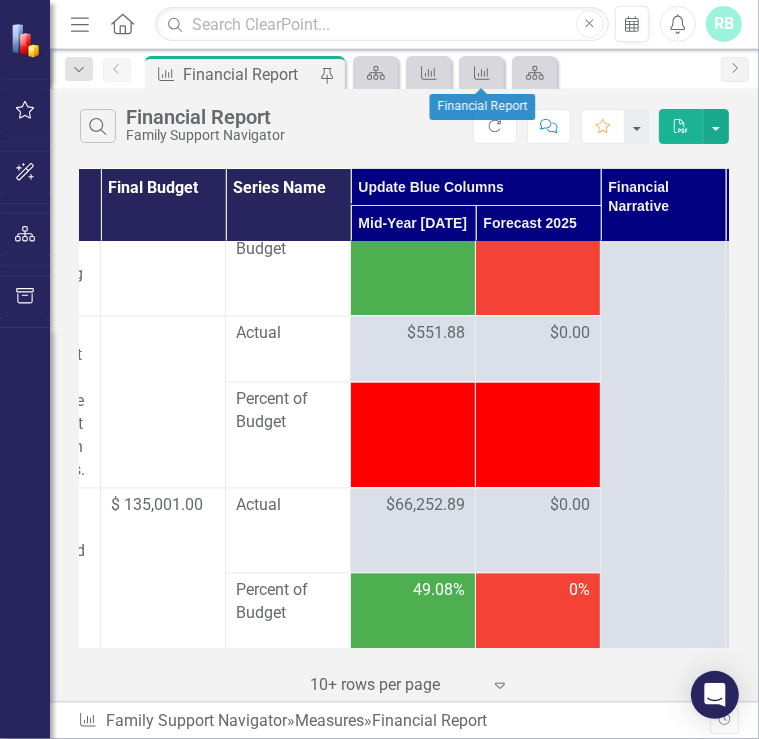 click on "$551.88" at bounding box center [436, 334] 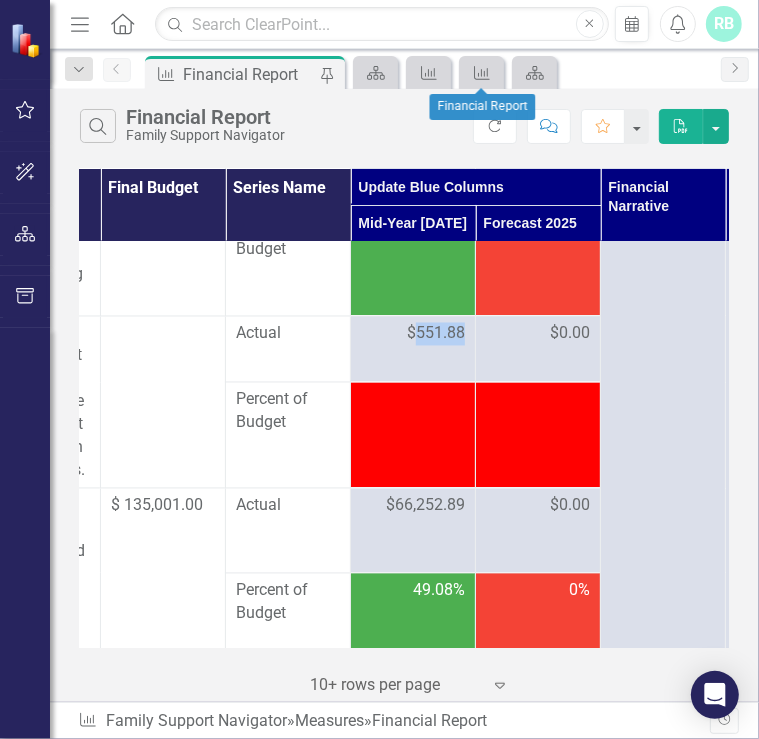 click on "$551.88" at bounding box center (436, 334) 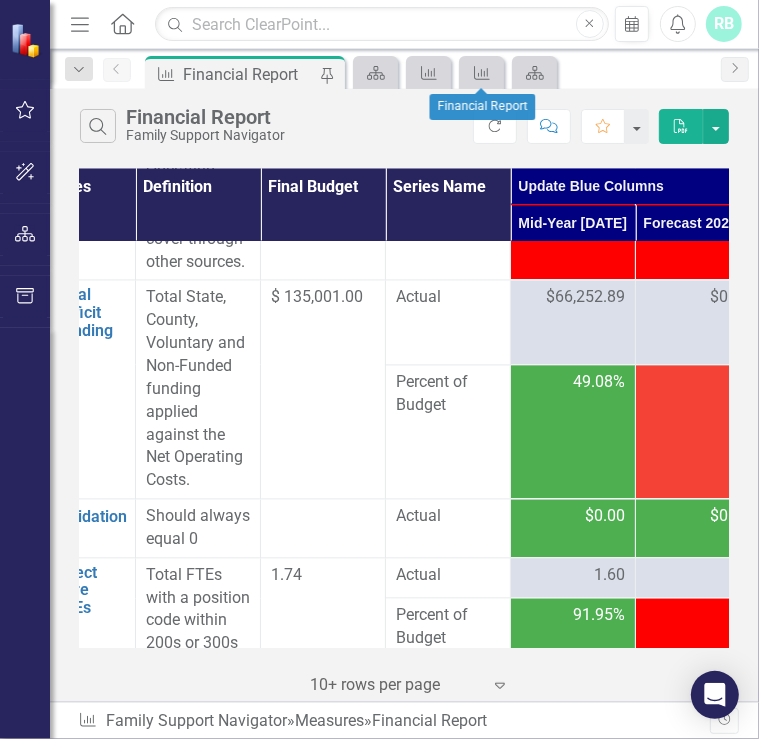 scroll, scrollTop: 5863, scrollLeft: 70, axis: both 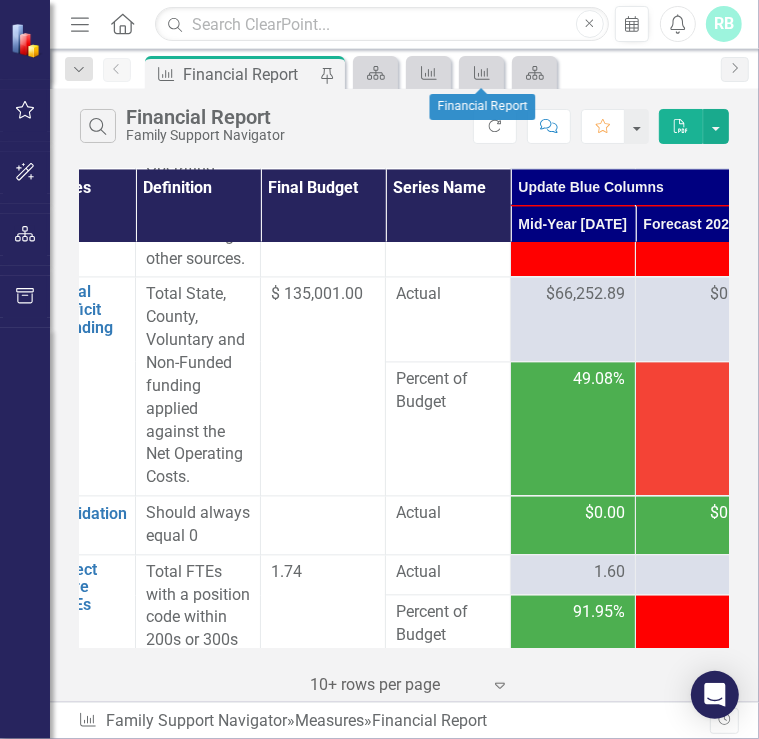 drag, startPoint x: 436, startPoint y: 399, endPoint x: 588, endPoint y: 355, distance: 158.24033 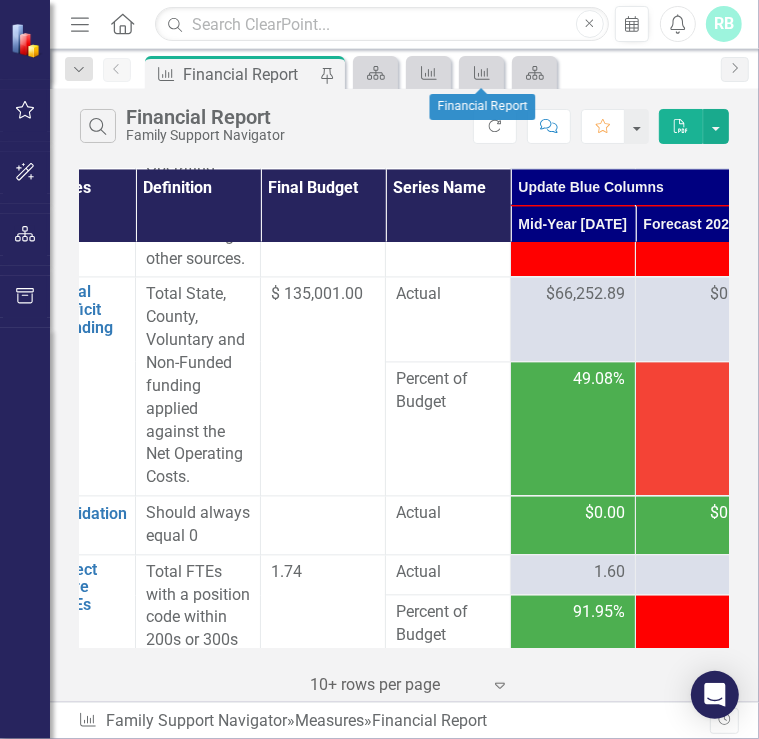 click on "$66,252.89" at bounding box center (585, 295) 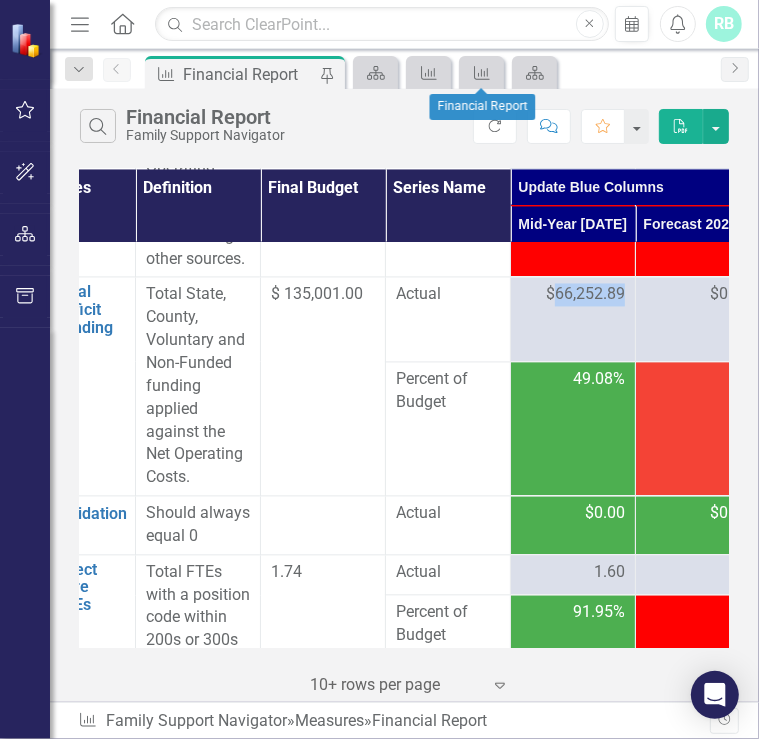click on "$66,252.89" at bounding box center (585, 295) 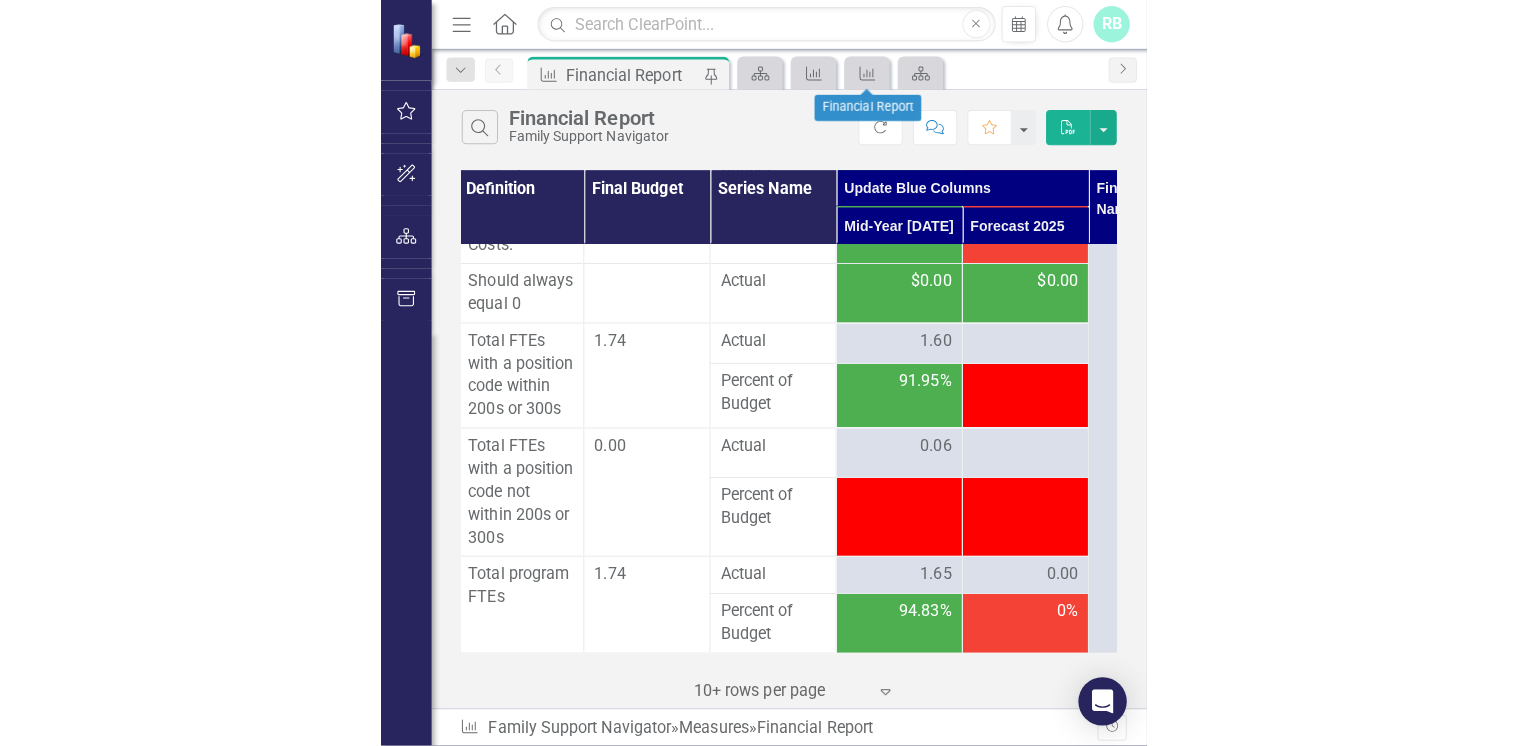 scroll, scrollTop: 6139, scrollLeft: 130, axis: both 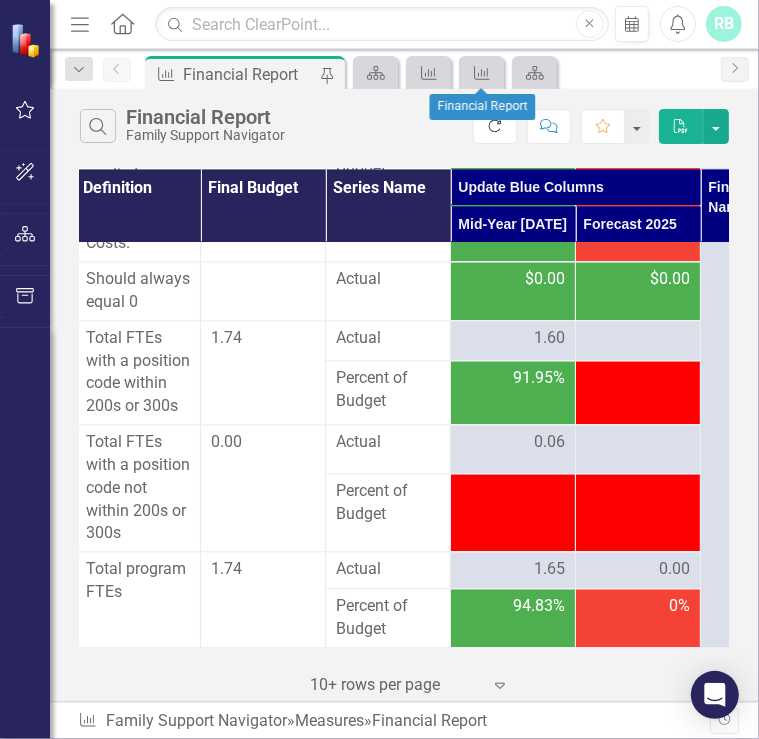 click on "Refresh" 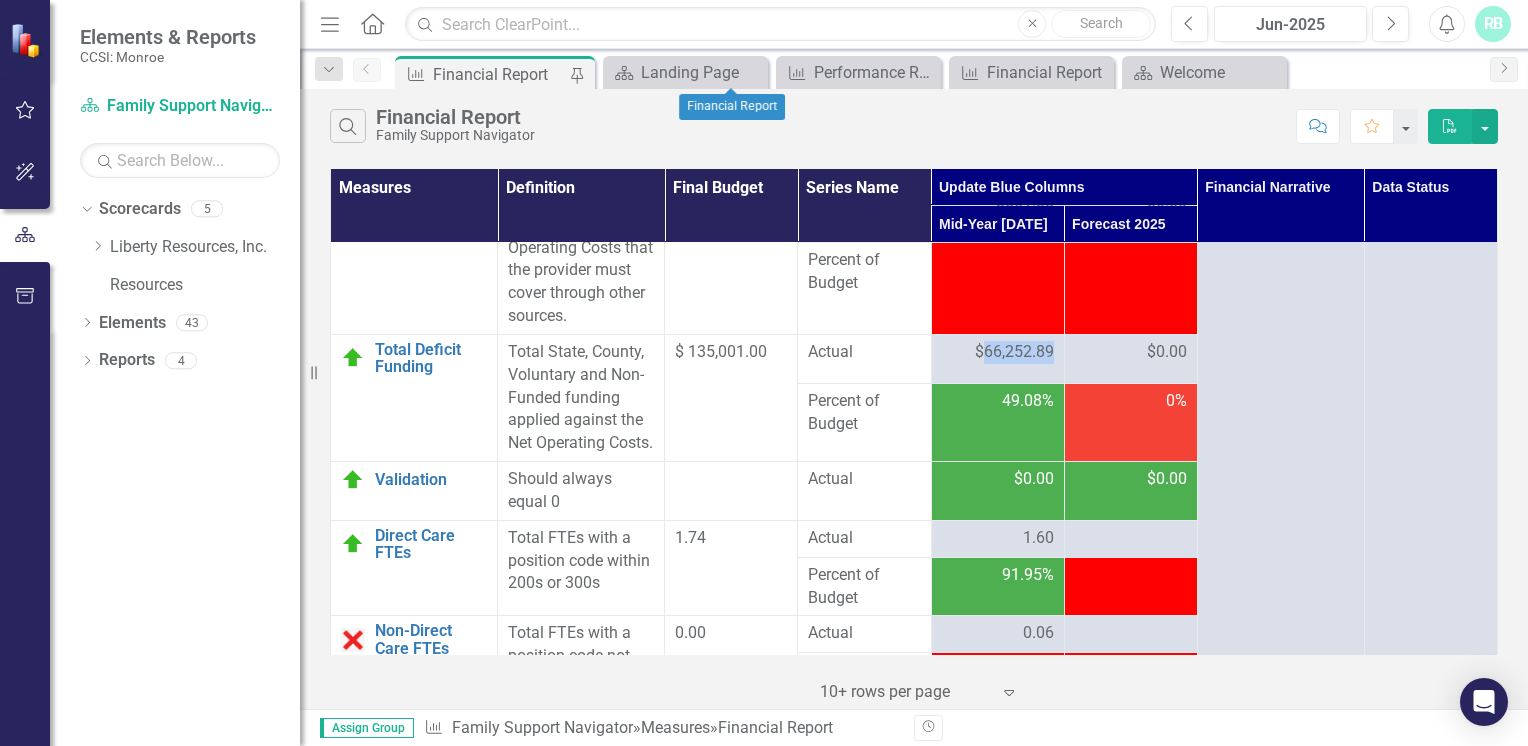 scroll, scrollTop: 4141, scrollLeft: 0, axis: vertical 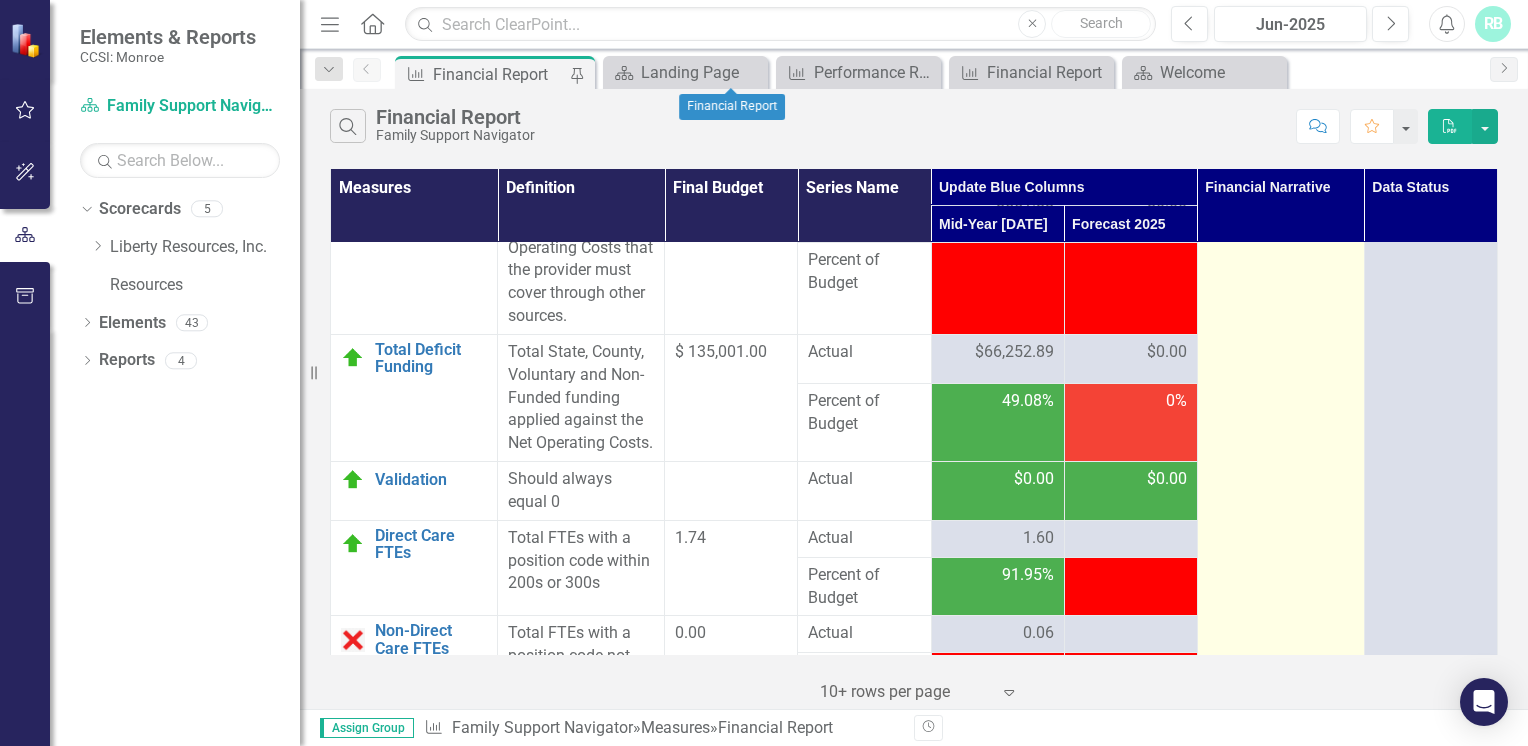 click on "Fringe Benefits: Under target due to employees opting out of health insurance.
OTPS: Under target year to date due to expenses being less than originally budgeted.
Property: Over target due to rent at 175 Winton Rd being higher than anticipated." at bounding box center (1280, -1545) 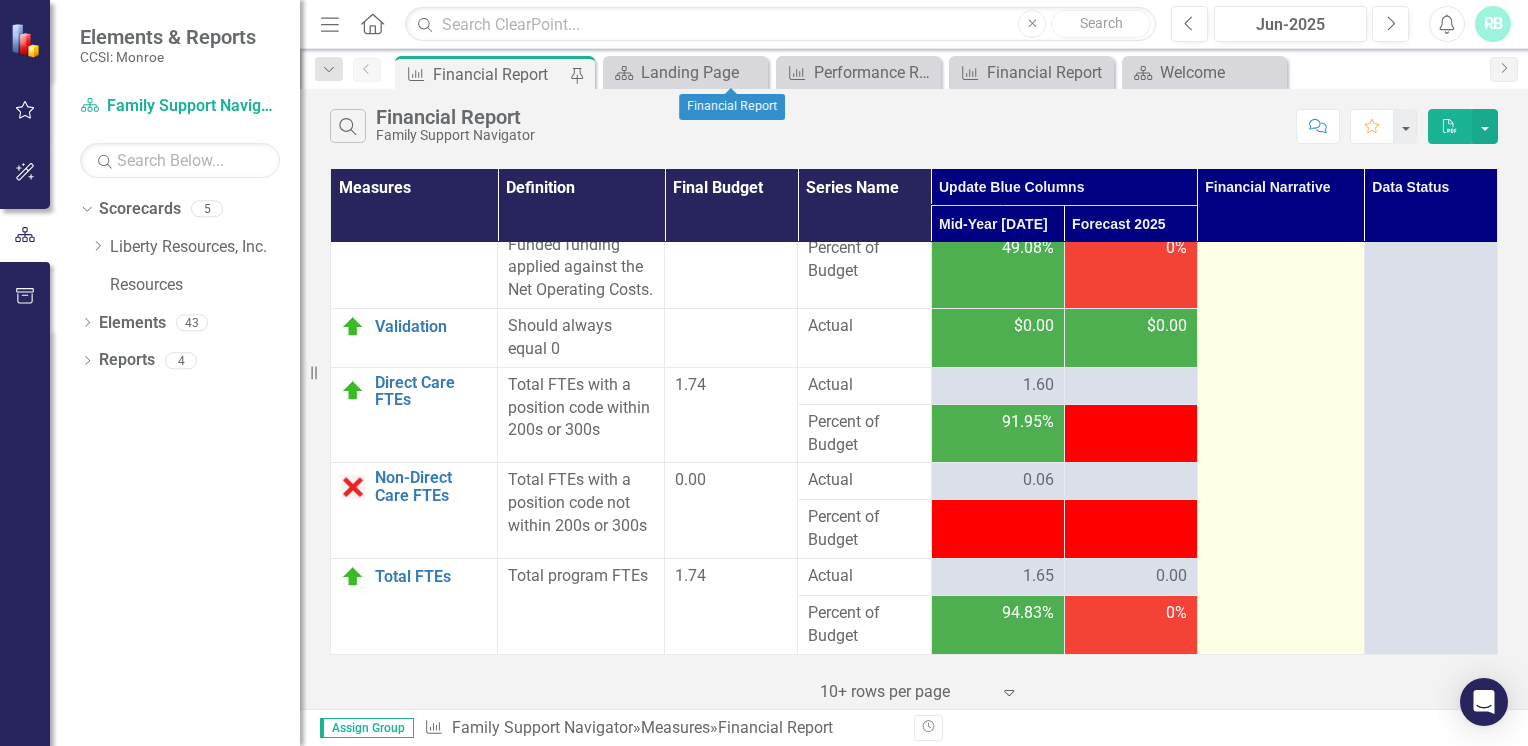 scroll, scrollTop: 4291, scrollLeft: 0, axis: vertical 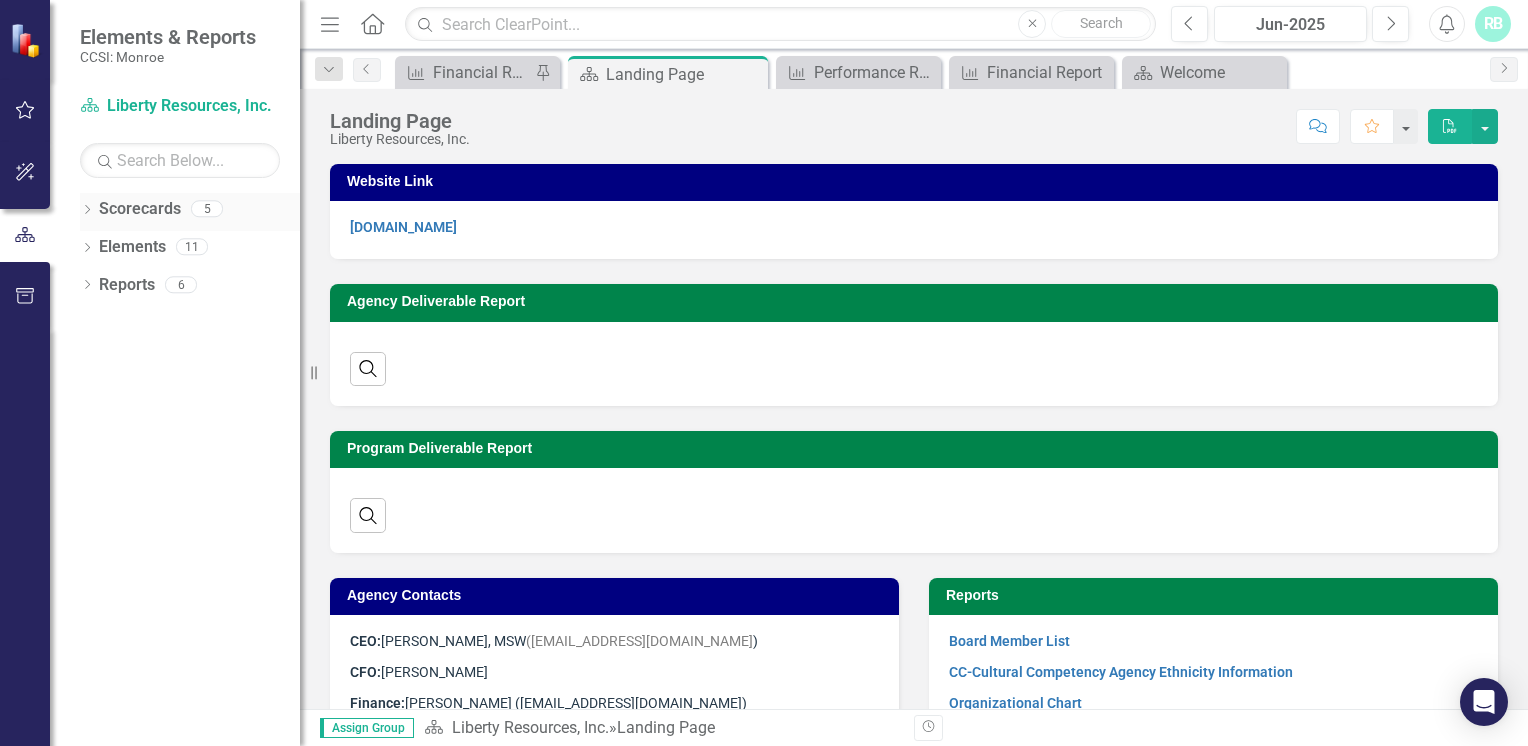 click on "Scorecards" at bounding box center [140, 209] 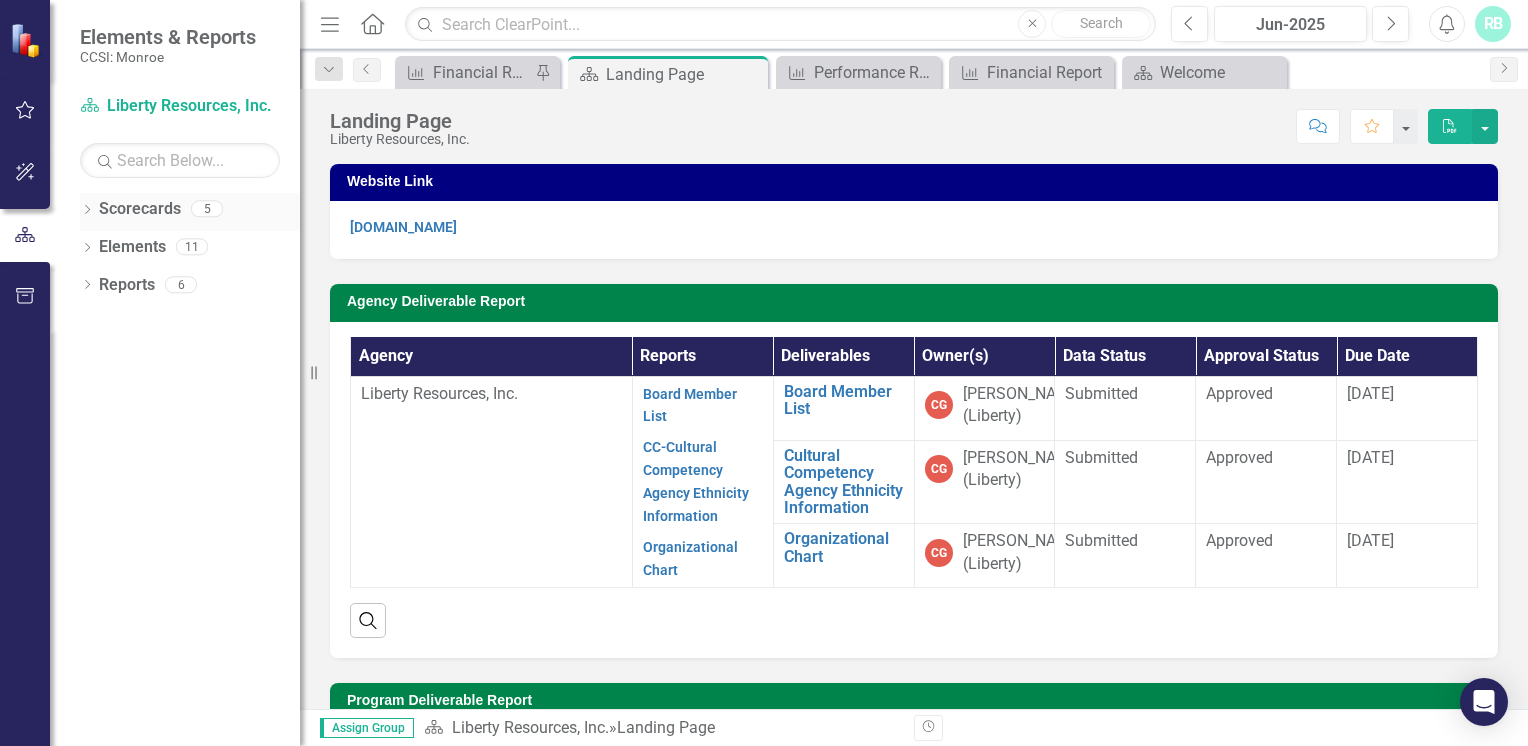 click on "Dropdown" 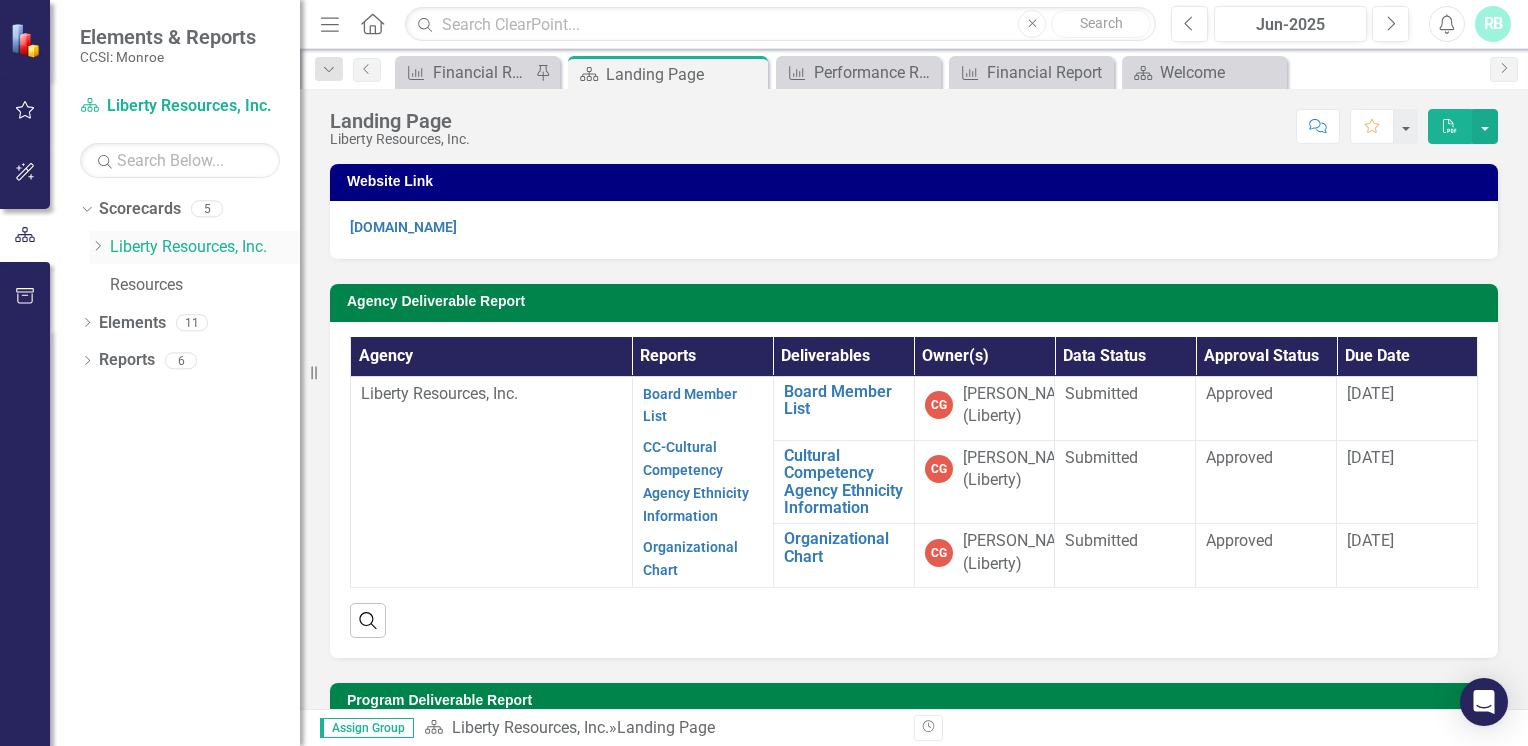 click on "Liberty Resources, Inc." at bounding box center [205, 247] 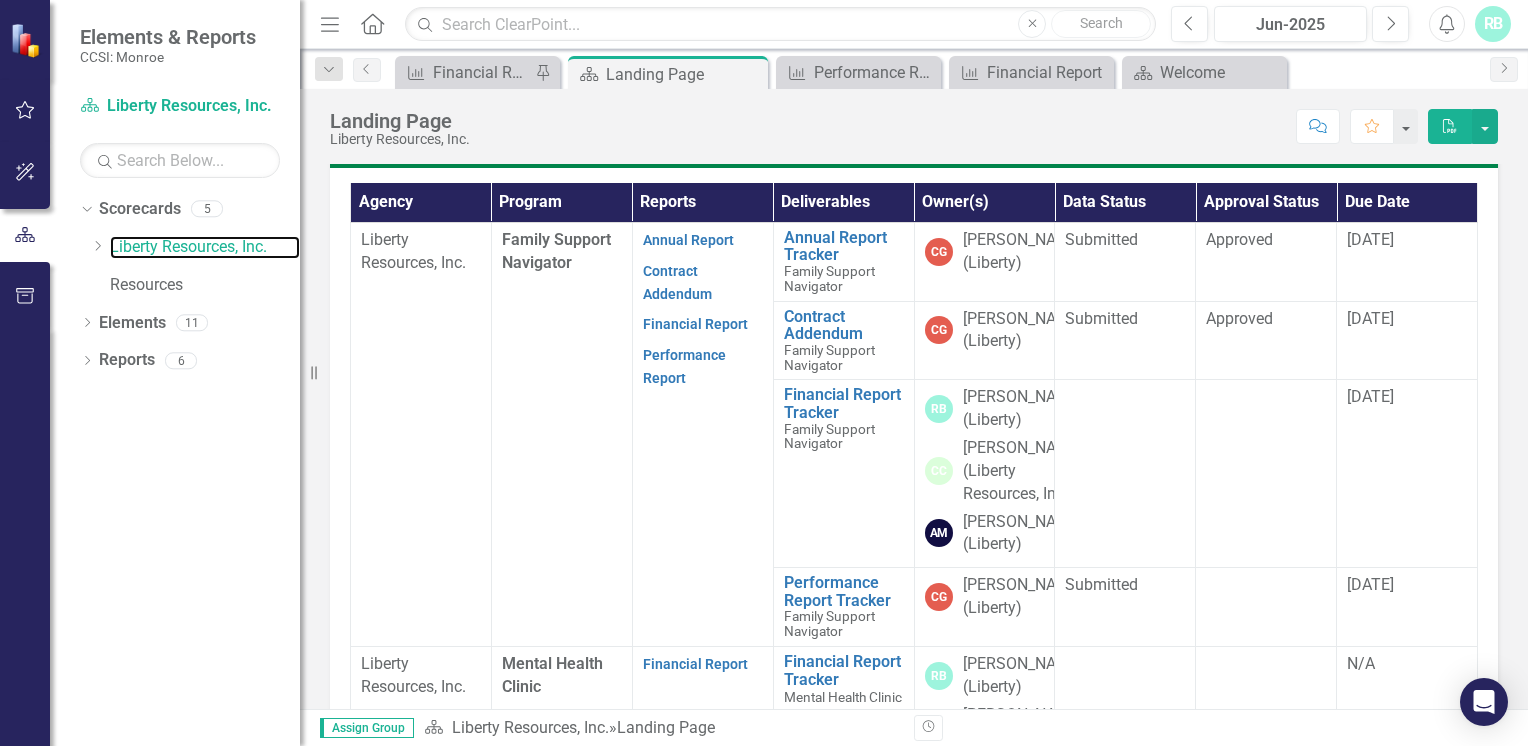 scroll, scrollTop: 556, scrollLeft: 0, axis: vertical 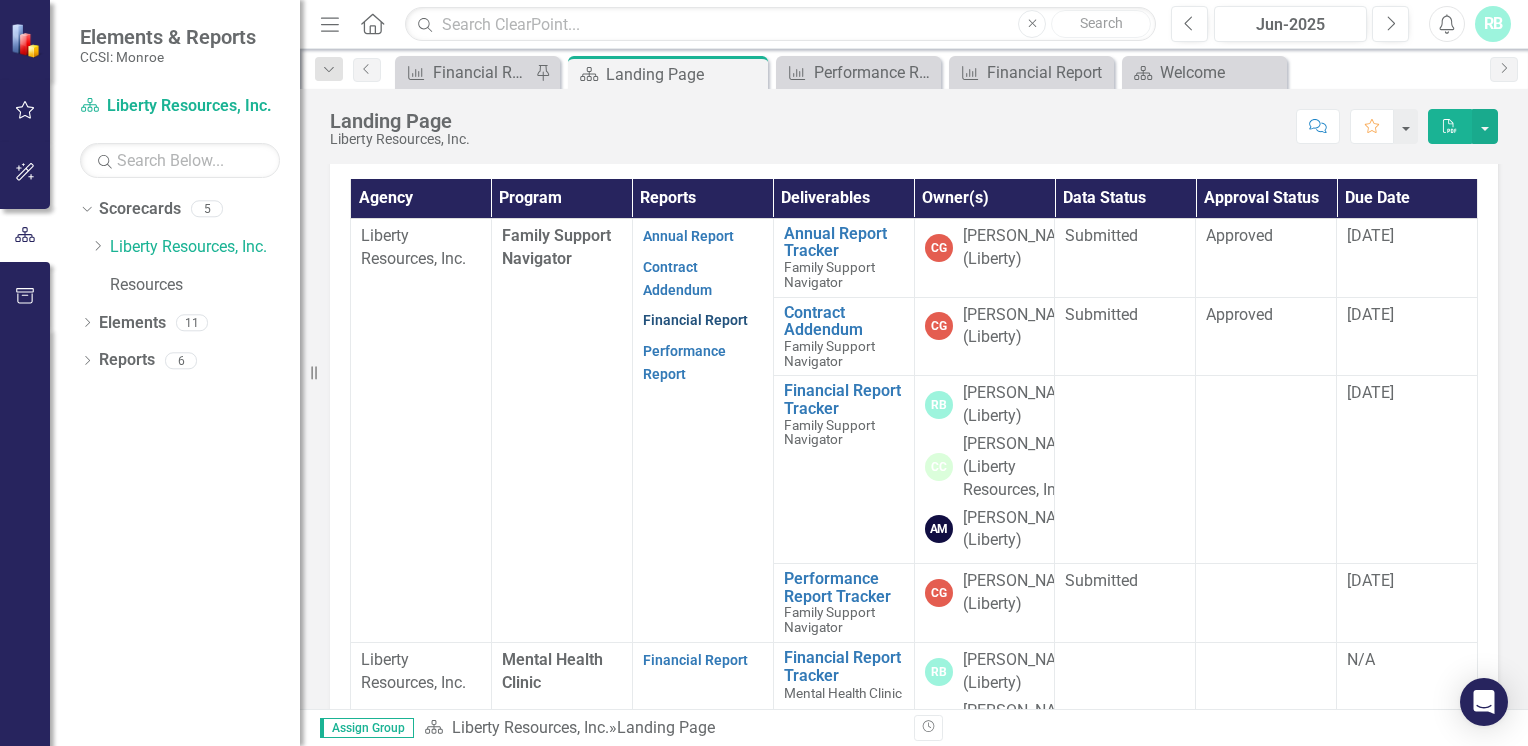 click on "Financial Report" at bounding box center [695, 320] 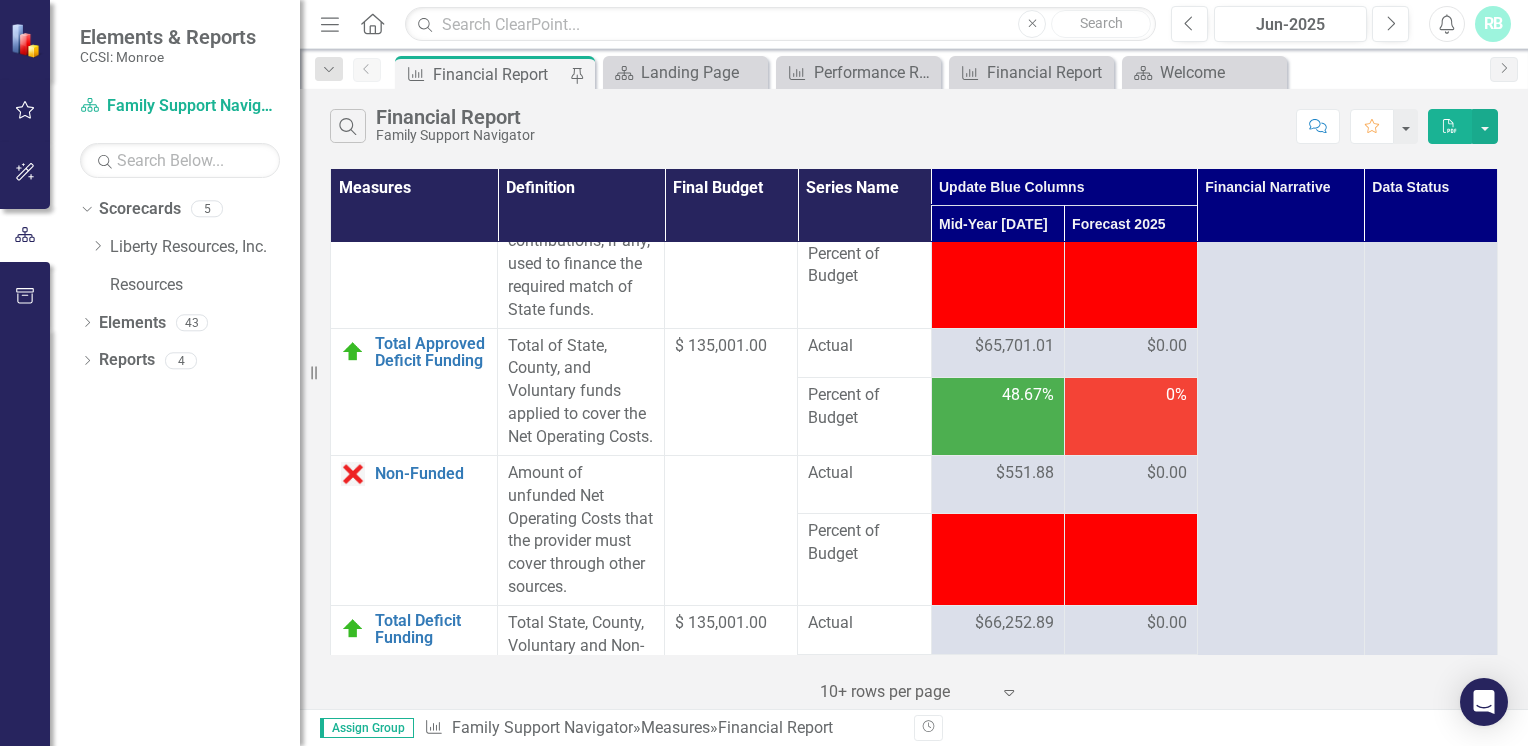 scroll, scrollTop: 3864, scrollLeft: 0, axis: vertical 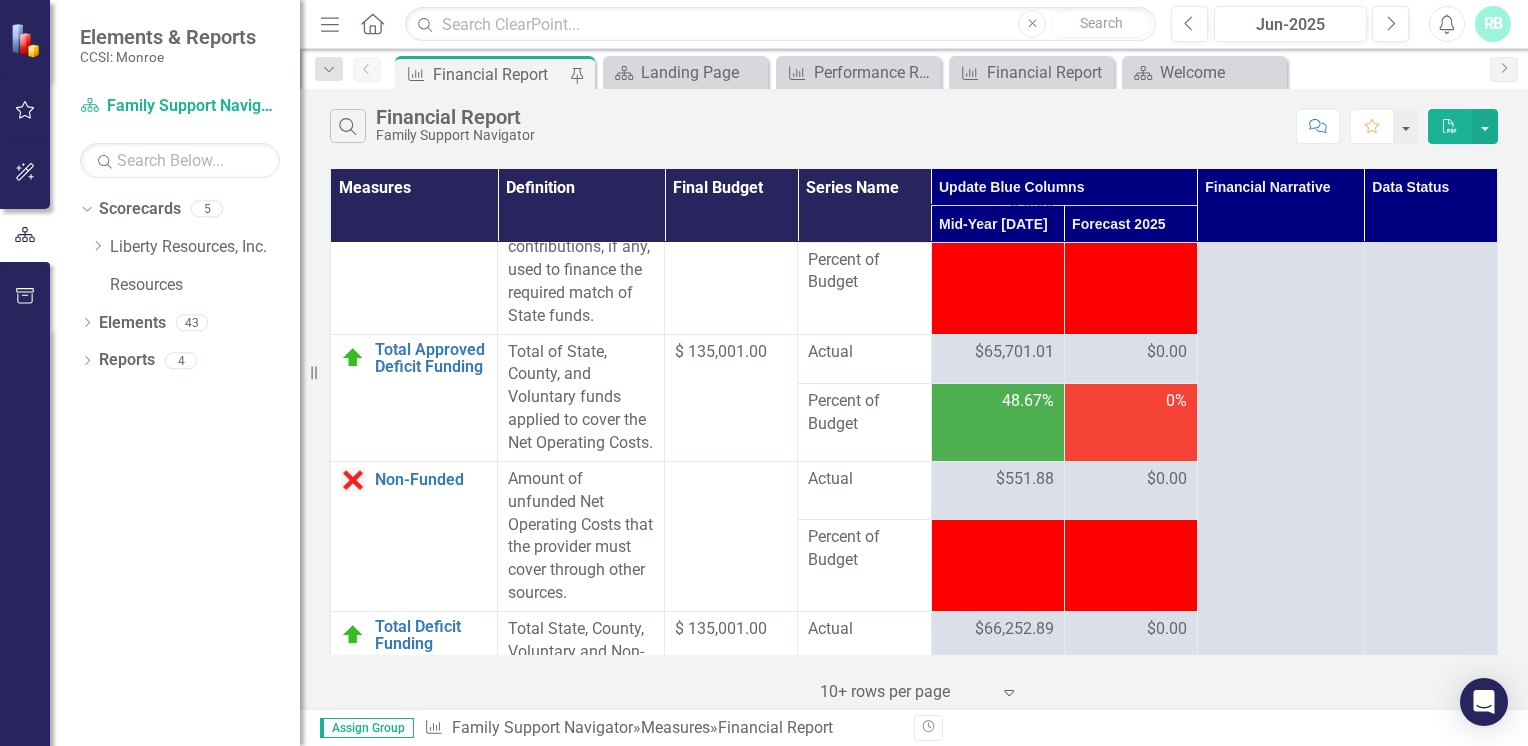 click on "$65,701.01" at bounding box center (1014, 352) 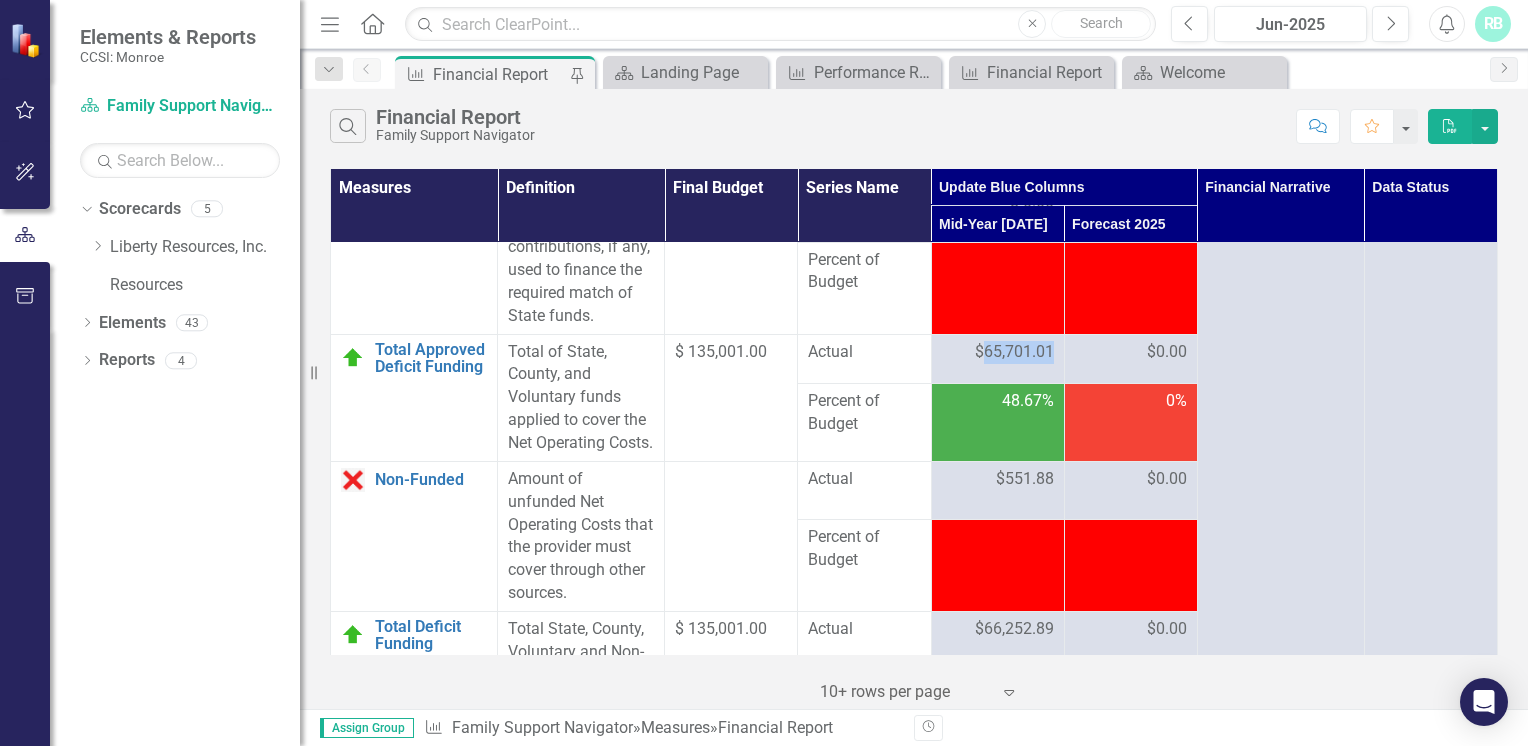 click on "$65,701.01" at bounding box center (1014, 352) 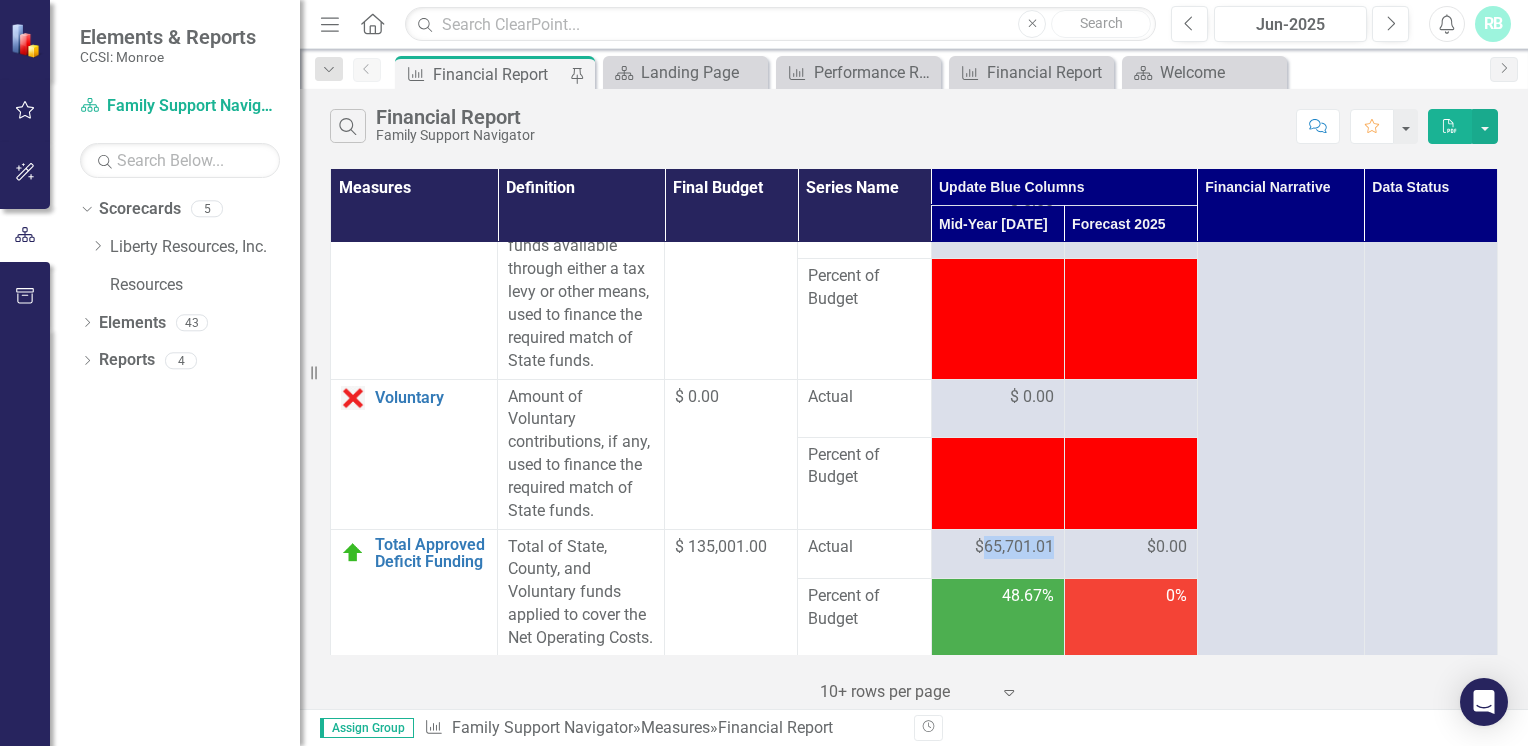 scroll, scrollTop: 3673, scrollLeft: 0, axis: vertical 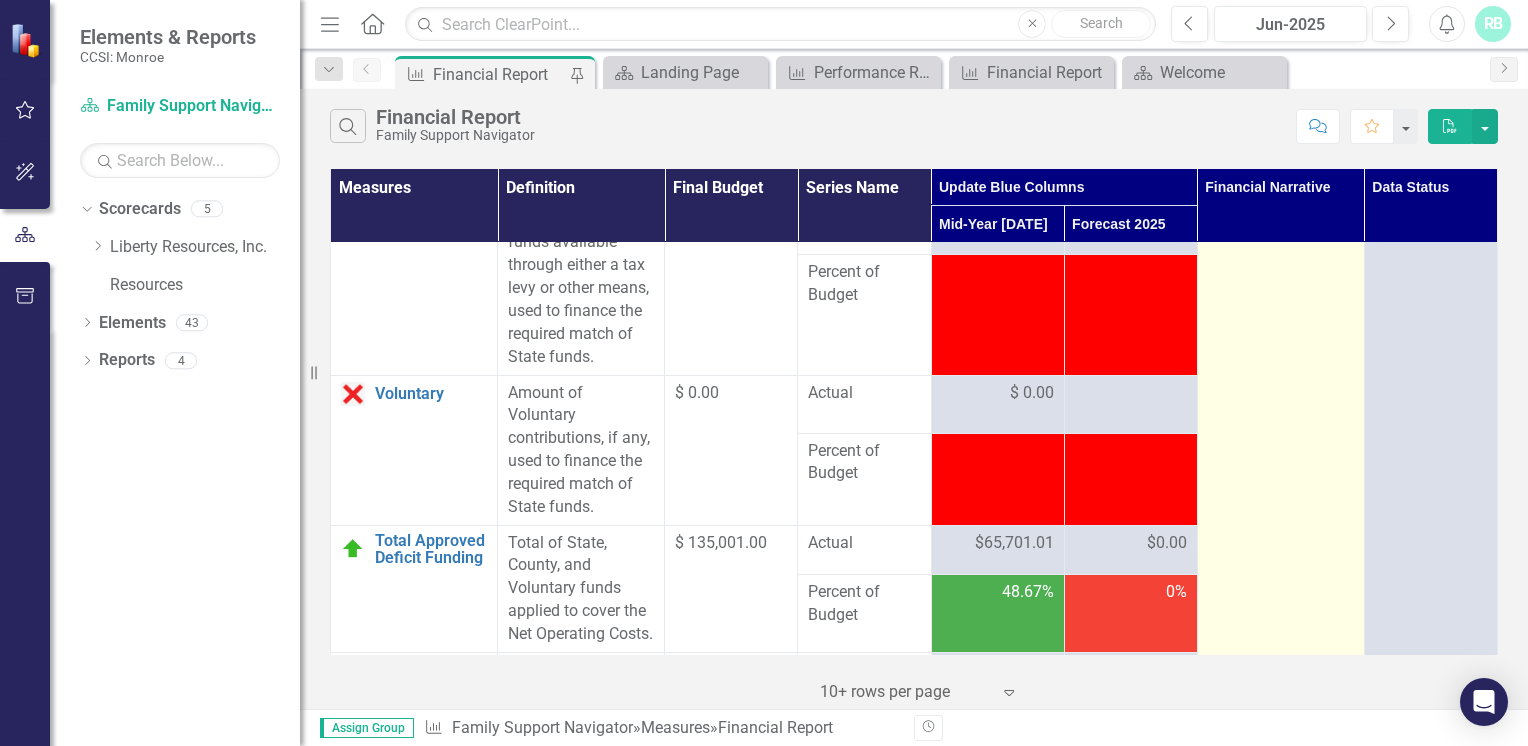 click on "Fringe Benefits: Under target due to employees opting out of health insurance.
OTPS: Under target year to date due to expenses being less than originally budgeted.
Property: Over target due to rent at 175 Winton Rd being higher than anticipated." at bounding box center [1280, -1077] 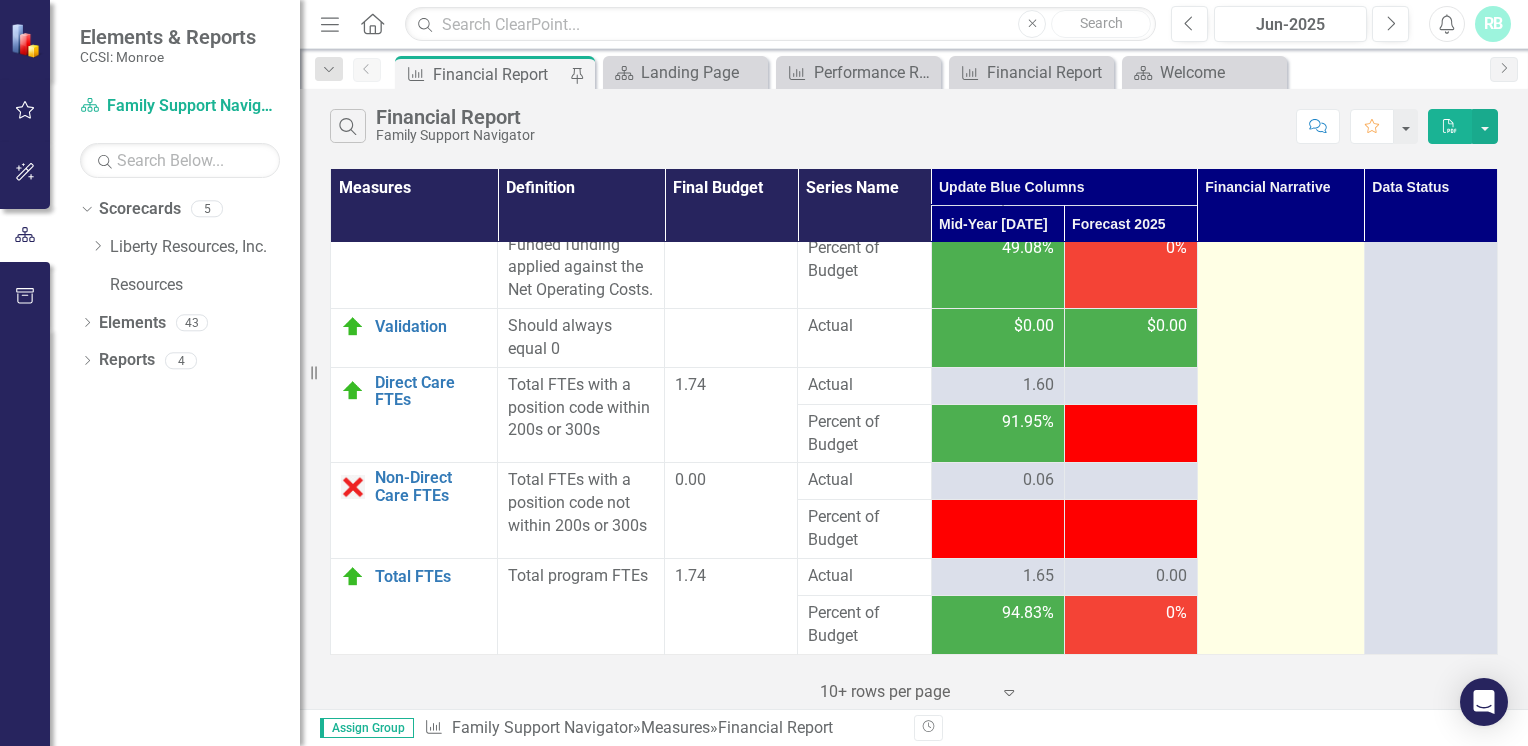 scroll, scrollTop: 4378, scrollLeft: 0, axis: vertical 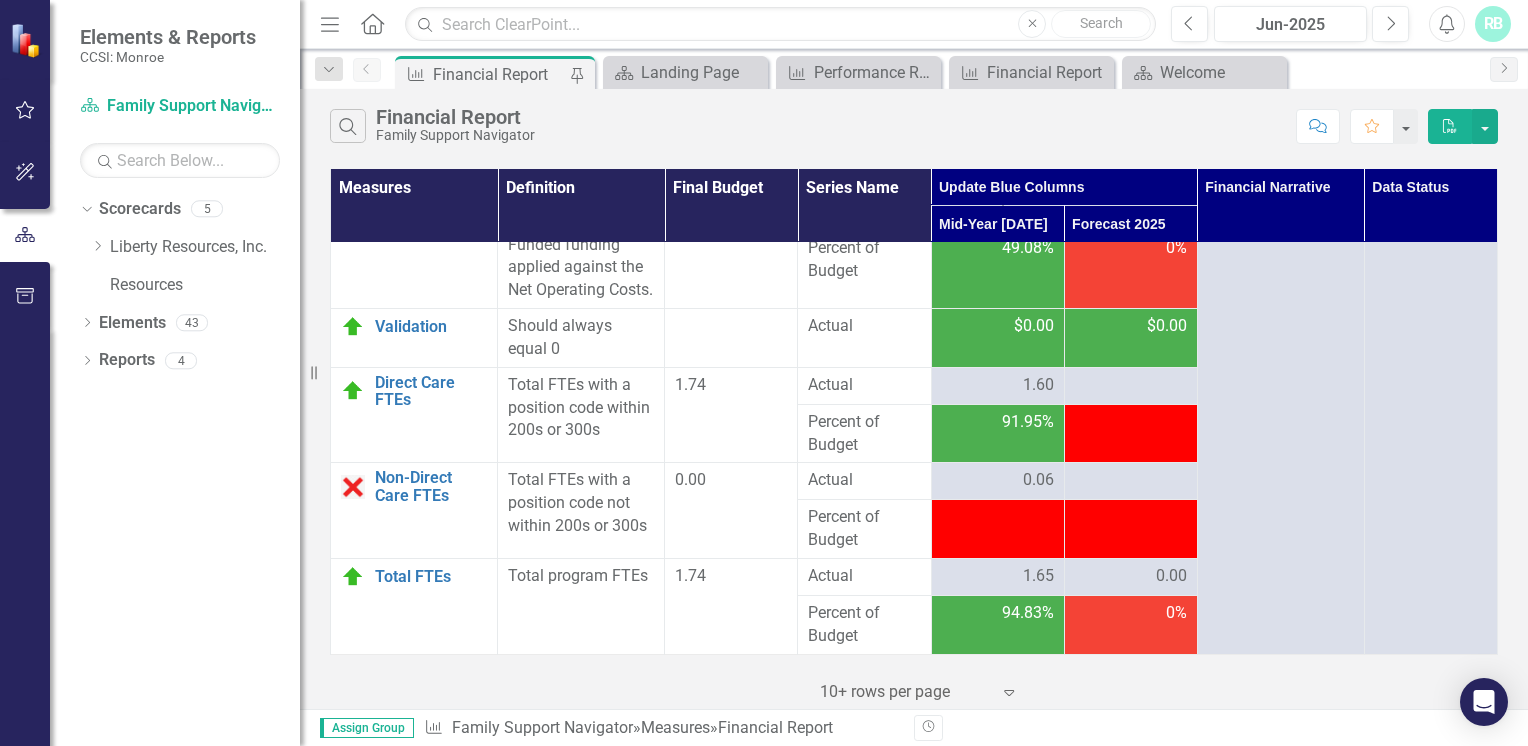 click on "1.65" at bounding box center (1038, 576) 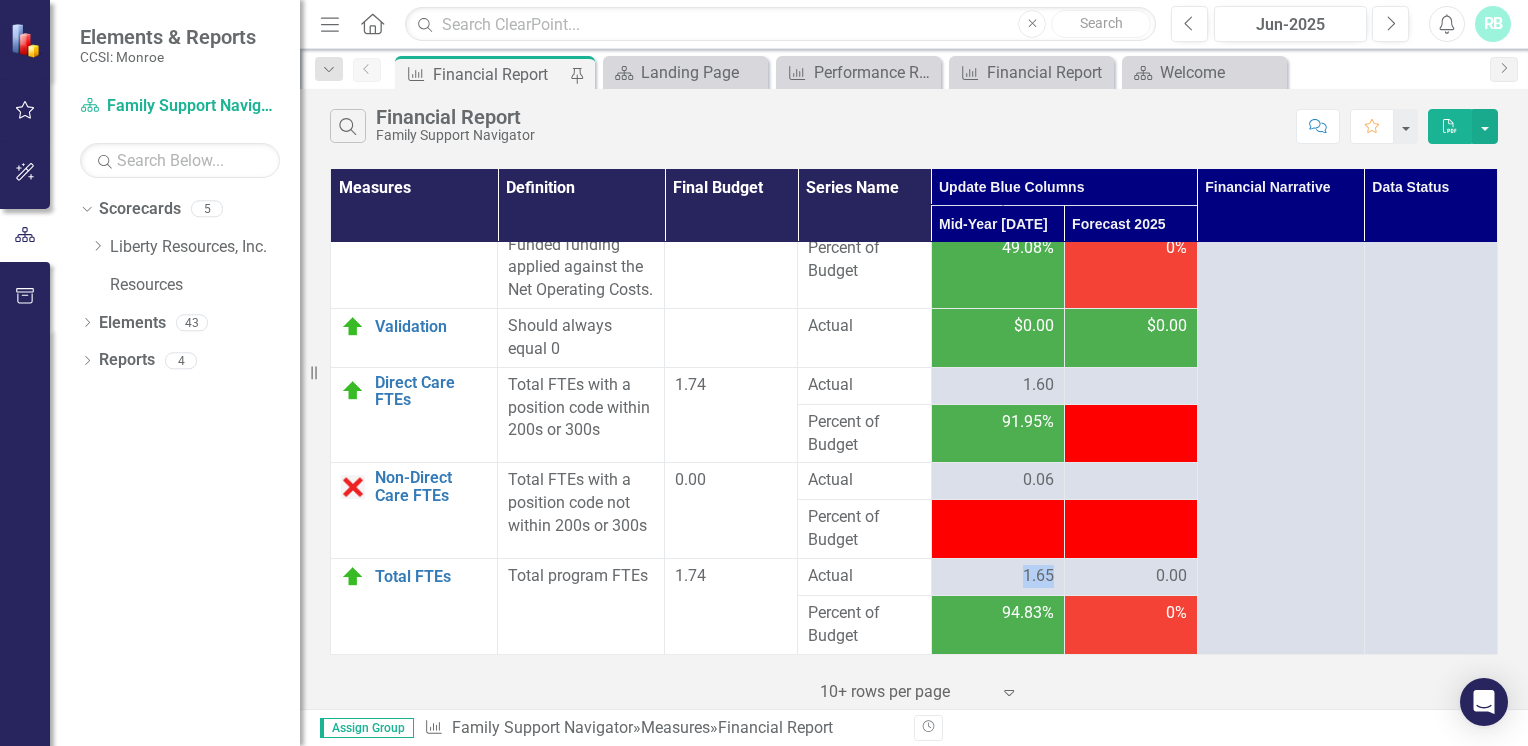 click on "1.65" at bounding box center (1038, 576) 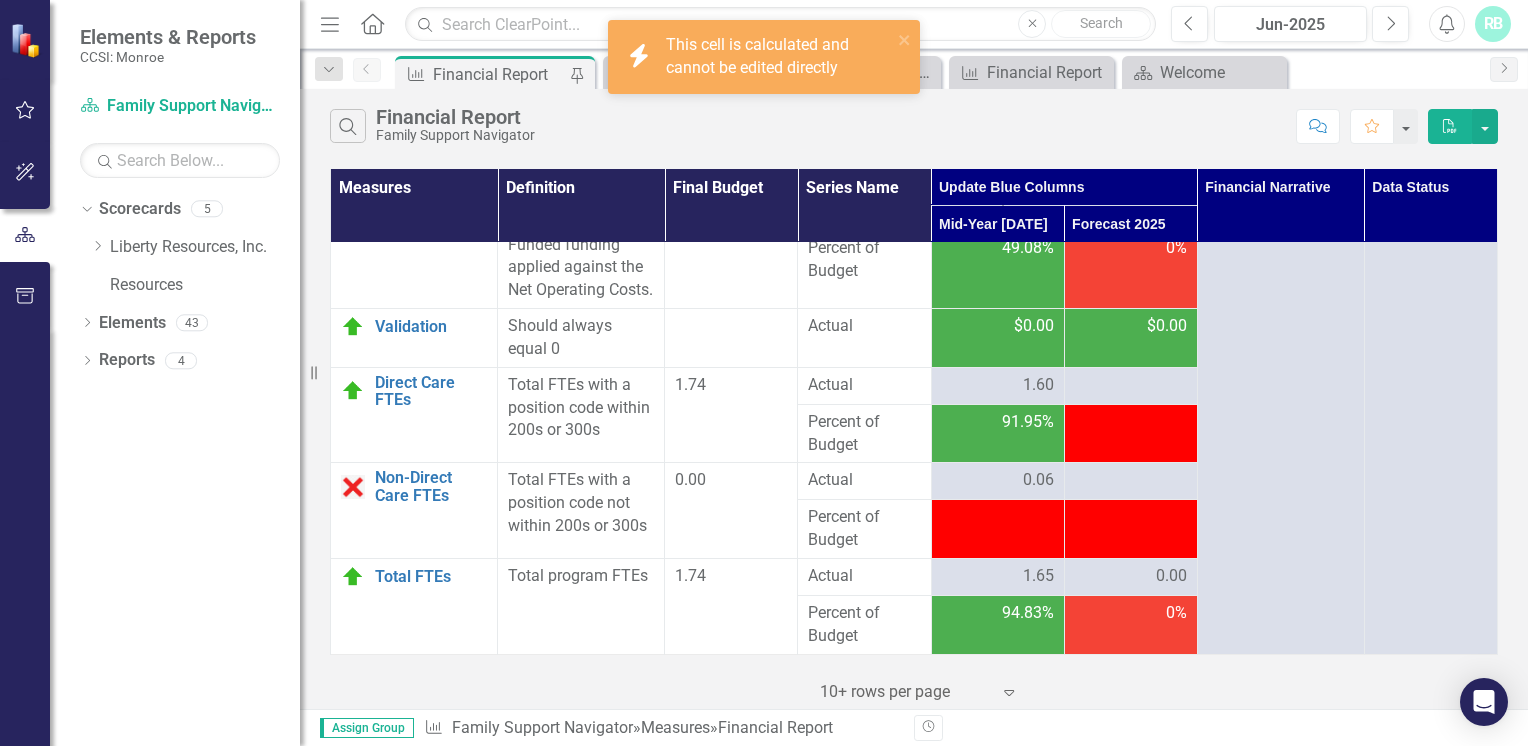 drag, startPoint x: 1033, startPoint y: 574, endPoint x: 968, endPoint y: 581, distance: 65.37584 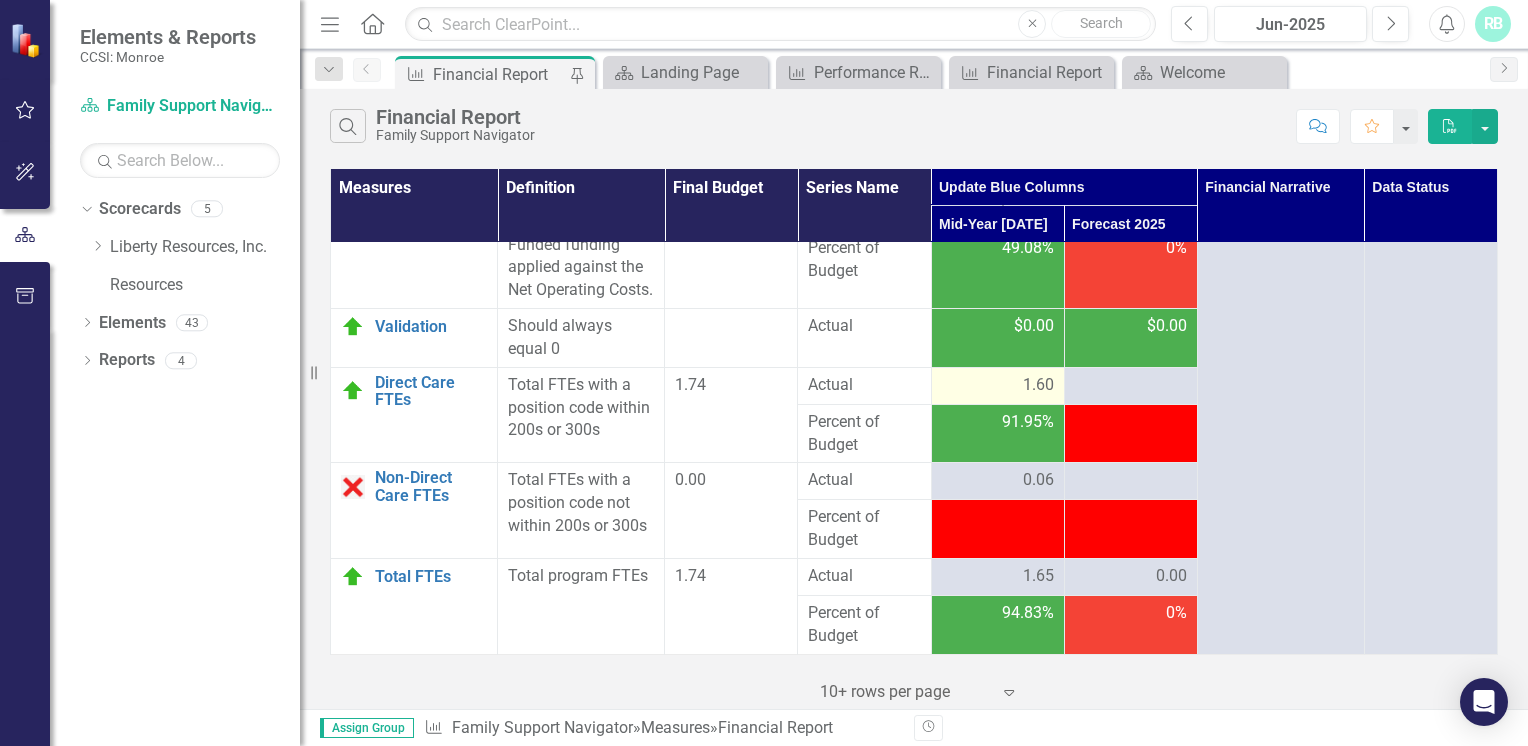 click on "1.60" at bounding box center [1038, 385] 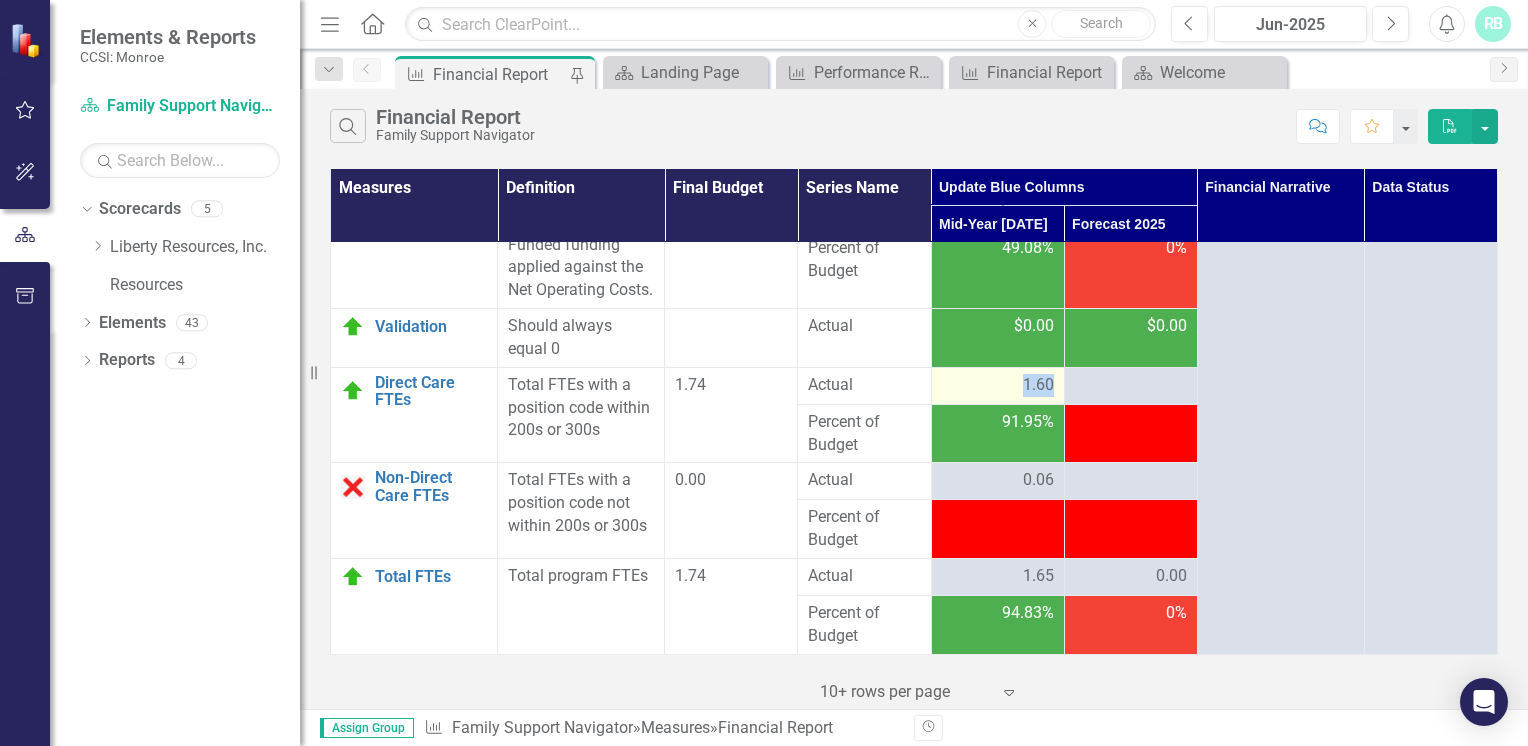 click on "1.60" at bounding box center (1038, 385) 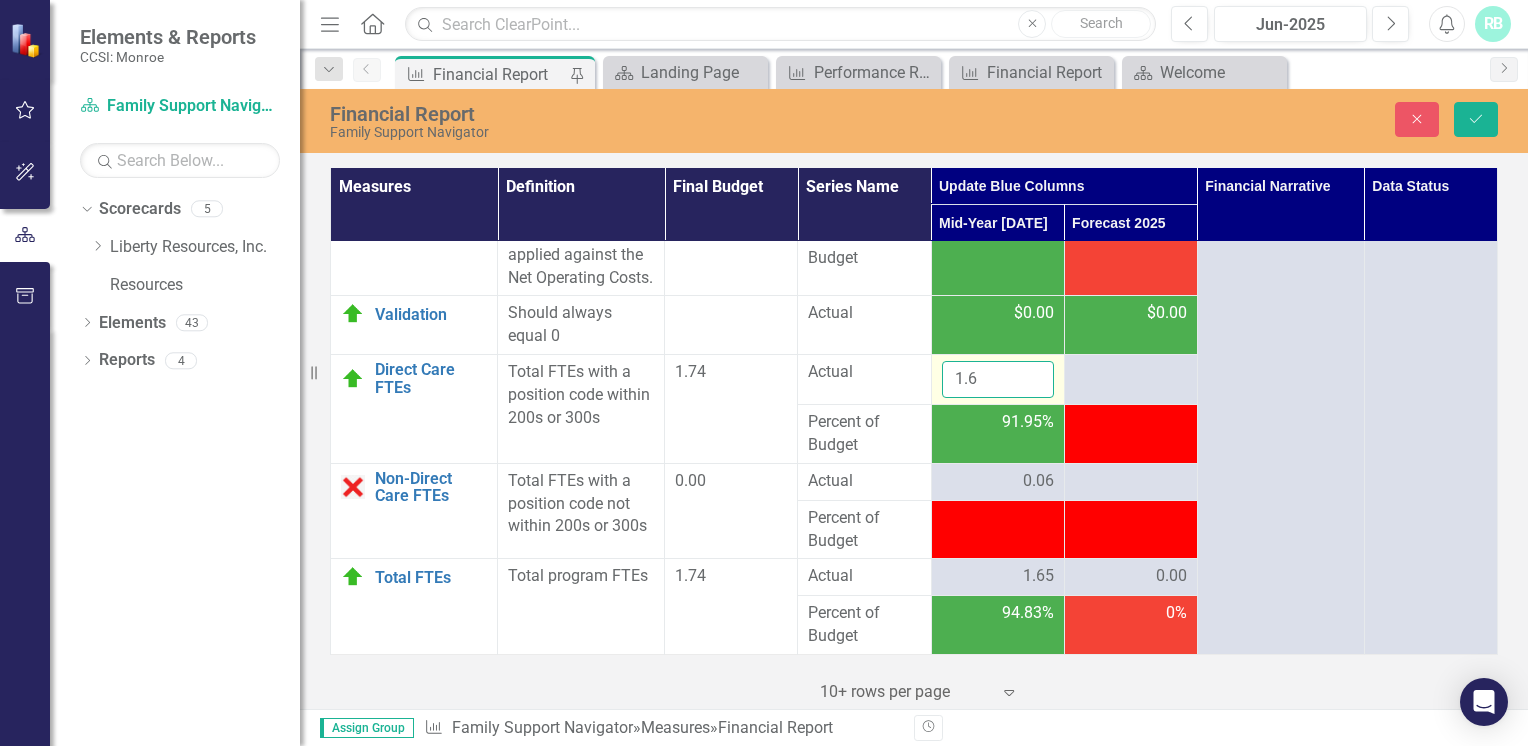 drag, startPoint x: 1020, startPoint y: 394, endPoint x: 985, endPoint y: 393, distance: 35.014282 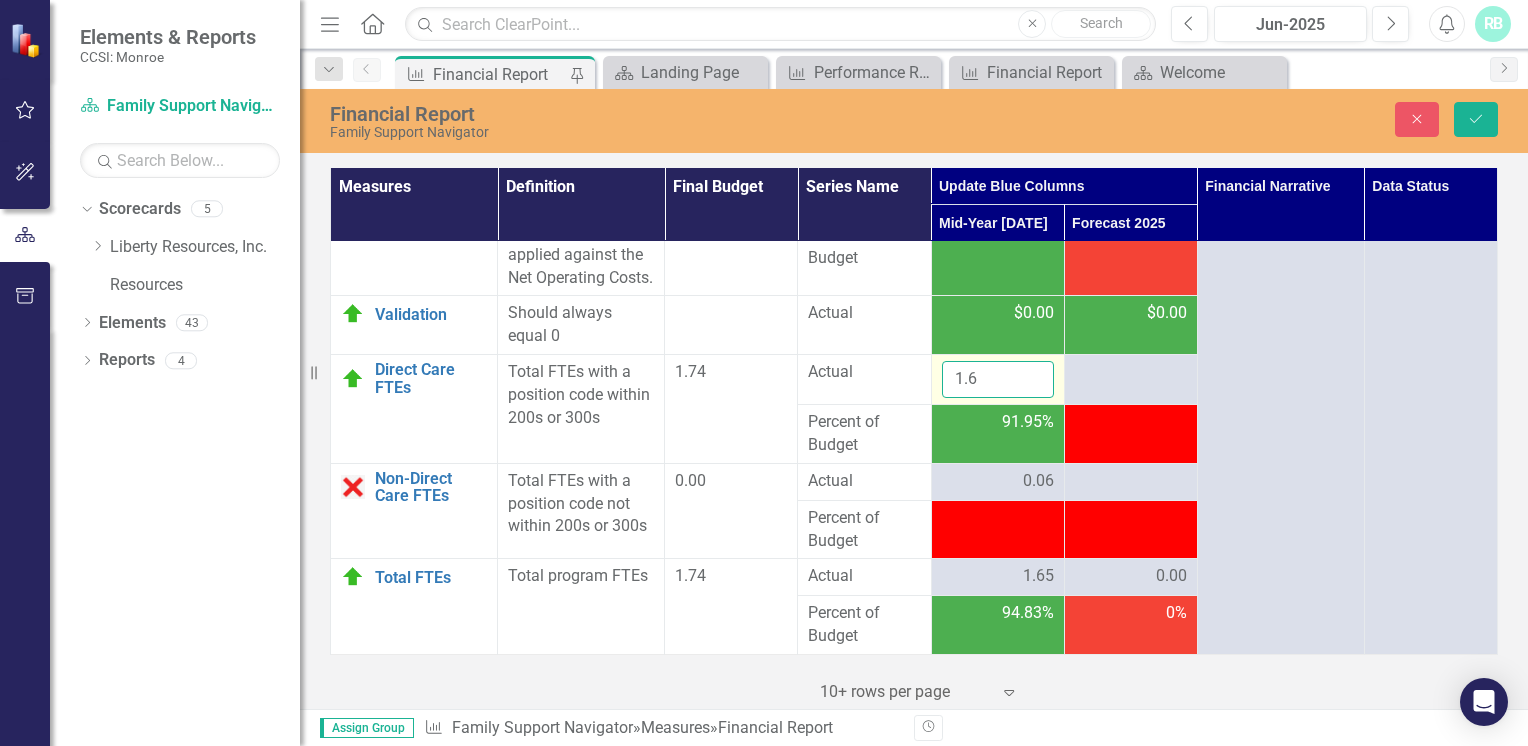 click on "Save" at bounding box center (1476, 119) 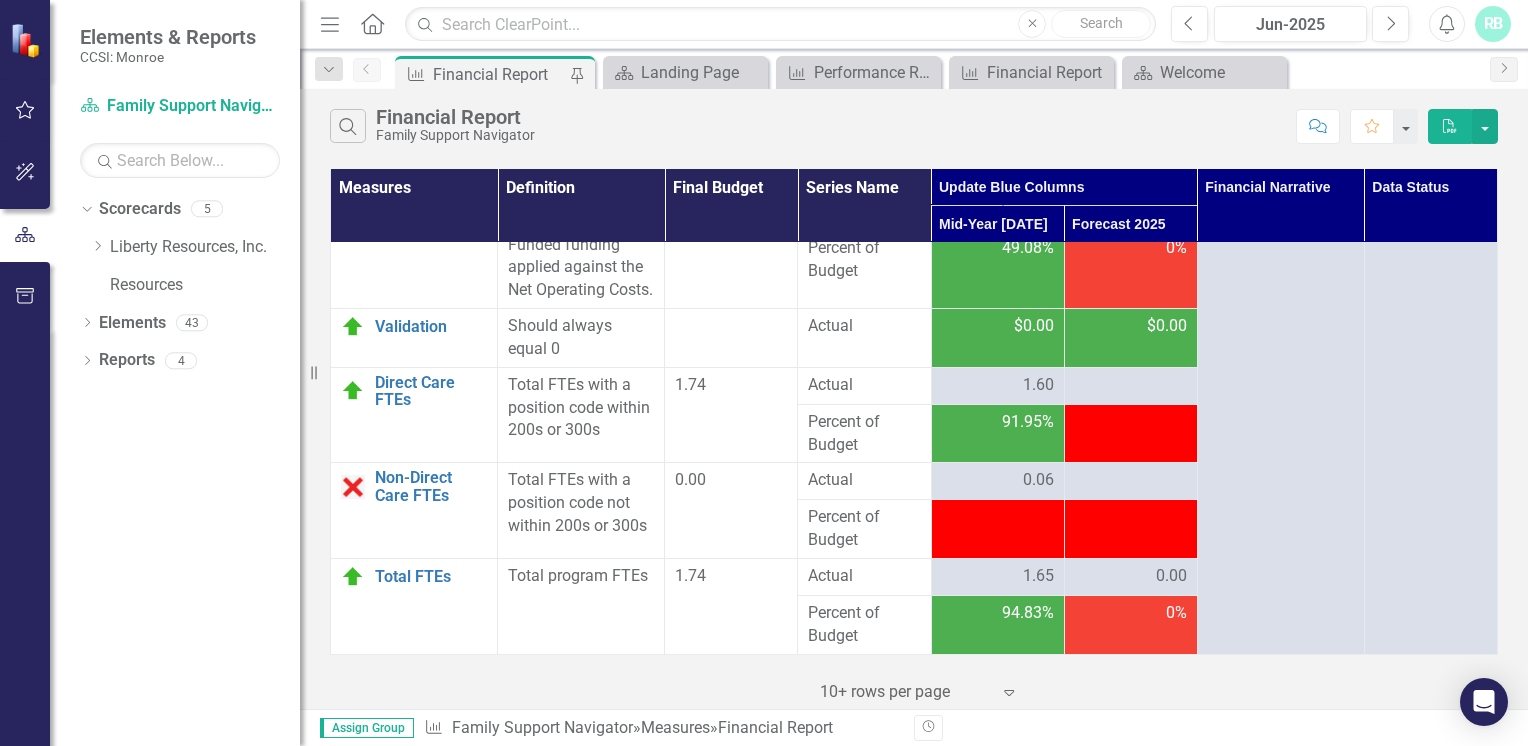 scroll, scrollTop: 4378, scrollLeft: 0, axis: vertical 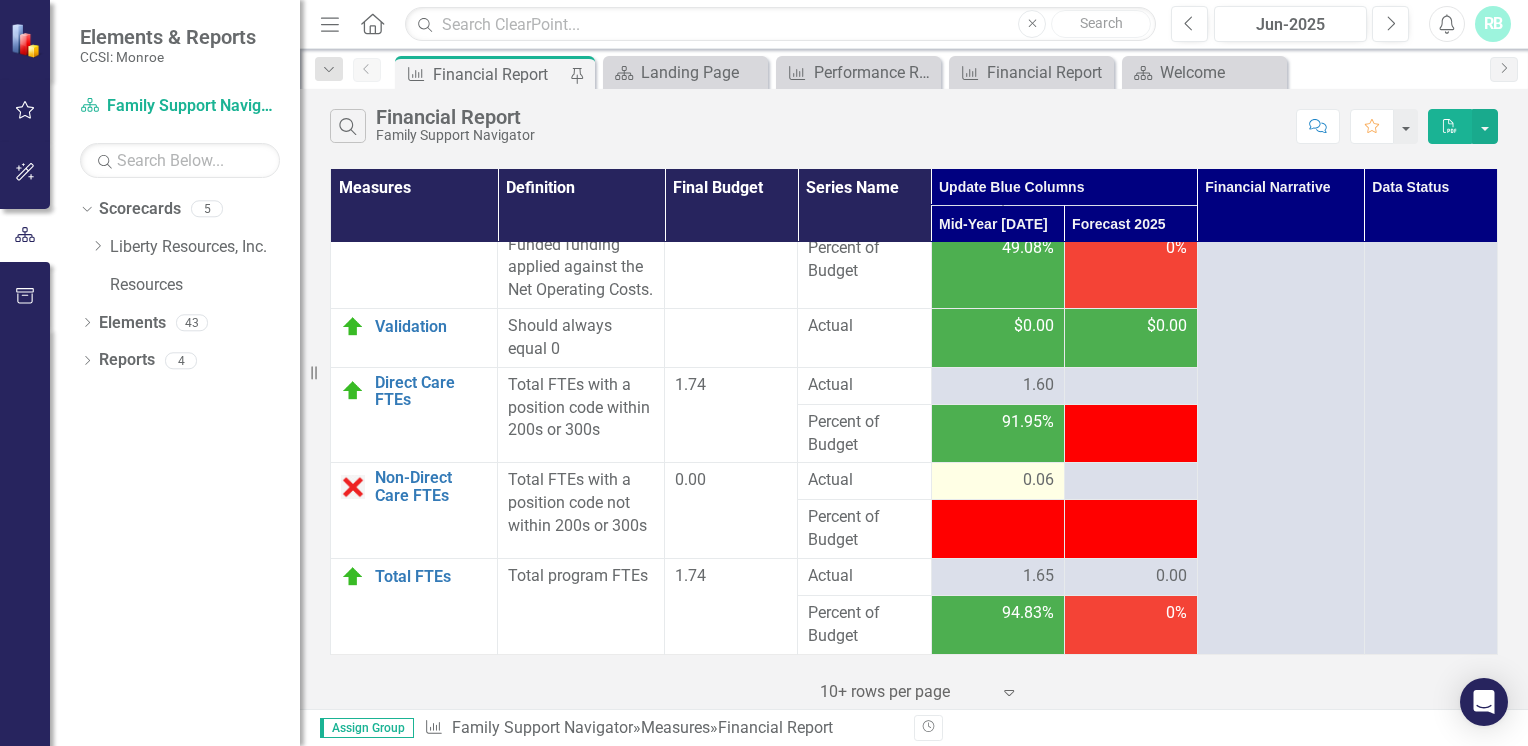 click on "0.06" at bounding box center (998, 480) 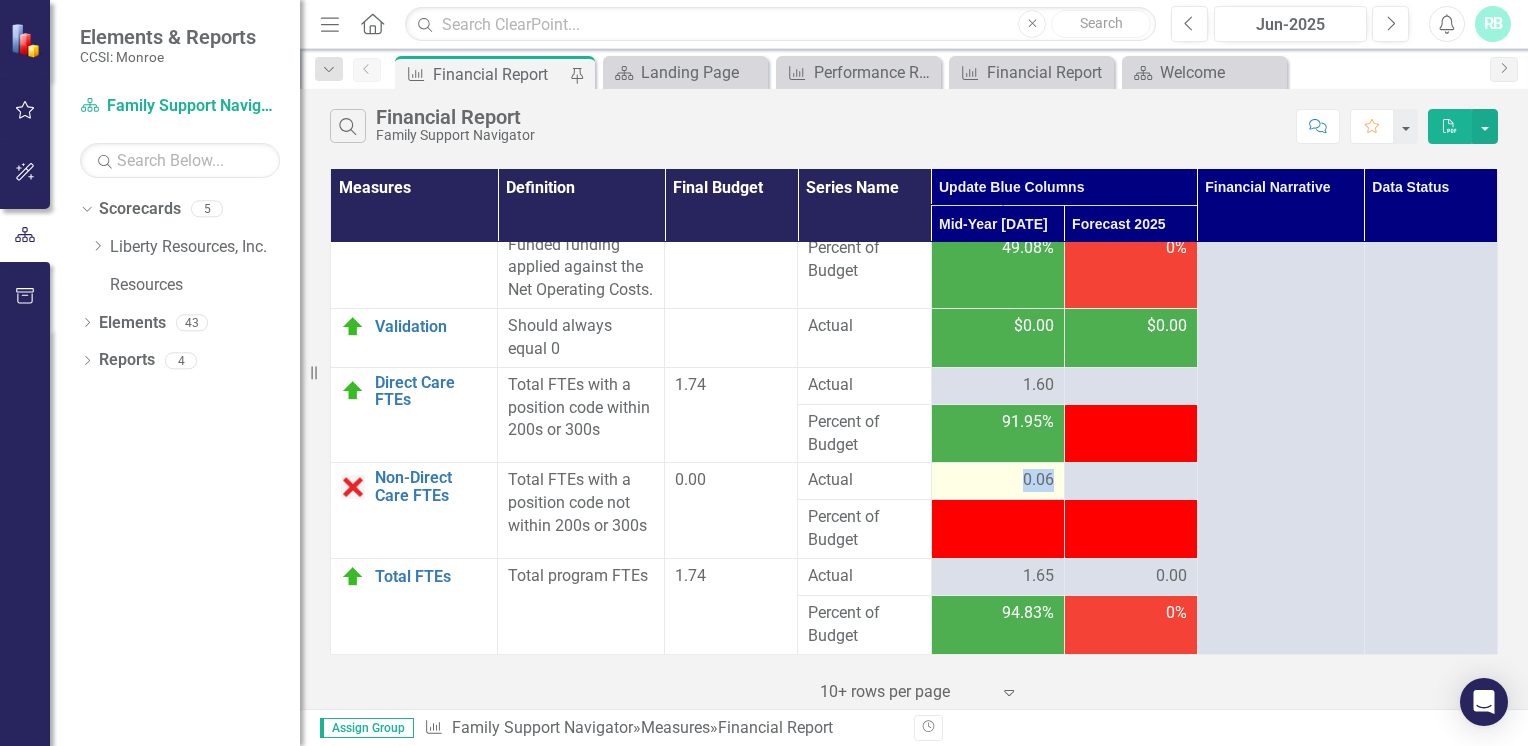 click on "0.06" at bounding box center [998, 480] 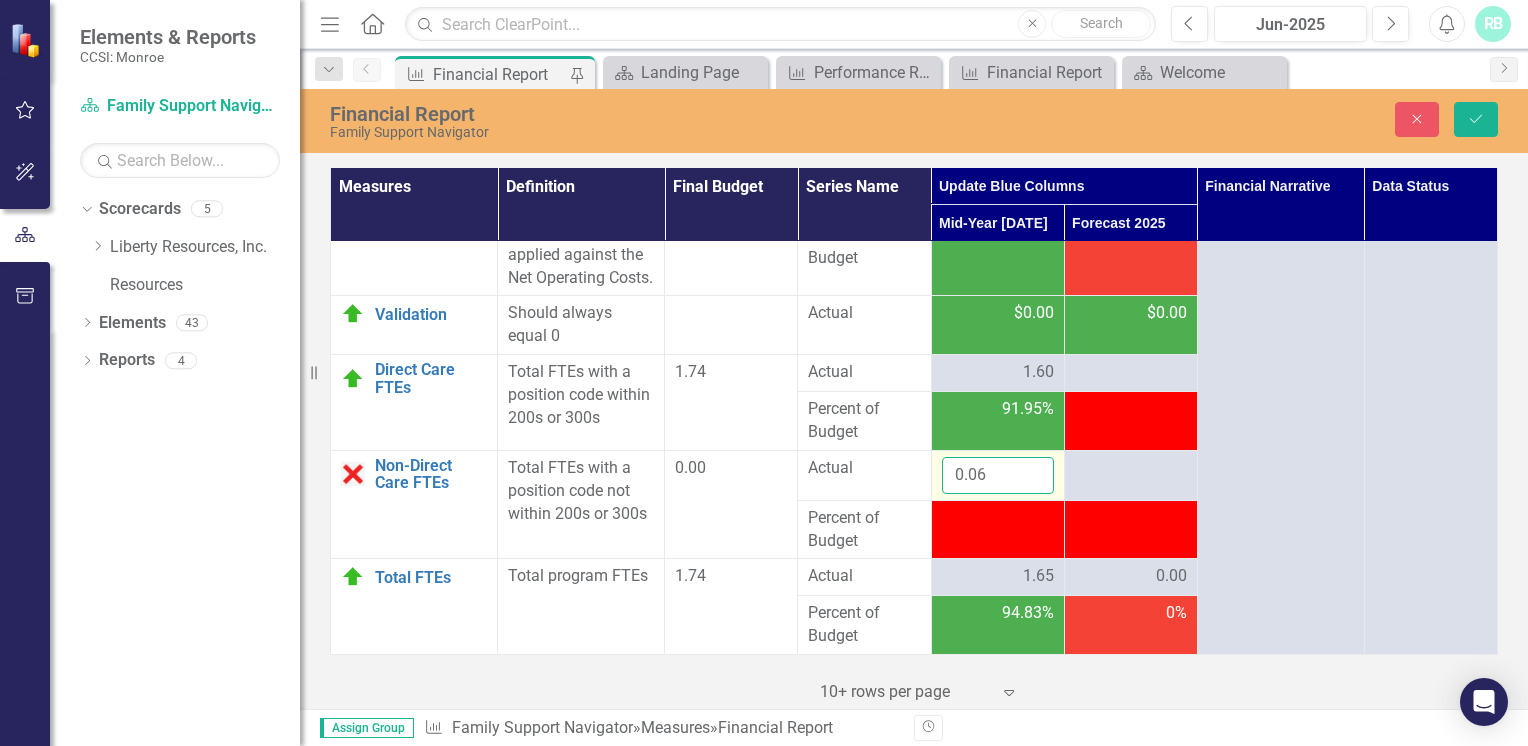 click on "0.06" at bounding box center [998, 475] 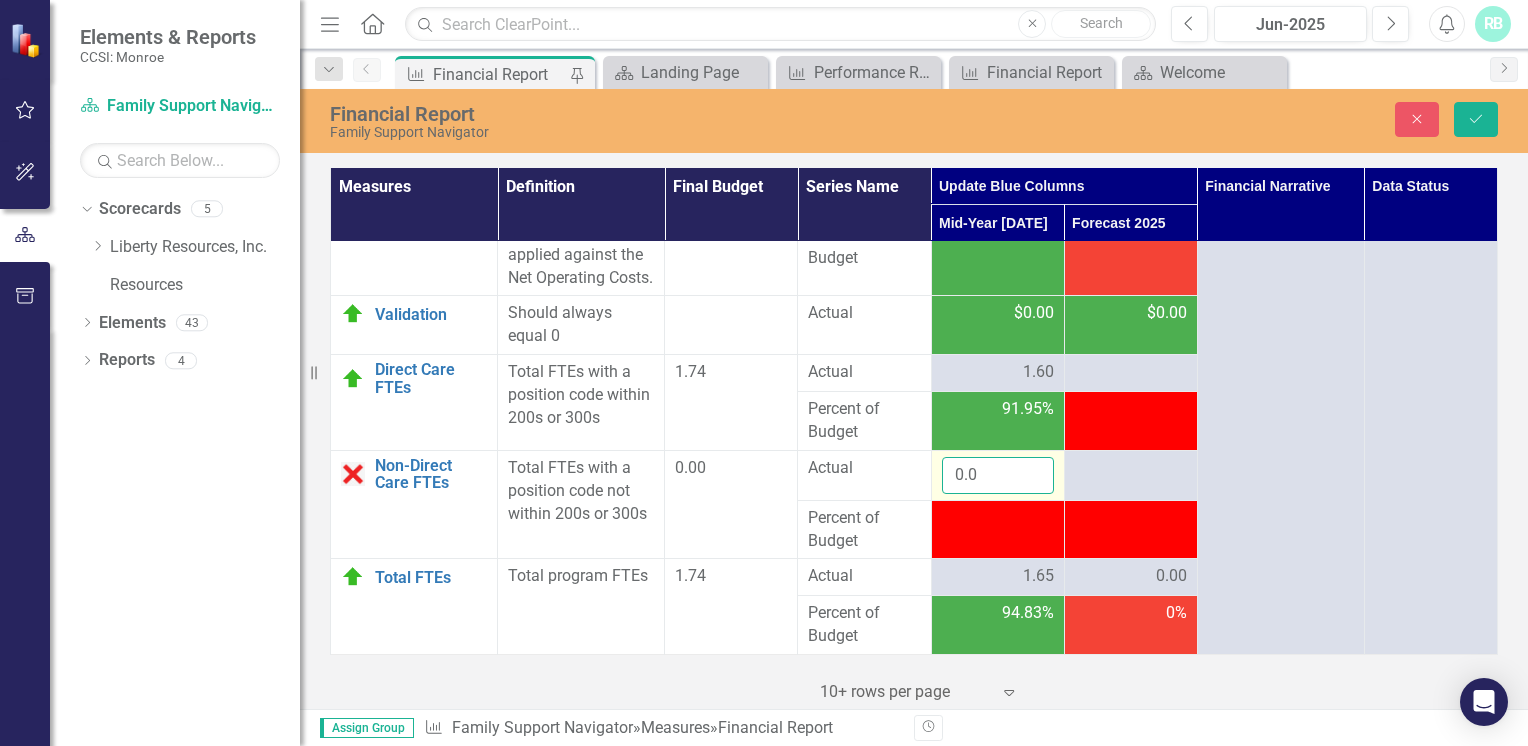 type on "0.06" 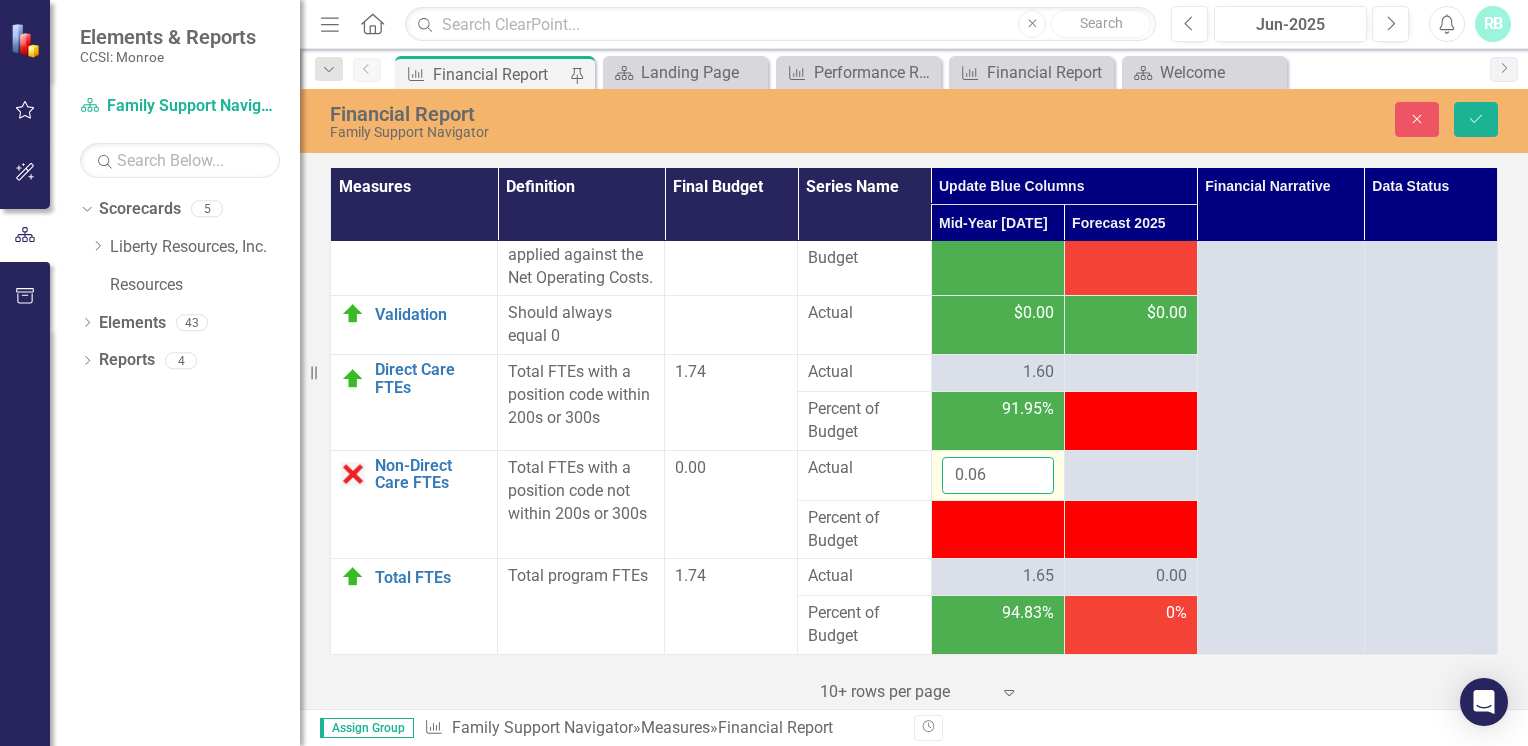 click on "Save" at bounding box center [1476, 119] 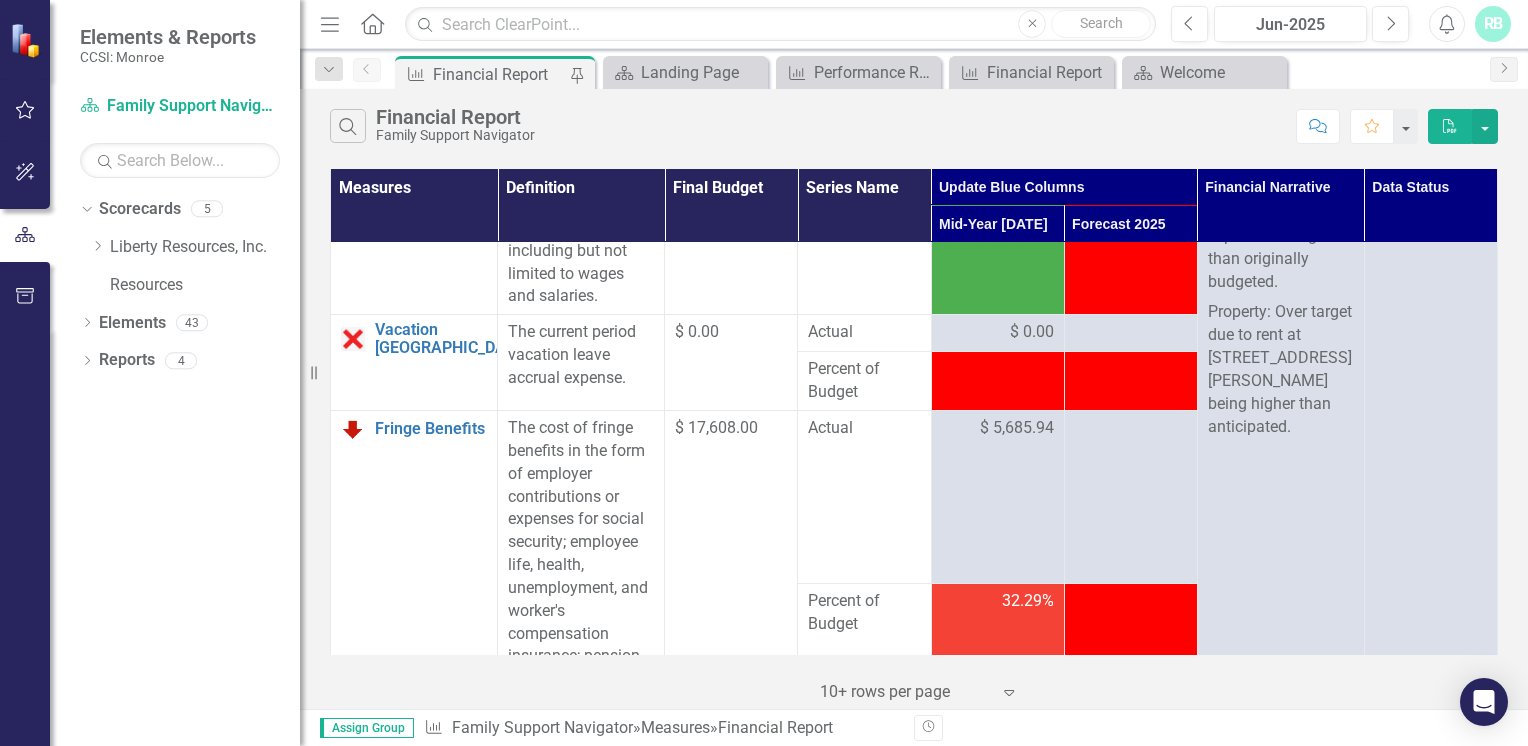 scroll, scrollTop: 0, scrollLeft: 0, axis: both 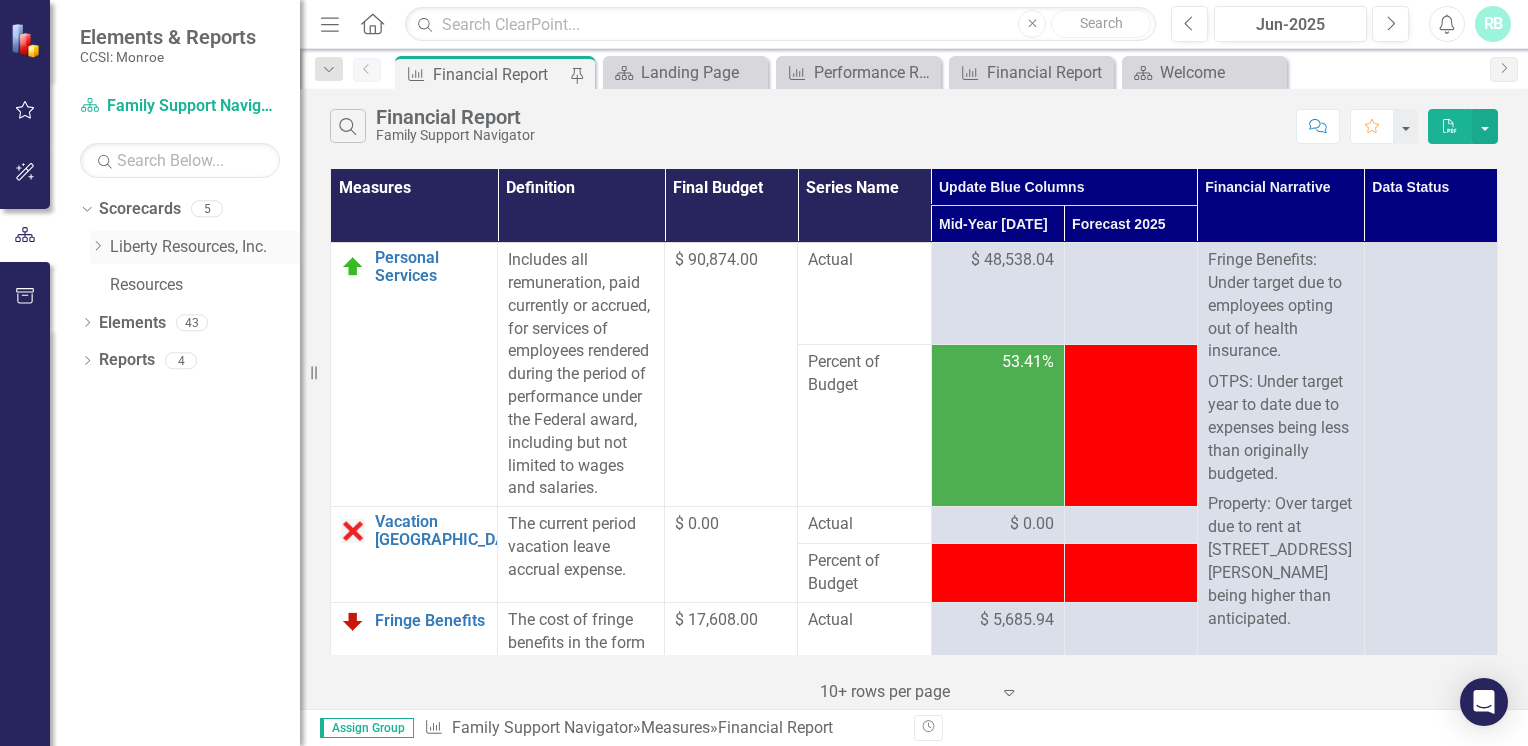 click on "Liberty Resources, Inc." at bounding box center [205, 247] 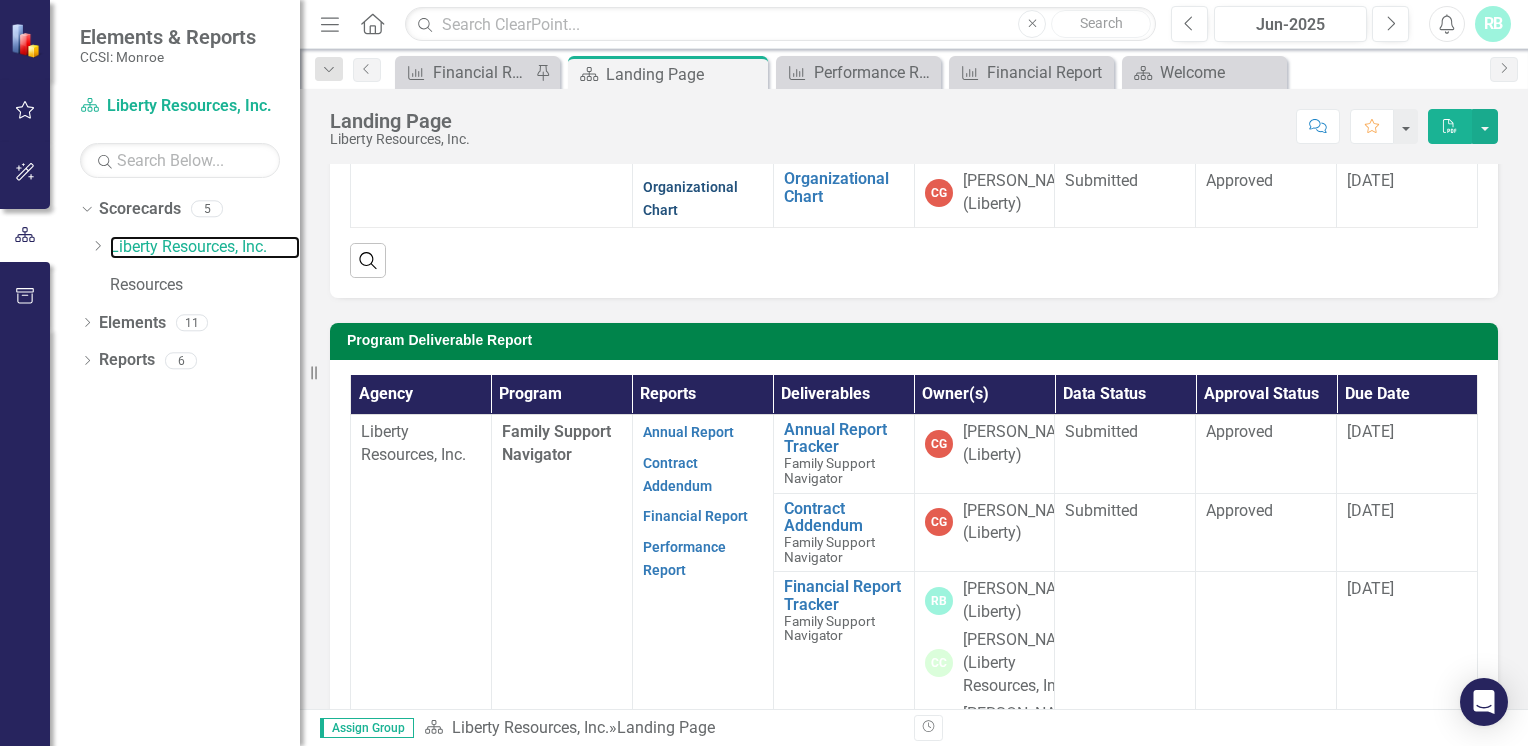 scroll, scrollTop: 380, scrollLeft: 0, axis: vertical 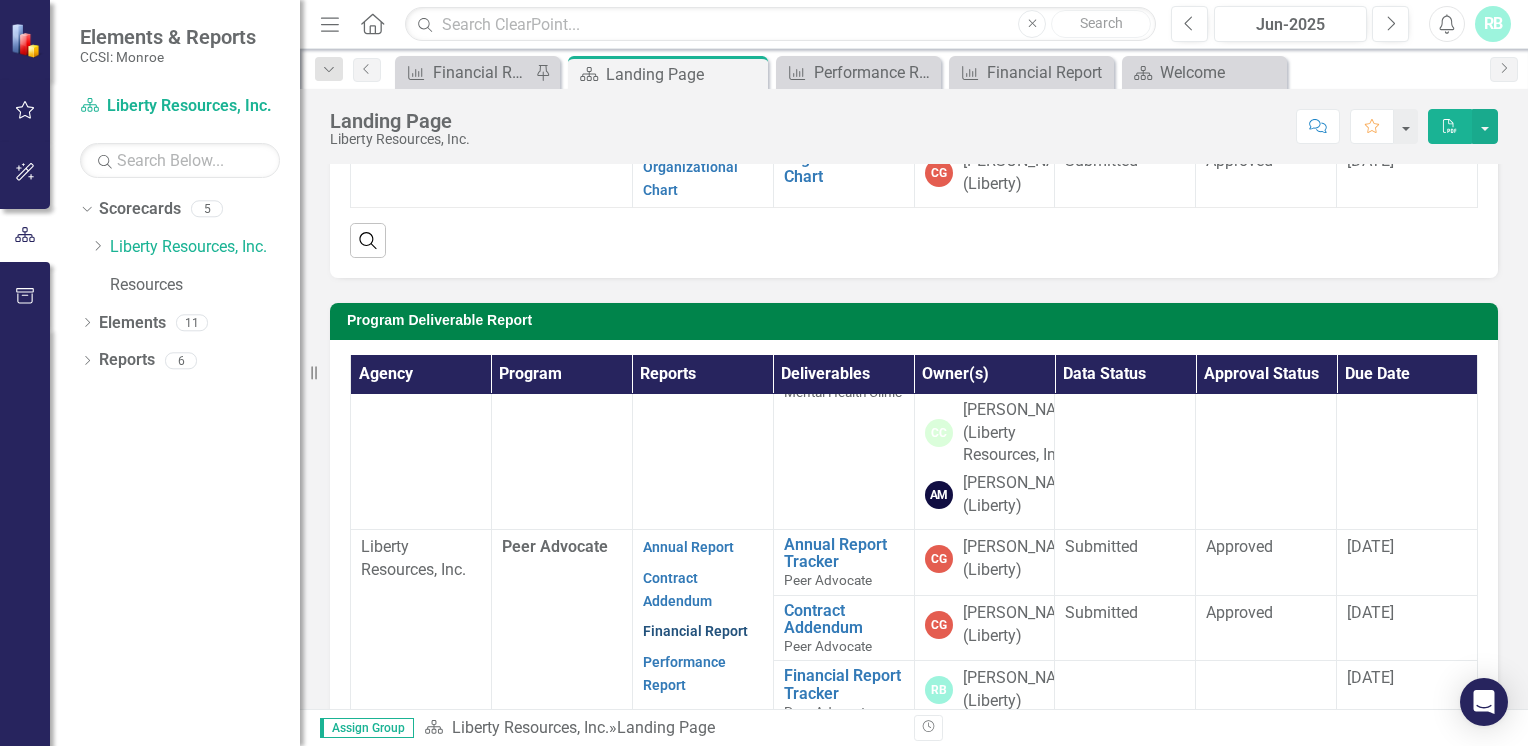 click on "Financial Report" at bounding box center (695, 631) 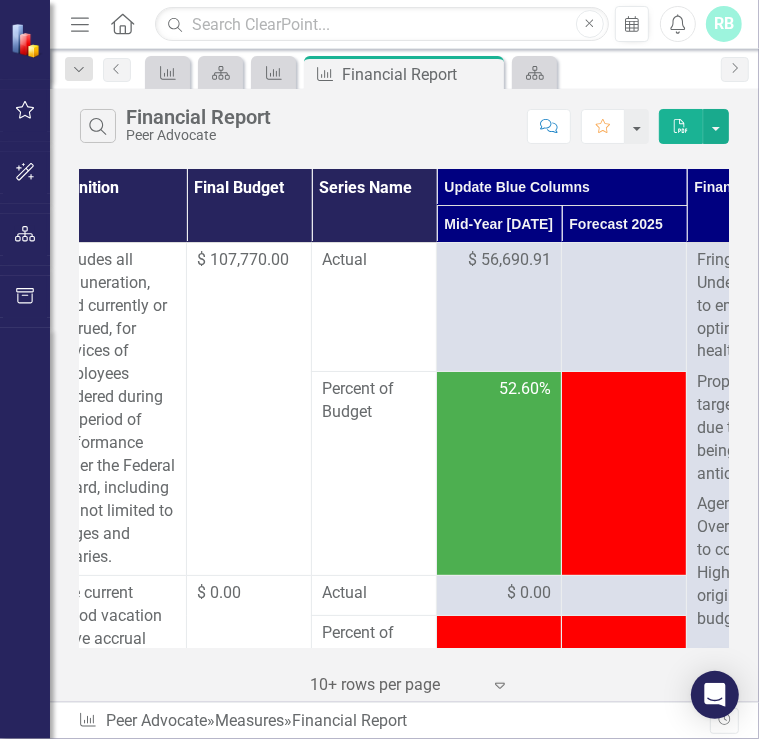 scroll, scrollTop: 0, scrollLeft: 187, axis: horizontal 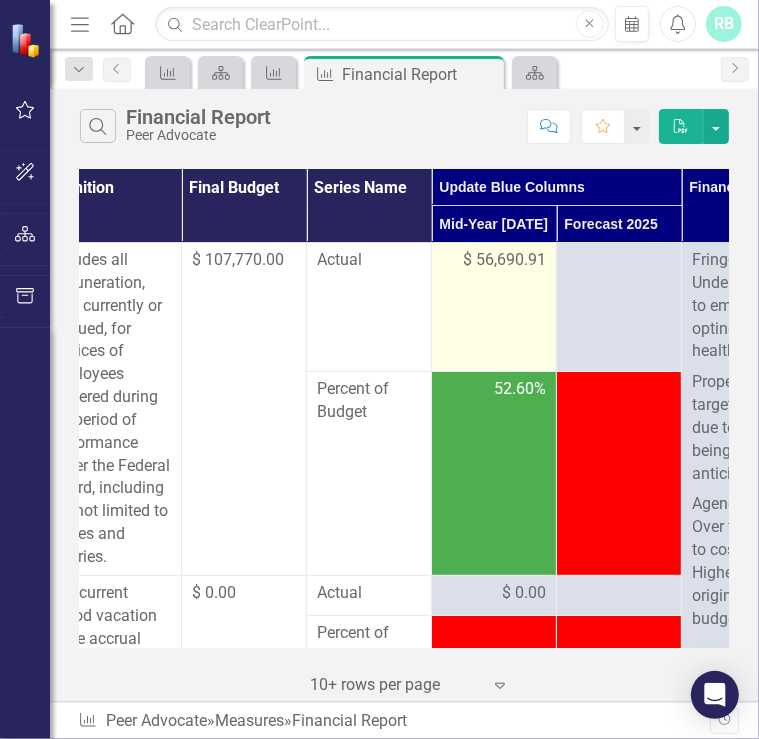 click on "$ 56,690.91" at bounding box center (504, 260) 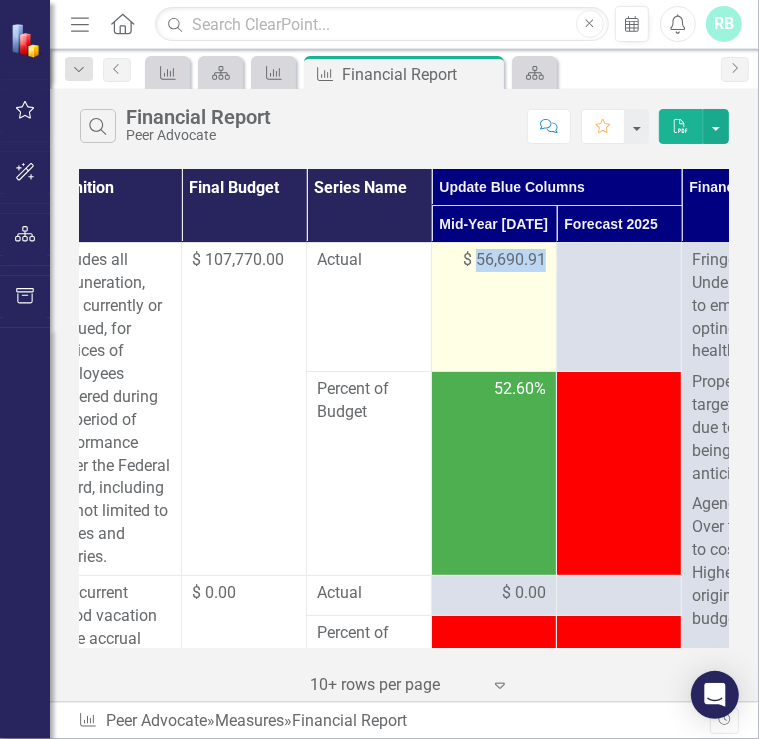 click on "$ 56,690.91" at bounding box center (504, 260) 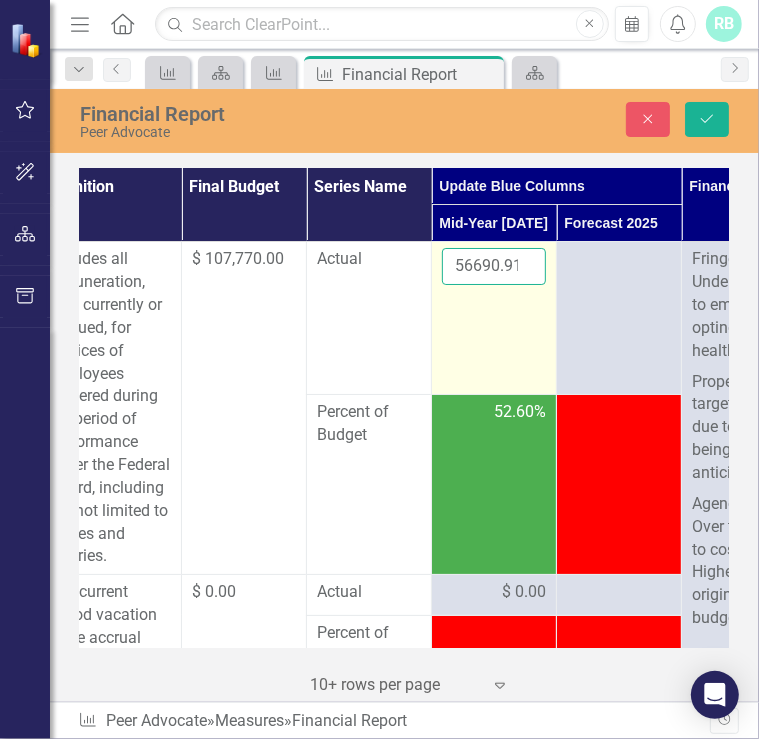 drag, startPoint x: 501, startPoint y: 250, endPoint x: 509, endPoint y: 265, distance: 17 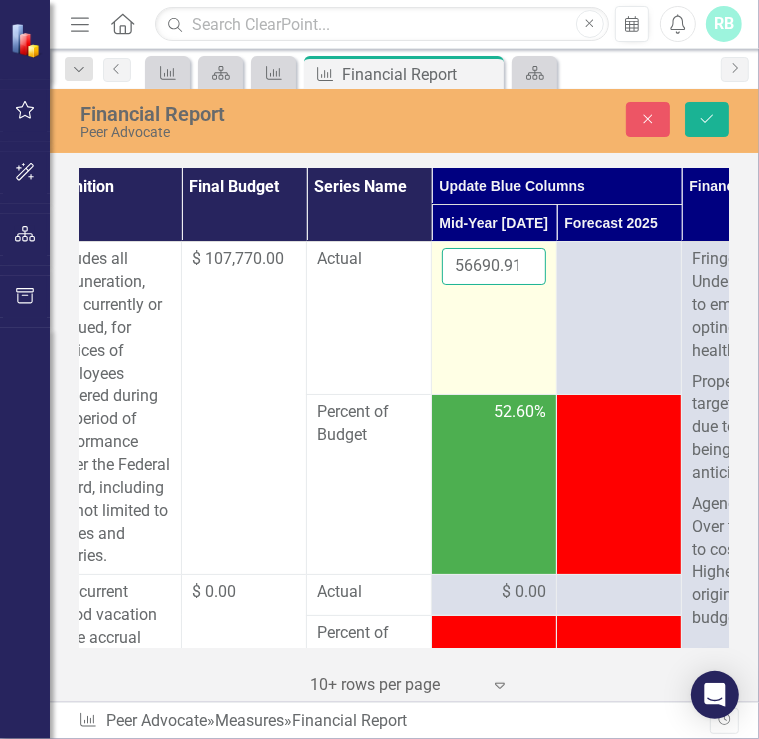 click on "56690.91" at bounding box center [494, 266] 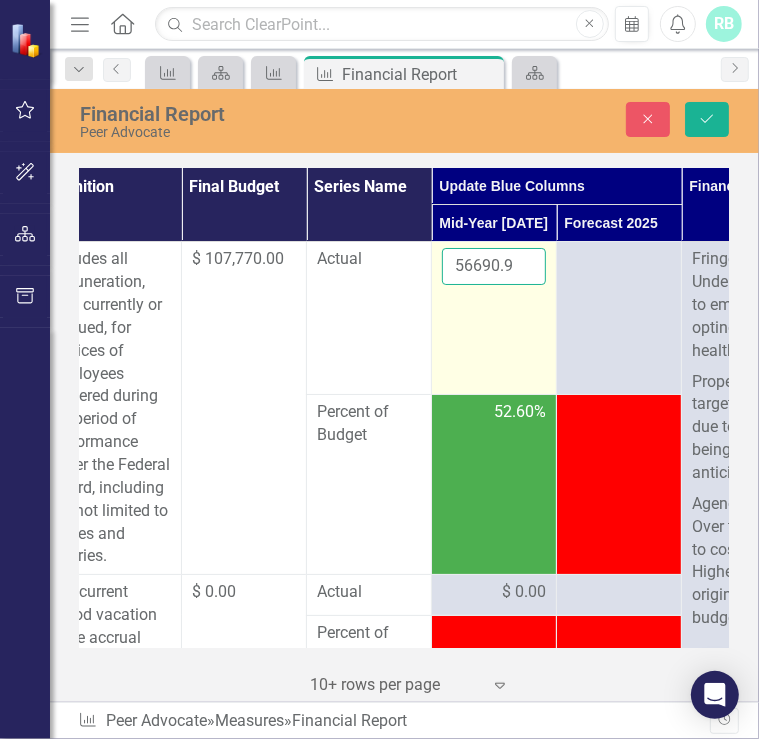 scroll, scrollTop: 0, scrollLeft: 0, axis: both 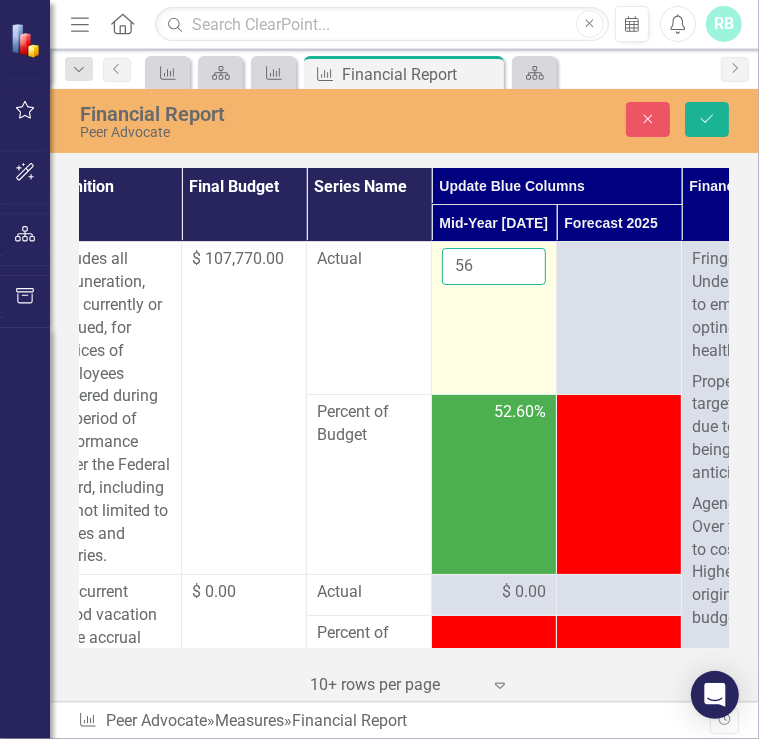 type on "5" 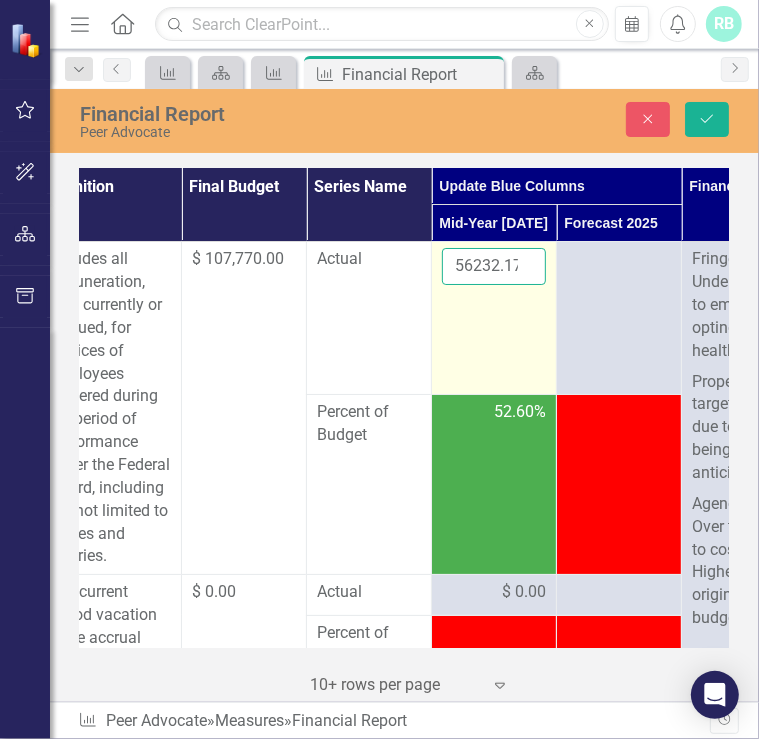 scroll, scrollTop: 0, scrollLeft: 3, axis: horizontal 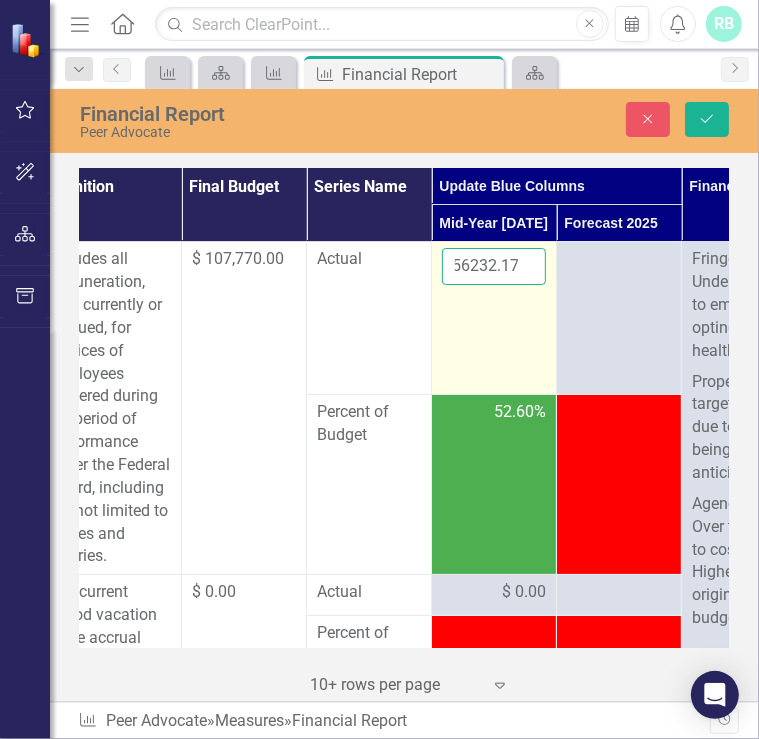 type on "56232.17" 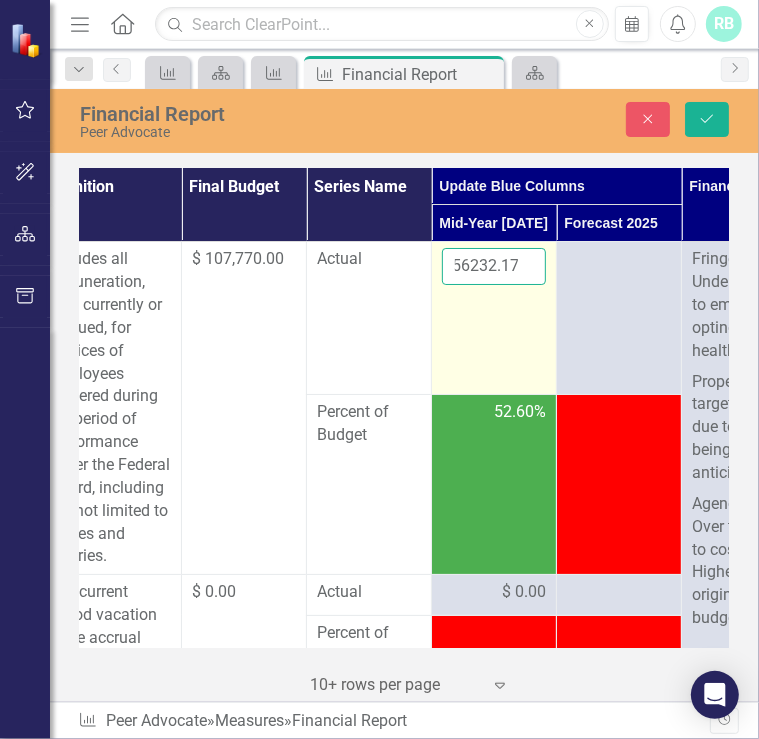 click on "Save" at bounding box center (707, 119) 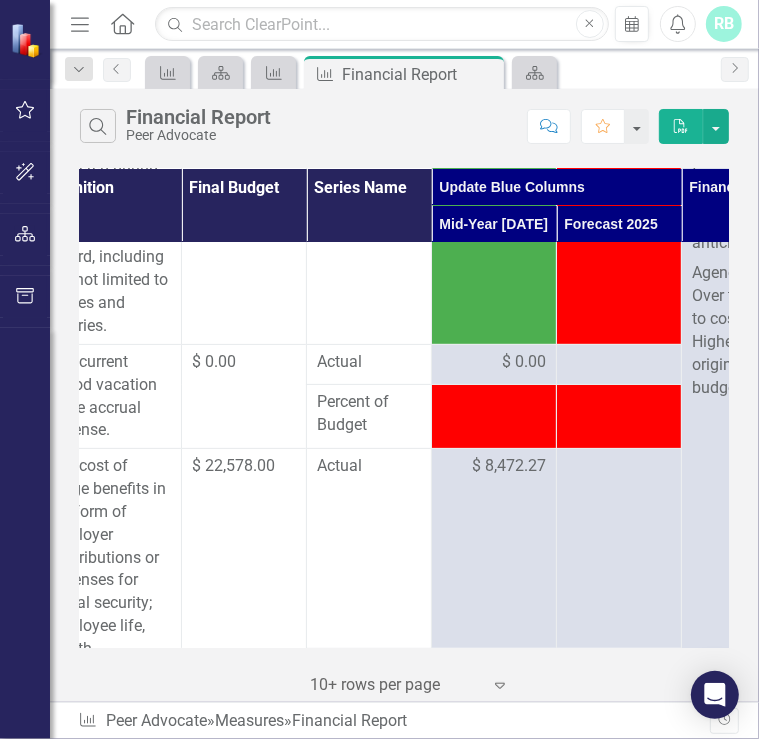 scroll, scrollTop: 232, scrollLeft: 187, axis: both 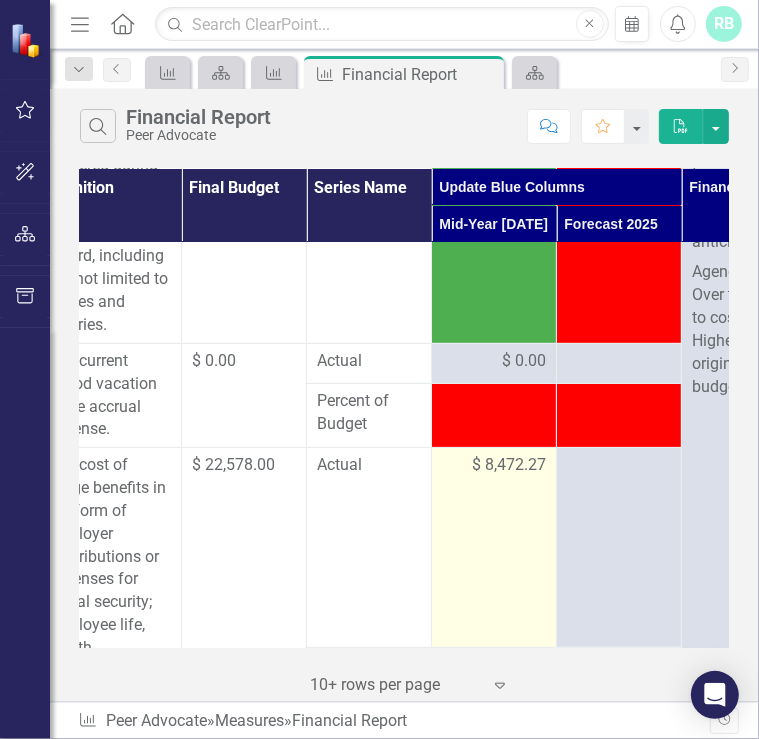 click on "$ 8,472.27" at bounding box center [509, 465] 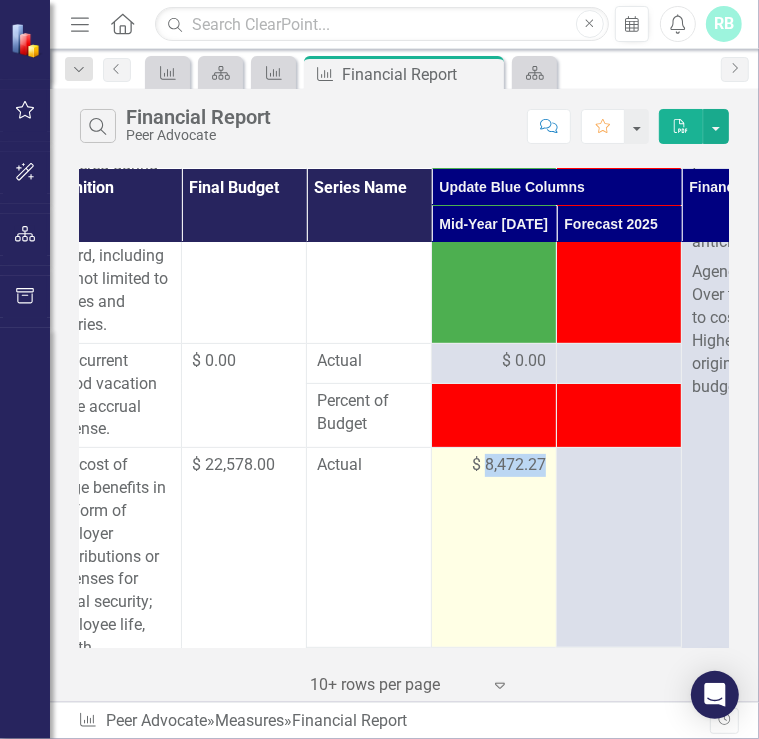 click on "$ 8,472.27" at bounding box center [509, 465] 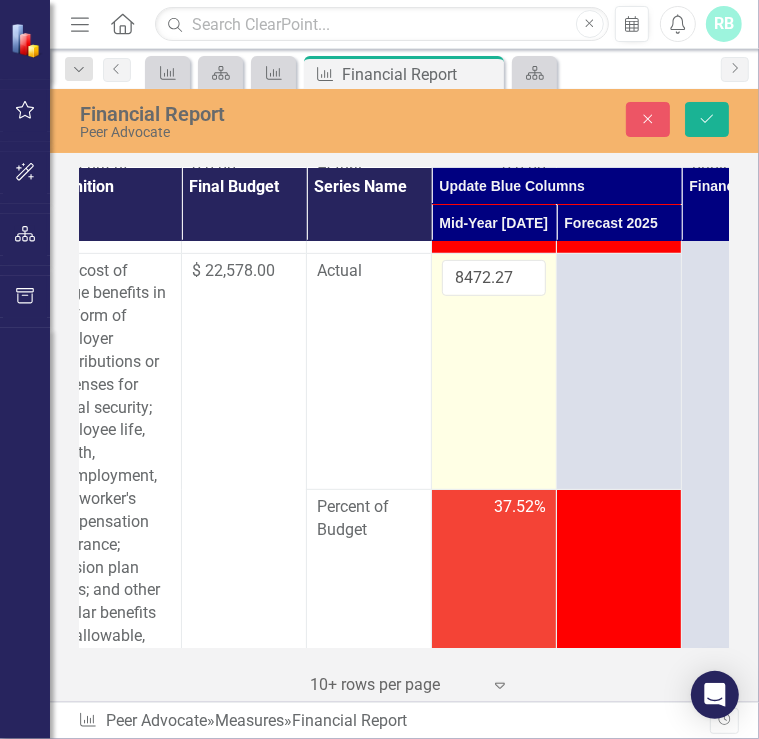 scroll, scrollTop: 428, scrollLeft: 187, axis: both 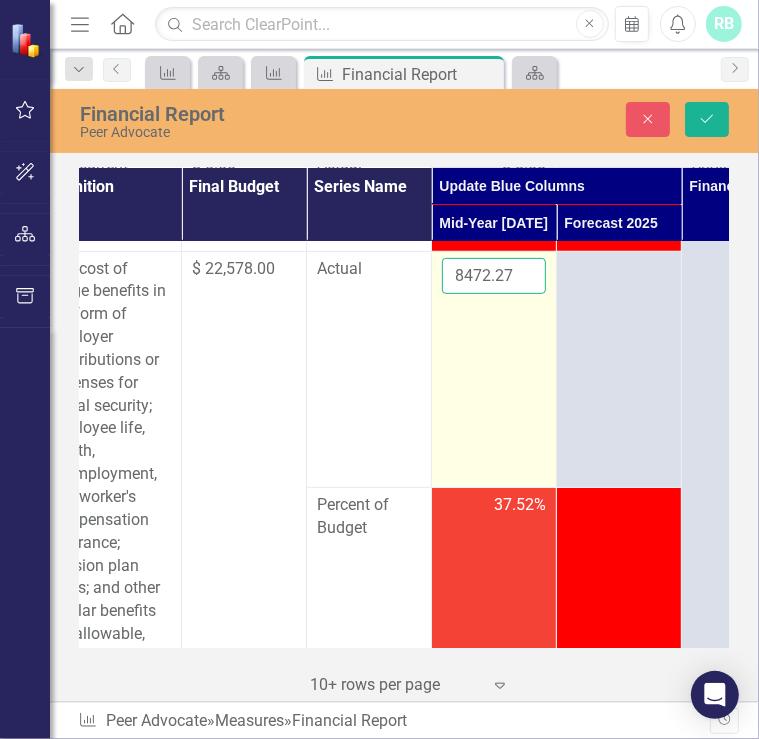 click on "8472.27" at bounding box center (494, 276) 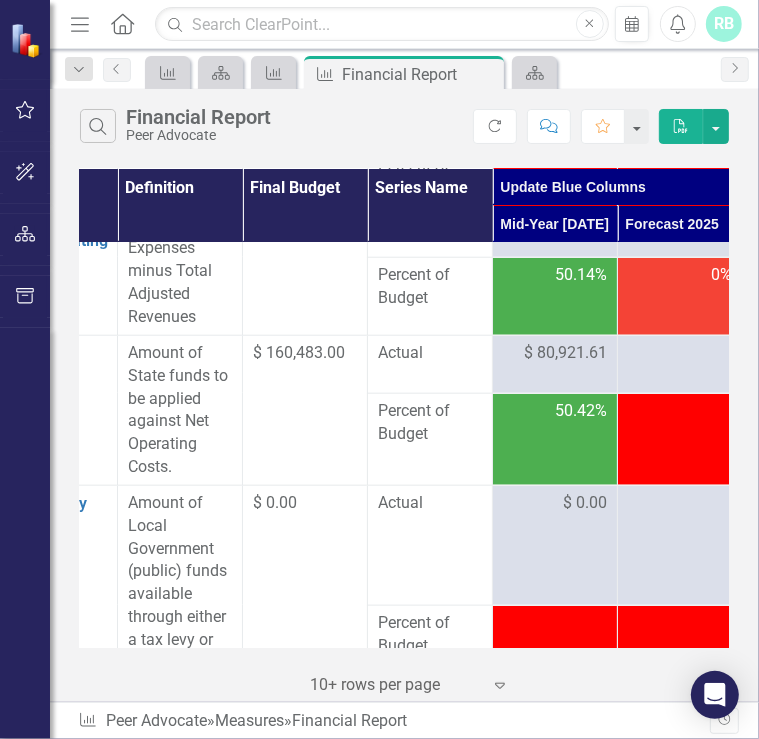 scroll, scrollTop: 4804, scrollLeft: 88, axis: both 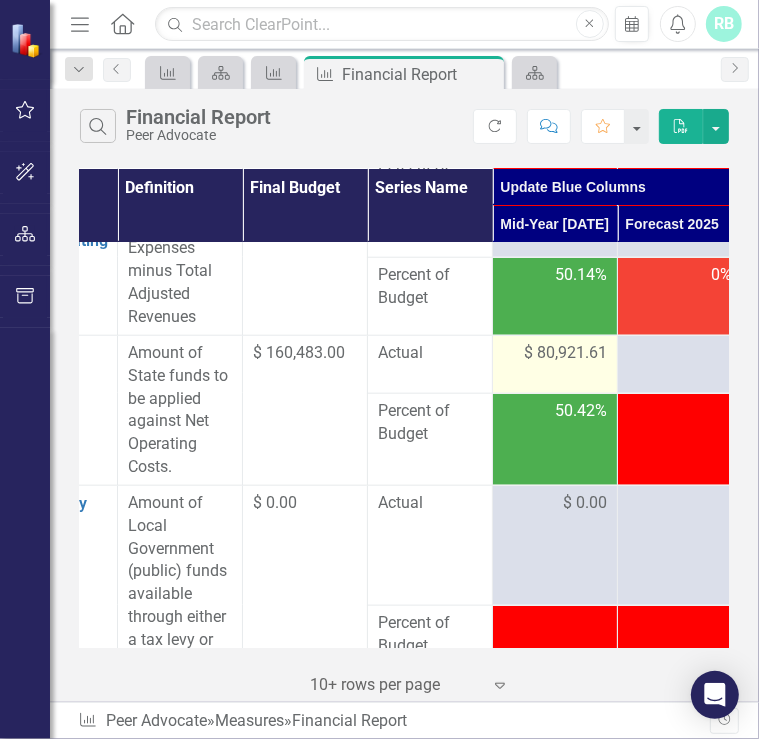 click on "$ 80,921.61" at bounding box center [565, 353] 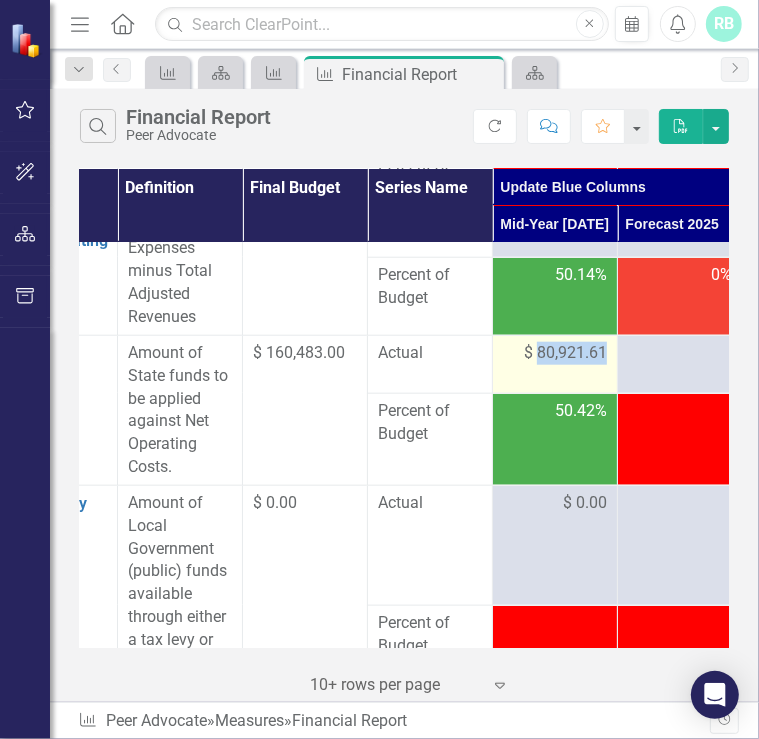 click on "$ 80,921.61" at bounding box center [565, 353] 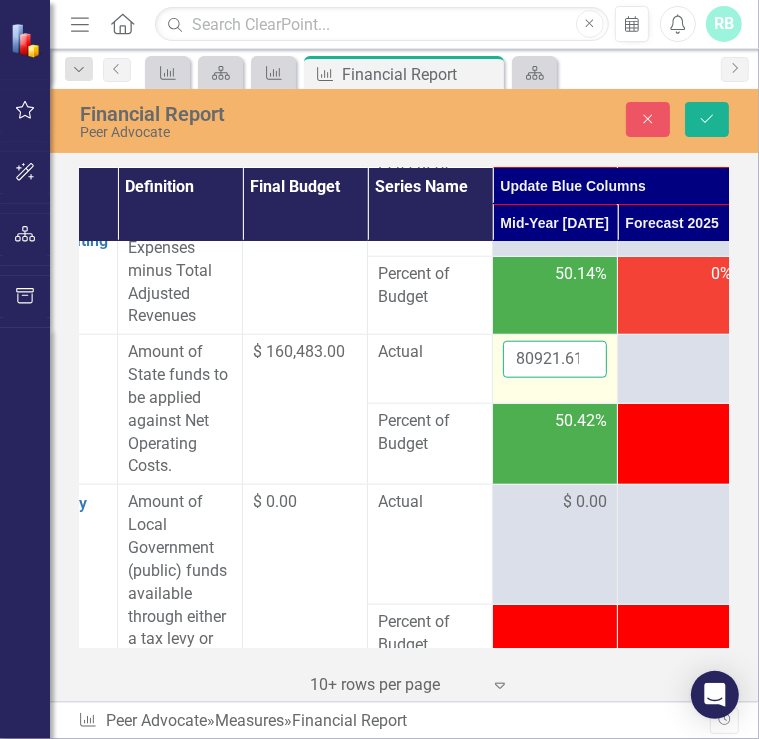 drag, startPoint x: 580, startPoint y: 411, endPoint x: 554, endPoint y: 419, distance: 27.202942 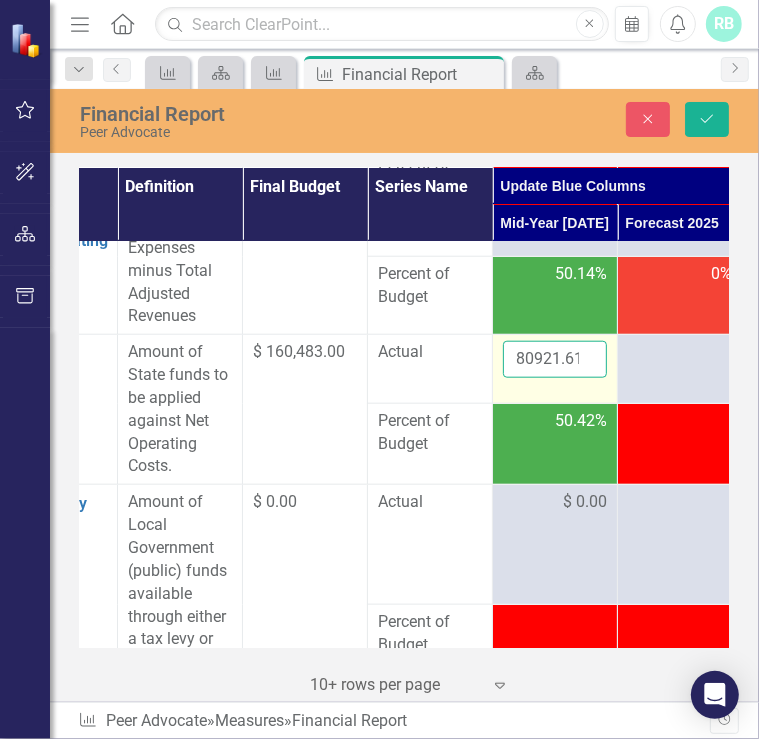click on "80921.61" at bounding box center [555, 359] 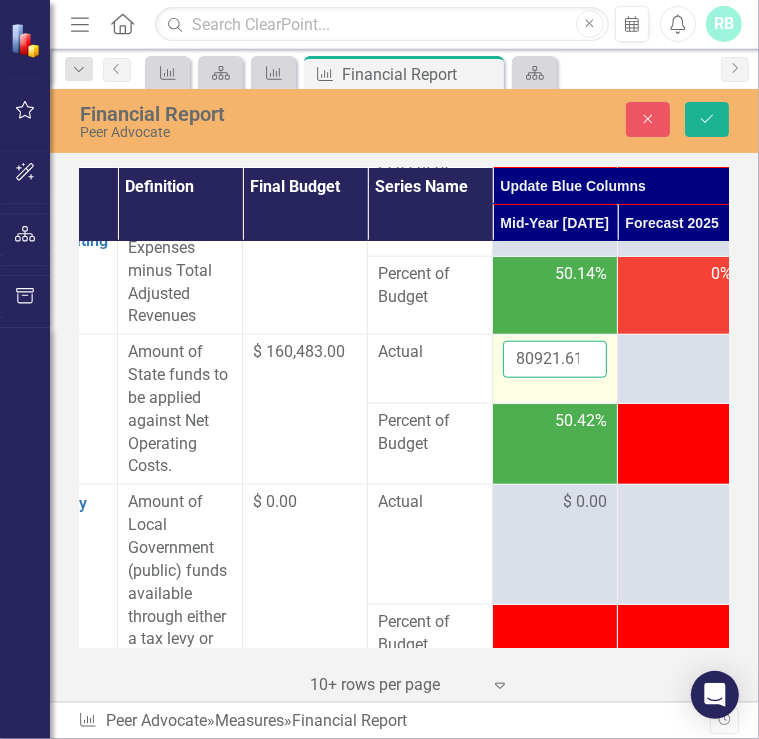 click on "80921.61" at bounding box center [555, 359] 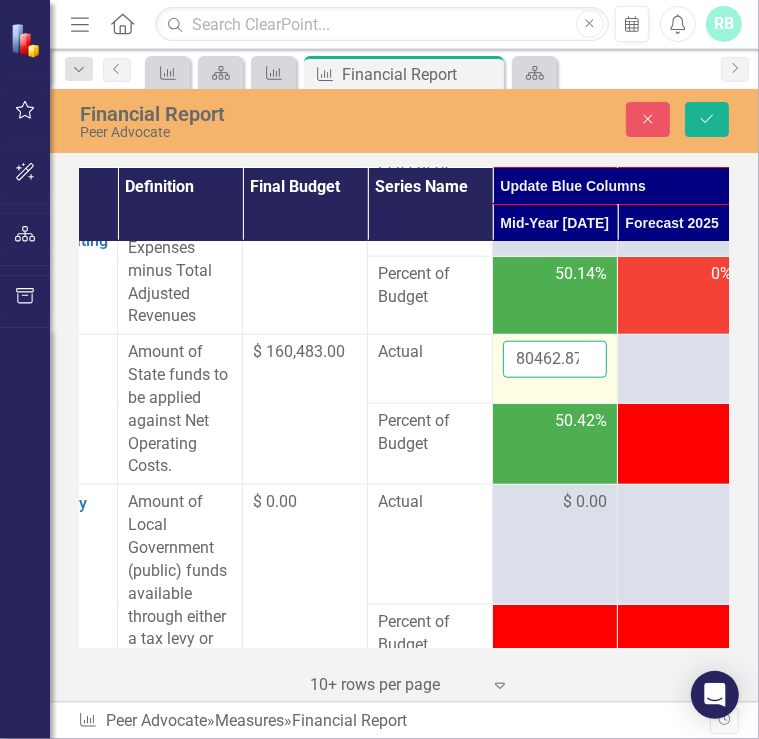 scroll, scrollTop: 0, scrollLeft: 3, axis: horizontal 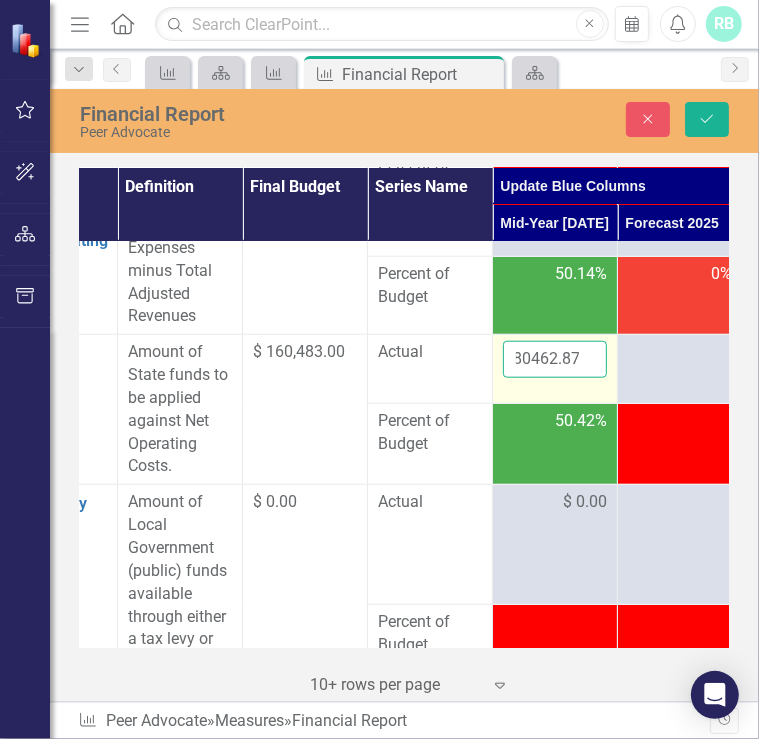 type on "80462.87" 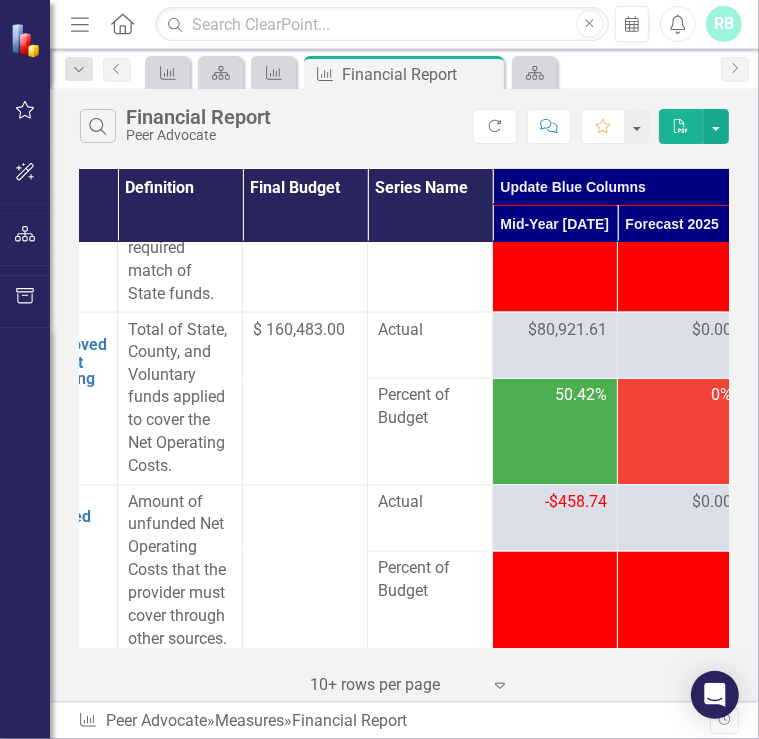 scroll, scrollTop: 5463, scrollLeft: 88, axis: both 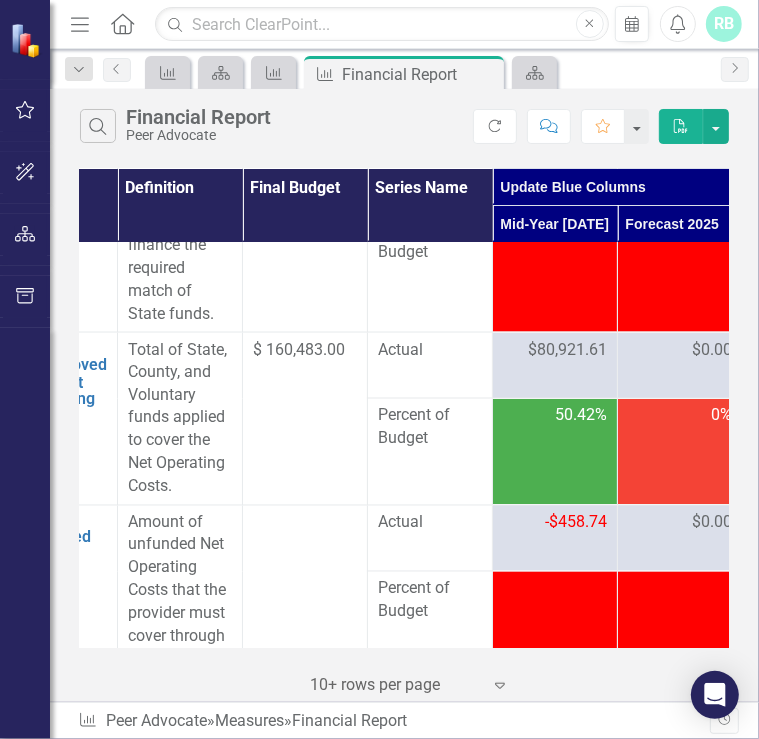 click on "$80,921.61" at bounding box center [567, 350] 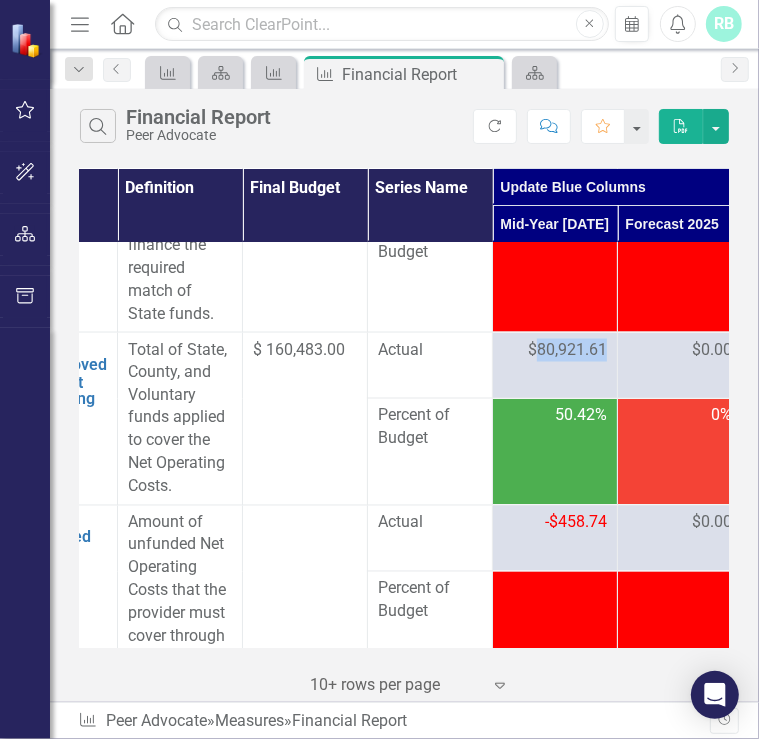 click on "$80,921.61" at bounding box center [567, 350] 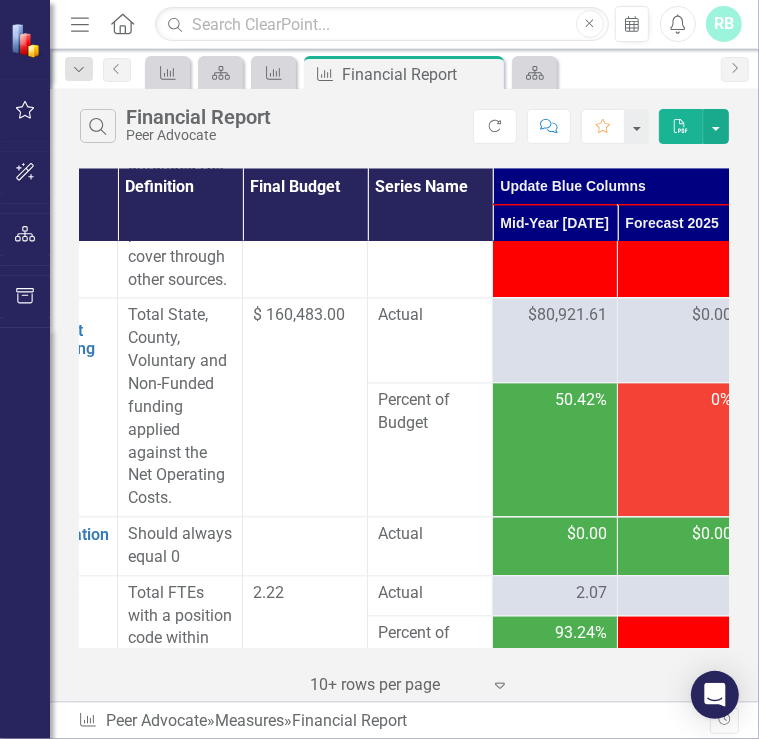 scroll, scrollTop: 5843, scrollLeft: 88, axis: both 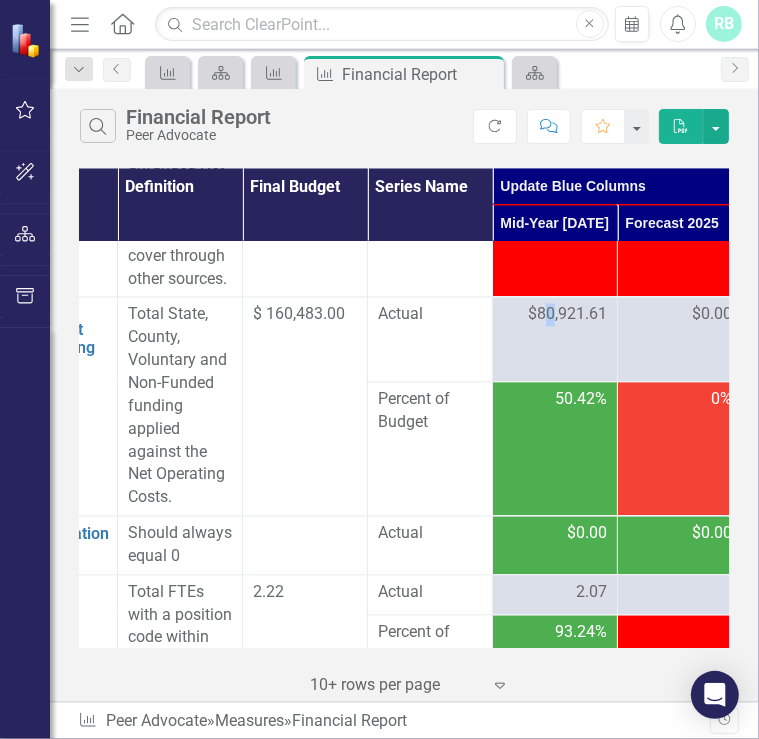 drag, startPoint x: 581, startPoint y: 413, endPoint x: 551, endPoint y: 375, distance: 48.414875 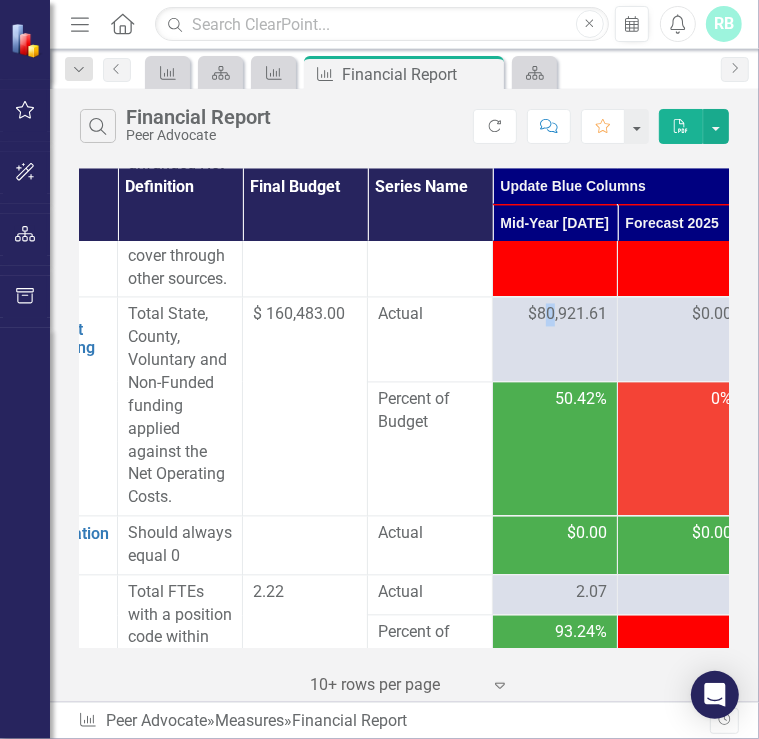 click on "$80,921.61" at bounding box center [567, 315] 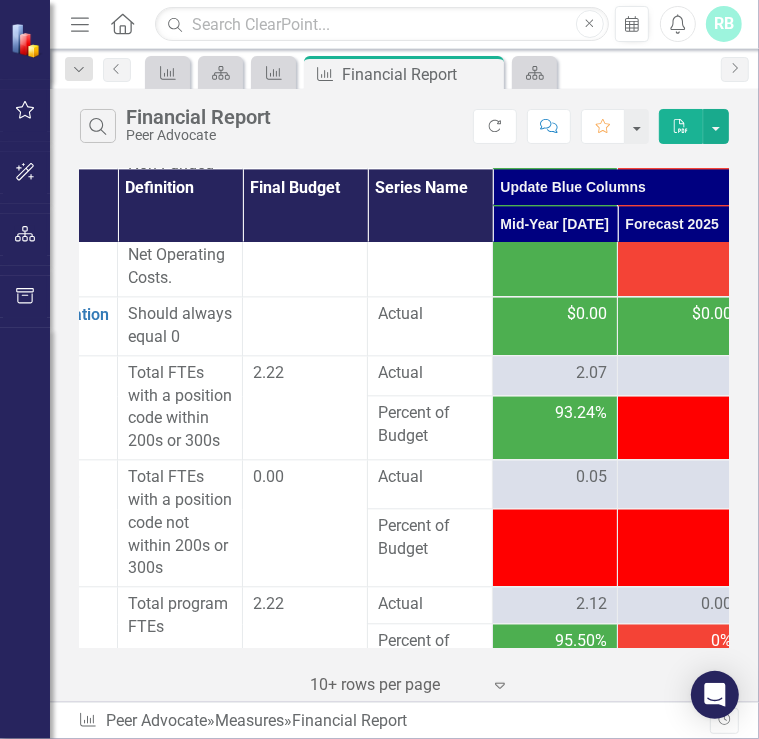 scroll, scrollTop: 6062, scrollLeft: 88, axis: both 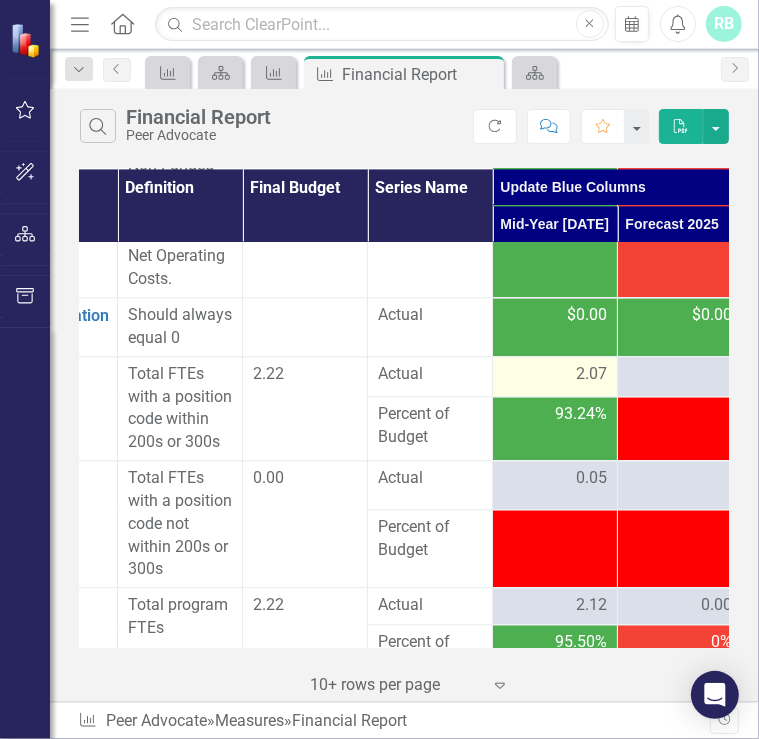drag, startPoint x: 551, startPoint y: 375, endPoint x: 582, endPoint y: 434, distance: 66.64833 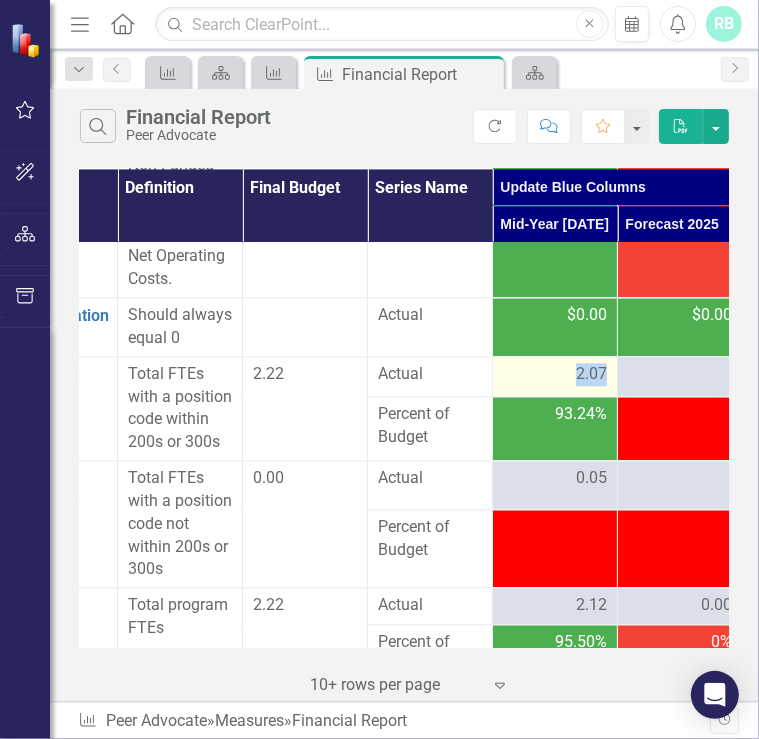 click on "2.07" at bounding box center [591, 374] 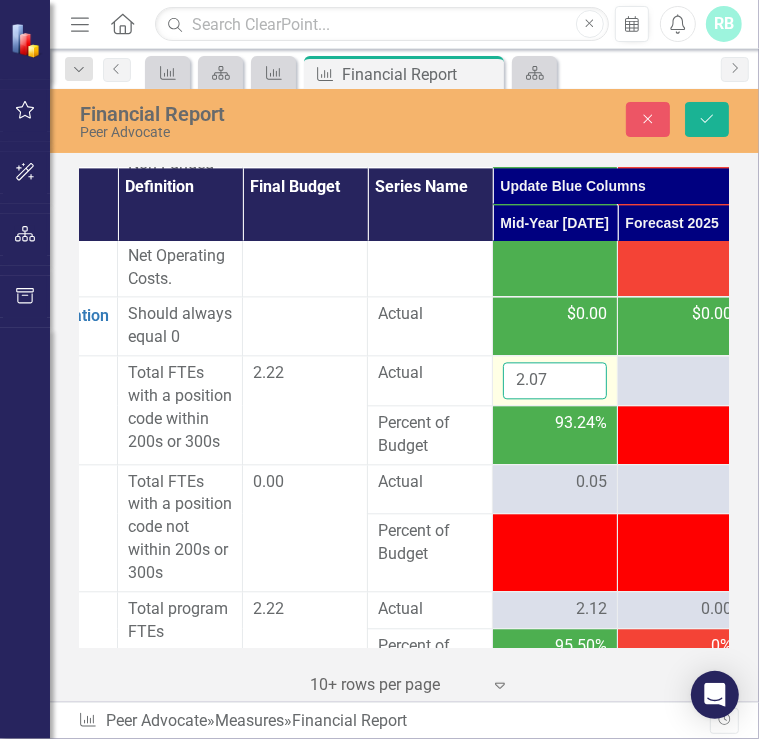 drag, startPoint x: 582, startPoint y: 434, endPoint x: 549, endPoint y: 438, distance: 33.24154 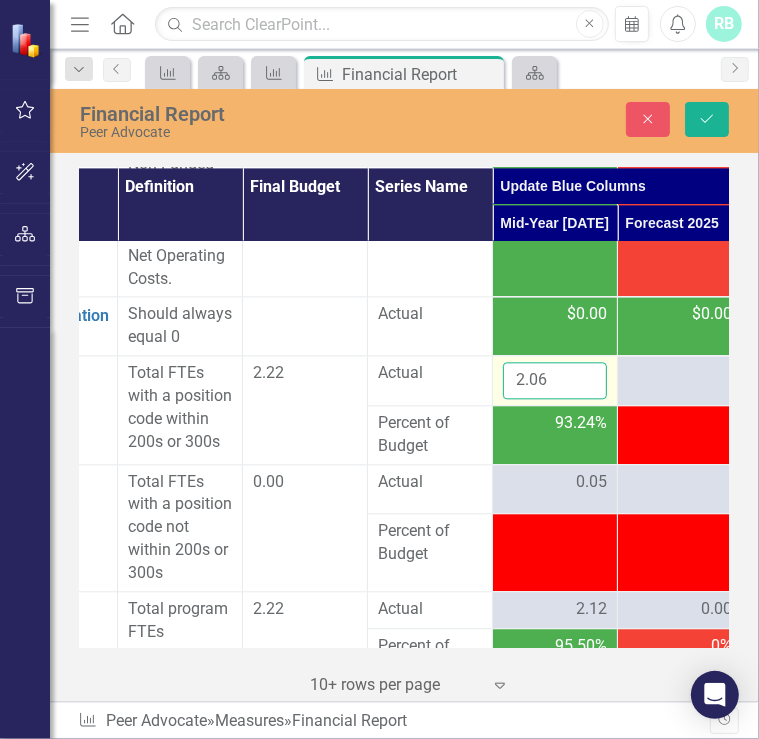 type on "2.06" 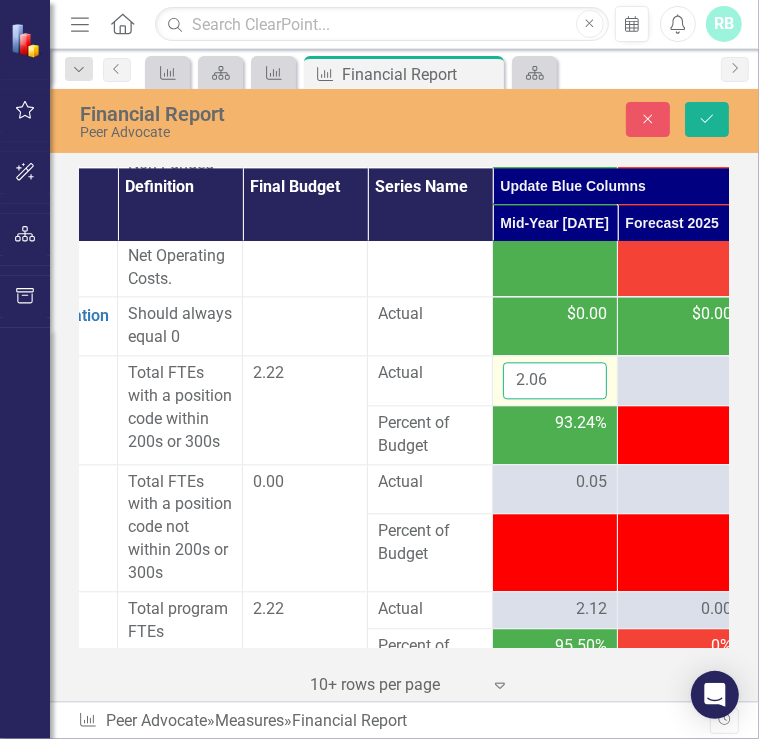 click on "Save" at bounding box center [707, 119] 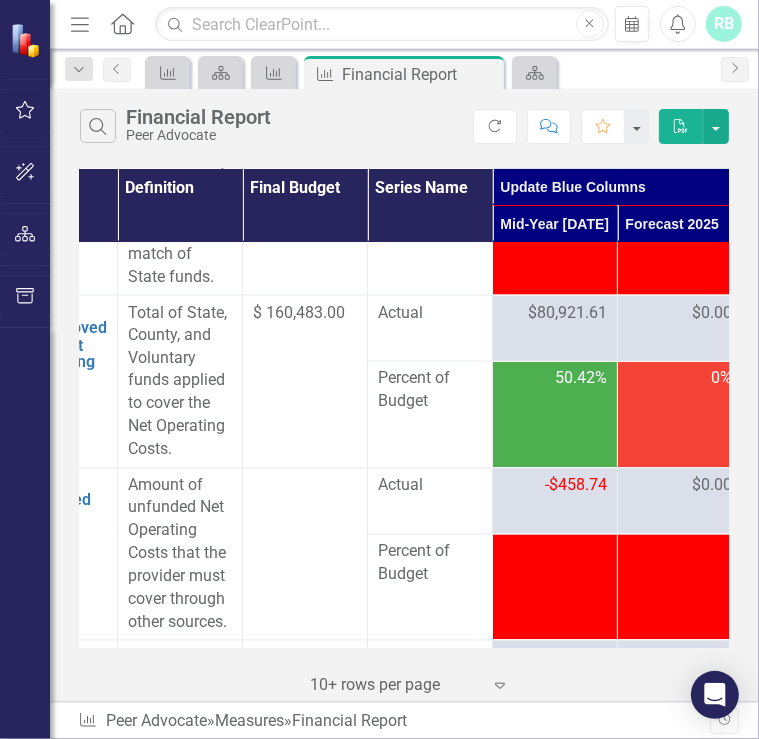 scroll, scrollTop: 5487, scrollLeft: 88, axis: both 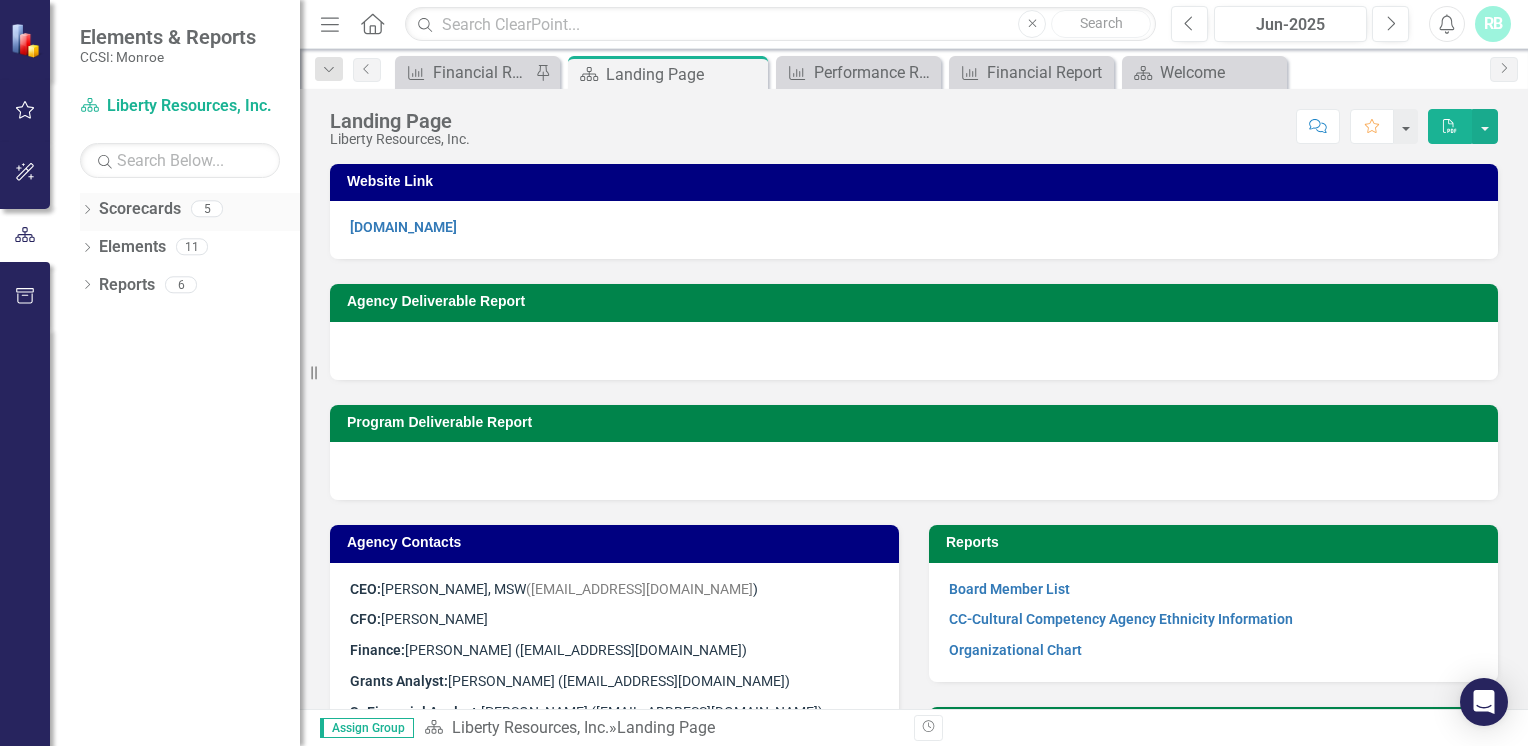 click on "Dropdown Scorecards 5" at bounding box center (190, 212) 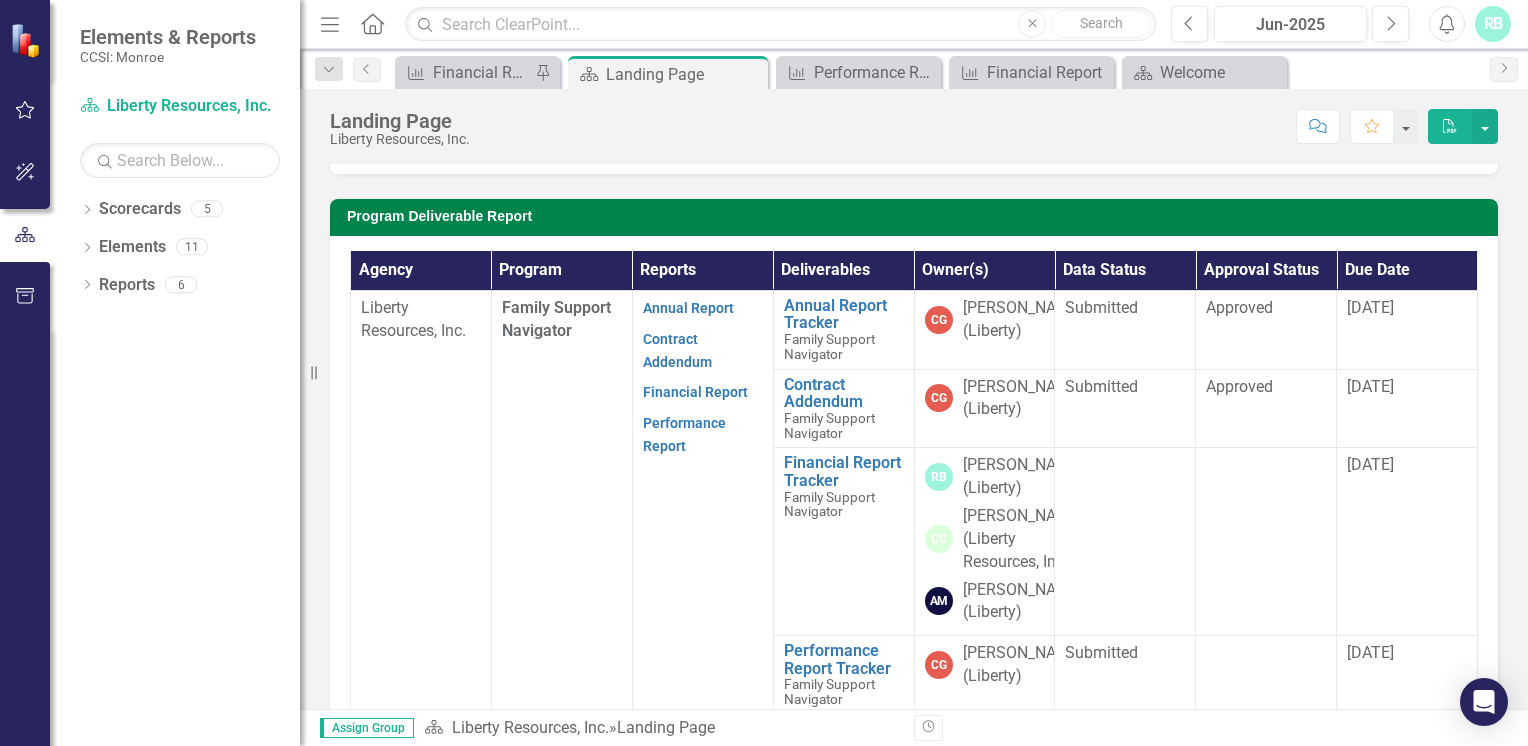 scroll, scrollTop: 488, scrollLeft: 0, axis: vertical 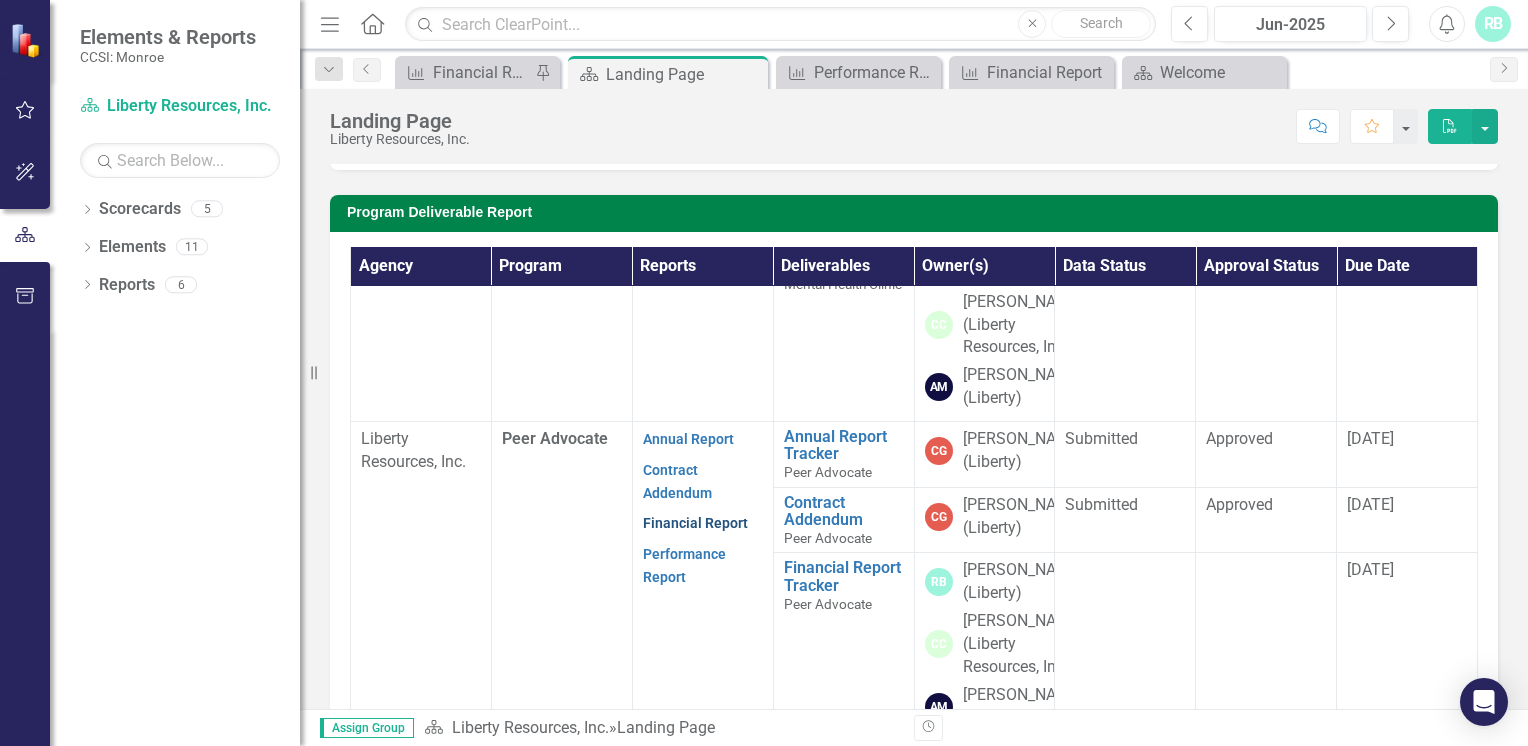 click on "Financial Report" at bounding box center (695, 523) 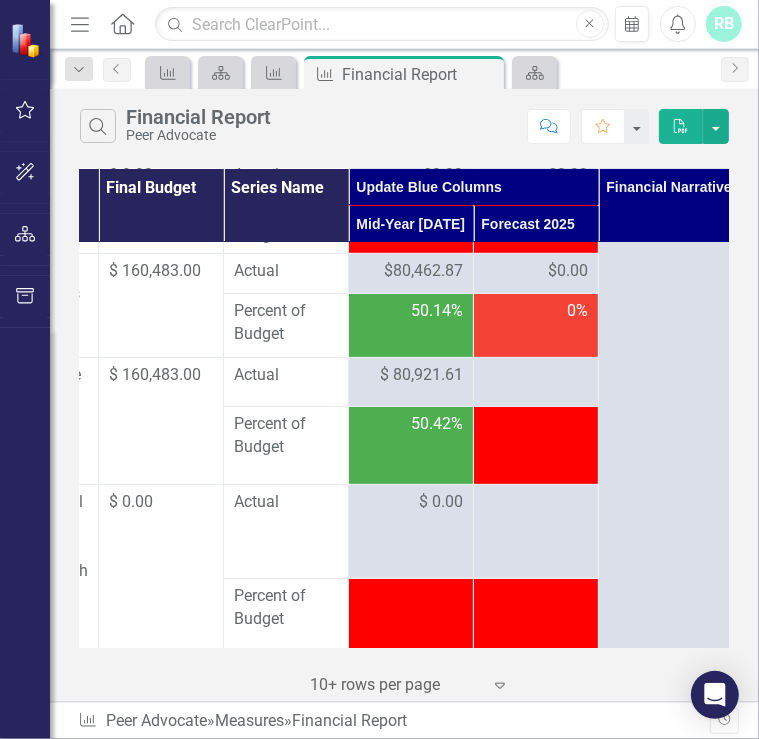 scroll, scrollTop: 4143, scrollLeft: 270, axis: both 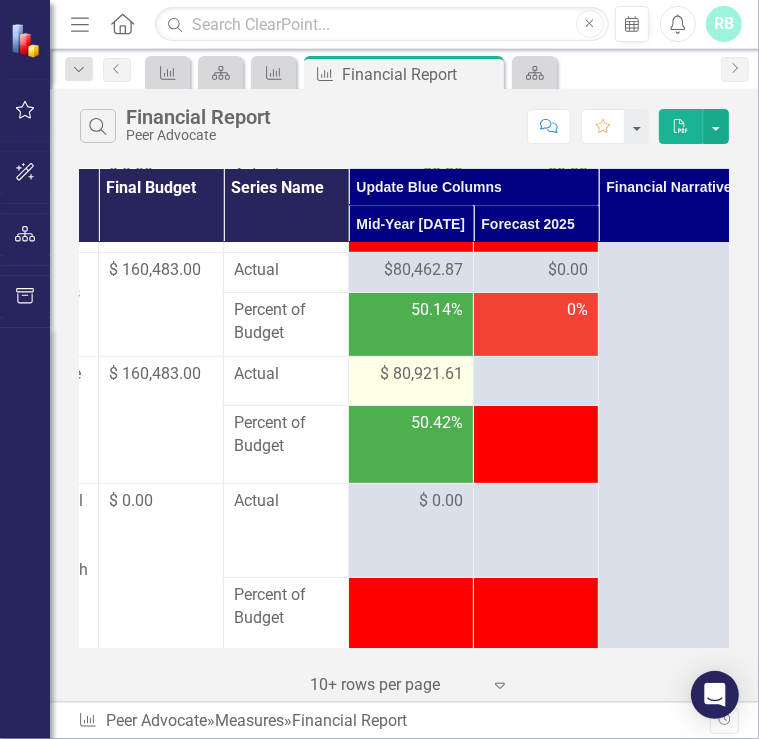 click on "$ 80,921.61" at bounding box center [421, 374] 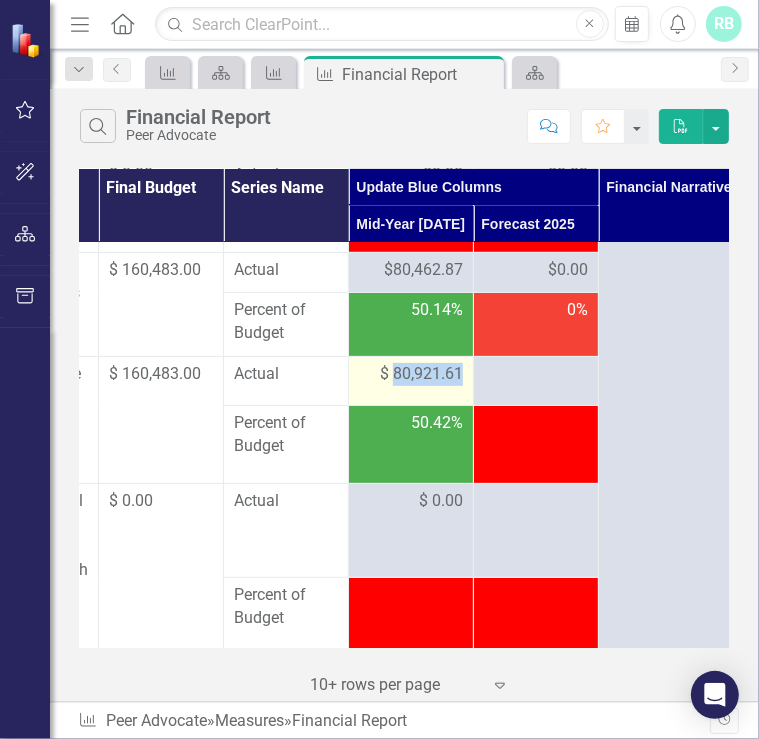 click on "$ 80,921.61" at bounding box center [421, 374] 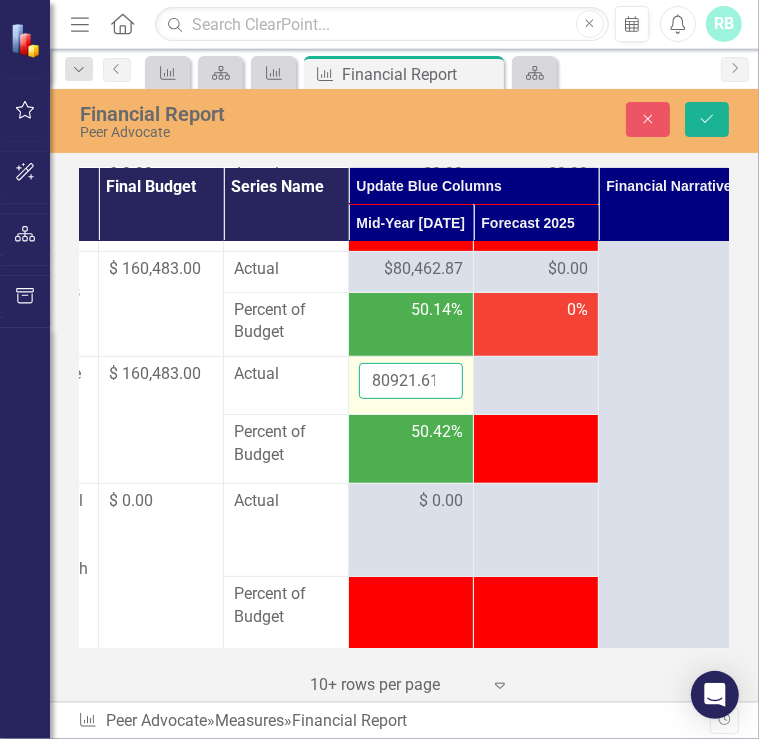 click on "80921.61" at bounding box center [411, 381] 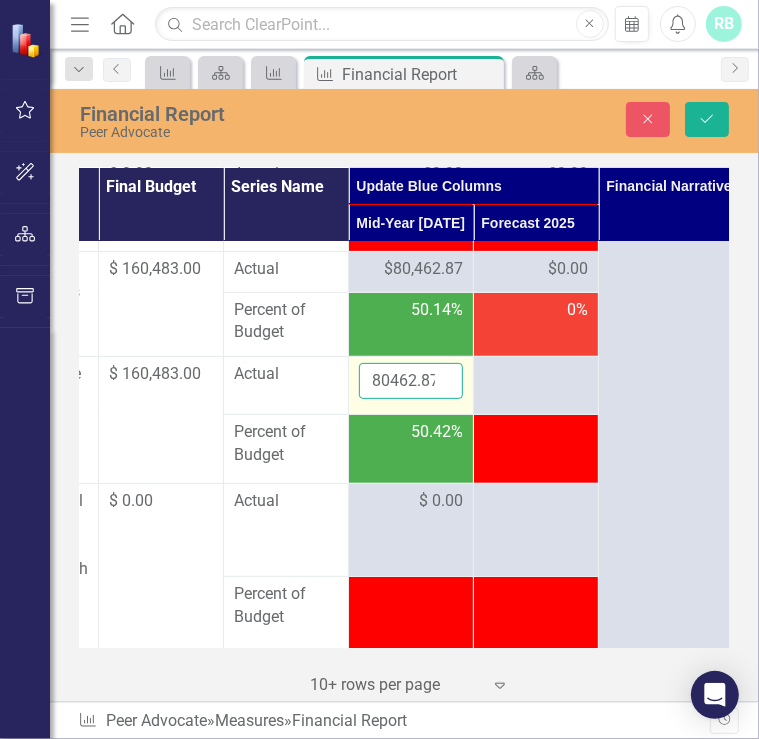 scroll, scrollTop: 0, scrollLeft: 3, axis: horizontal 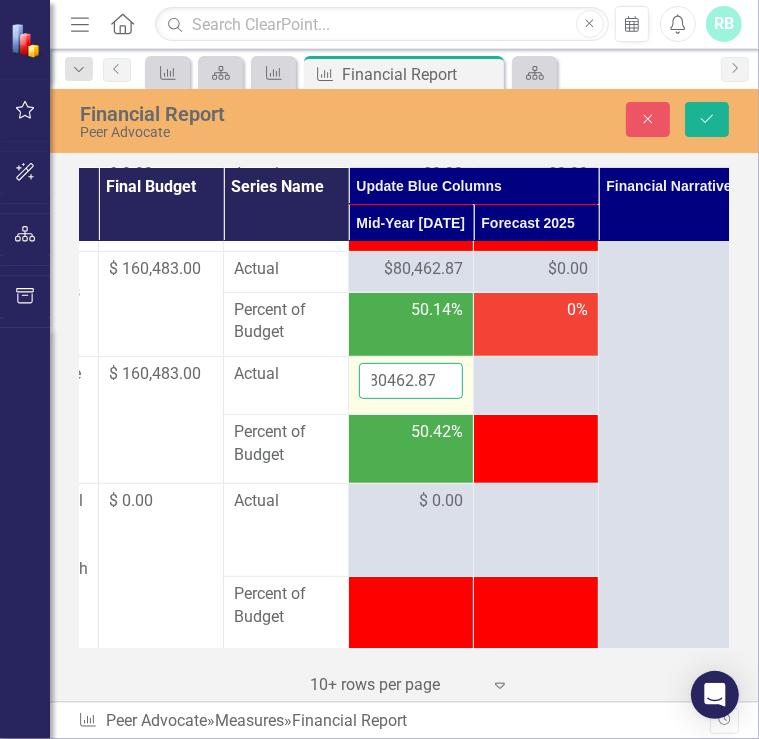 type on "80462.87" 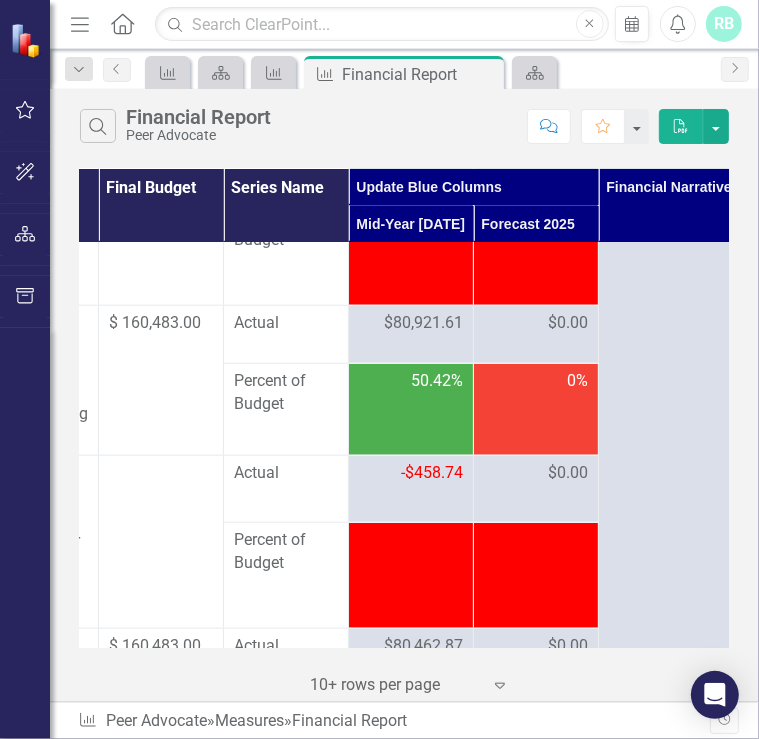 scroll, scrollTop: 4736, scrollLeft: 270, axis: both 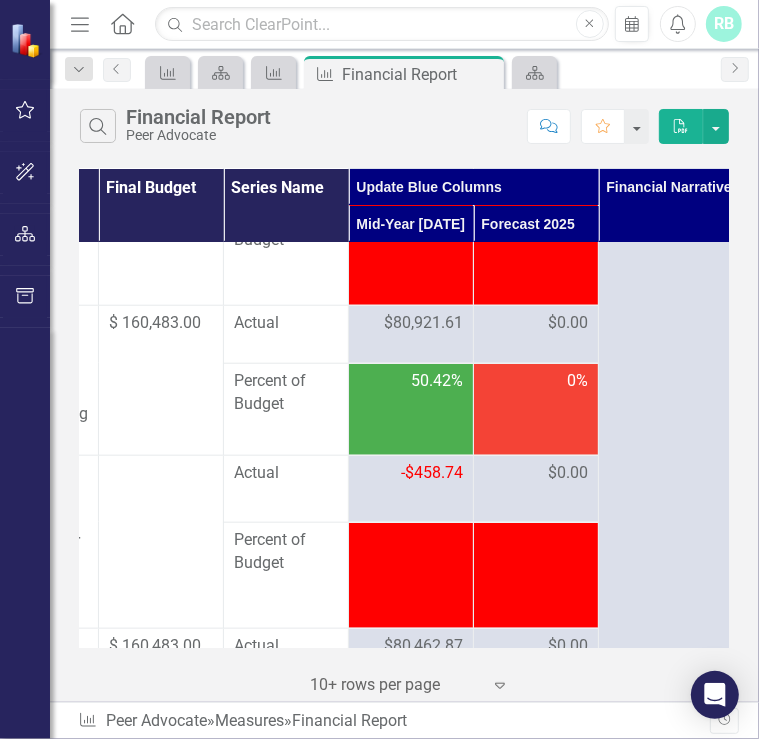 click on "$80,921.61" at bounding box center (423, 323) 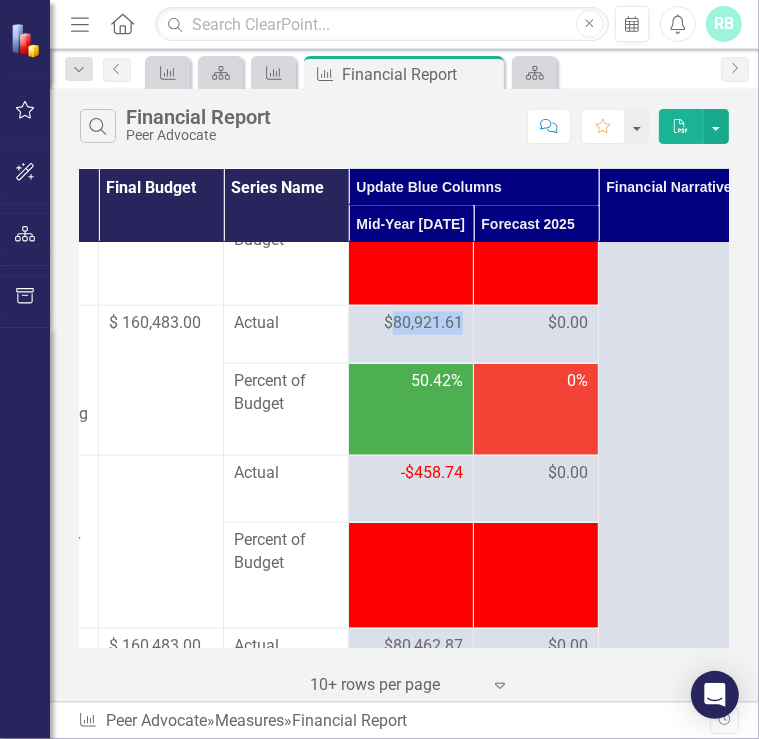 click on "$80,921.61" at bounding box center [423, 323] 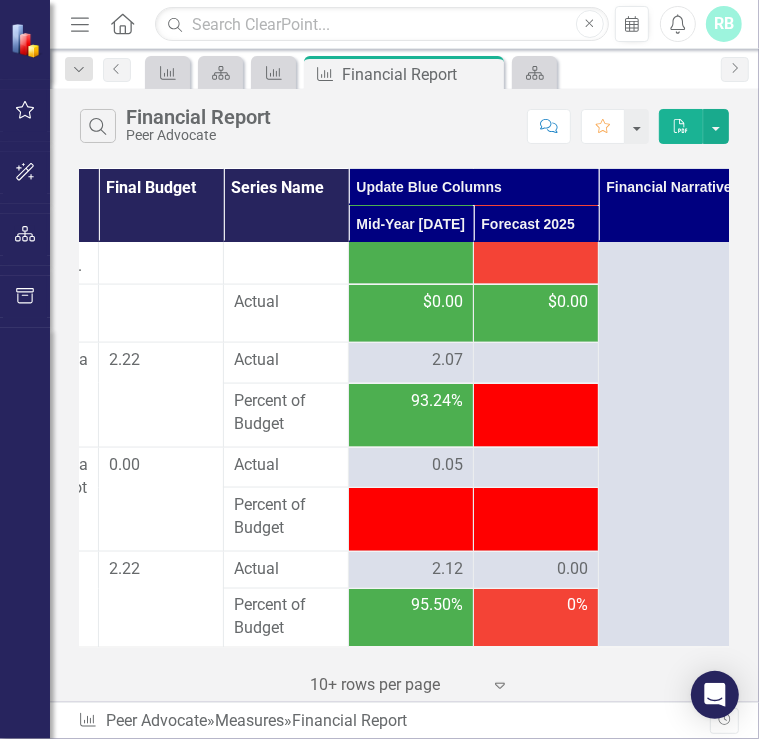 scroll, scrollTop: 5328, scrollLeft: 270, axis: both 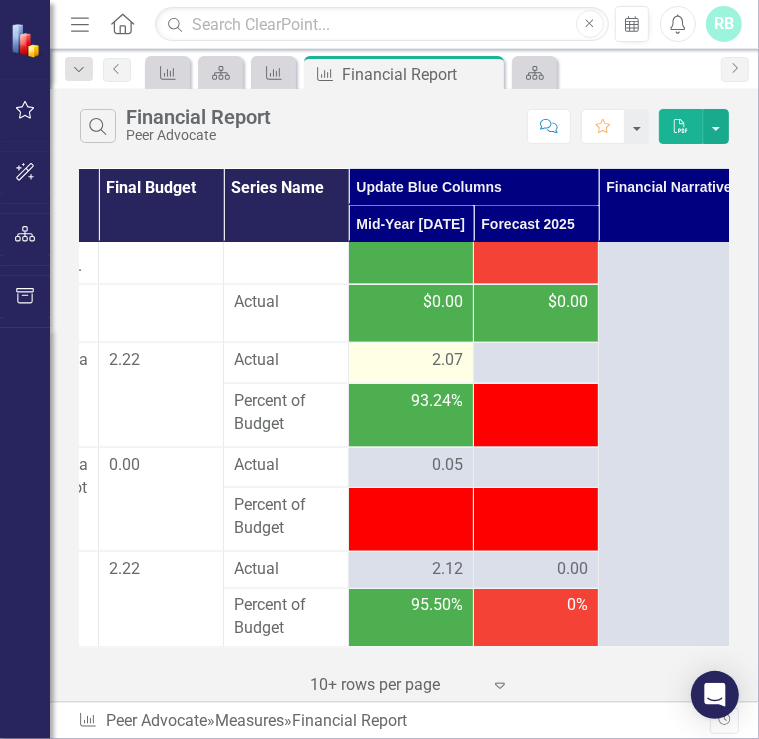 click on "2.07" at bounding box center [447, 360] 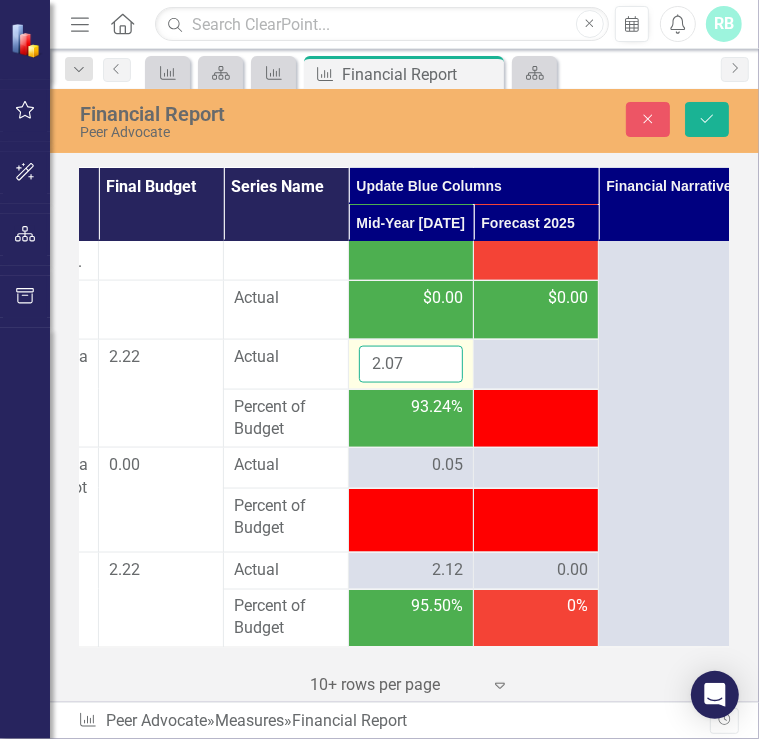 click on "2.07" at bounding box center (411, 364) 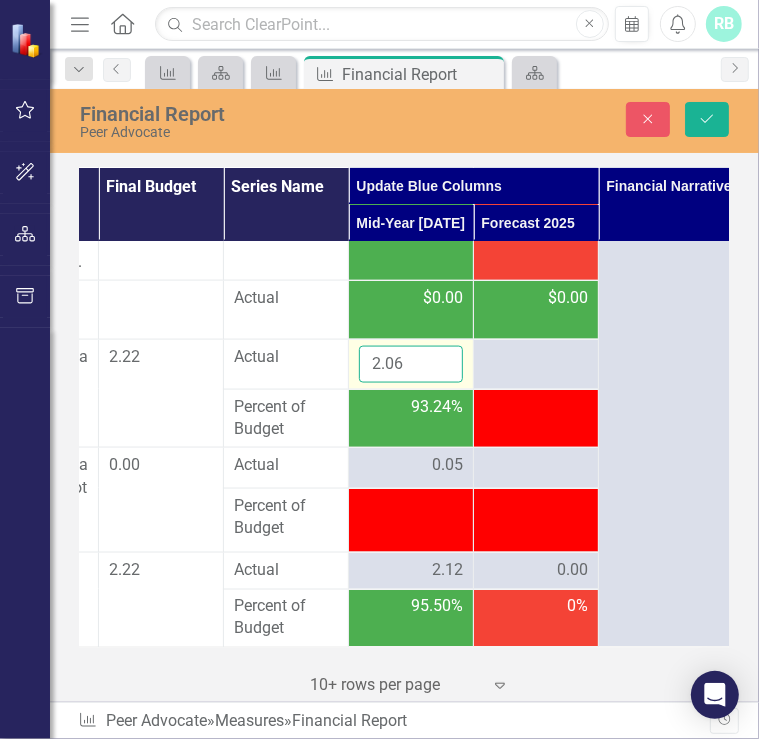 type on "2.06" 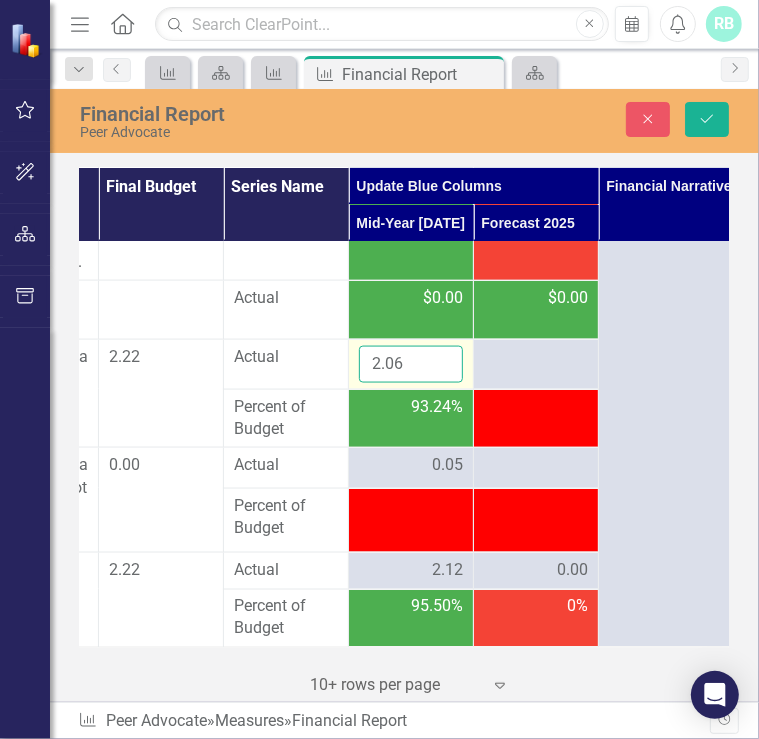 click on "Save" at bounding box center (707, 119) 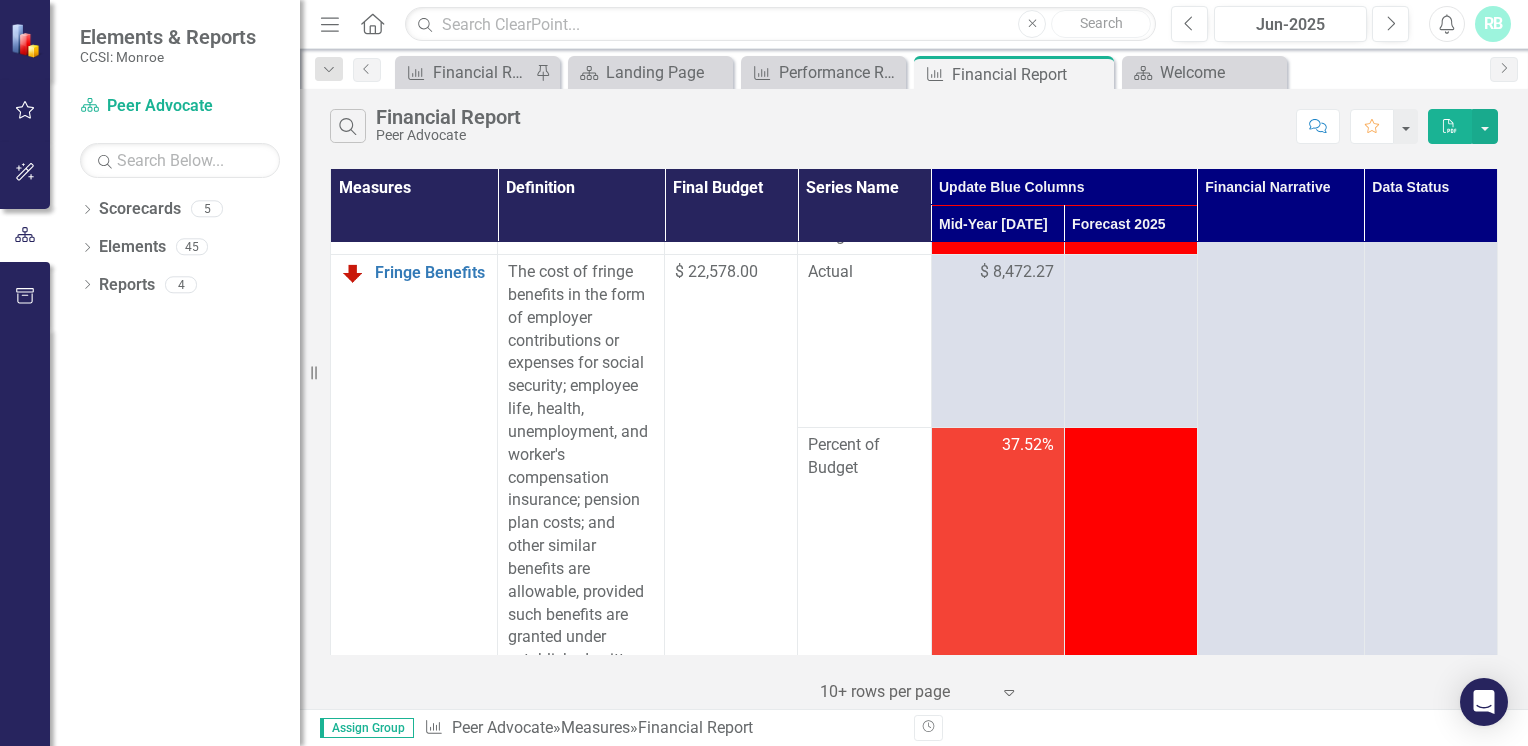 scroll, scrollTop: 228, scrollLeft: 0, axis: vertical 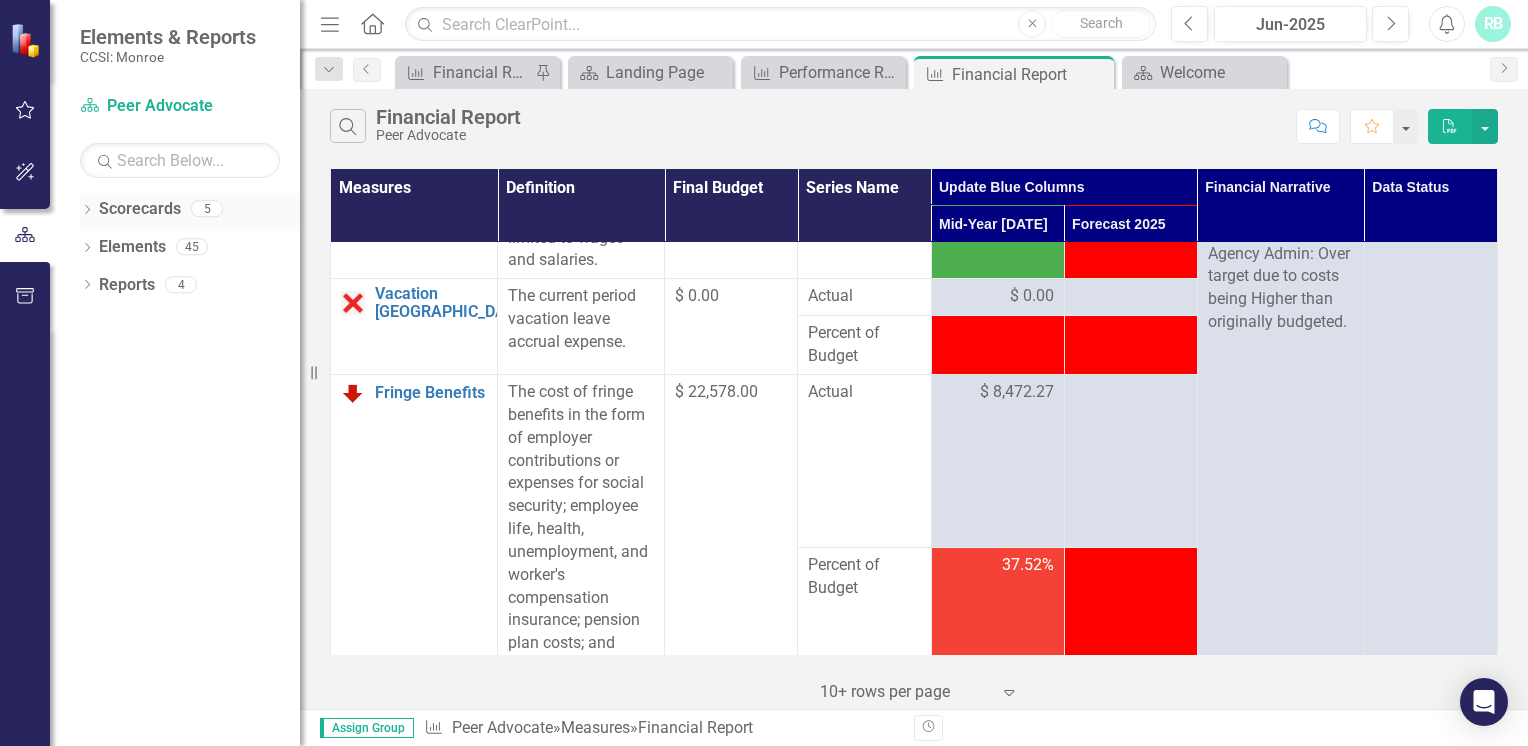 click on "Scorecards" at bounding box center [140, 209] 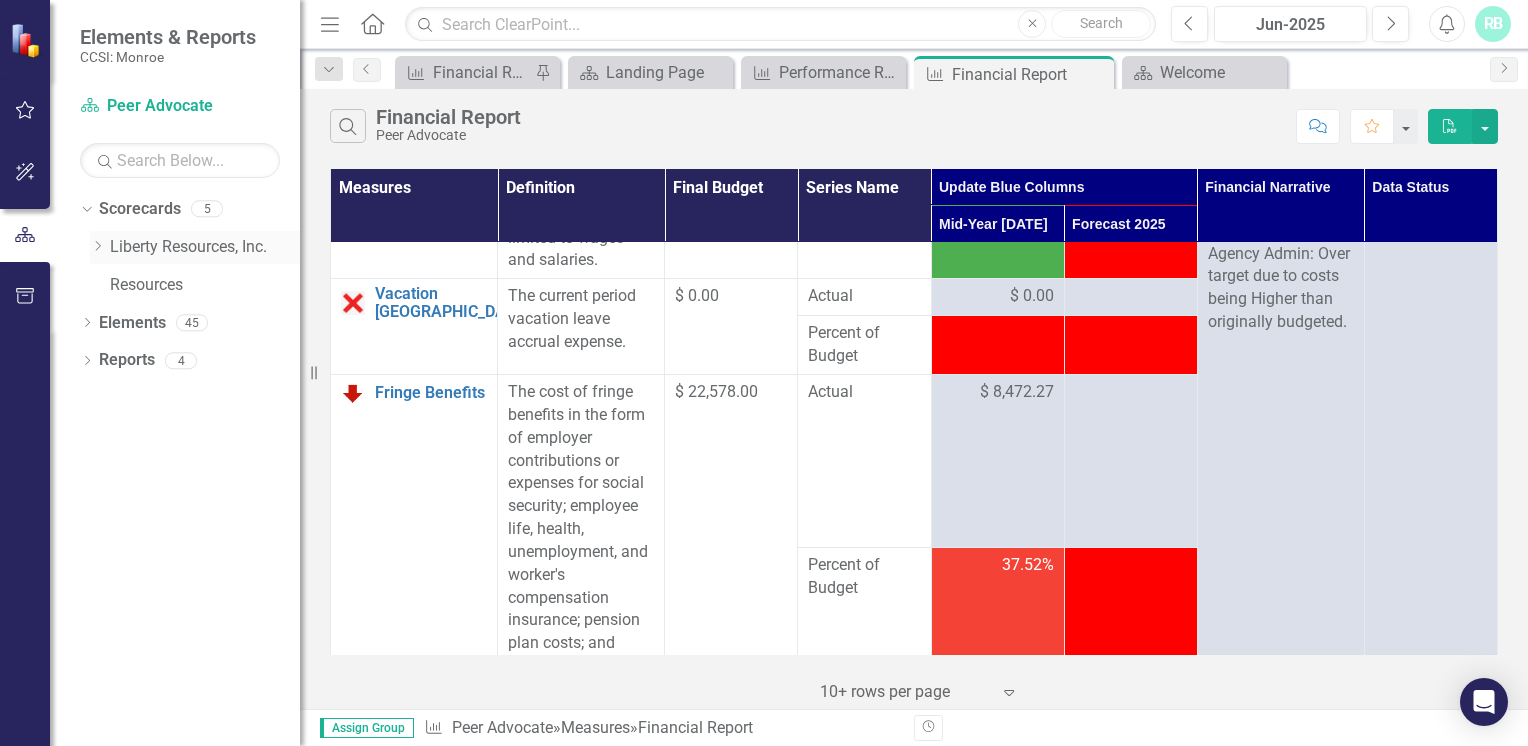 click on "Liberty Resources, Inc." at bounding box center [205, 247] 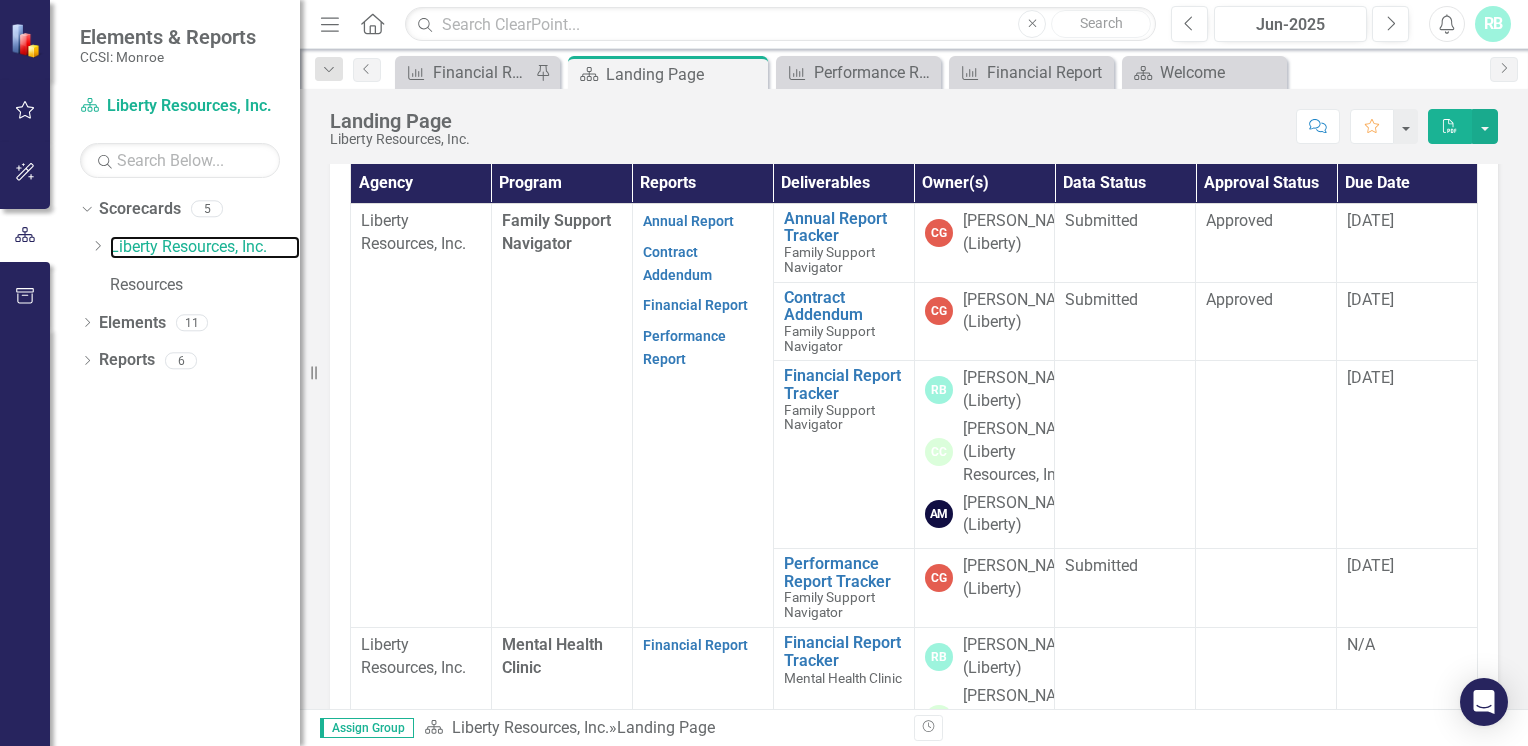 scroll, scrollTop: 623, scrollLeft: 0, axis: vertical 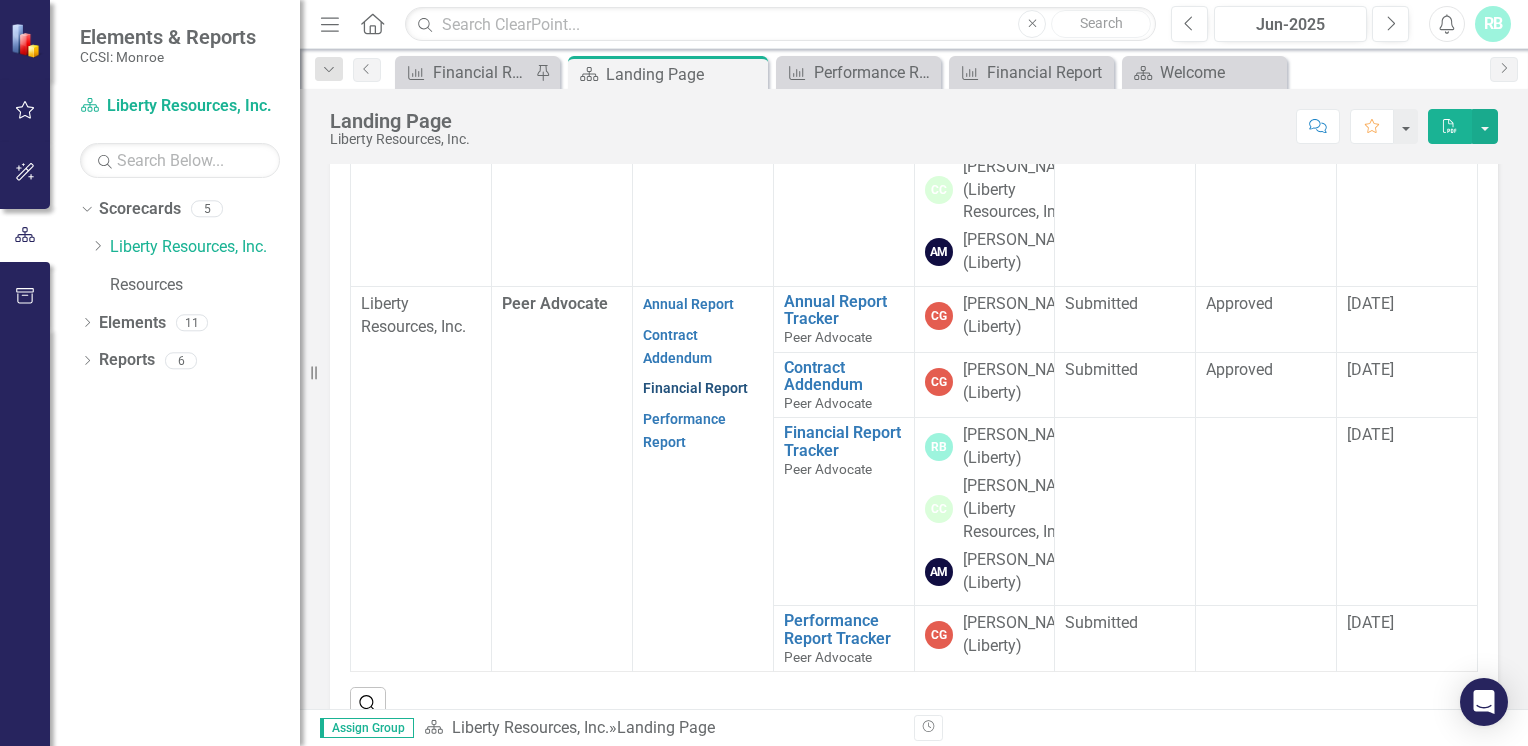 click on "Financial Report" at bounding box center [695, 388] 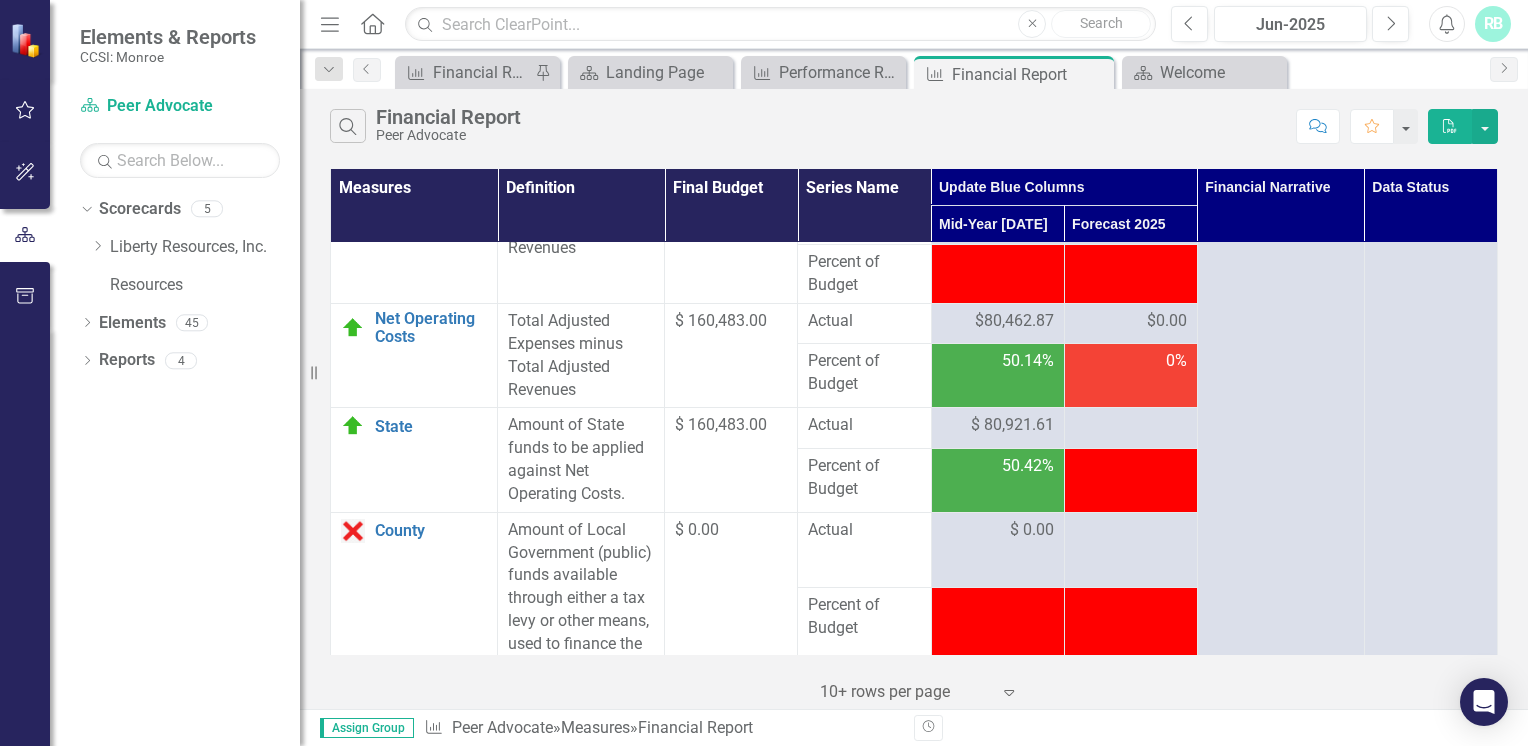 scroll, scrollTop: 3340, scrollLeft: 0, axis: vertical 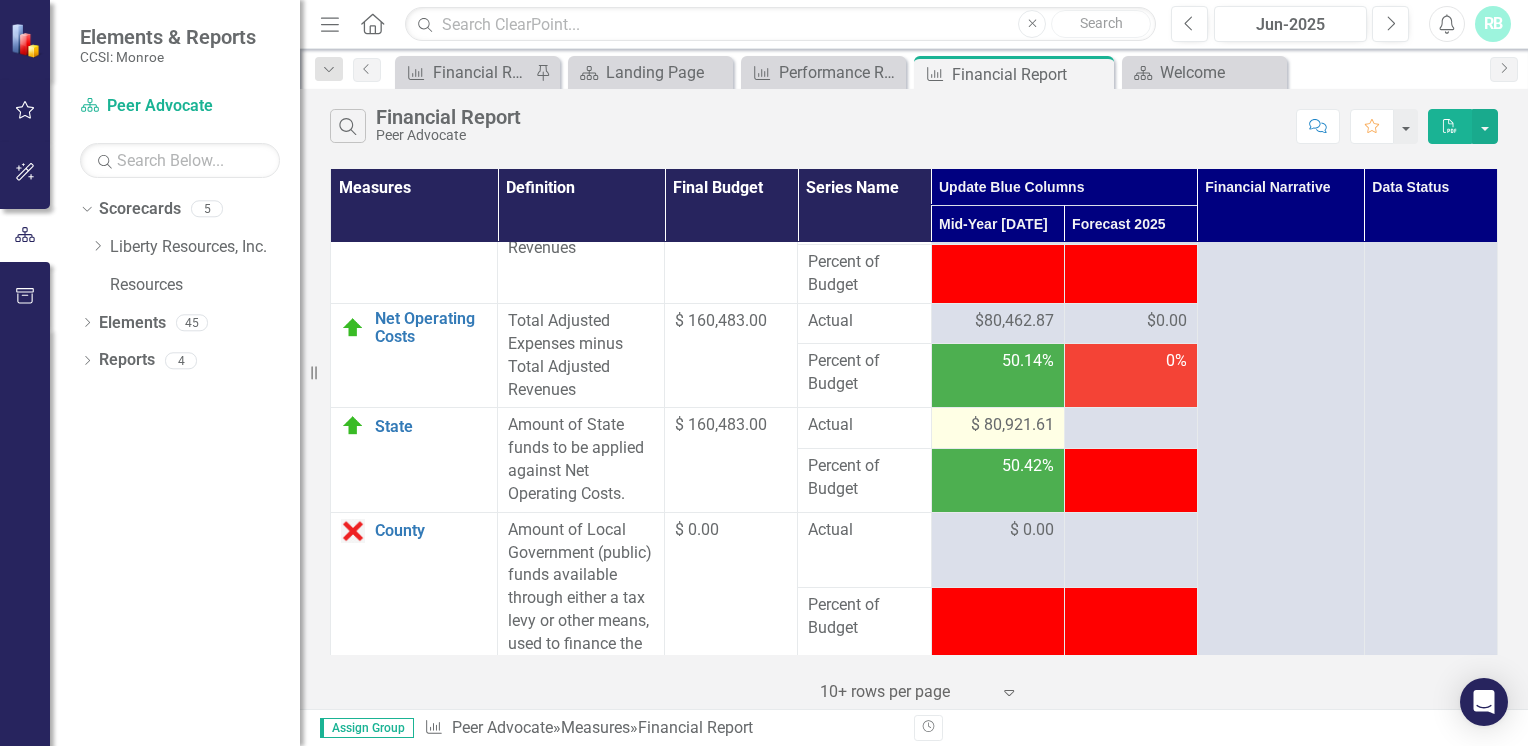 click on "$ 80,921.61" at bounding box center [997, 428] 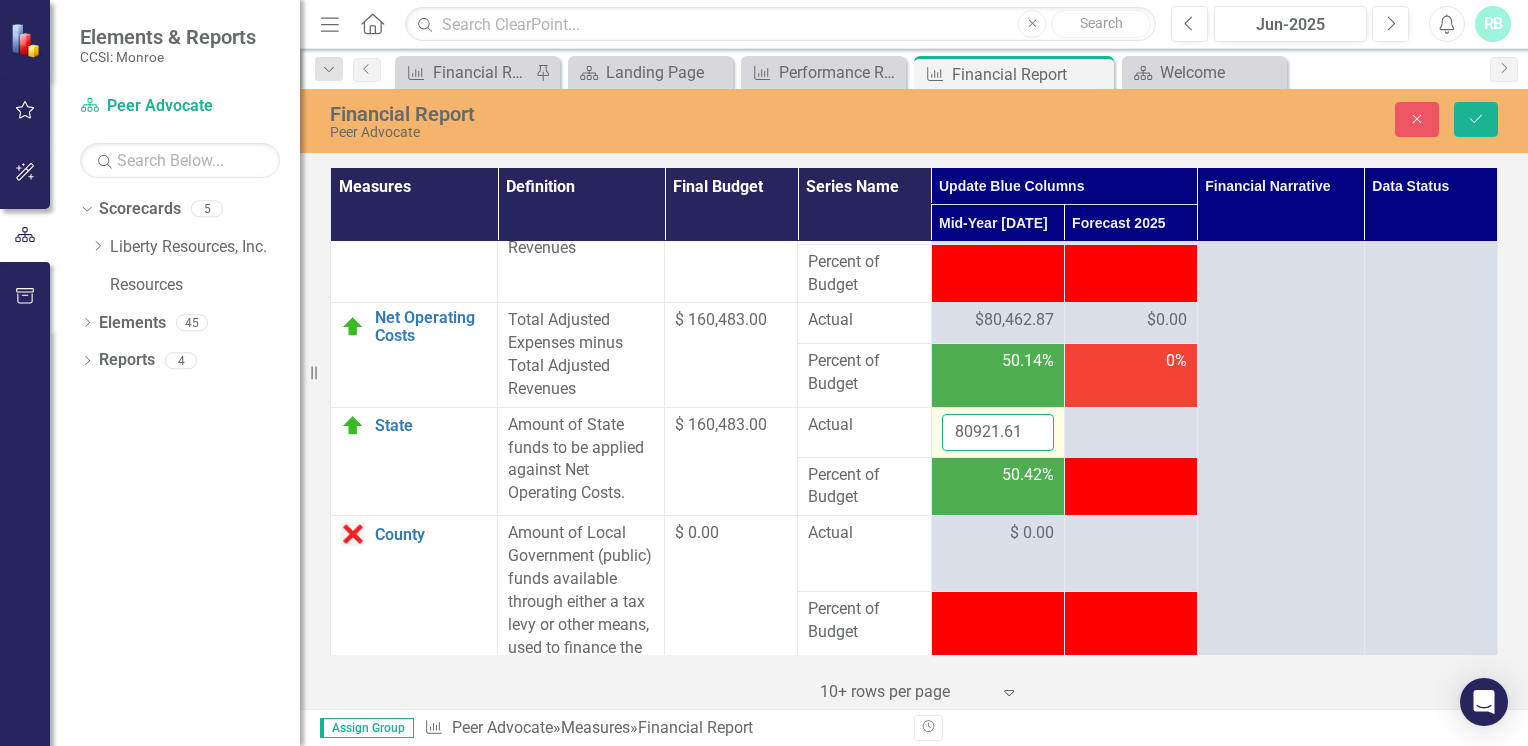 drag, startPoint x: 983, startPoint y: 430, endPoint x: 986, endPoint y: 446, distance: 16.27882 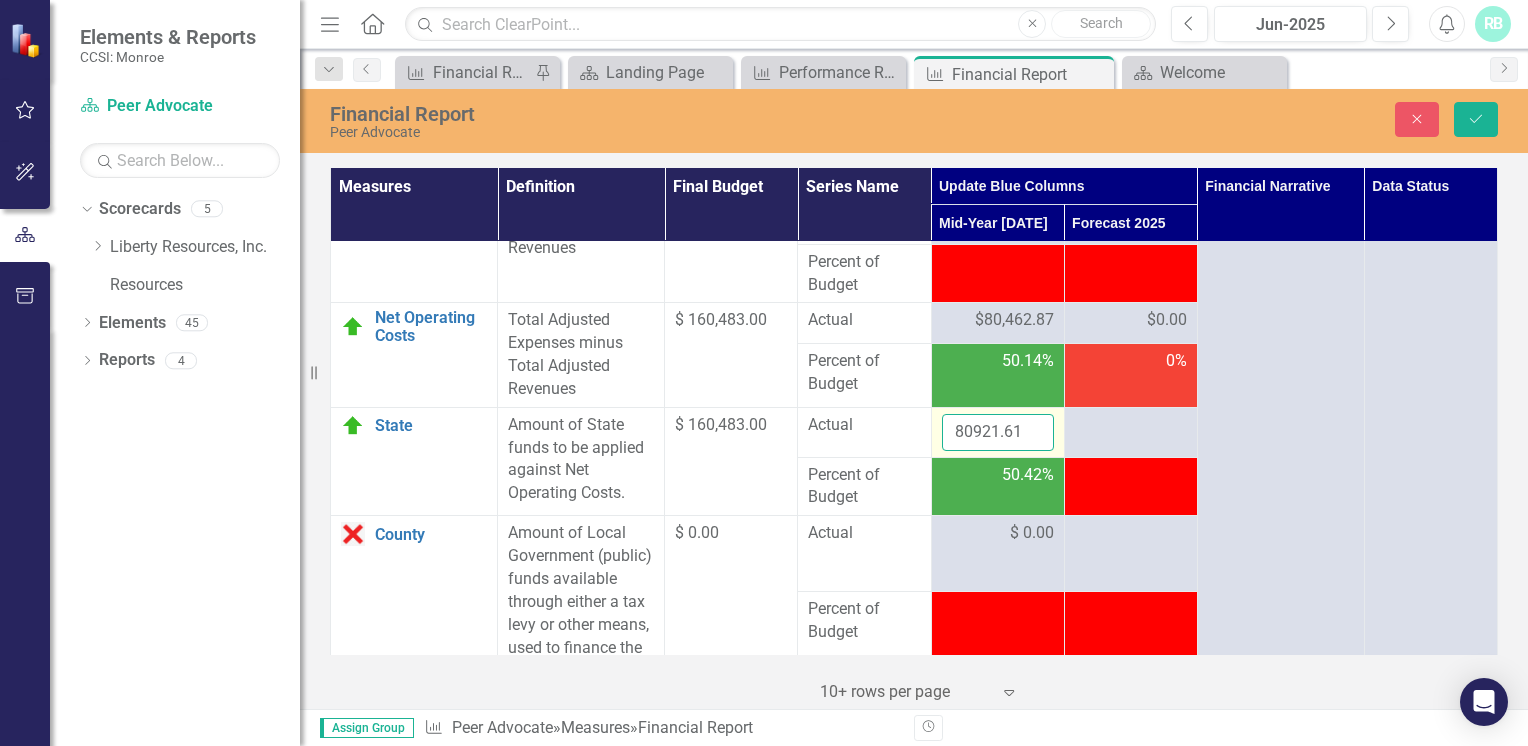 click on "80921.61" at bounding box center [998, 432] 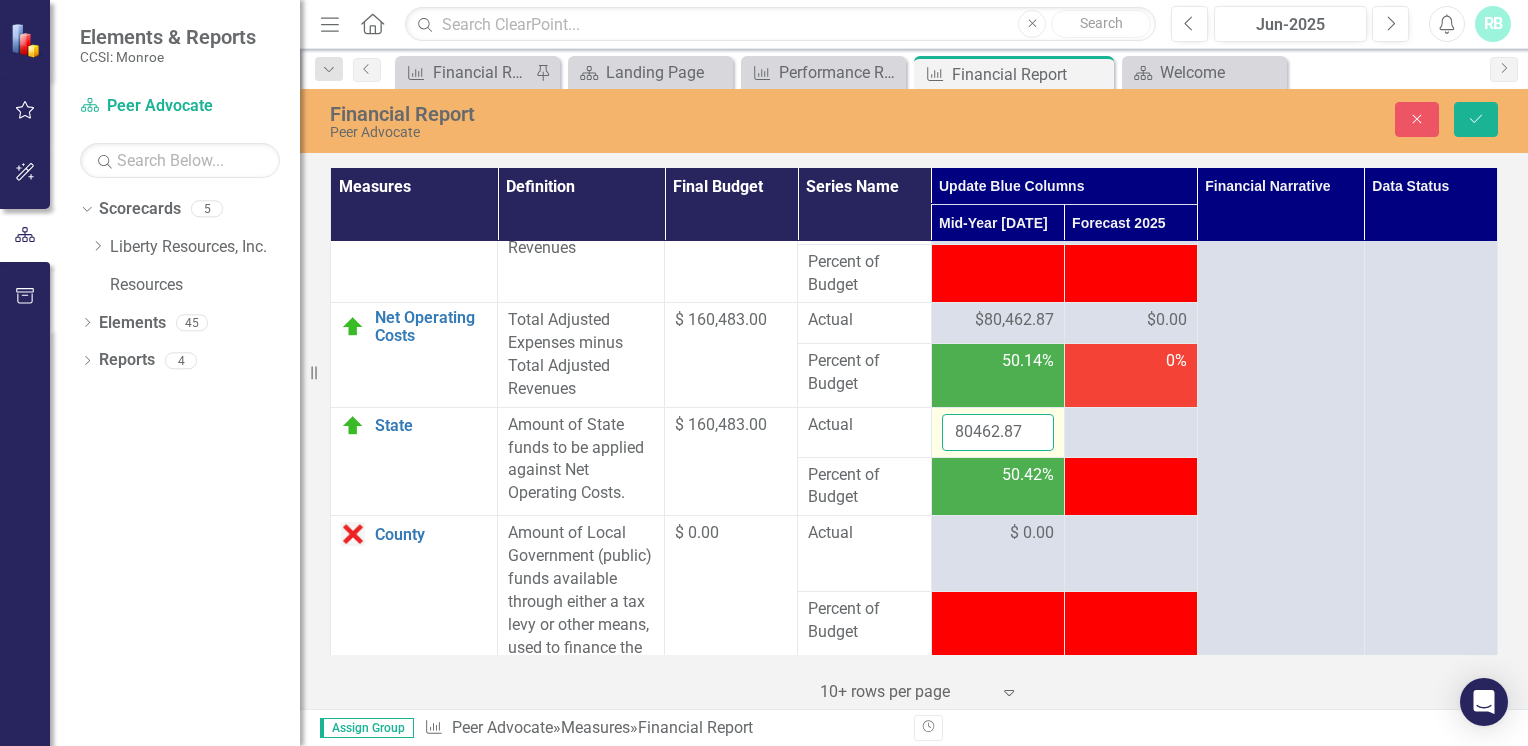type on "80462.87" 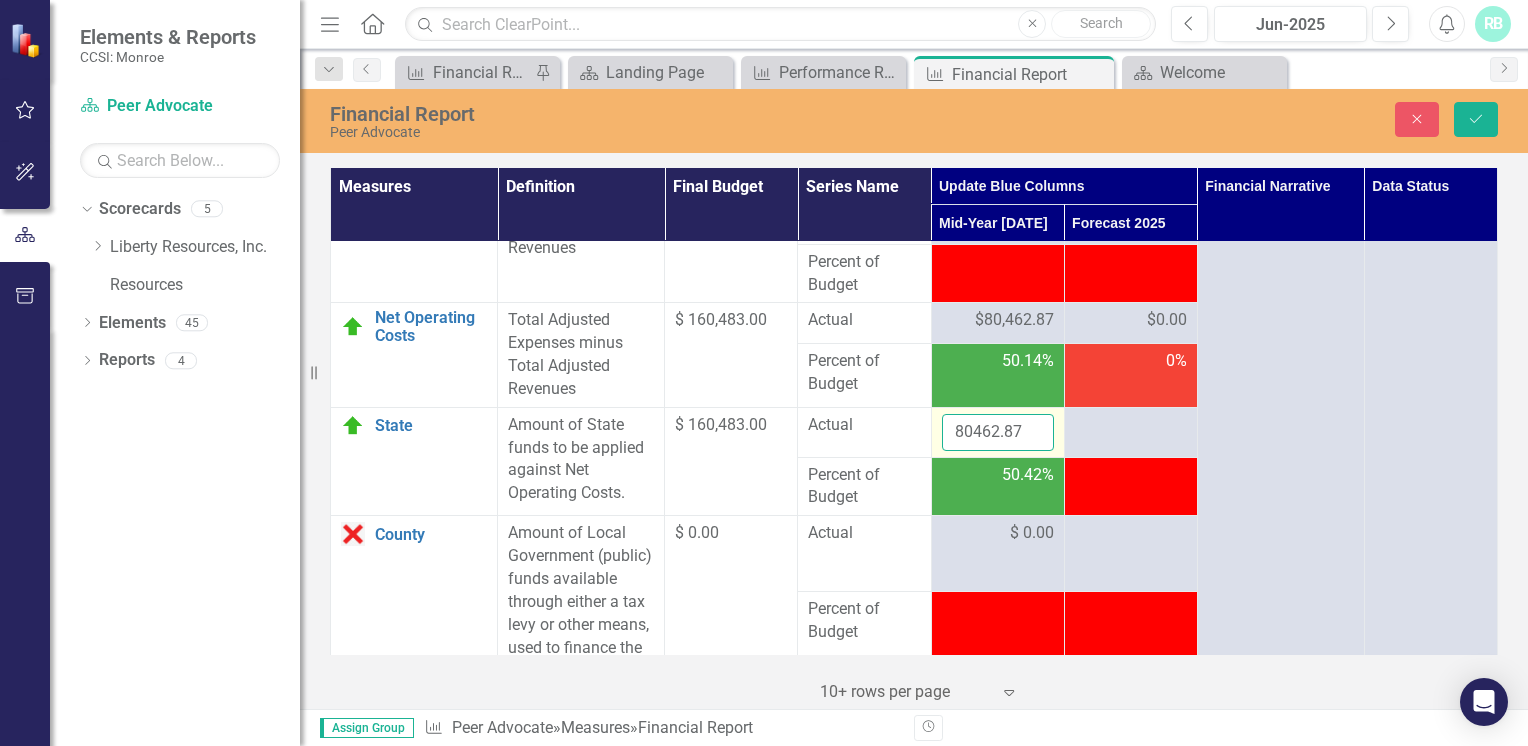 click on "Save" at bounding box center (1476, 119) 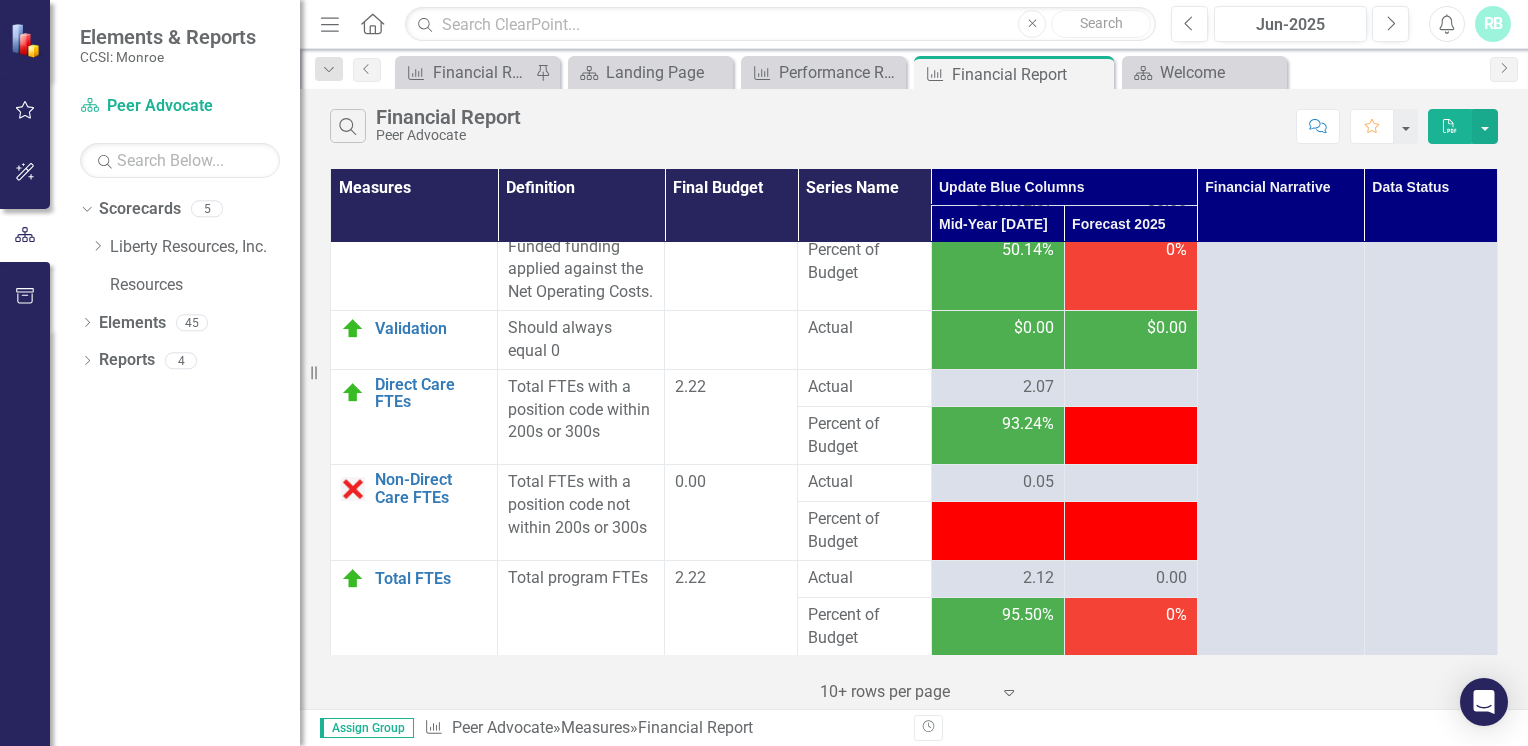 scroll, scrollTop: 4378, scrollLeft: 0, axis: vertical 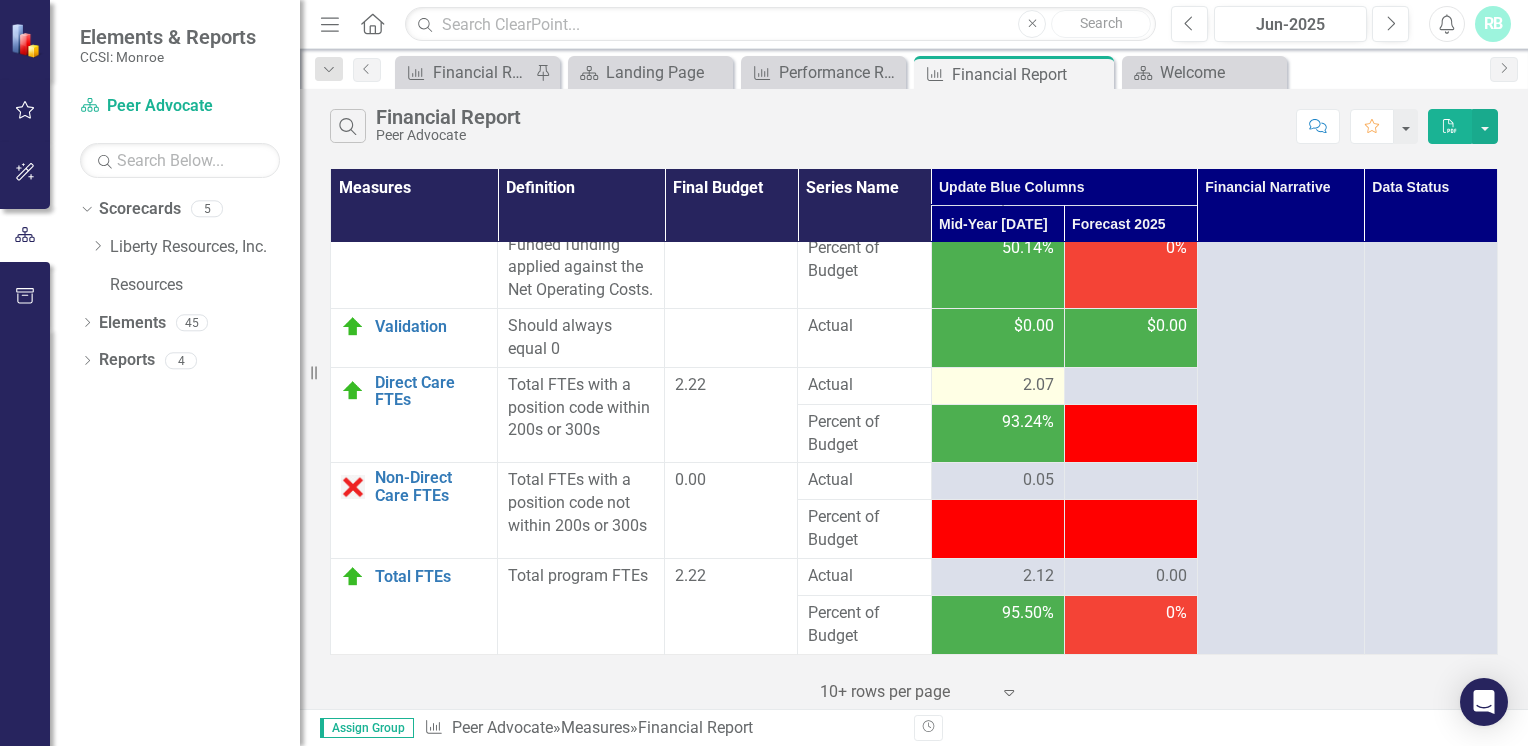 click on "2.07" at bounding box center [1038, 385] 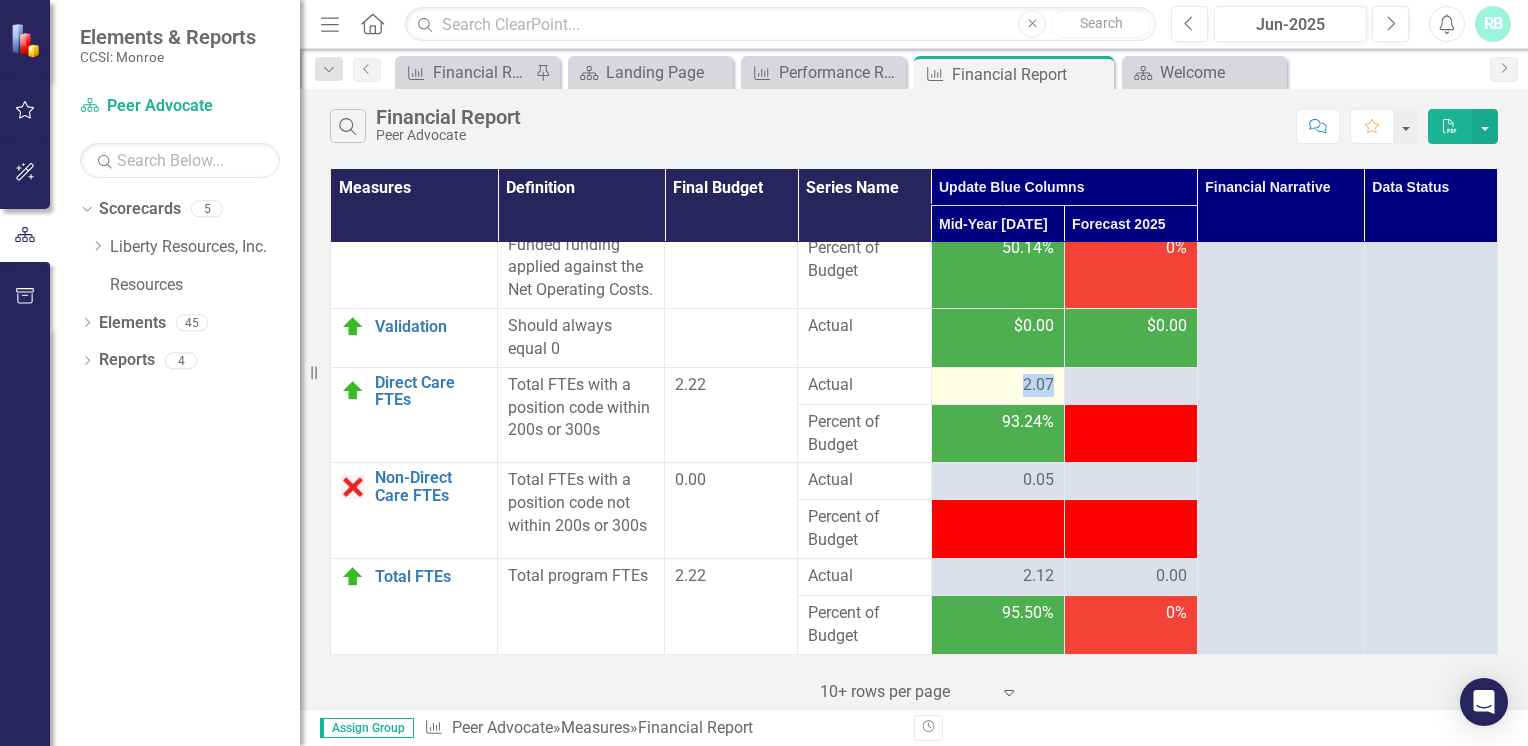 click on "2.07" at bounding box center [1038, 385] 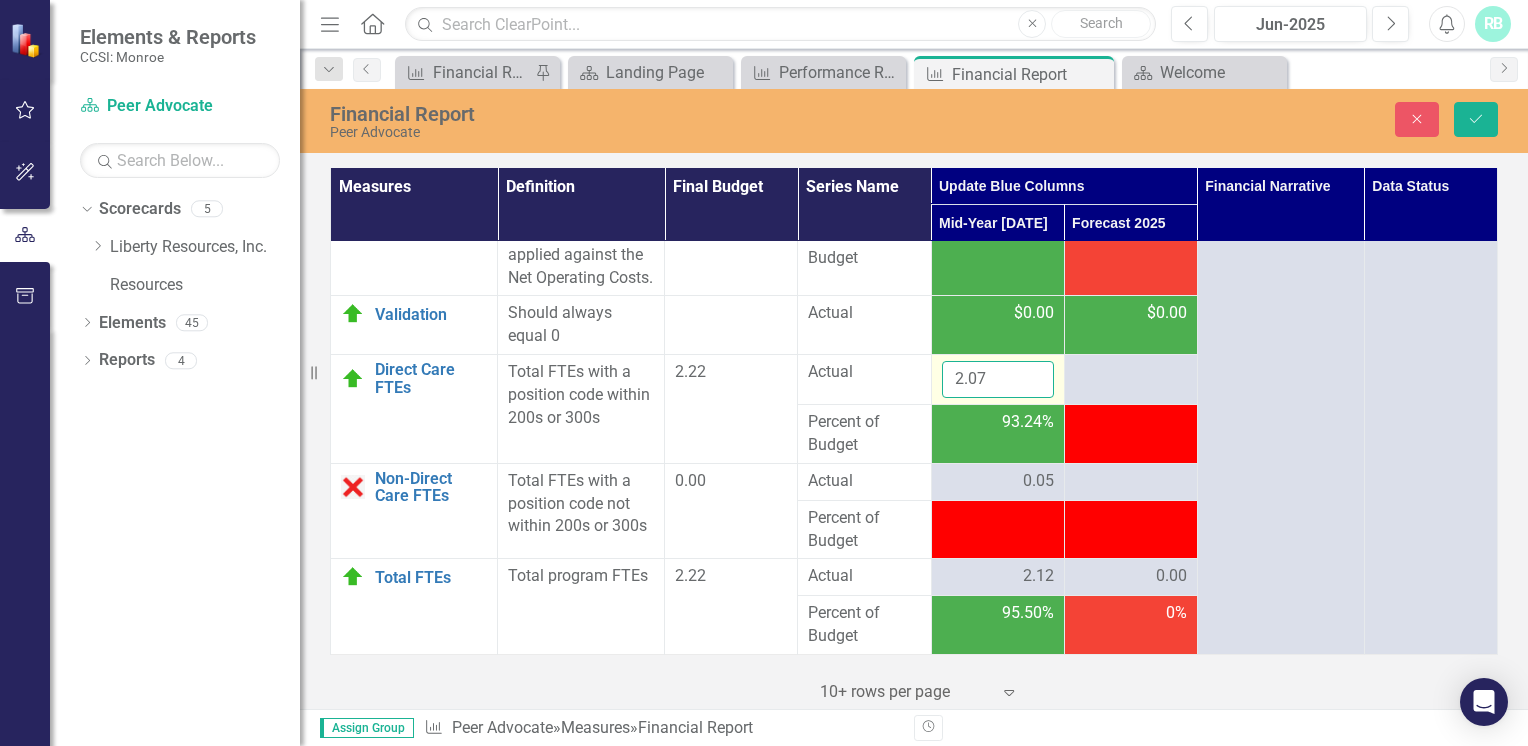 click on "2.07" at bounding box center (998, 379) 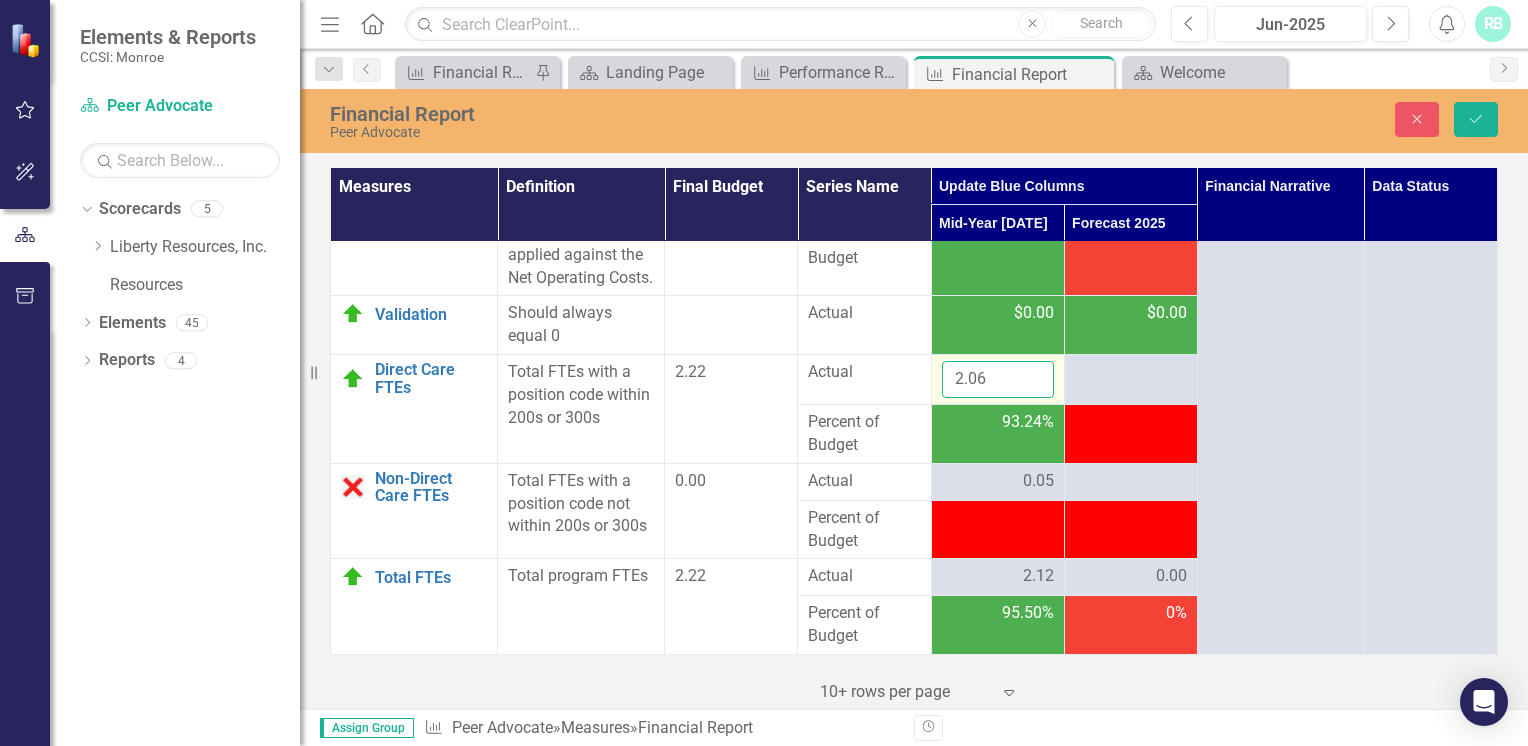 type on "2.06" 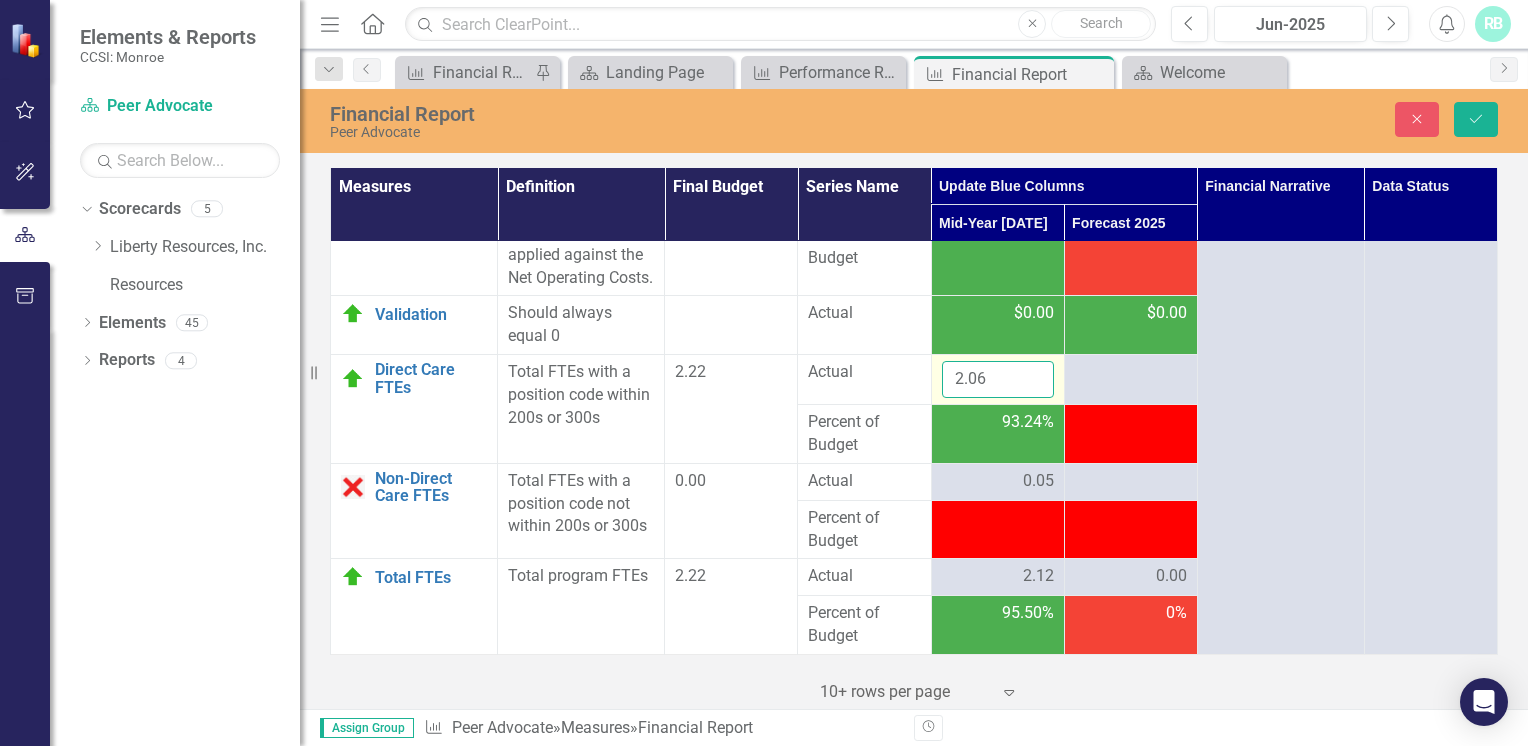 click on "Save" at bounding box center [1476, 119] 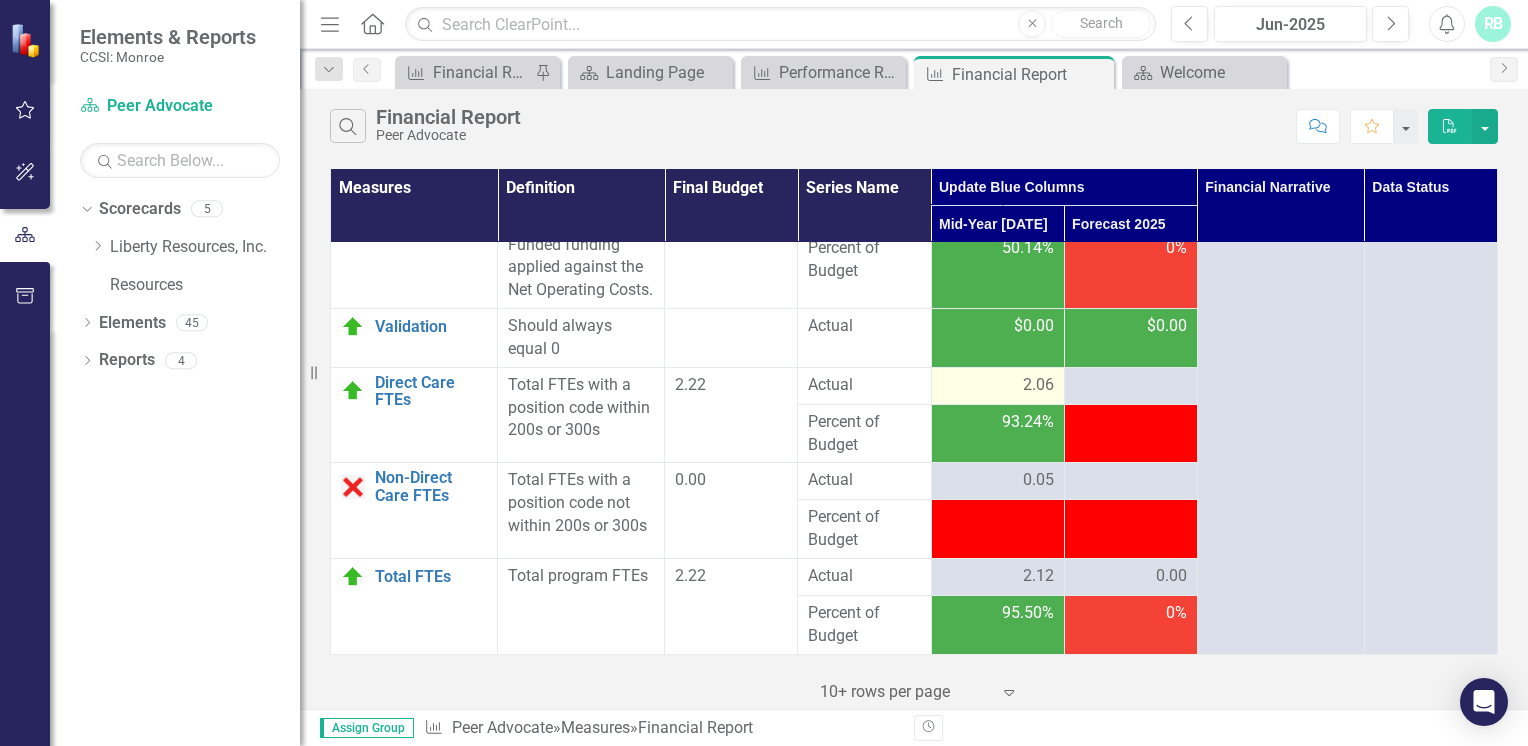 click on "2.06" at bounding box center [998, 385] 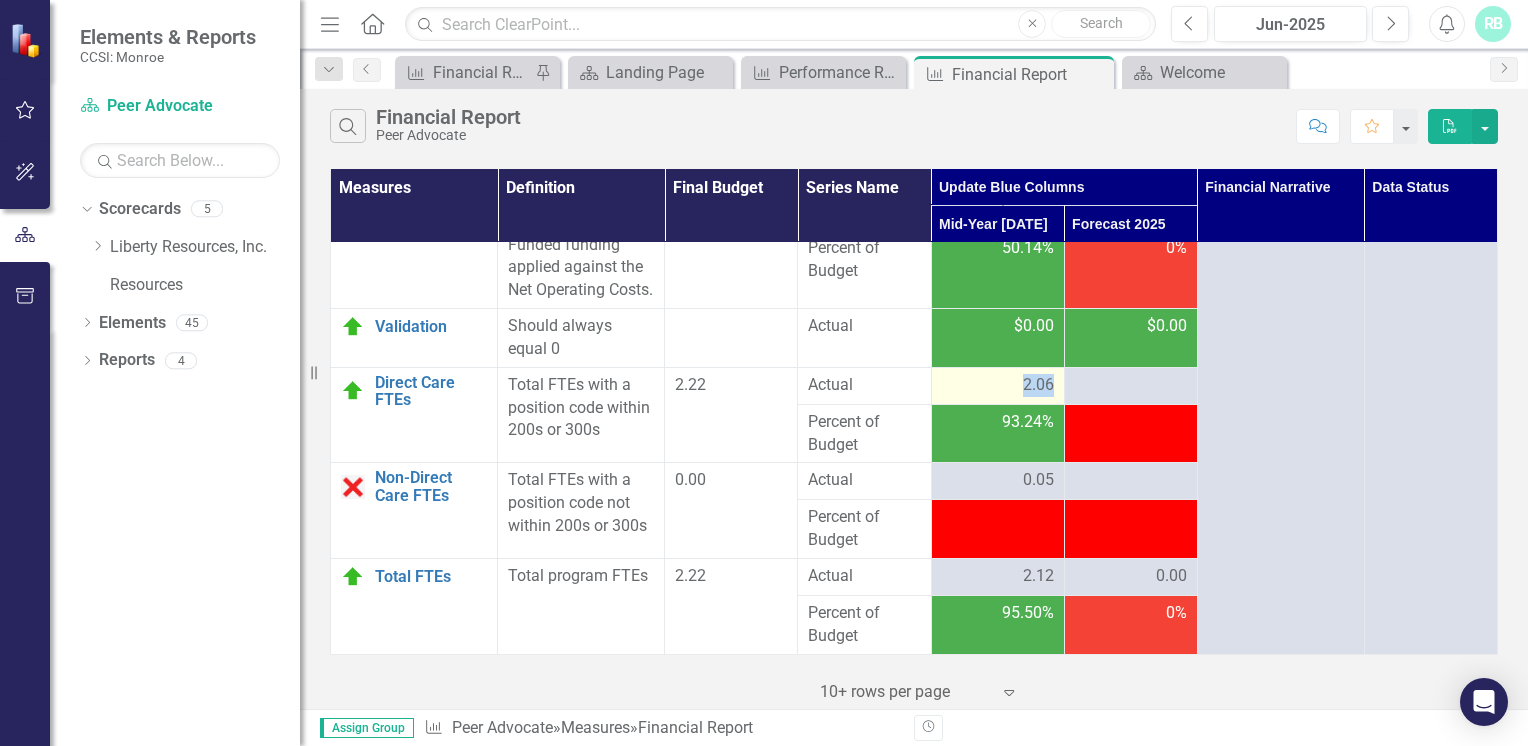 click on "2.06" at bounding box center [998, 385] 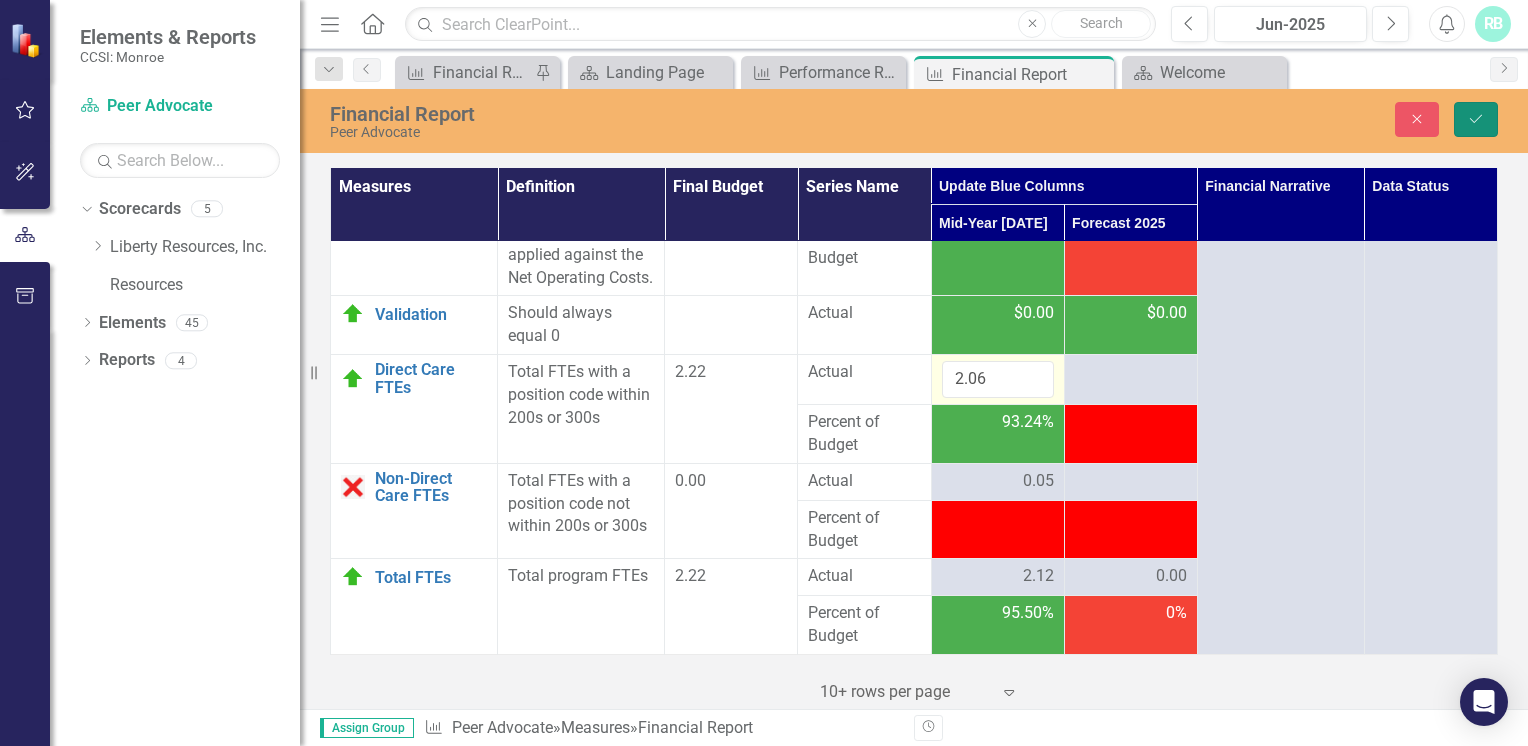 click on "Save" at bounding box center [1476, 119] 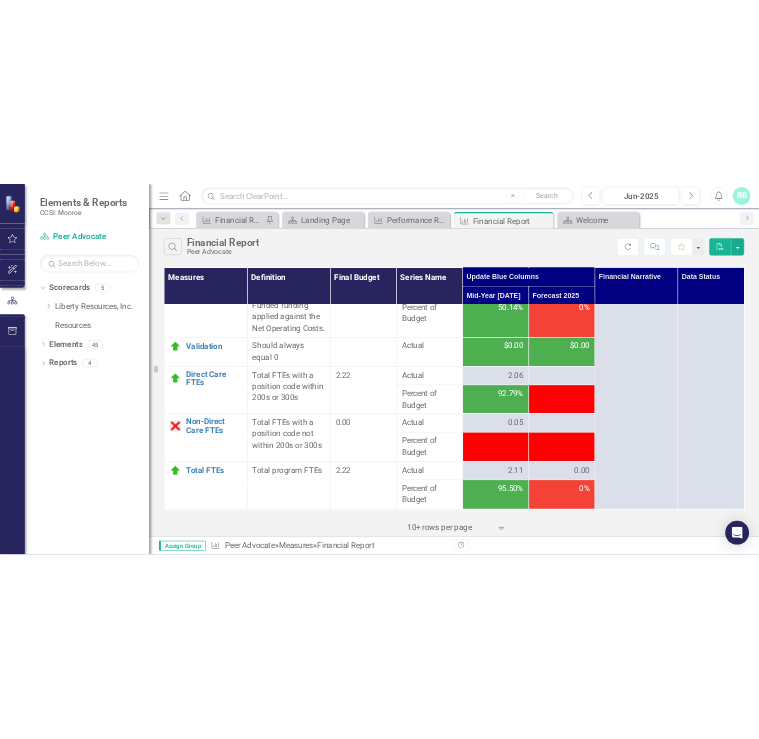 scroll, scrollTop: 4378, scrollLeft: 0, axis: vertical 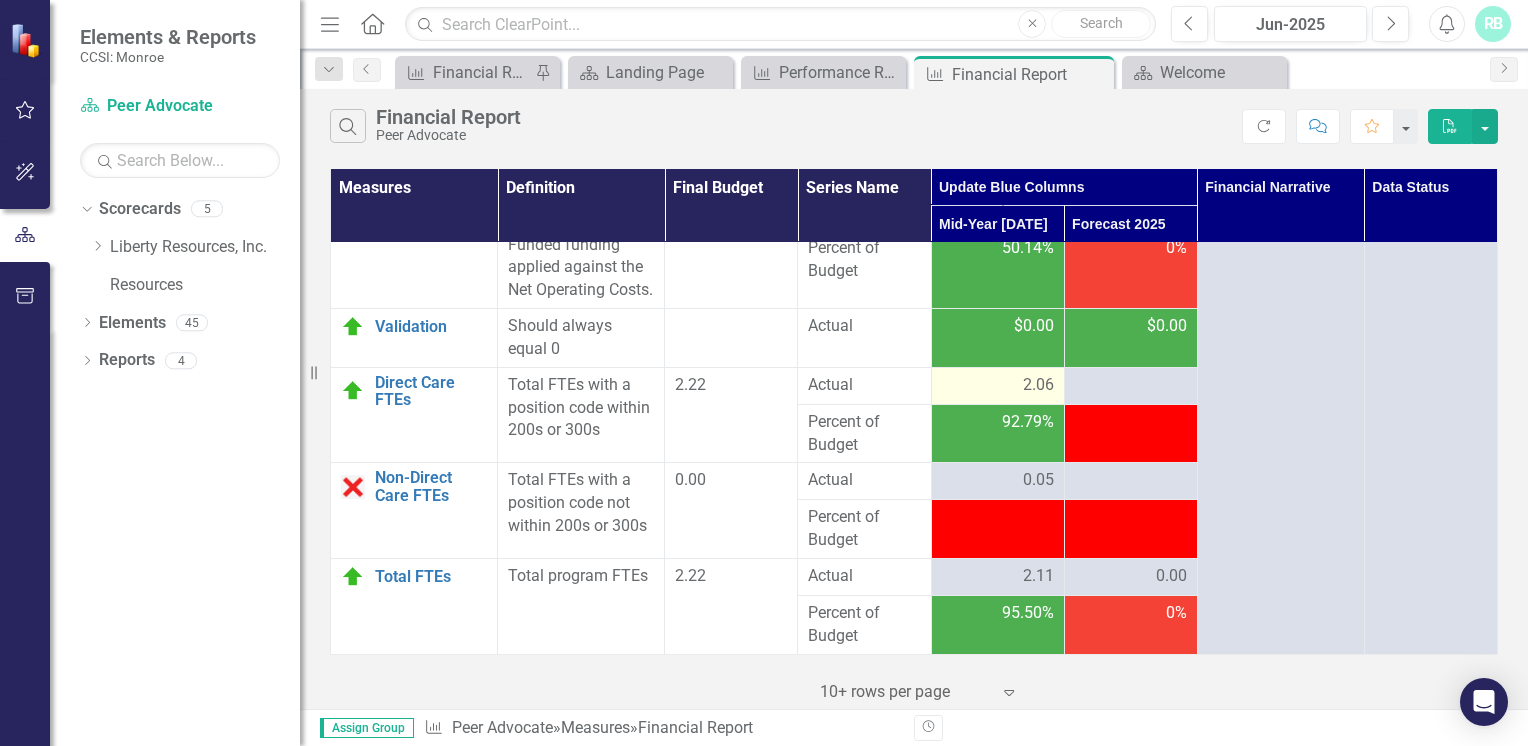 click on "2.06" at bounding box center [997, 385] 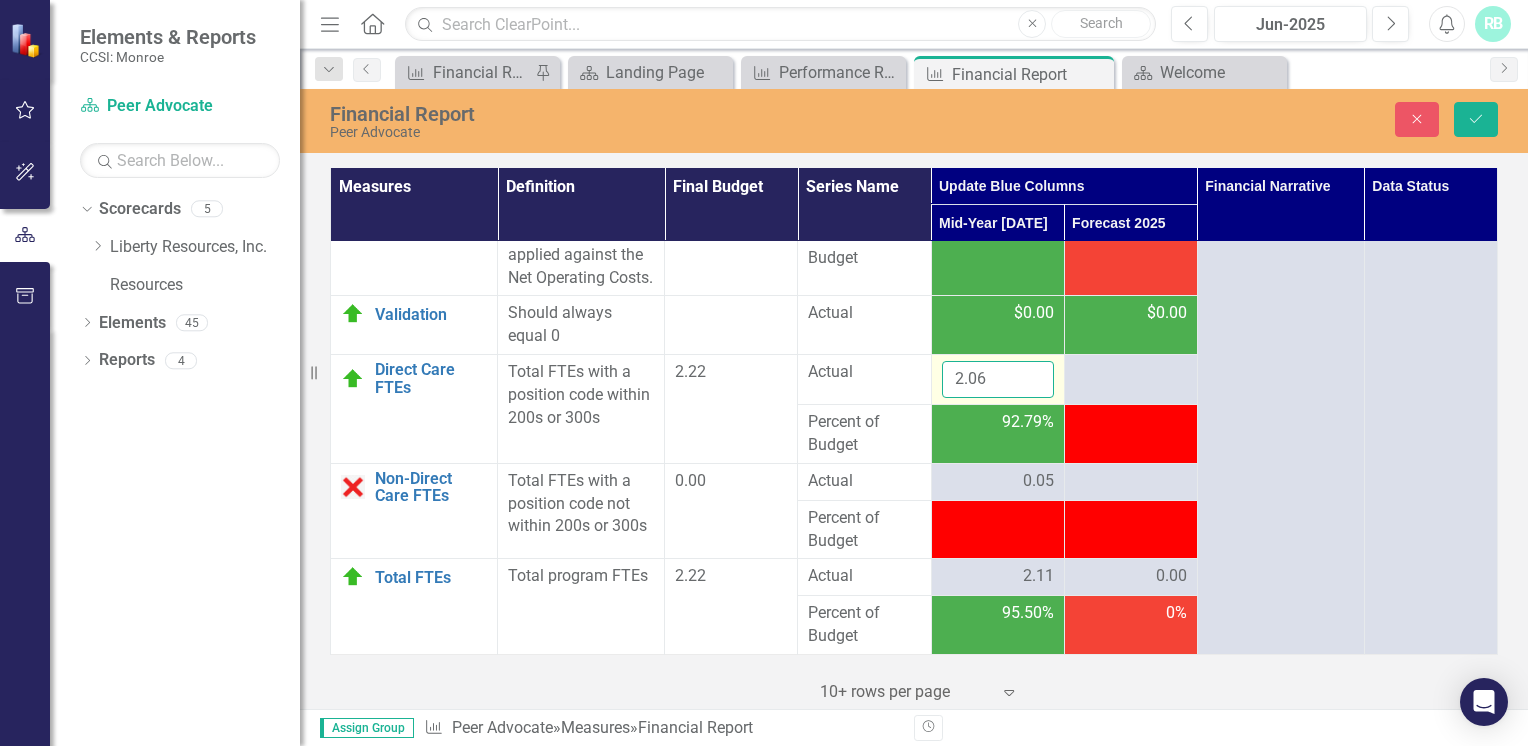 click on "2.06" at bounding box center (998, 379) 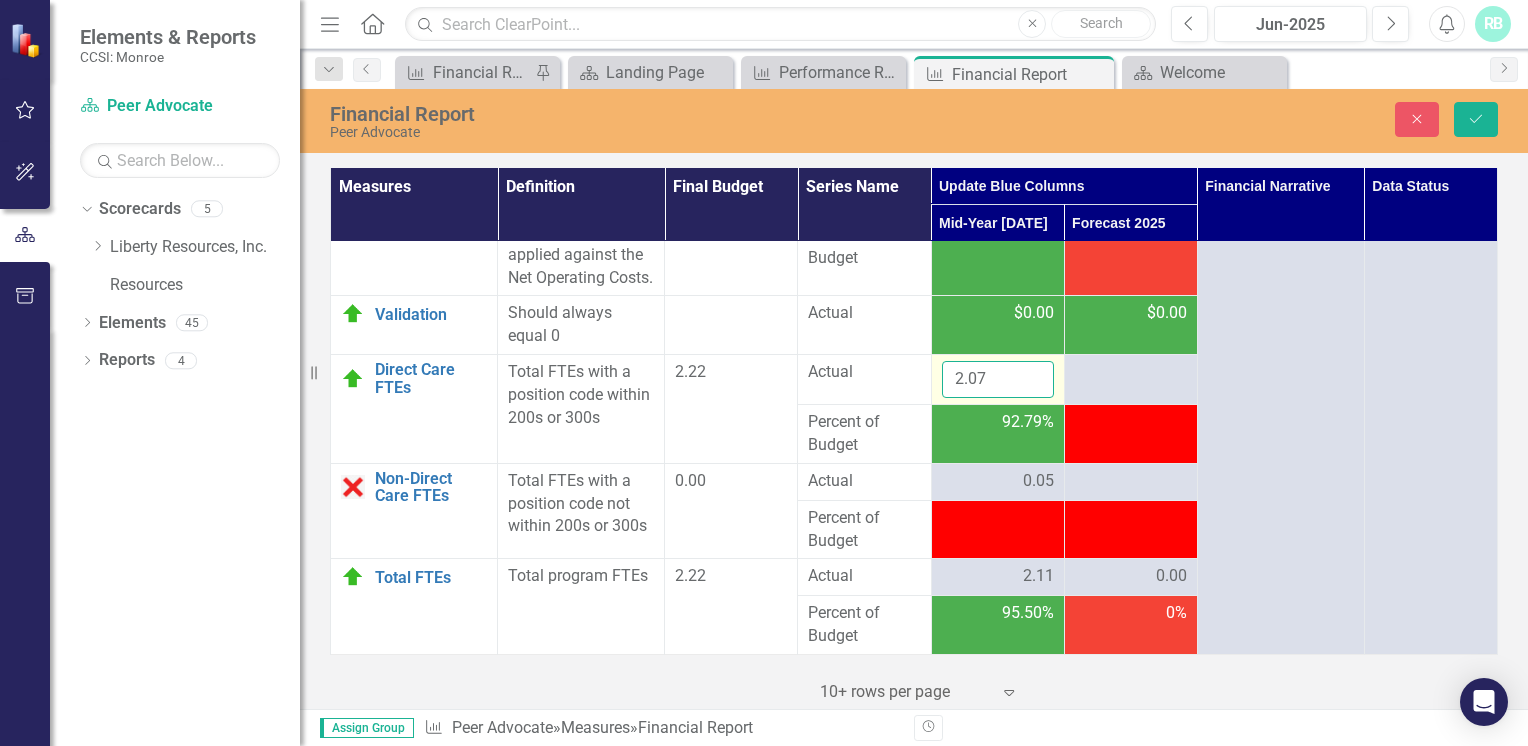 type on "2.07" 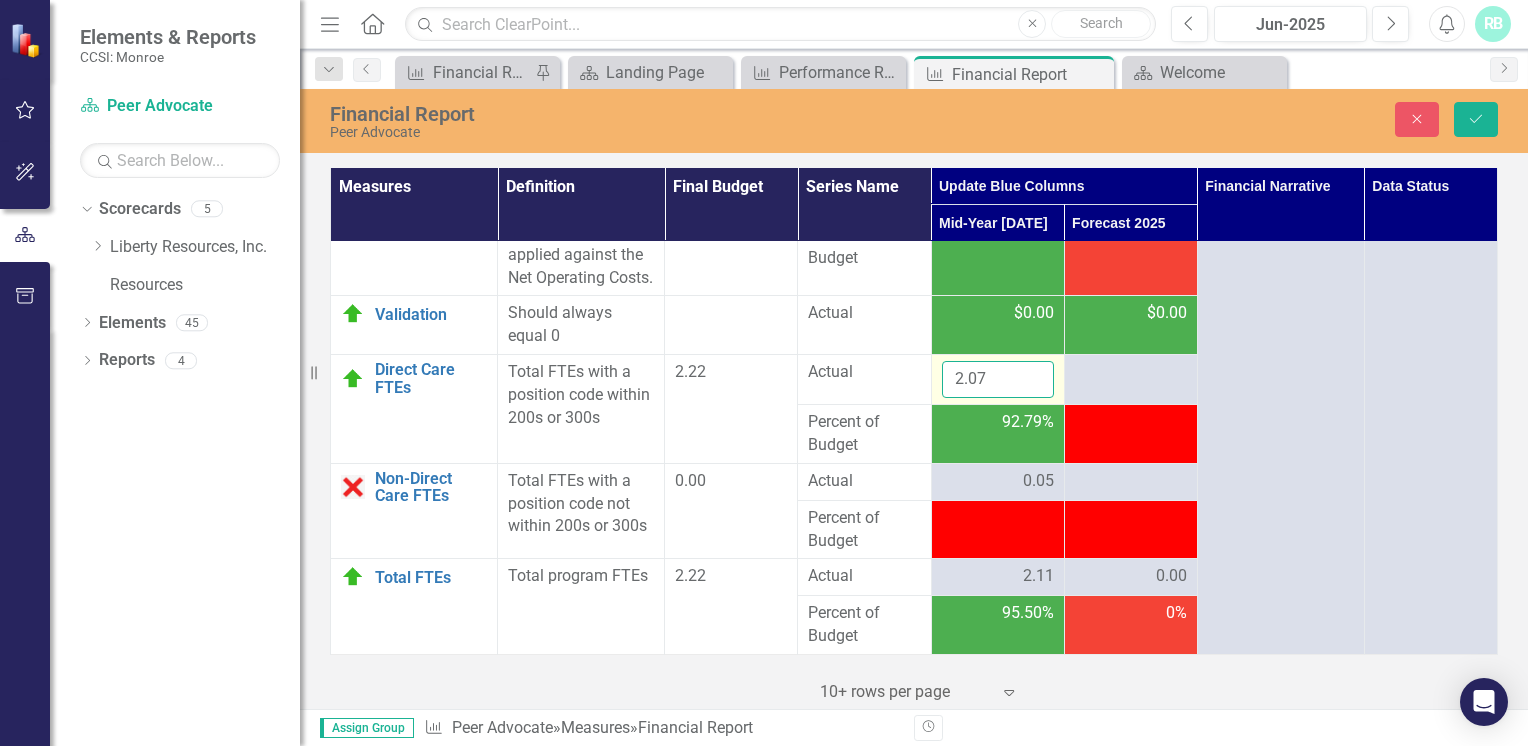 click on "Save" at bounding box center [1476, 119] 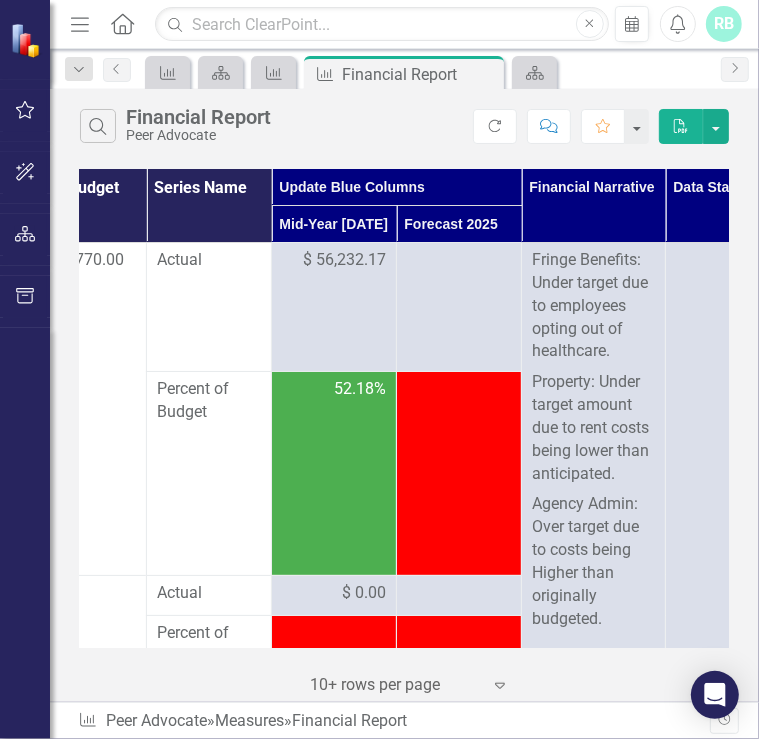 scroll, scrollTop: 0, scrollLeft: 346, axis: horizontal 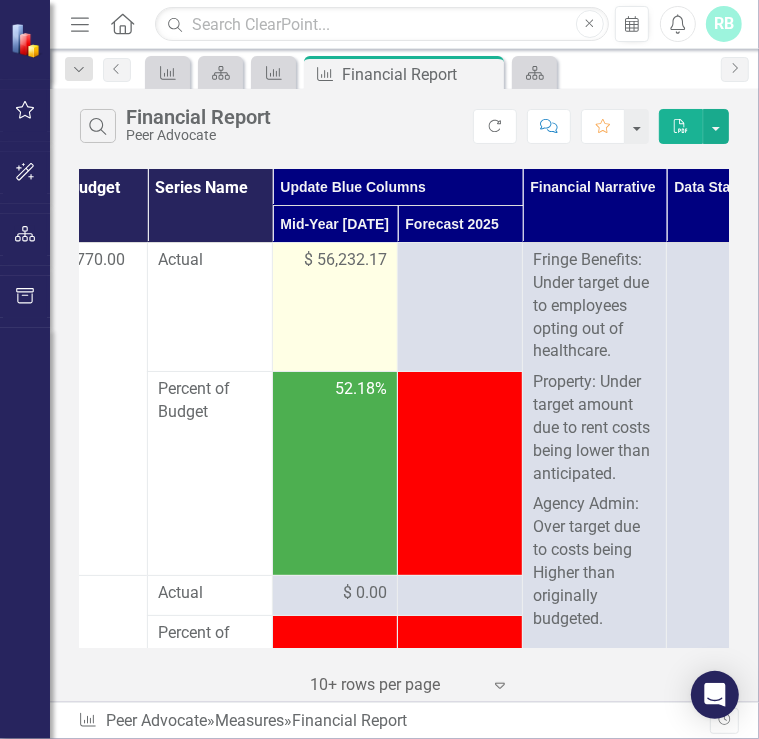 click on "$ 56,232.17" at bounding box center (345, 260) 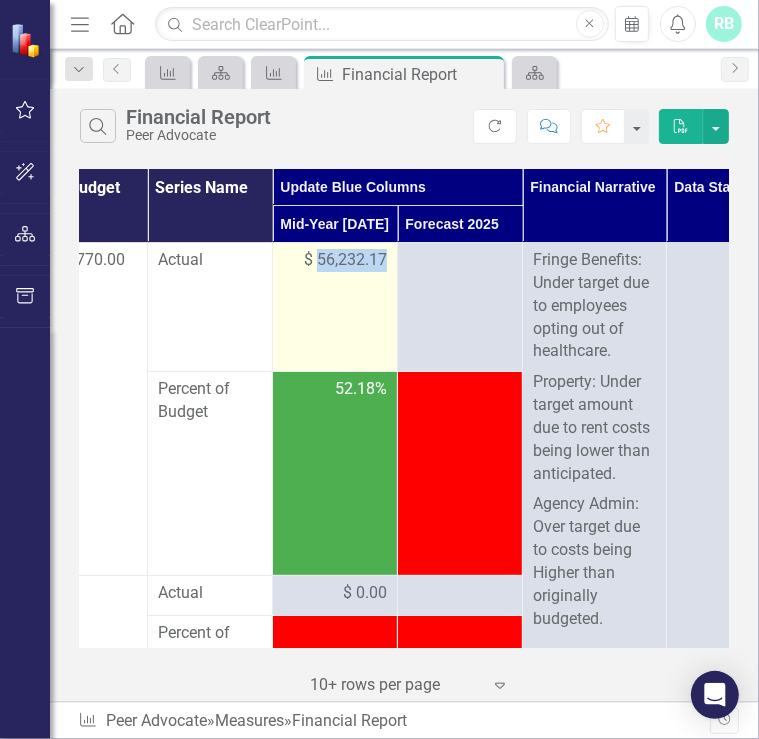 click on "$ 56,232.17" at bounding box center (345, 260) 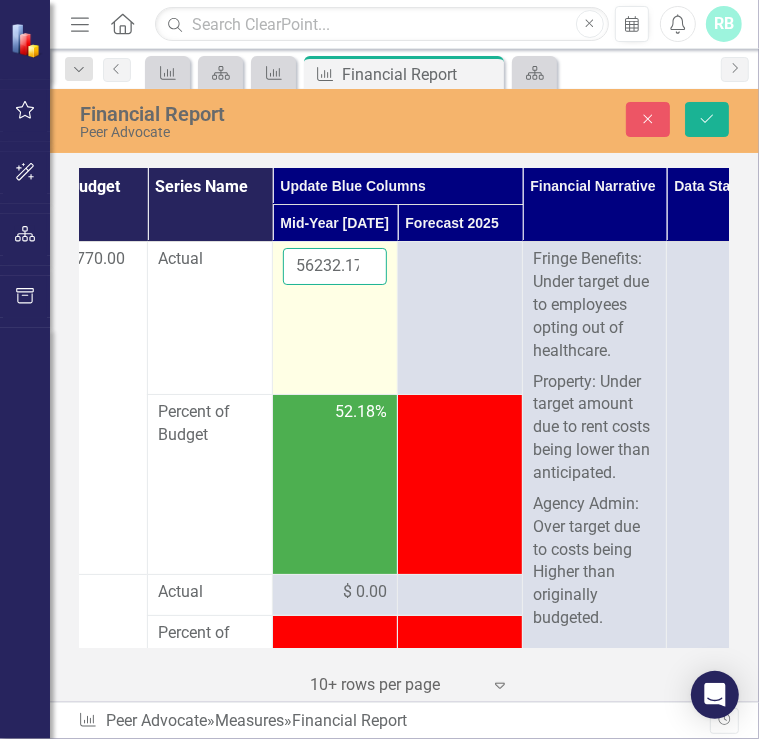 drag, startPoint x: 365, startPoint y: 262, endPoint x: 325, endPoint y: 266, distance: 40.1995 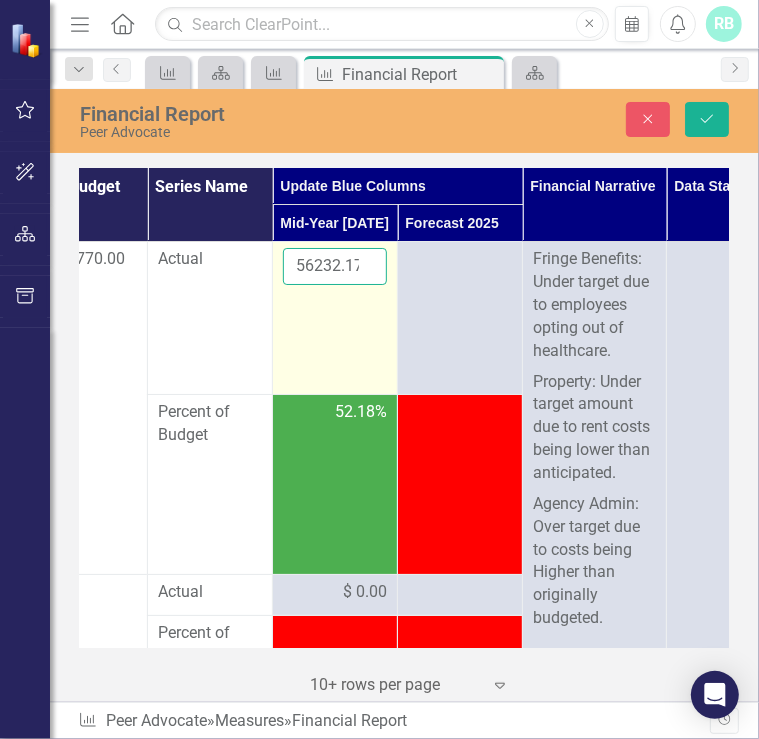 click on "56232.17" at bounding box center [335, 266] 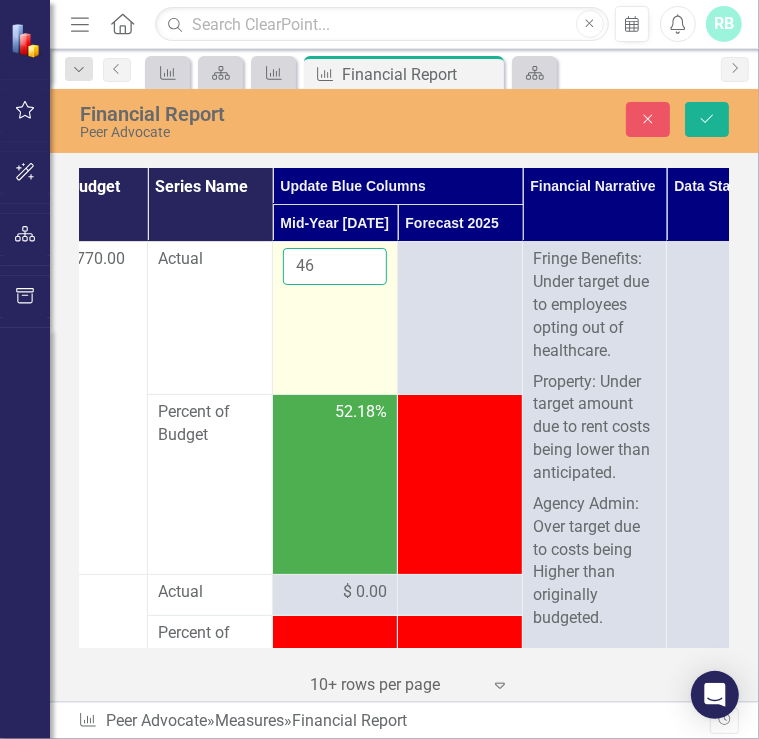 type on "4" 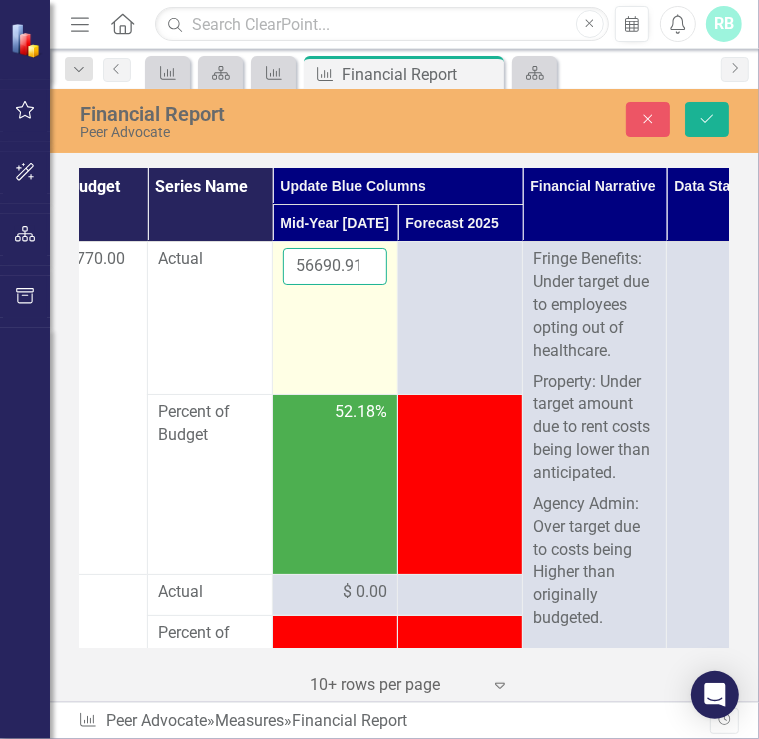 scroll, scrollTop: 0, scrollLeft: 3, axis: horizontal 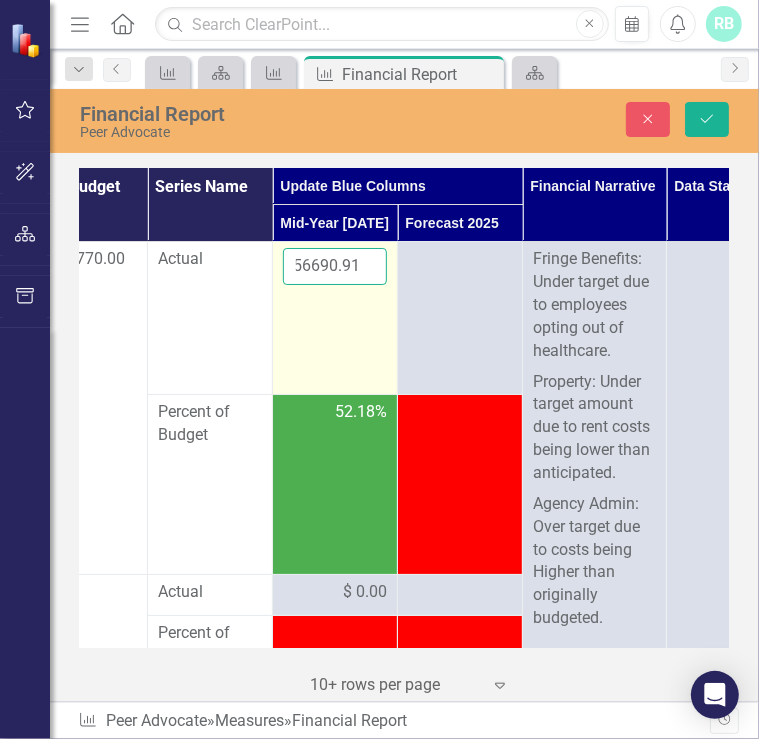 type on "56690.91" 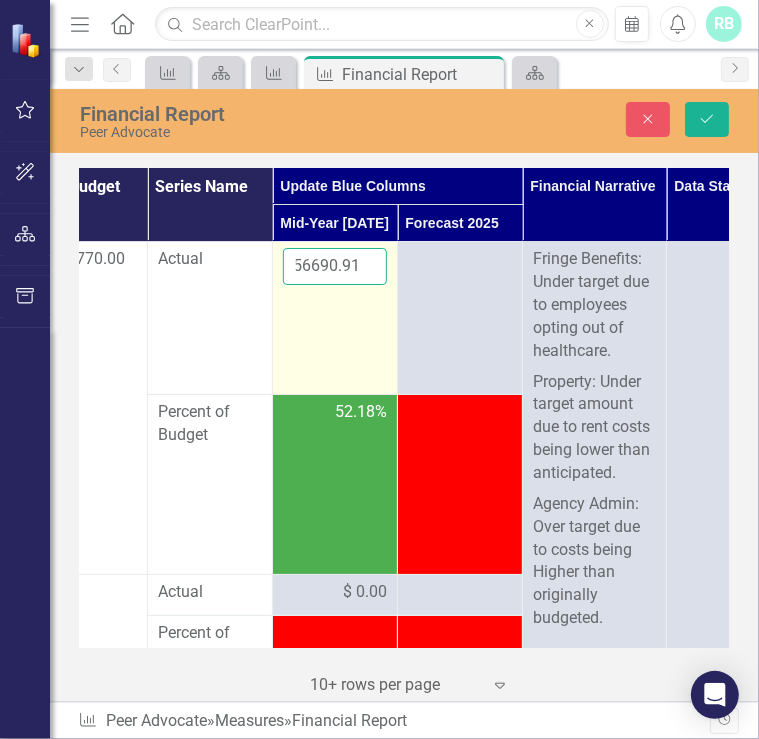 click on "Save" at bounding box center [707, 119] 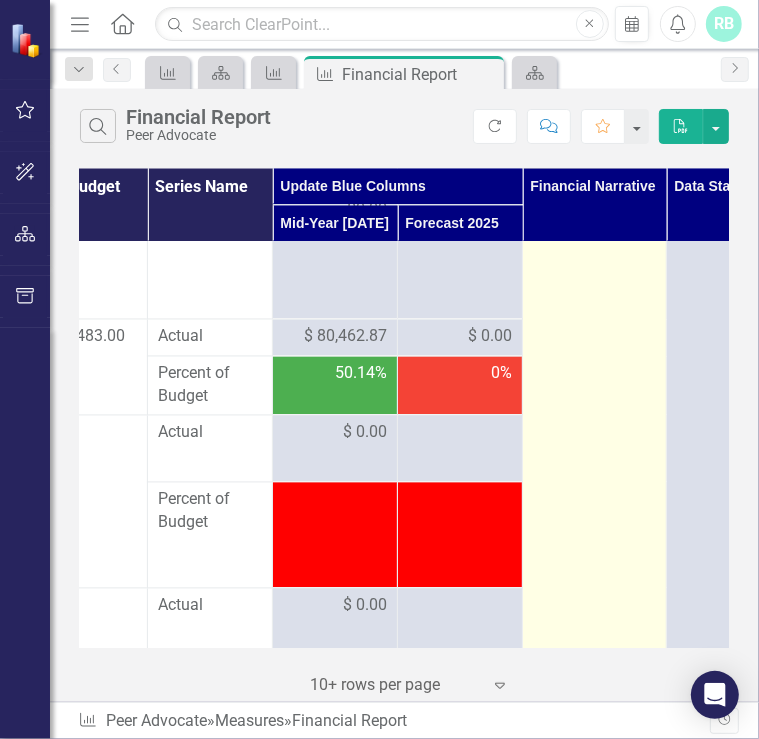 scroll, scrollTop: 1944, scrollLeft: 346, axis: both 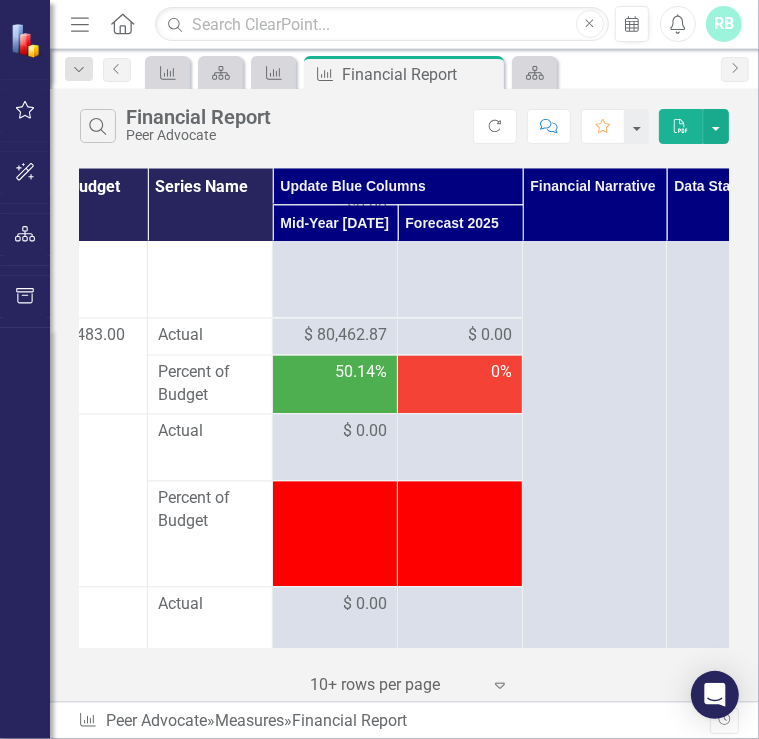 click on "$ 80,462.87" at bounding box center (345, 336) 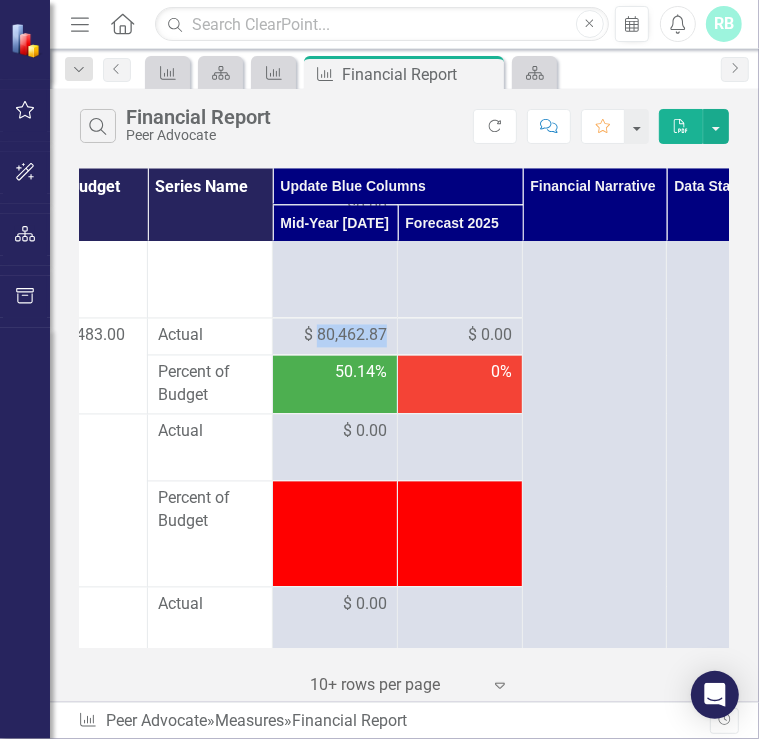 click on "$ 80,462.87" at bounding box center (345, 336) 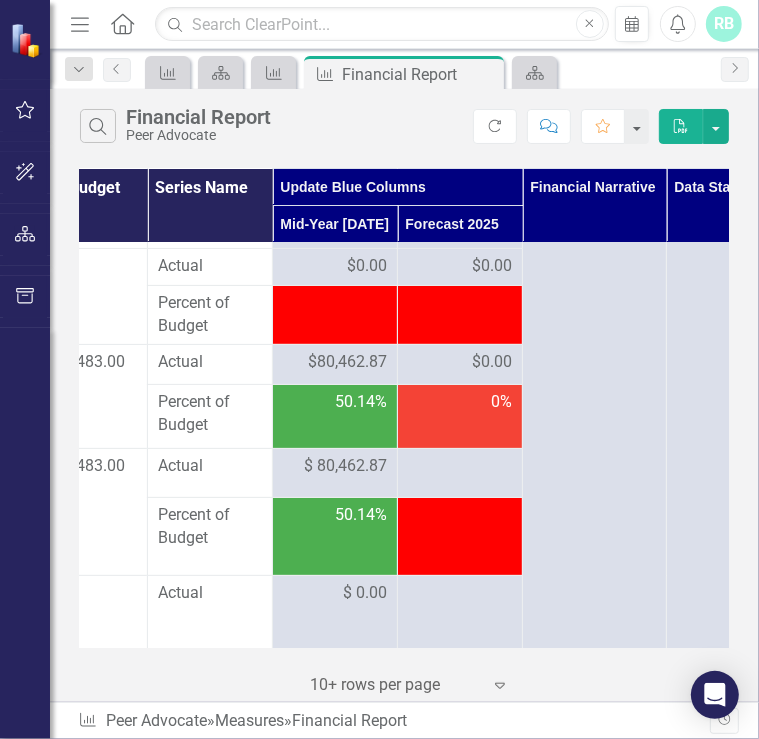 scroll, scrollTop: 4095, scrollLeft: 346, axis: both 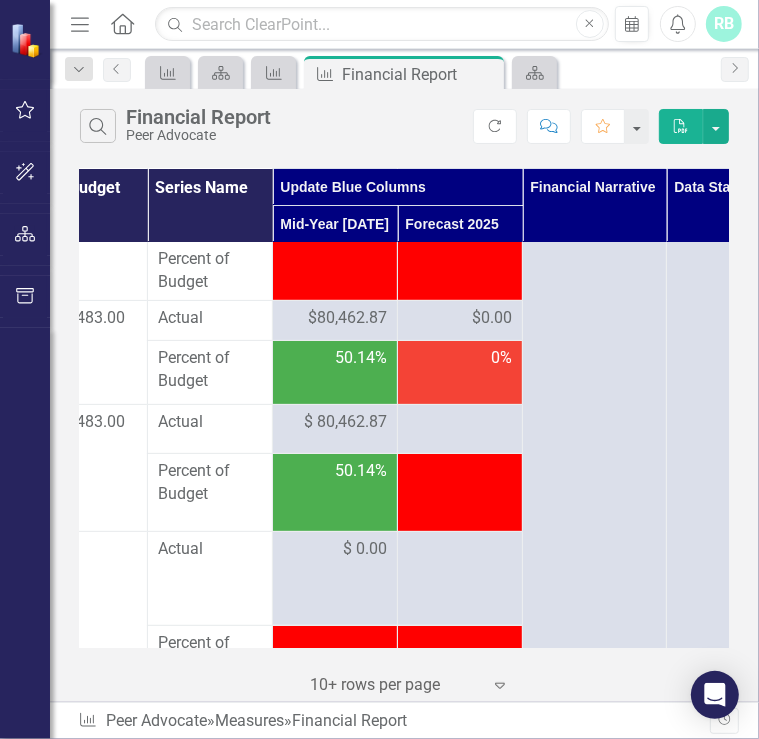 click on "$80,462.87" at bounding box center [347, 318] 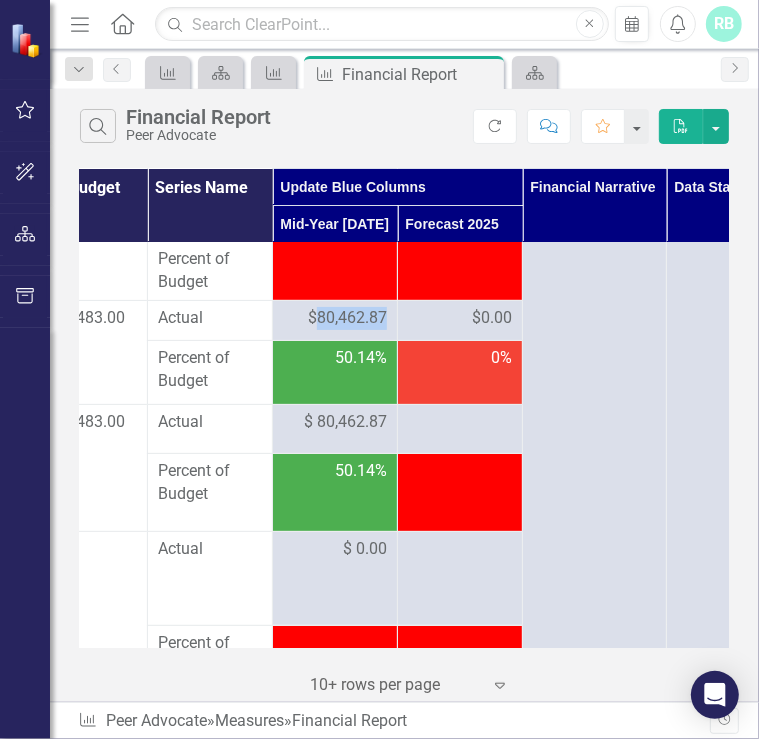 click on "$80,462.87" at bounding box center (347, 318) 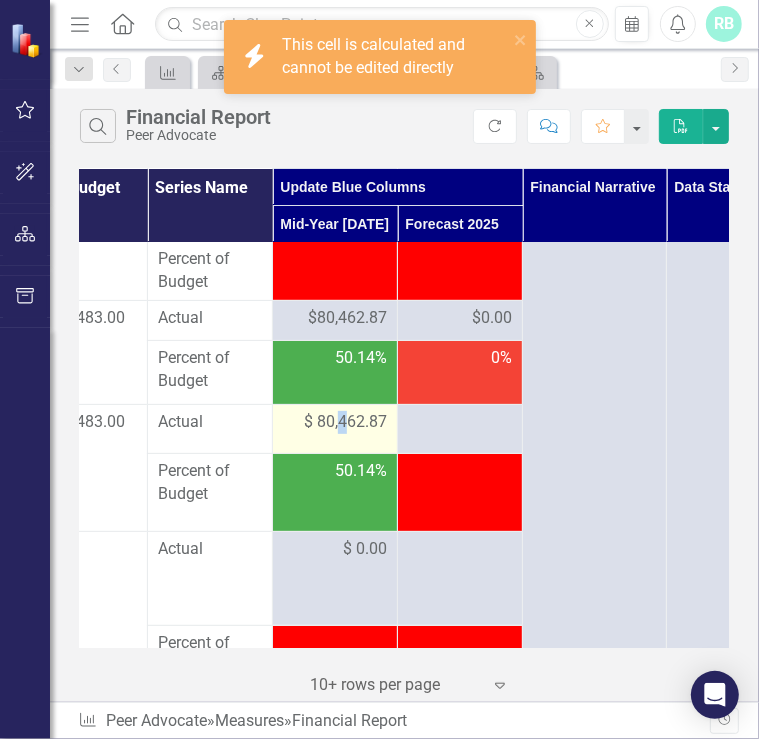 drag, startPoint x: 352, startPoint y: 386, endPoint x: 343, endPoint y: 478, distance: 92.43917 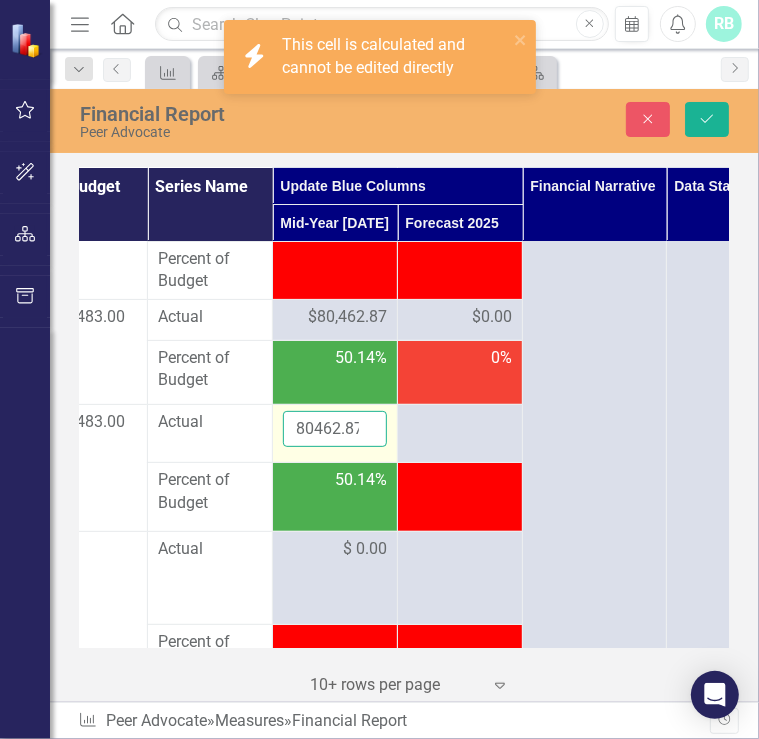 drag, startPoint x: 343, startPoint y: 478, endPoint x: 340, endPoint y: 493, distance: 15.297058 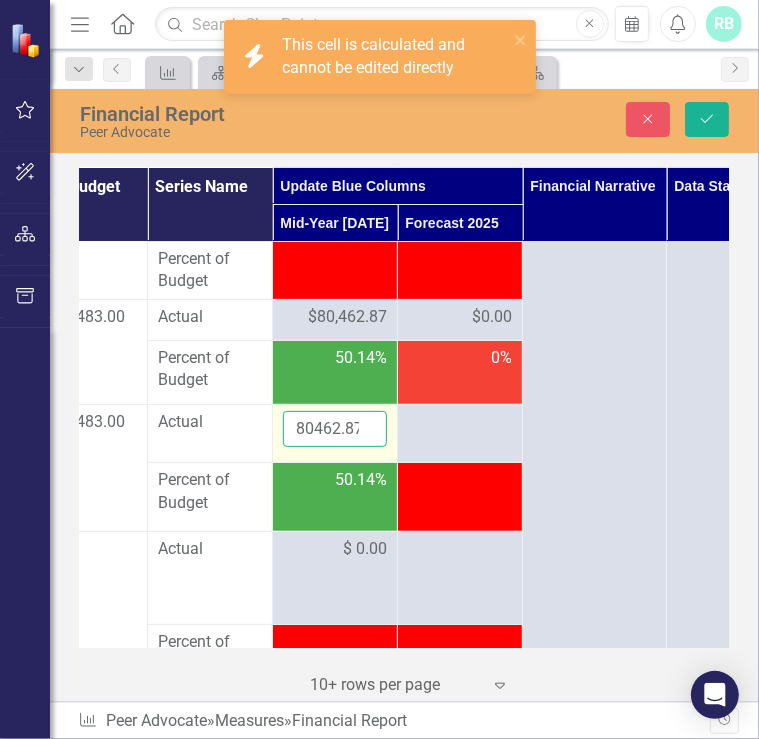 click on "80462.87" at bounding box center [335, 429] 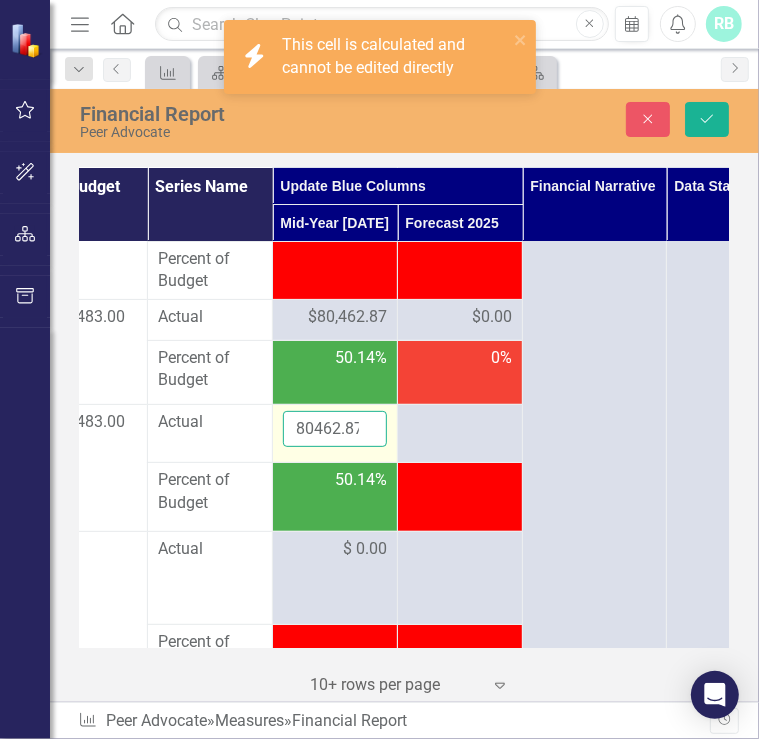 click on "80462.87" at bounding box center [335, 429] 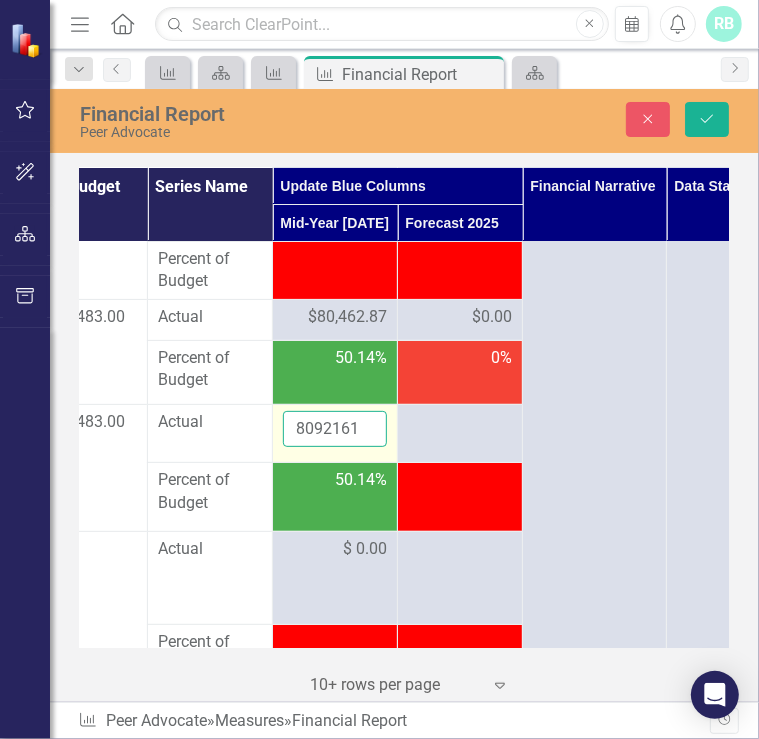 click on "8092161" at bounding box center [335, 429] 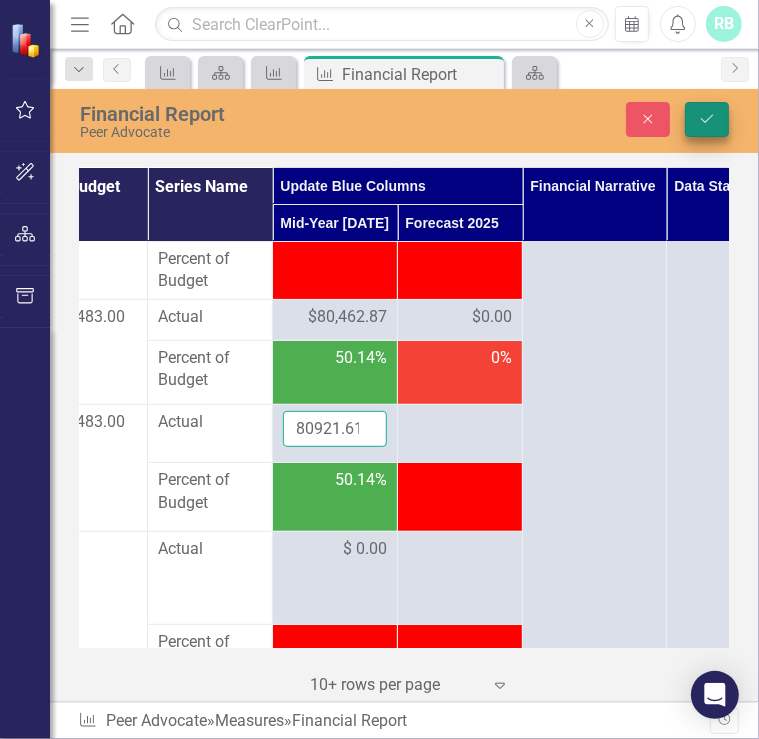 type on "80921.61" 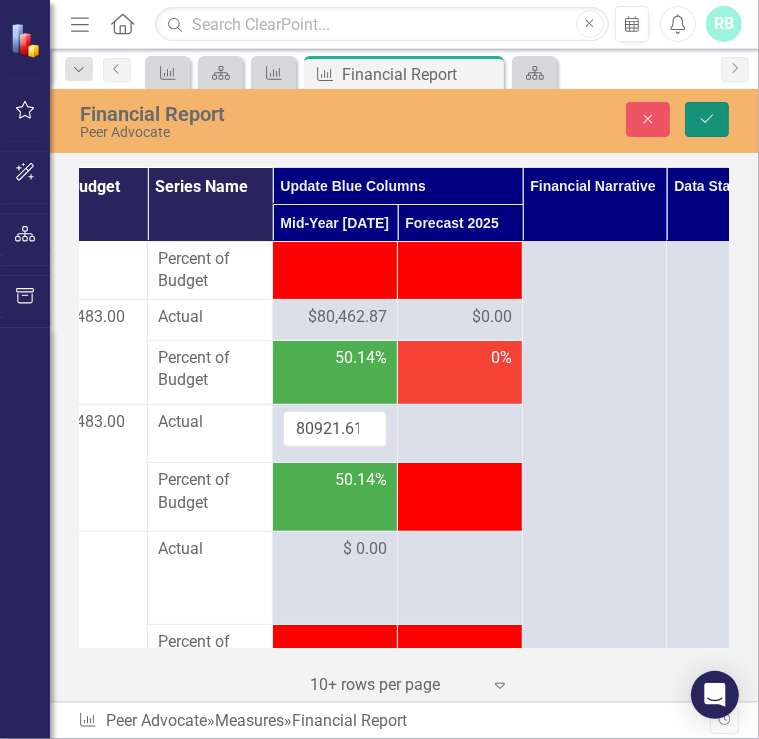 click 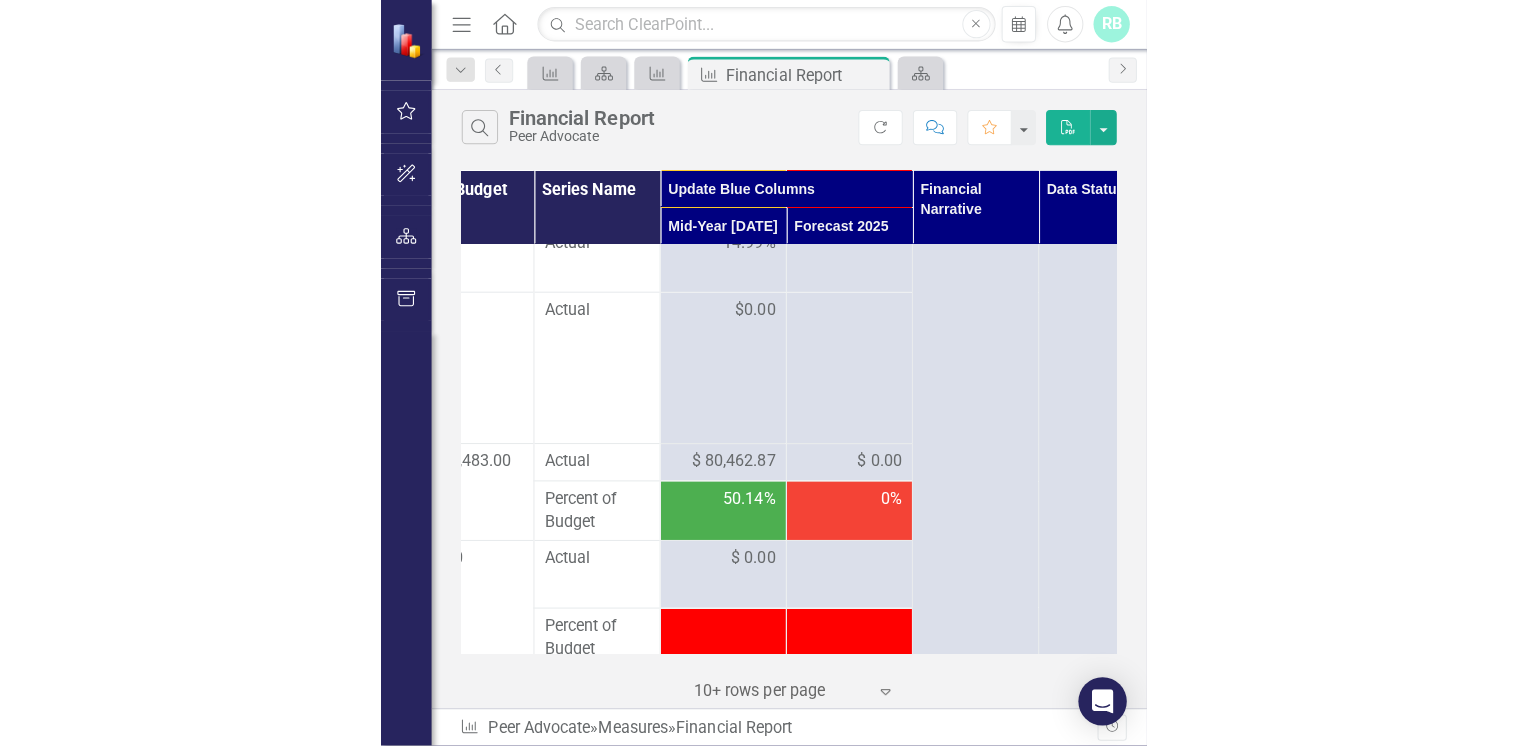 scroll, scrollTop: 2239, scrollLeft: 304, axis: both 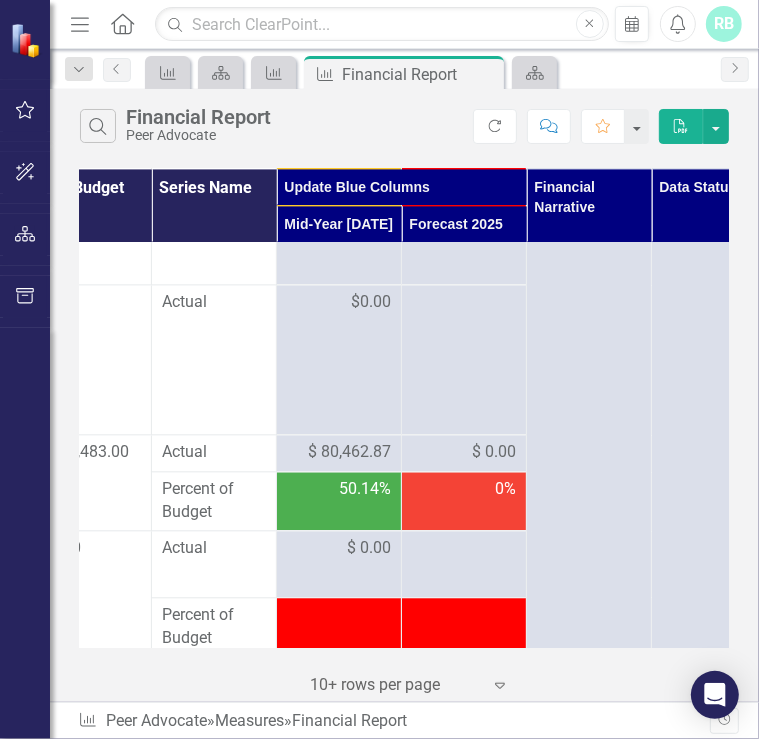 click on "$ 80,462.87" at bounding box center (349, 452) 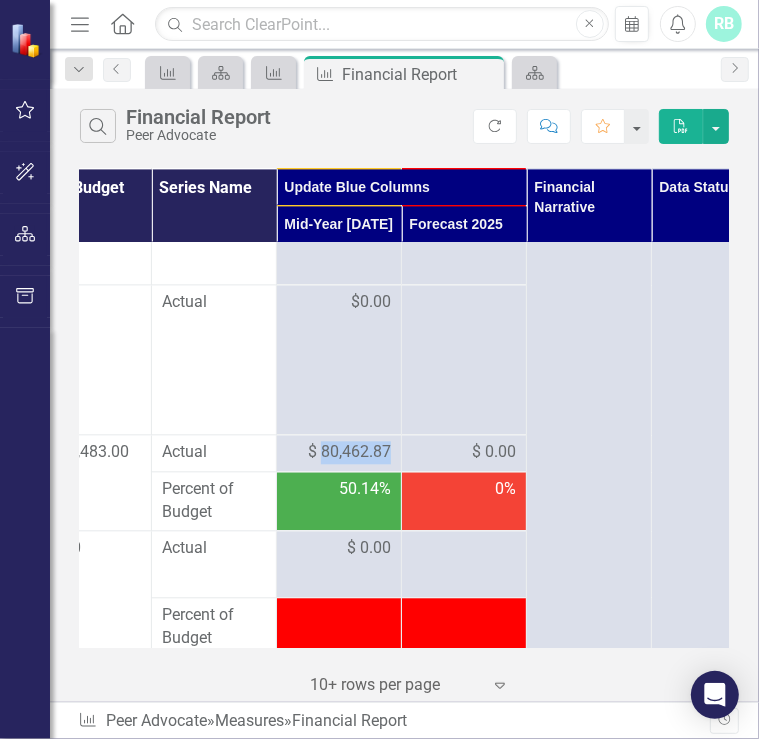 click on "$ 80,462.87" at bounding box center [349, 452] 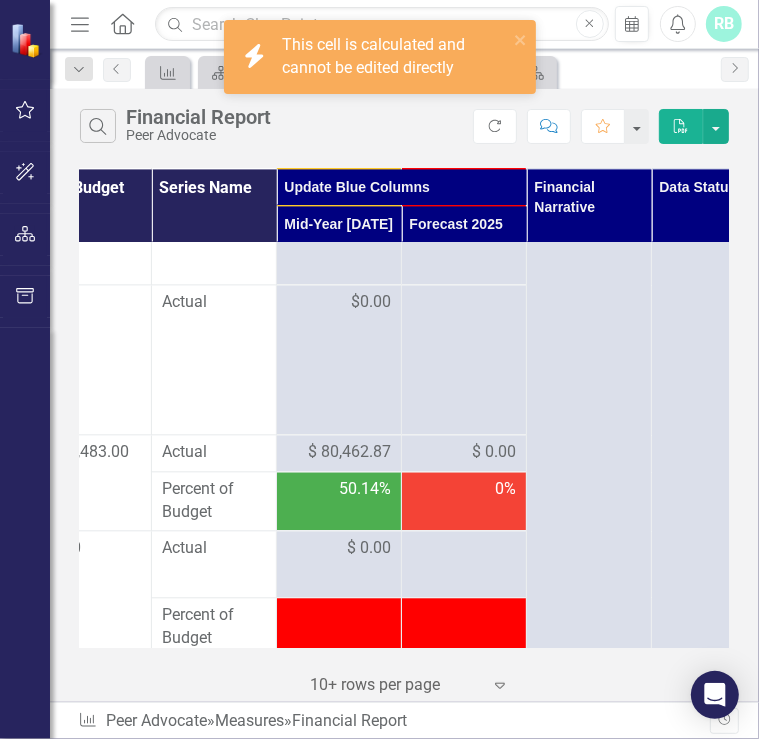 drag, startPoint x: 341, startPoint y: 467, endPoint x: 248, endPoint y: 351, distance: 148.6775 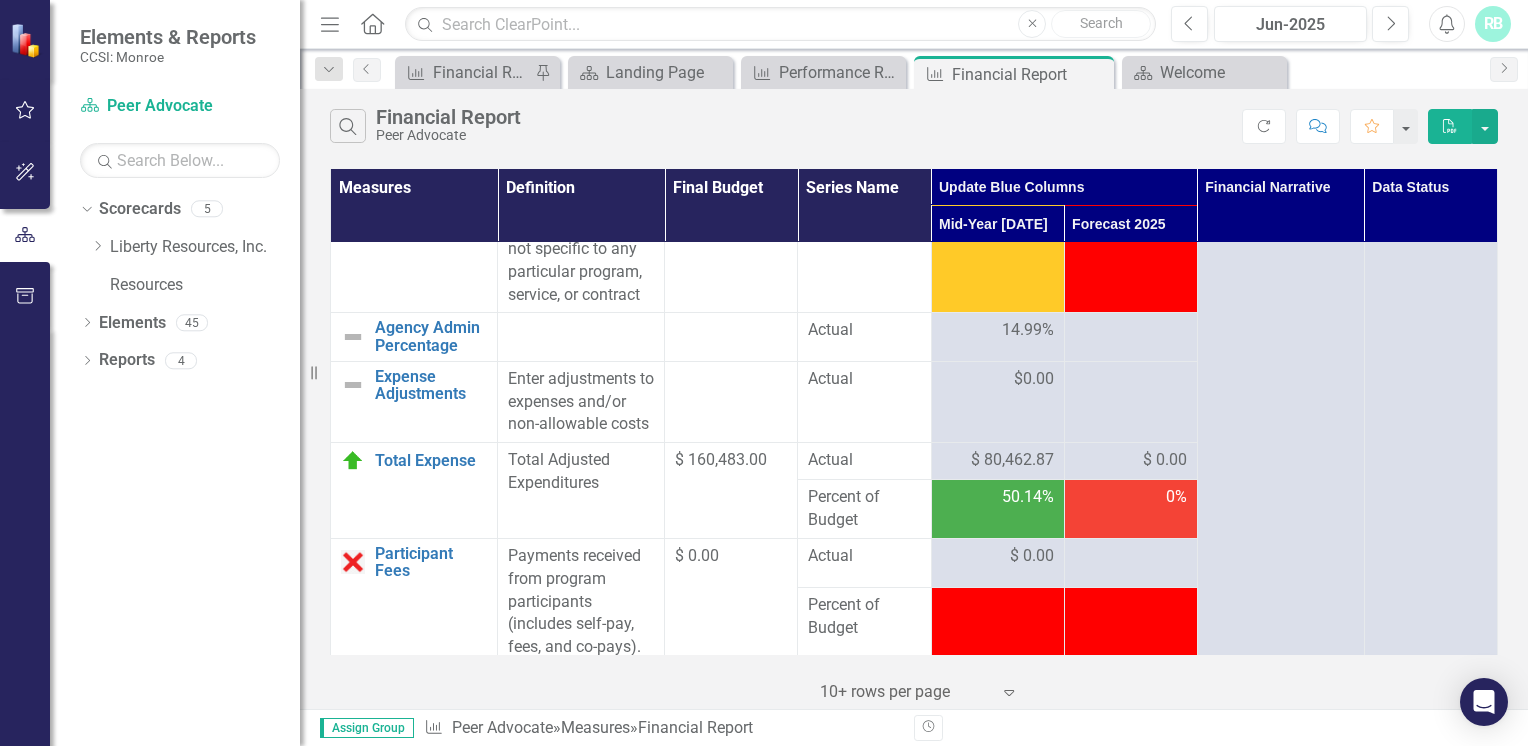 scroll, scrollTop: 1507, scrollLeft: 0, axis: vertical 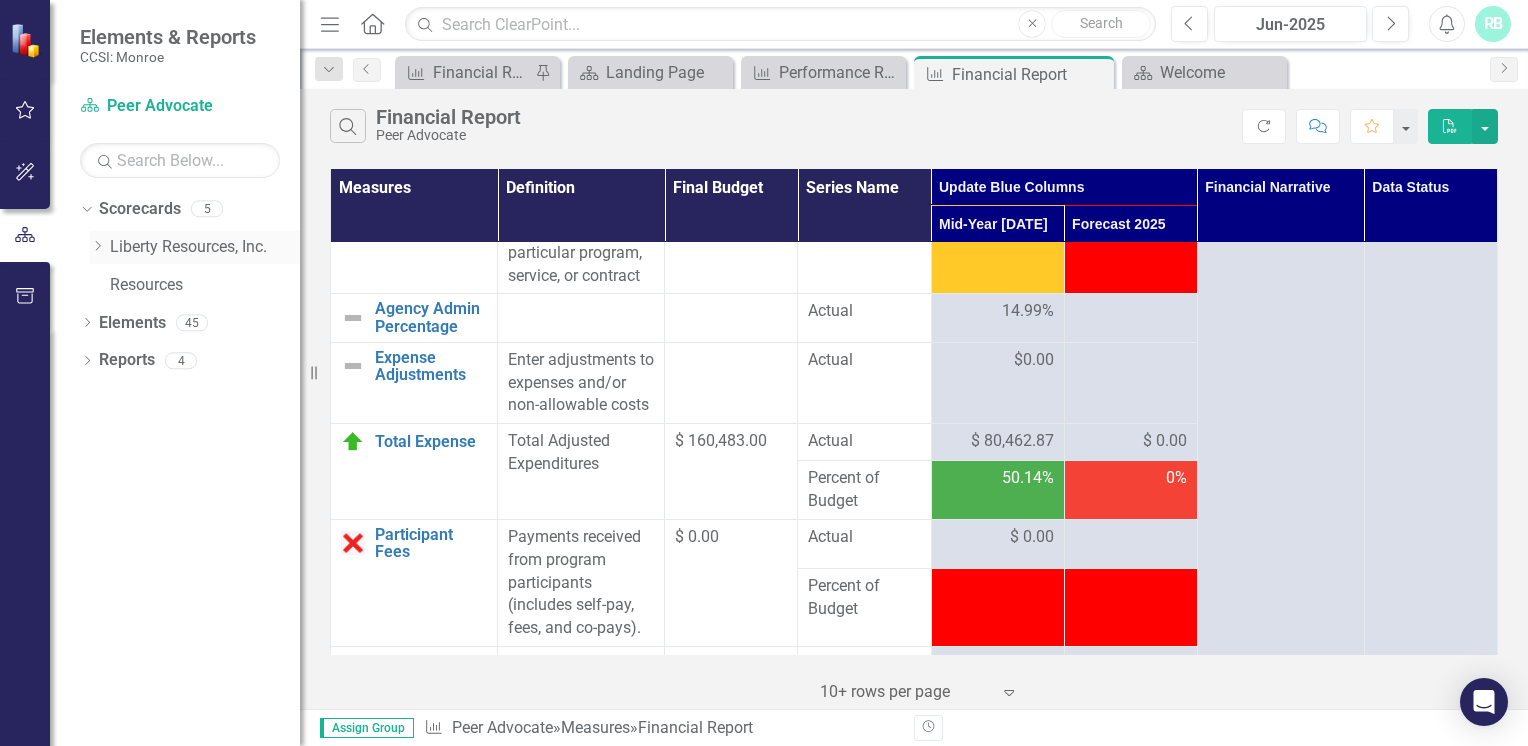 click on "Liberty Resources, Inc." at bounding box center [205, 247] 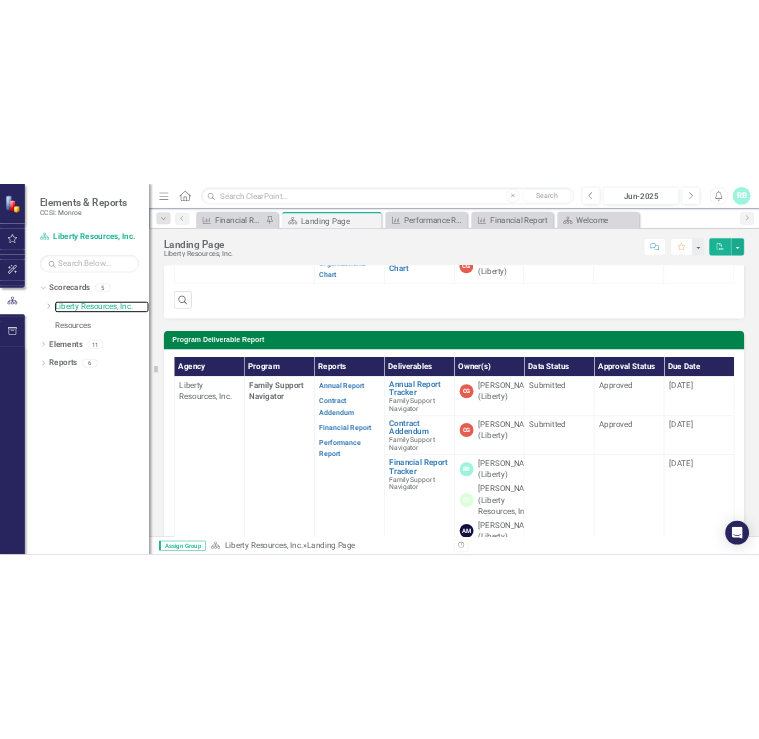 scroll, scrollTop: 388, scrollLeft: 0, axis: vertical 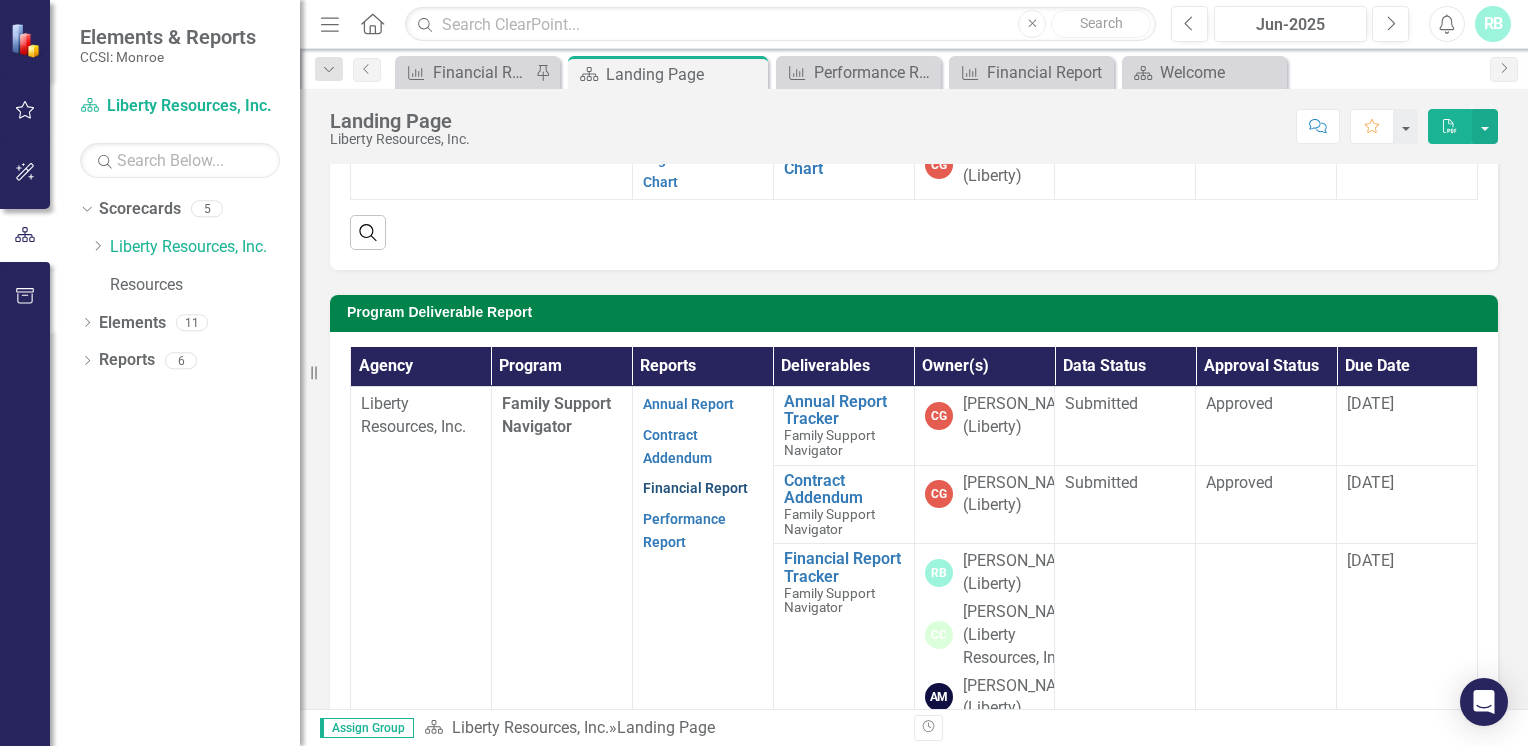 click on "Financial Report" at bounding box center [695, 488] 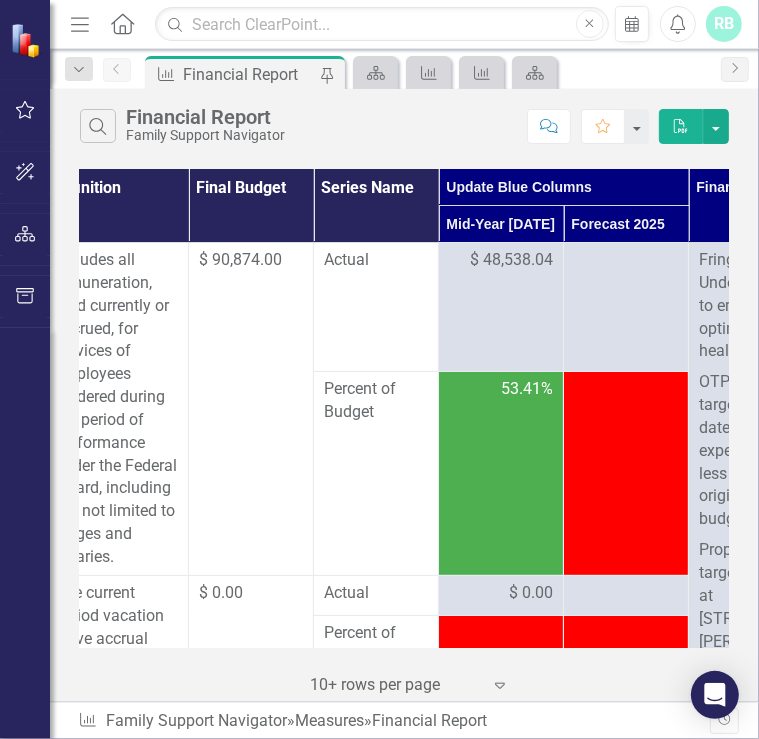 scroll, scrollTop: 0, scrollLeft: 212, axis: horizontal 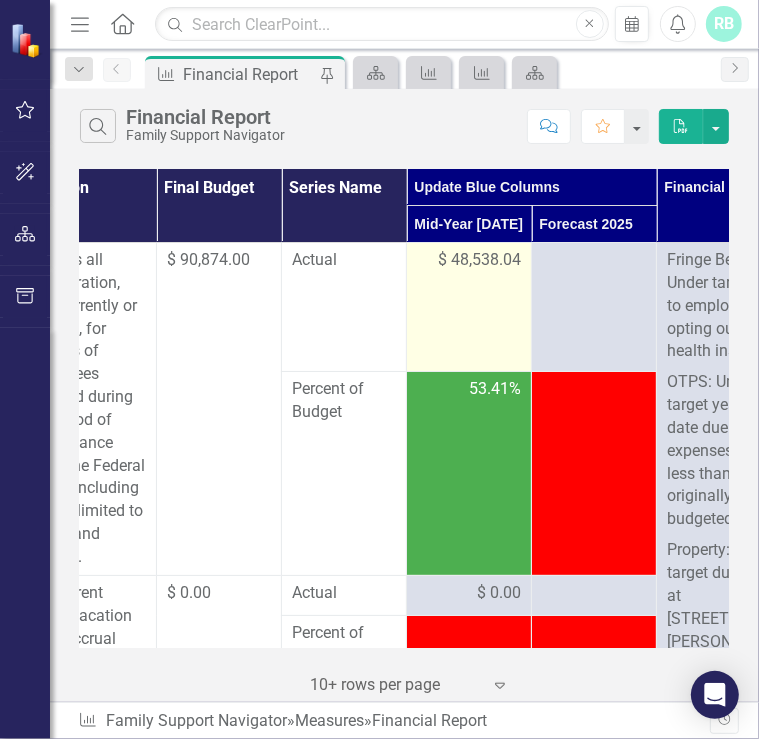 click on "$ 48,538.04" at bounding box center [479, 260] 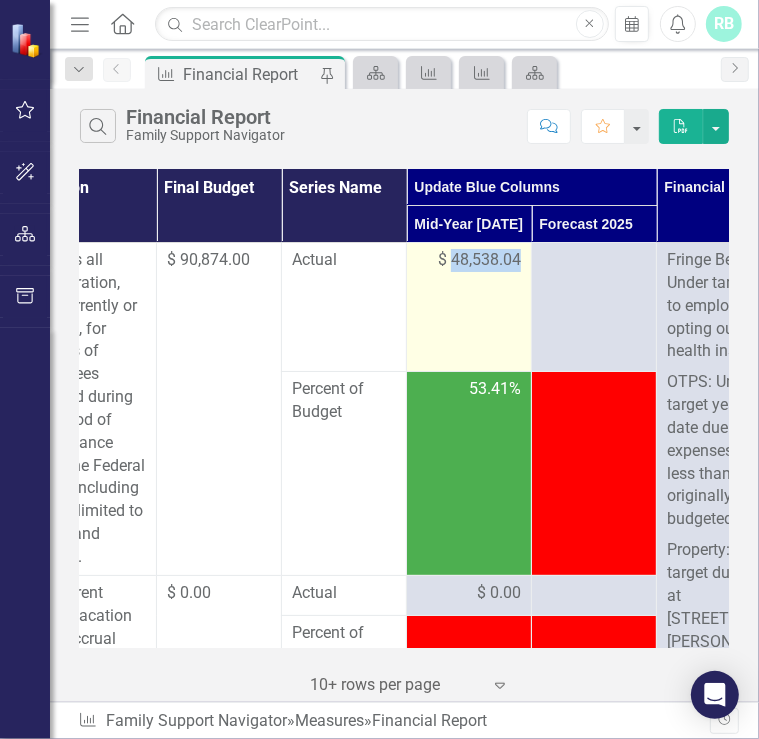 click on "$ 48,538.04" at bounding box center [479, 260] 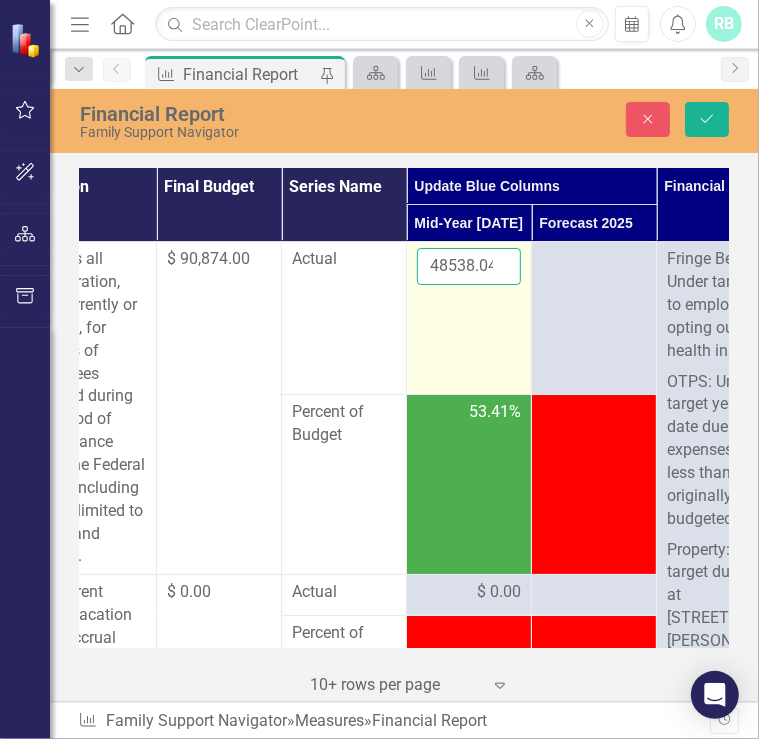 click on "48538.04" at bounding box center [469, 266] 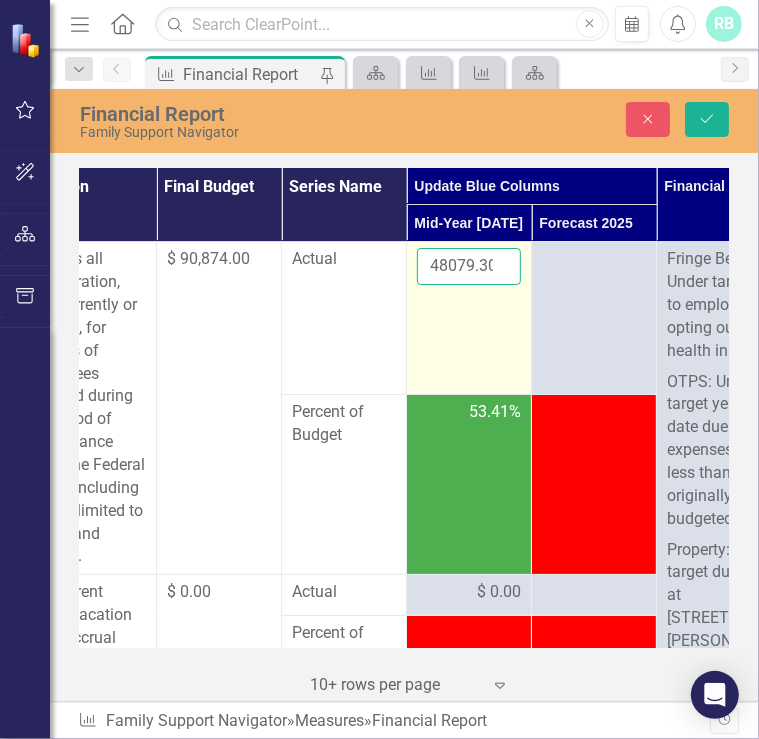 scroll, scrollTop: 0, scrollLeft: 3, axis: horizontal 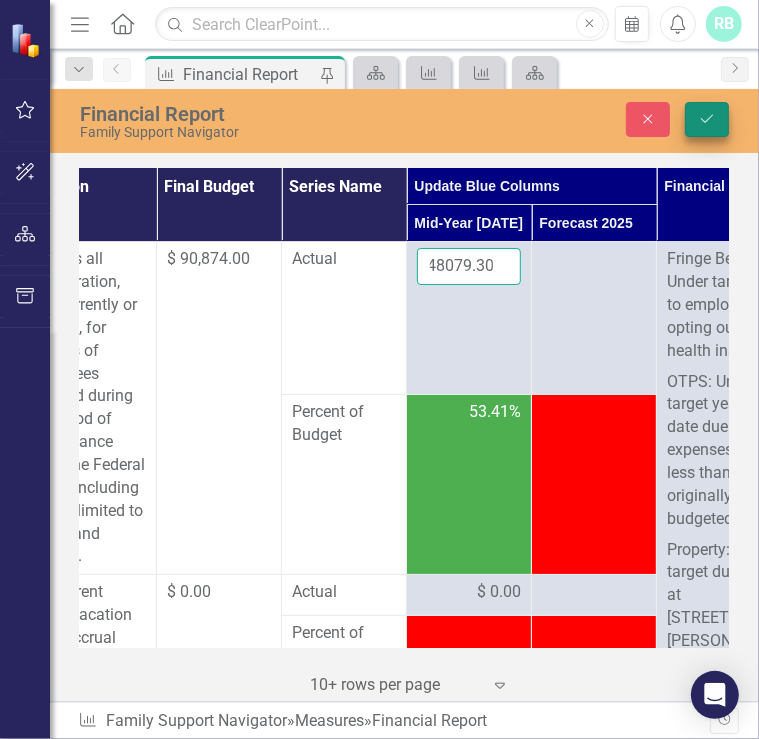 type on "48079.30" 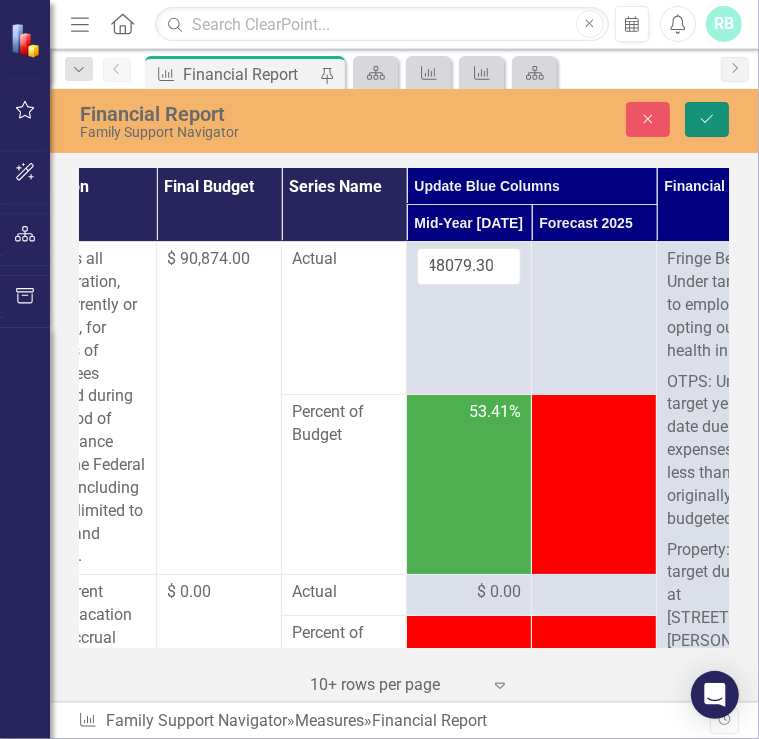 click on "Save" at bounding box center (707, 119) 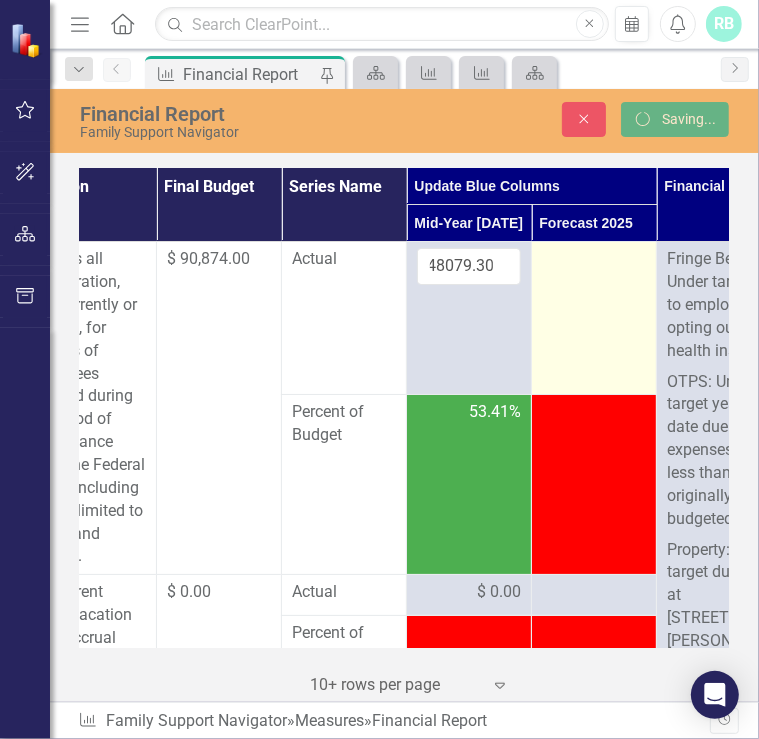 scroll, scrollTop: 0, scrollLeft: 0, axis: both 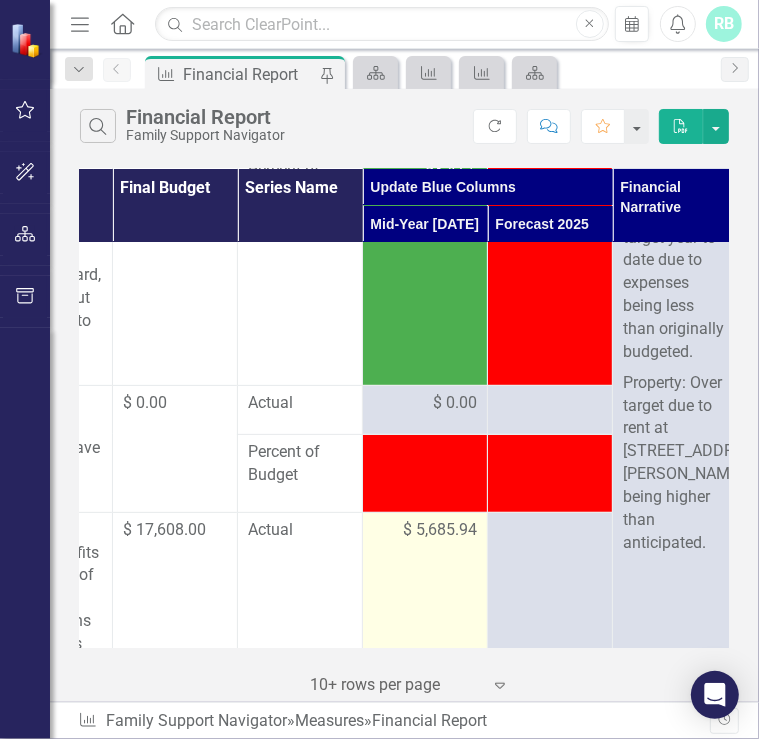 click on "$ 5,685.94" at bounding box center (440, 530) 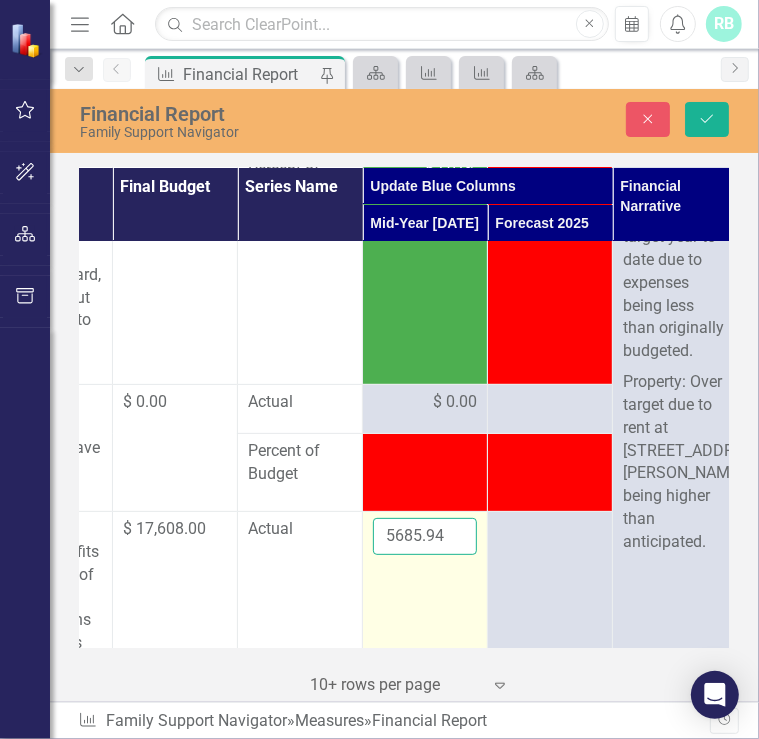 click on "5685.94" at bounding box center (425, 536) 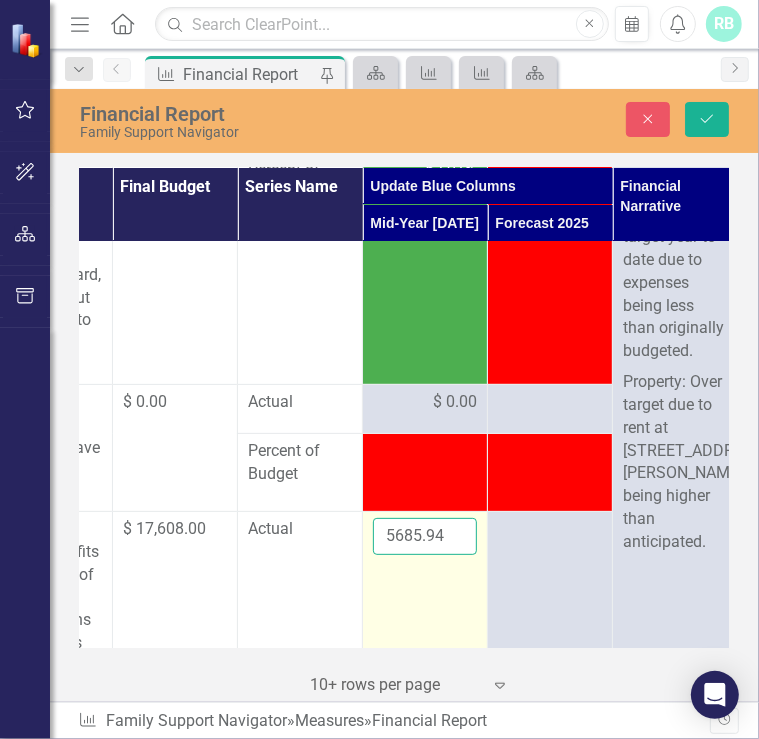 click on "5685.94" at bounding box center (425, 536) 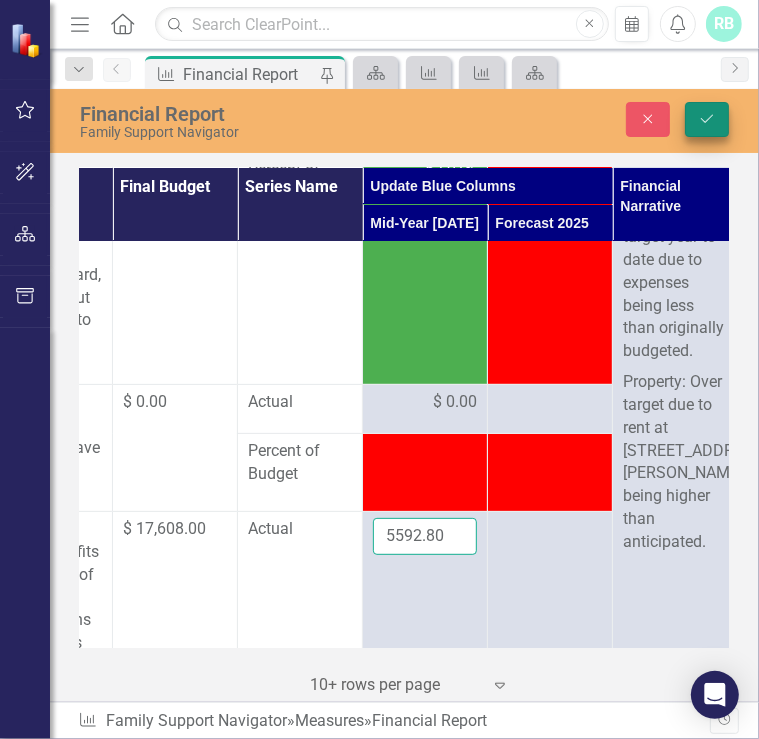 type on "5592.80" 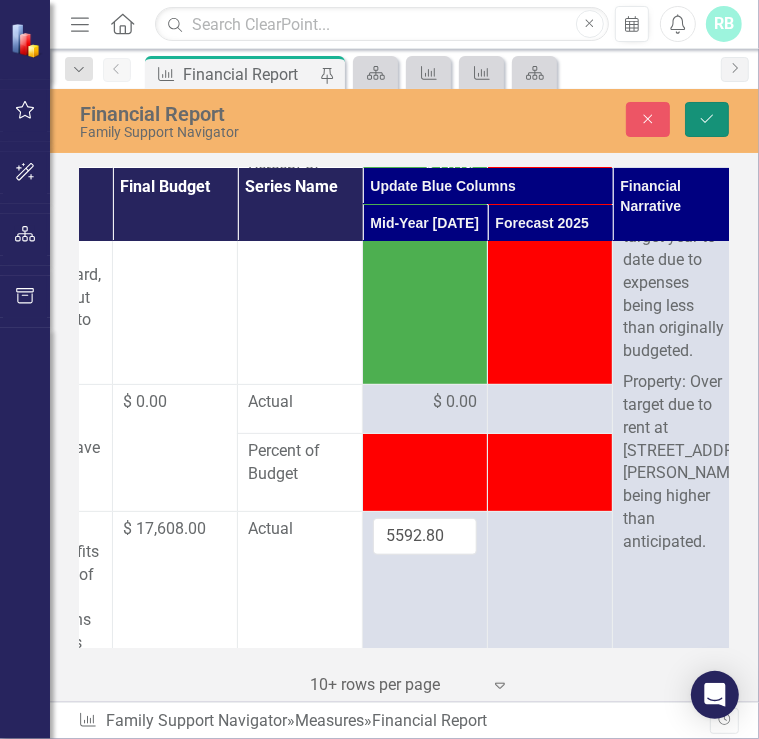click on "Save" 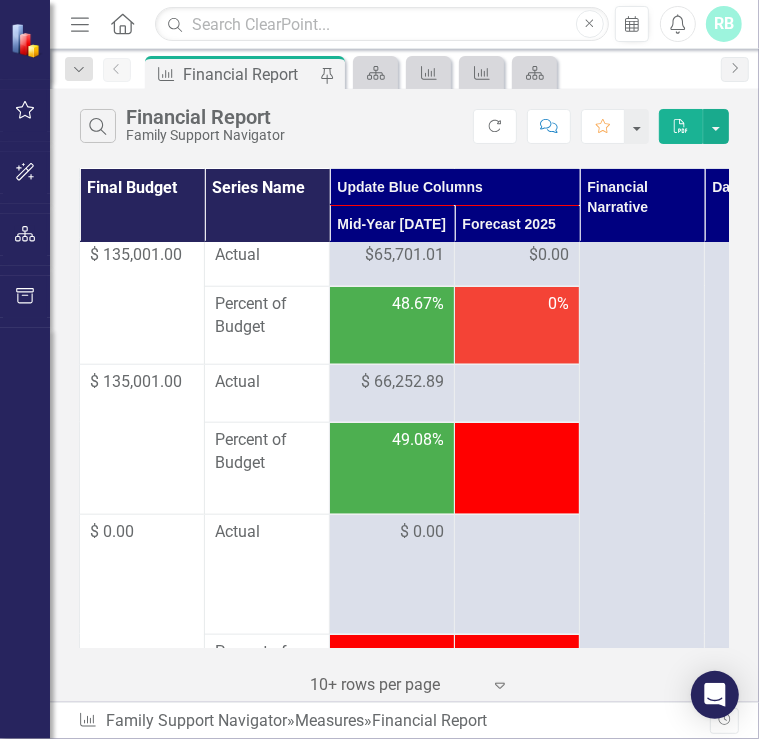 scroll, scrollTop: 4776, scrollLeft: 251, axis: both 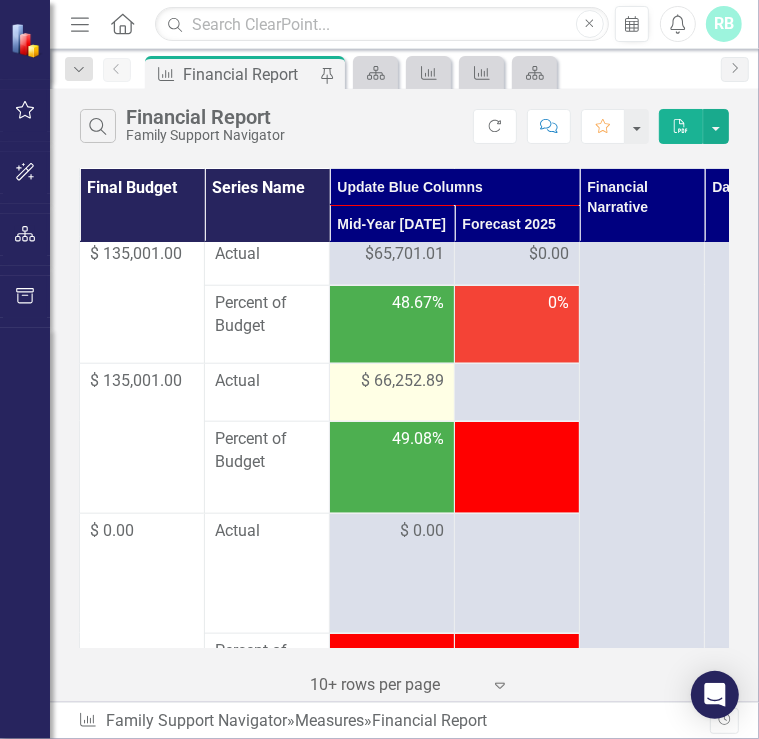 click on "$ 66,252.89" at bounding box center (402, 381) 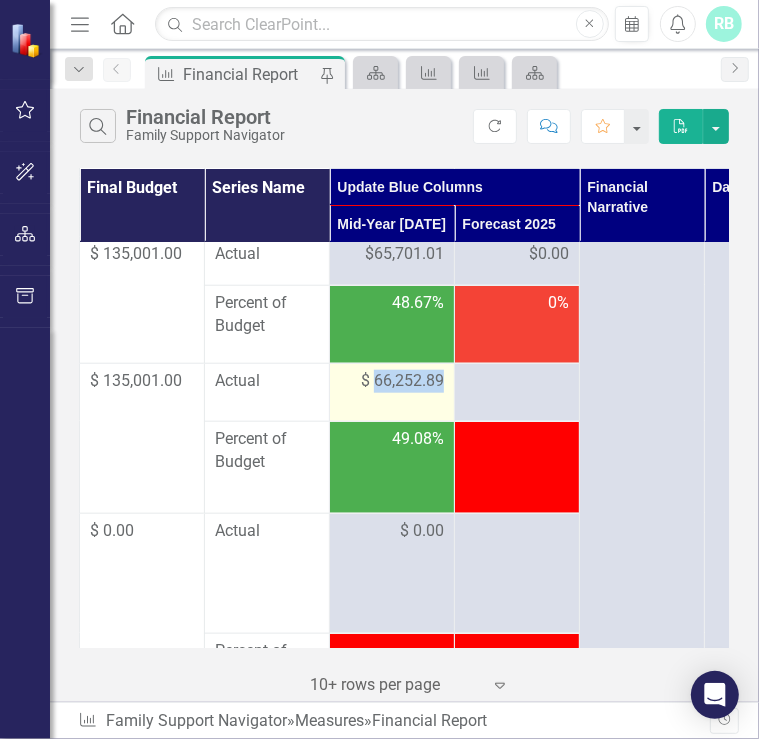 click on "$ 66,252.89" at bounding box center [402, 381] 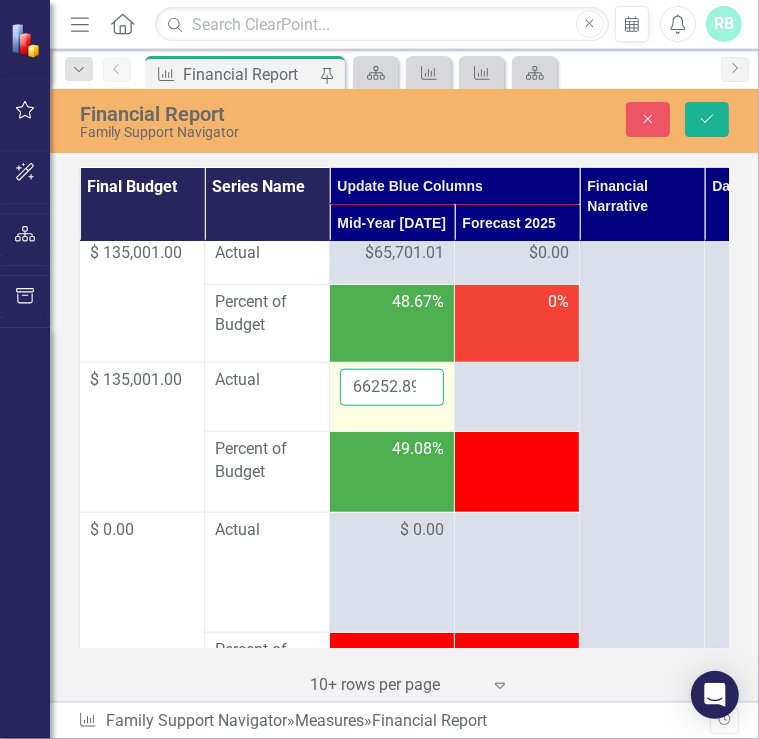 click on "66252.89" at bounding box center (392, 387) 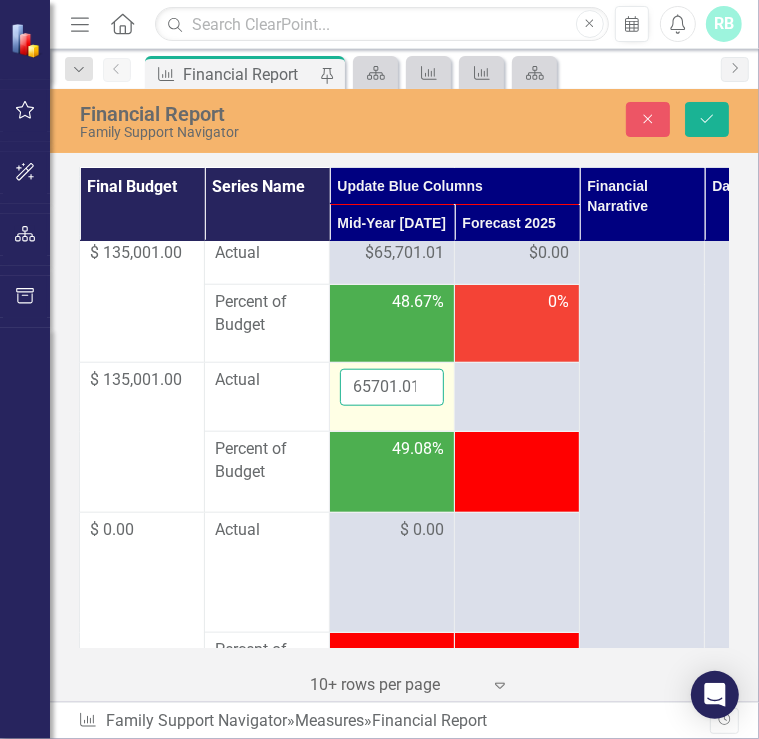 scroll, scrollTop: 0, scrollLeft: 3, axis: horizontal 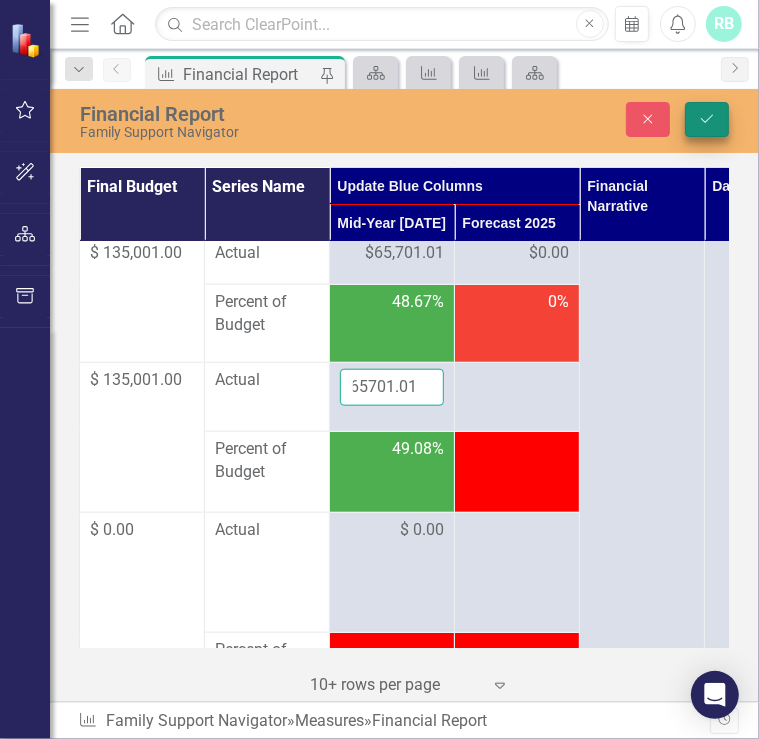 type on "65701.01" 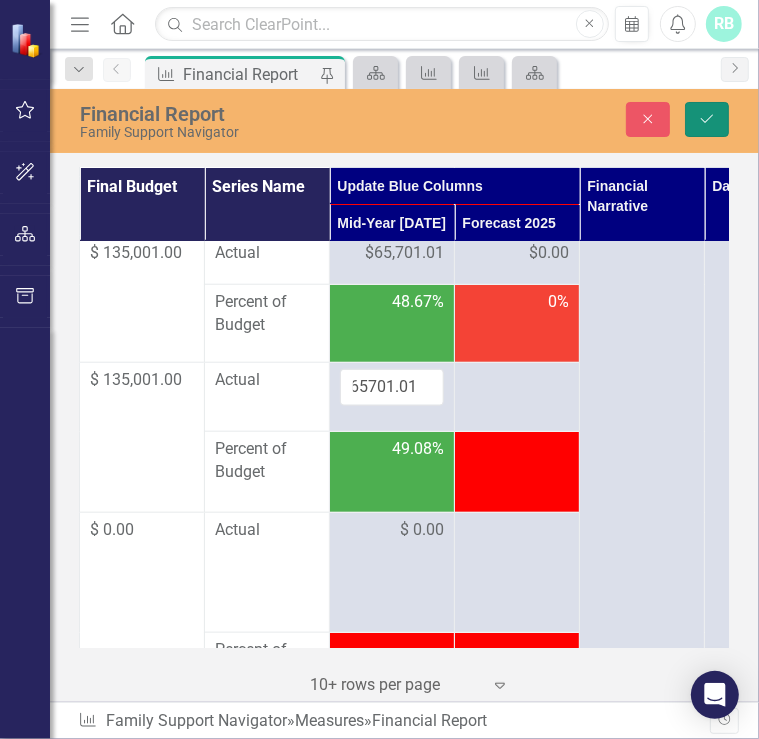 click on "Save" at bounding box center [707, 119] 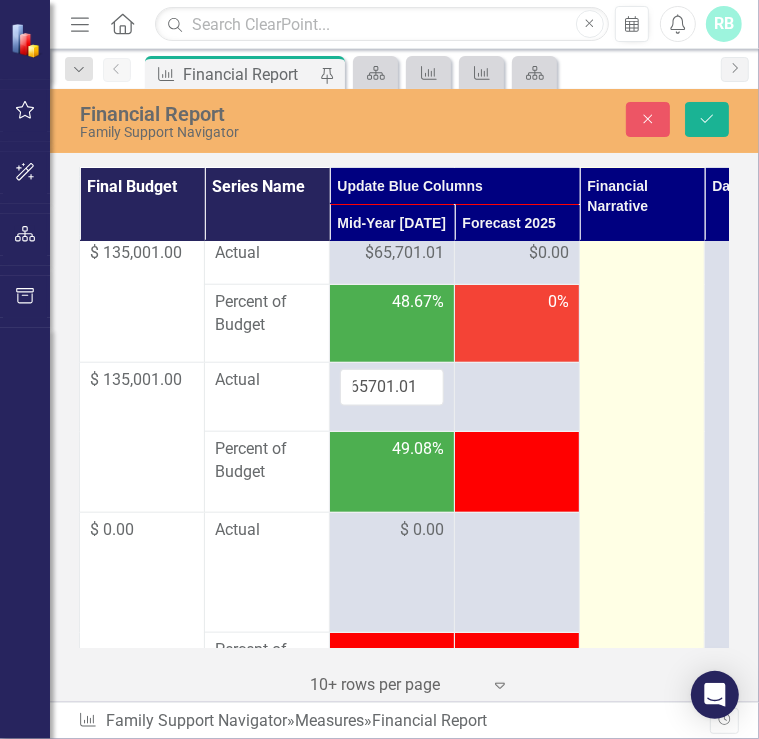 scroll, scrollTop: 0, scrollLeft: 0, axis: both 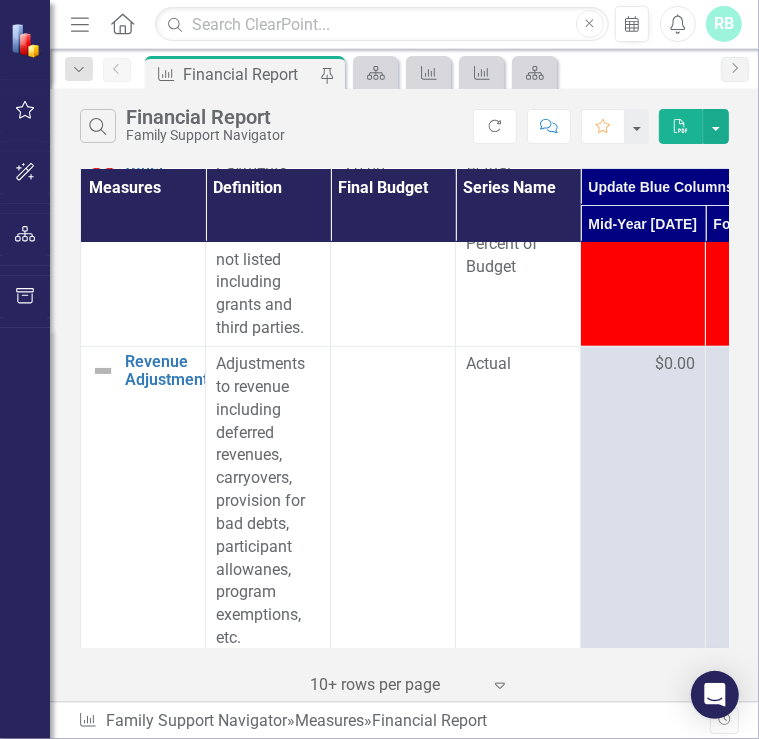 click on "Actual" at bounding box center [518, 501] 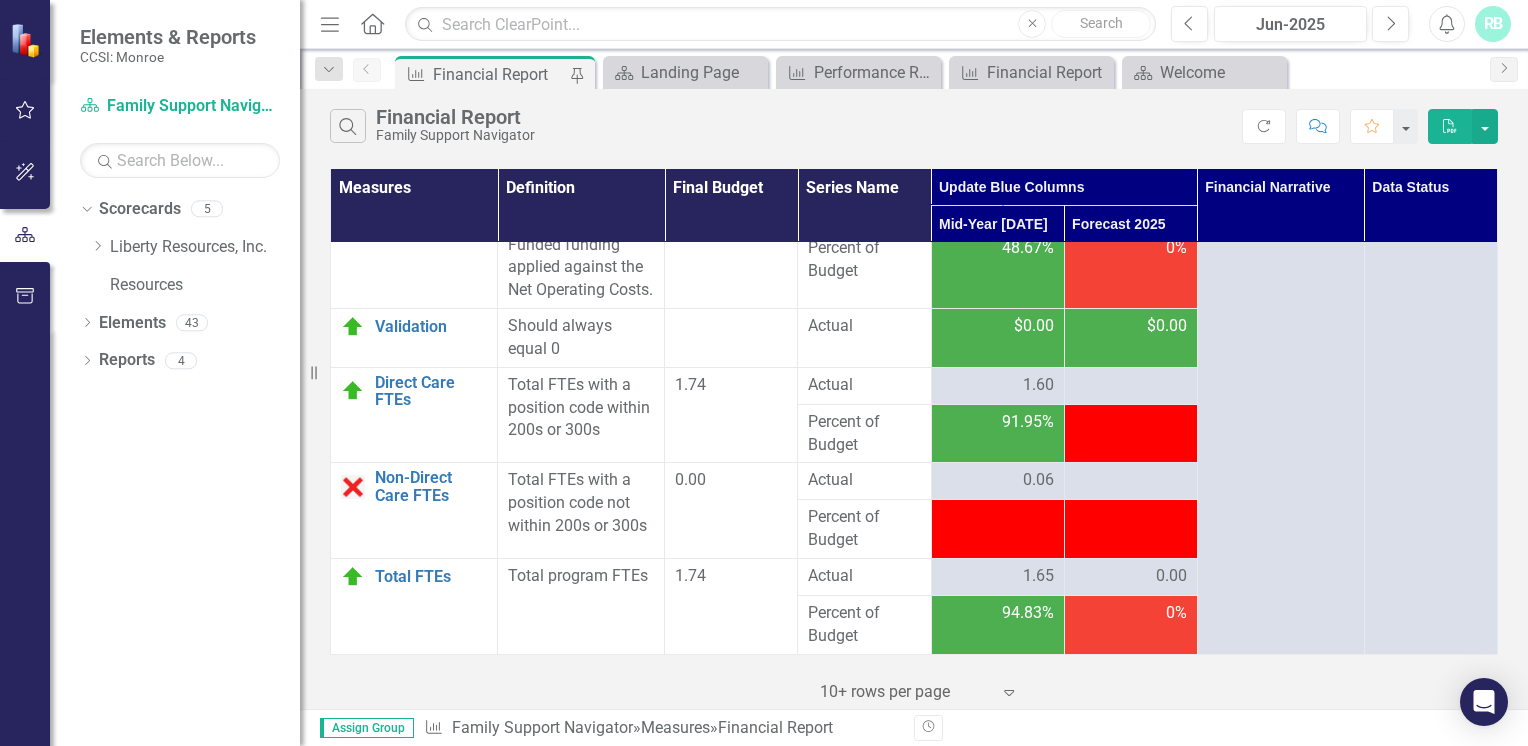 scroll, scrollTop: 4361, scrollLeft: 0, axis: vertical 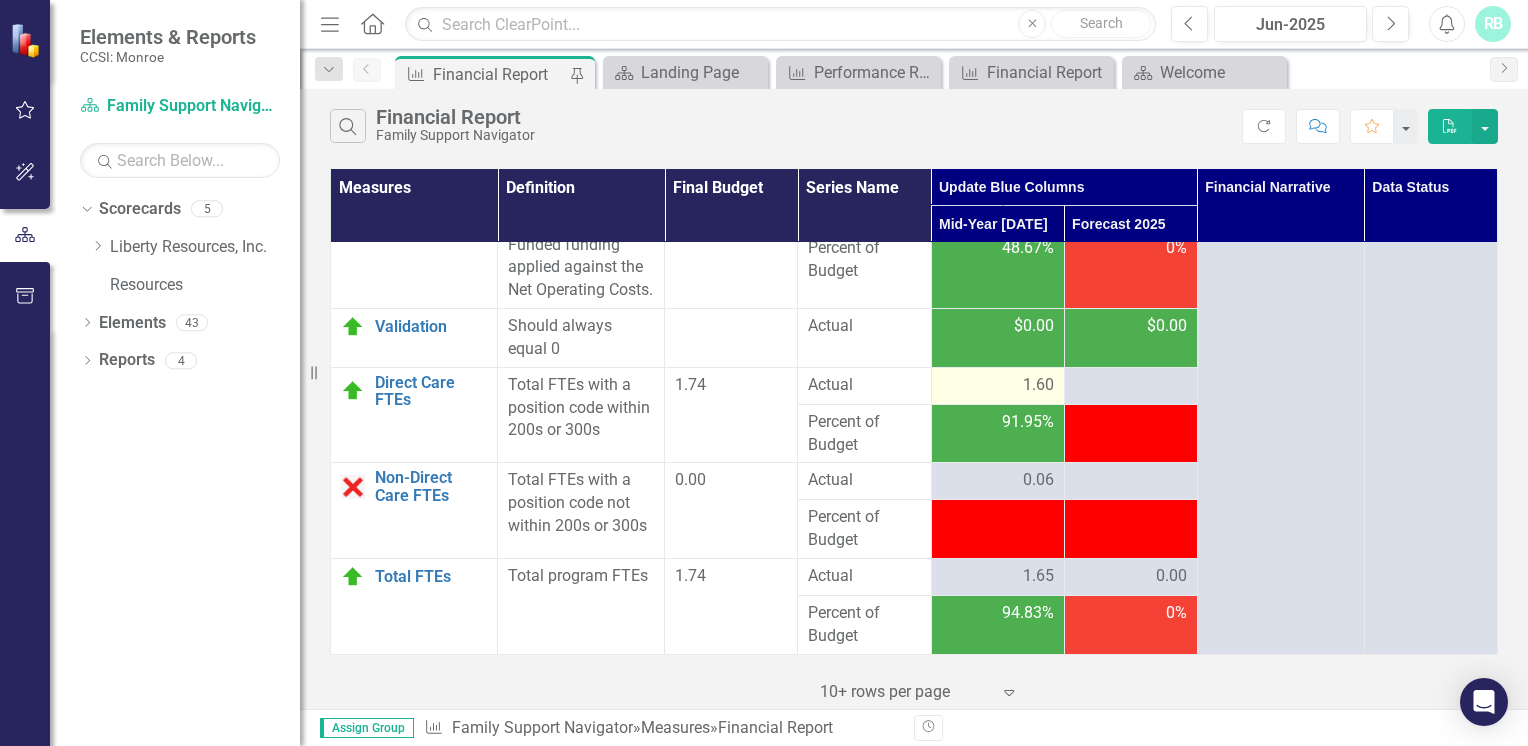 click on "1.60" at bounding box center [1038, 385] 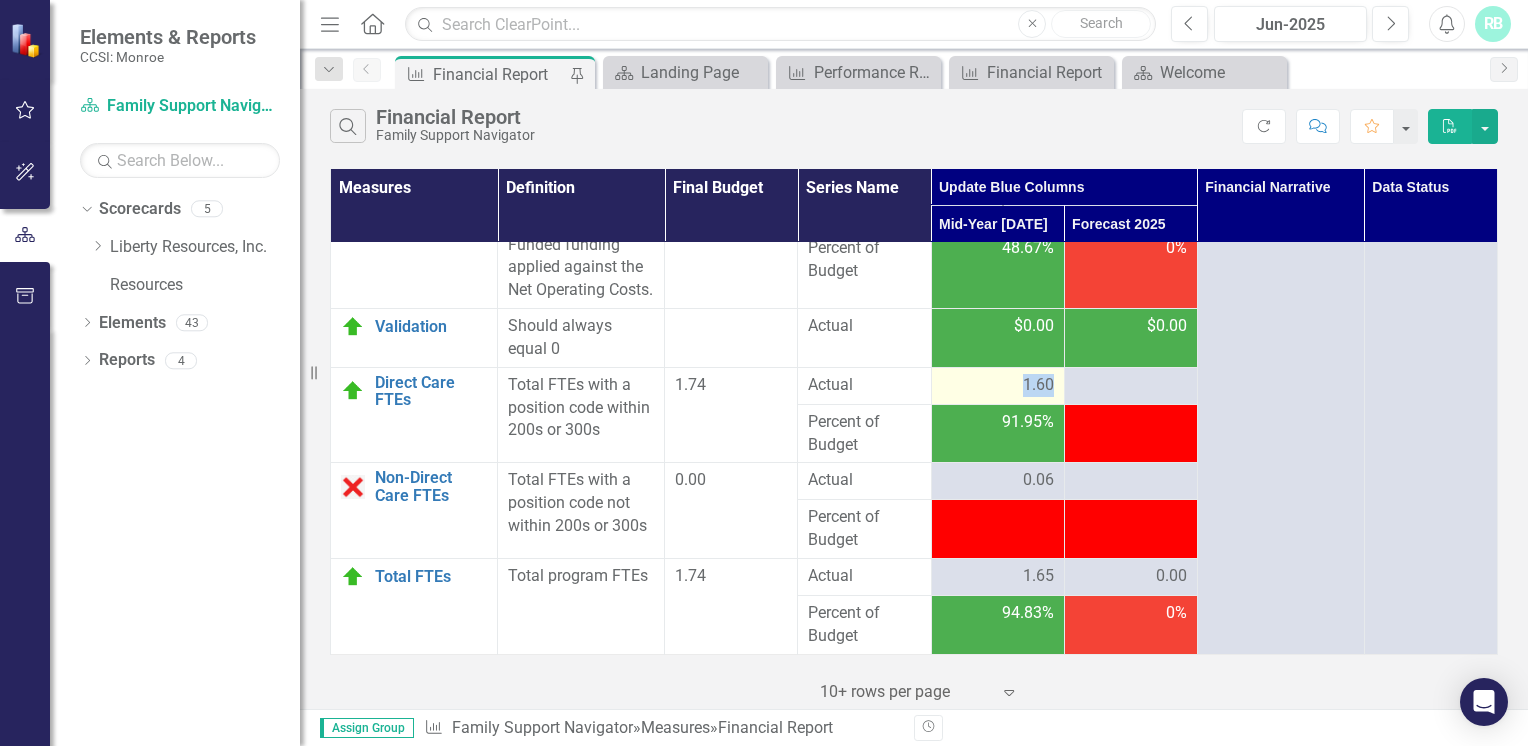 click on "1.60" at bounding box center (1038, 385) 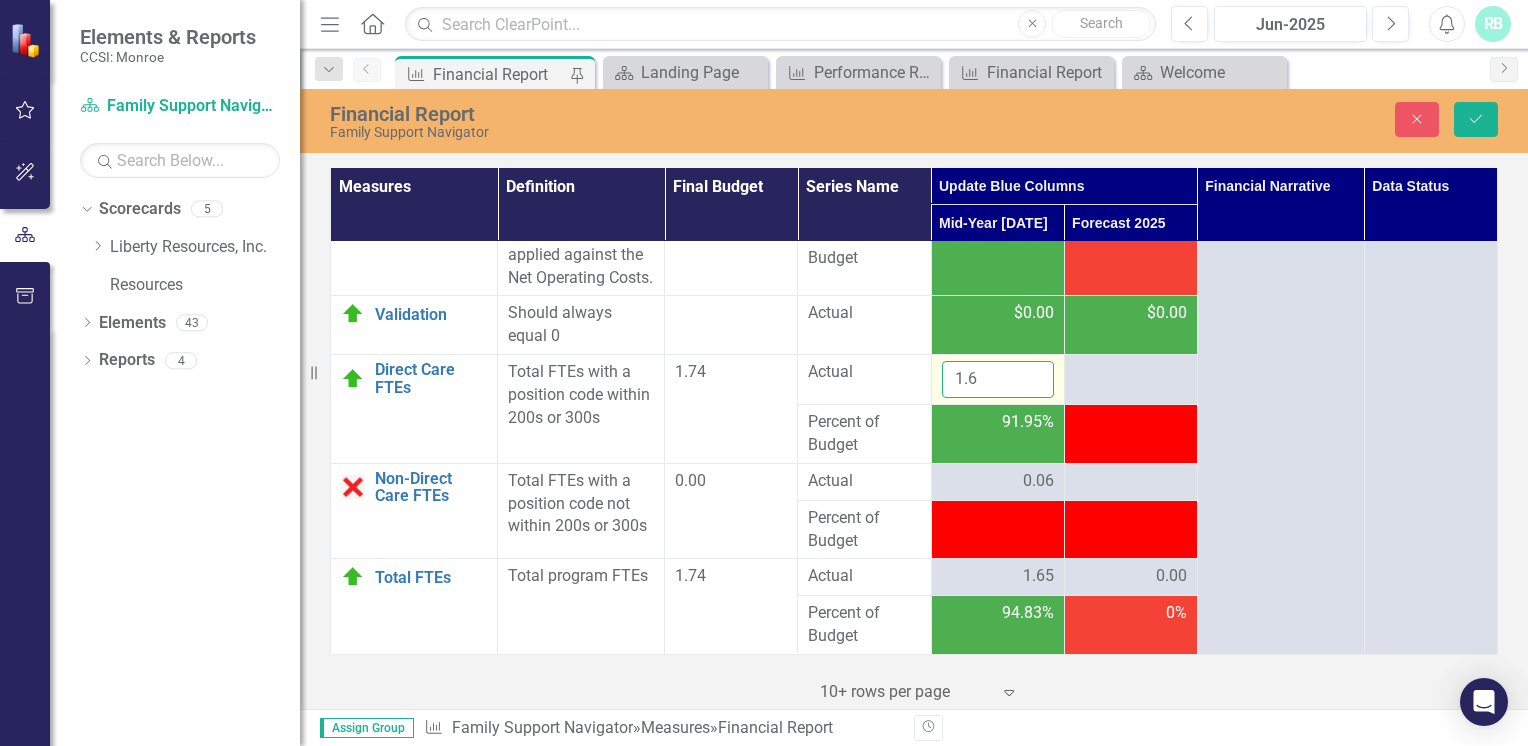 drag, startPoint x: 1022, startPoint y: 402, endPoint x: 980, endPoint y: 410, distance: 42.755116 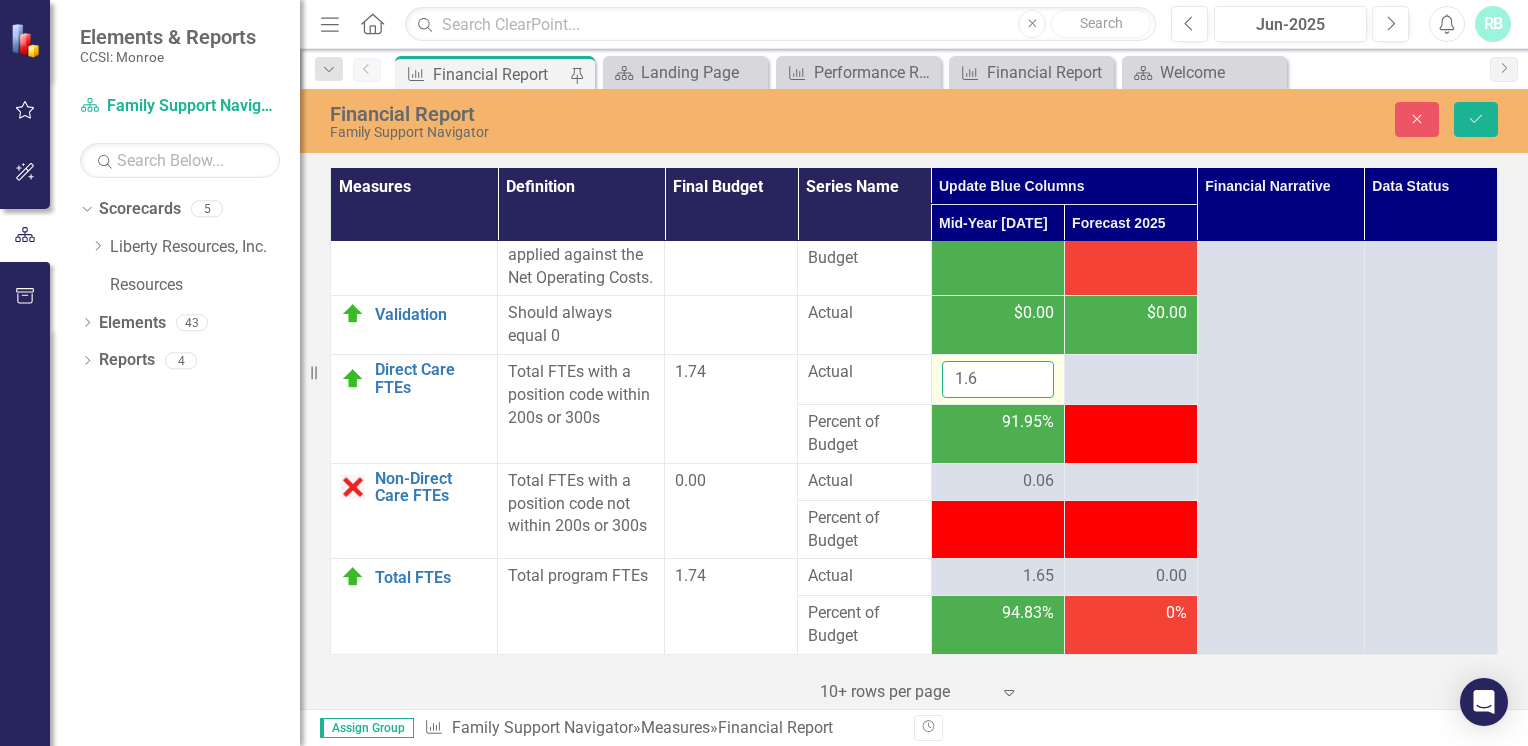 click on "1.6" at bounding box center [998, 379] 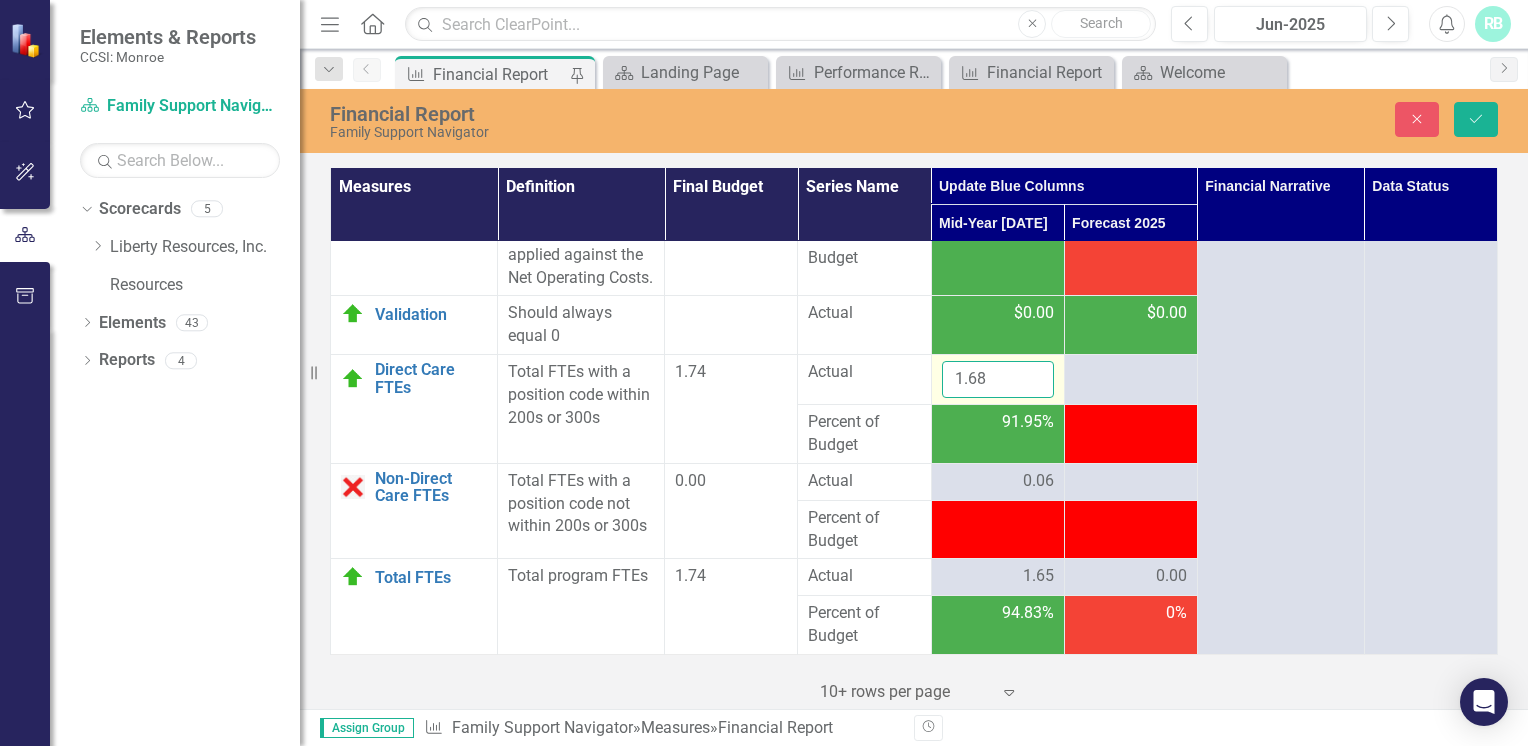 type on "1.68" 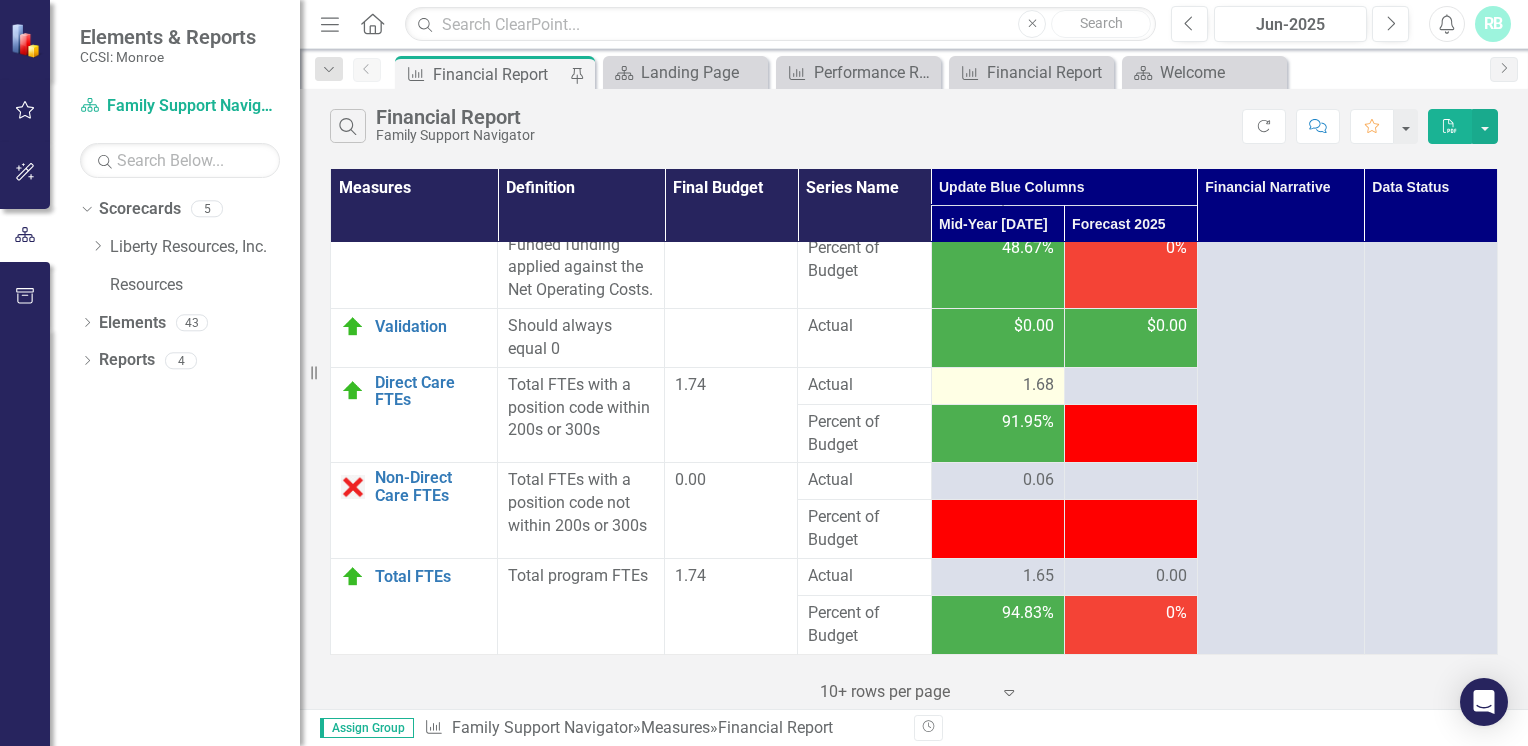scroll, scrollTop: 4378, scrollLeft: 0, axis: vertical 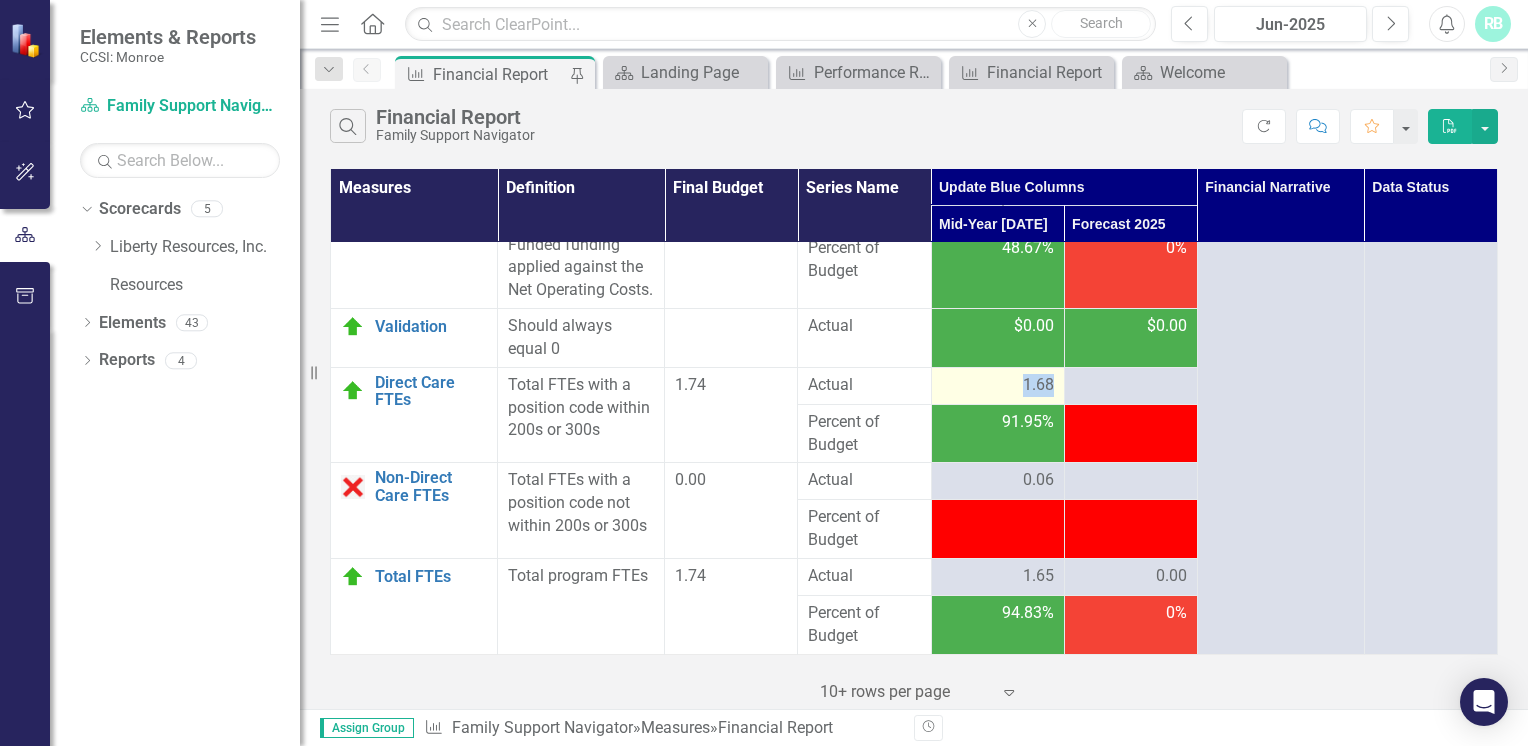 click on "1.68" at bounding box center [1038, 385] 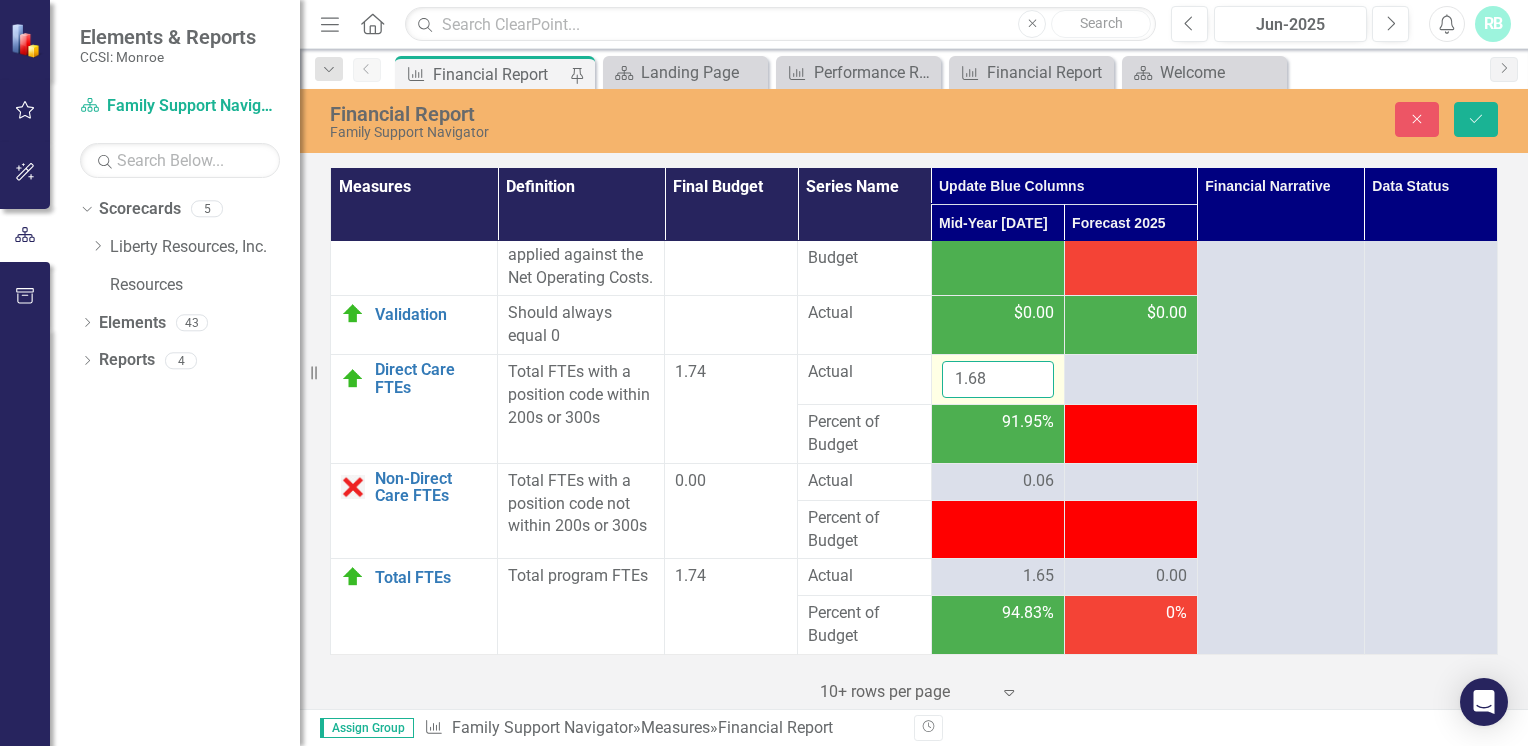 click on "1.68" at bounding box center (998, 379) 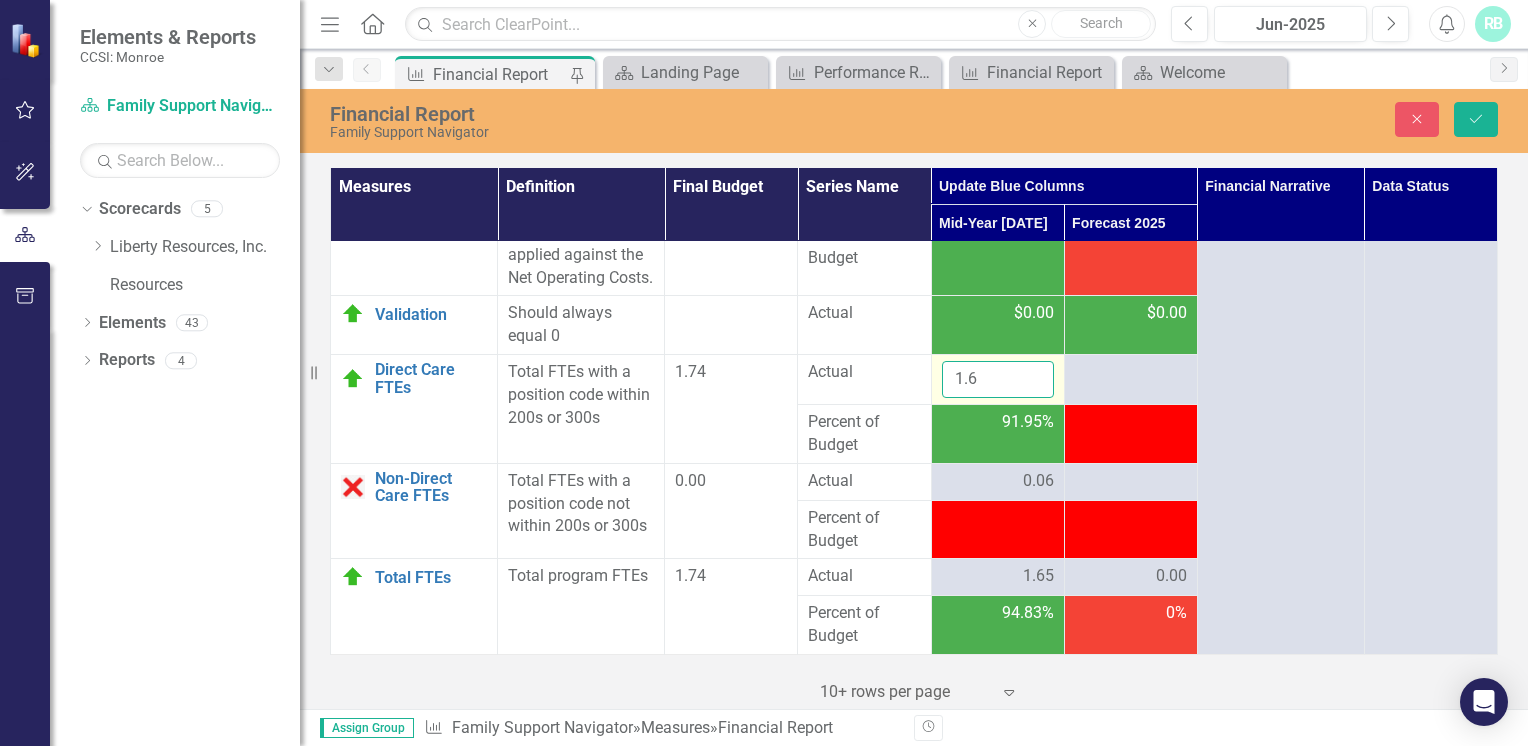 type on "1.68" 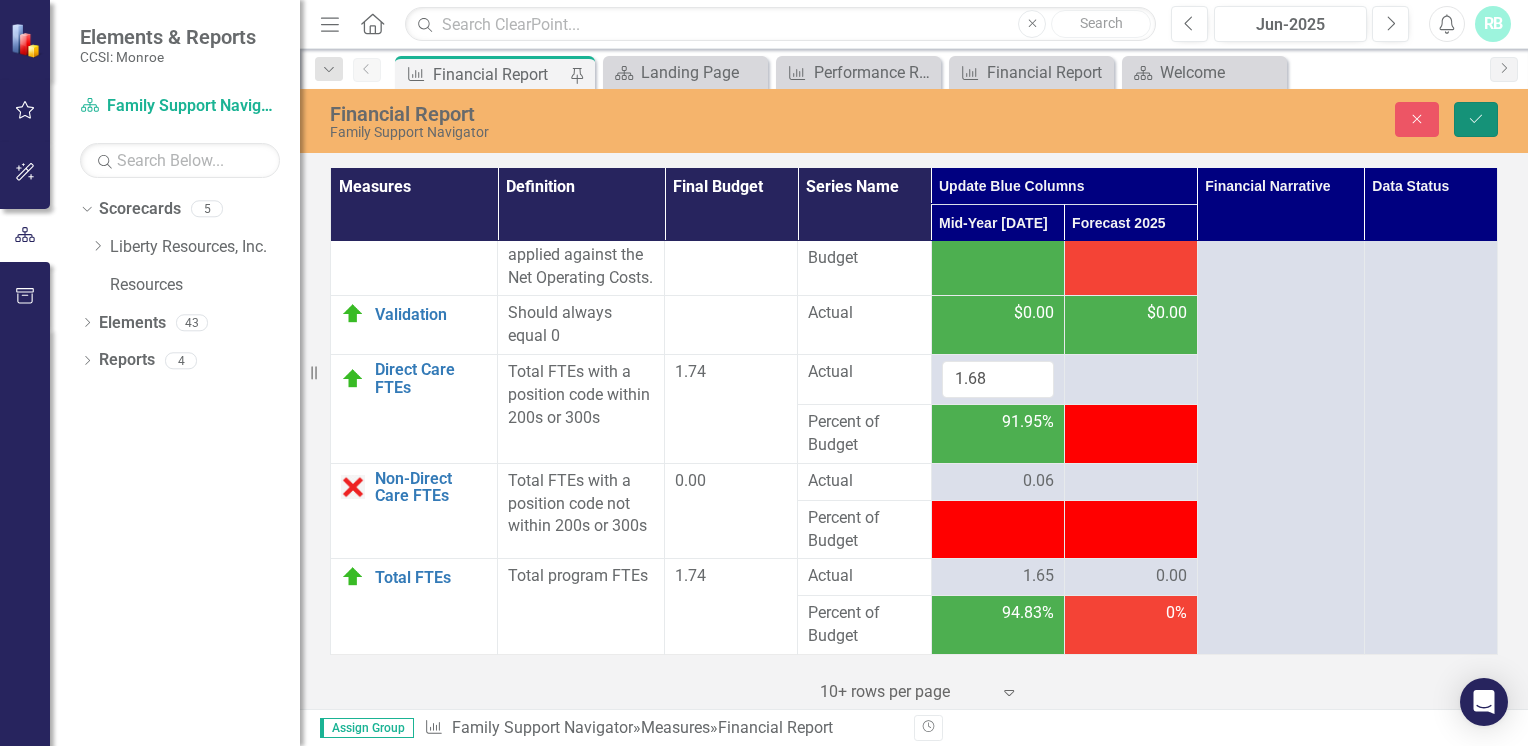 click on "Save" 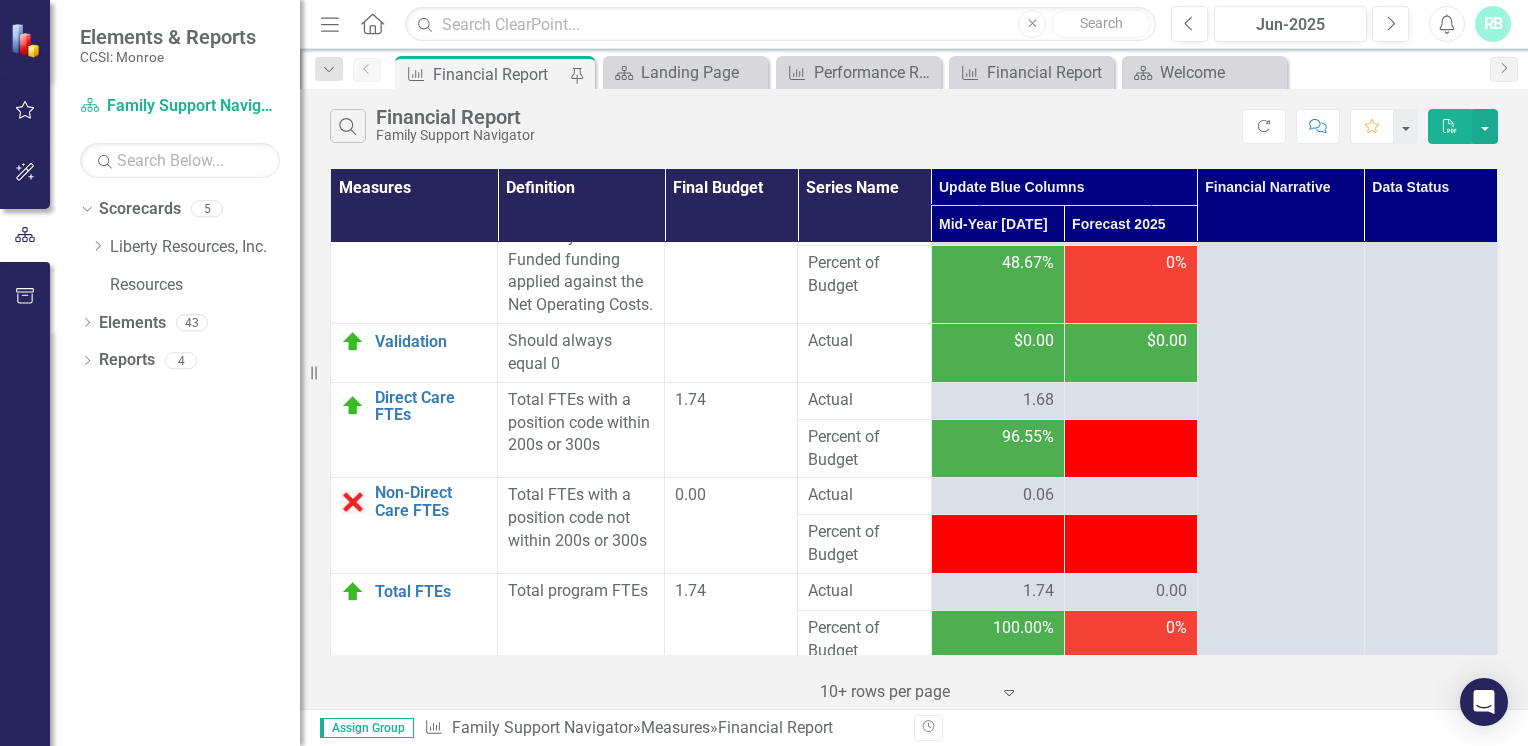 scroll, scrollTop: 4378, scrollLeft: 0, axis: vertical 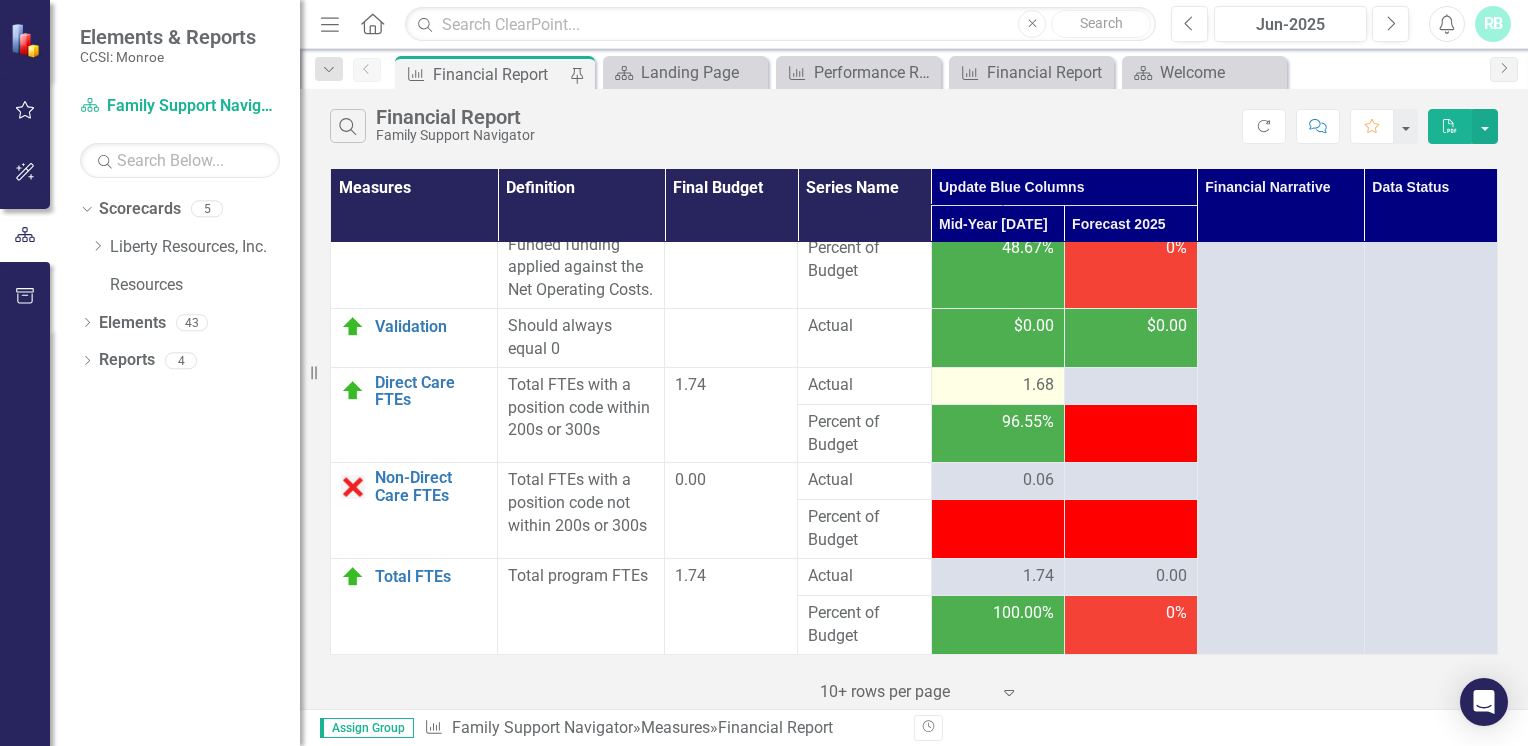 click on "1.68" at bounding box center (1038, 385) 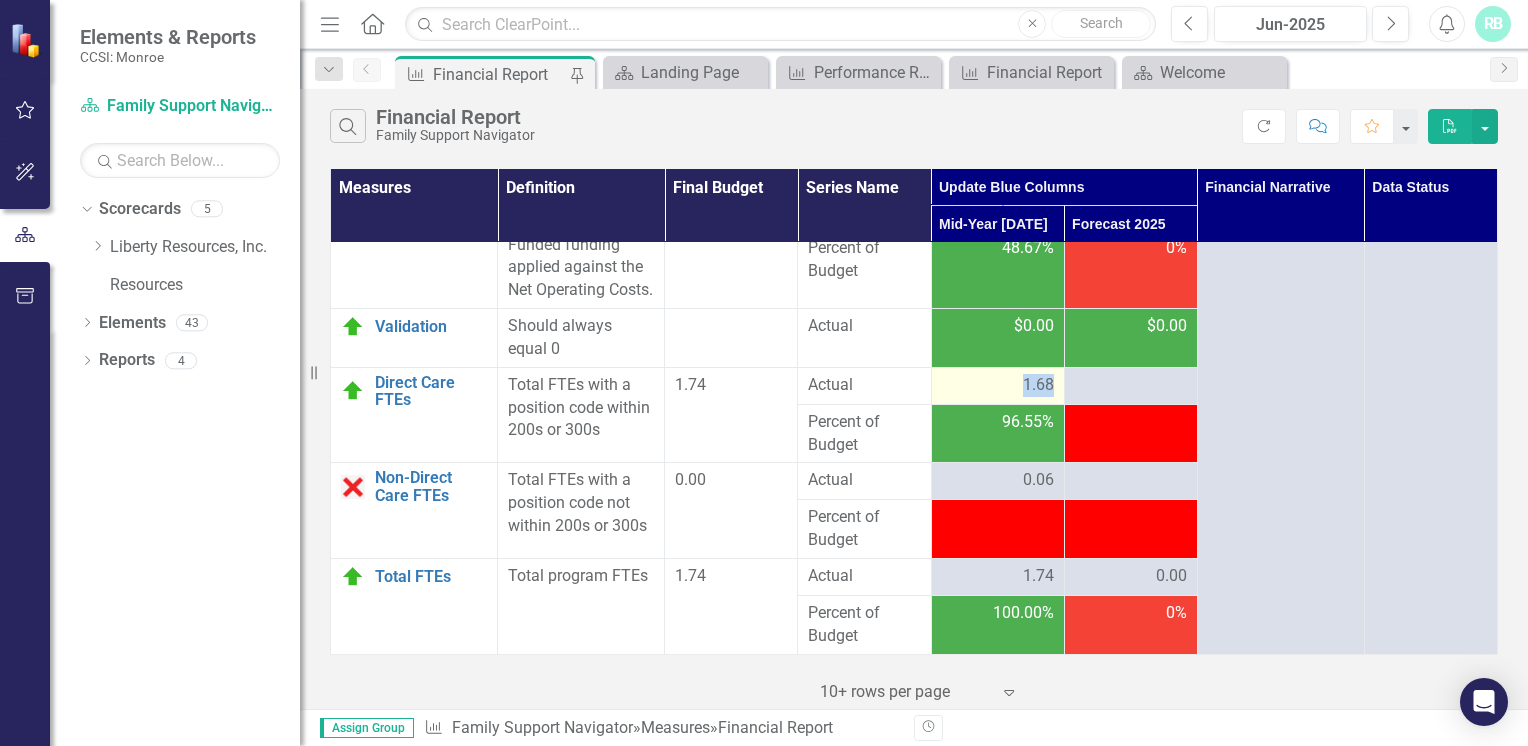 click on "1.68" at bounding box center (1038, 385) 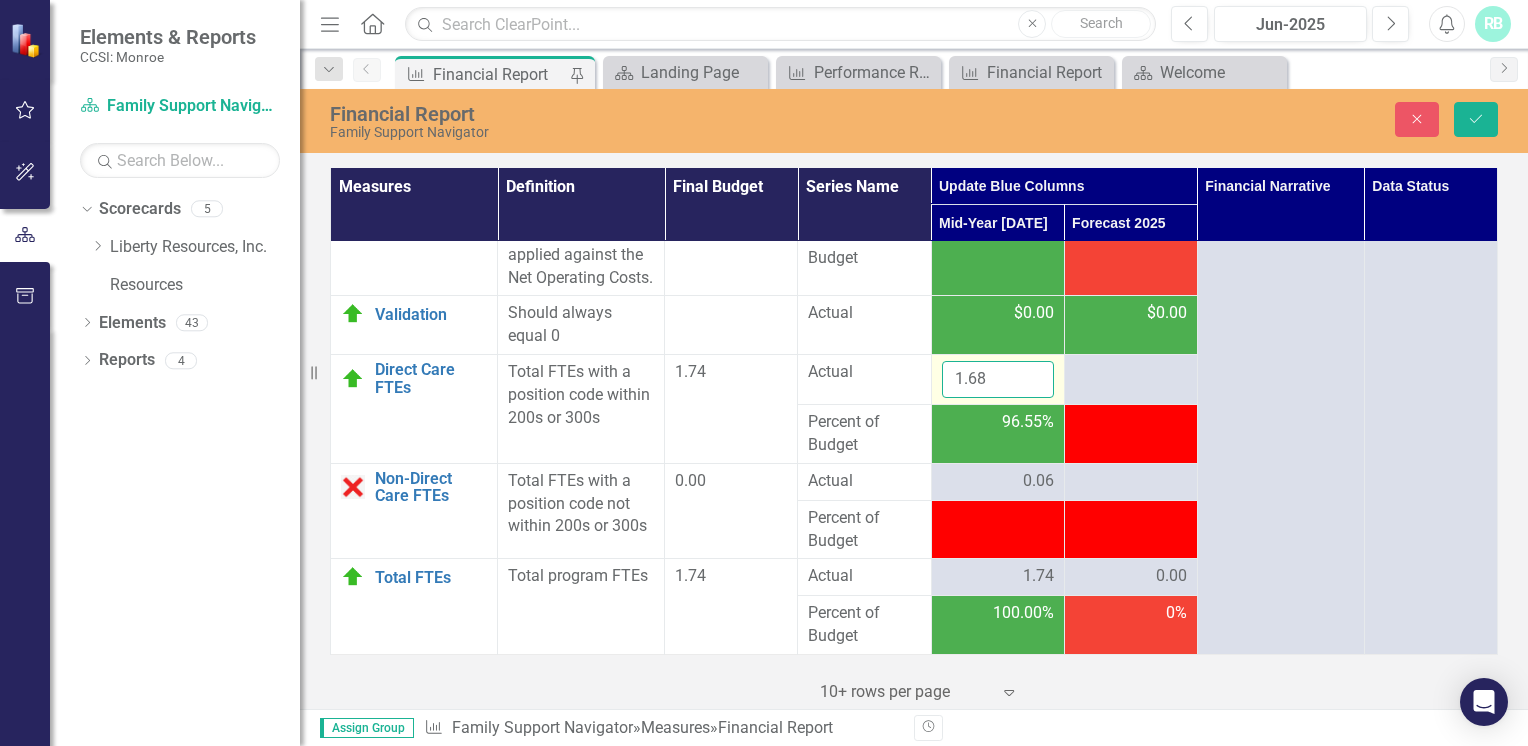 drag, startPoint x: 1030, startPoint y: 392, endPoint x: 991, endPoint y: 400, distance: 39.812057 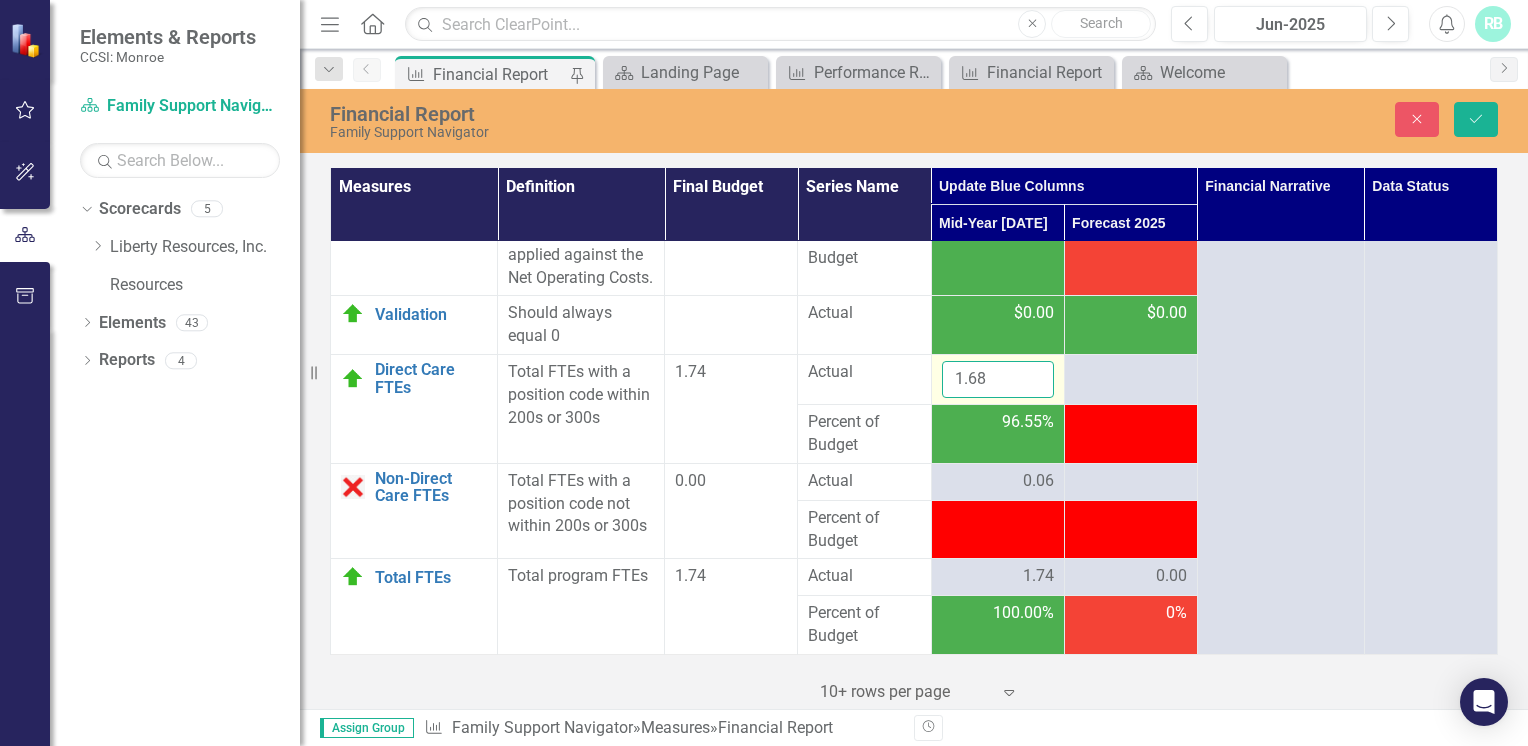 click on "1.68" at bounding box center (998, 379) 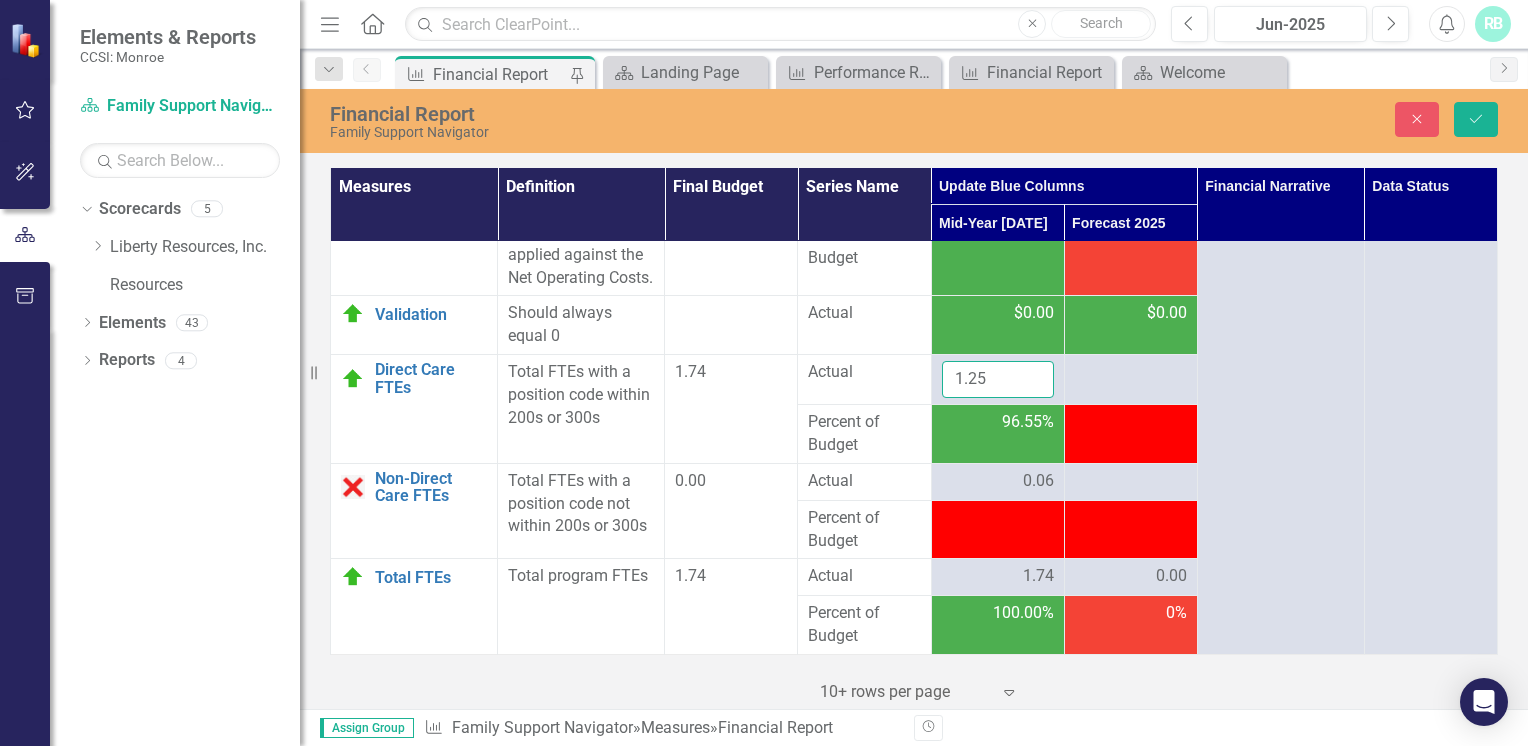 type on "1.25" 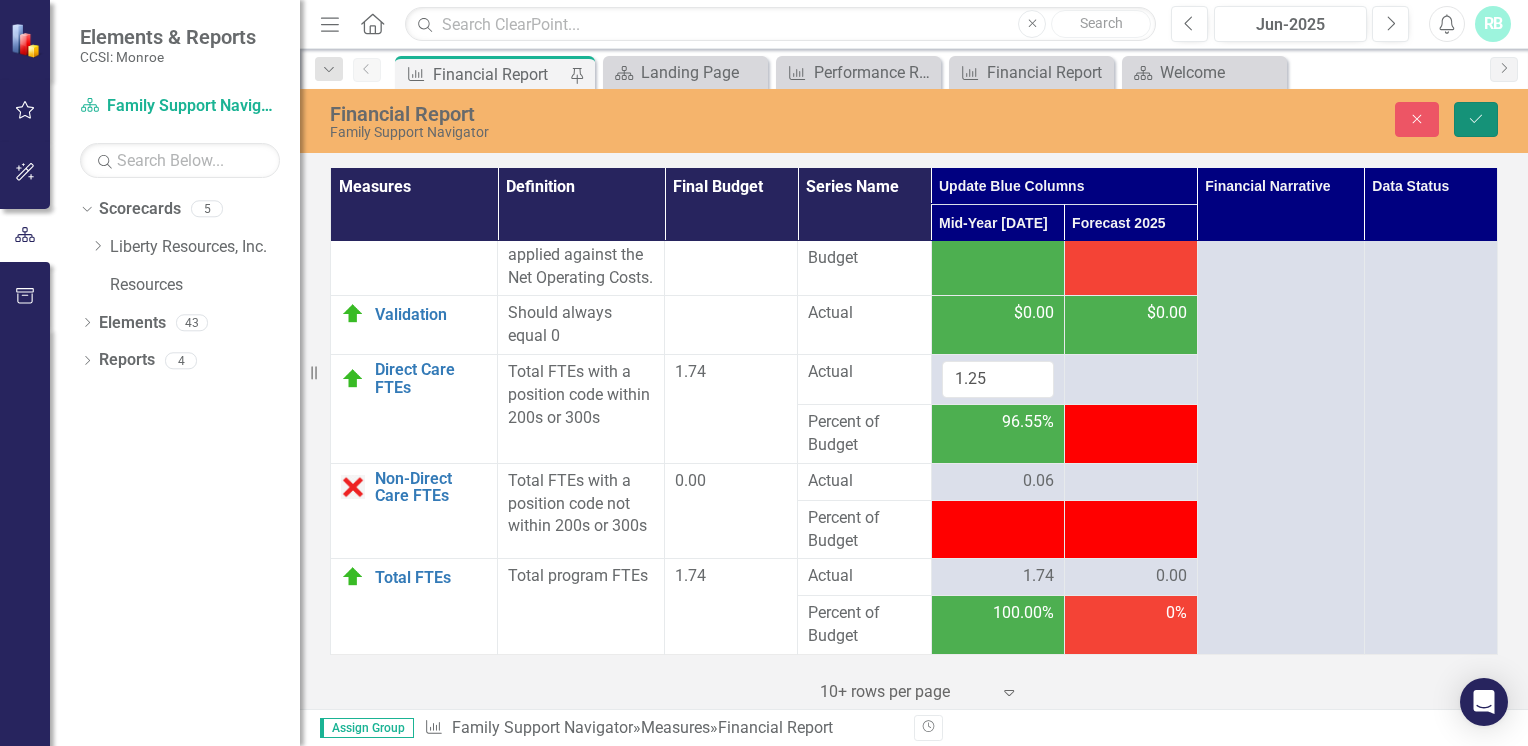 click on "Save" 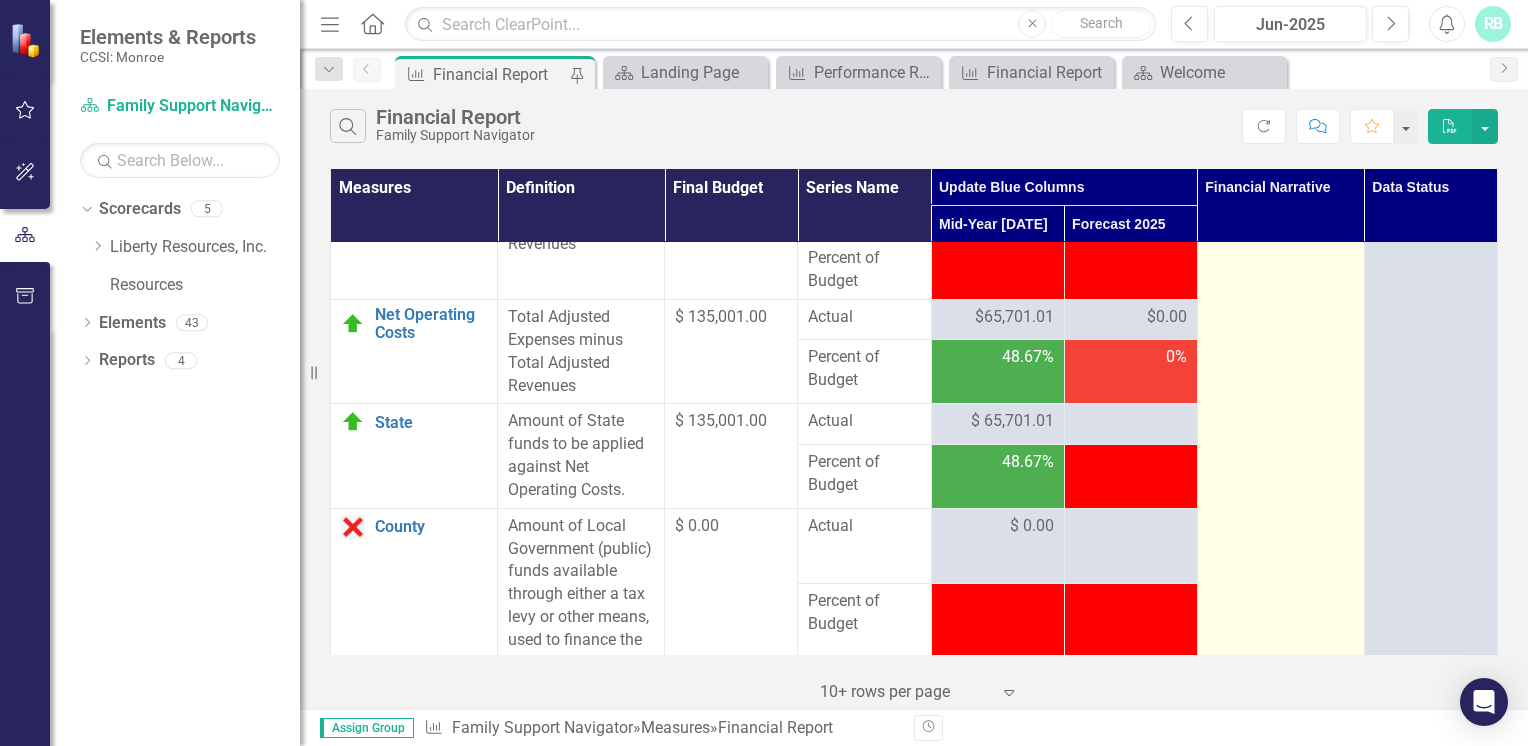 scroll, scrollTop: 3350, scrollLeft: 0, axis: vertical 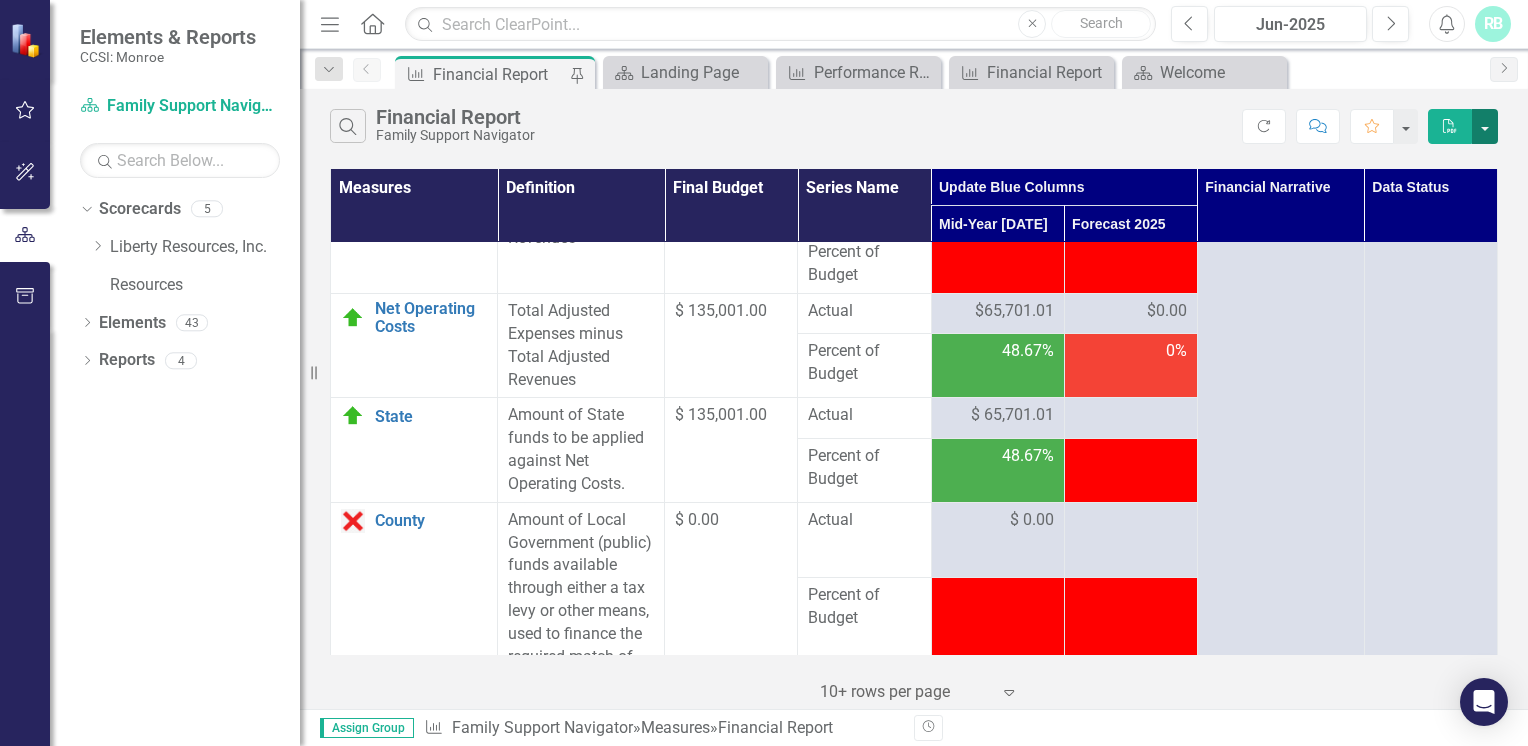 click at bounding box center (1485, 126) 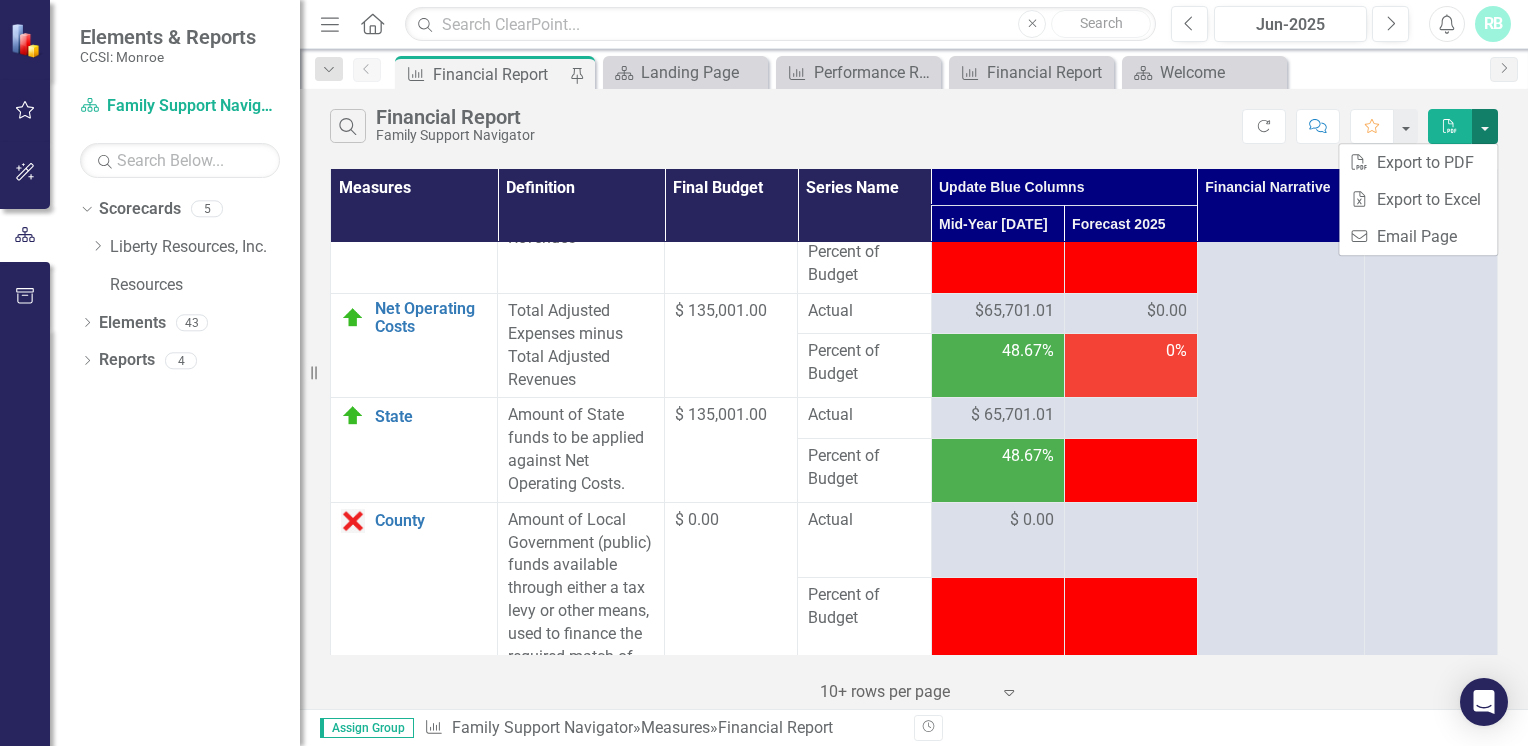 click at bounding box center [1485, 126] 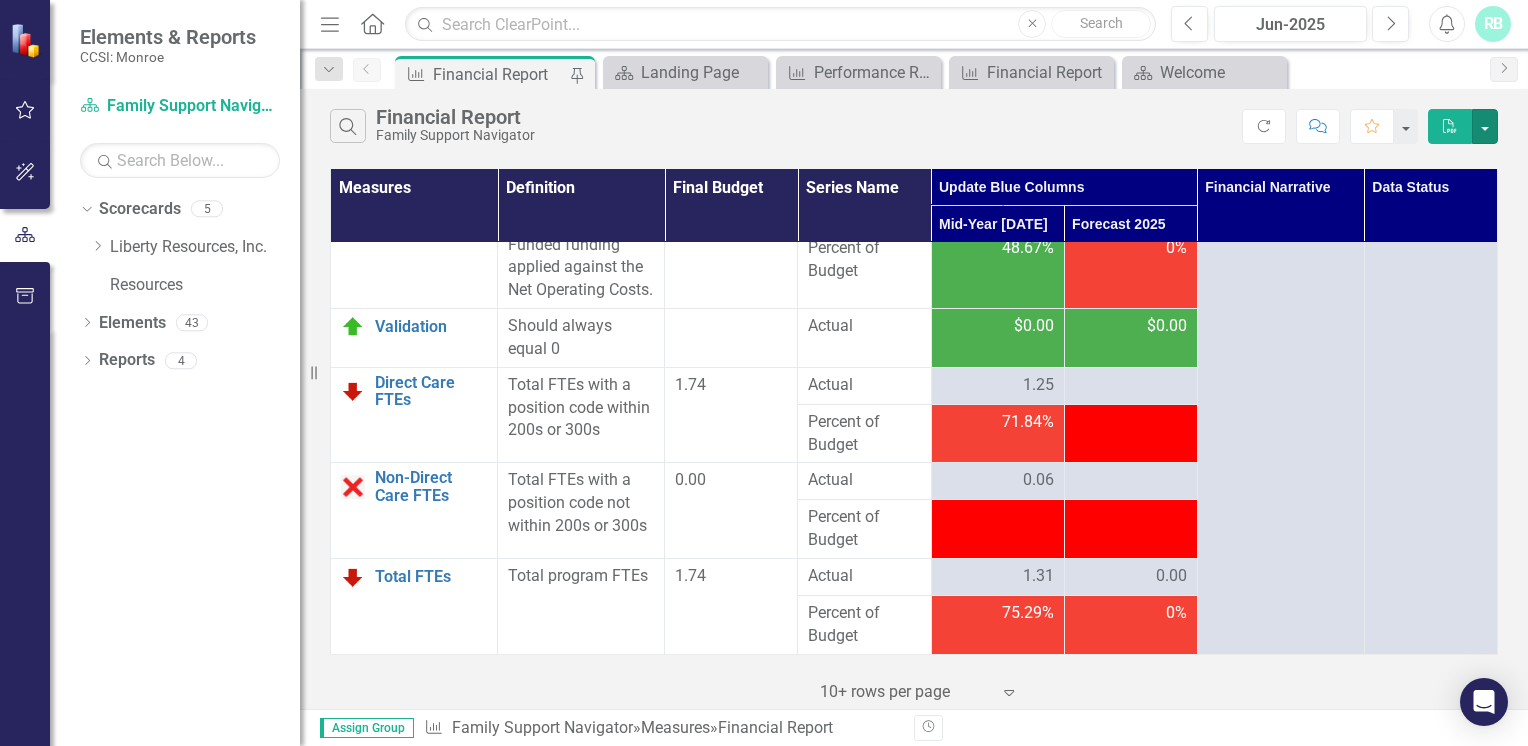 scroll, scrollTop: 4378, scrollLeft: 0, axis: vertical 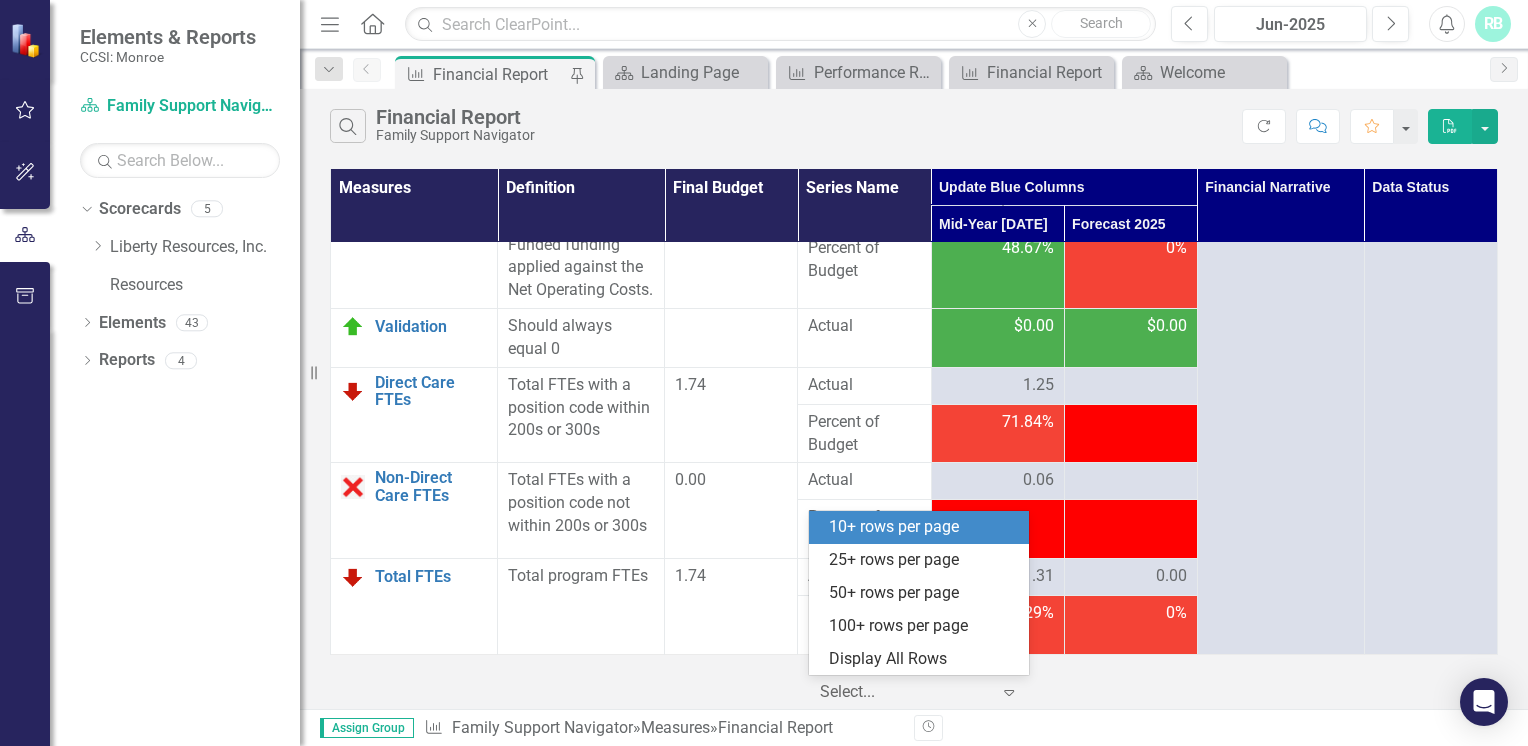click on "Select..." at bounding box center (905, 692) 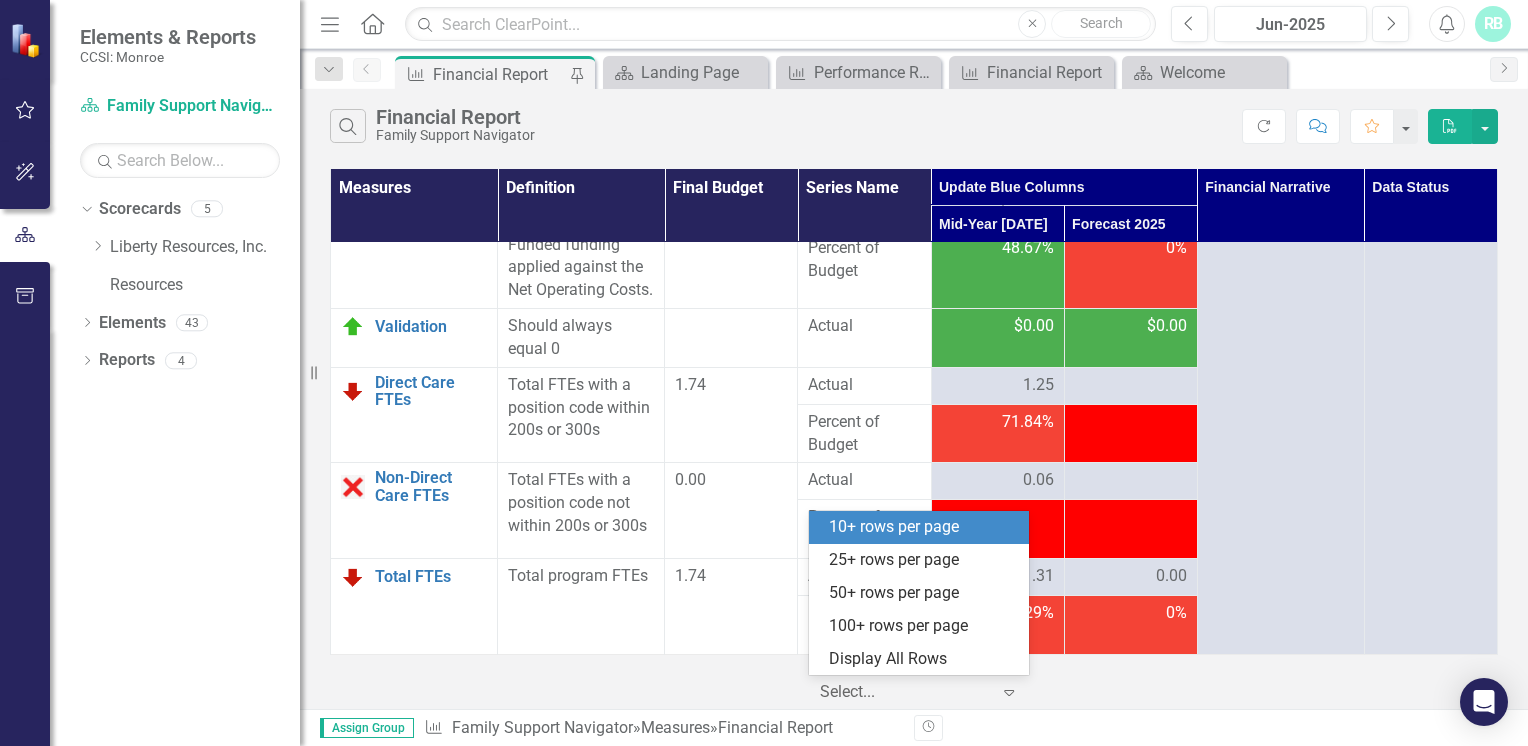 click on "Expand" 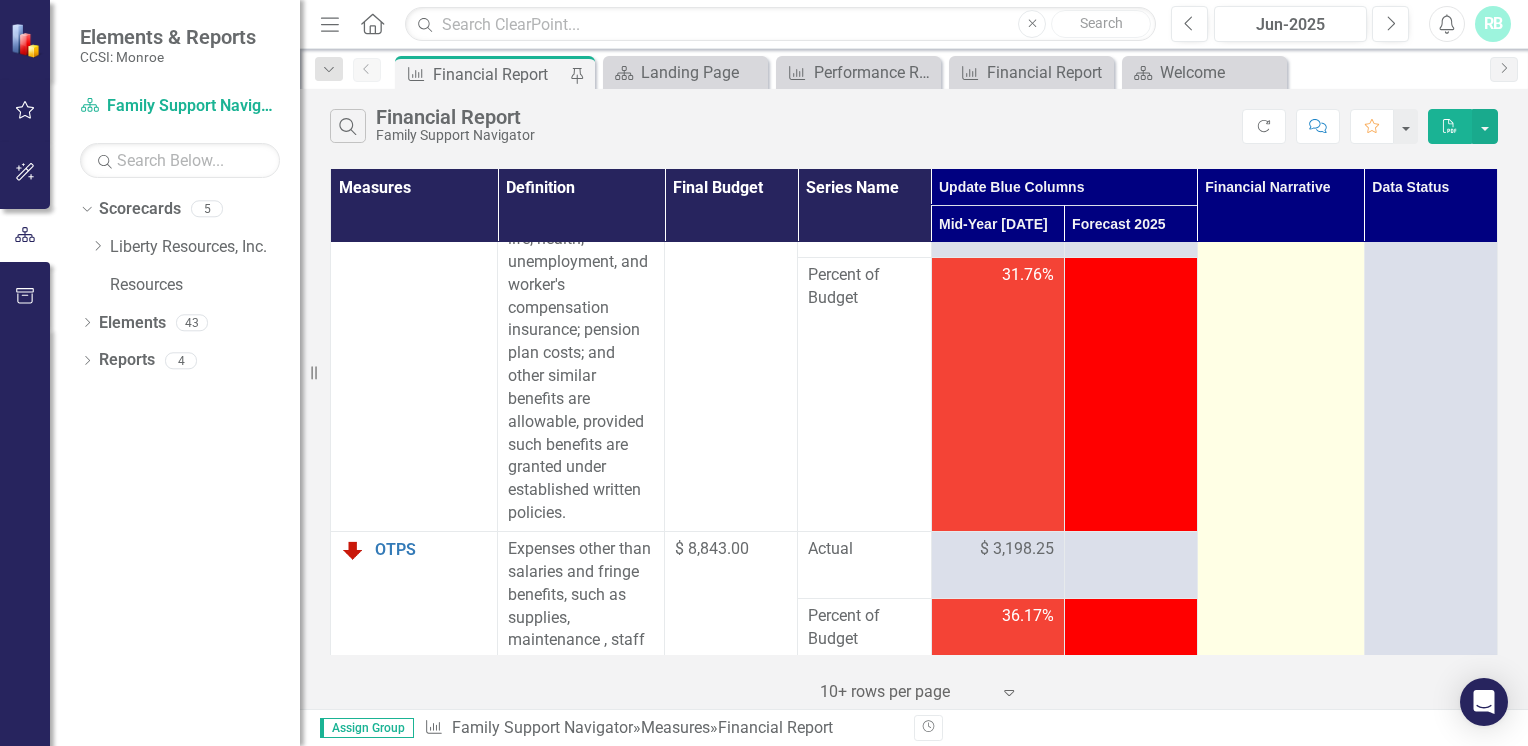 scroll, scrollTop: 0, scrollLeft: 0, axis: both 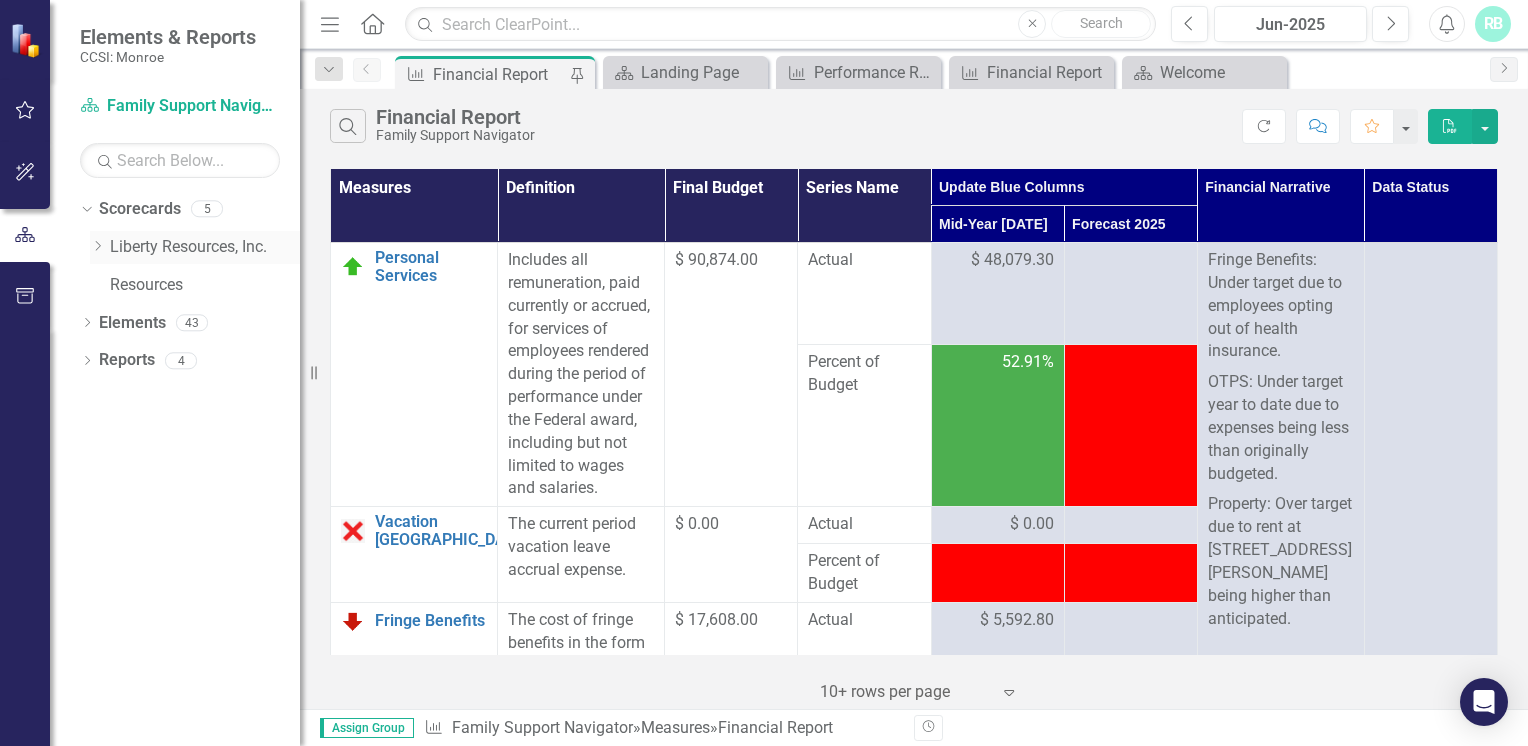 click on "Liberty Resources, Inc." at bounding box center (205, 247) 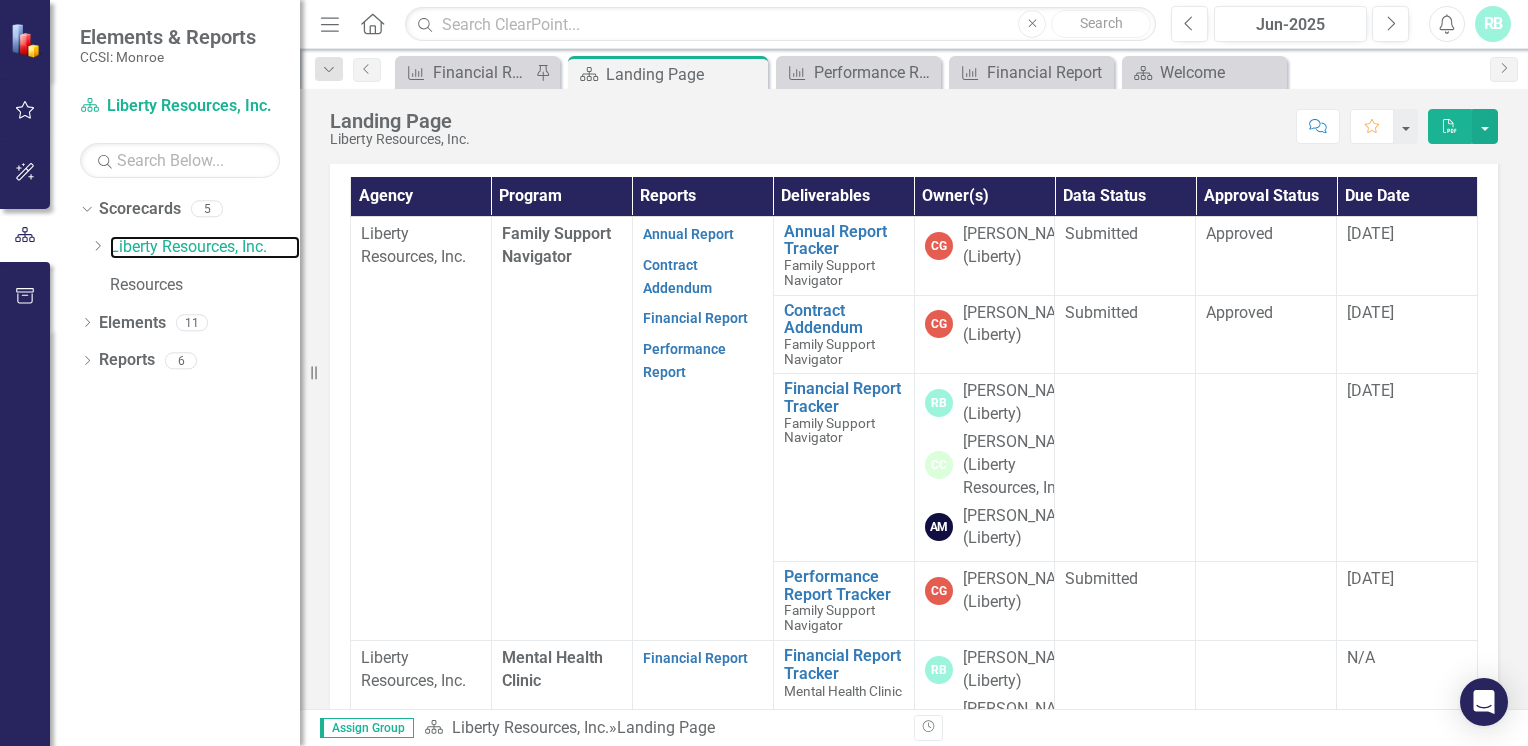 scroll, scrollTop: 566, scrollLeft: 0, axis: vertical 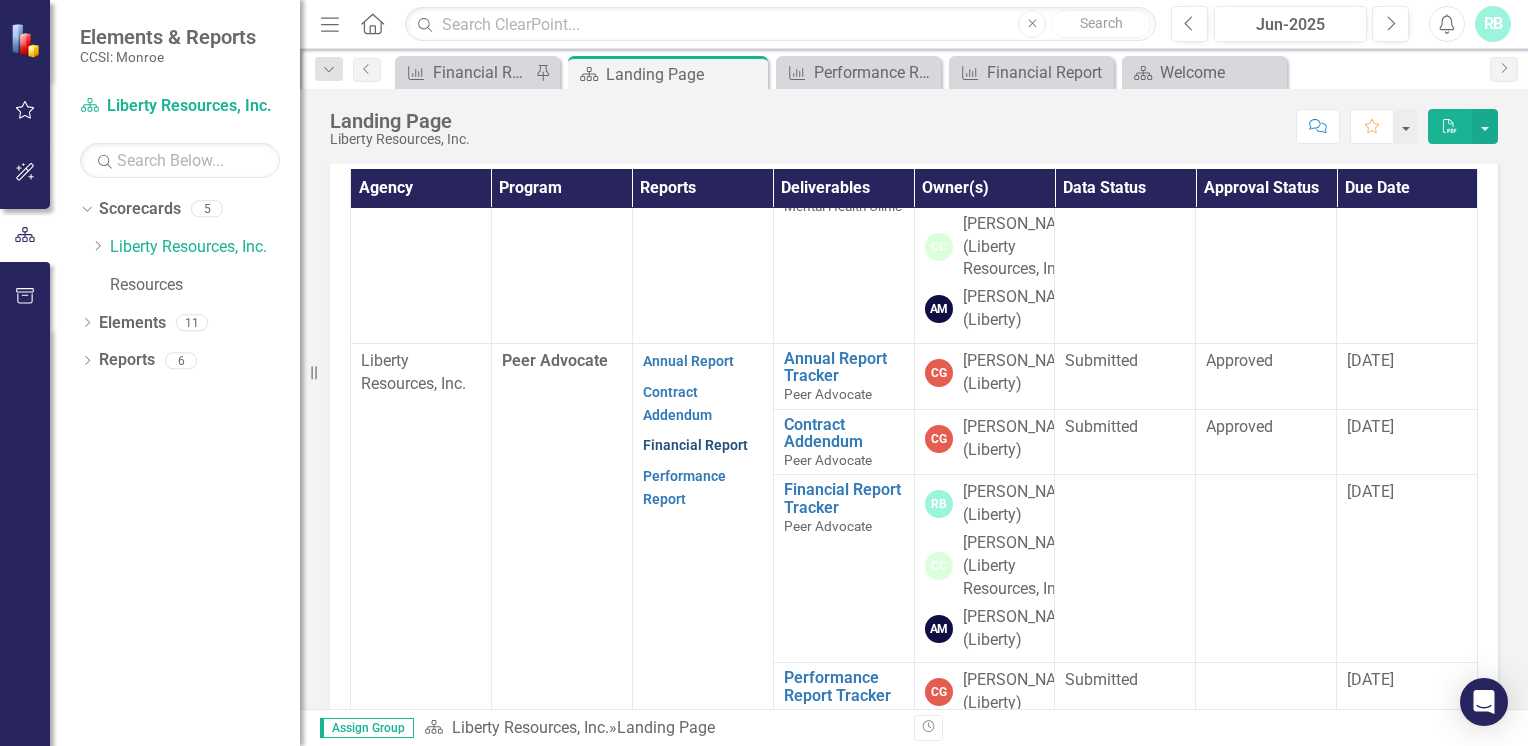 click on "Financial Report" at bounding box center (695, 445) 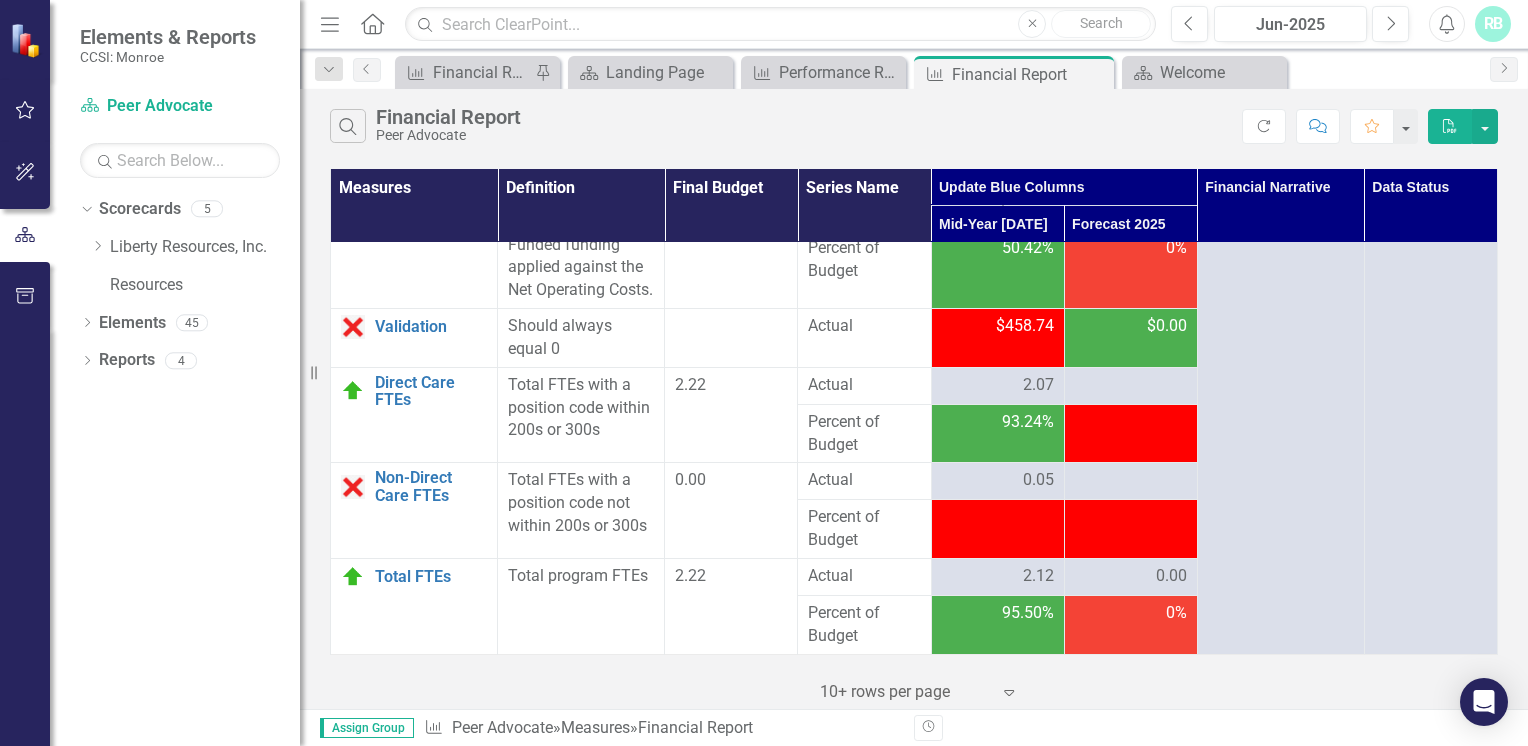 scroll, scrollTop: 3627, scrollLeft: 0, axis: vertical 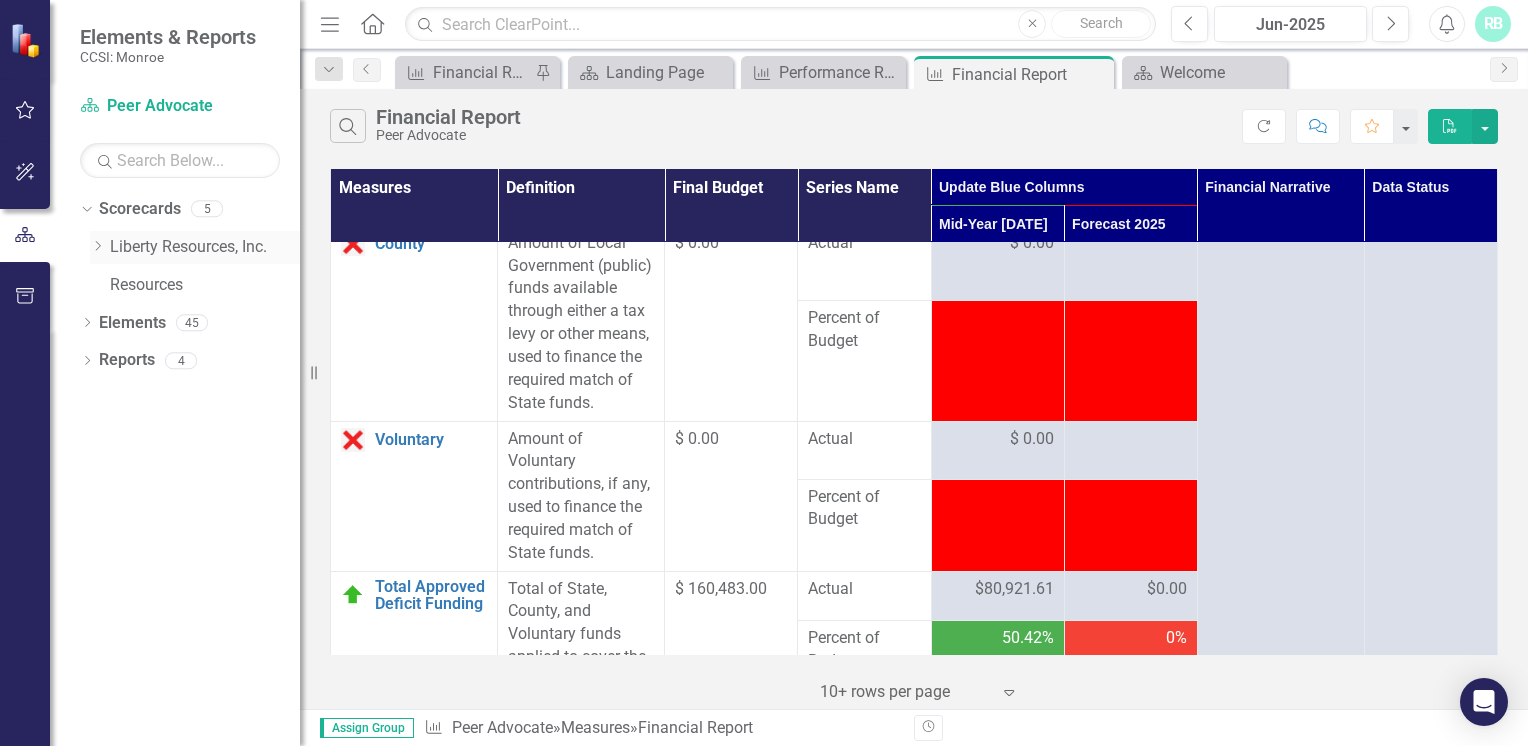click on "Liberty Resources, Inc." at bounding box center (205, 247) 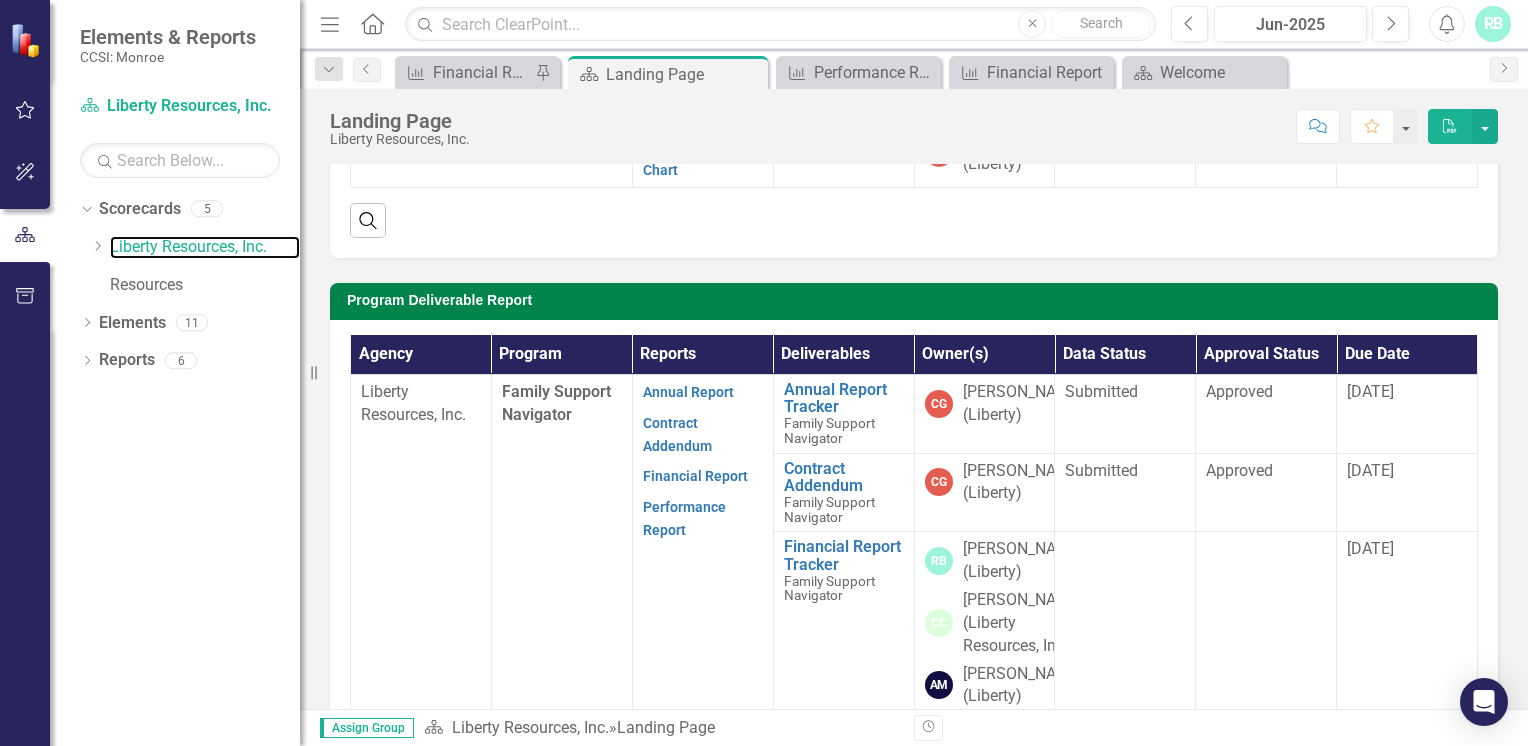 scroll, scrollTop: 408, scrollLeft: 0, axis: vertical 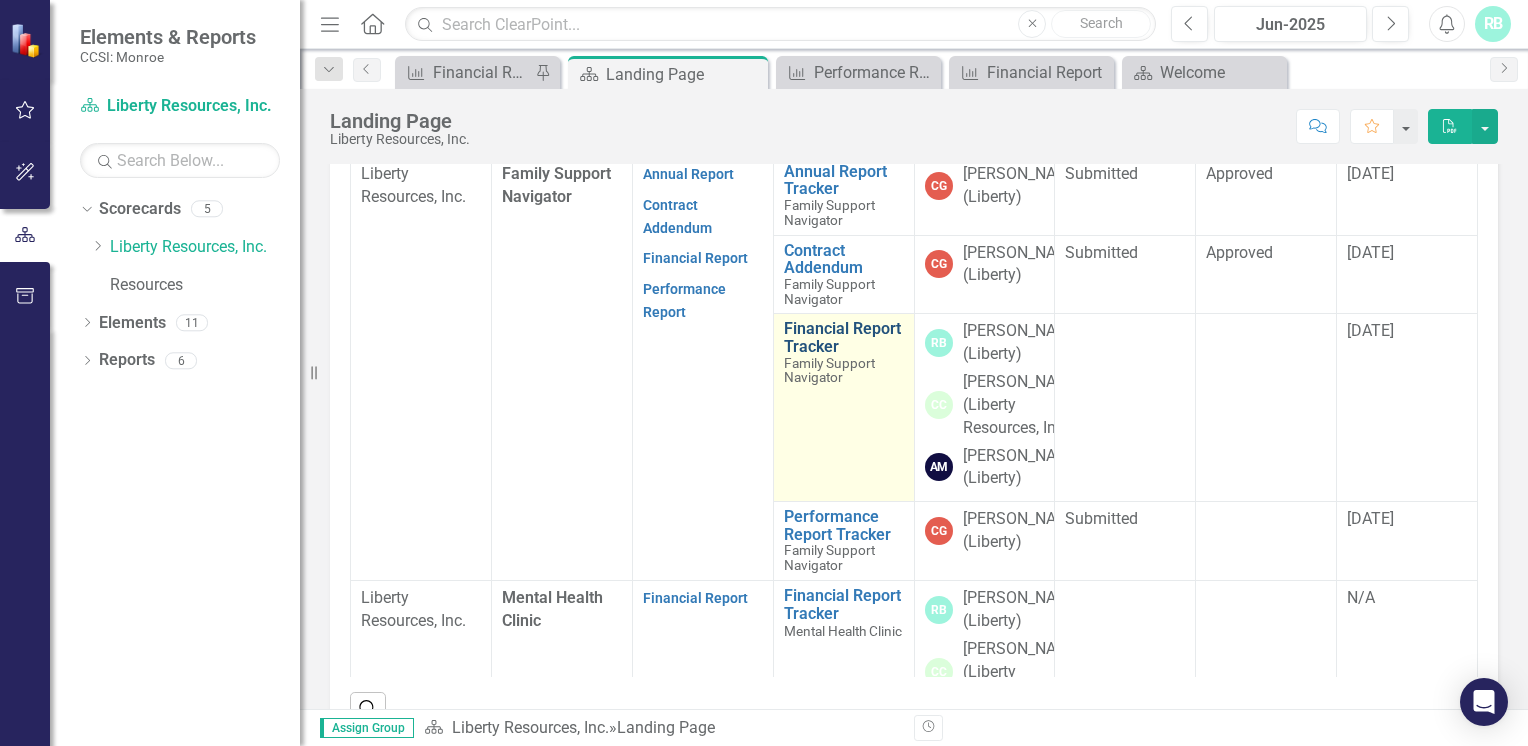 click on "Financial Report Tracker" at bounding box center (844, 337) 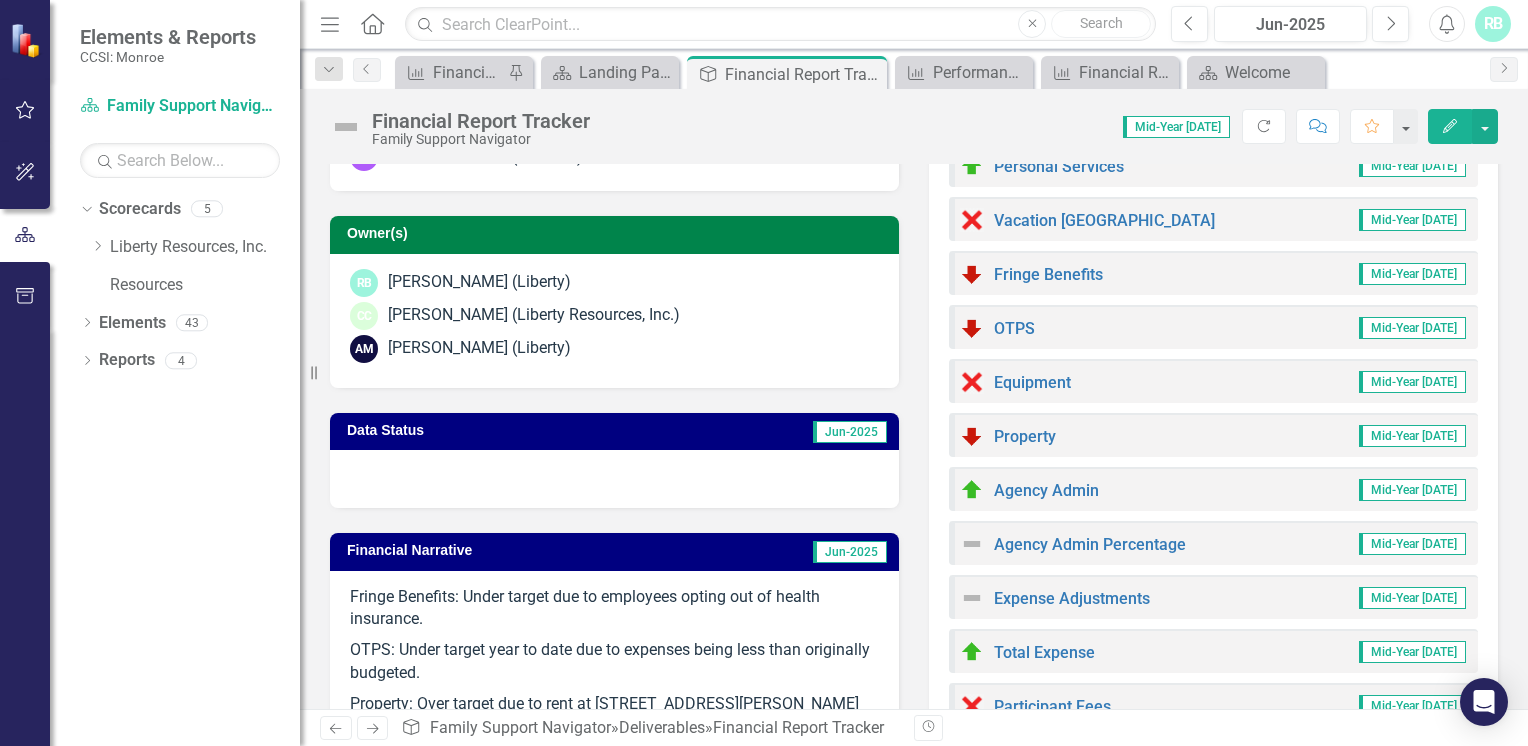 scroll, scrollTop: 0, scrollLeft: 0, axis: both 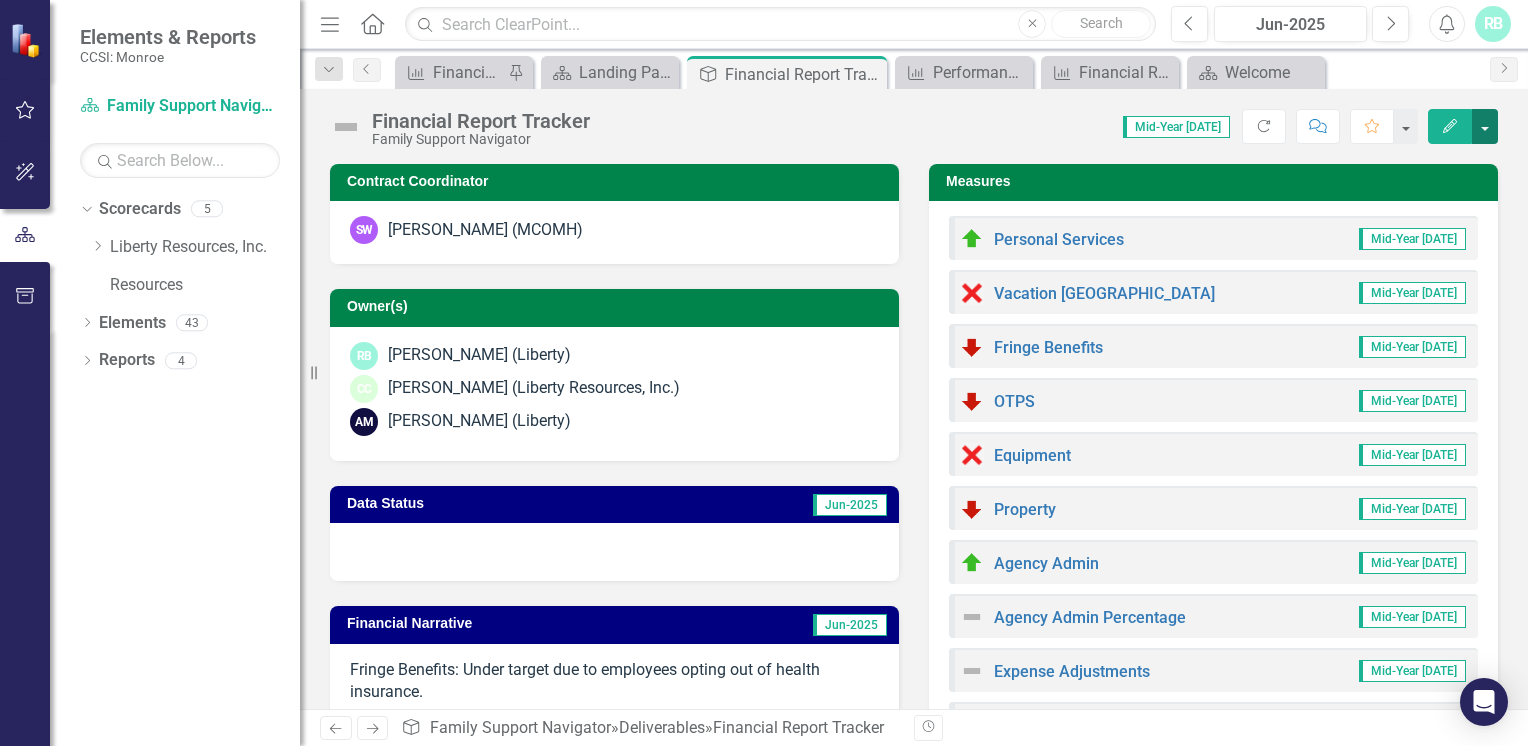 click at bounding box center [1485, 126] 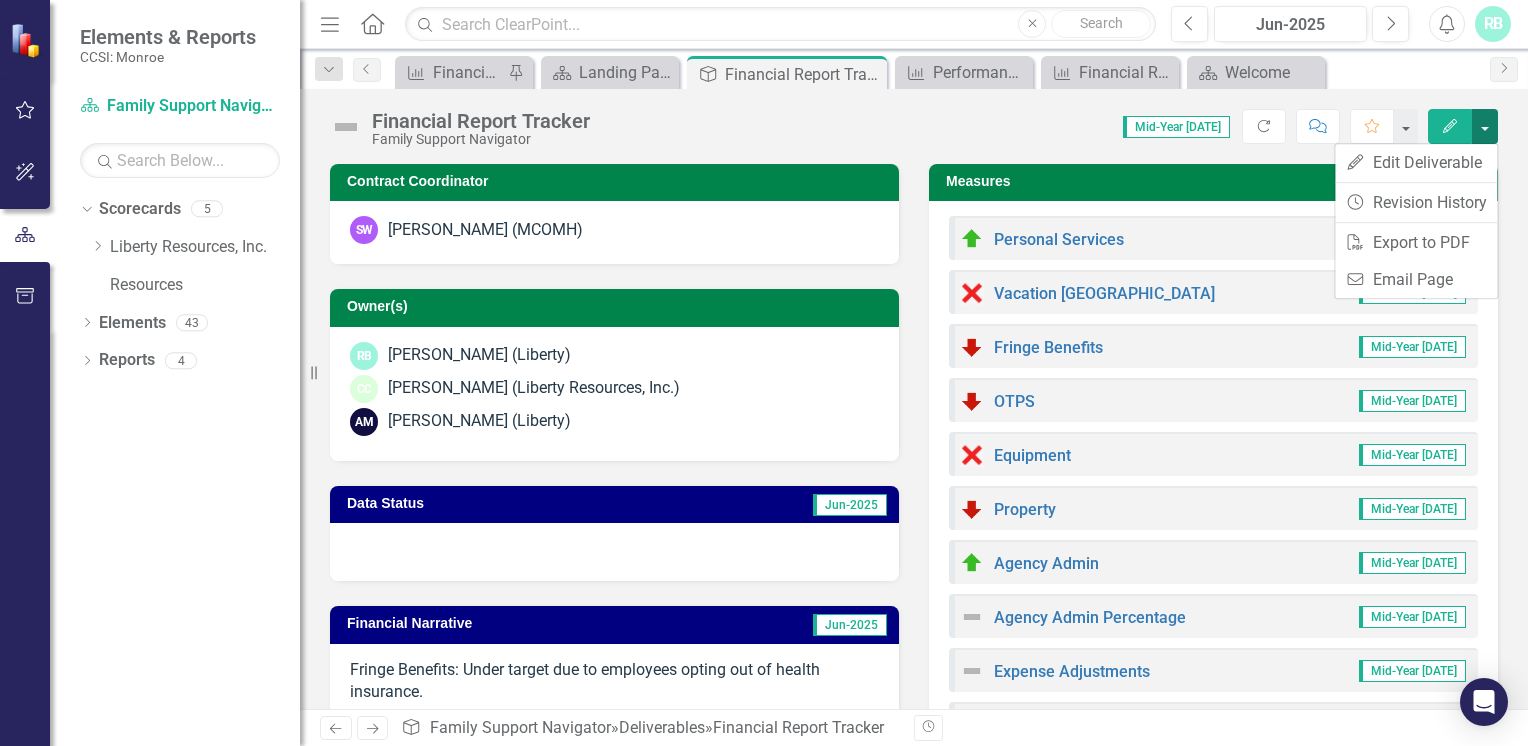 click at bounding box center [1485, 126] 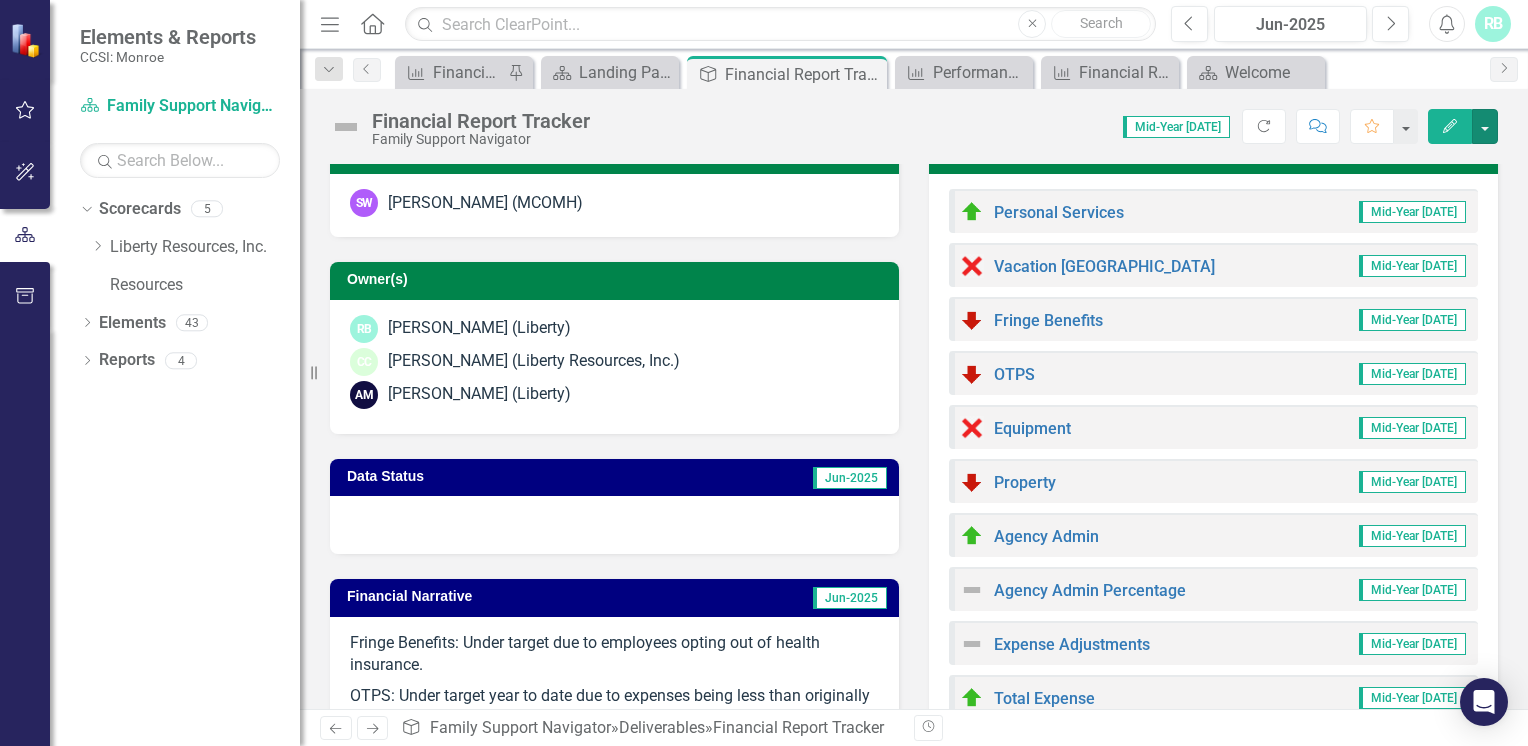 scroll, scrollTop: 0, scrollLeft: 0, axis: both 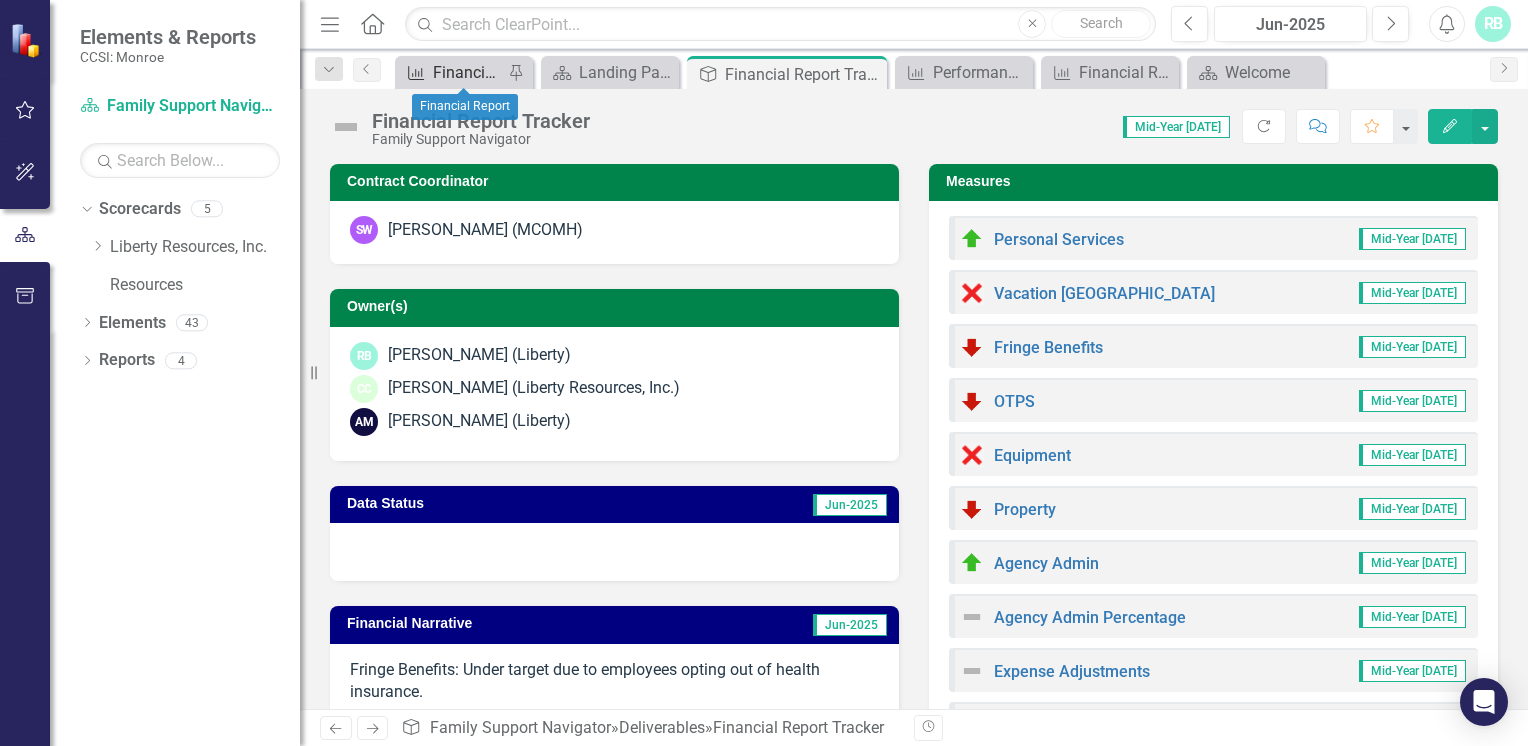 click on "Financial Report" at bounding box center (468, 72) 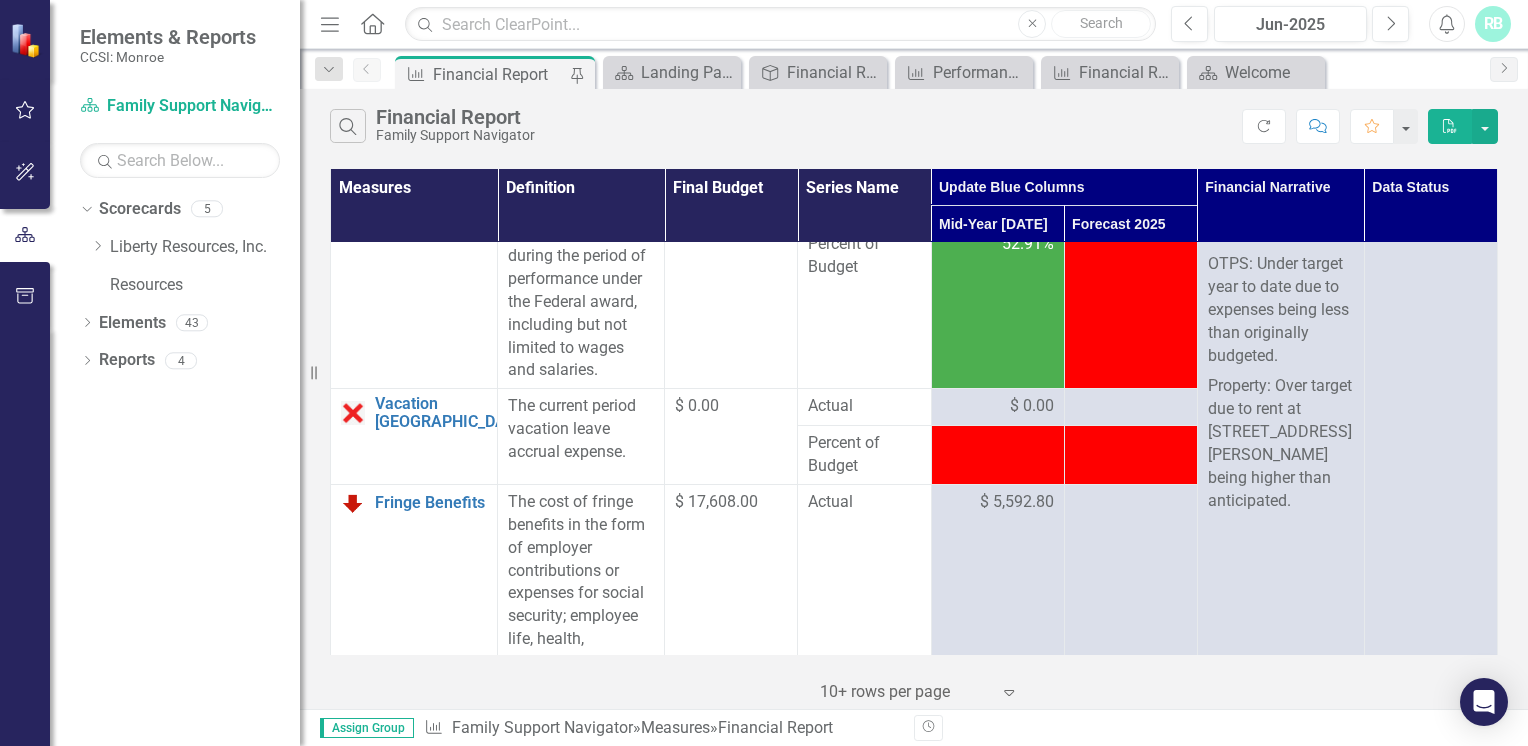 scroll, scrollTop: 0, scrollLeft: 0, axis: both 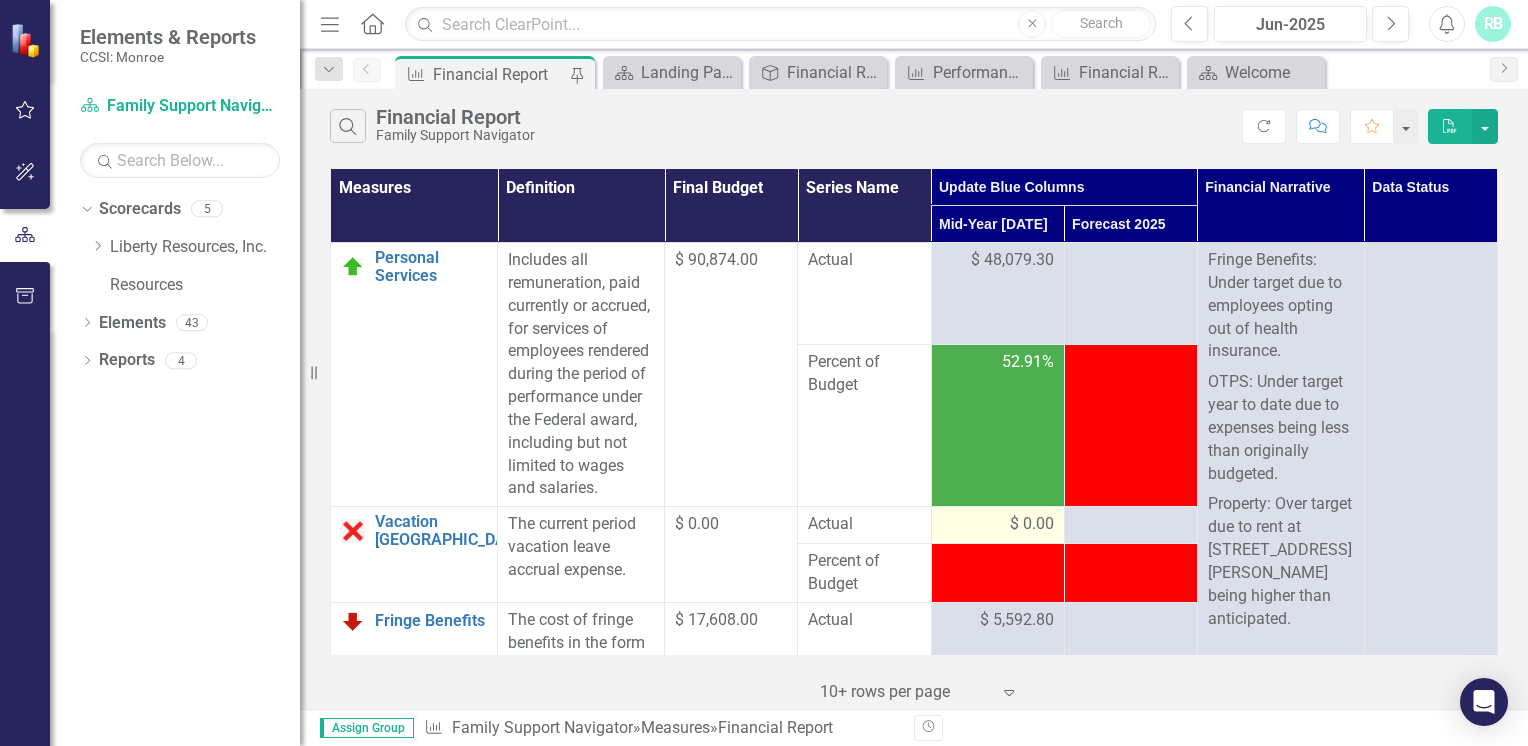 click on "$ 0.00" at bounding box center [1032, 524] 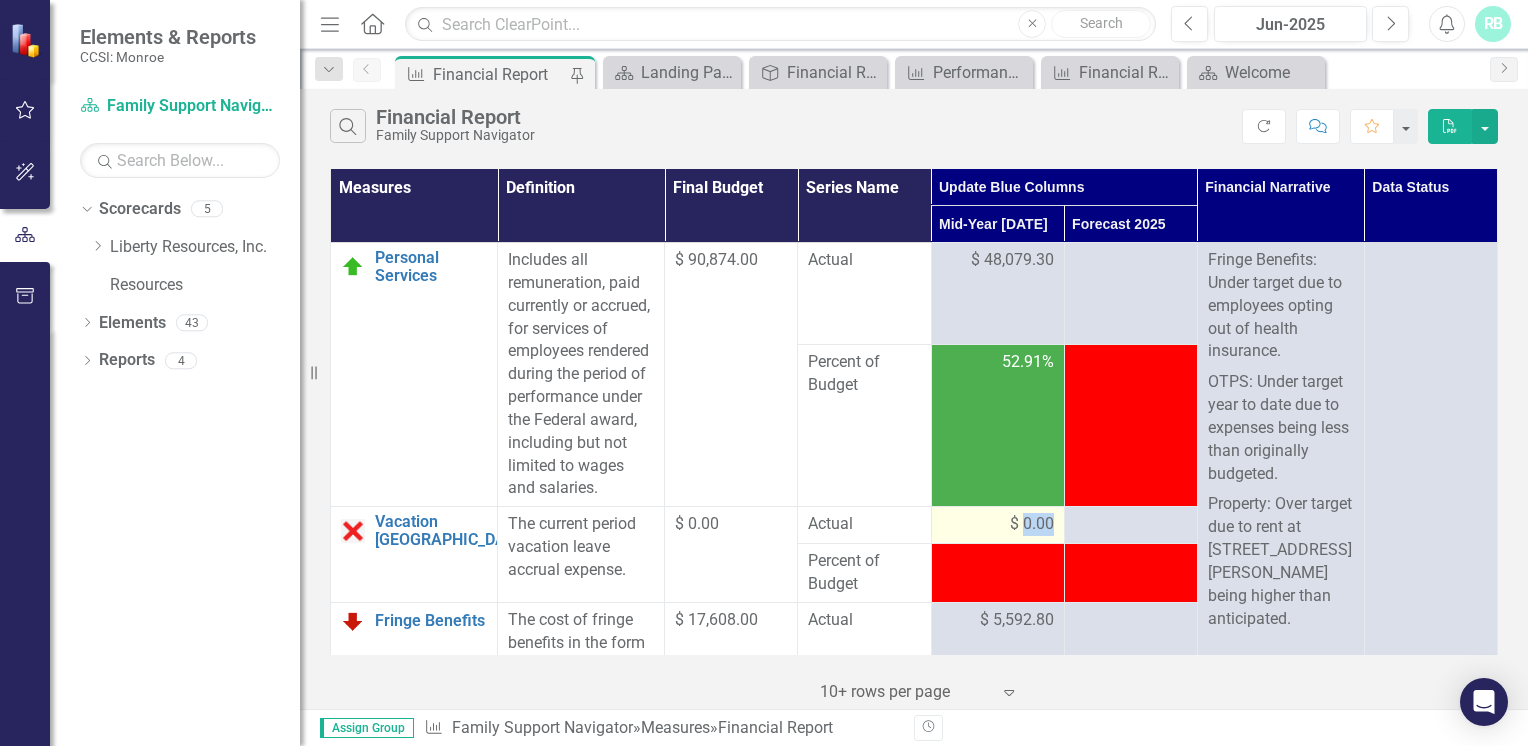 click on "$ 0.00" at bounding box center (1032, 524) 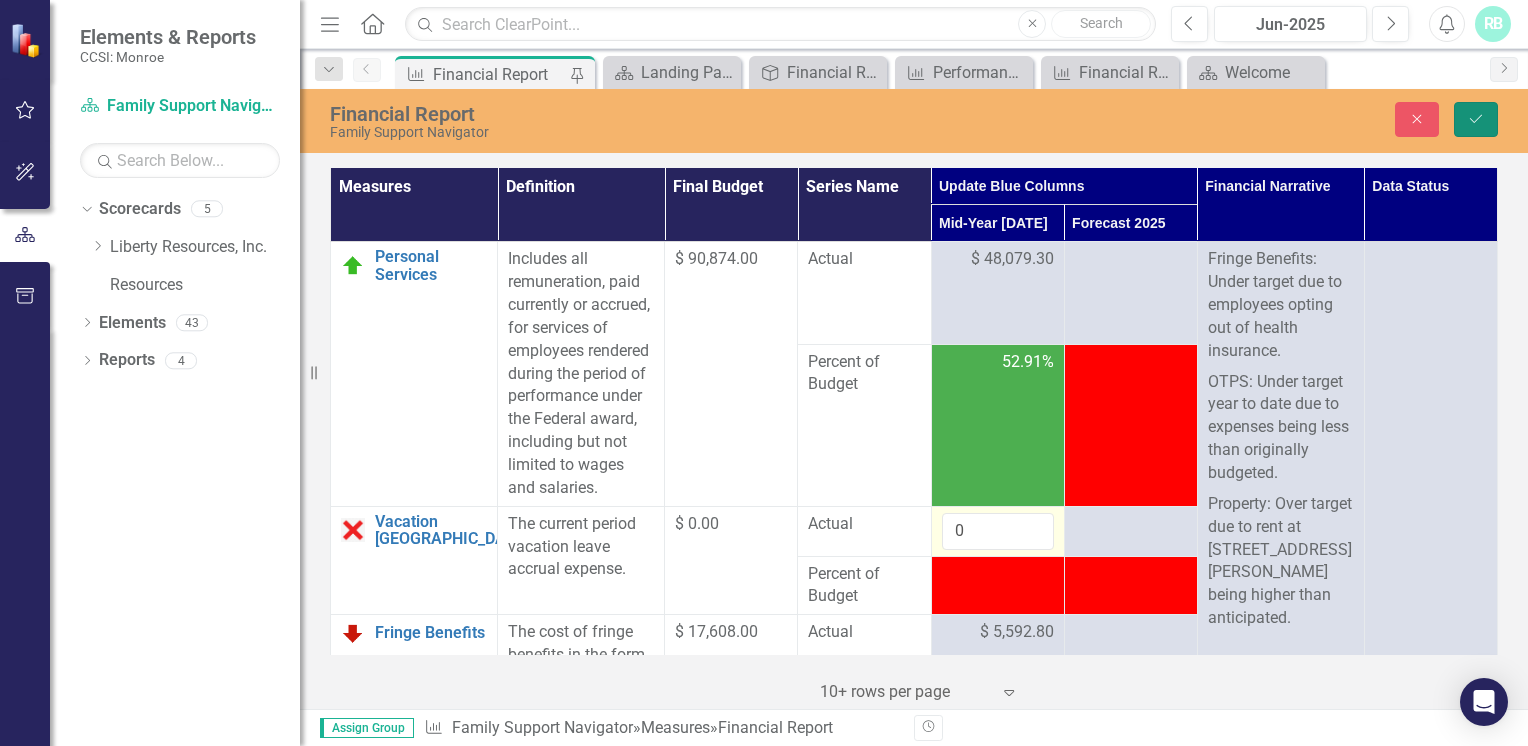 click on "Save" 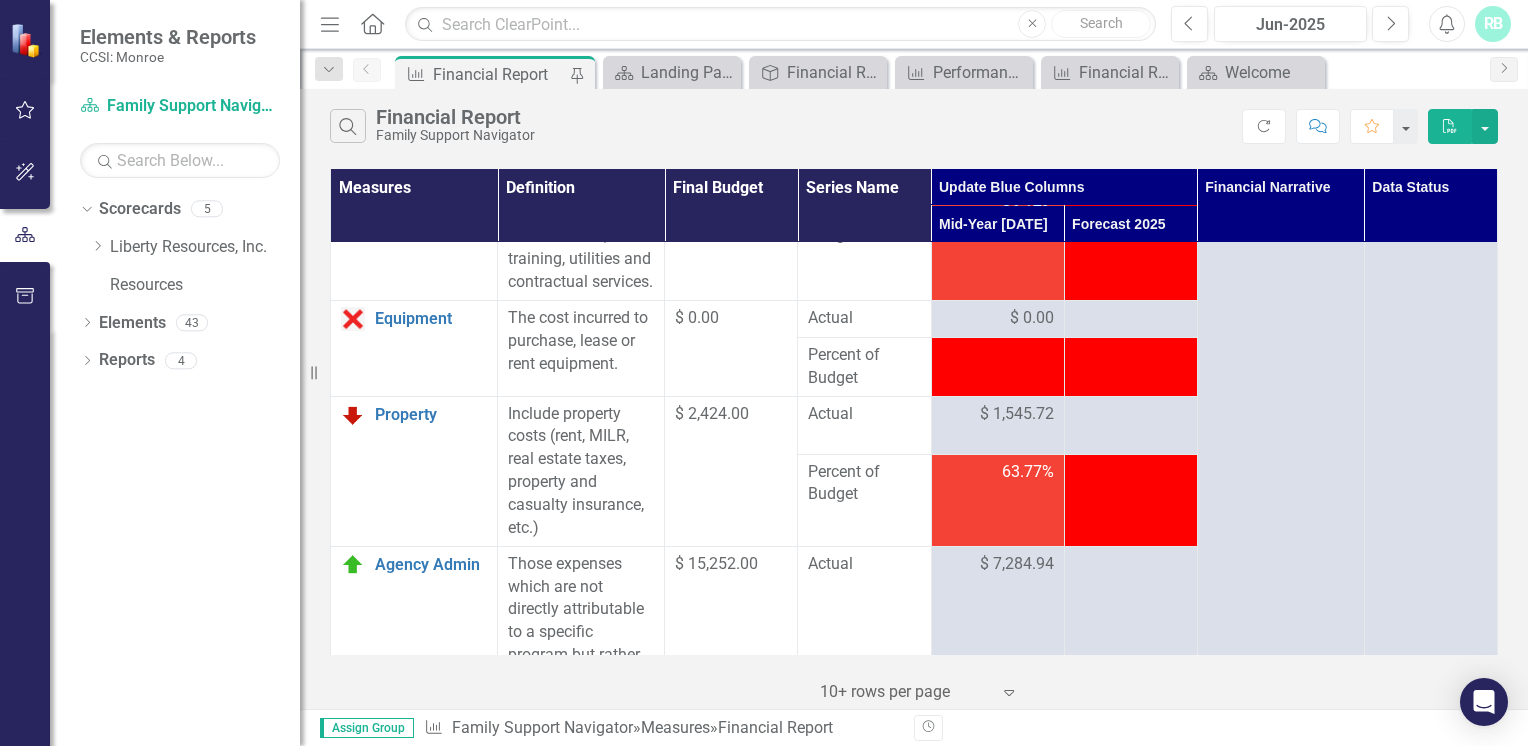 scroll, scrollTop: 923, scrollLeft: 0, axis: vertical 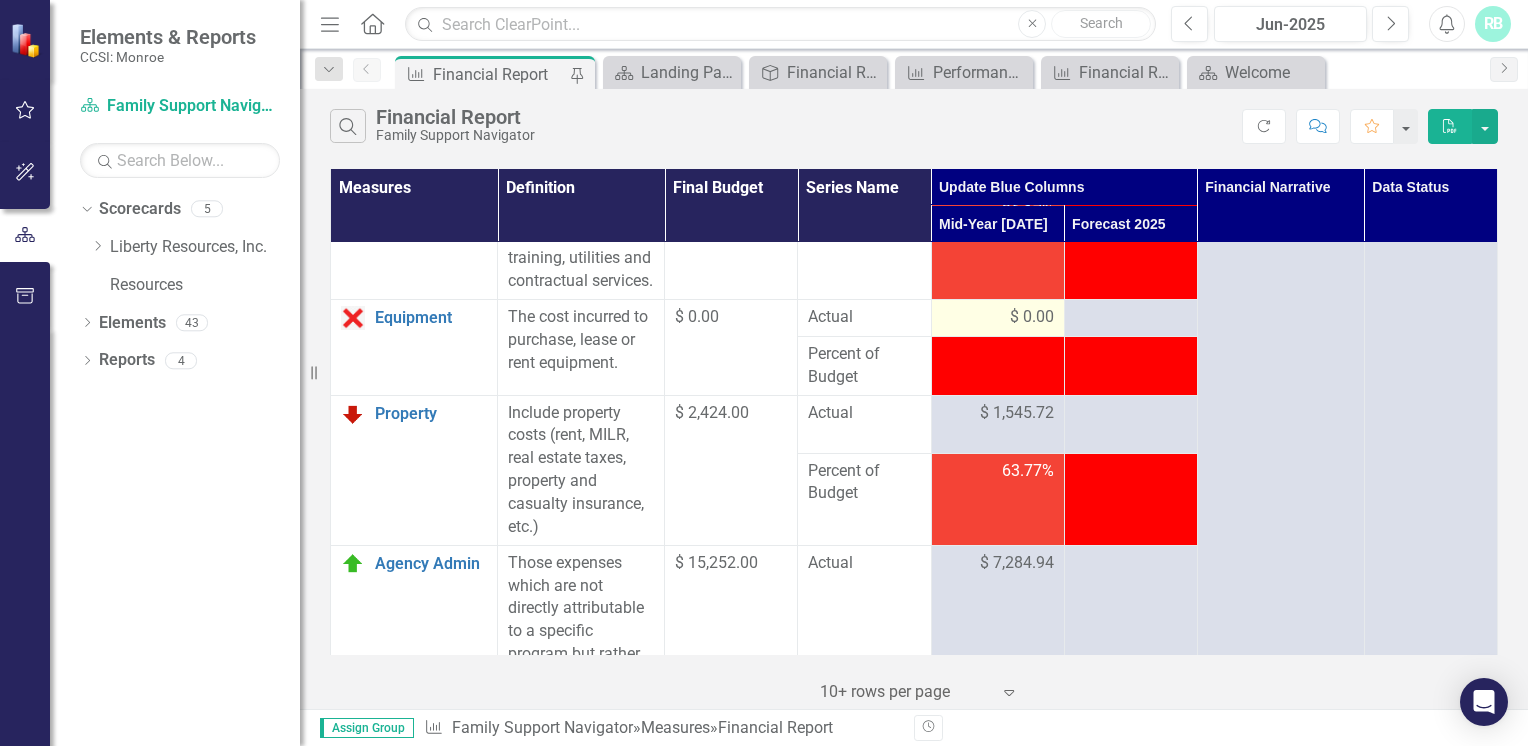 click on "$ 0.00" at bounding box center (1032, 317) 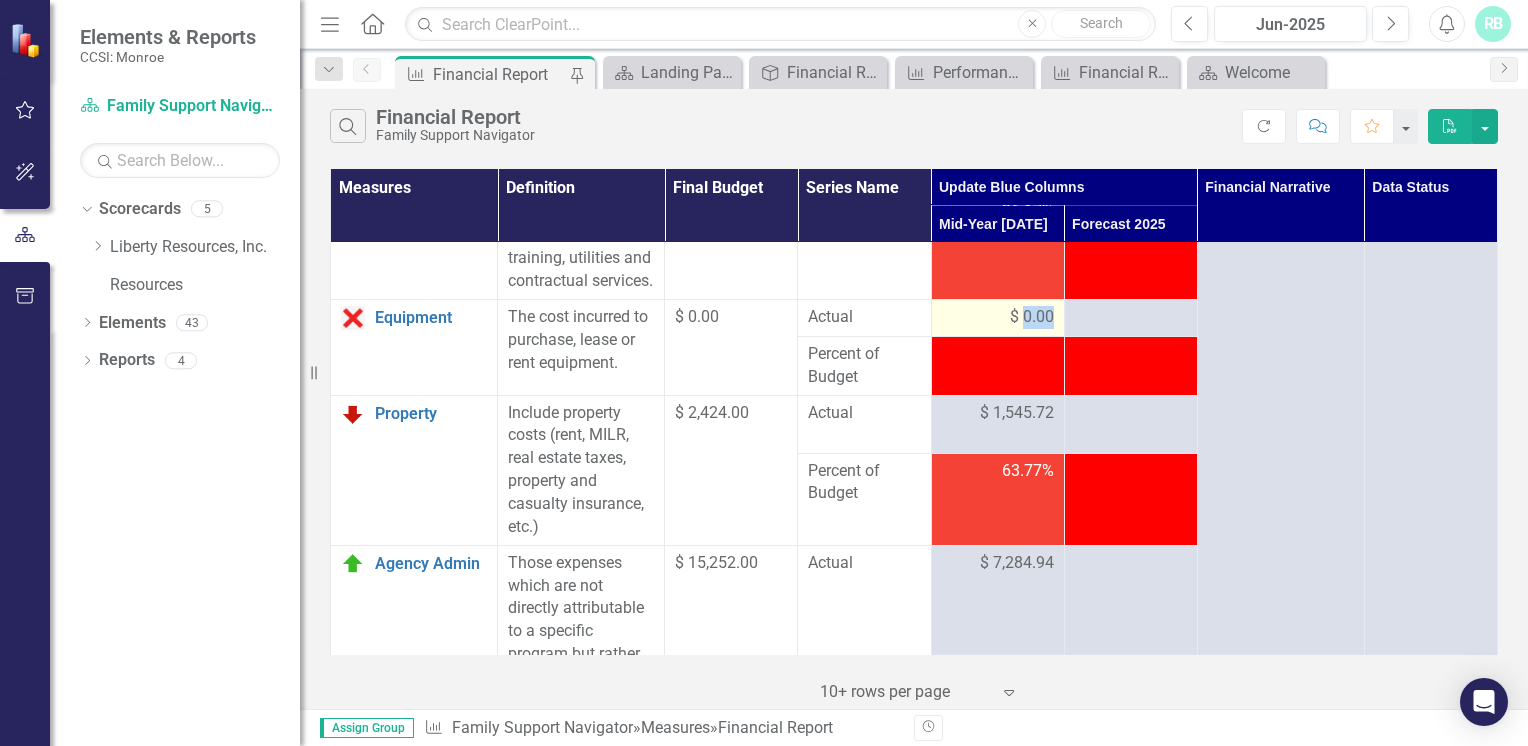 click on "$ 0.00" at bounding box center (1032, 317) 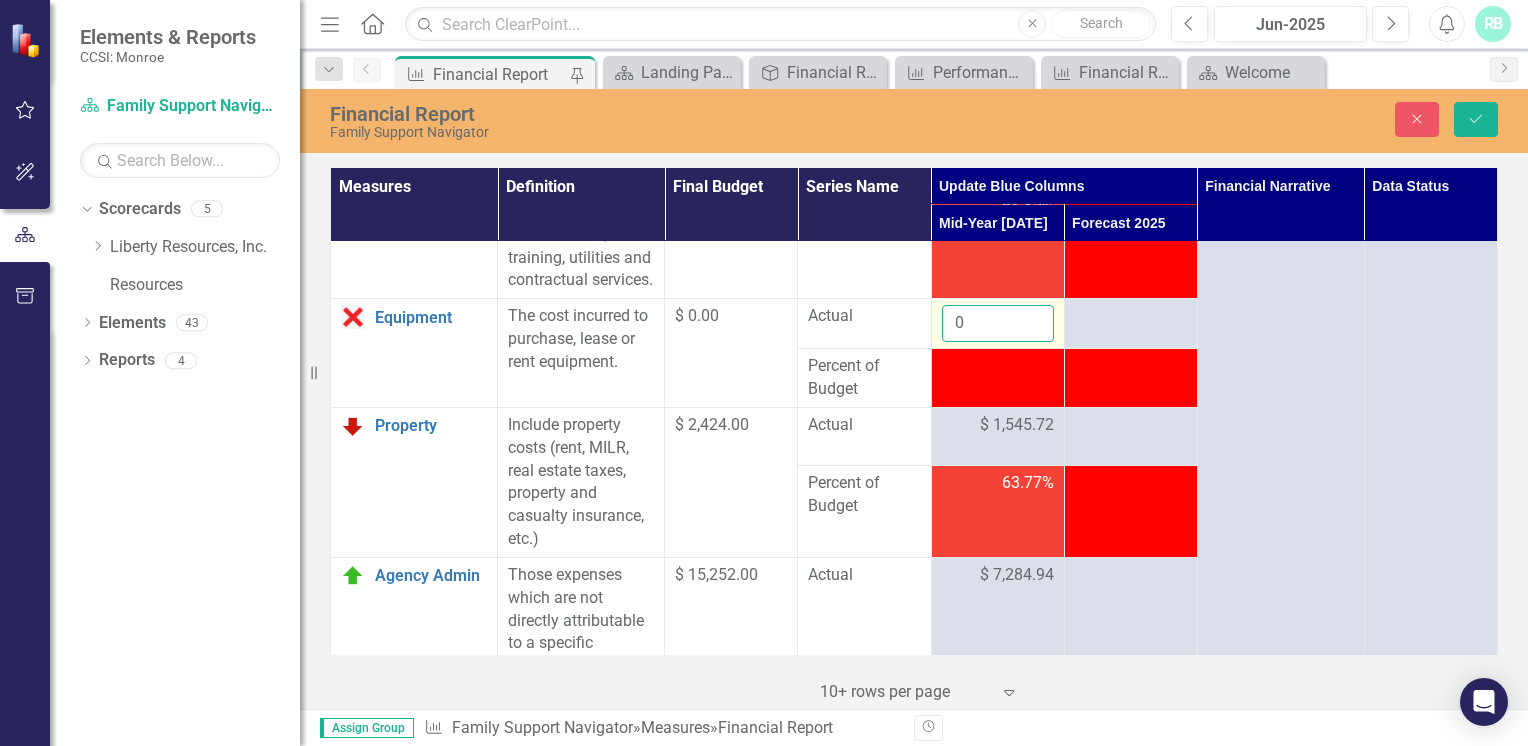 click on "0" at bounding box center (998, 323) 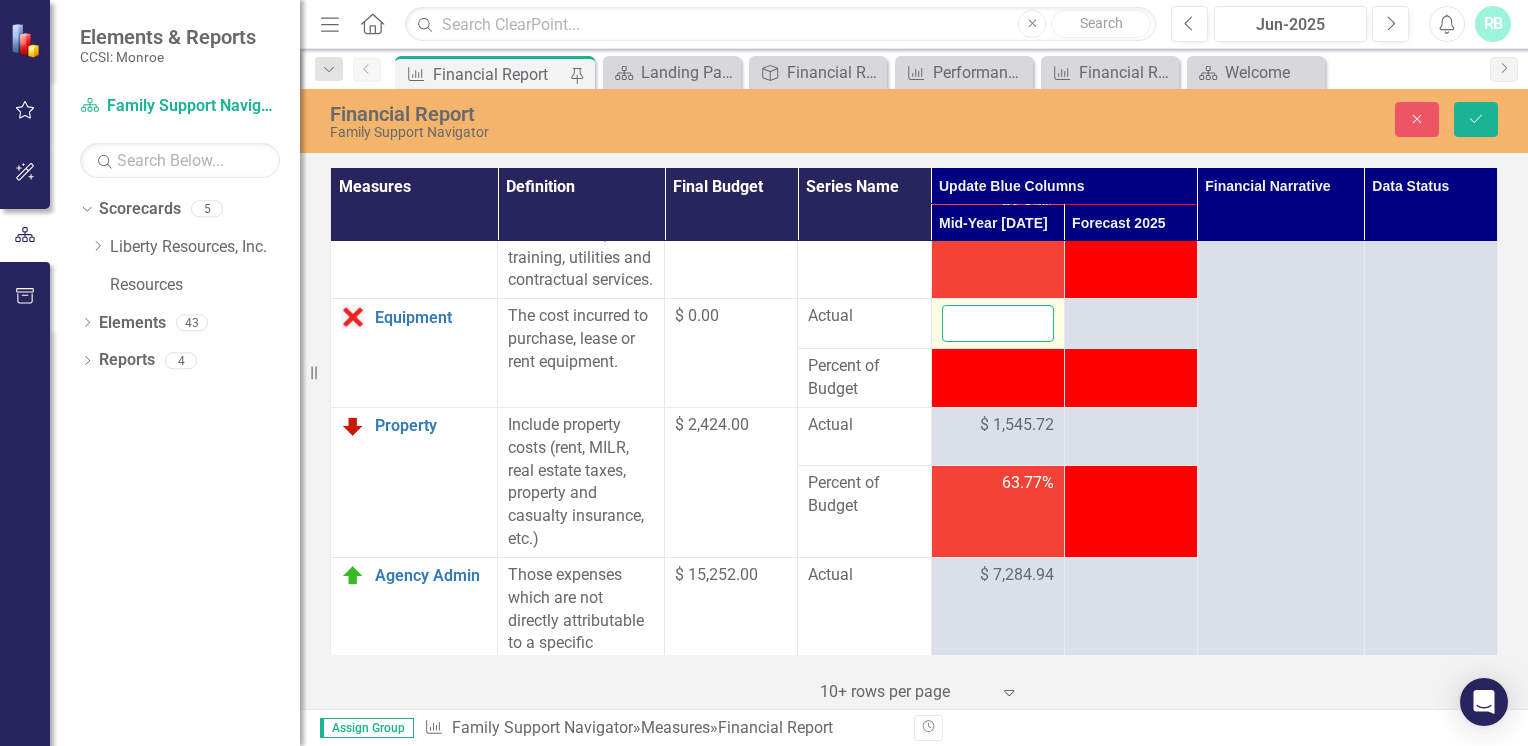 type 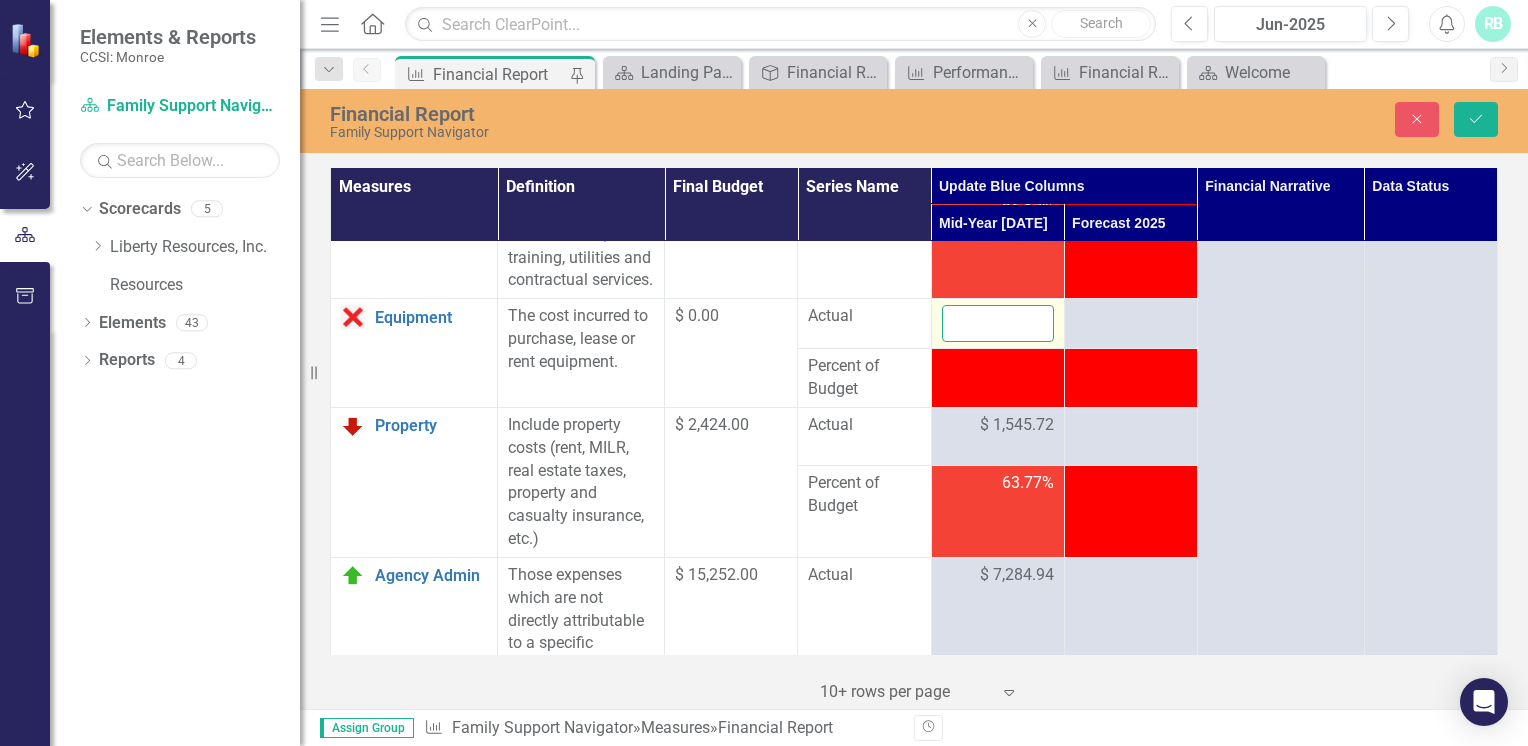 click on "Save" at bounding box center (1476, 119) 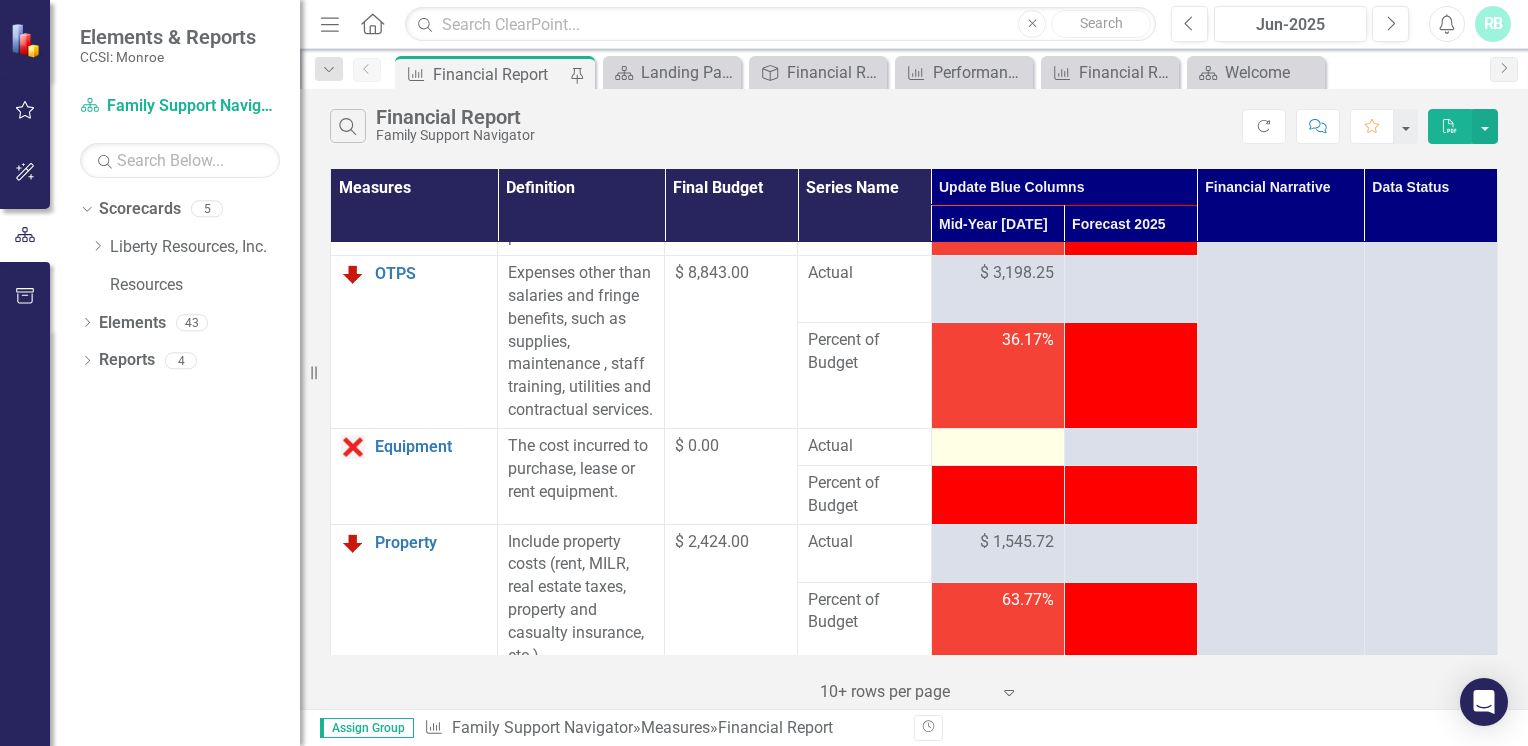 scroll, scrollTop: 847, scrollLeft: 0, axis: vertical 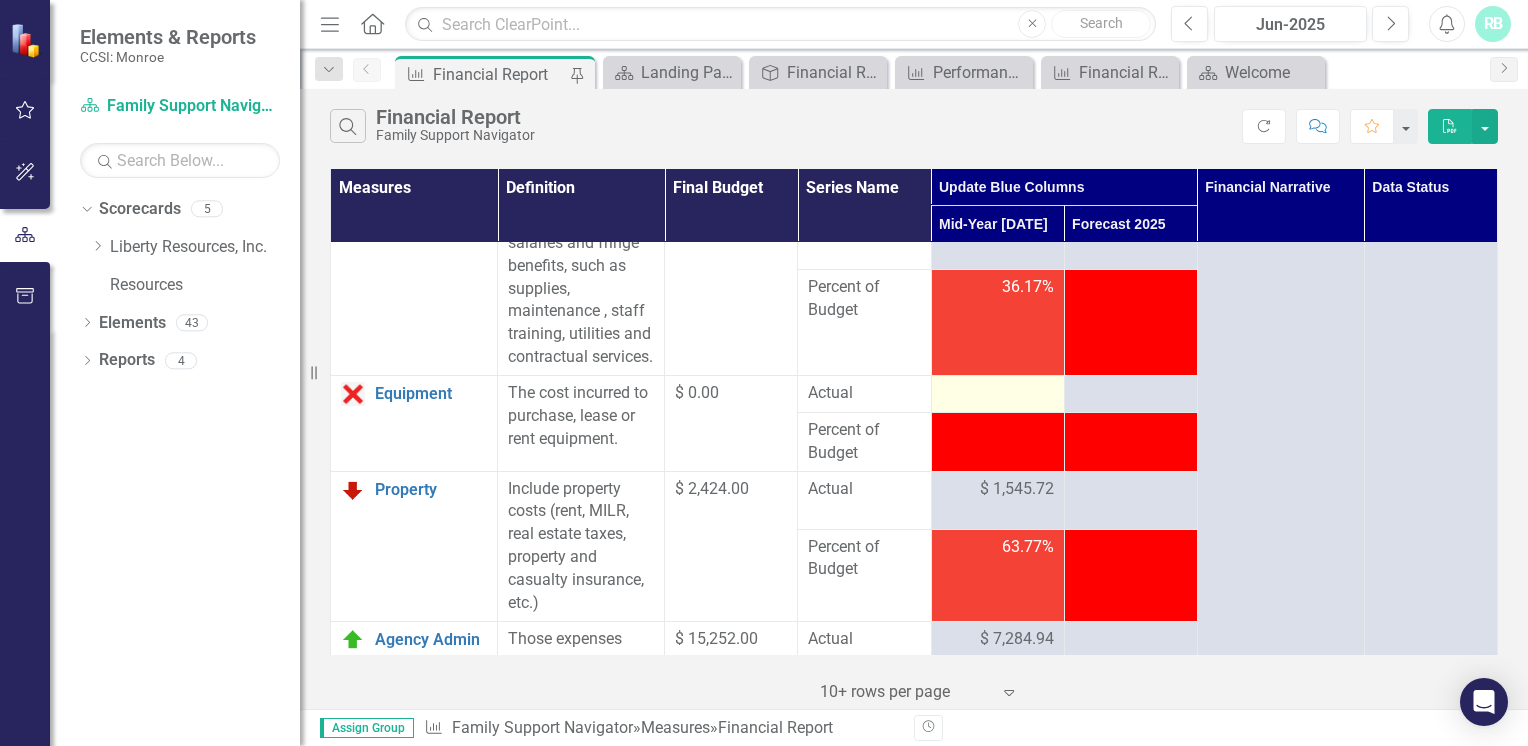 click at bounding box center [998, 394] 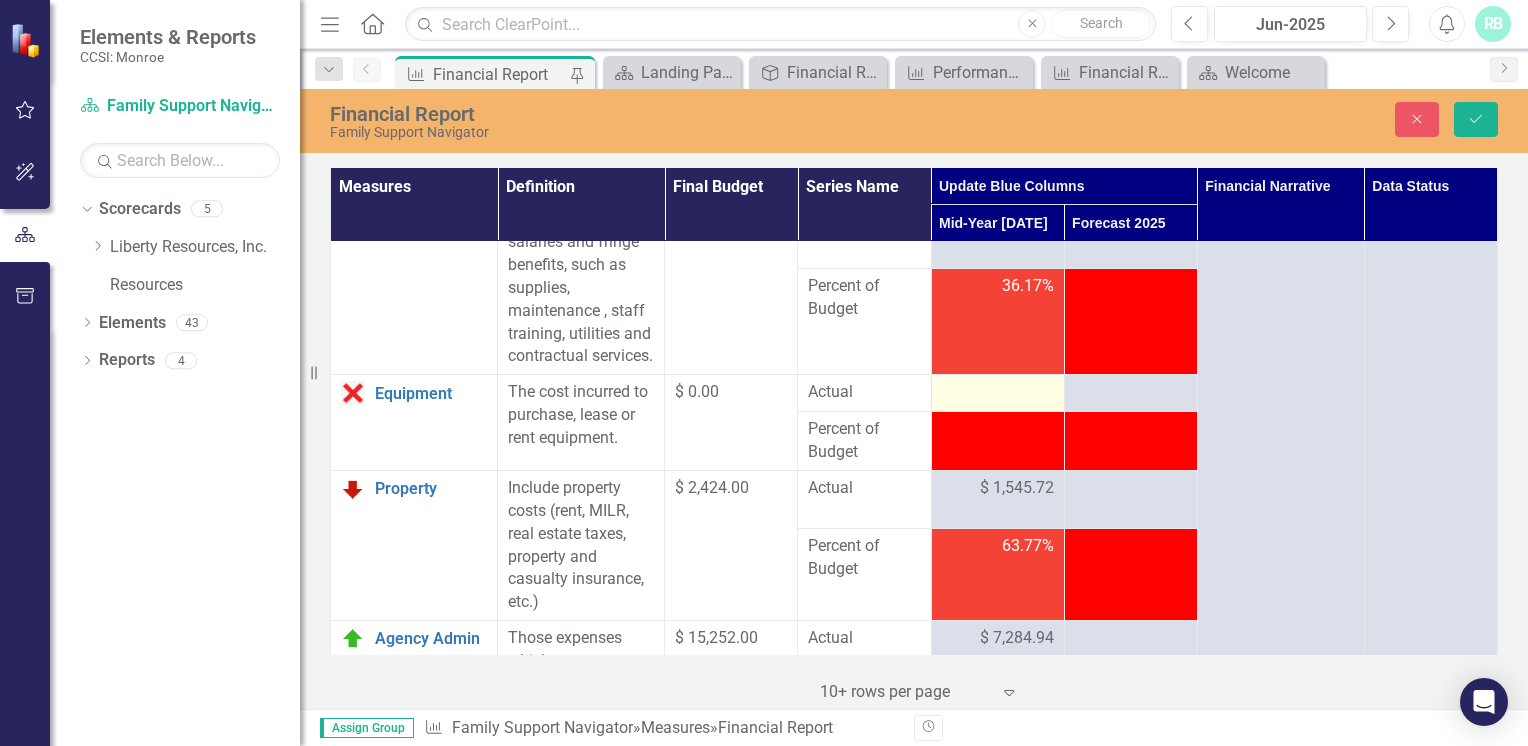 click at bounding box center [998, 393] 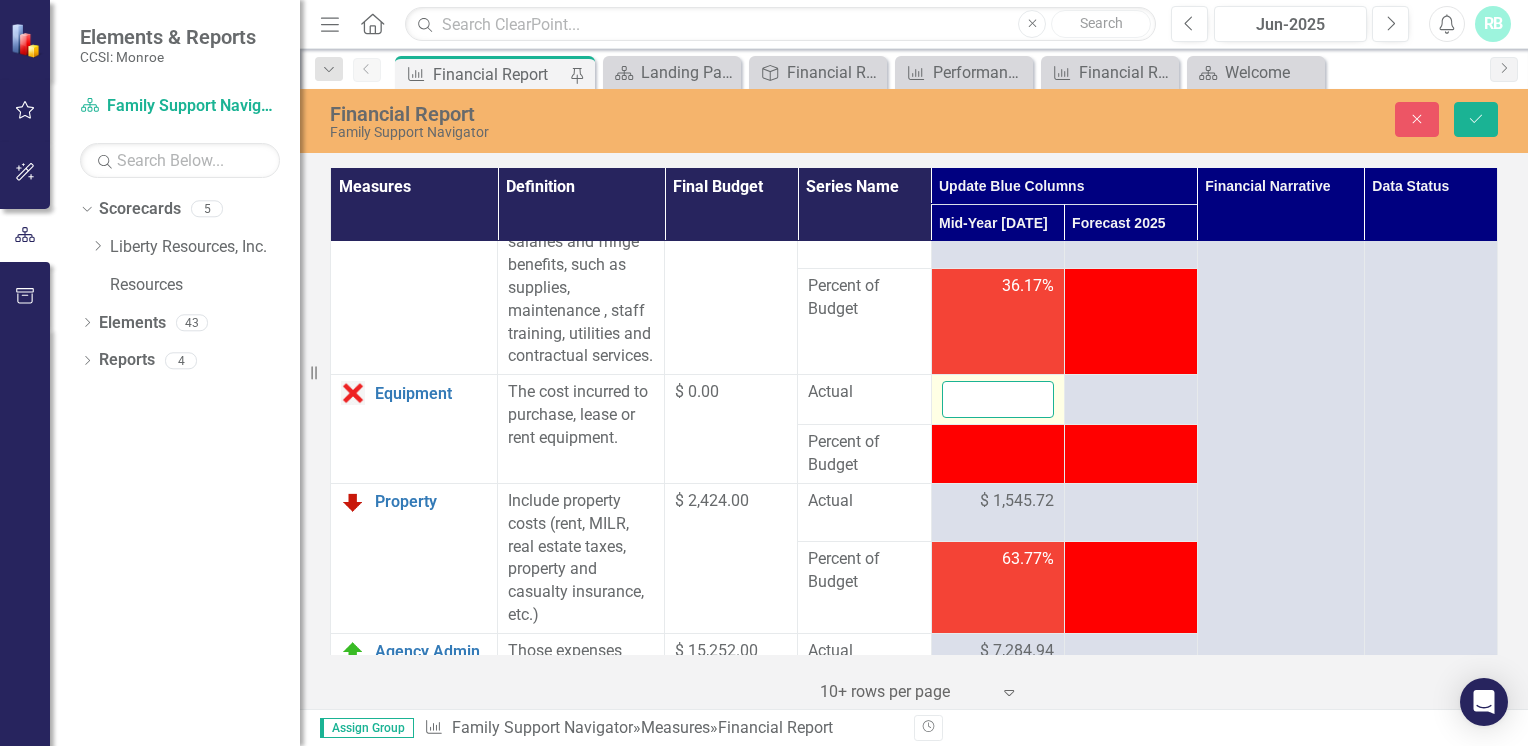 click at bounding box center [998, 399] 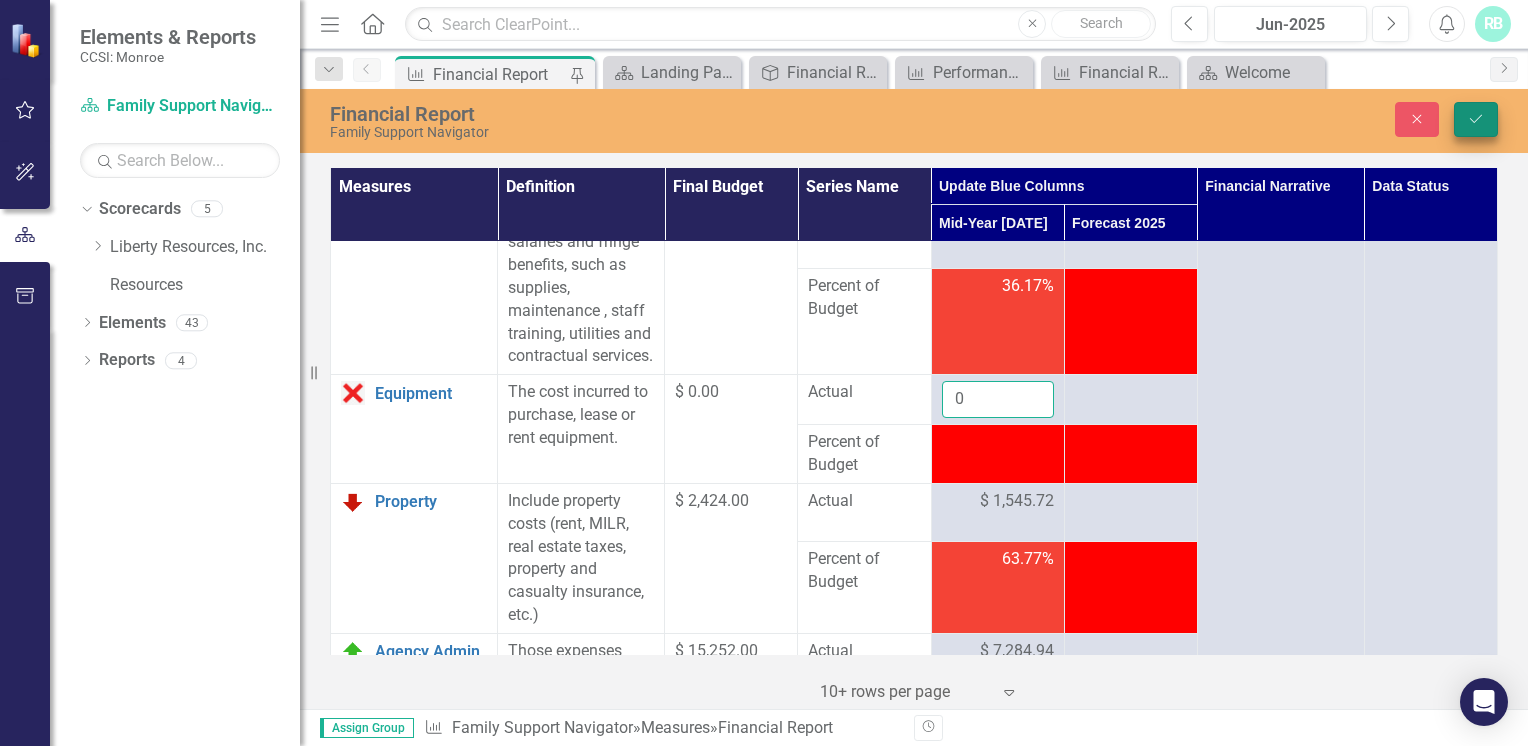type on "0" 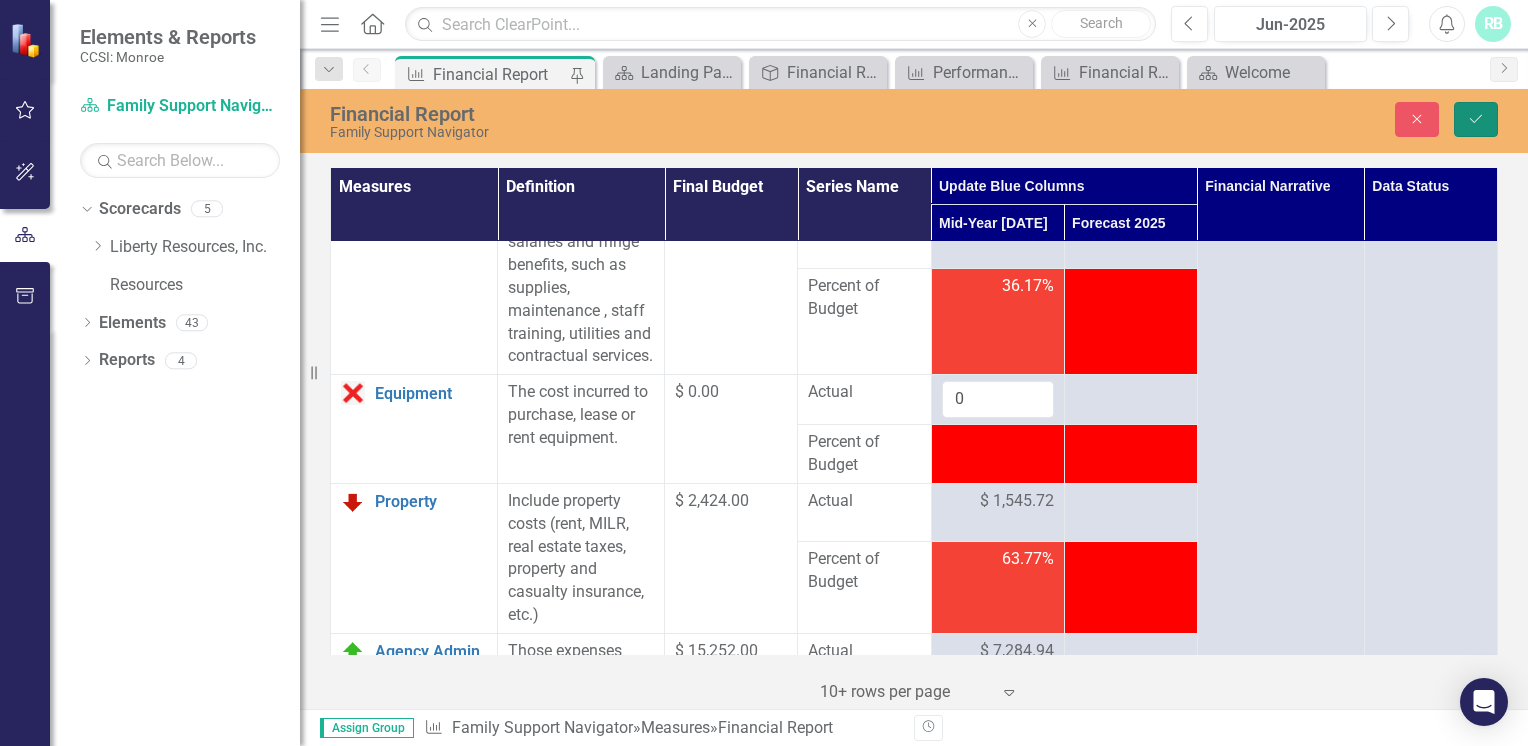 click on "Save" at bounding box center [1476, 119] 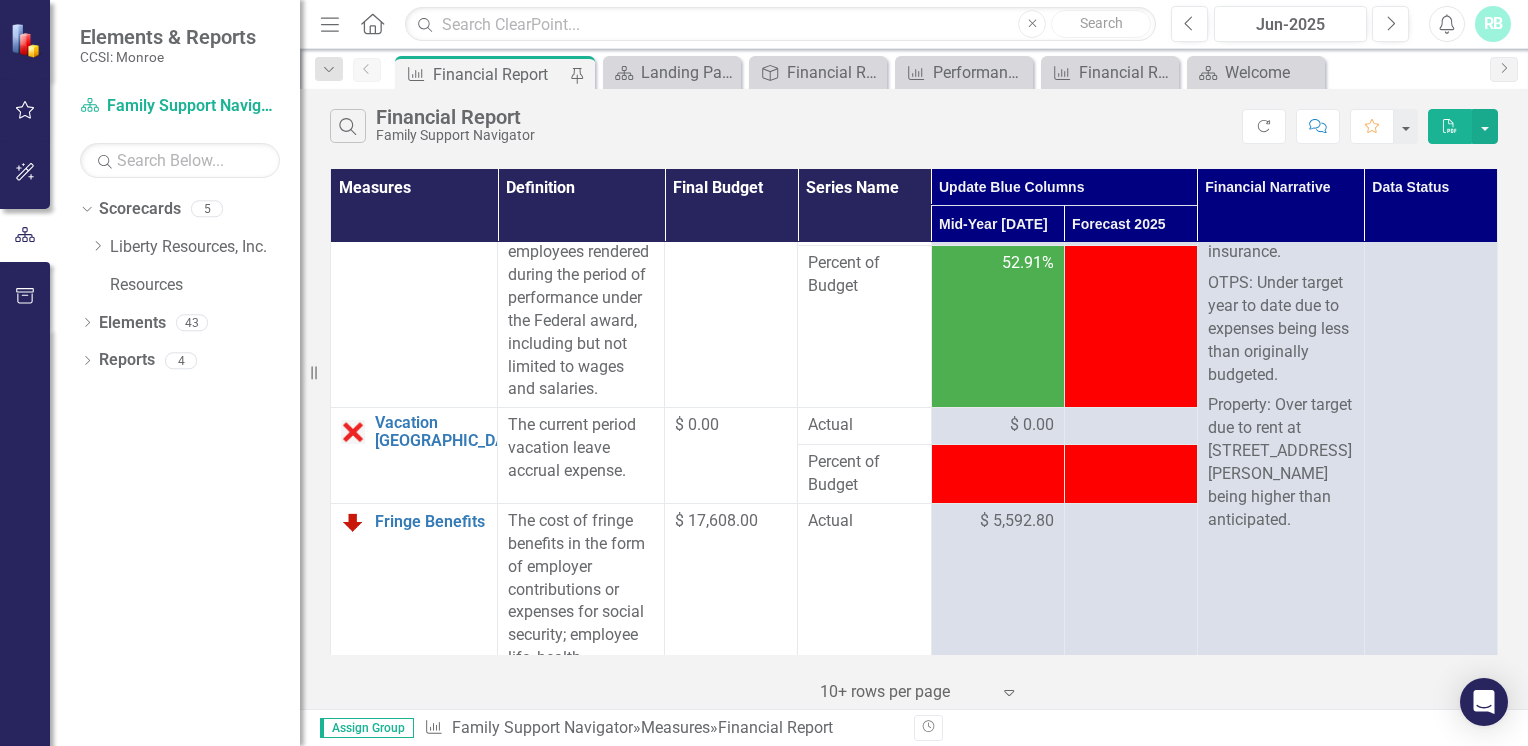 scroll, scrollTop: 0, scrollLeft: 0, axis: both 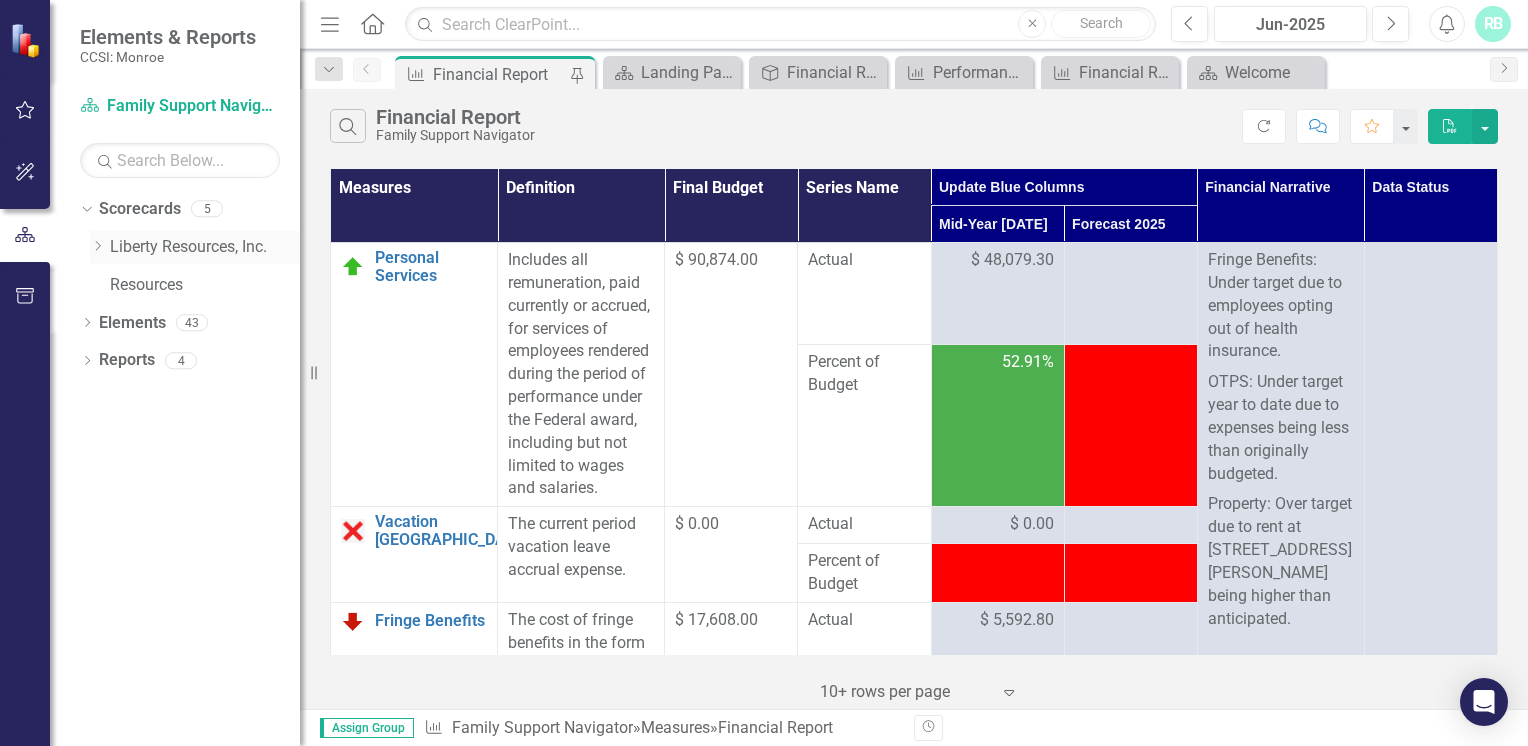 click on "Liberty Resources, Inc." at bounding box center (205, 247) 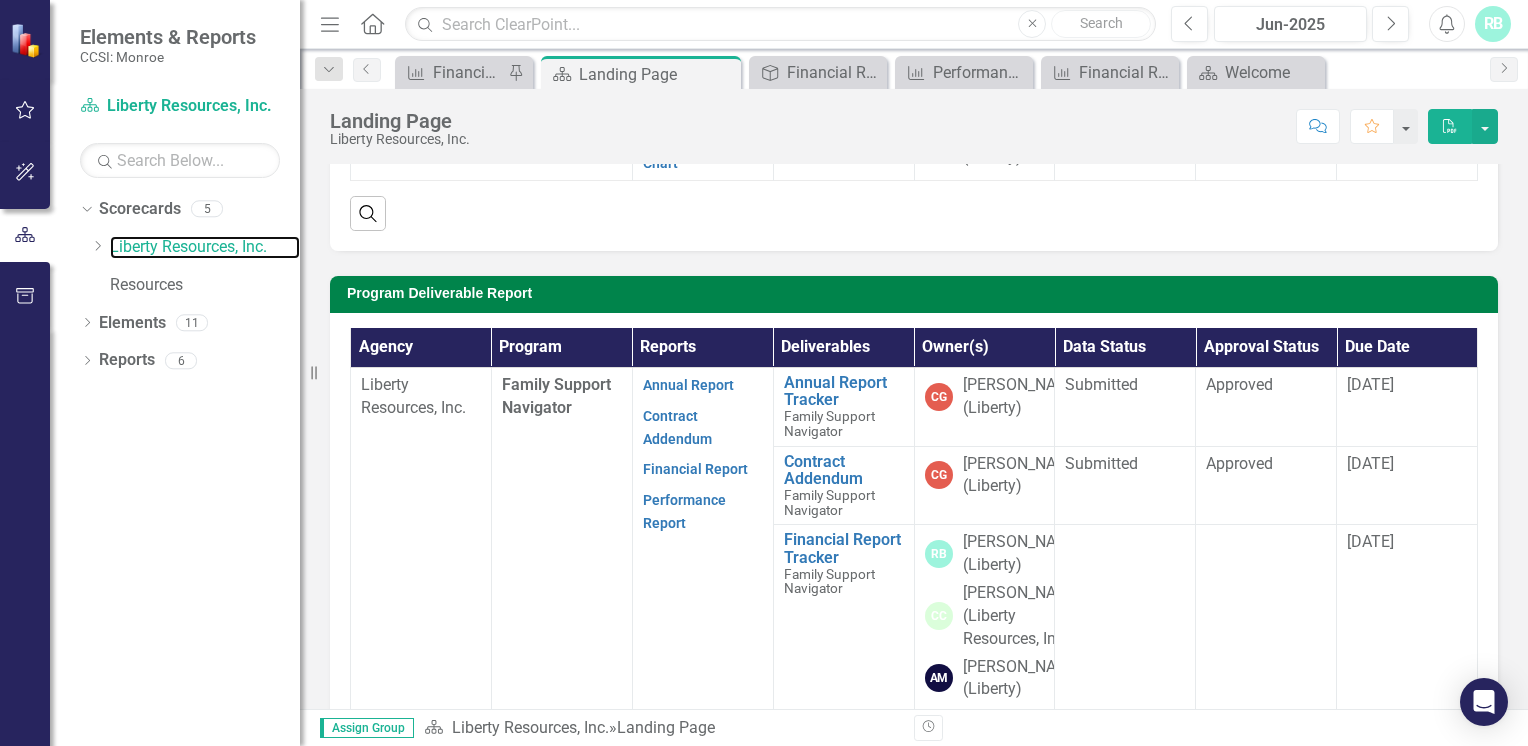 scroll, scrollTop: 410, scrollLeft: 0, axis: vertical 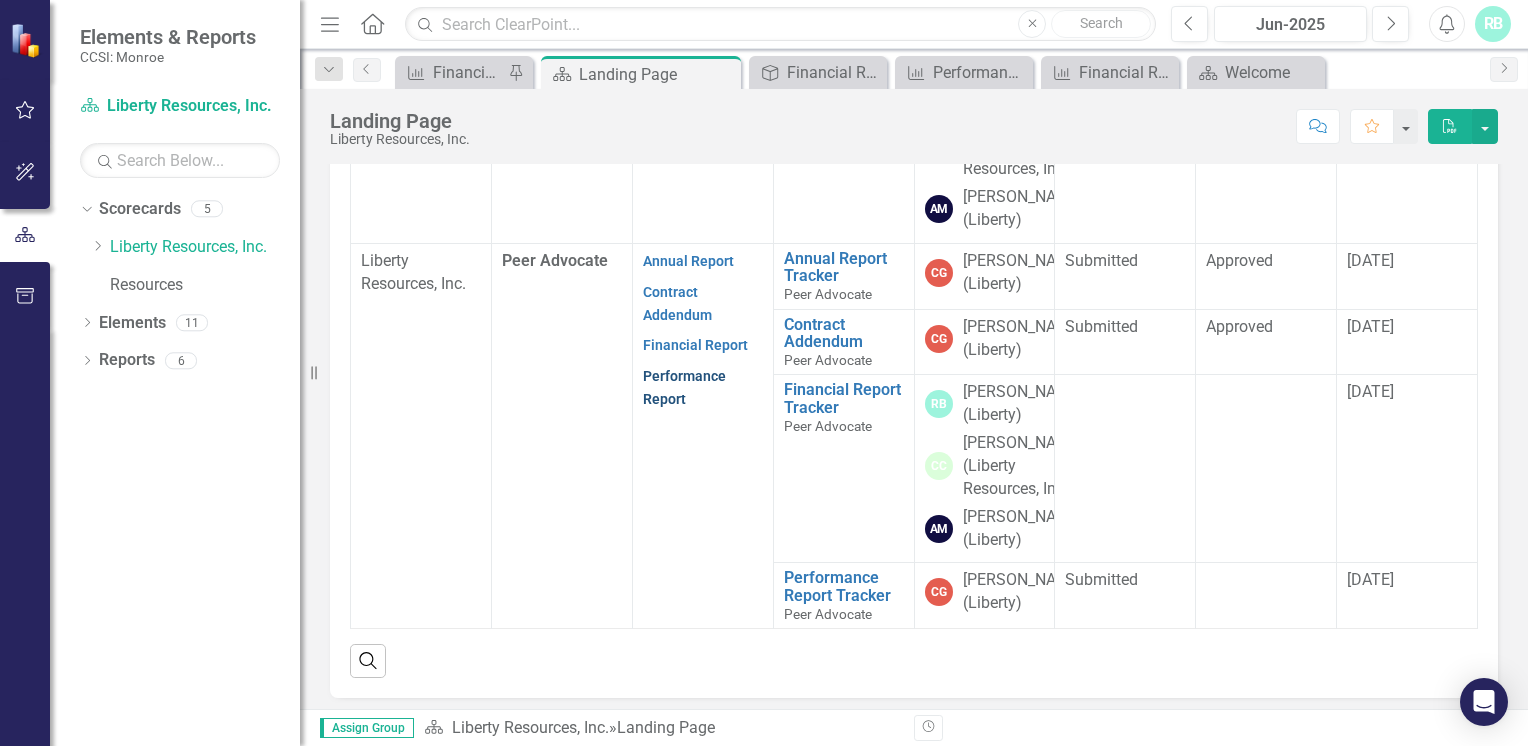 click on "Performance Report" at bounding box center (684, 387) 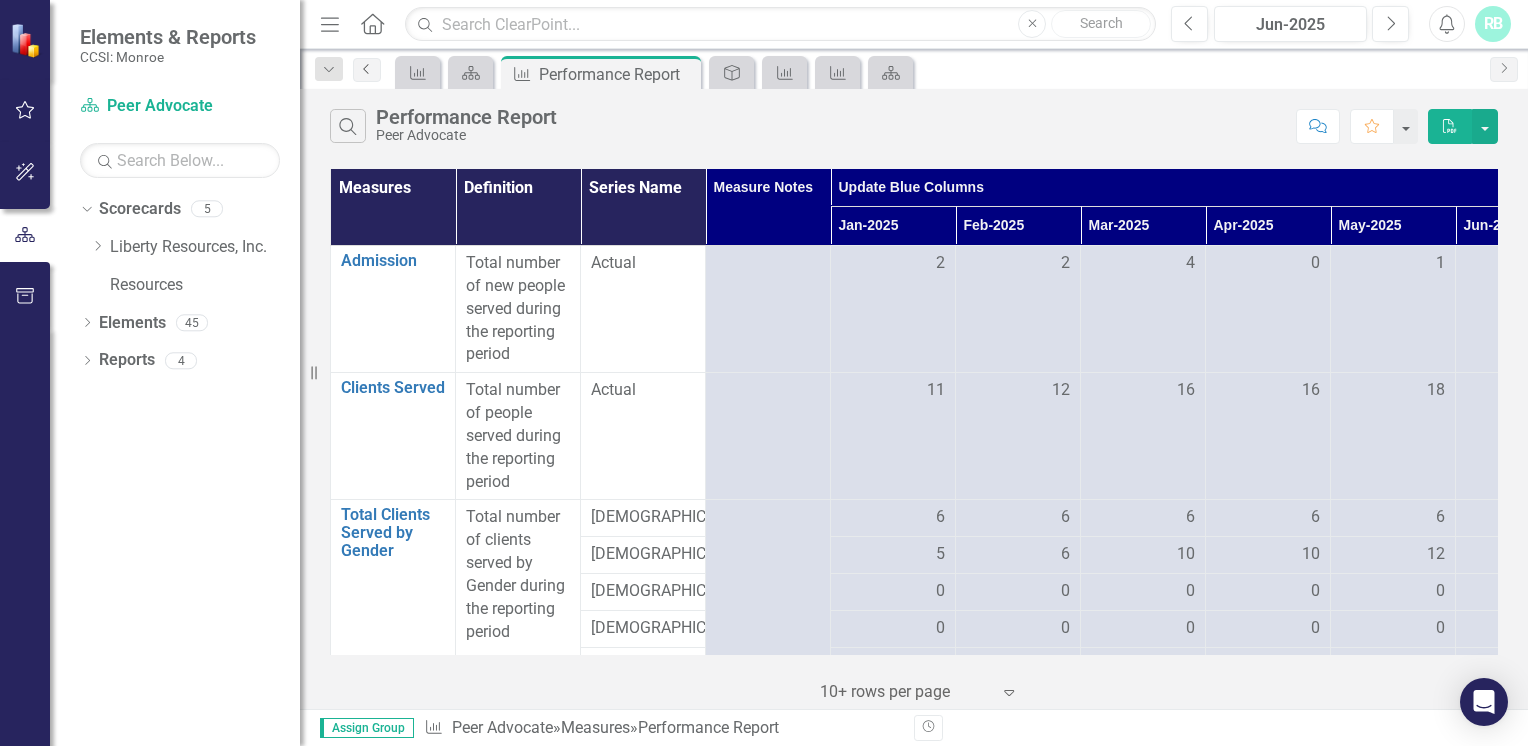 click on "Previous" 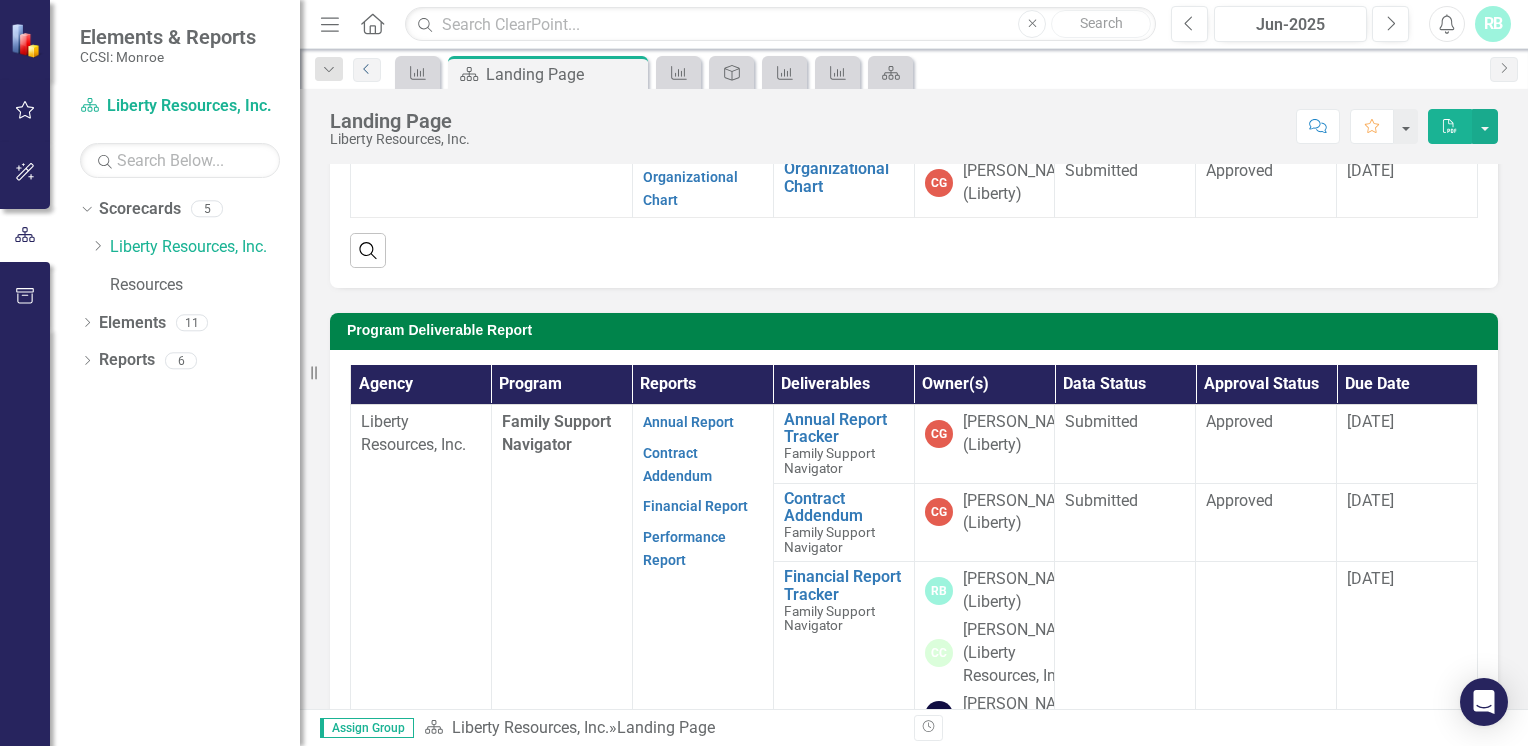 scroll, scrollTop: 374, scrollLeft: 0, axis: vertical 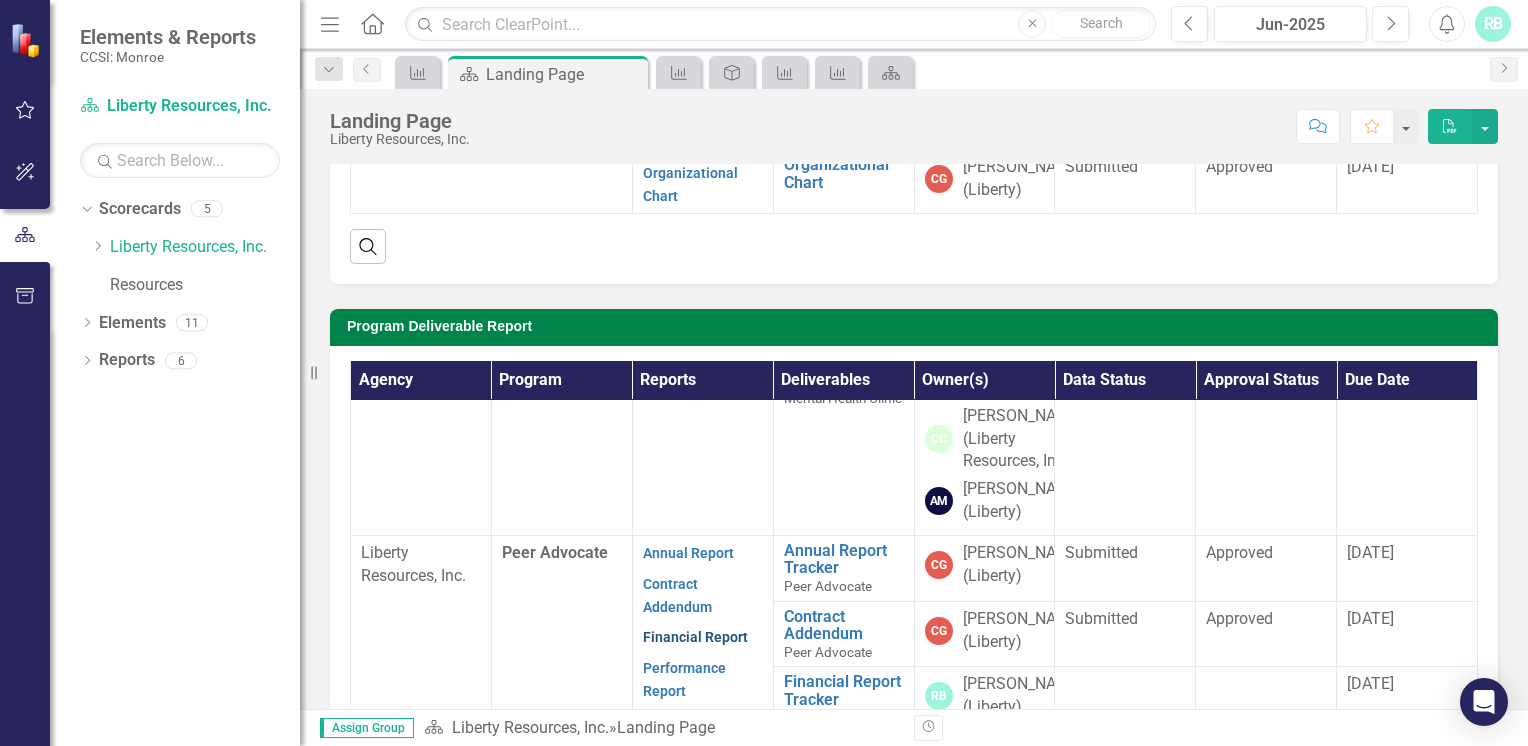 click on "Financial Report" at bounding box center [695, 637] 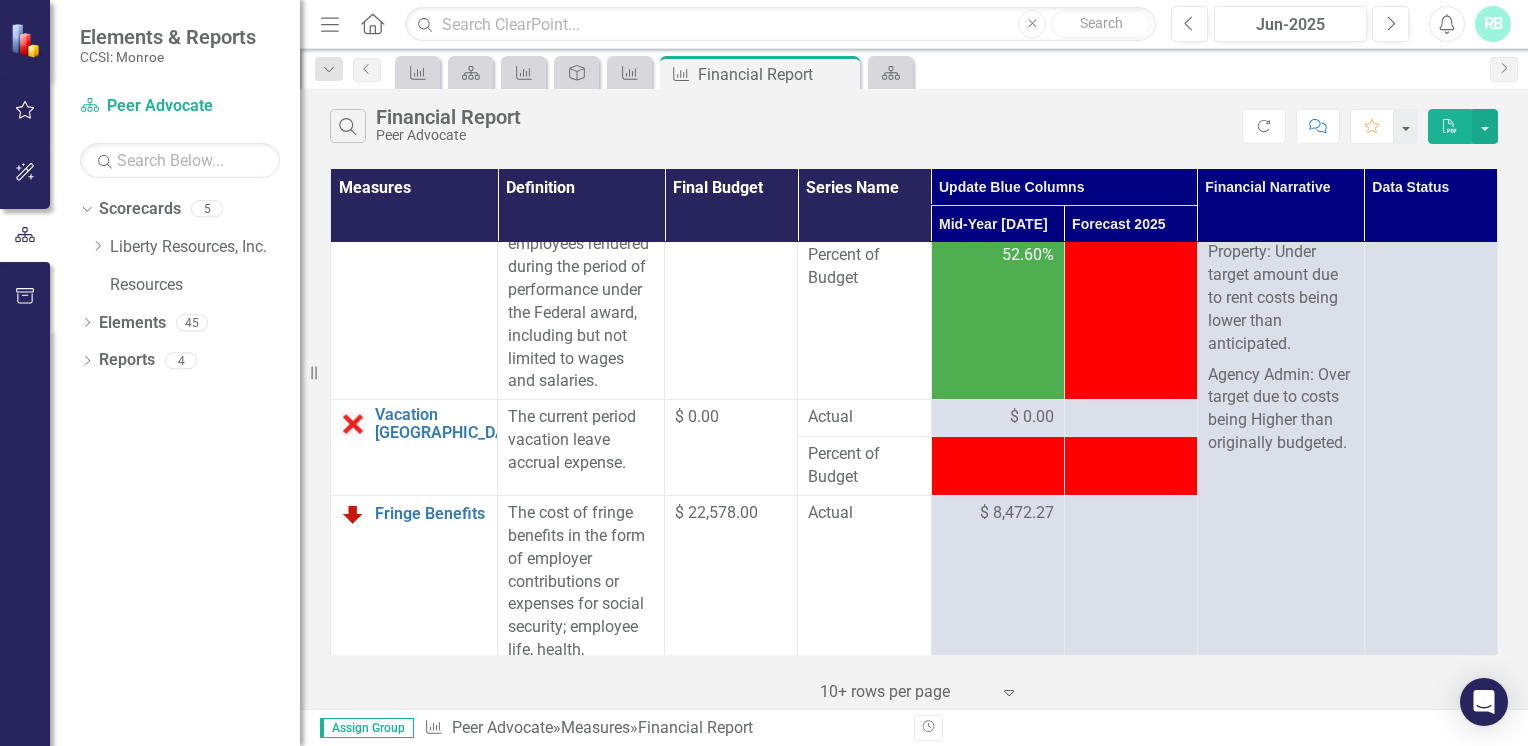 scroll, scrollTop: 108, scrollLeft: 0, axis: vertical 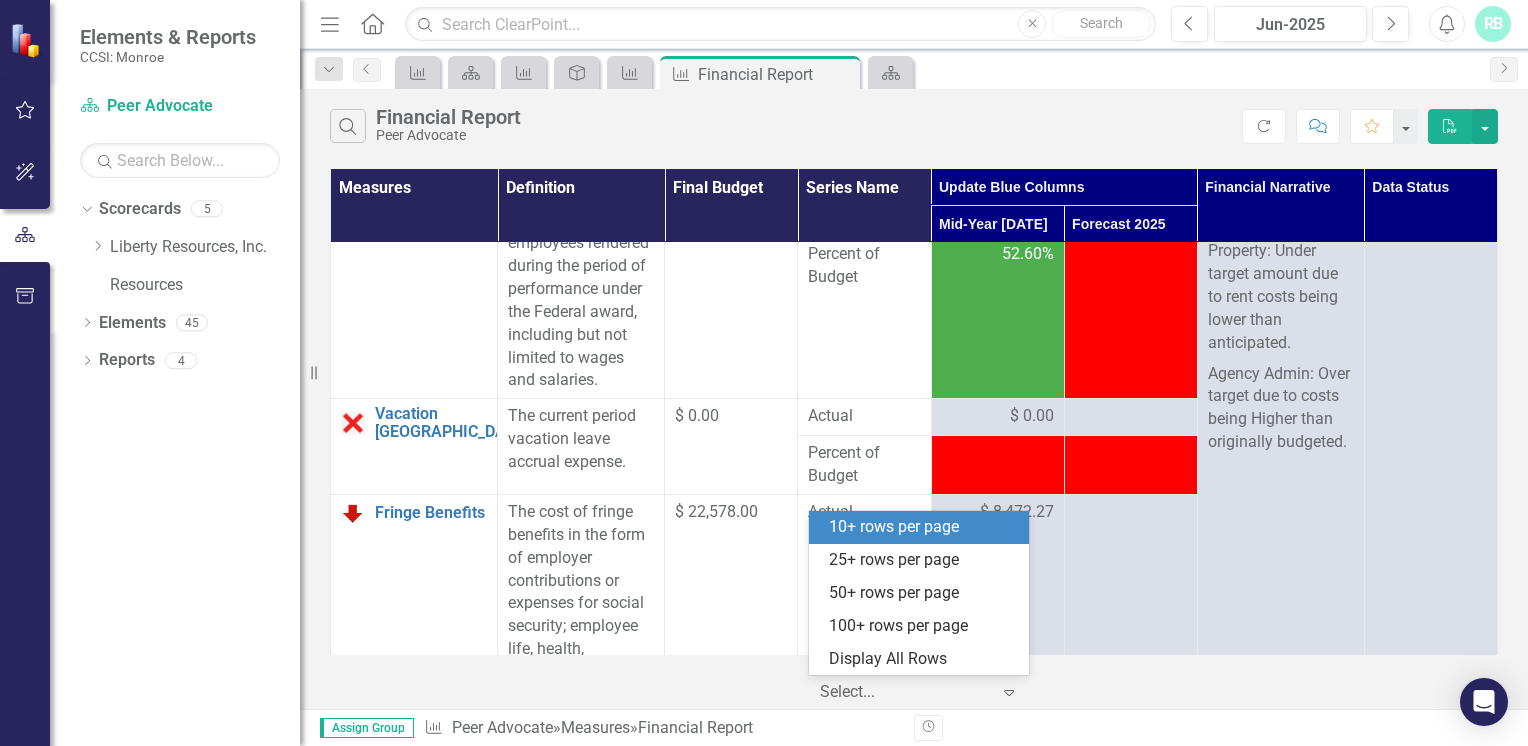 click at bounding box center [905, 692] 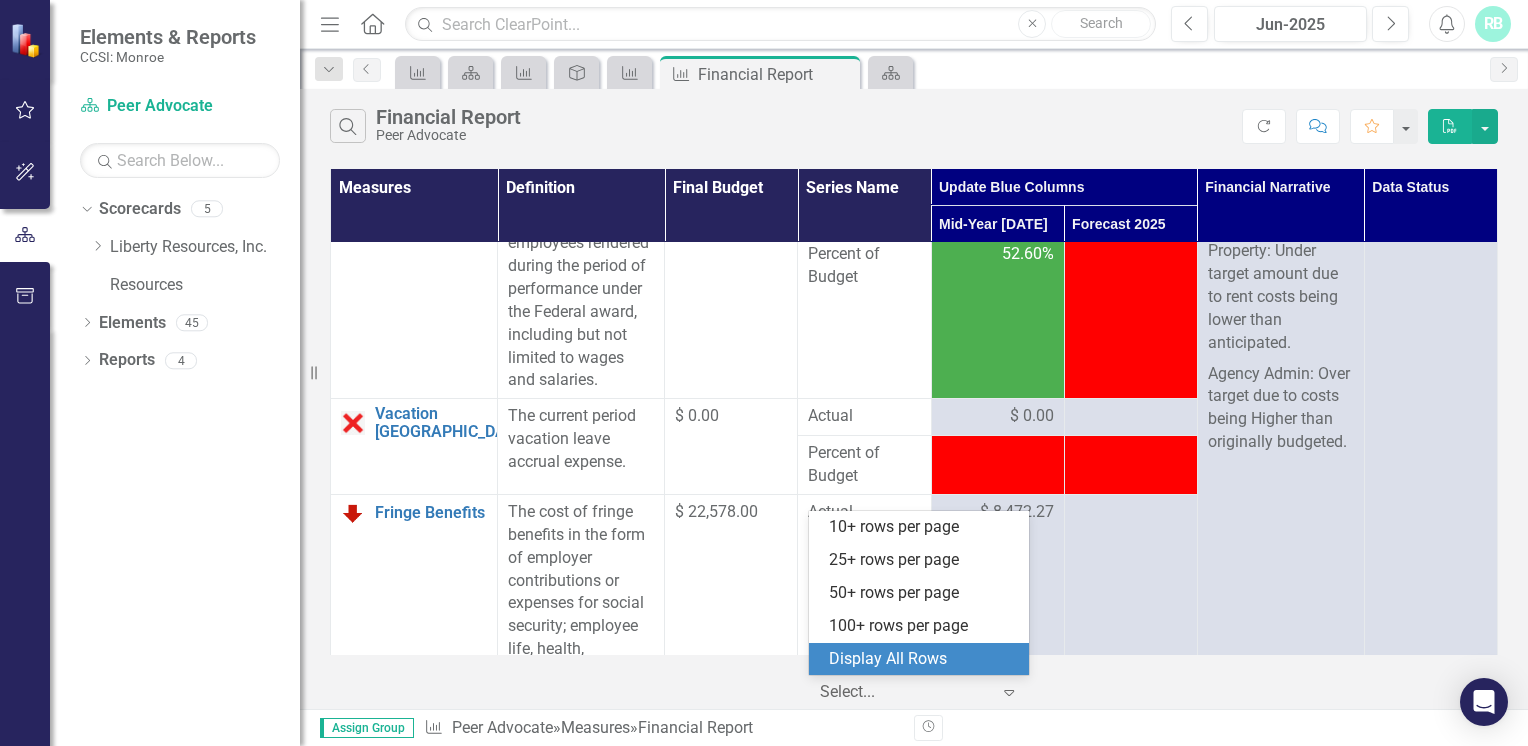 click on "Display All Rows" at bounding box center [923, 659] 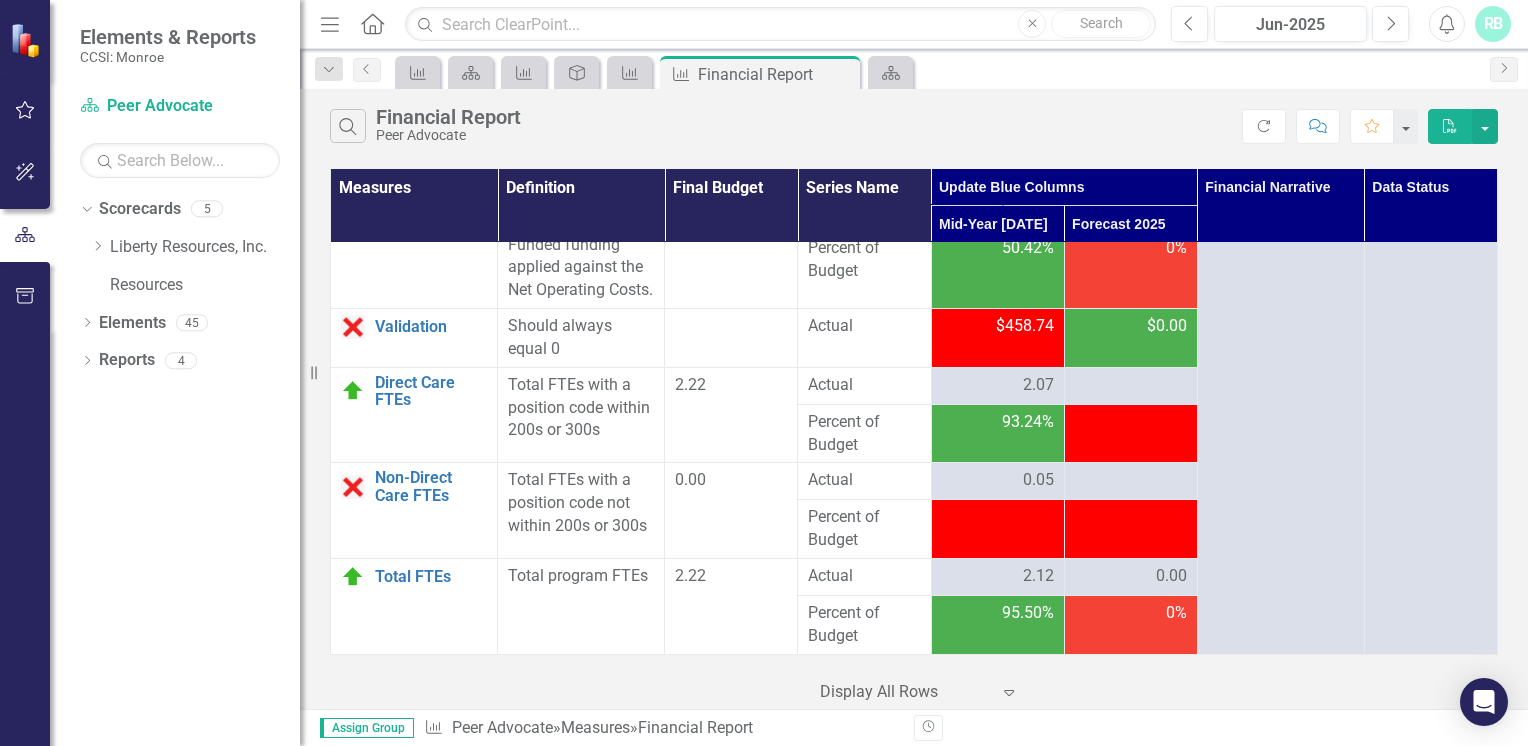 scroll, scrollTop: 4378, scrollLeft: 0, axis: vertical 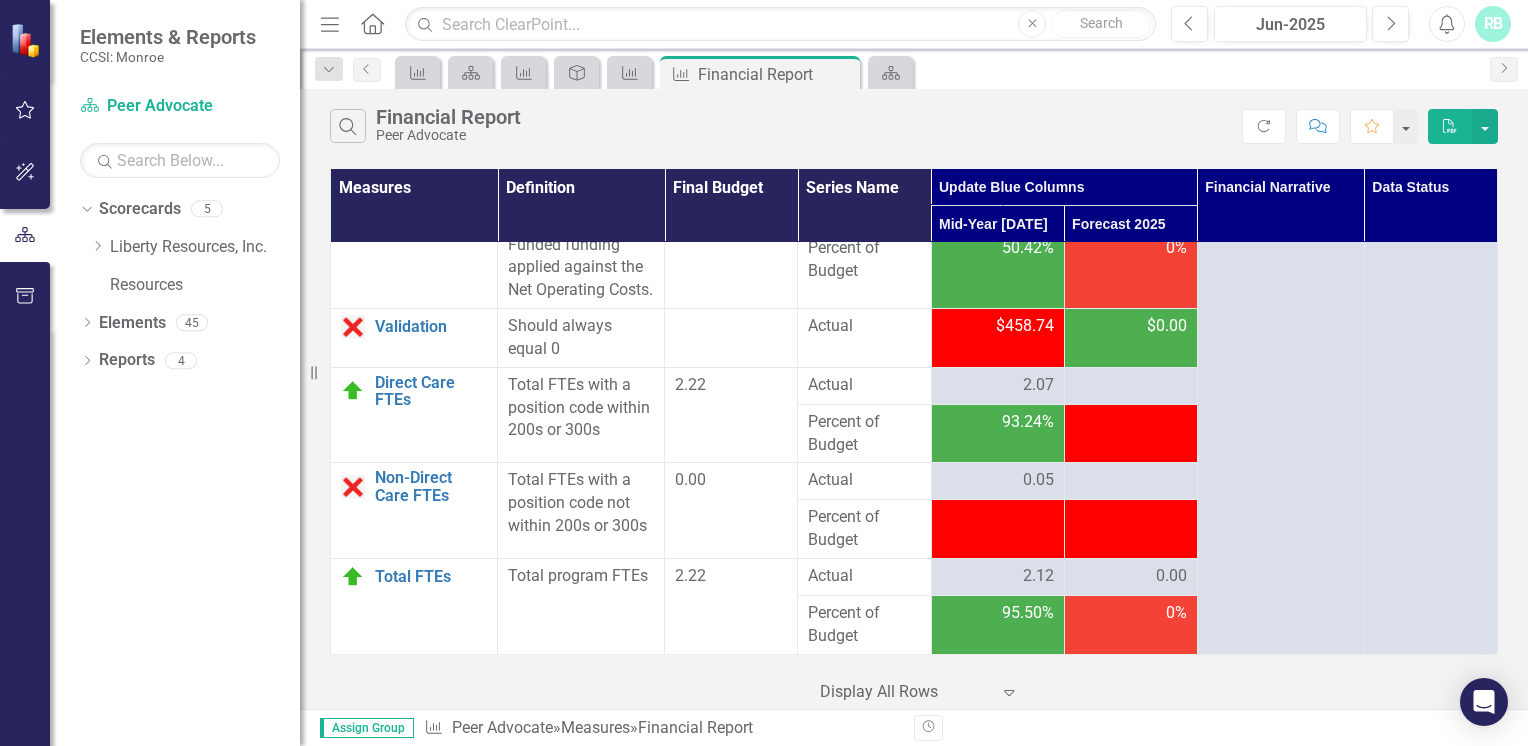 click on "$458.74" at bounding box center [1025, 326] 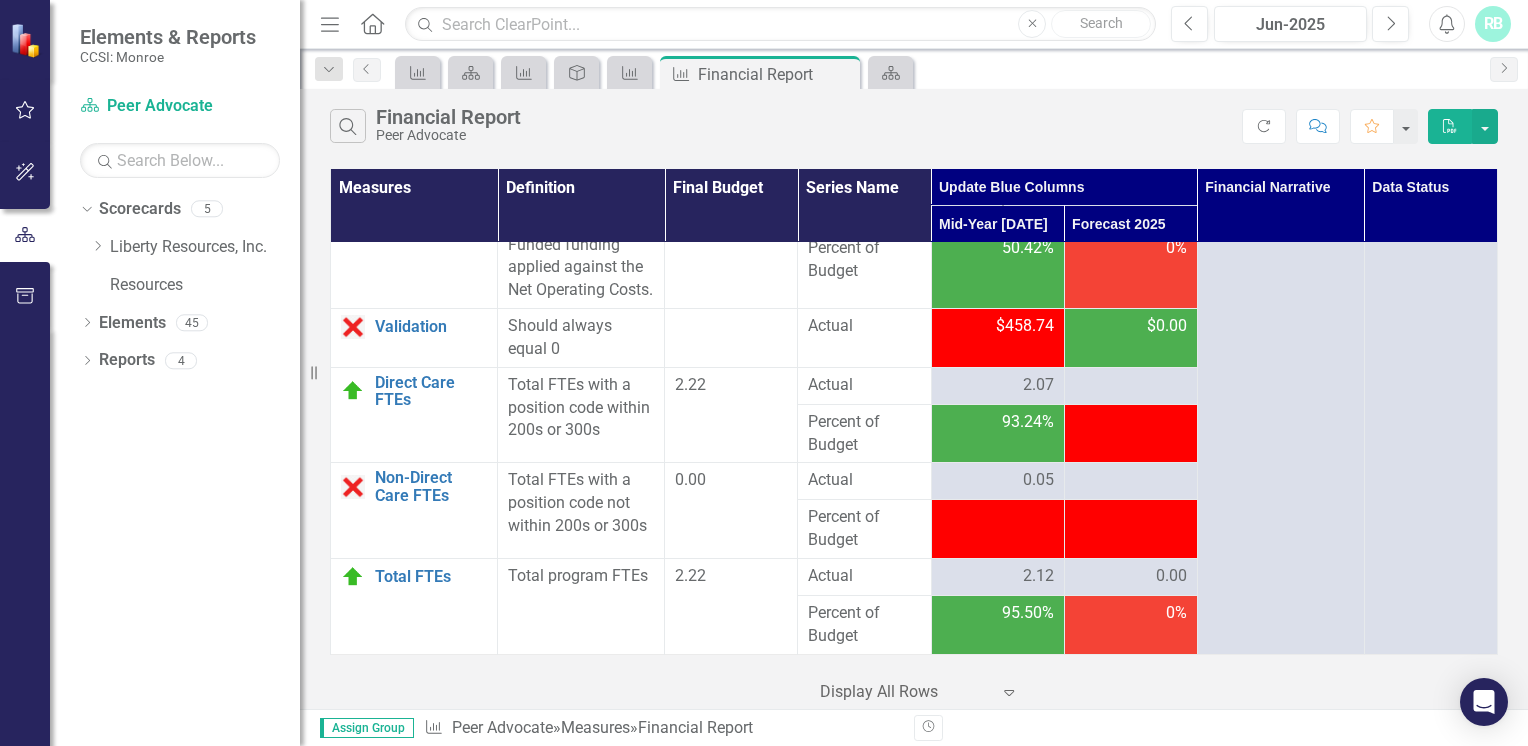 scroll, scrollTop: 4378, scrollLeft: 0, axis: vertical 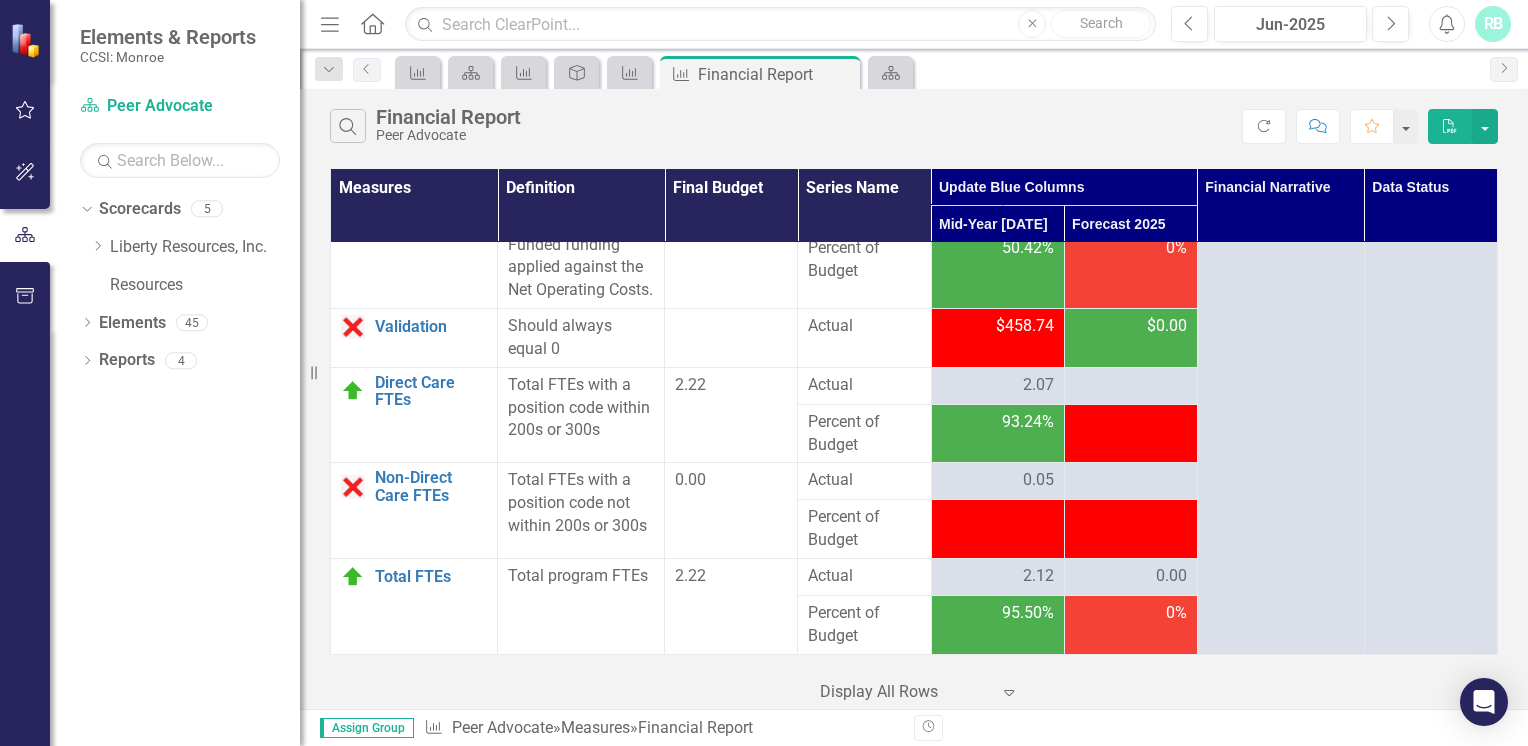 click on "$458.74" at bounding box center (1025, 326) 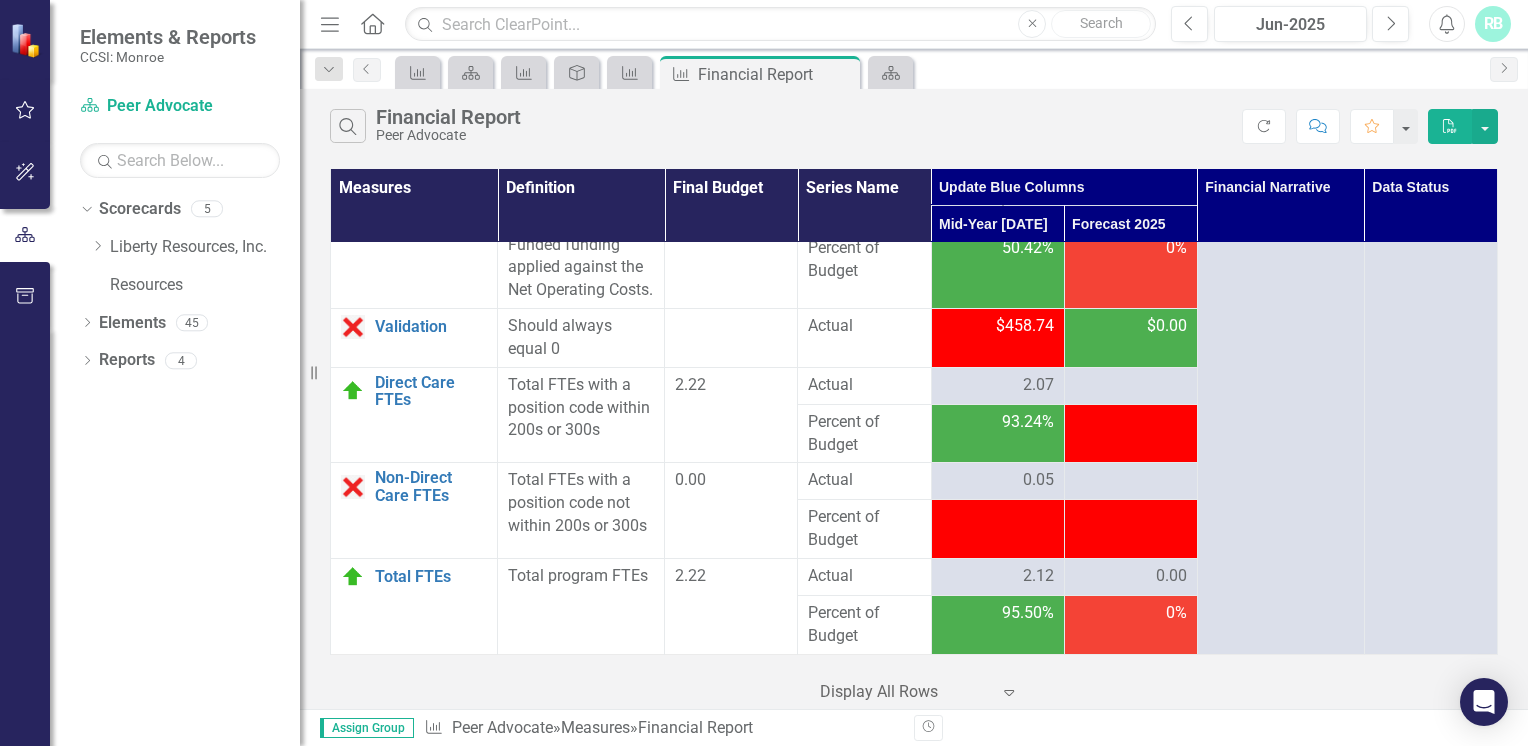 scroll, scrollTop: 4366, scrollLeft: 0, axis: vertical 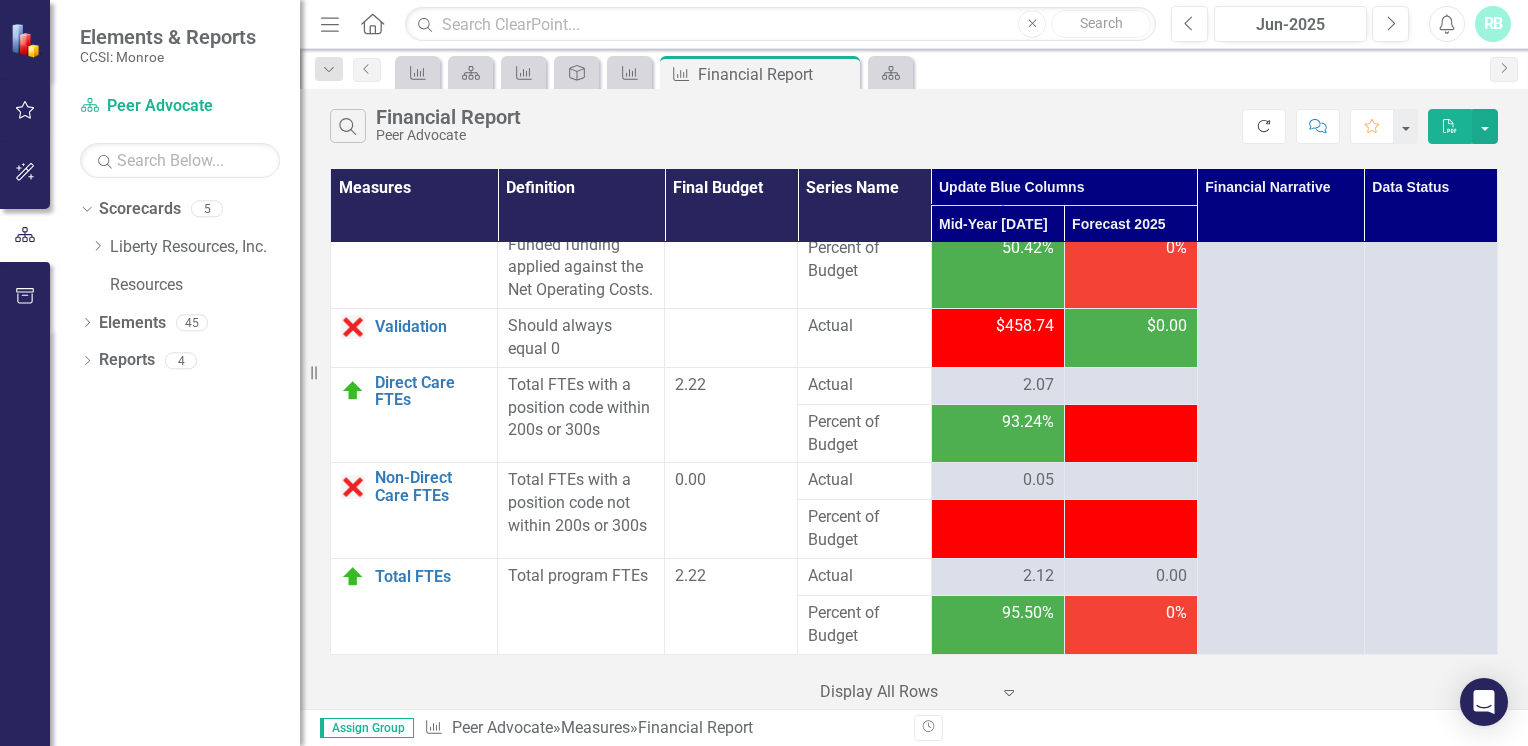 click on "Refresh" 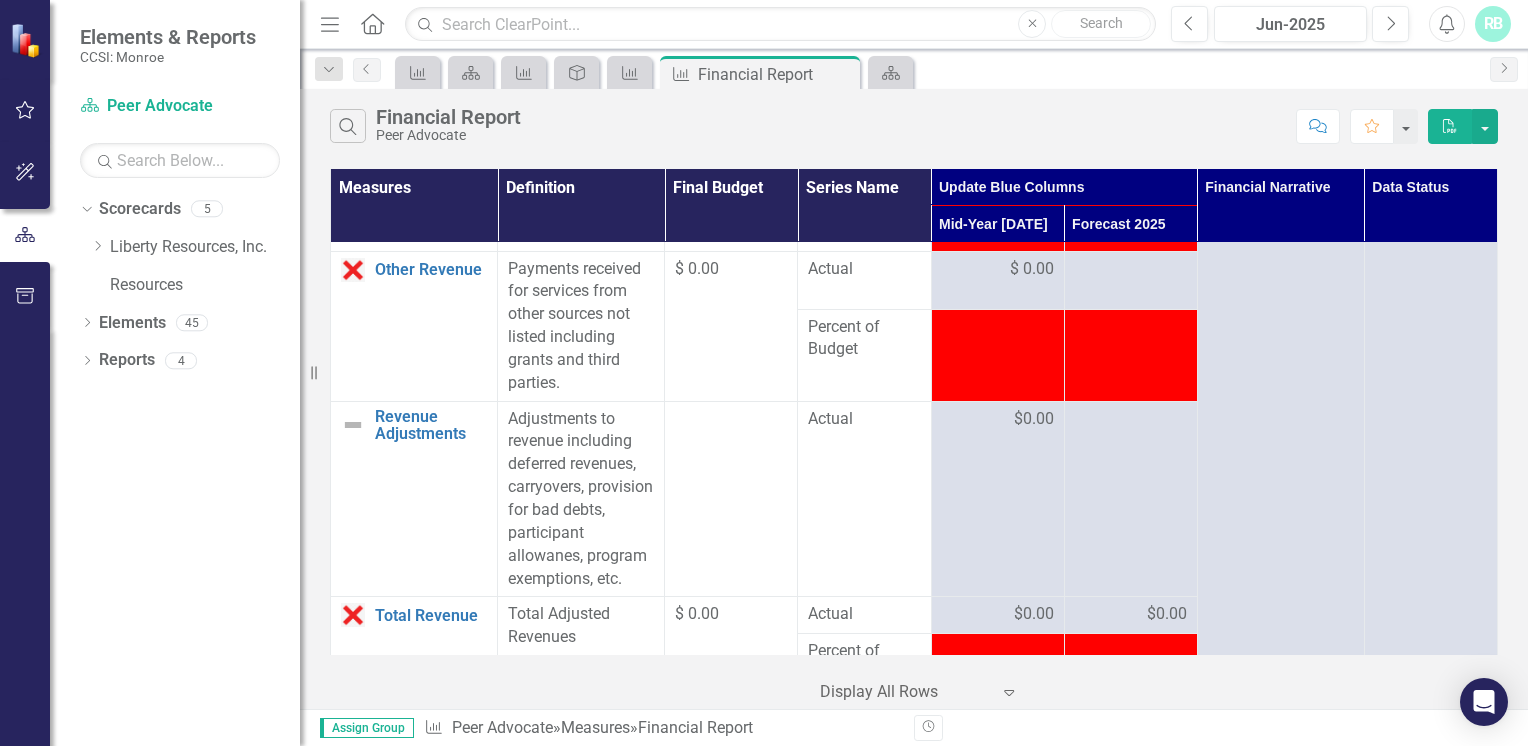 scroll, scrollTop: 2950, scrollLeft: 0, axis: vertical 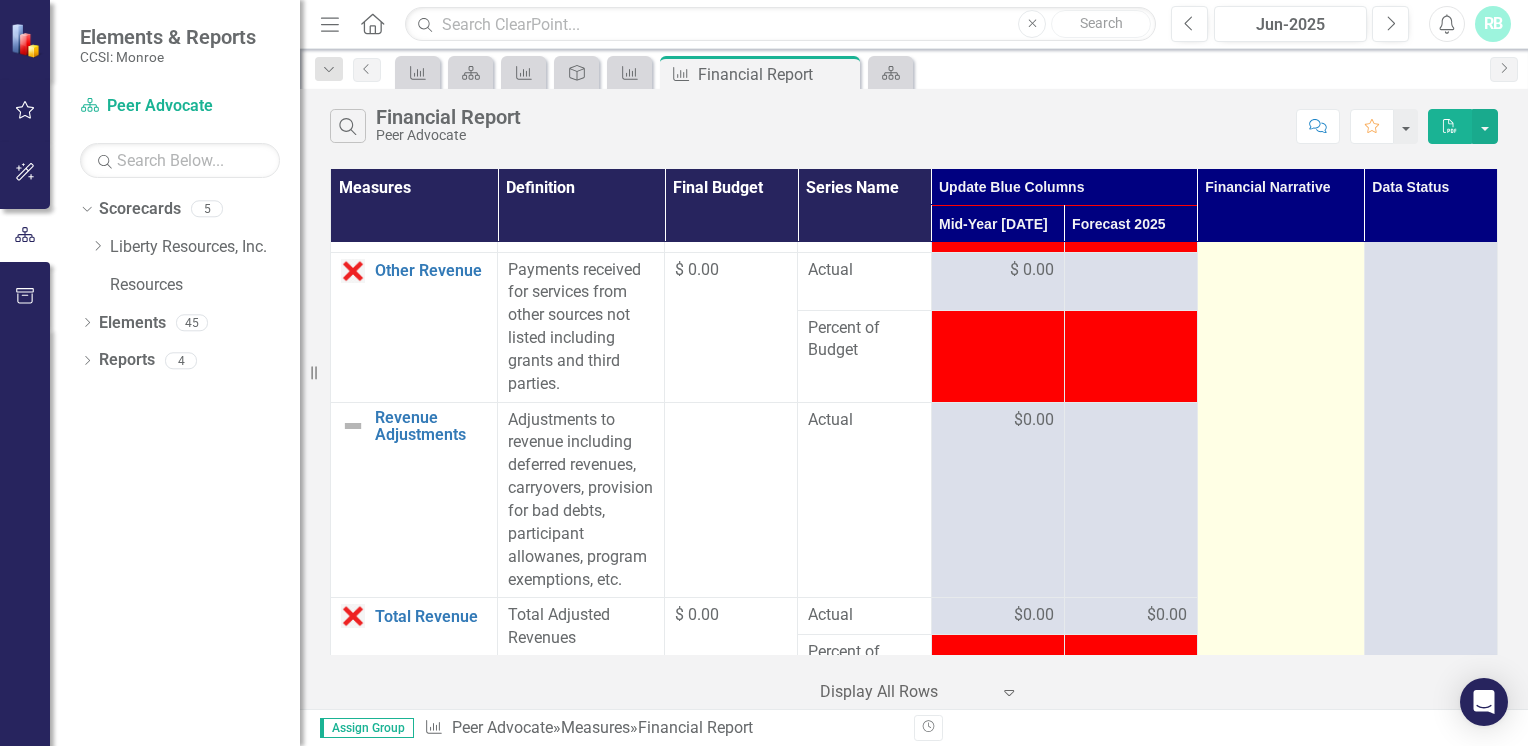 click on "Fringe Benefits: Under target due to employees opting out of healthcare.
Property: Under target amount due to rent costs being lower than anticipated.
Agency Admin: Over target due to costs being Higher than originally budgeted." at bounding box center [1280, -354] 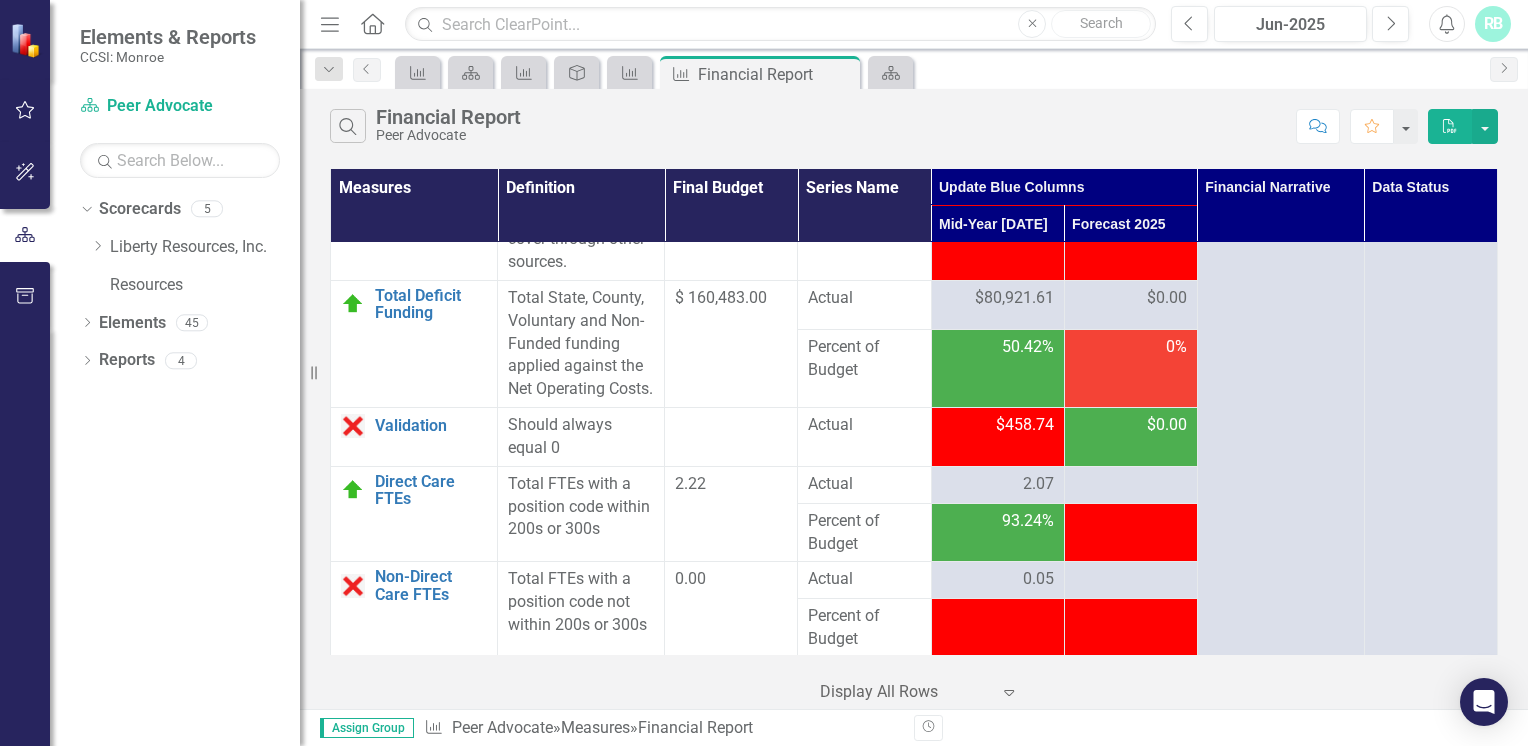 scroll, scrollTop: 4200, scrollLeft: 0, axis: vertical 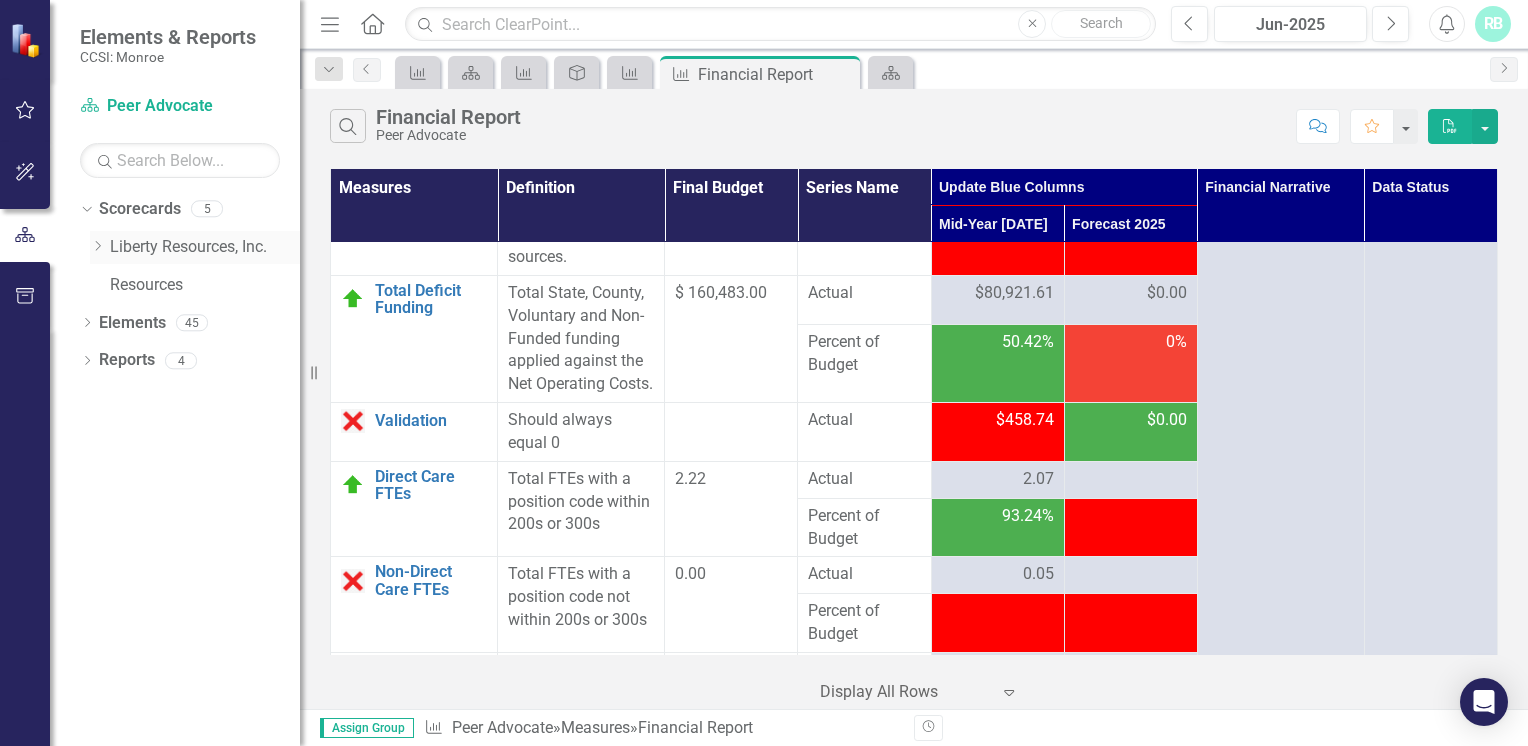 click on "Liberty Resources, Inc." at bounding box center [205, 247] 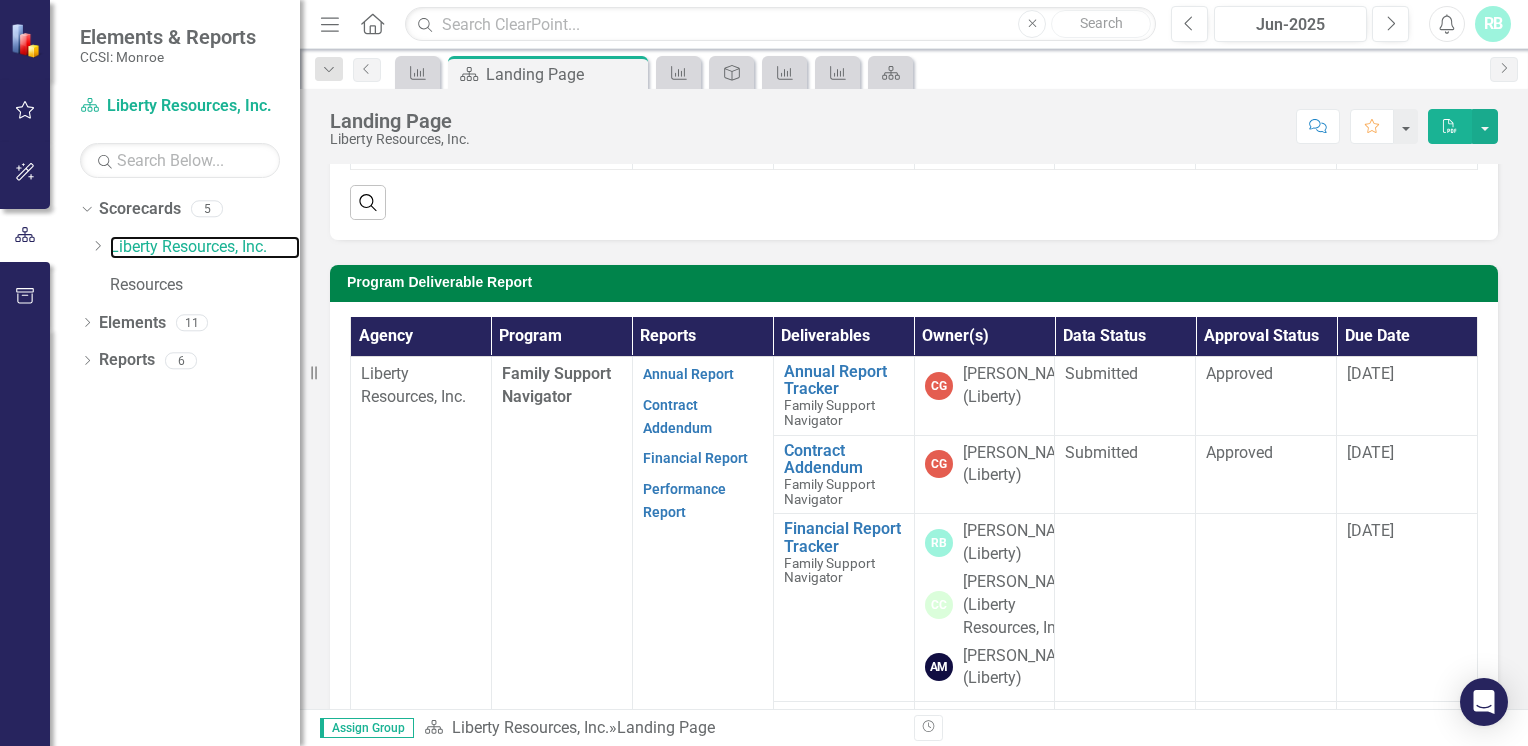 scroll, scrollTop: 420, scrollLeft: 0, axis: vertical 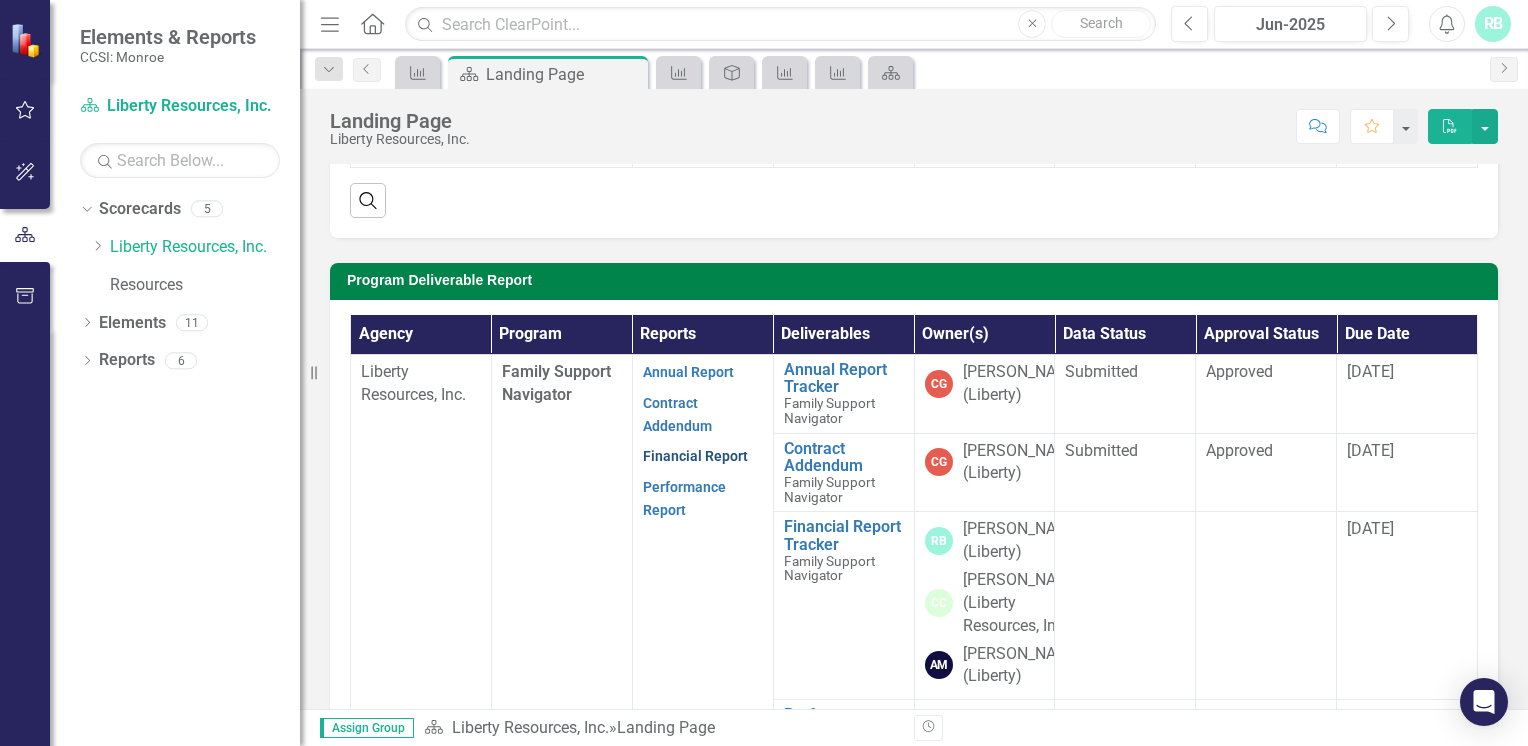 click on "Financial Report" at bounding box center (695, 456) 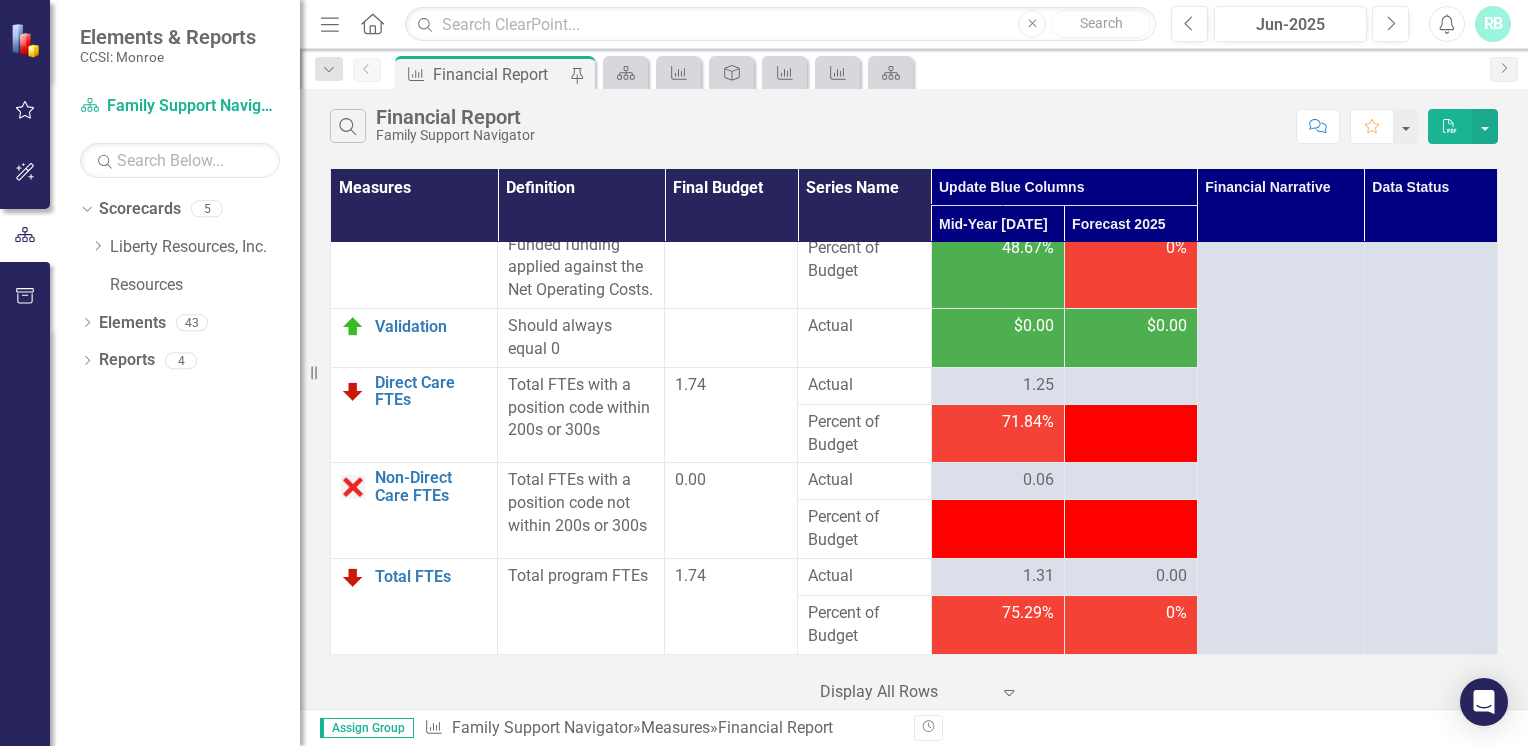 scroll, scrollTop: 4378, scrollLeft: 0, axis: vertical 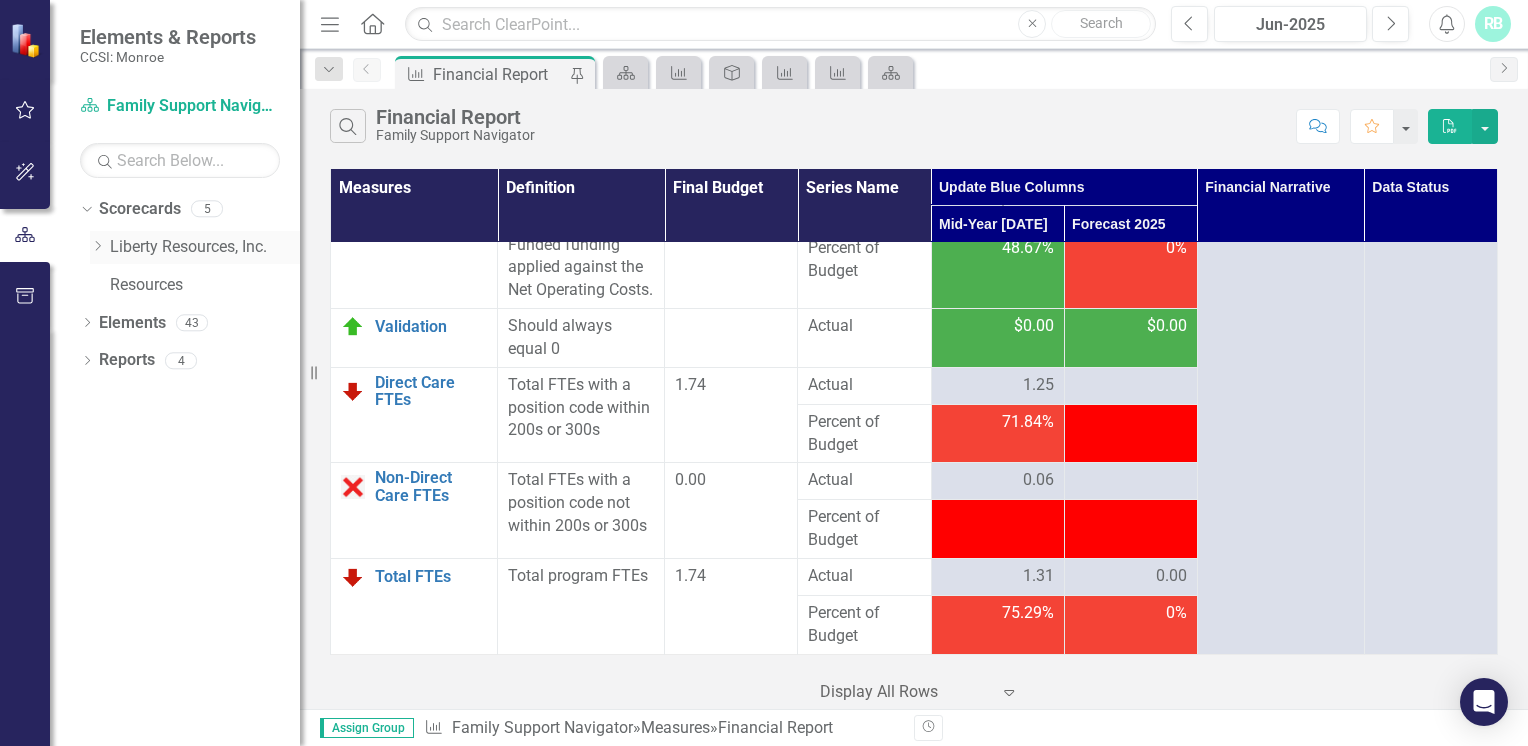 click on "Liberty Resources, Inc." at bounding box center (205, 247) 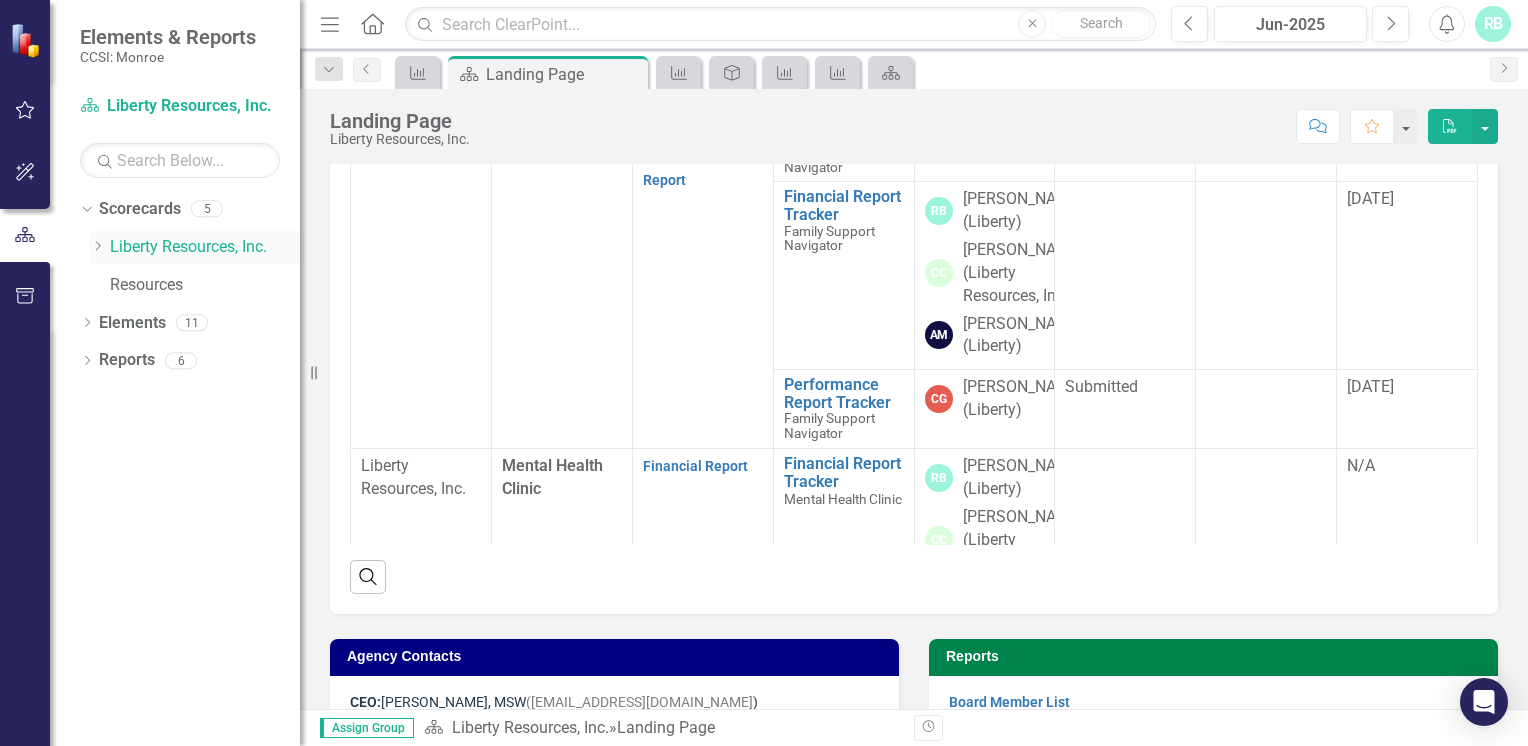 scroll, scrollTop: 770, scrollLeft: 0, axis: vertical 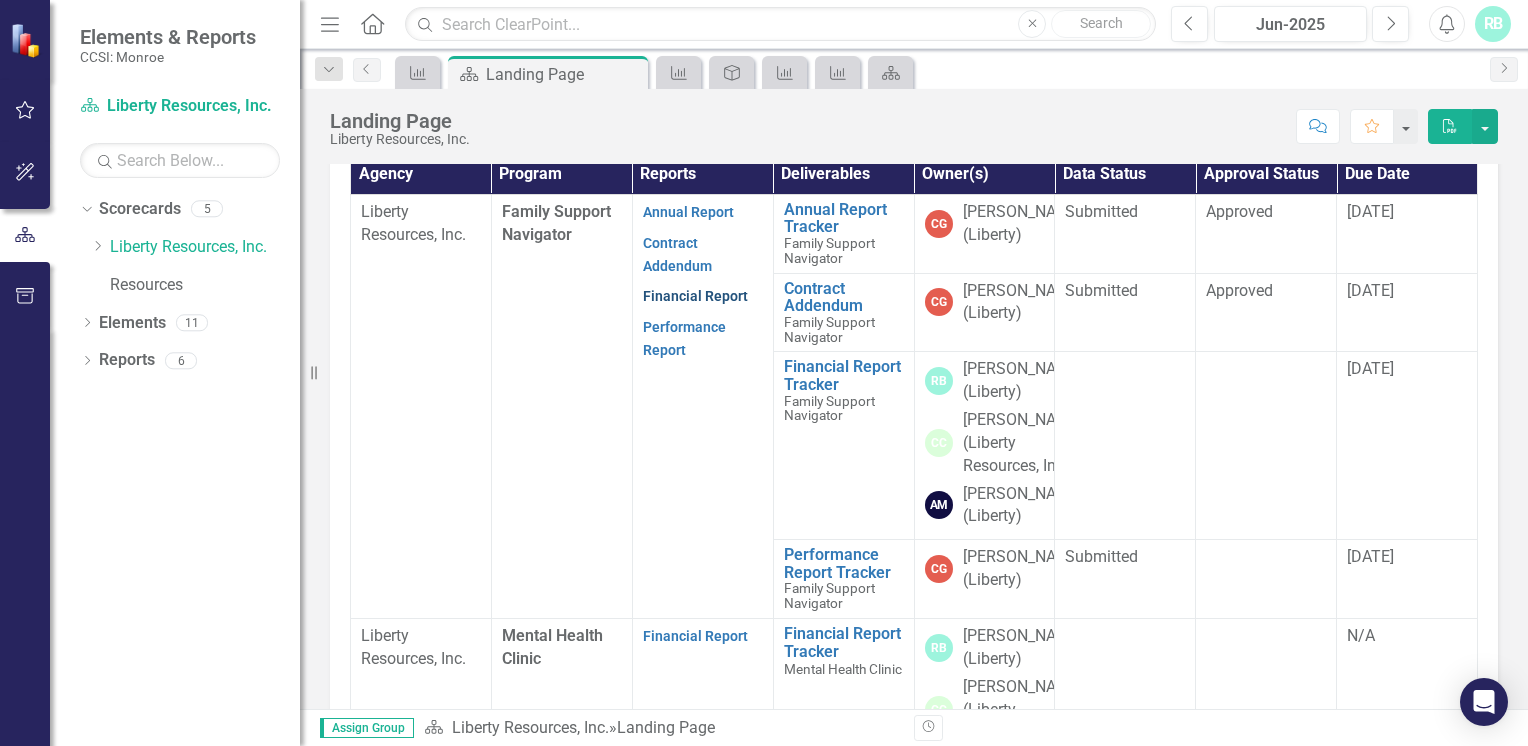 click on "Financial Report" at bounding box center [695, 296] 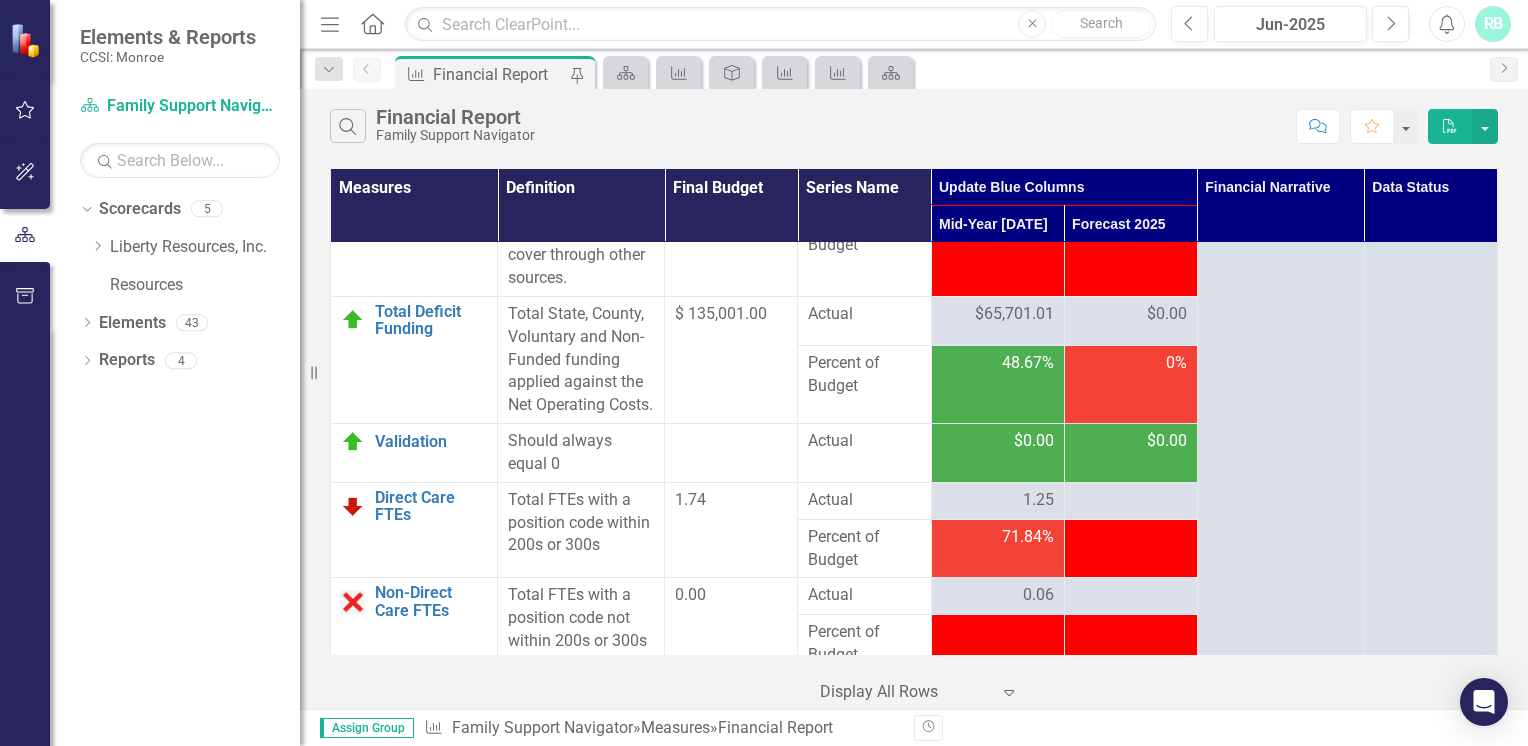 scroll, scrollTop: 4178, scrollLeft: 0, axis: vertical 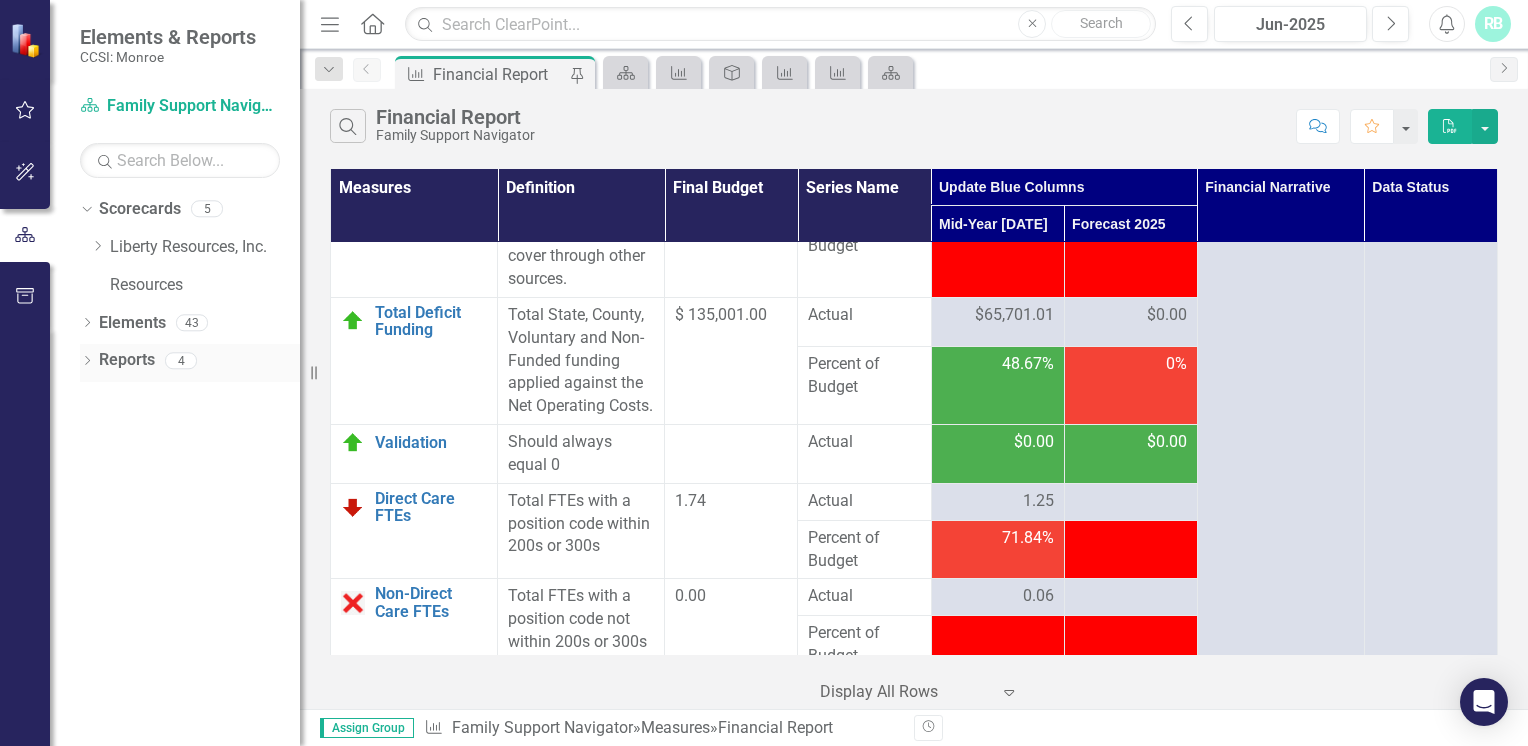 click on "Dropdown" 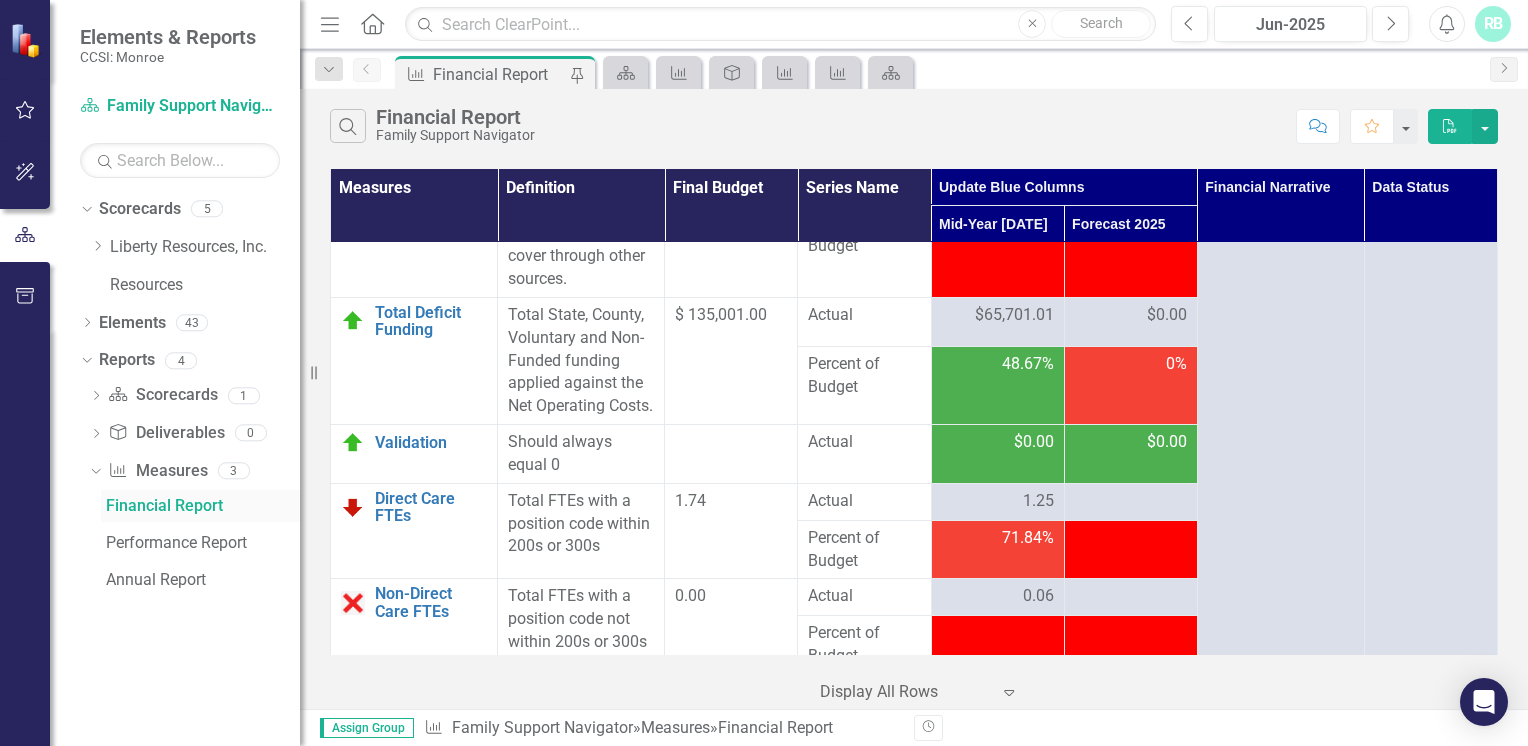 click on "Financial Report" at bounding box center (203, 506) 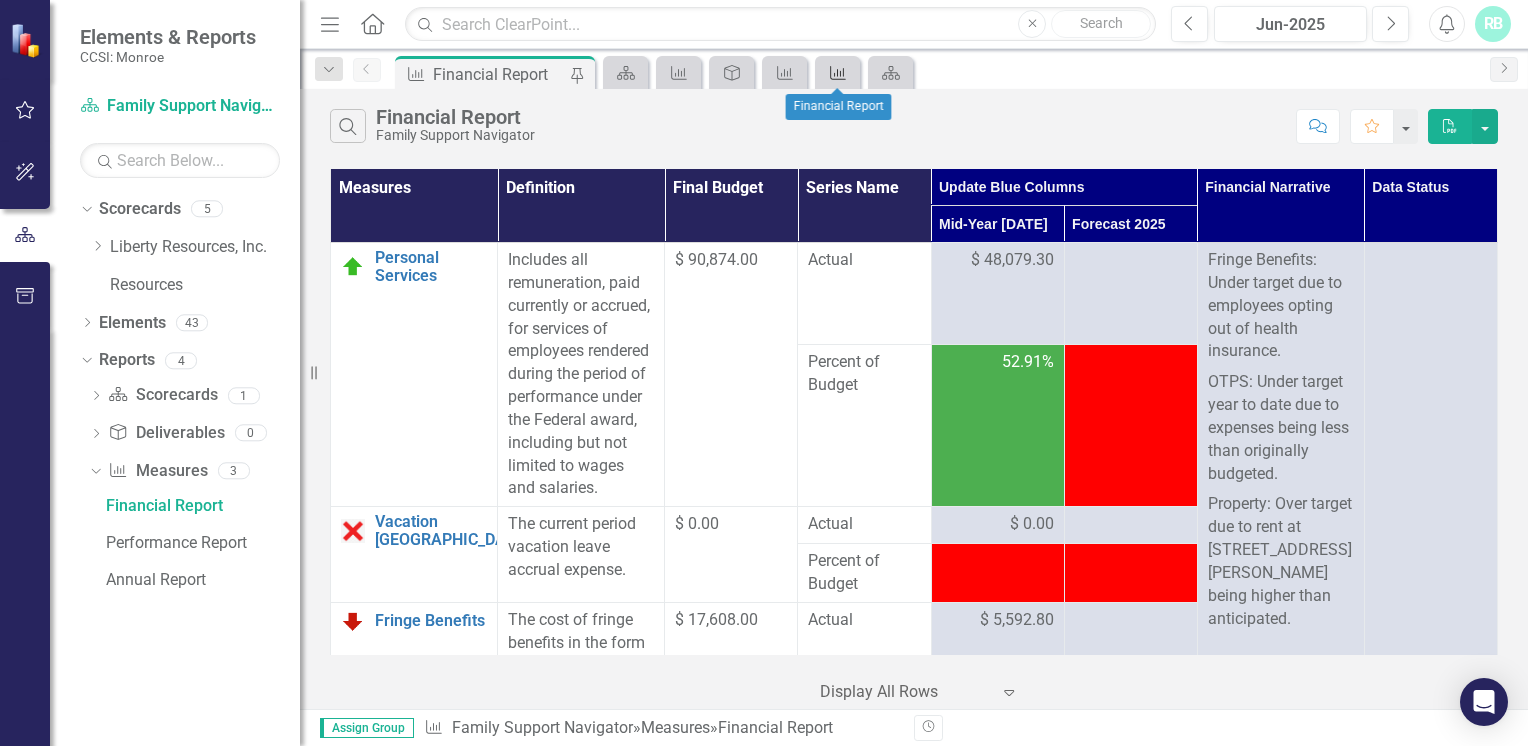 click on "Measure" 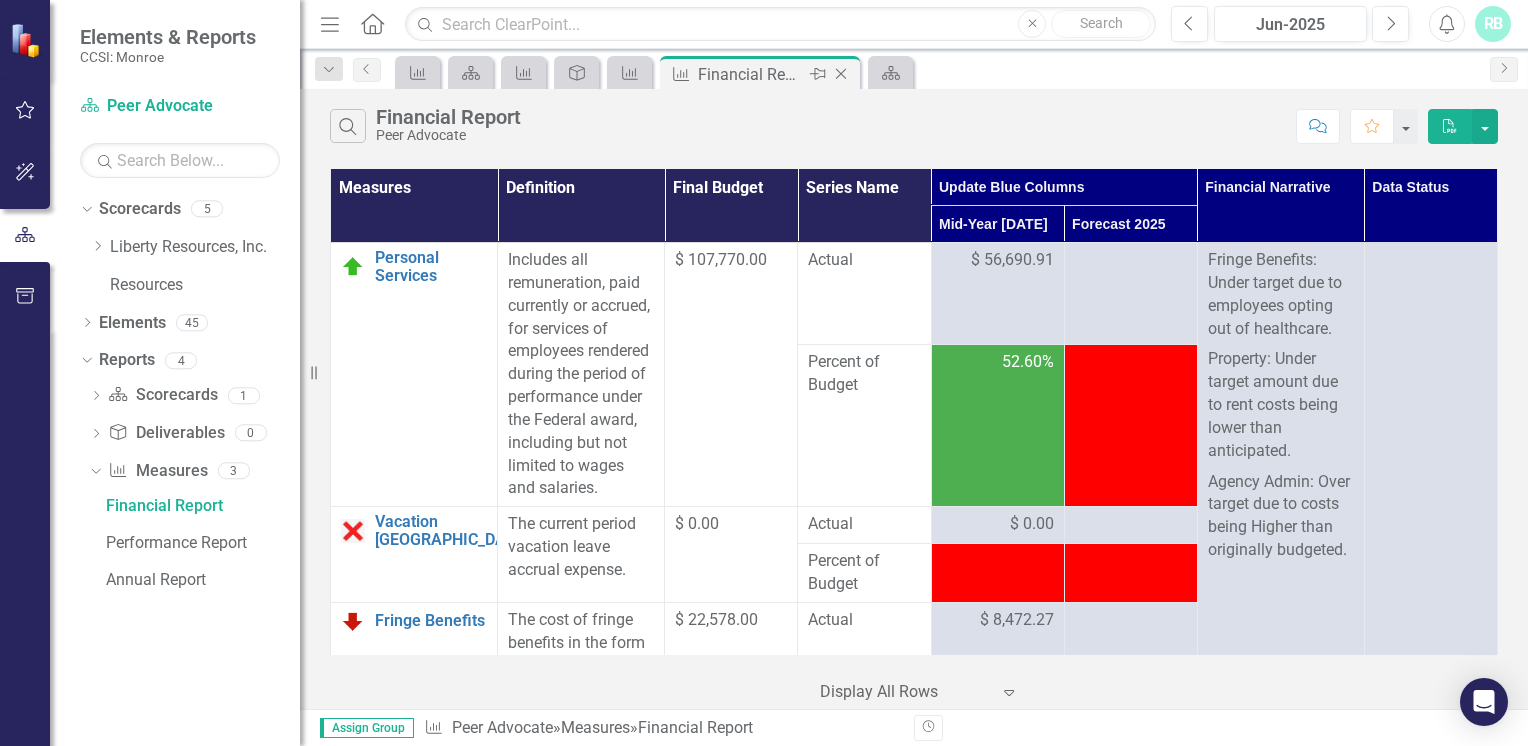 click on "Close" 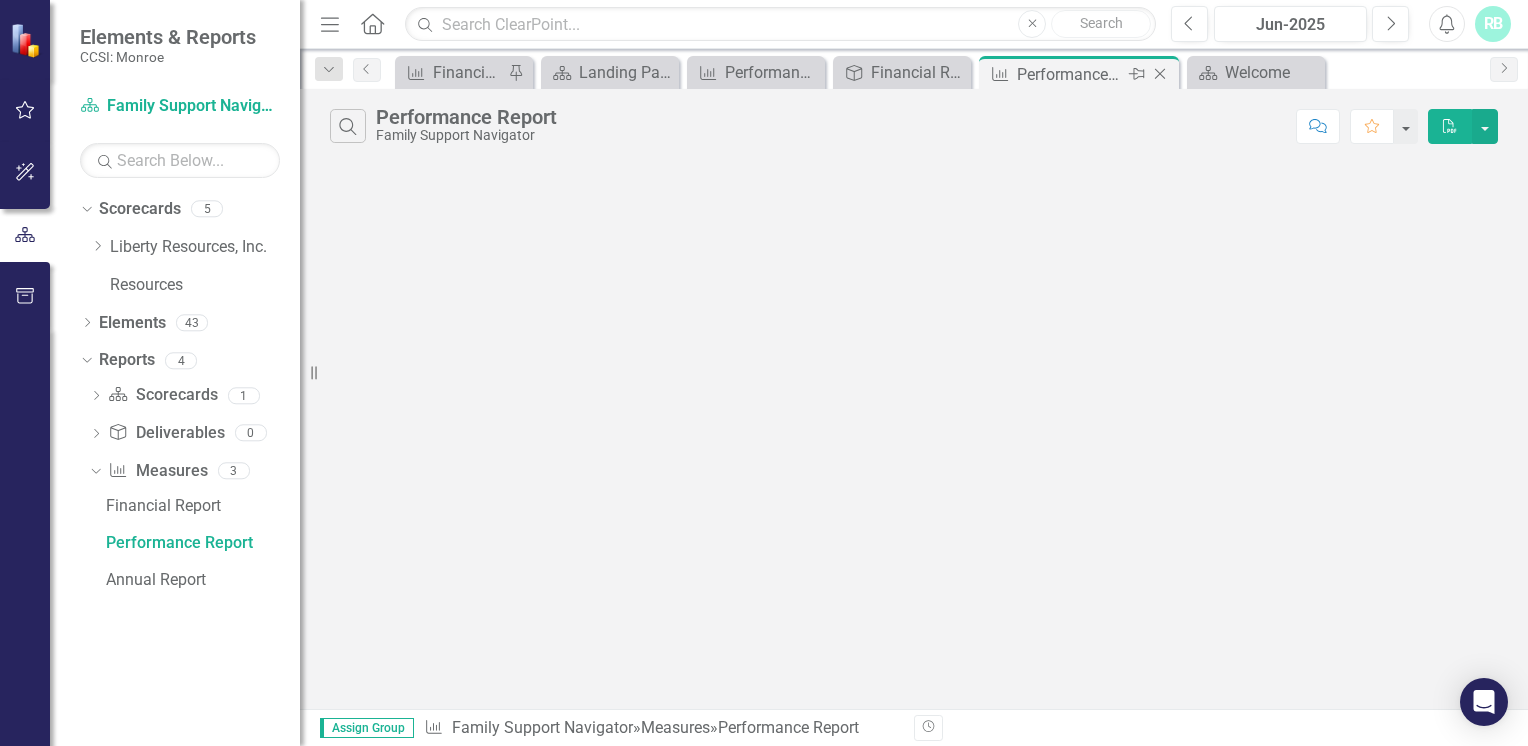 click on "Close" 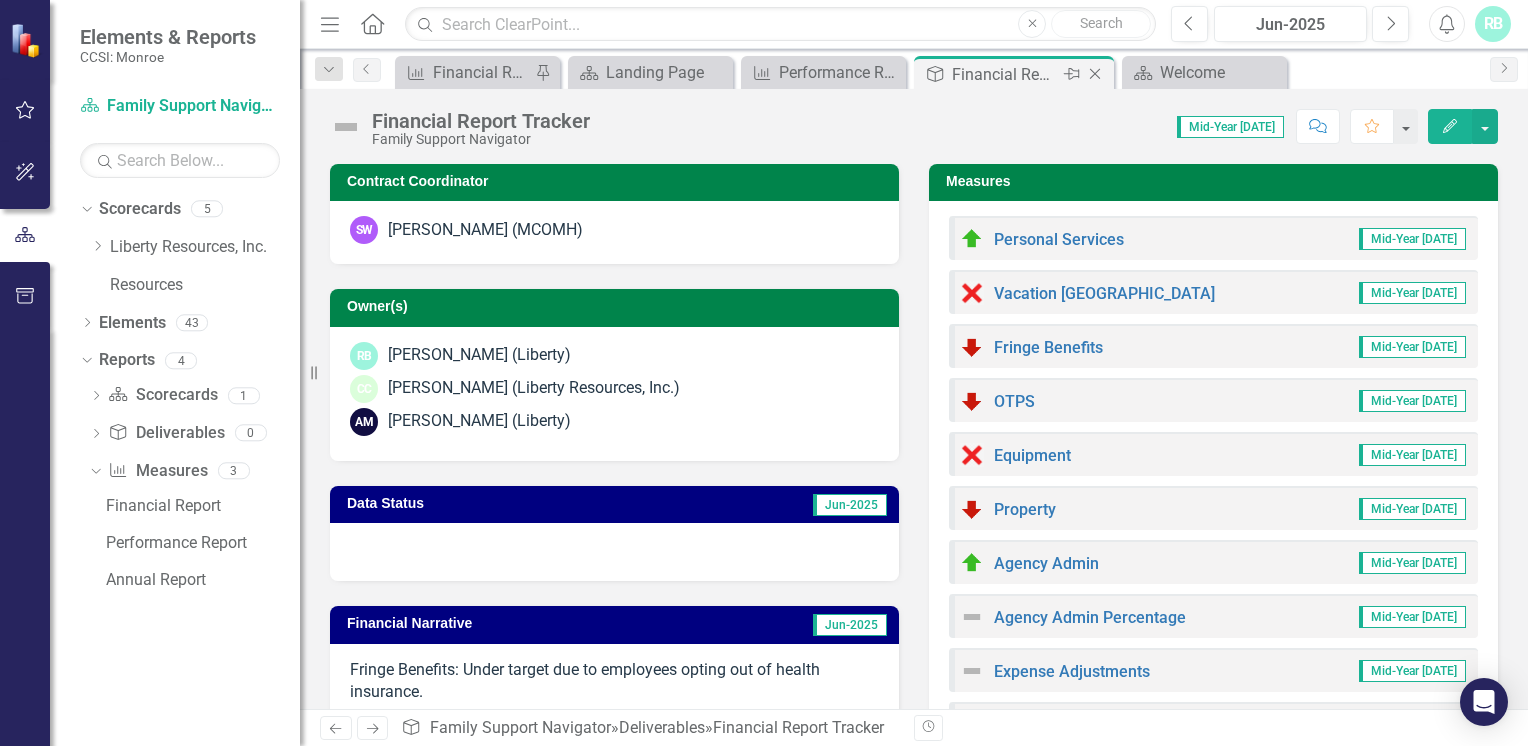 click 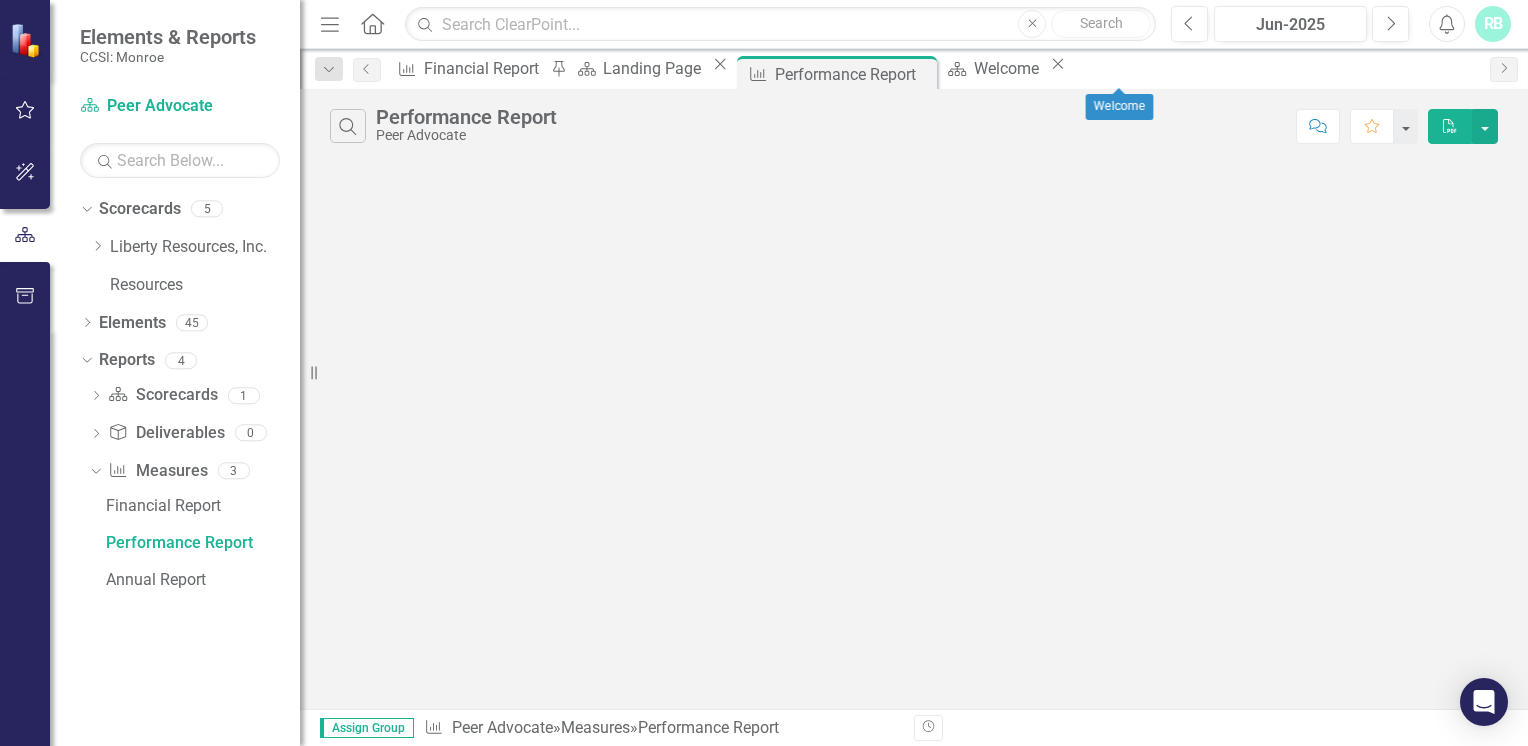 click on "Close" 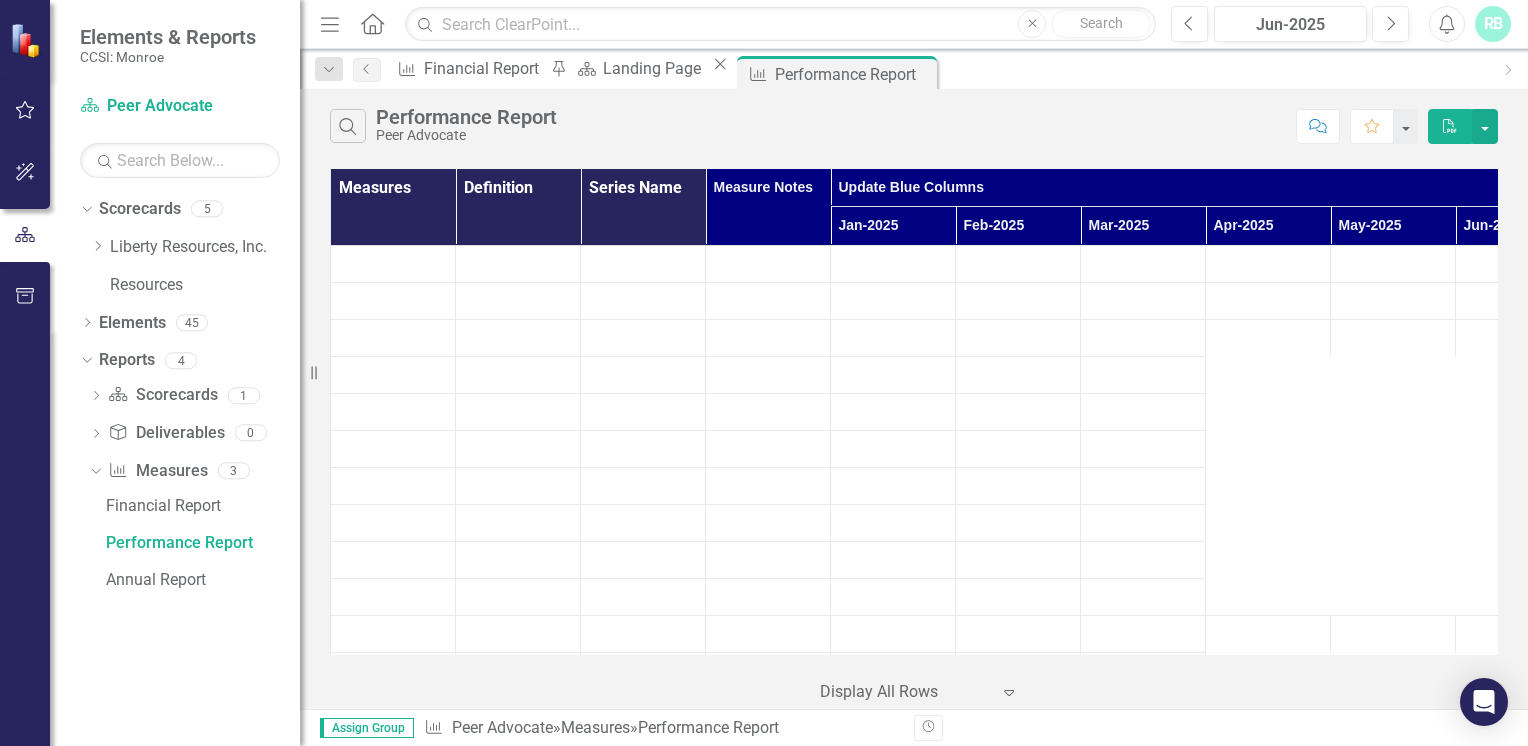 click on "Close" 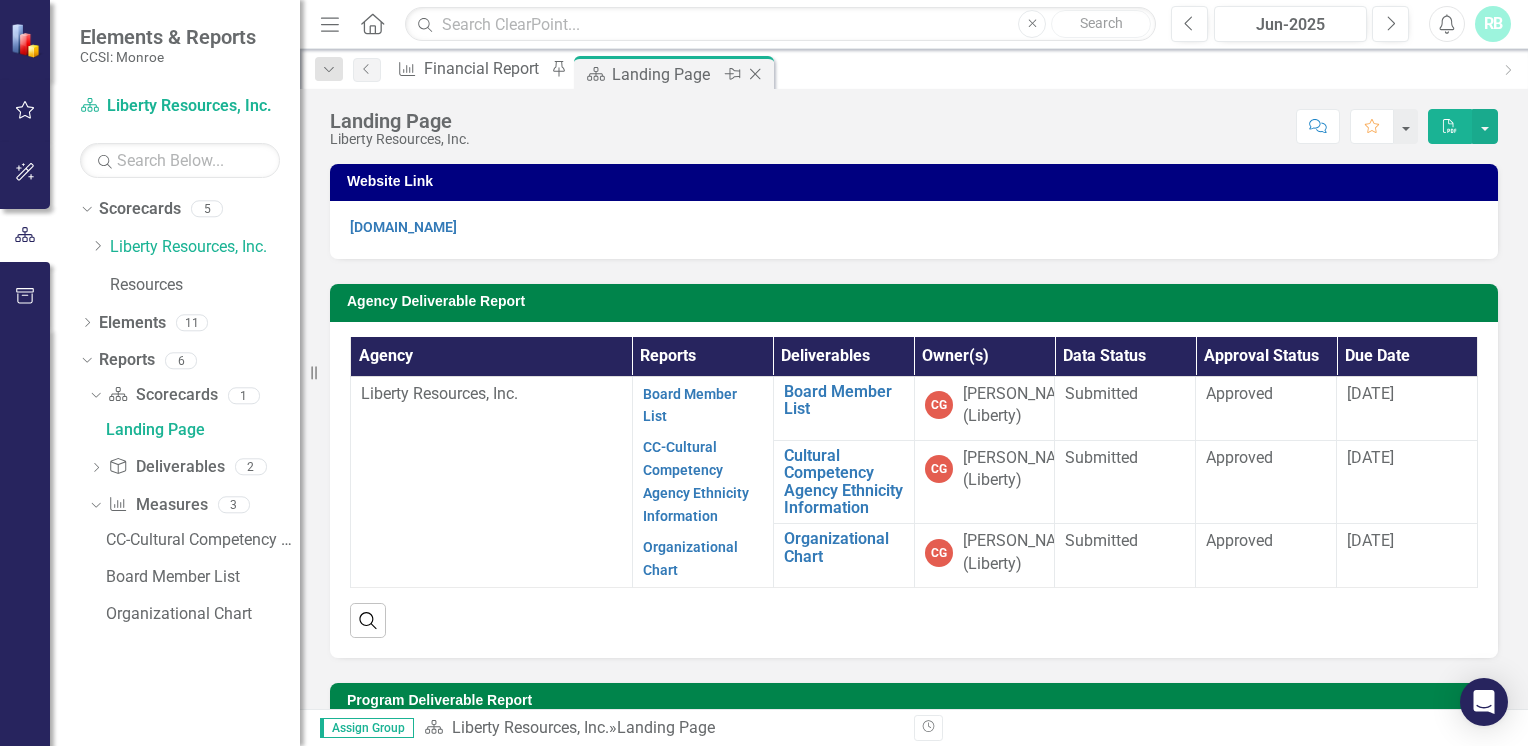 scroll, scrollTop: 0, scrollLeft: 0, axis: both 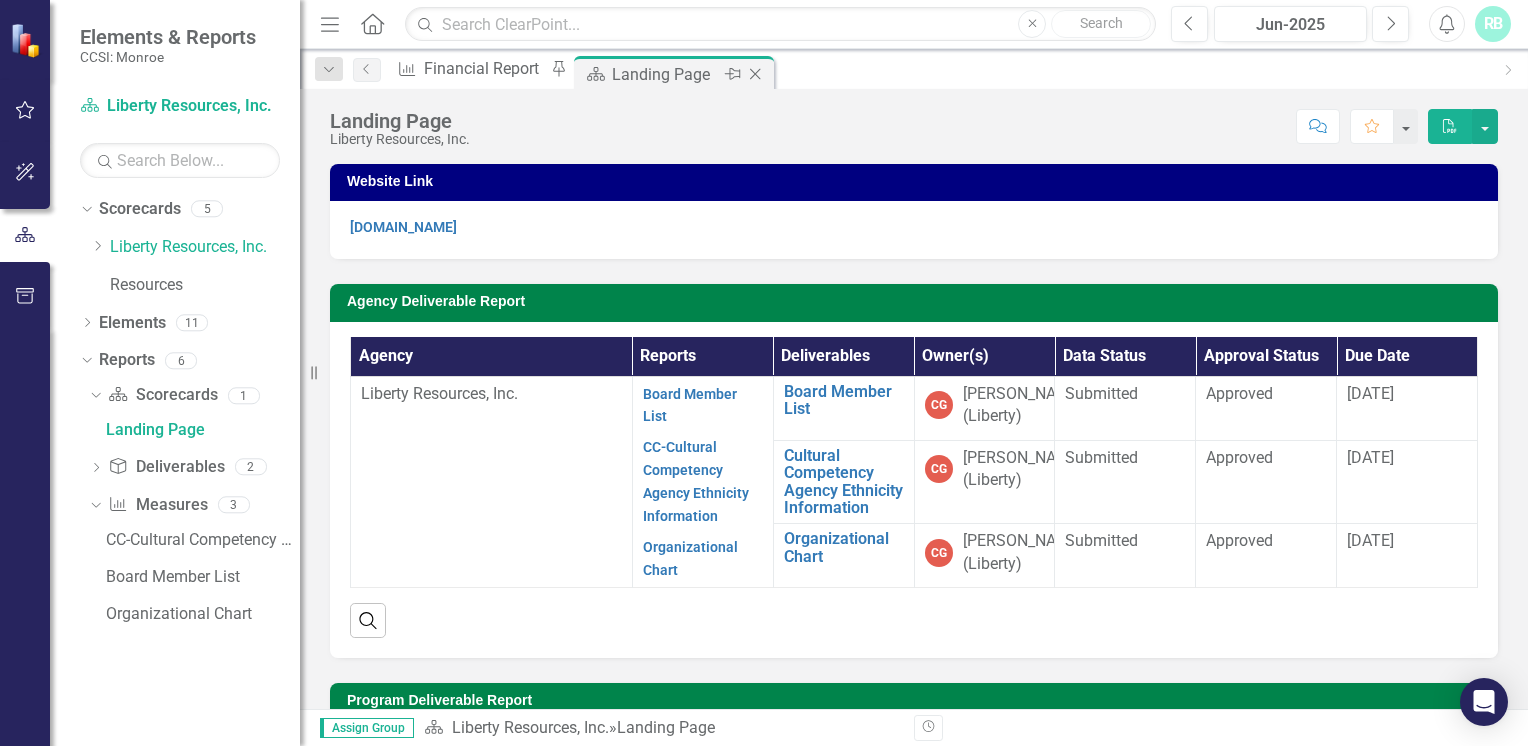 click on "Close" 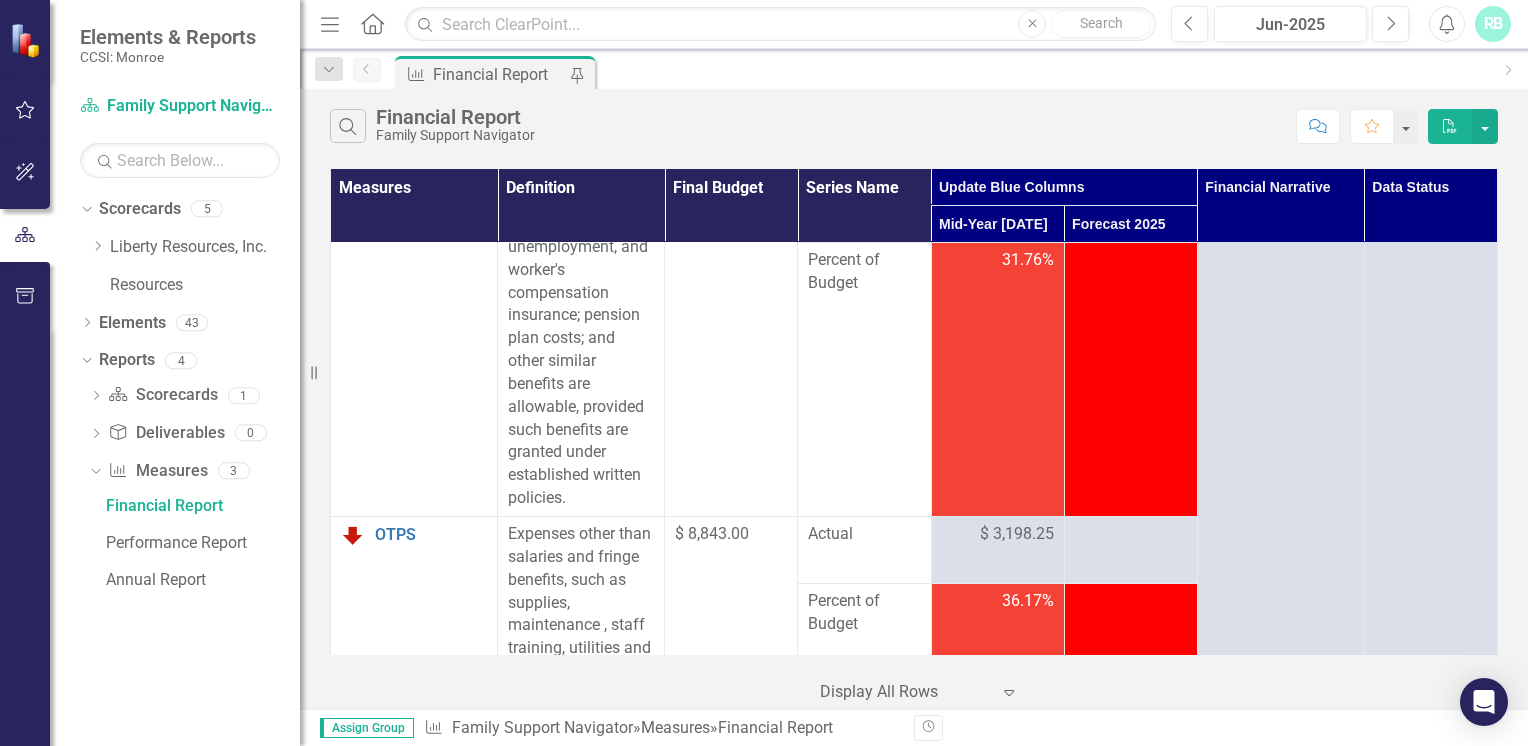 scroll, scrollTop: 0, scrollLeft: 0, axis: both 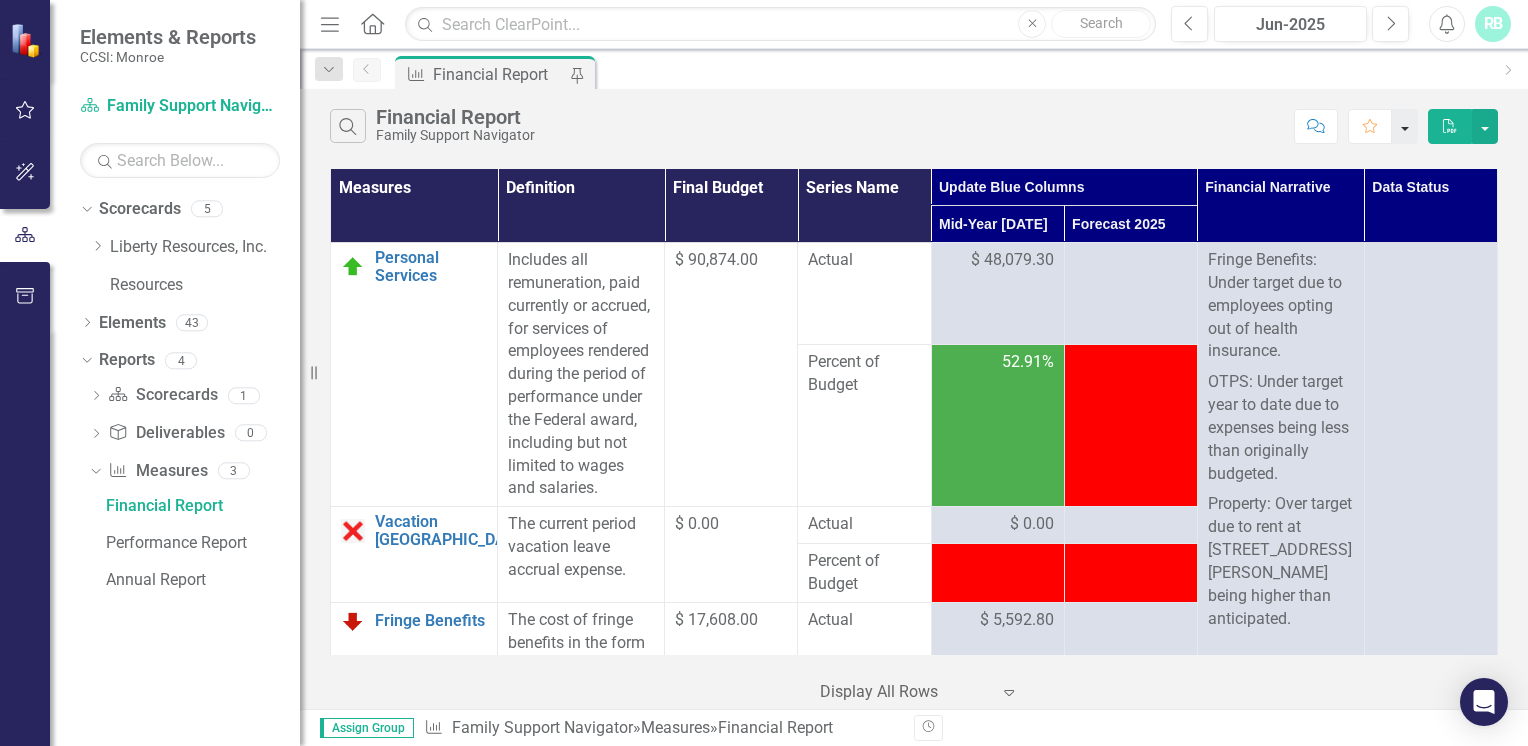 click at bounding box center (1405, 126) 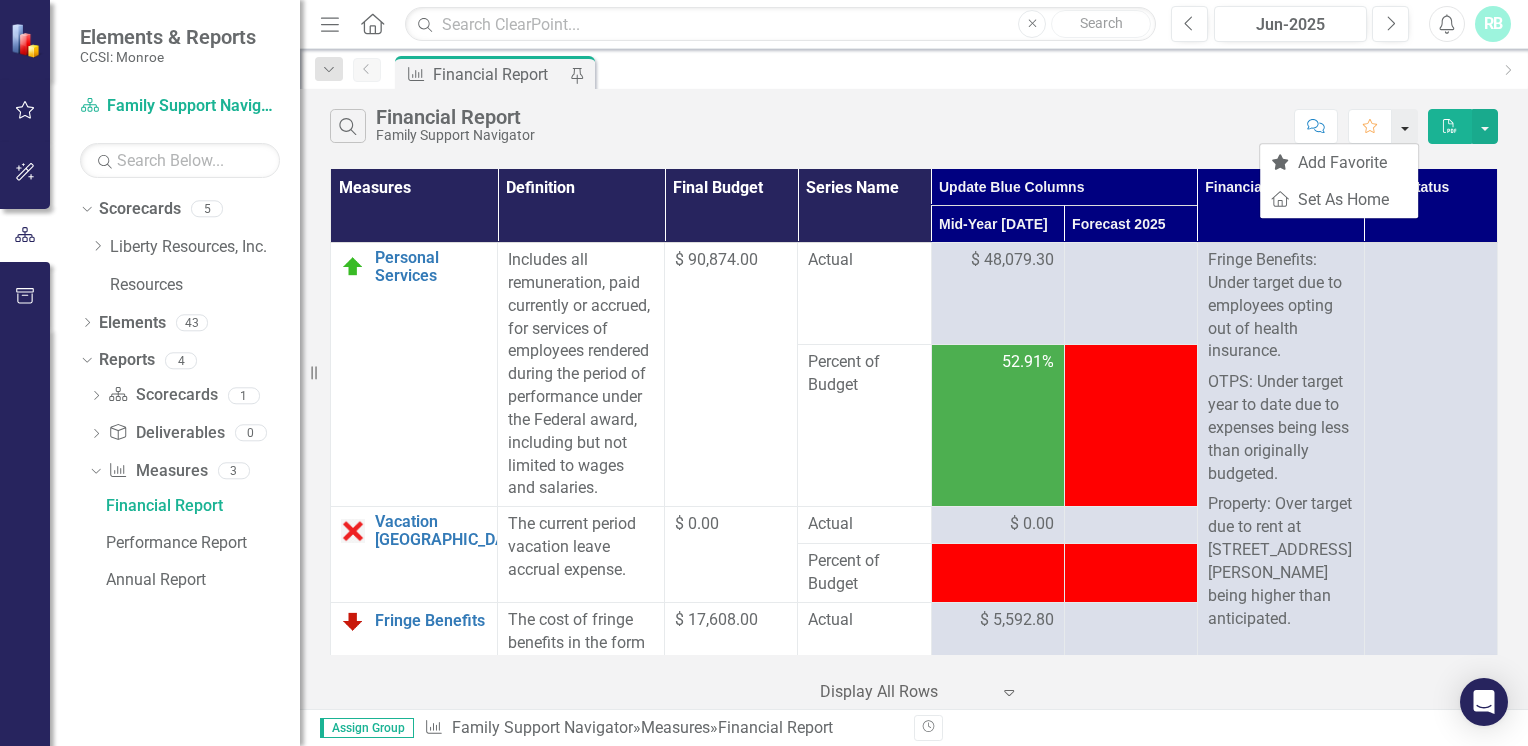 click at bounding box center (1405, 126) 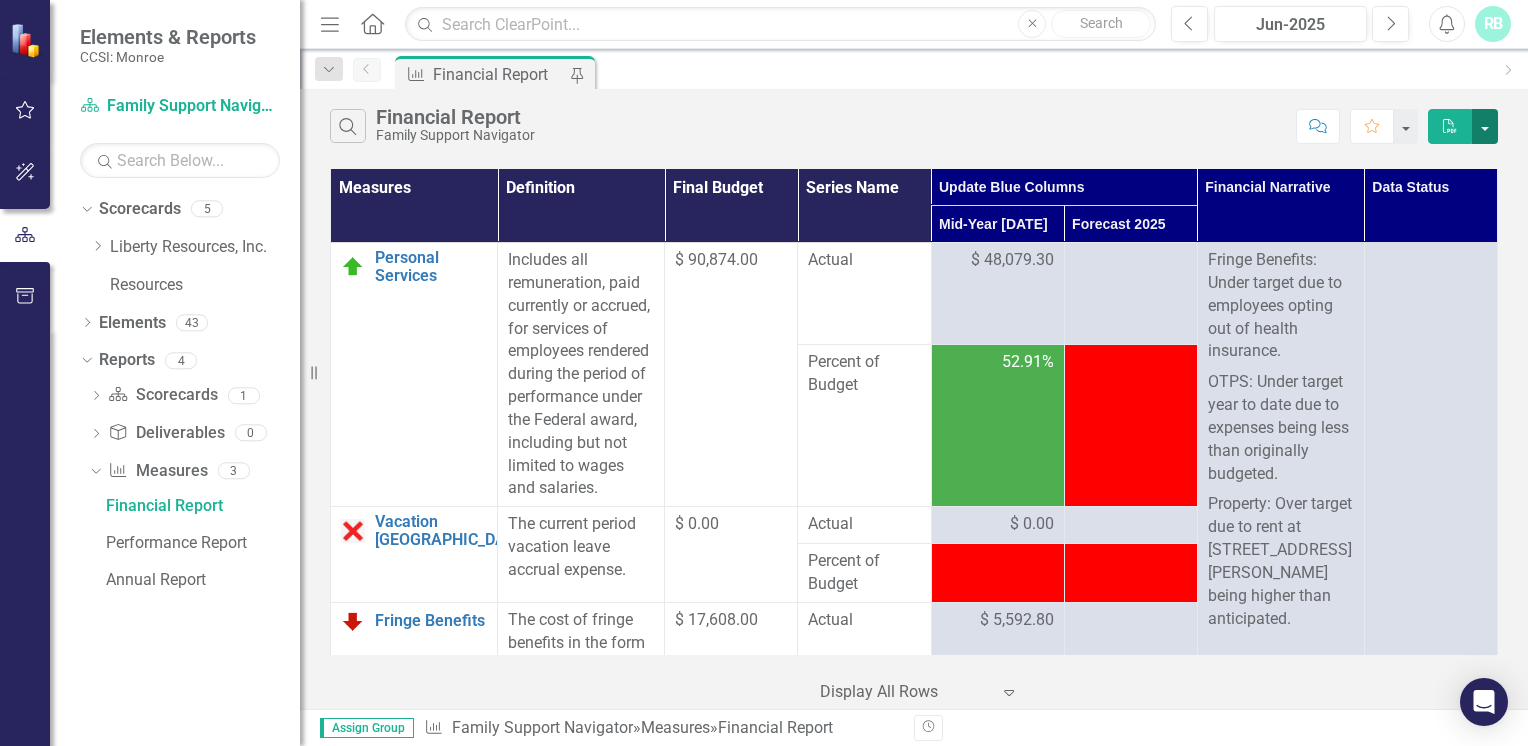 click at bounding box center [1485, 126] 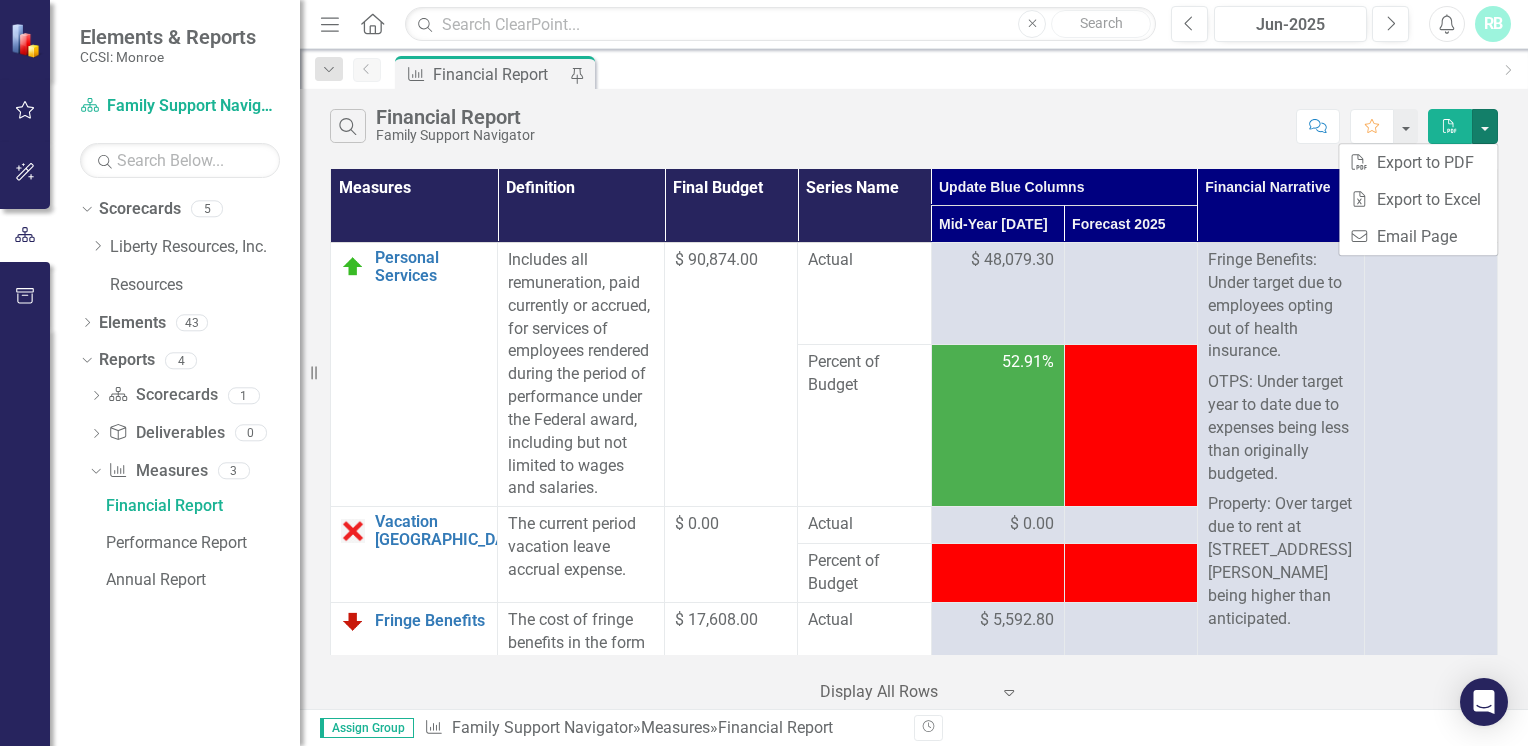 click on "Search Financial Report Family Support Navigator" at bounding box center (808, 126) 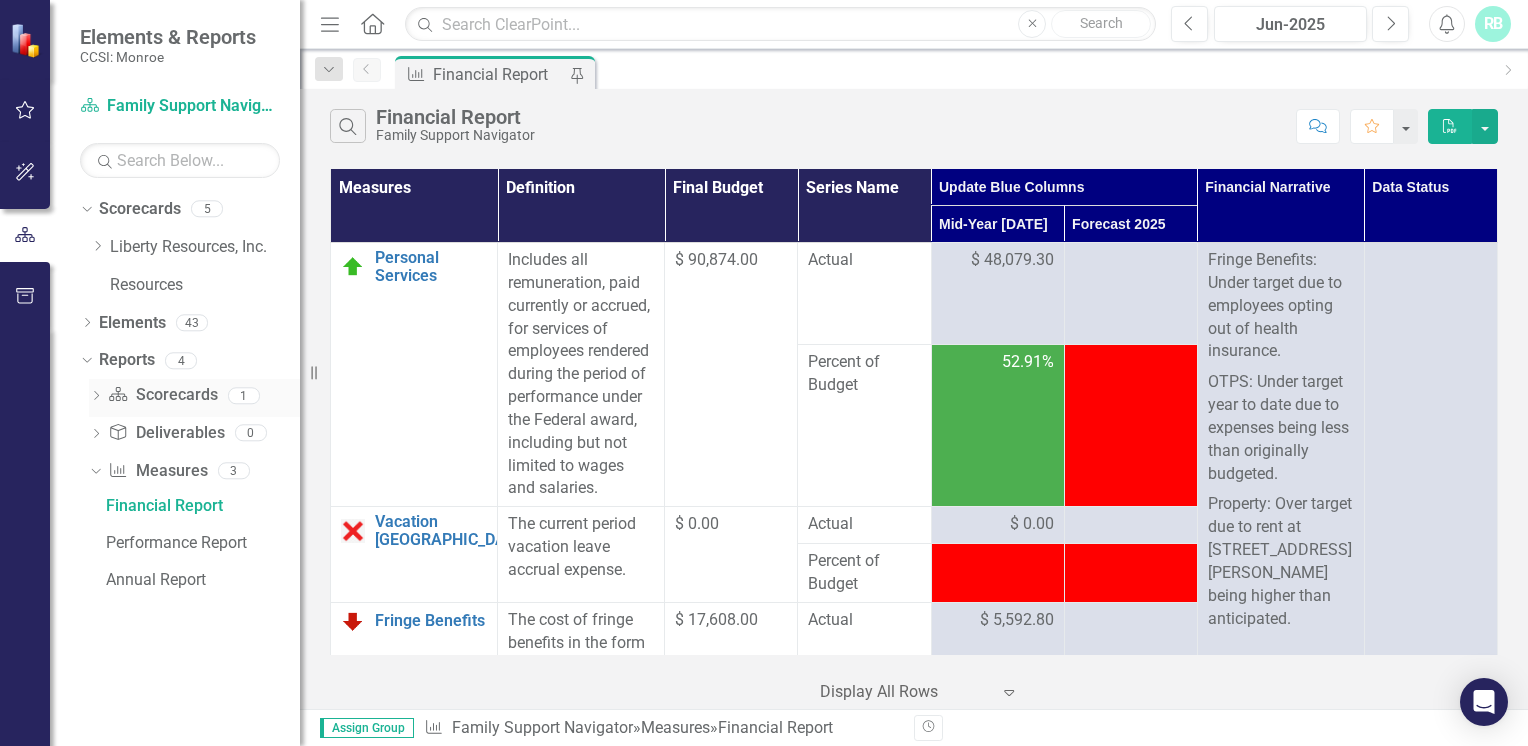 click 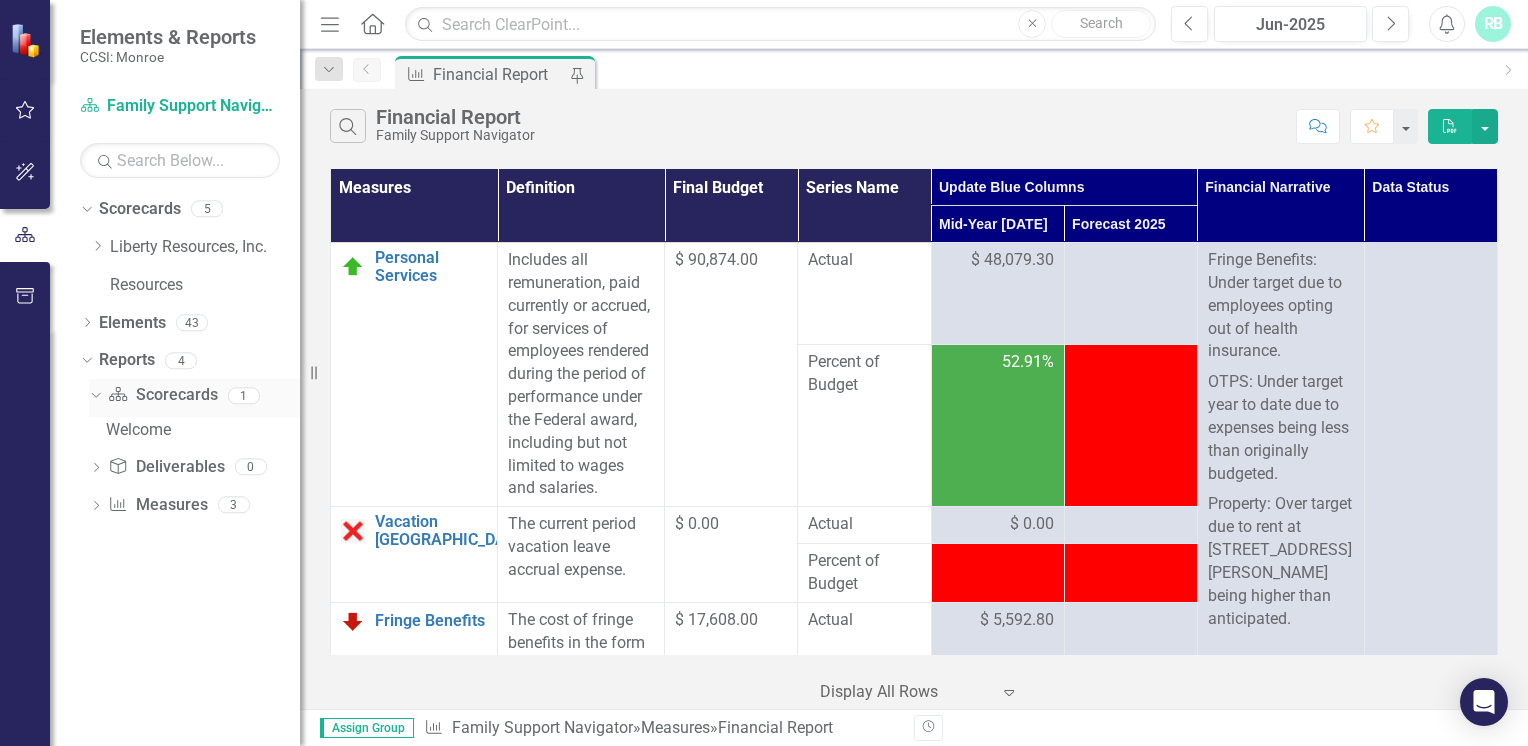 click on "Dropdown" 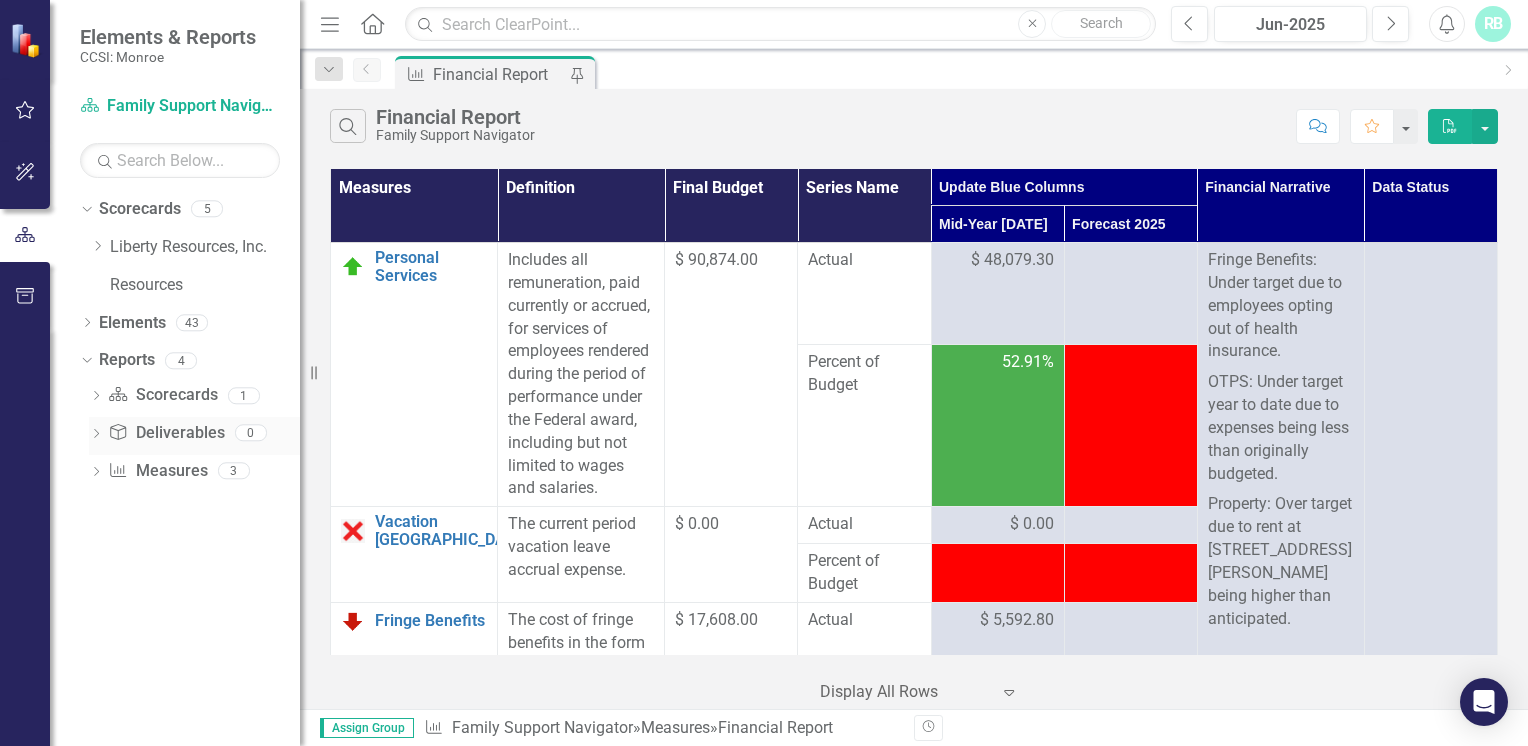 click on "Dropdown" 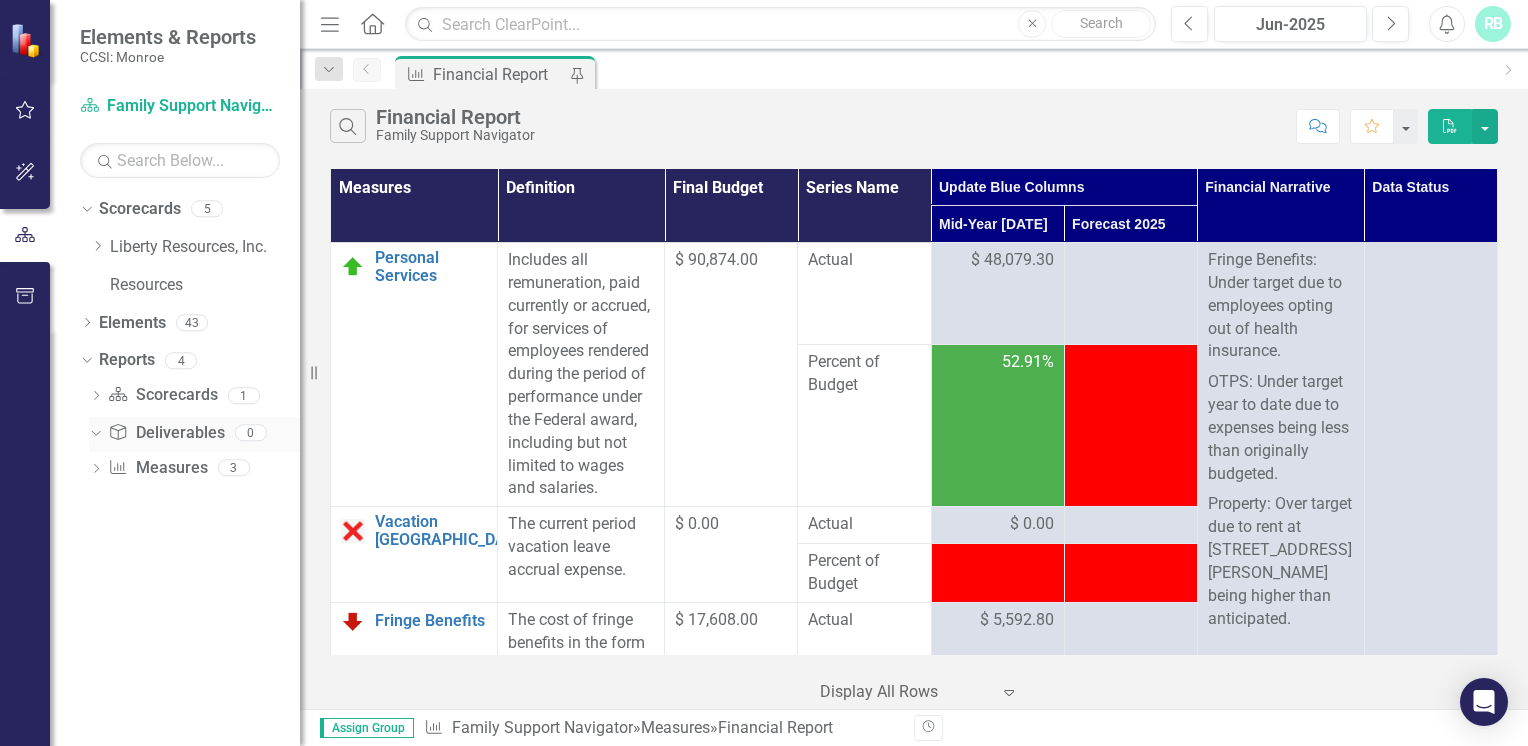 click on "Dropdown" 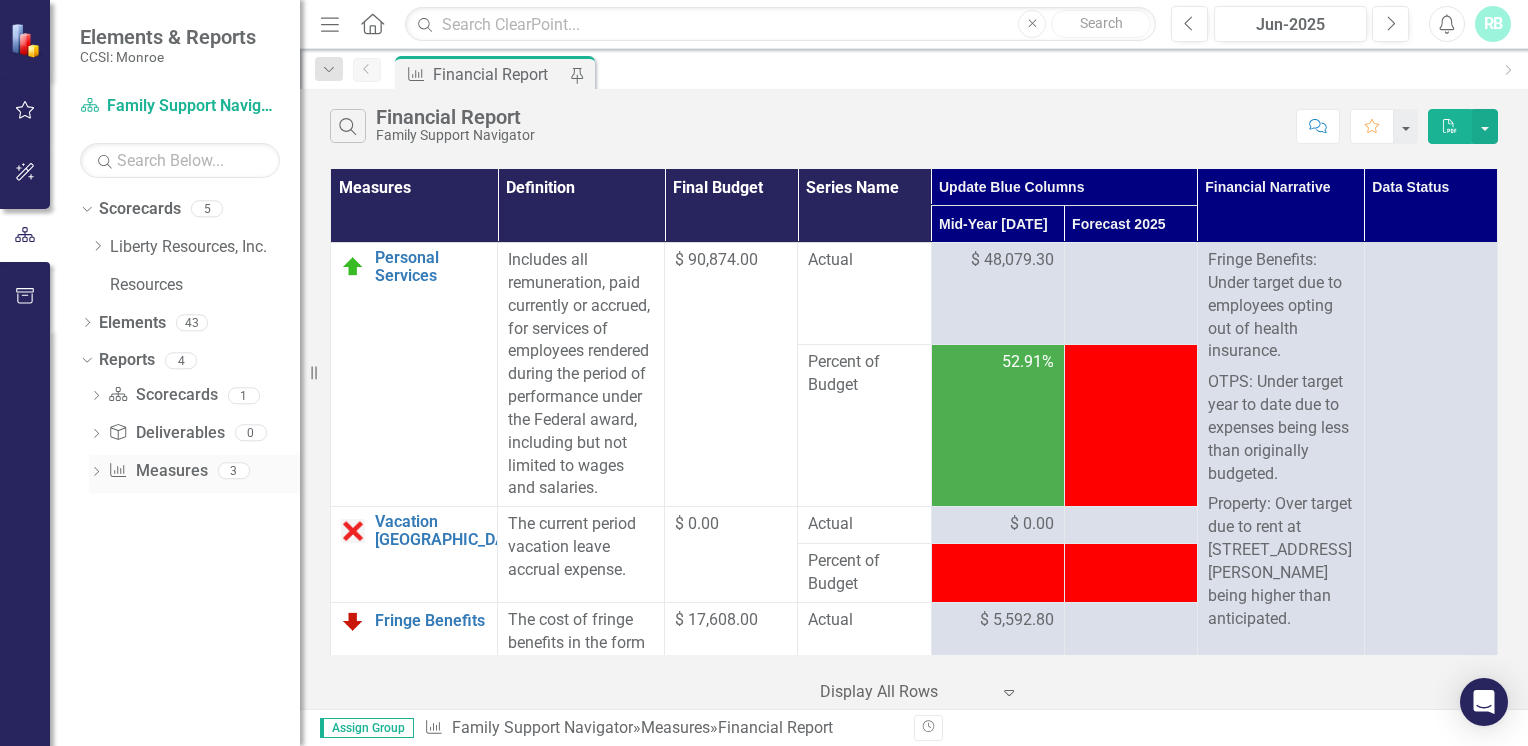 click on "Dropdown Measure Measures 3" at bounding box center (194, 474) 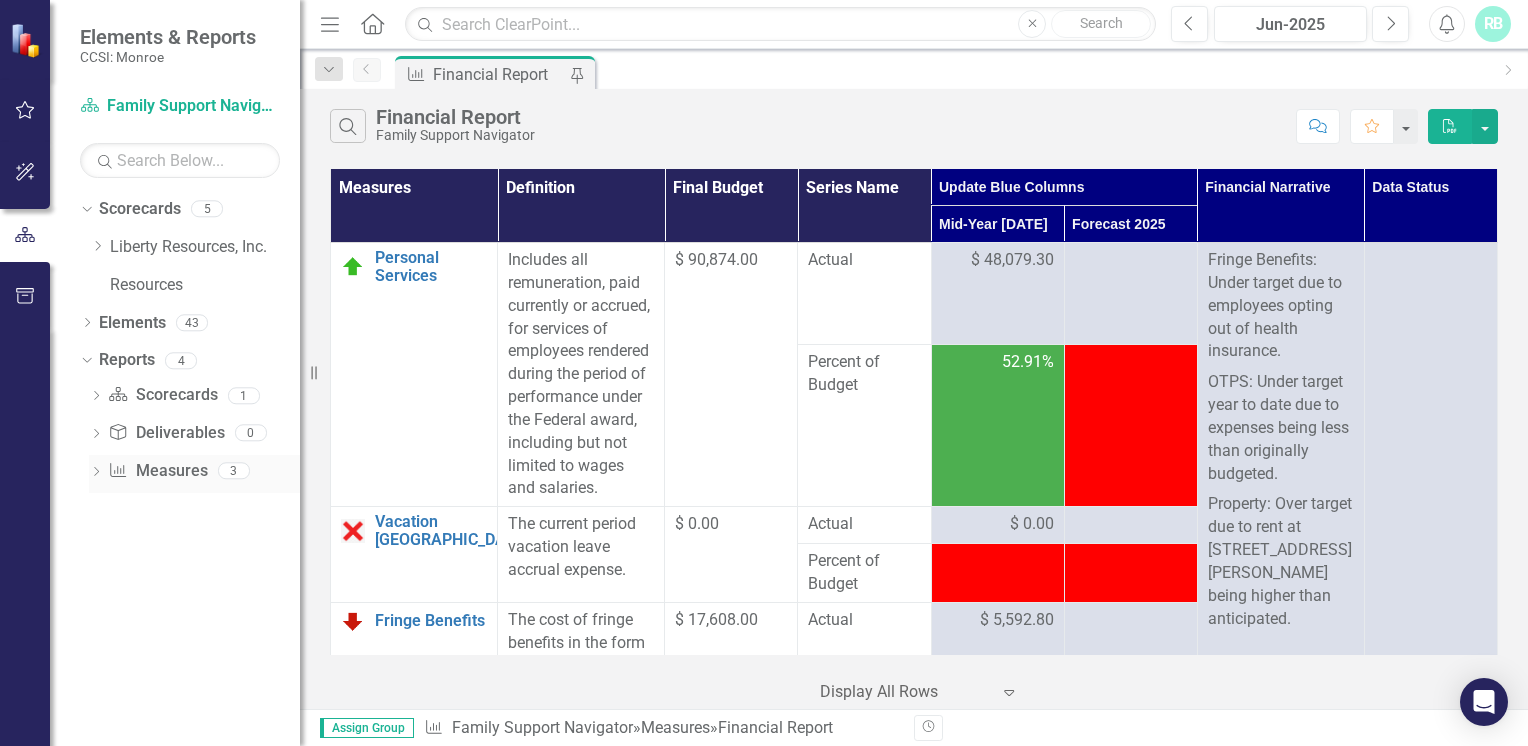 click on "Dropdown" 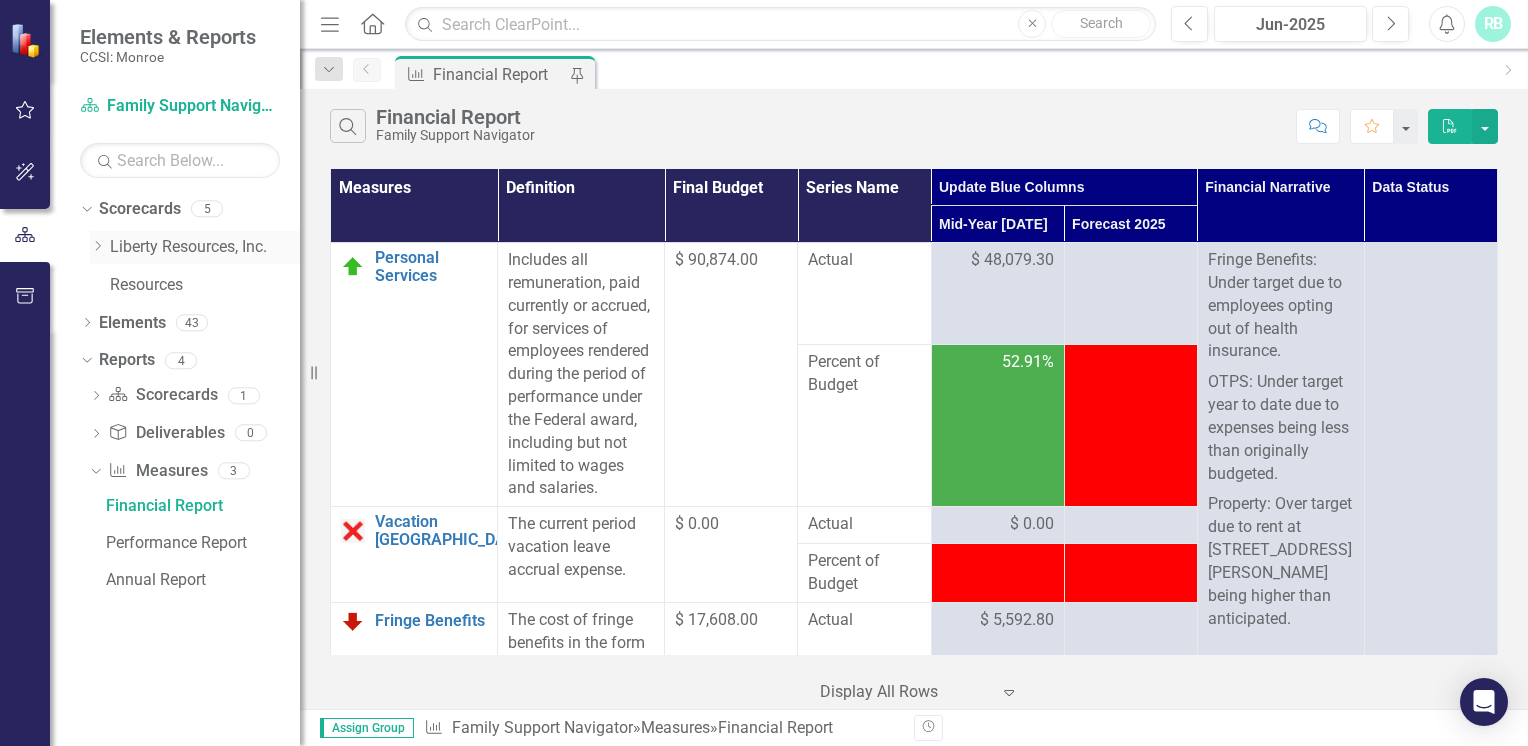 click on "Liberty Resources, Inc." at bounding box center (205, 247) 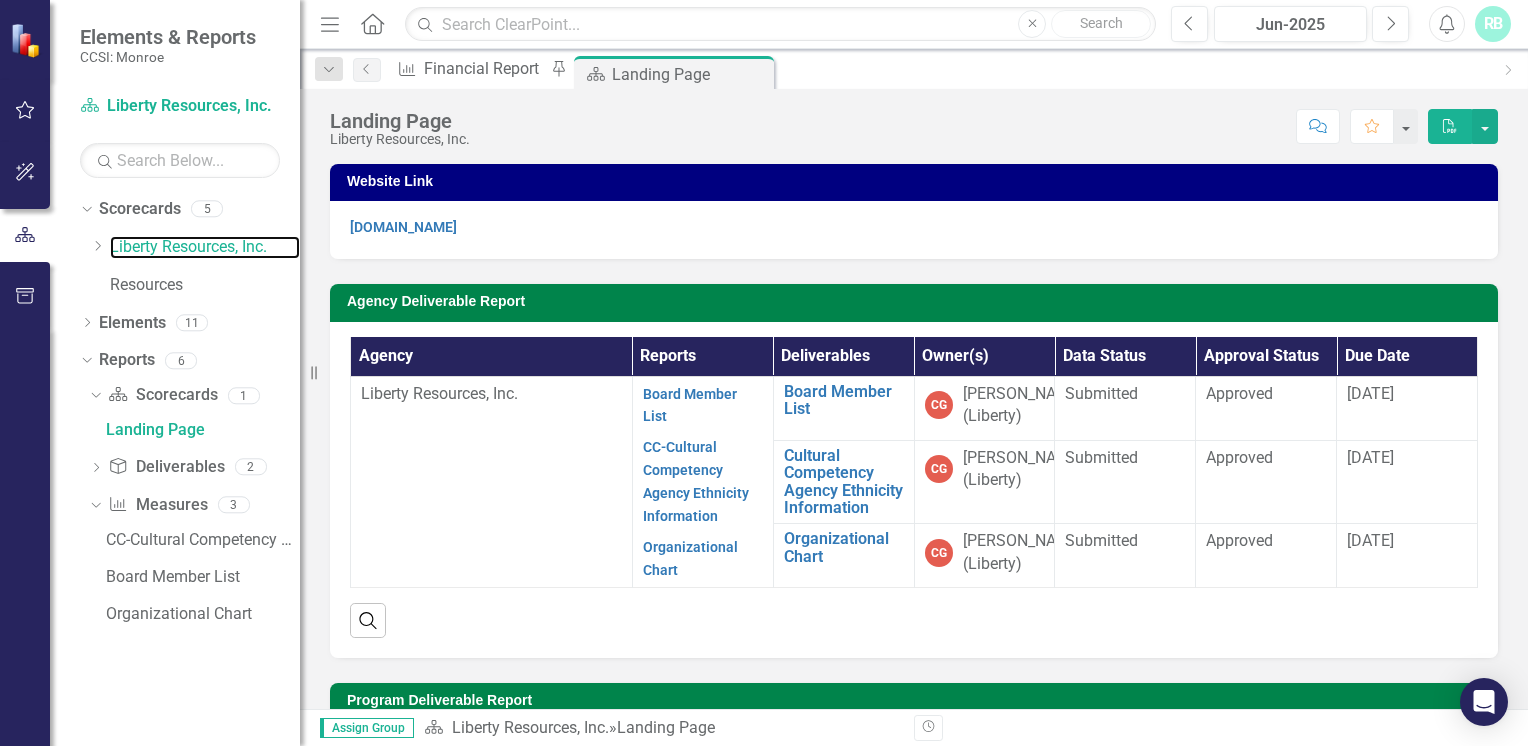 scroll, scrollTop: 0, scrollLeft: 0, axis: both 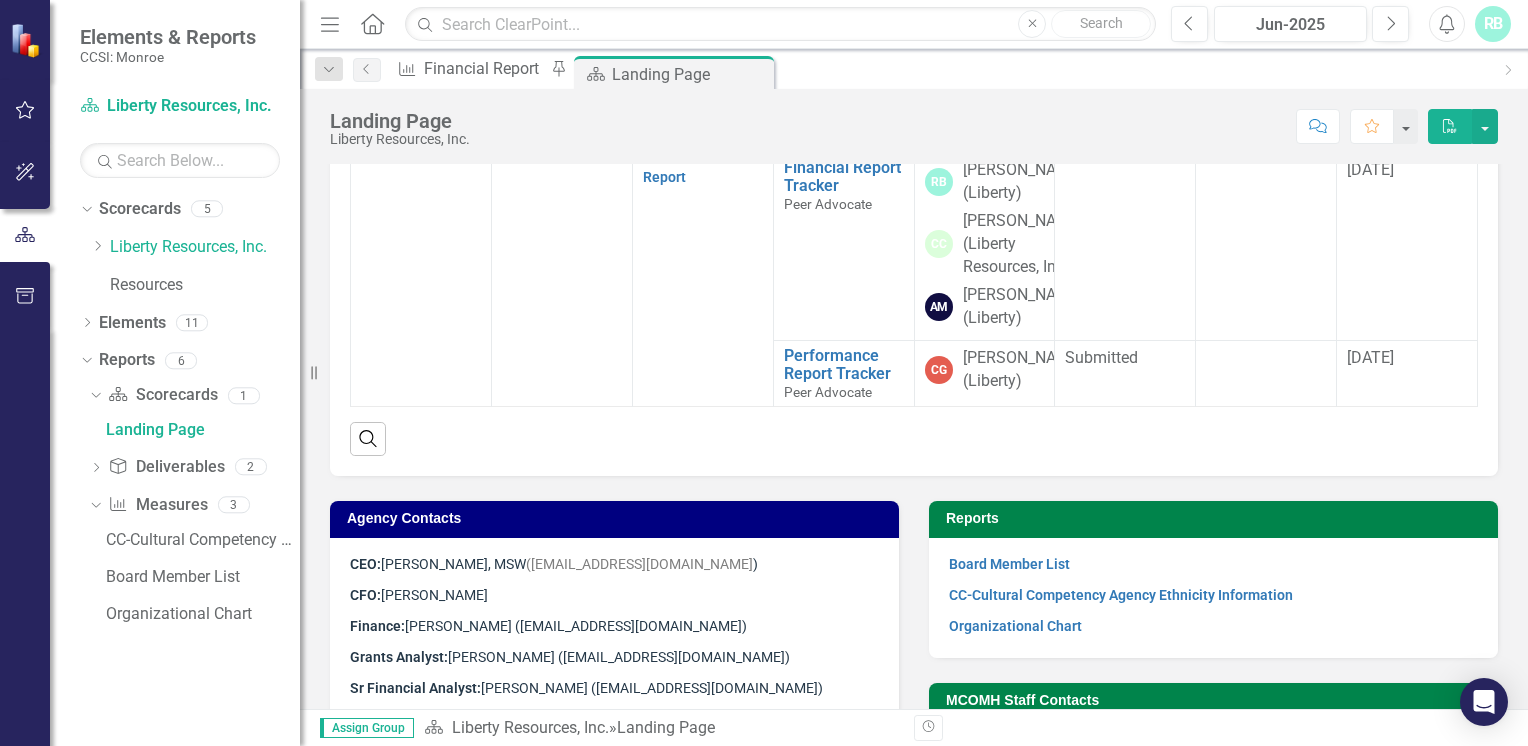 click on "Financial Report" at bounding box center [695, 123] 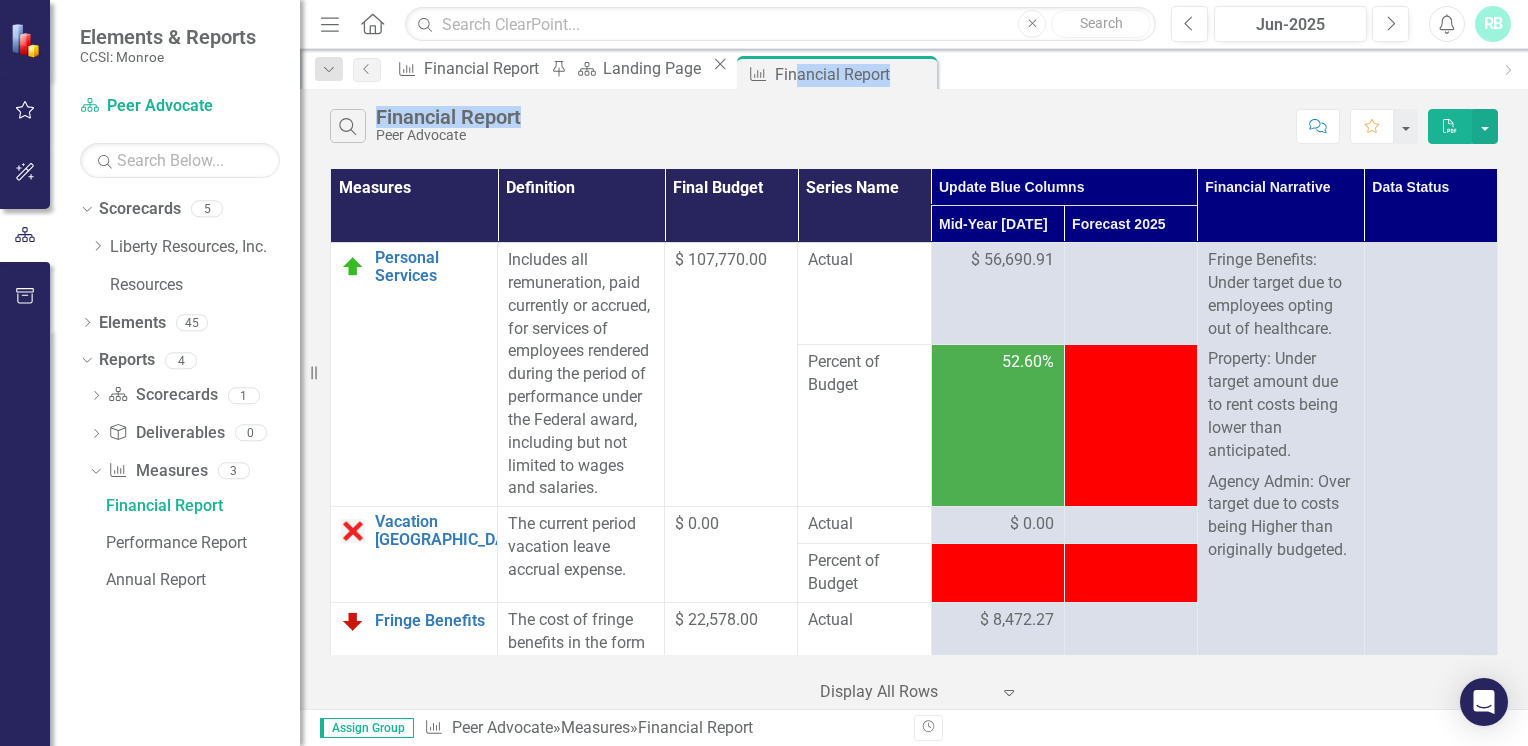 drag, startPoint x: 866, startPoint y: 74, endPoint x: 624, endPoint y: 104, distance: 243.85242 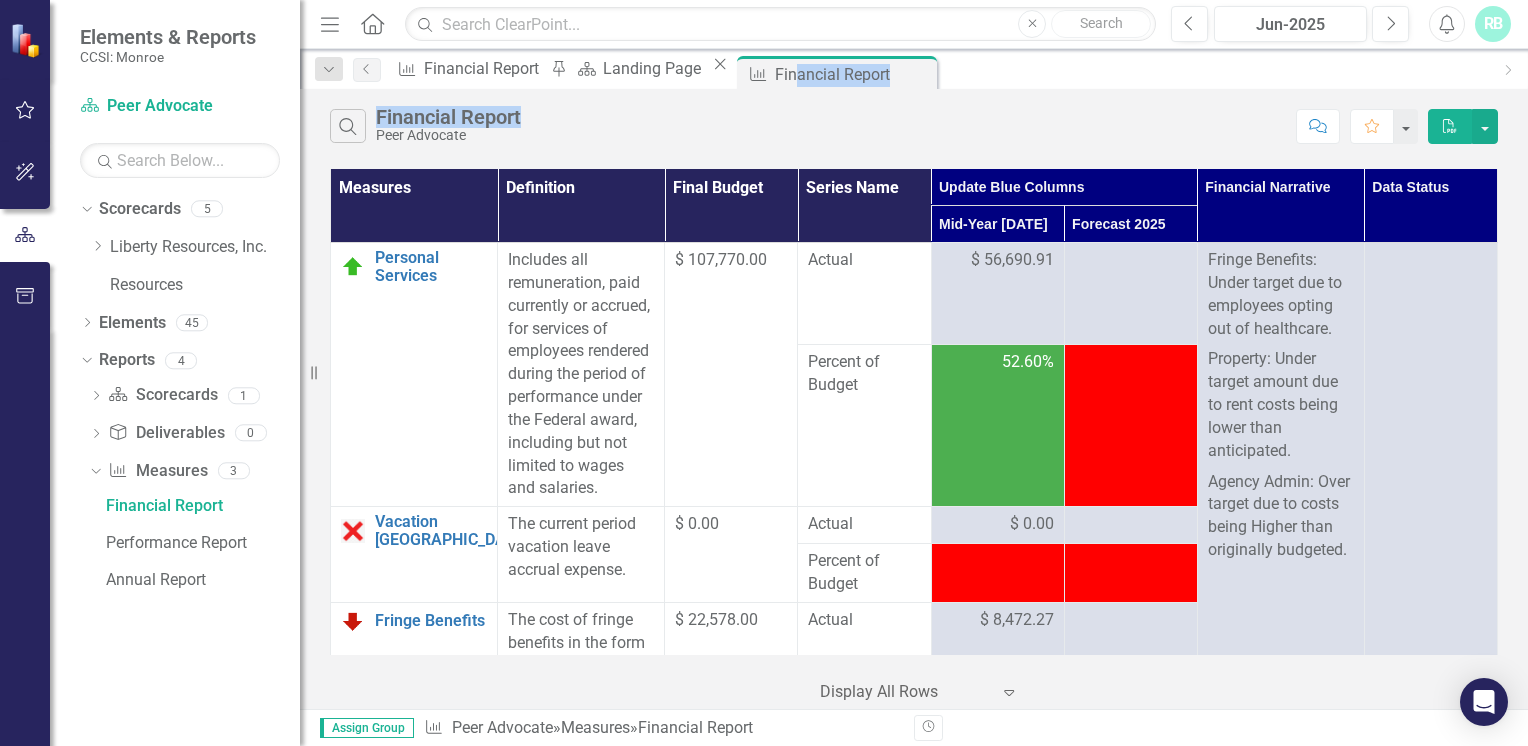 click on "Menu Home Search Close Search Previous Jun-2025 Next Alerts RB User Edit Profile Disable Sound Silence Alerts Help Support Center icon.tutorial Show Tutorials icon.portal Success Portal Logout Log Out Dropdown Search Measure Financial Report Pin Scorecard Landing Page Close Measure Financial Report Pin Previous Measure Financial Report Pin Scorecard Landing Page Close Measure Financial Report Pin Close Next Search Financial Report Peer Advocate Comment Favorite PDF Measures Definition Final Budget Series Name Update Blue Columns Financial Narrative Data Status Mid-Year [DATE] Forecast 2025 Personal Services Link Open Element Includes all remuneration, paid currently or accrued, for services of employees rendered during the period of performance under the Federal award, including but not limited to wages and salaries. $ 107,770.00 Actual $ 56,690.91 Fringe Benefits: Under target due to employees opting out of healthcare.
Property: Under target amount due to rent costs being lower than anticipated.
52.60% 1" at bounding box center (914, 373) 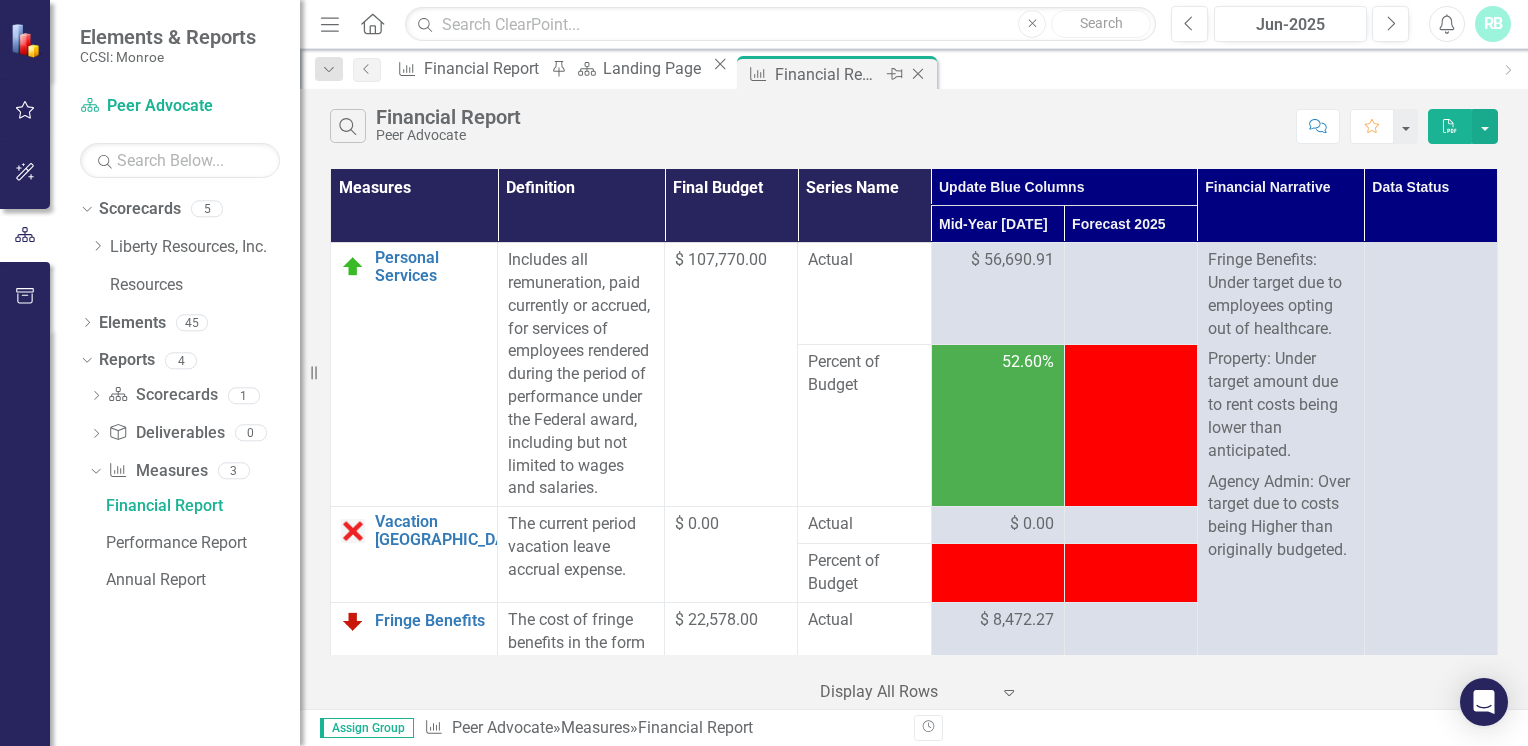 drag, startPoint x: 624, startPoint y: 104, endPoint x: 861, endPoint y: 68, distance: 239.71858 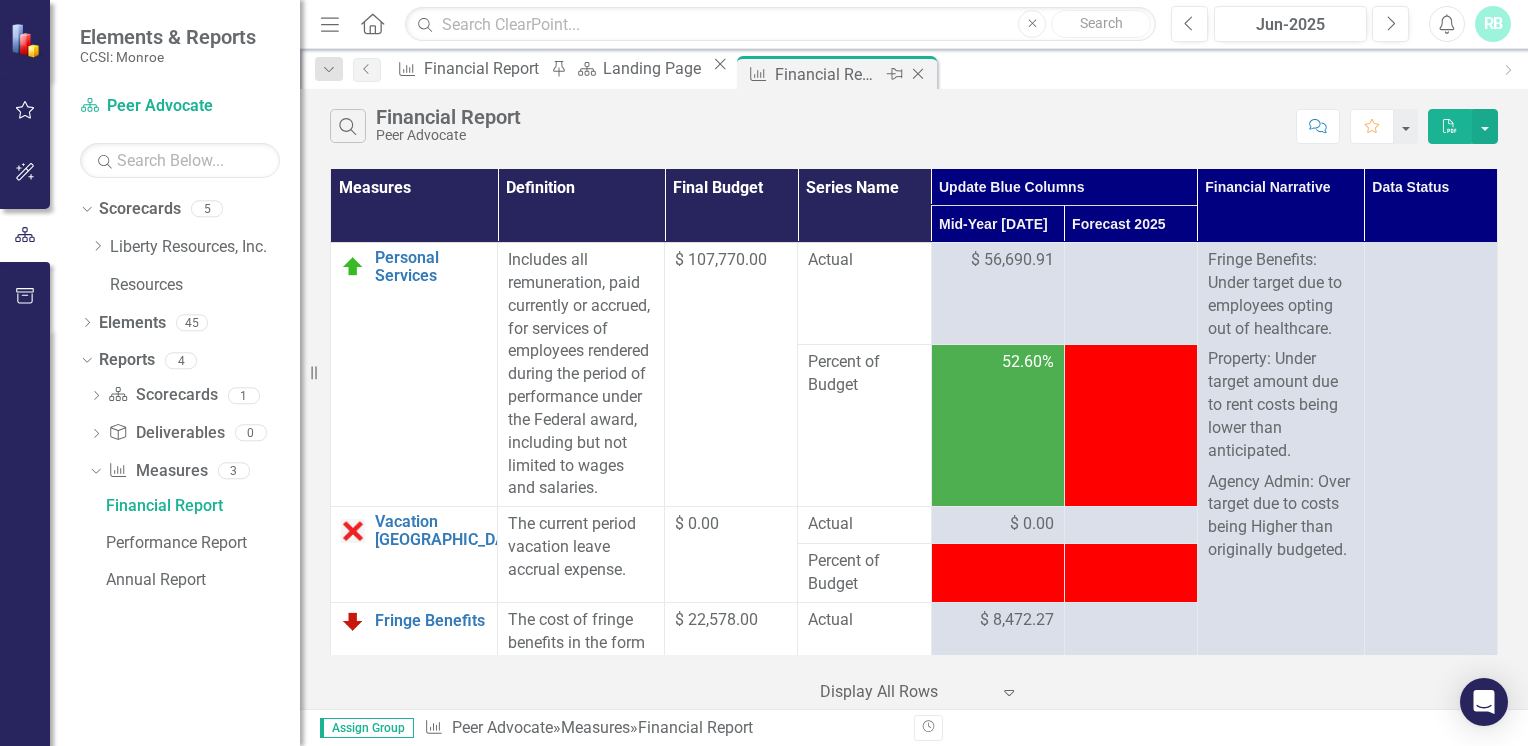 click on "Financial Report" at bounding box center (828, 74) 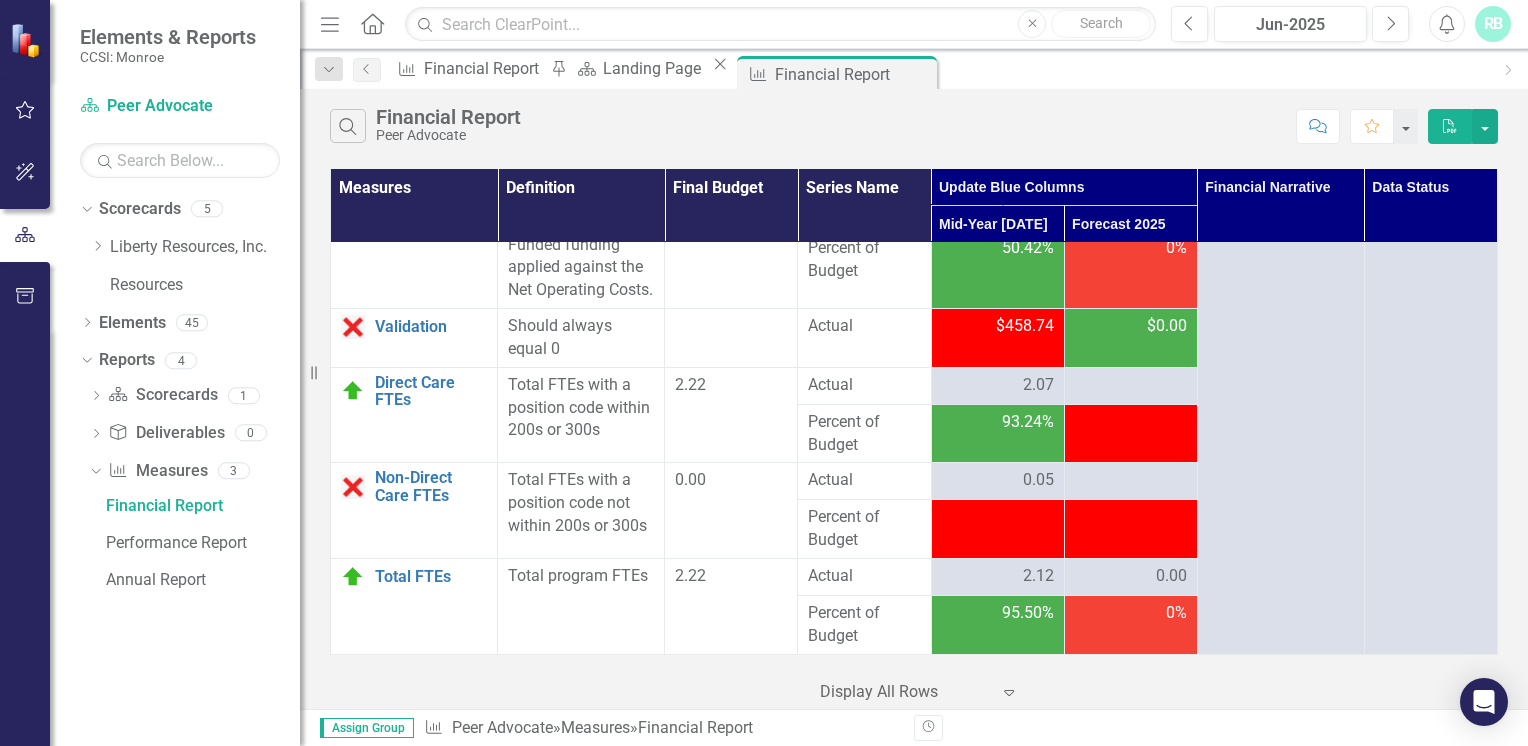 scroll, scrollTop: 4378, scrollLeft: 0, axis: vertical 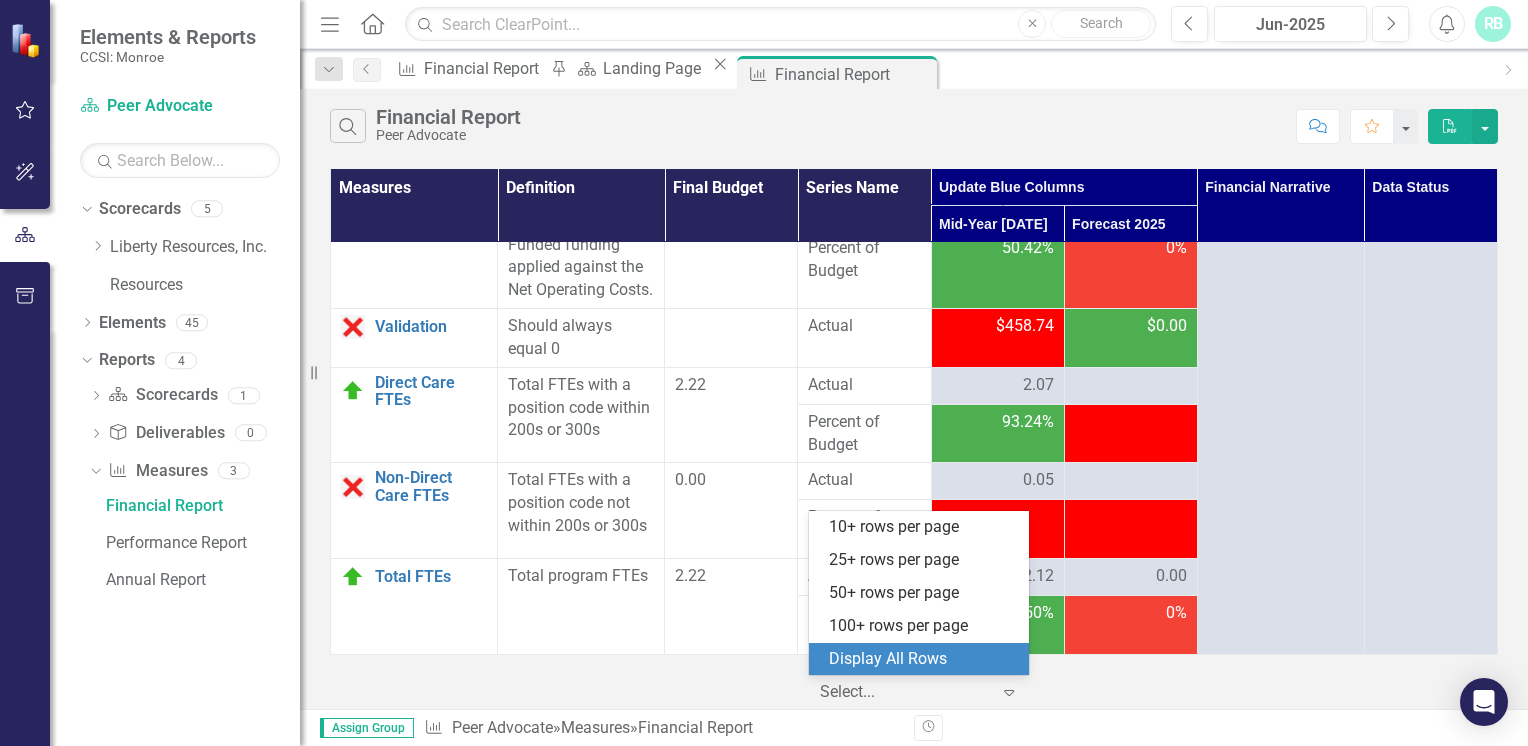 click at bounding box center [905, 692] 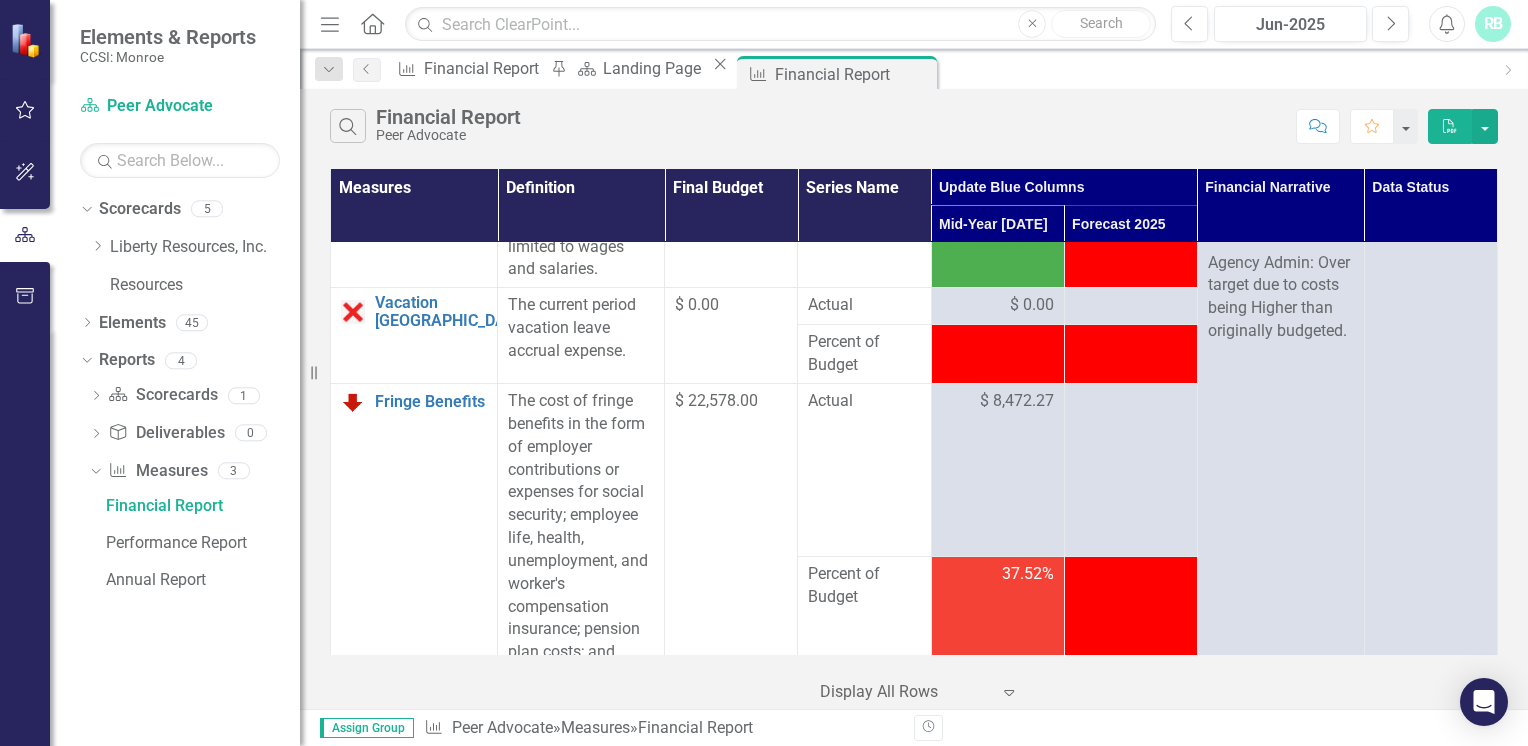 scroll, scrollTop: 0, scrollLeft: 0, axis: both 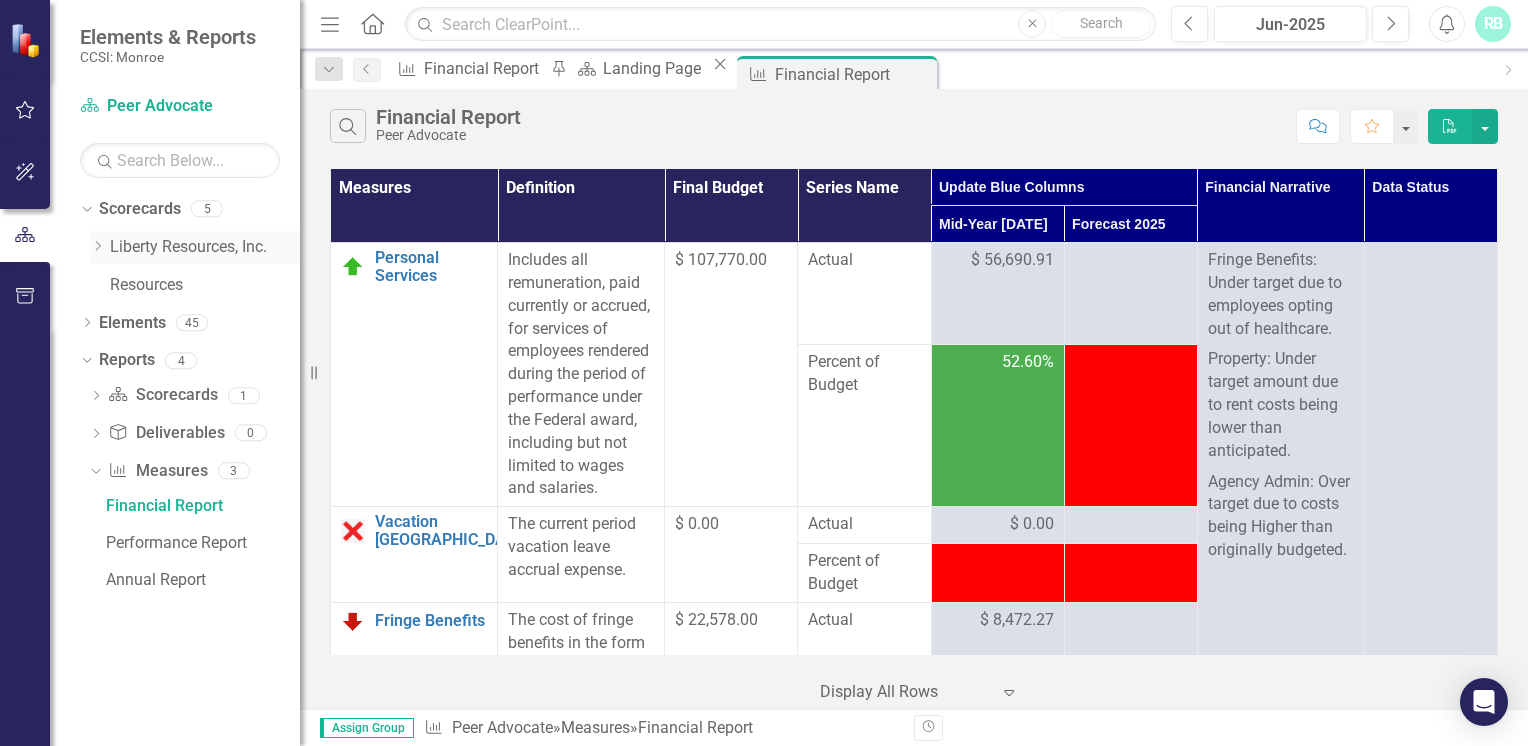 click on "Liberty Resources, Inc." at bounding box center (205, 247) 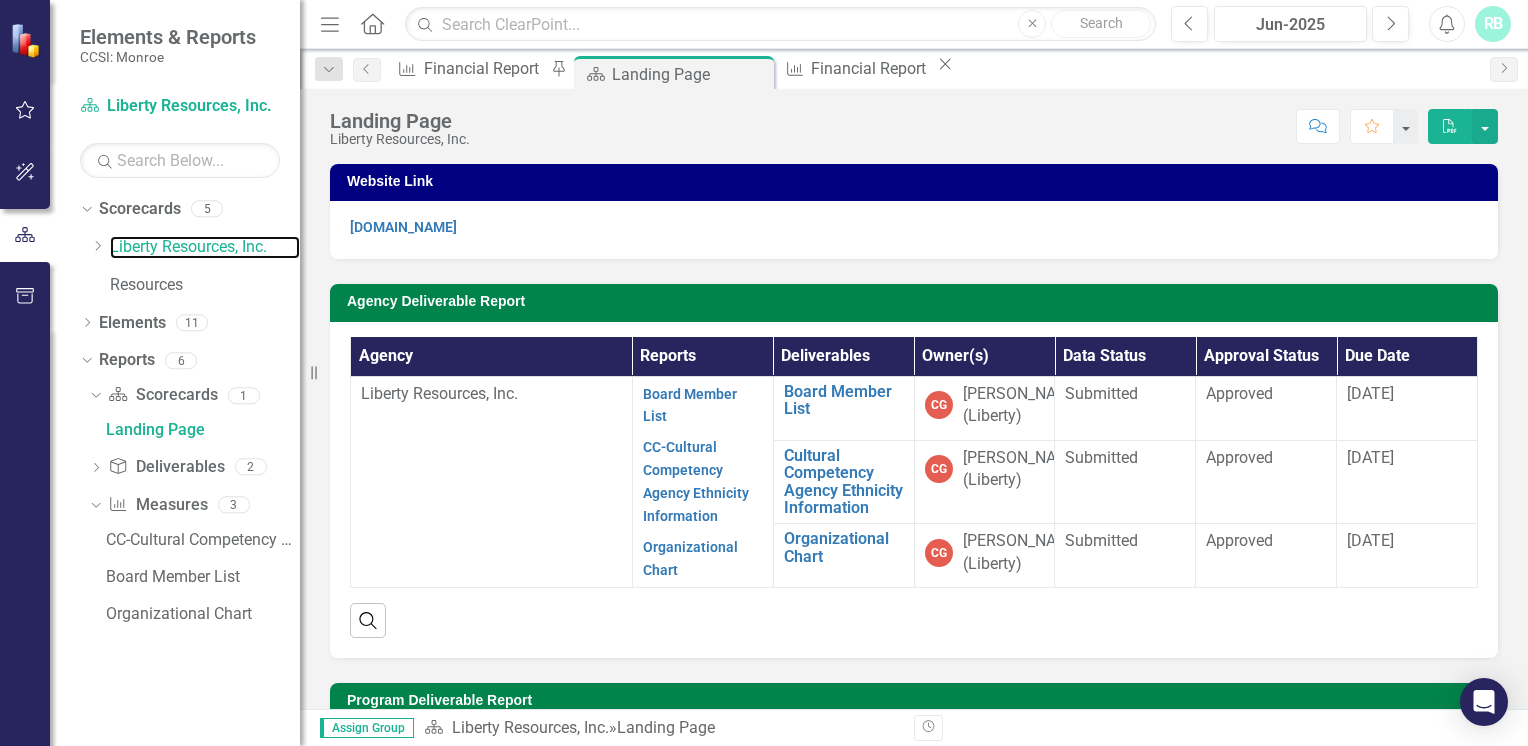 scroll, scrollTop: 0, scrollLeft: 0, axis: both 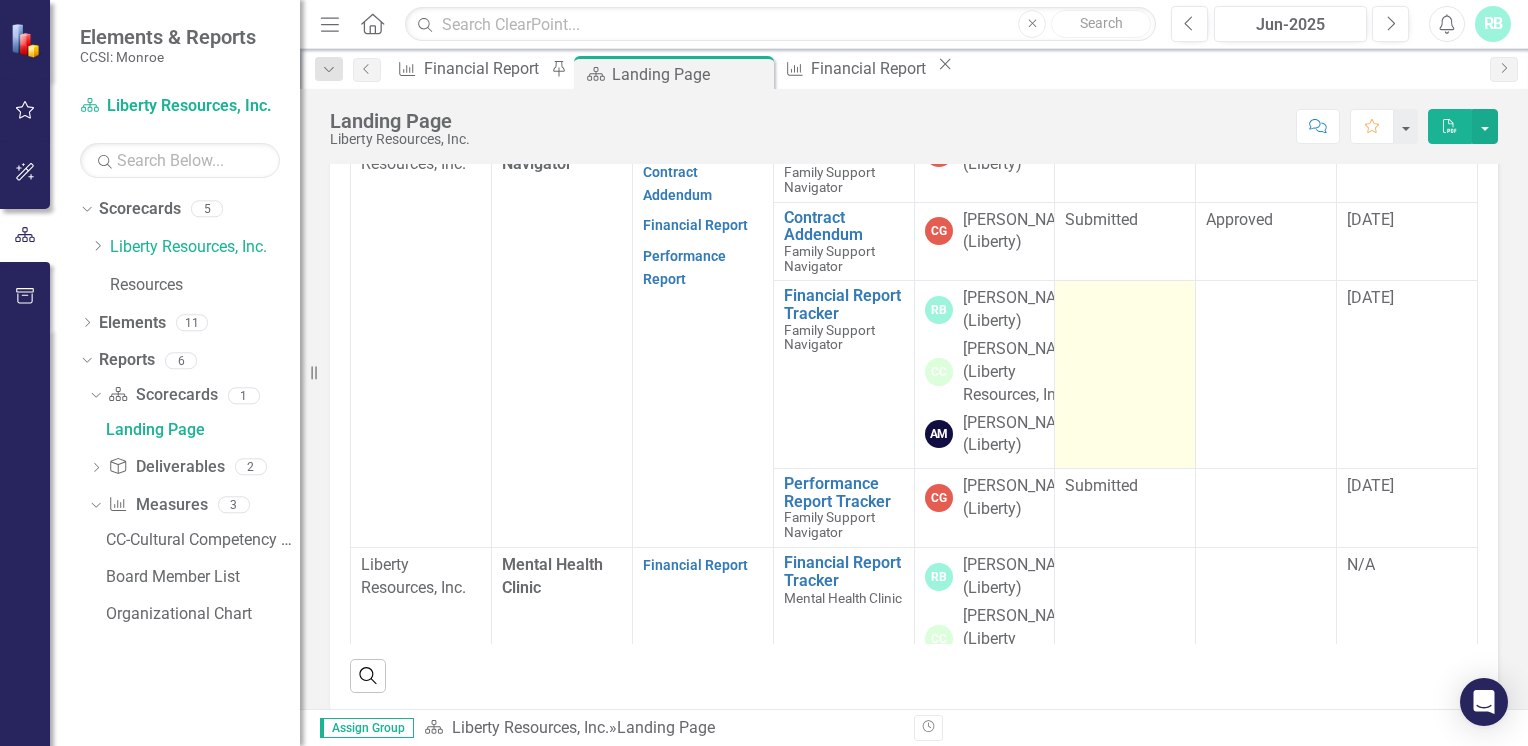 click at bounding box center [1125, 375] 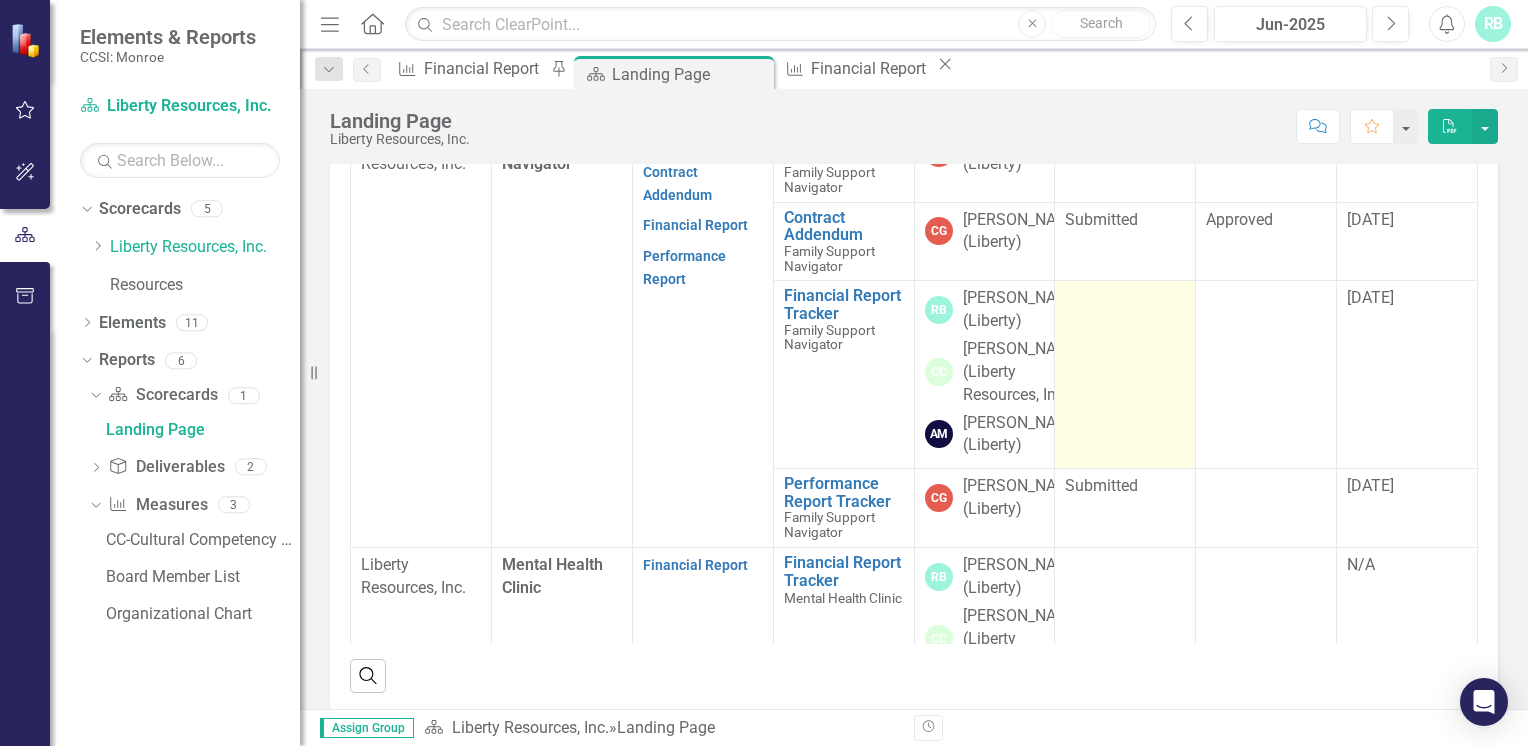click at bounding box center [1125, 375] 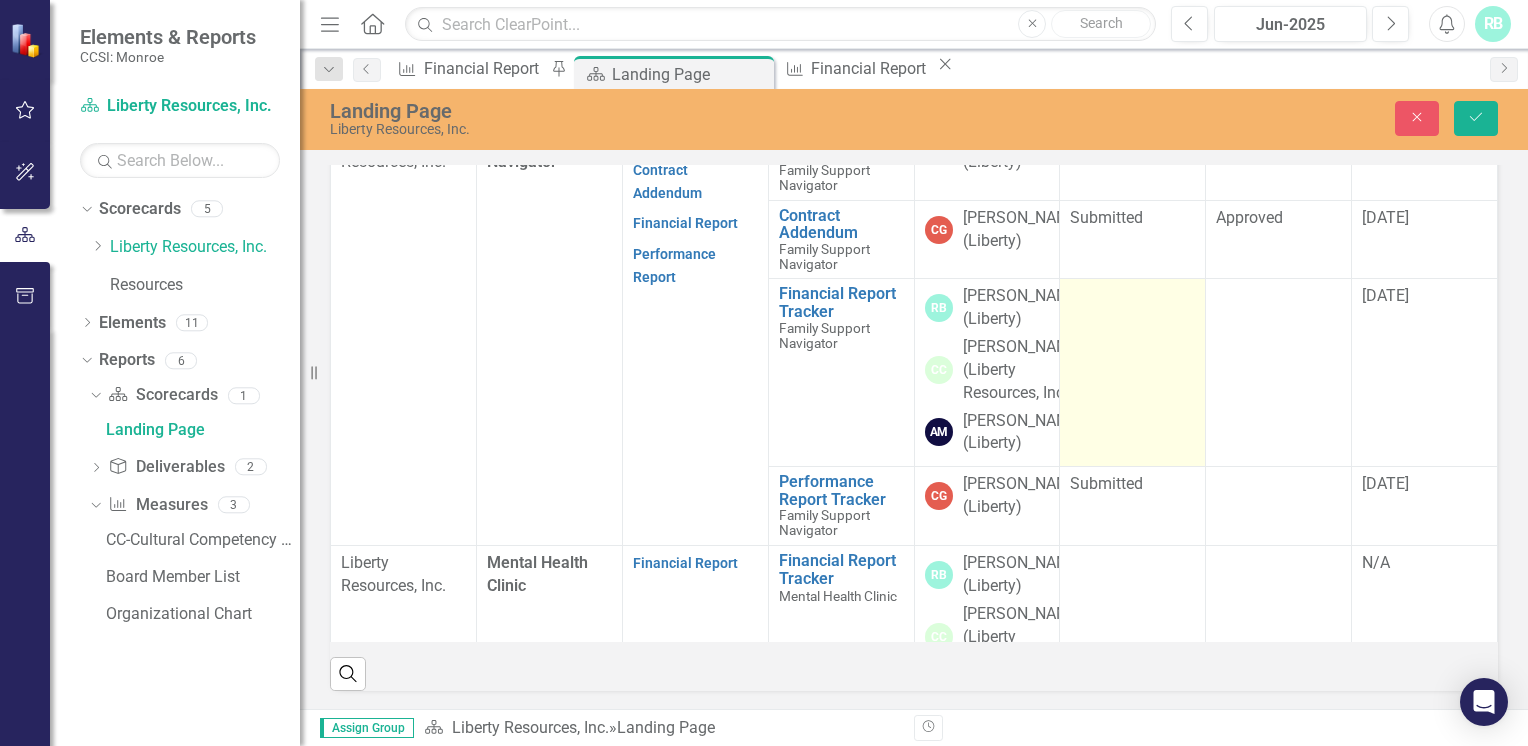 scroll, scrollTop: 662, scrollLeft: 0, axis: vertical 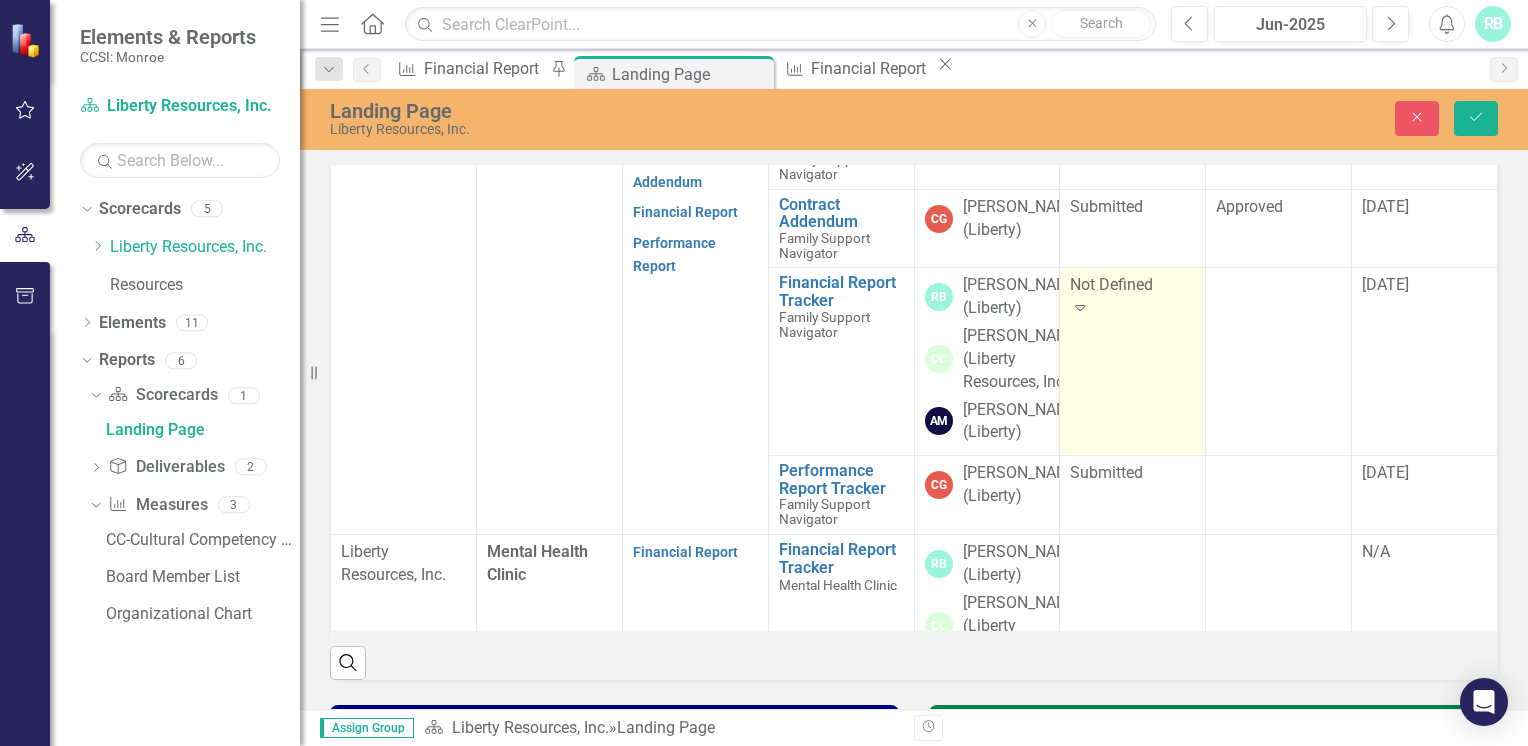 click on "Expand" 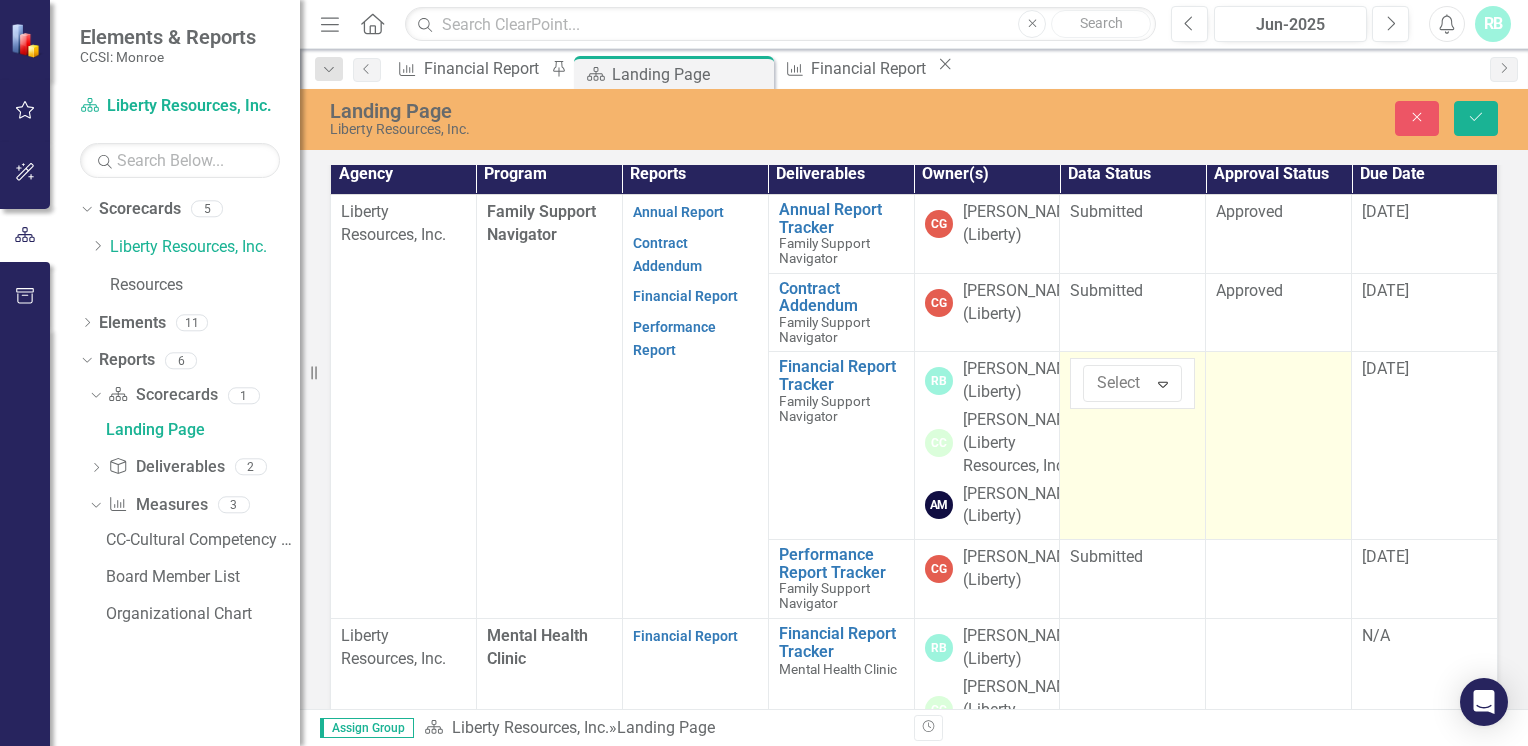 scroll, scrollTop: 578, scrollLeft: 0, axis: vertical 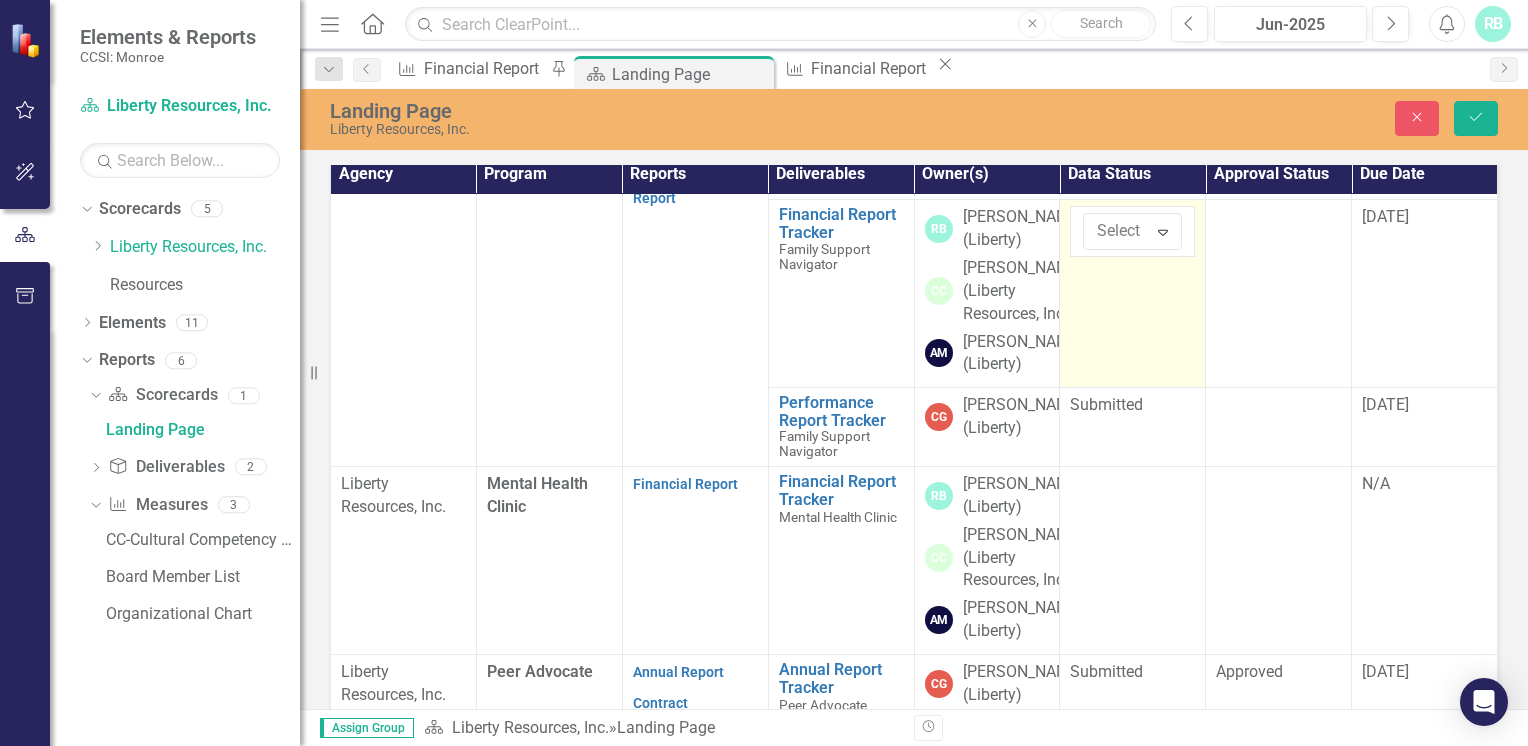 click on "Annual Report
Contract Addendum
Financial Report
Performance Report" at bounding box center [695, 254] 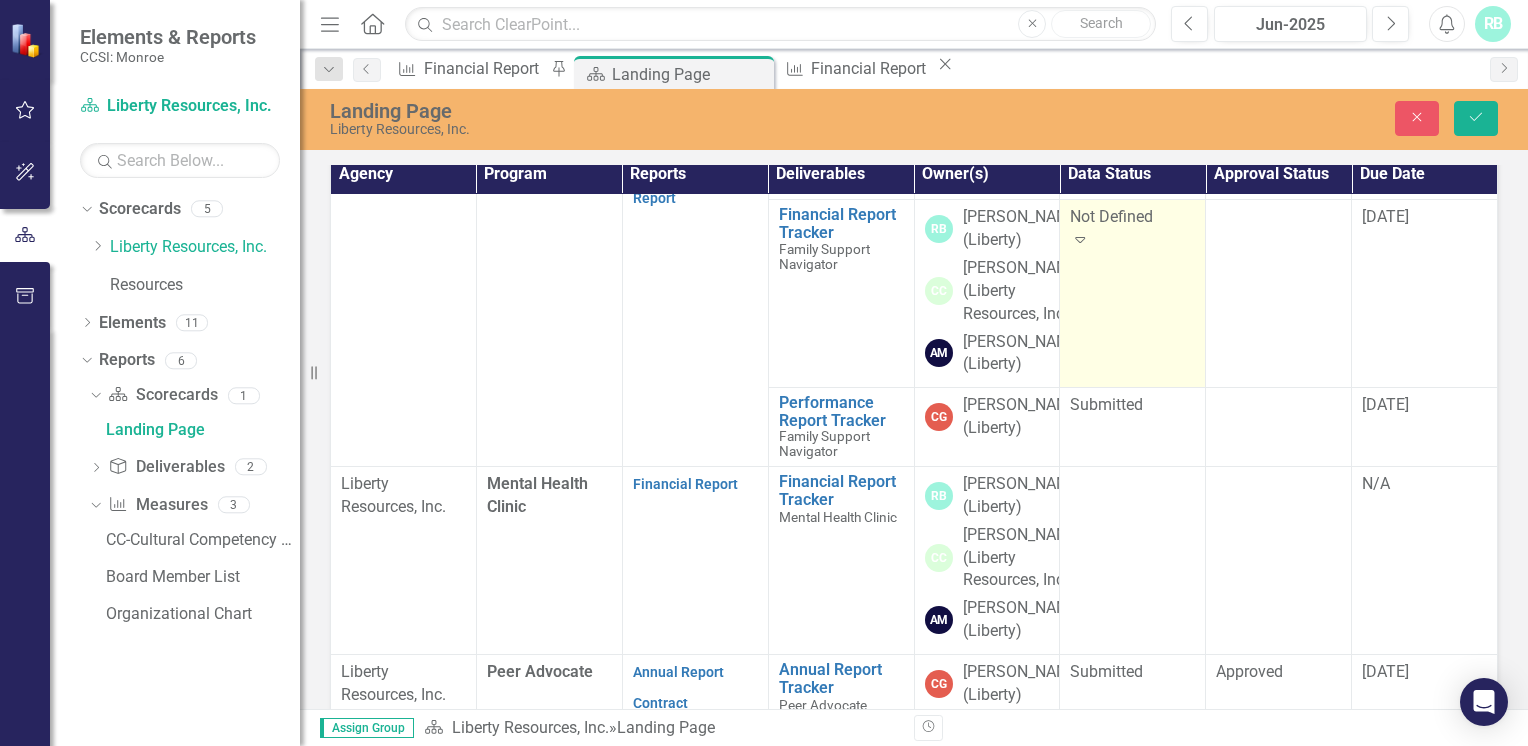 click 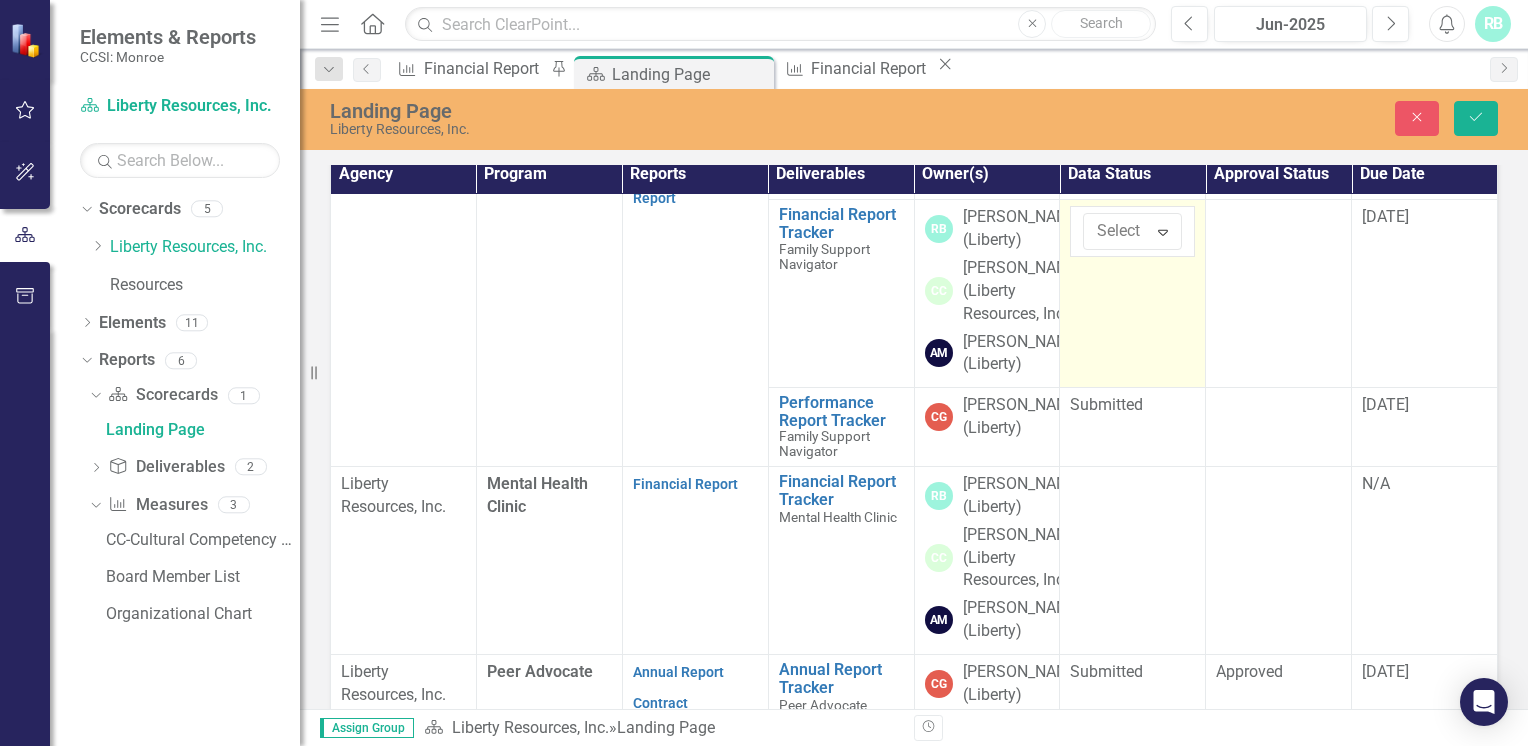 click on "In Process" at bounding box center [768, 795] 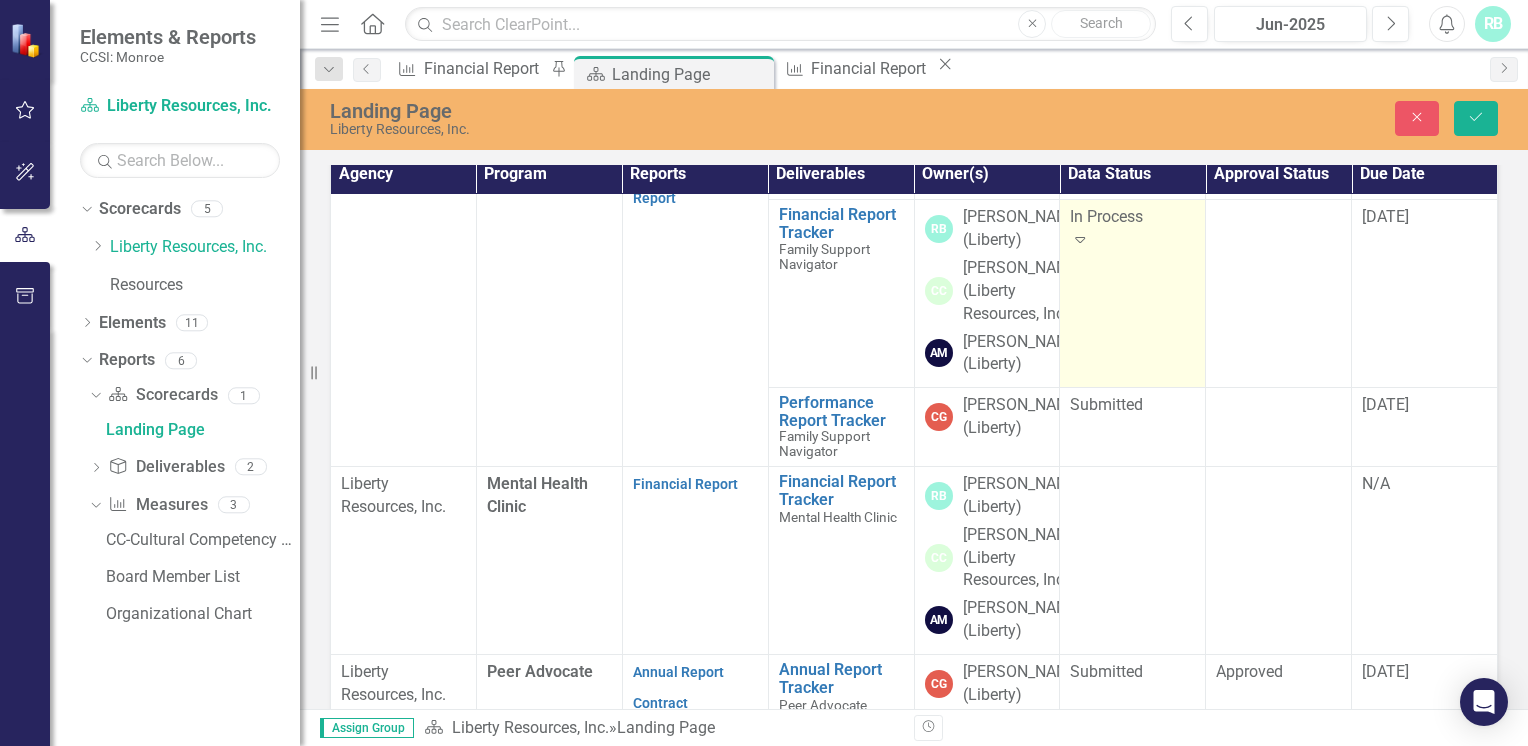 click 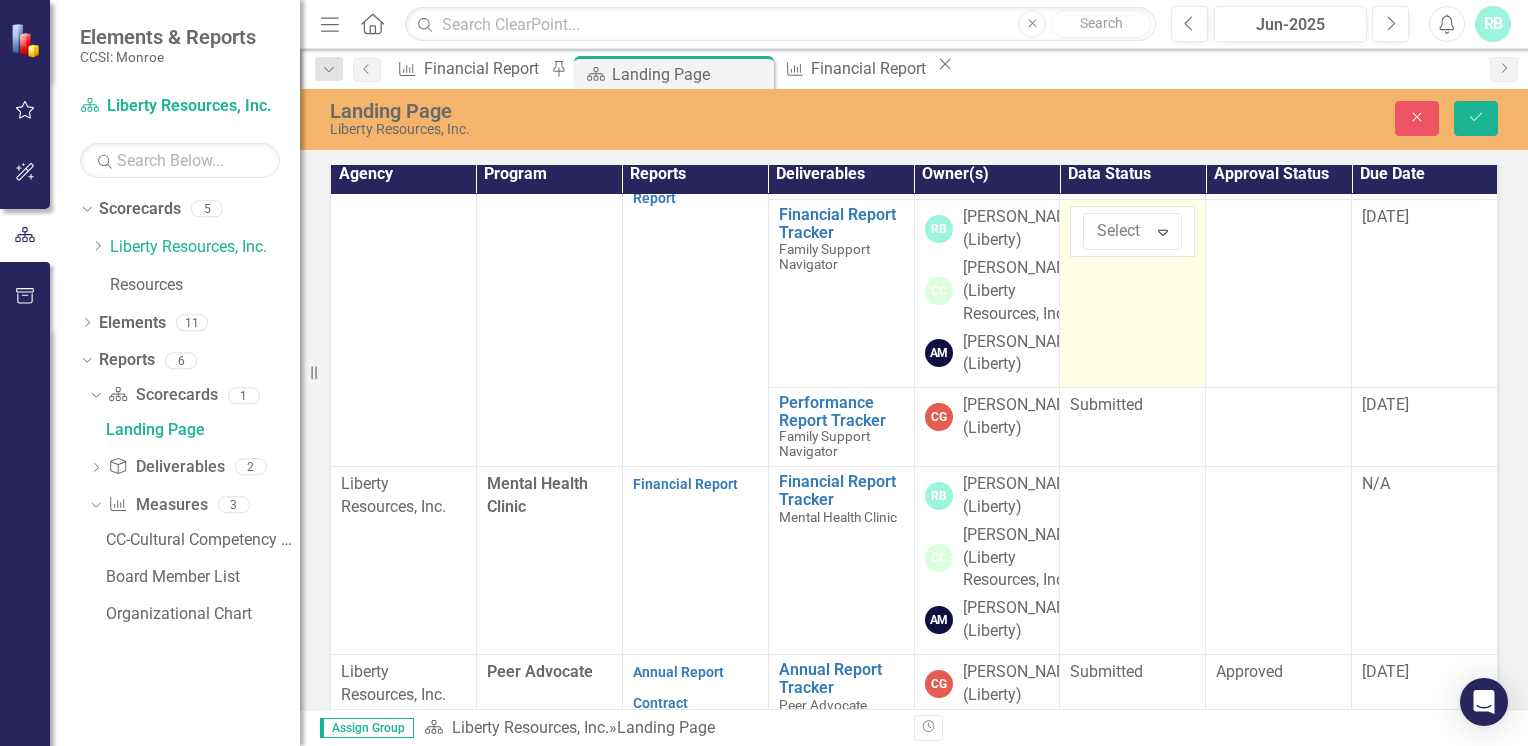 click on "Submitted" at bounding box center [768, 828] 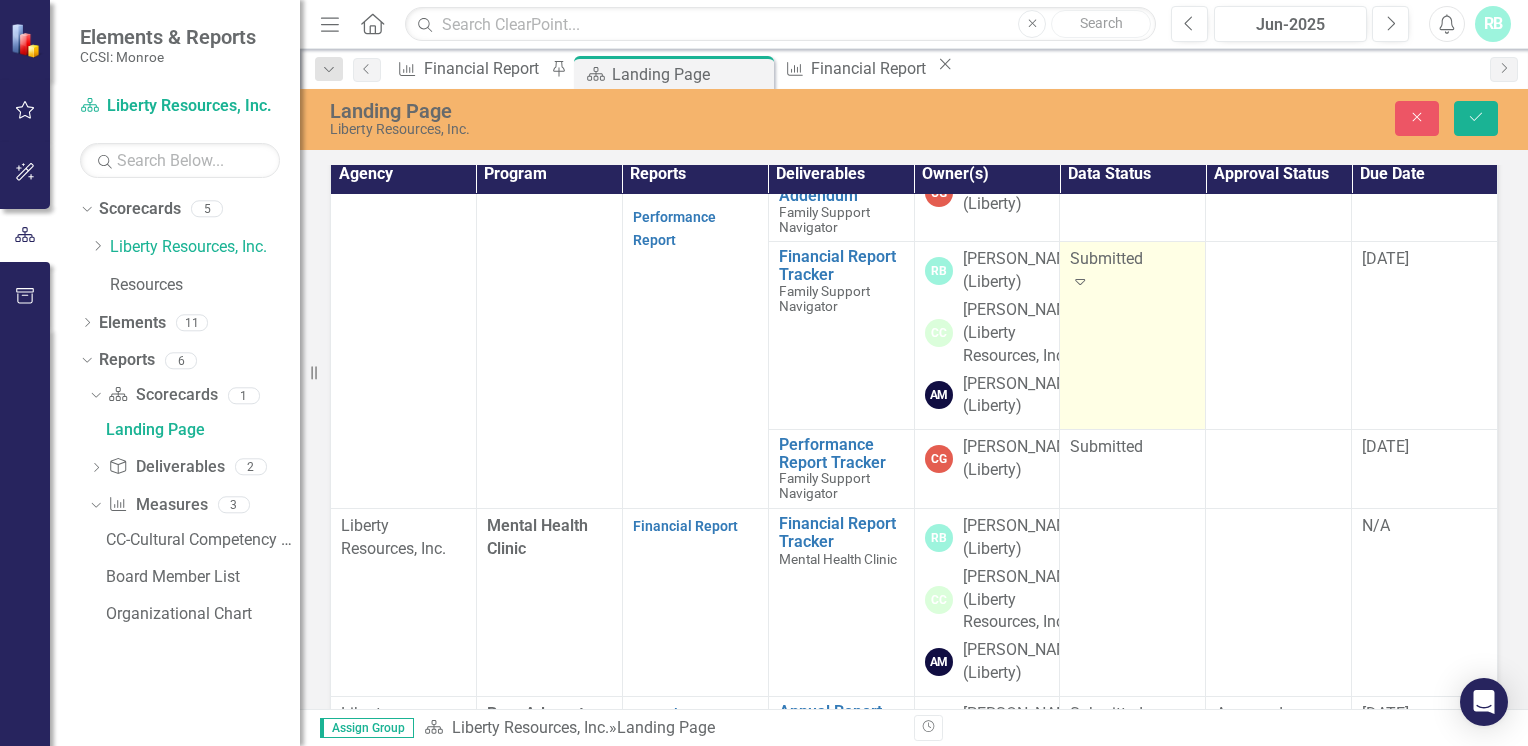 scroll, scrollTop: 111, scrollLeft: 0, axis: vertical 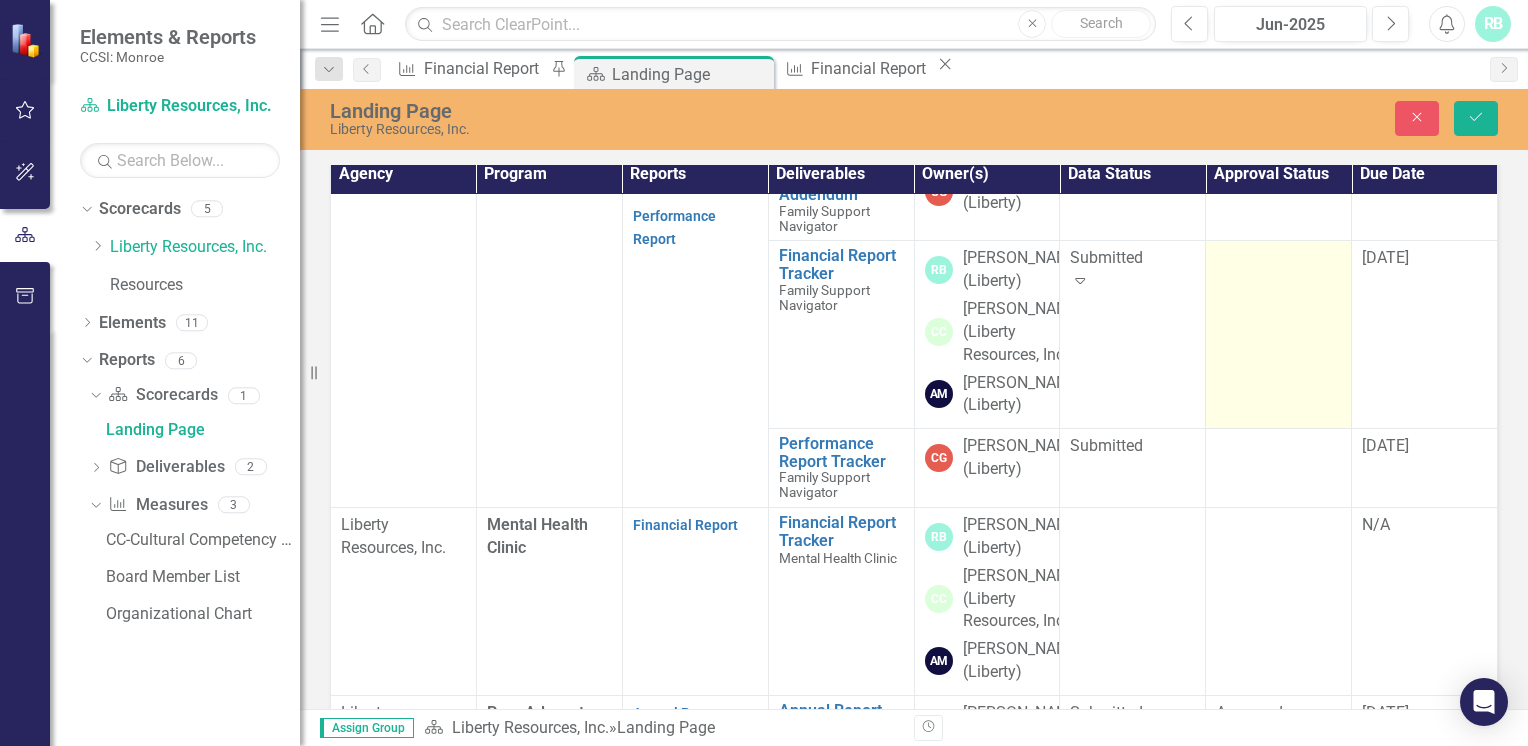 click at bounding box center [1279, 335] 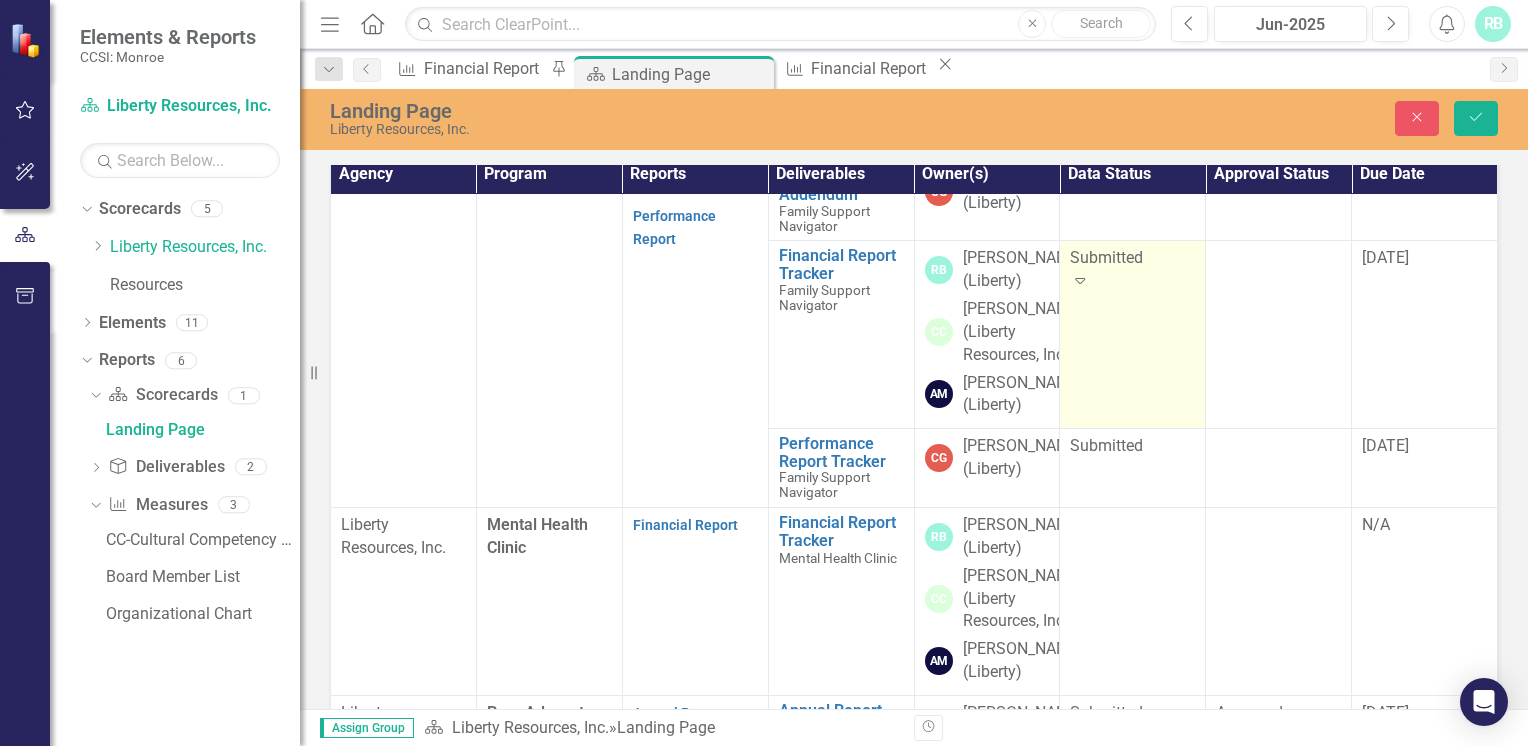 click on "Submitted Expand" at bounding box center [1133, 335] 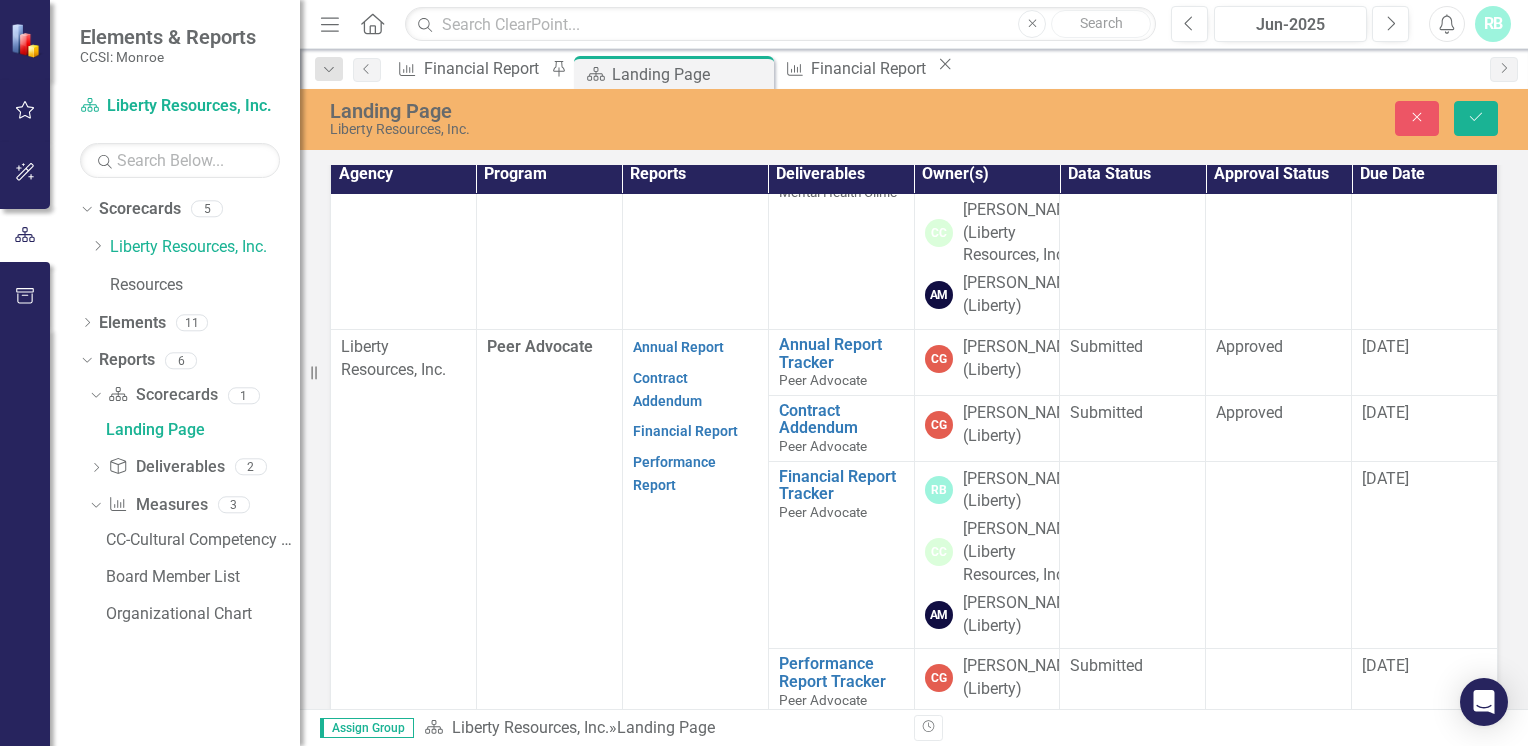 scroll, scrollTop: 849, scrollLeft: 0, axis: vertical 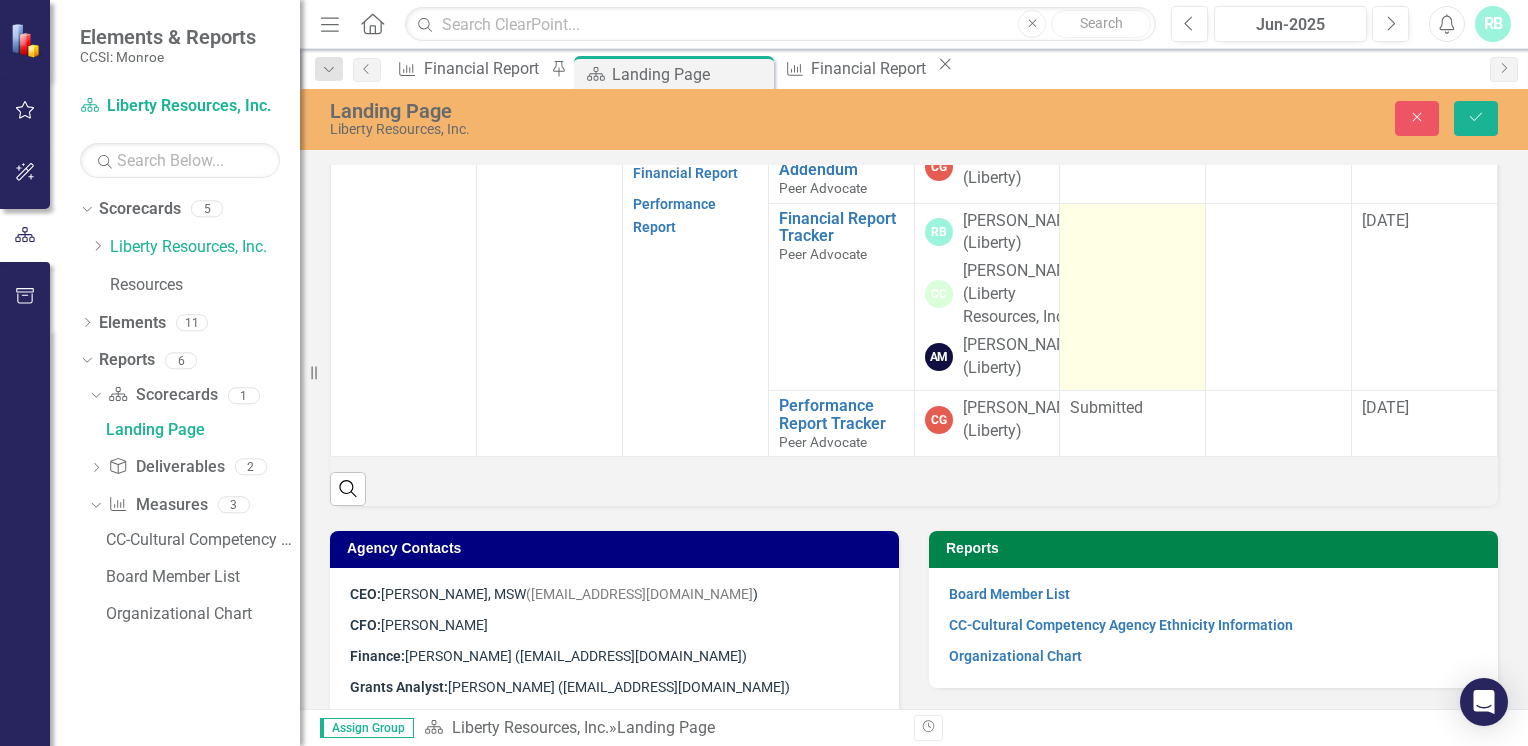 click at bounding box center [1133, 297] 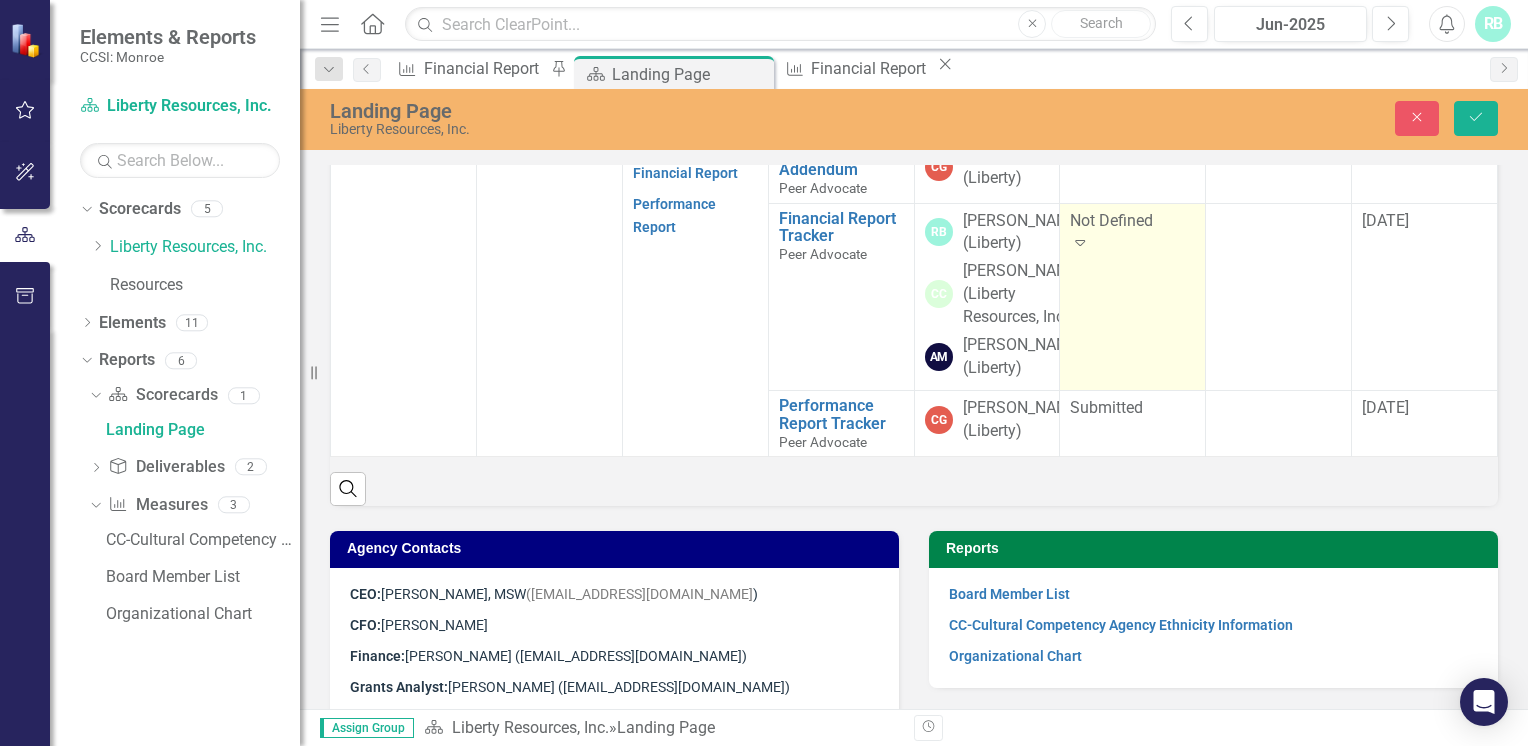 click on "Expand" at bounding box center (1132, 243) 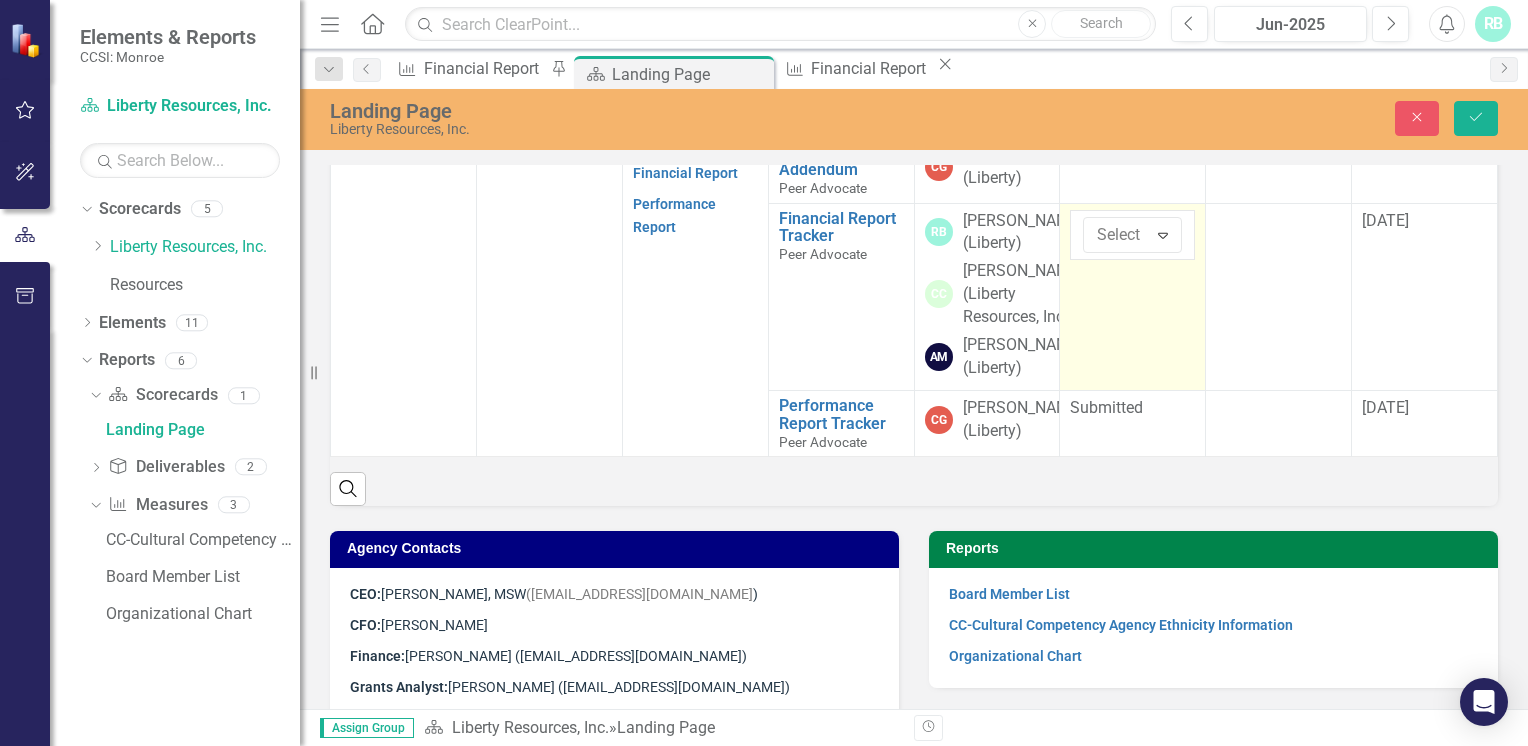click on "Submitted" at bounding box center [768, 828] 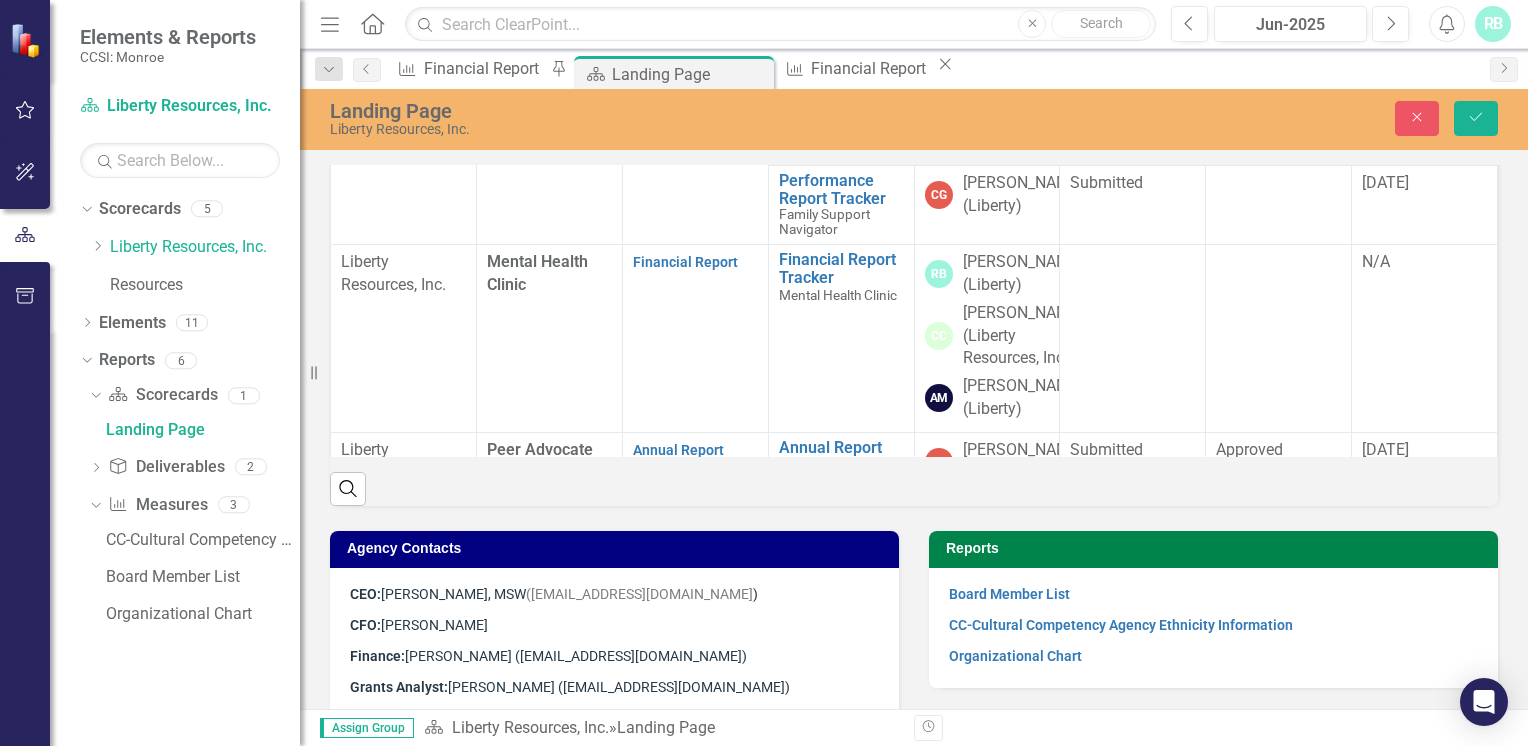 scroll, scrollTop: 0, scrollLeft: 0, axis: both 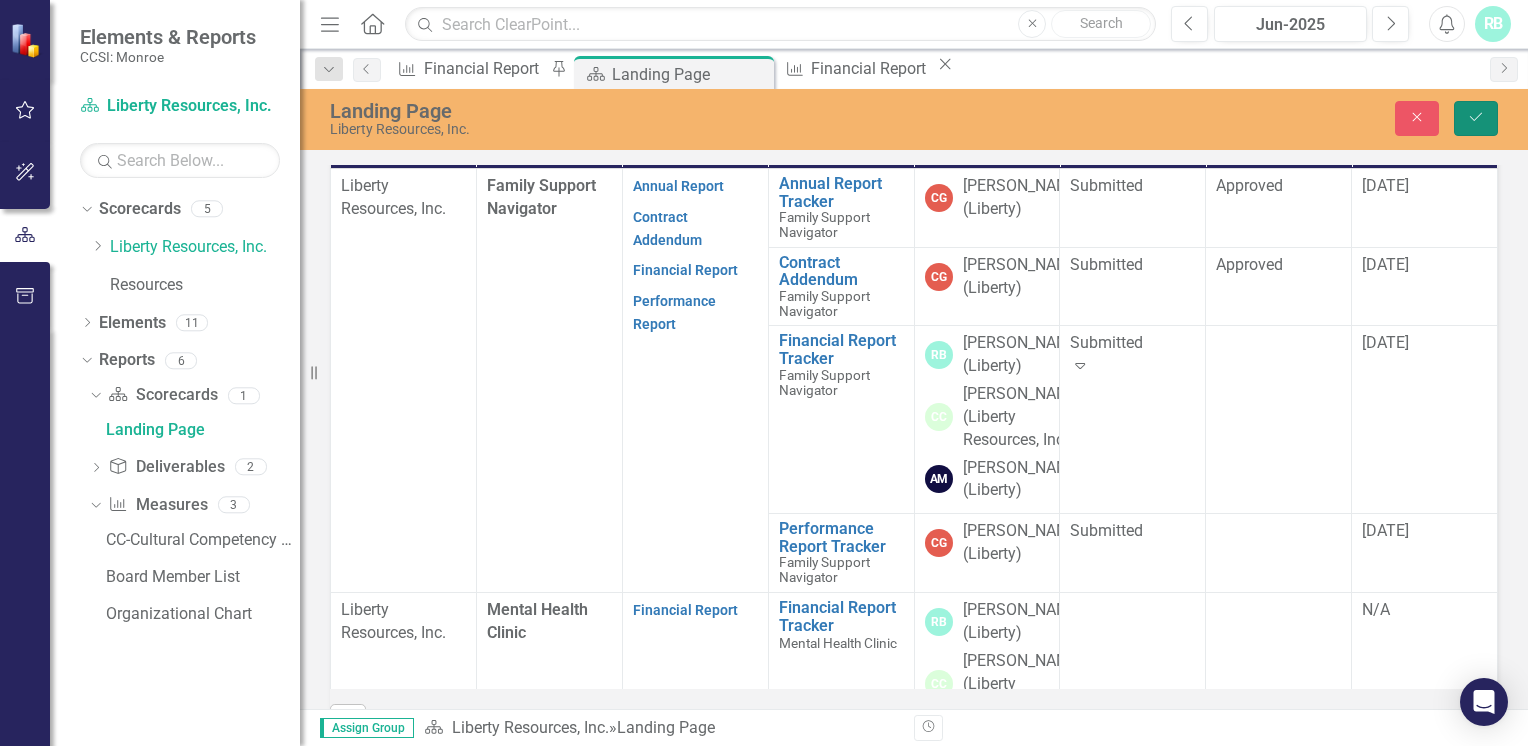 click on "Save" 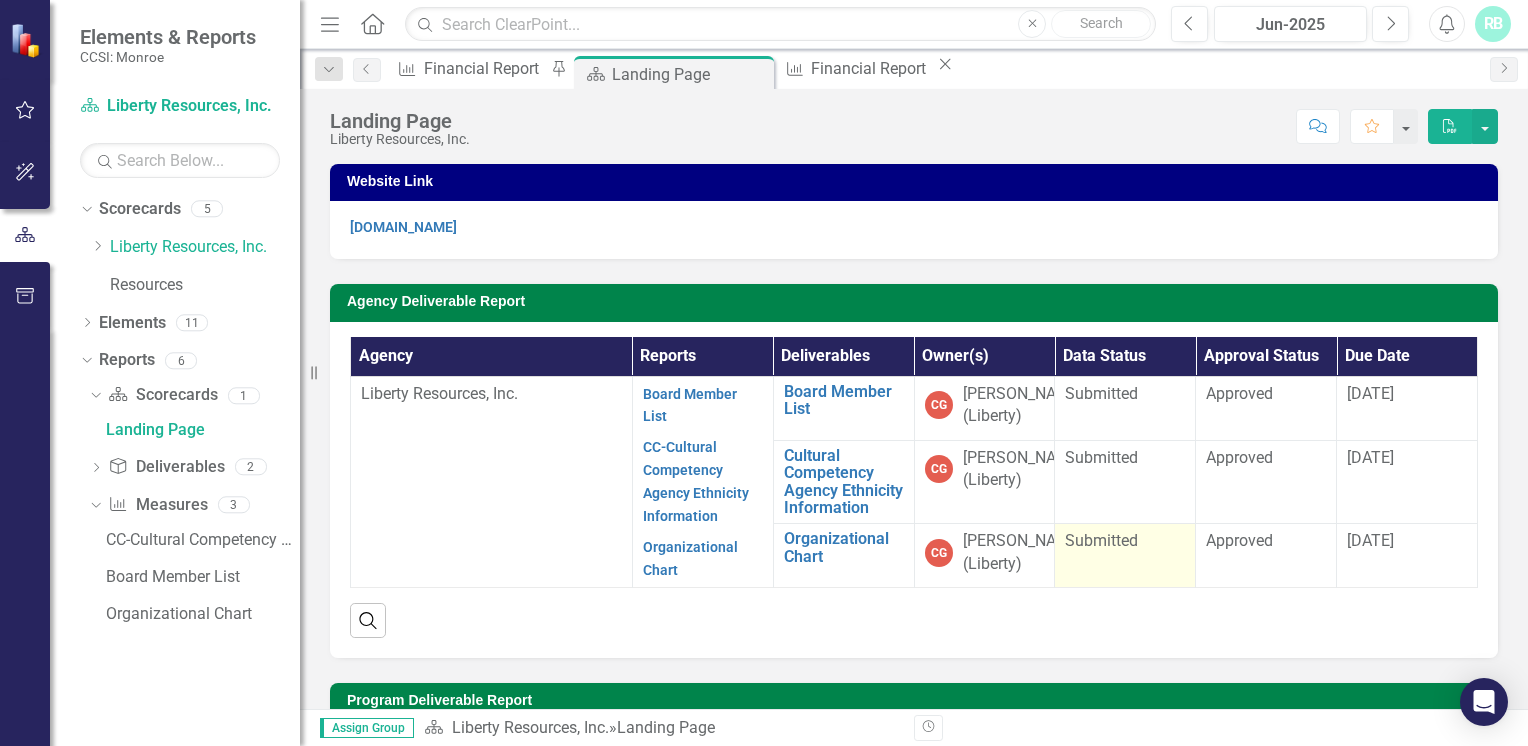 scroll, scrollTop: 312, scrollLeft: 0, axis: vertical 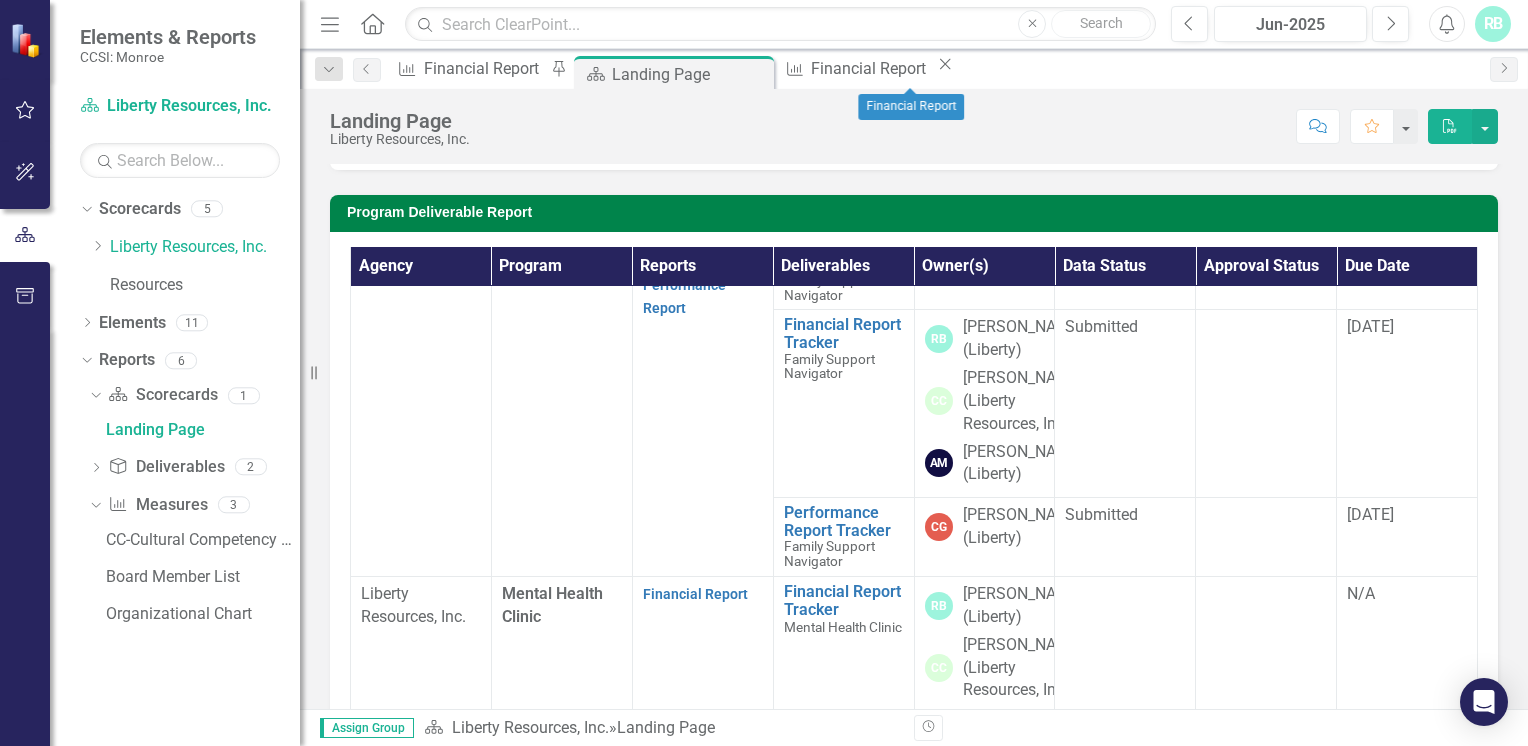 click 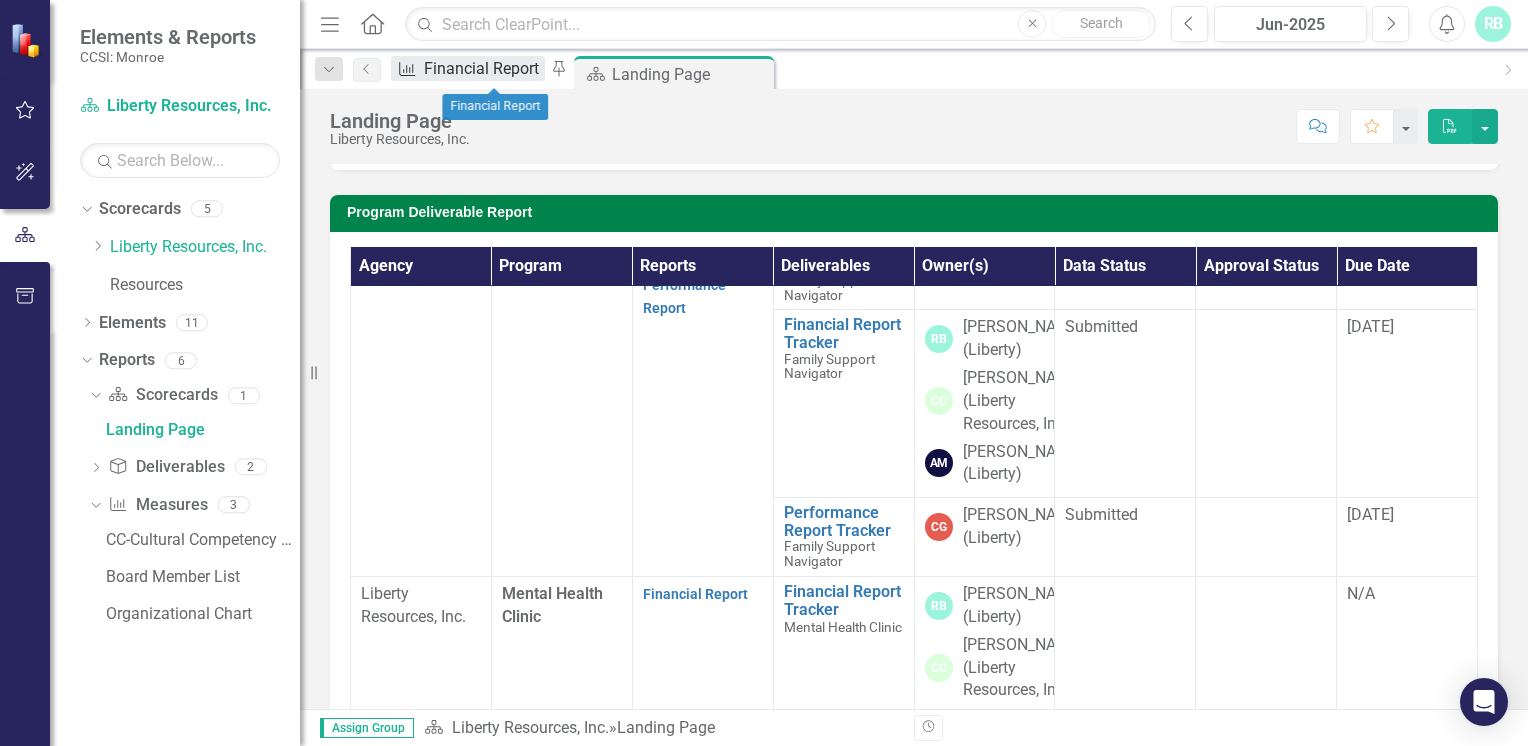 click on "Financial Report" at bounding box center (484, 68) 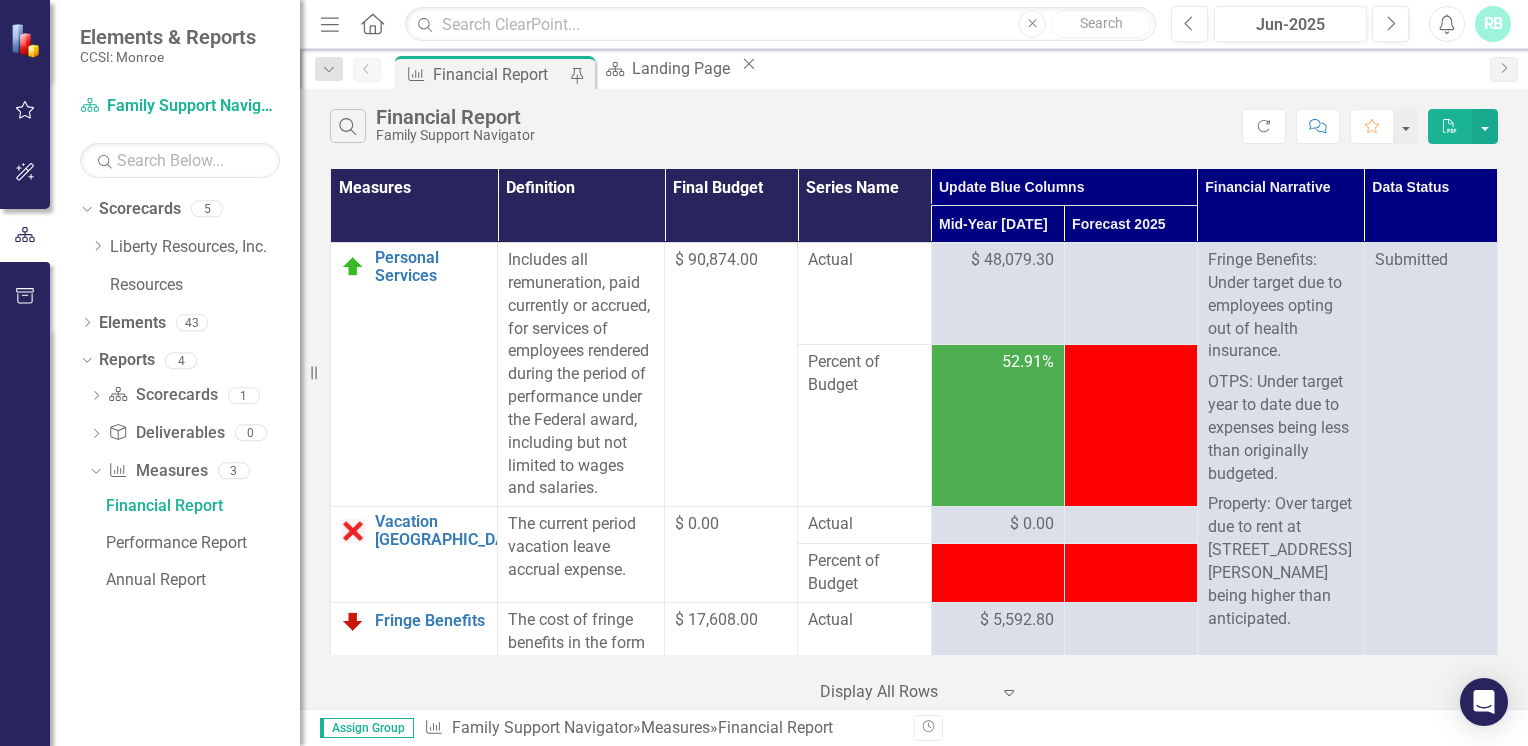 drag, startPoint x: 499, startPoint y: 71, endPoint x: 423, endPoint y: 70, distance: 76.00658 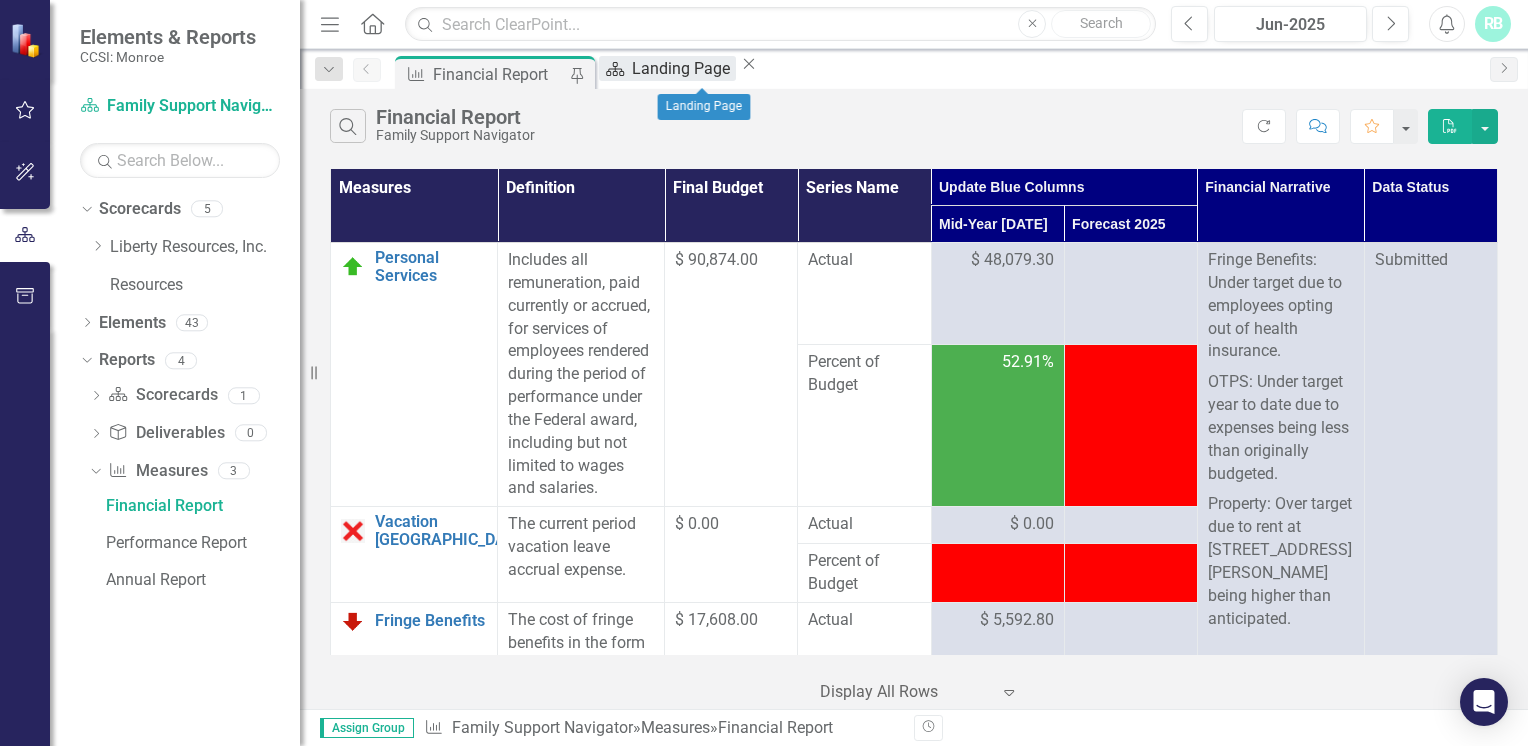 click on "Landing Page" at bounding box center [684, 68] 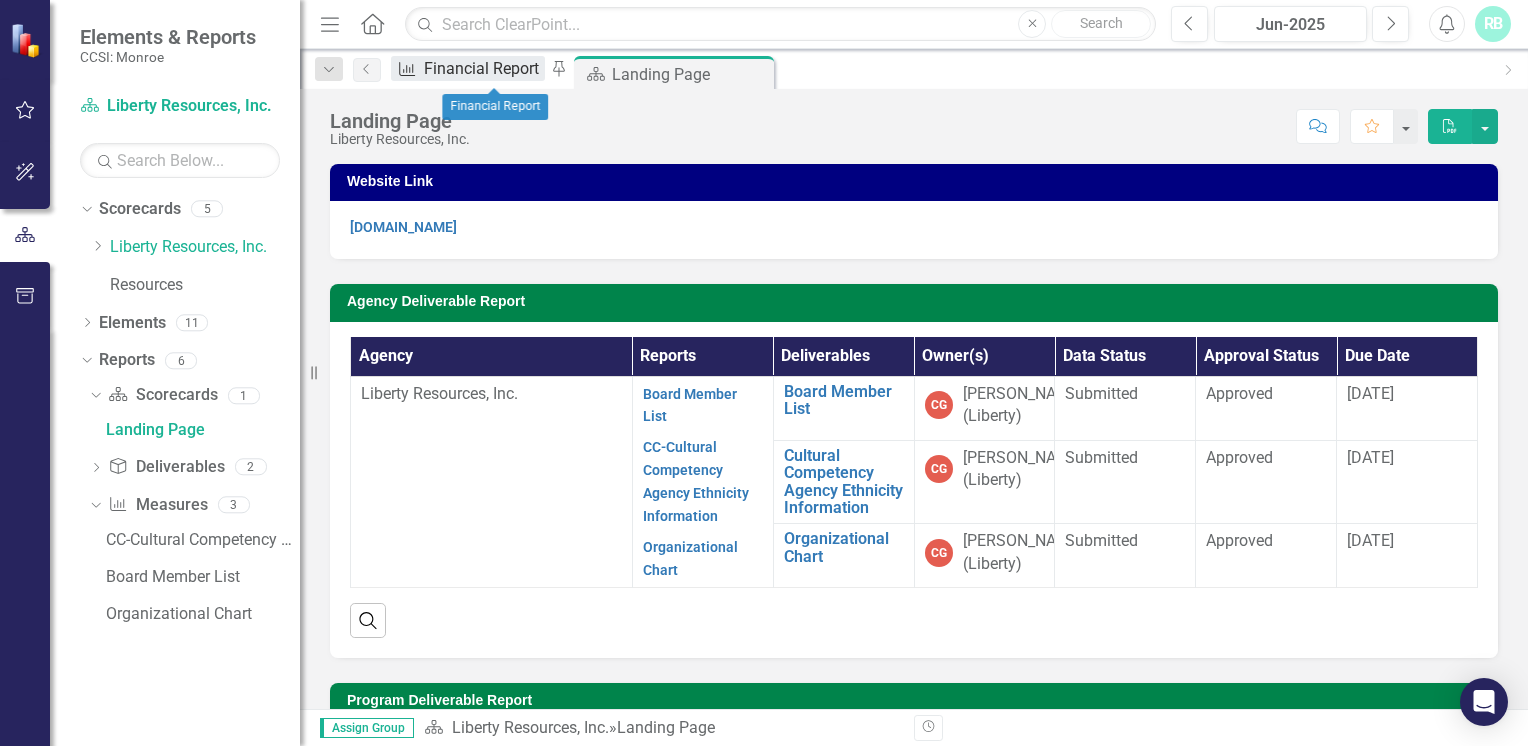 scroll, scrollTop: 0, scrollLeft: 0, axis: both 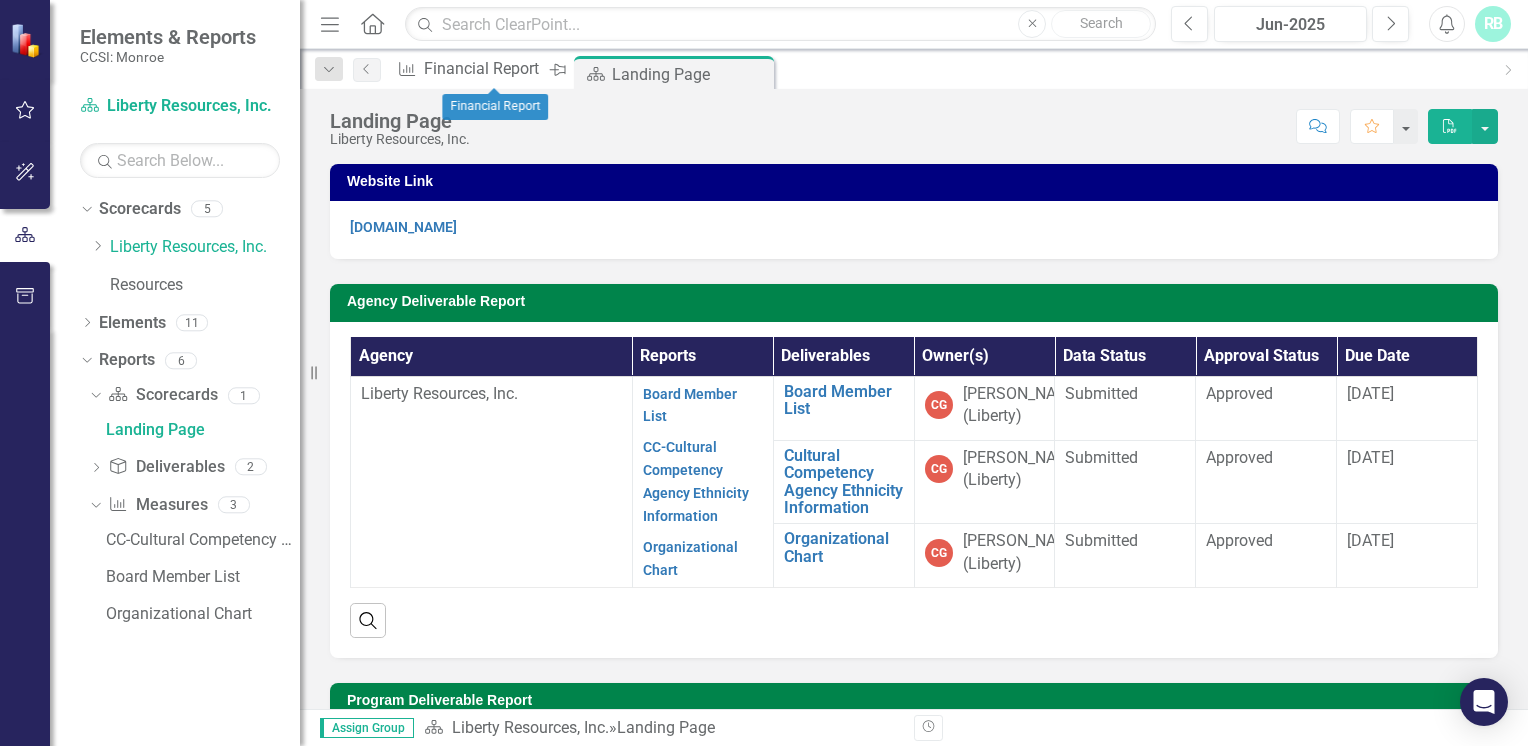 click 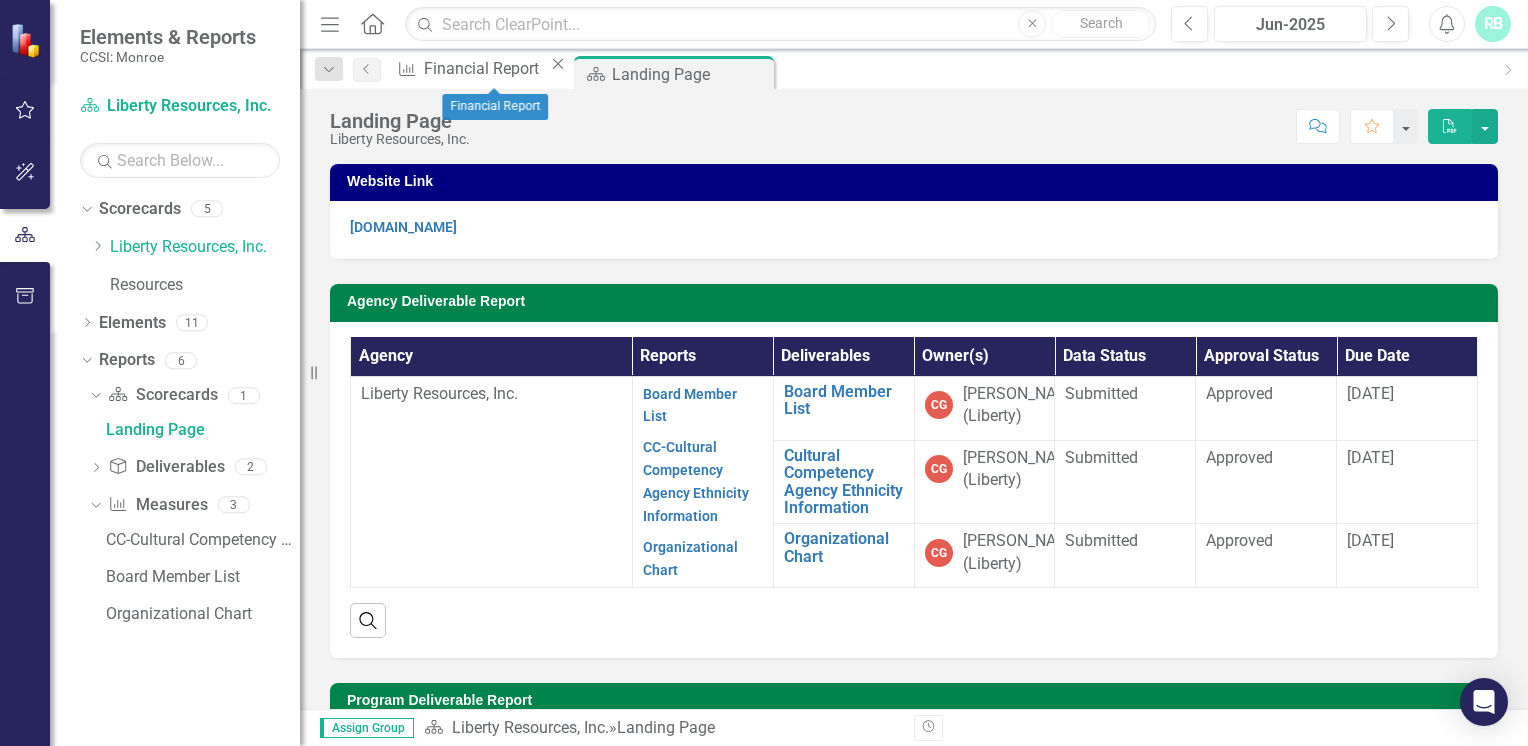 click on "Close" 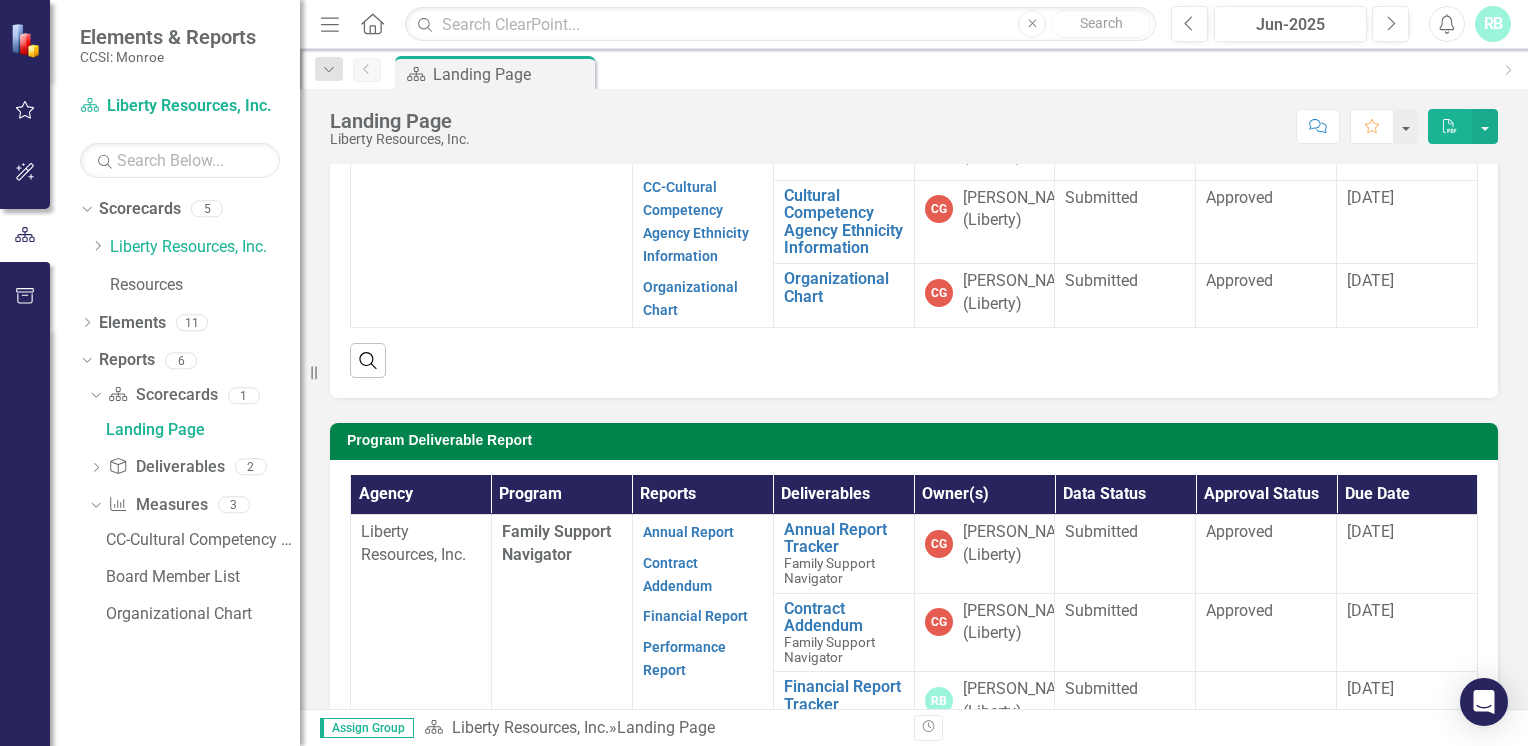 scroll, scrollTop: 264, scrollLeft: 0, axis: vertical 